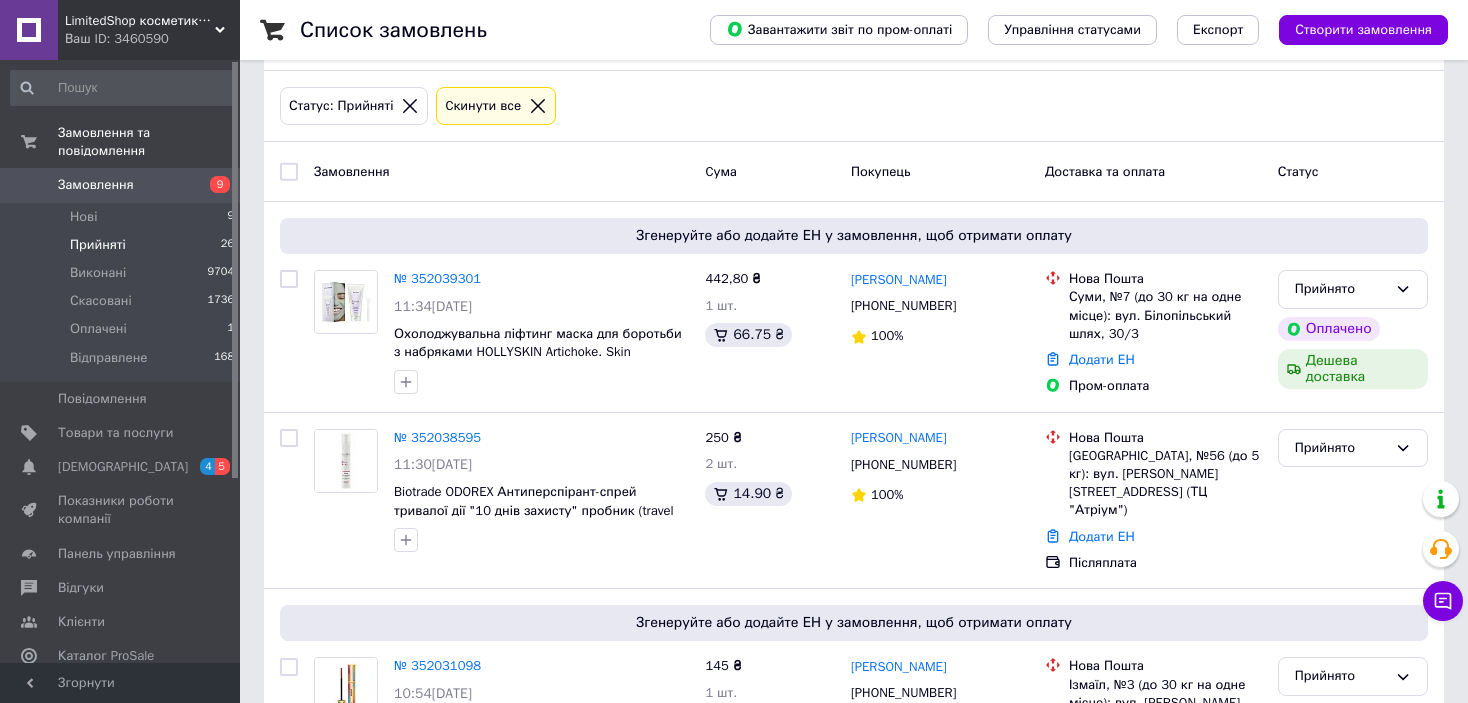 scroll, scrollTop: 0, scrollLeft: 0, axis: both 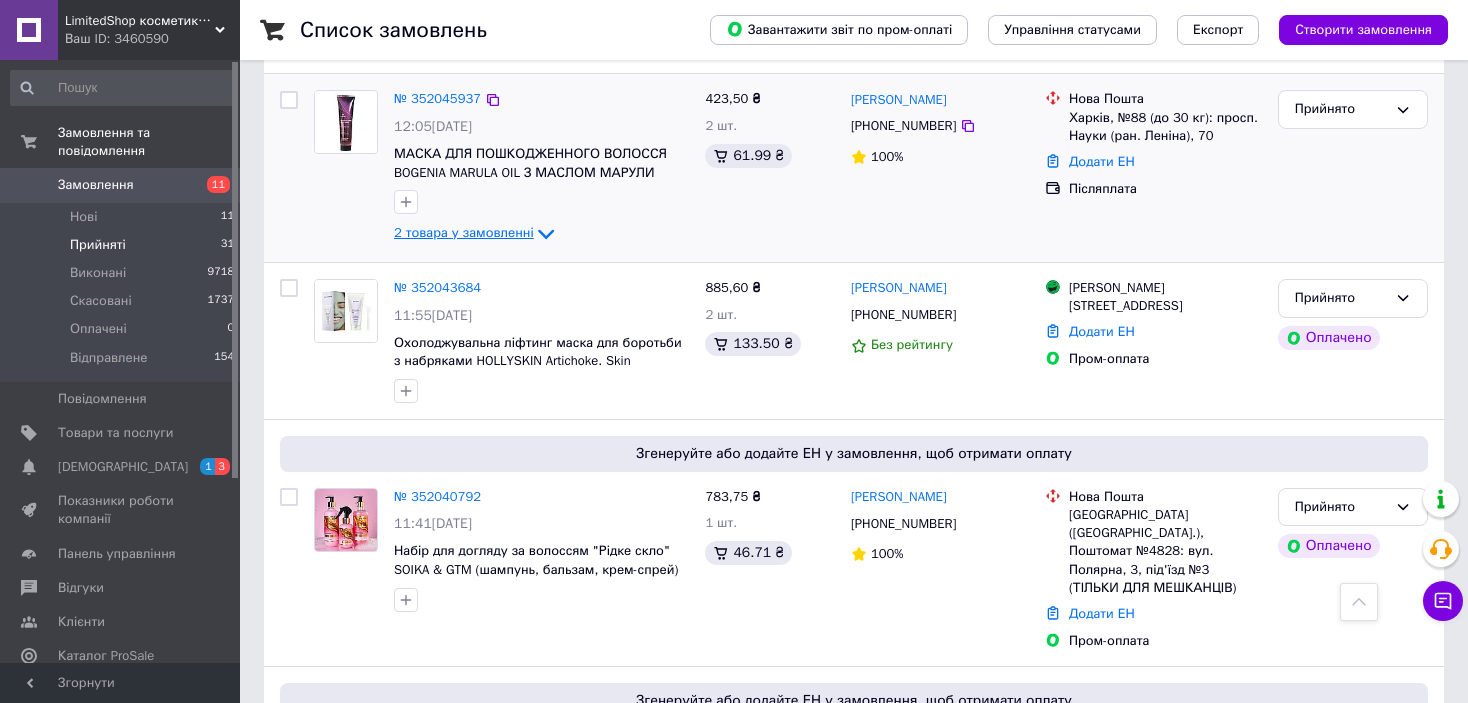 click 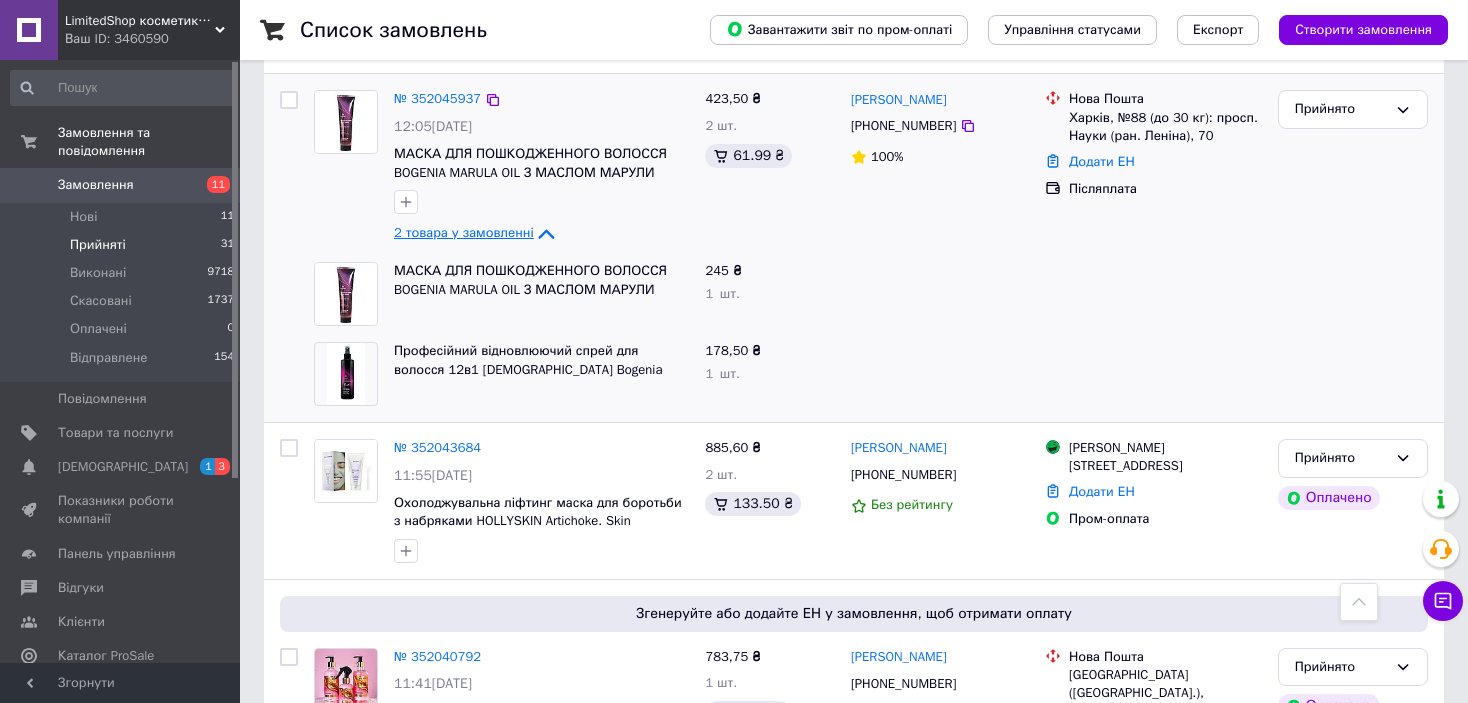 click 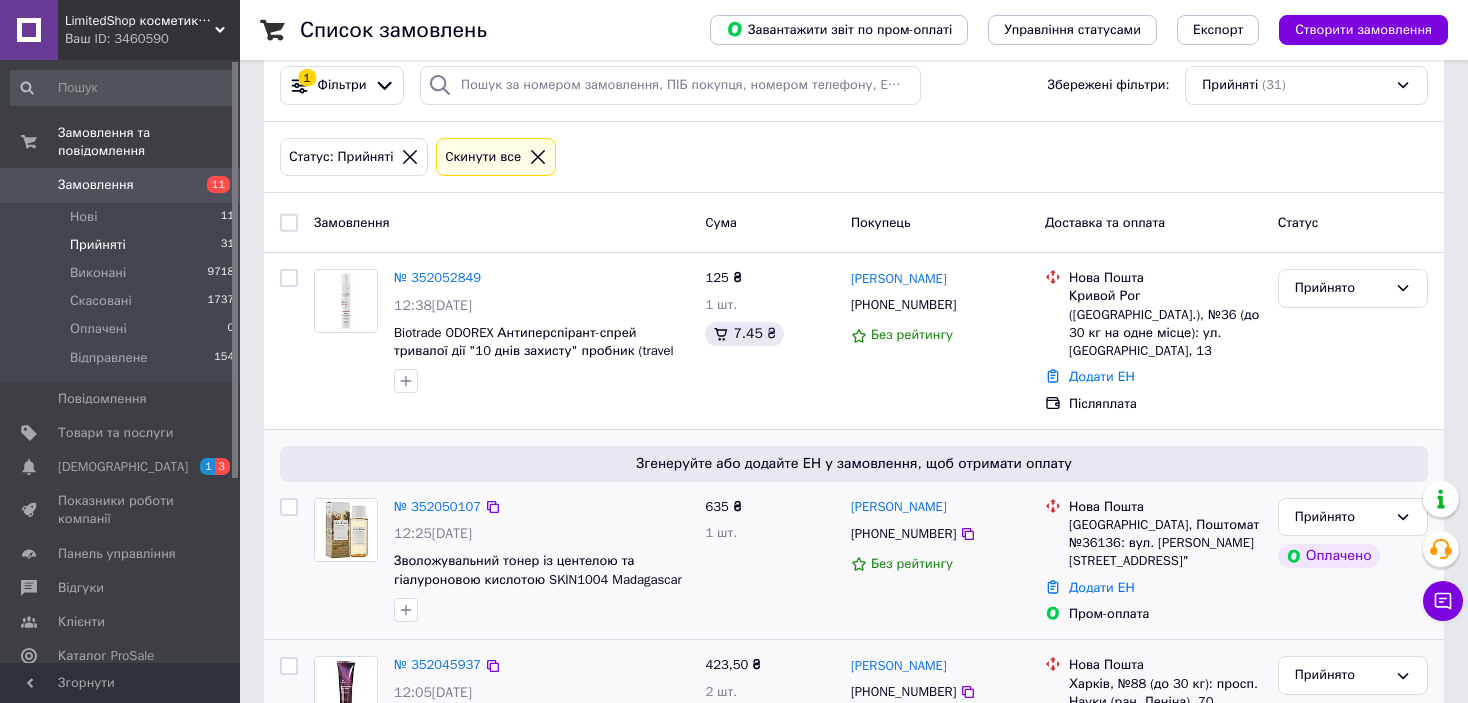 scroll, scrollTop: 0, scrollLeft: 0, axis: both 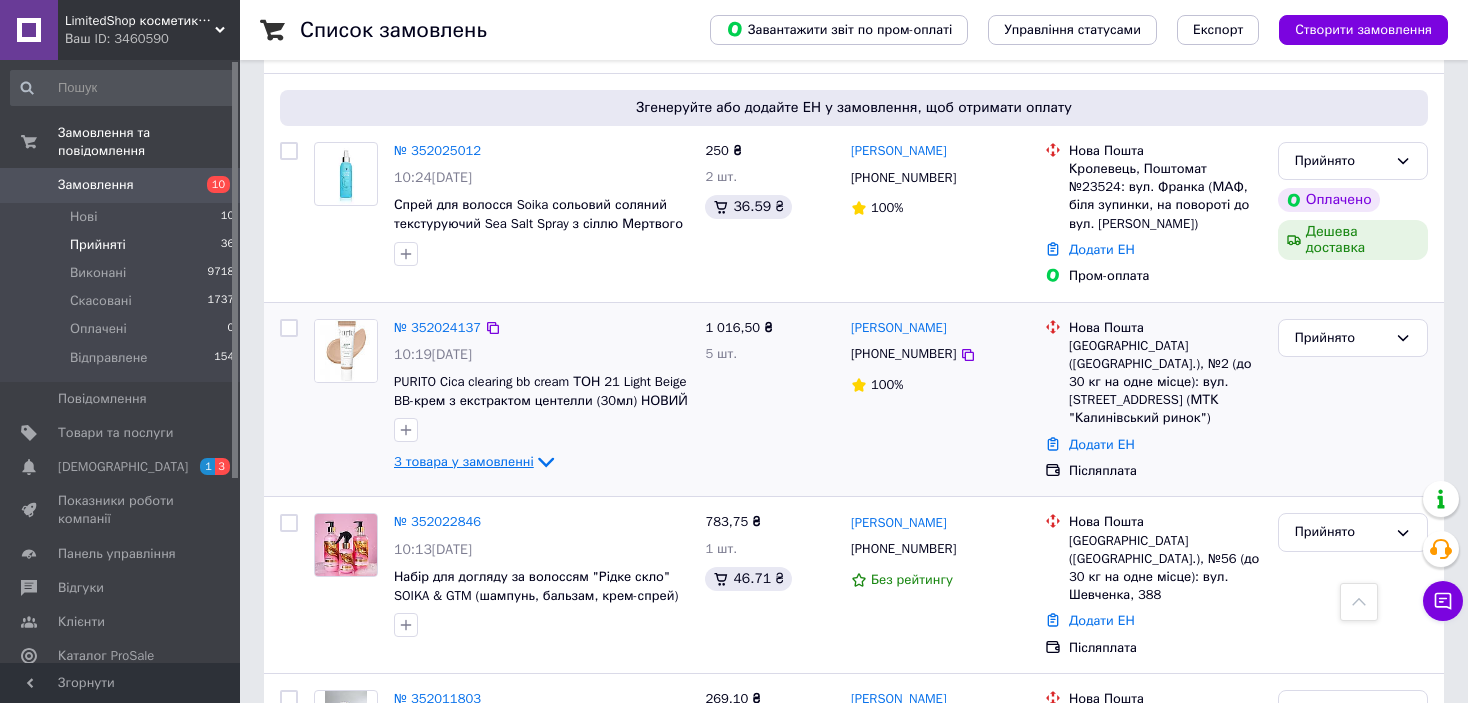 click 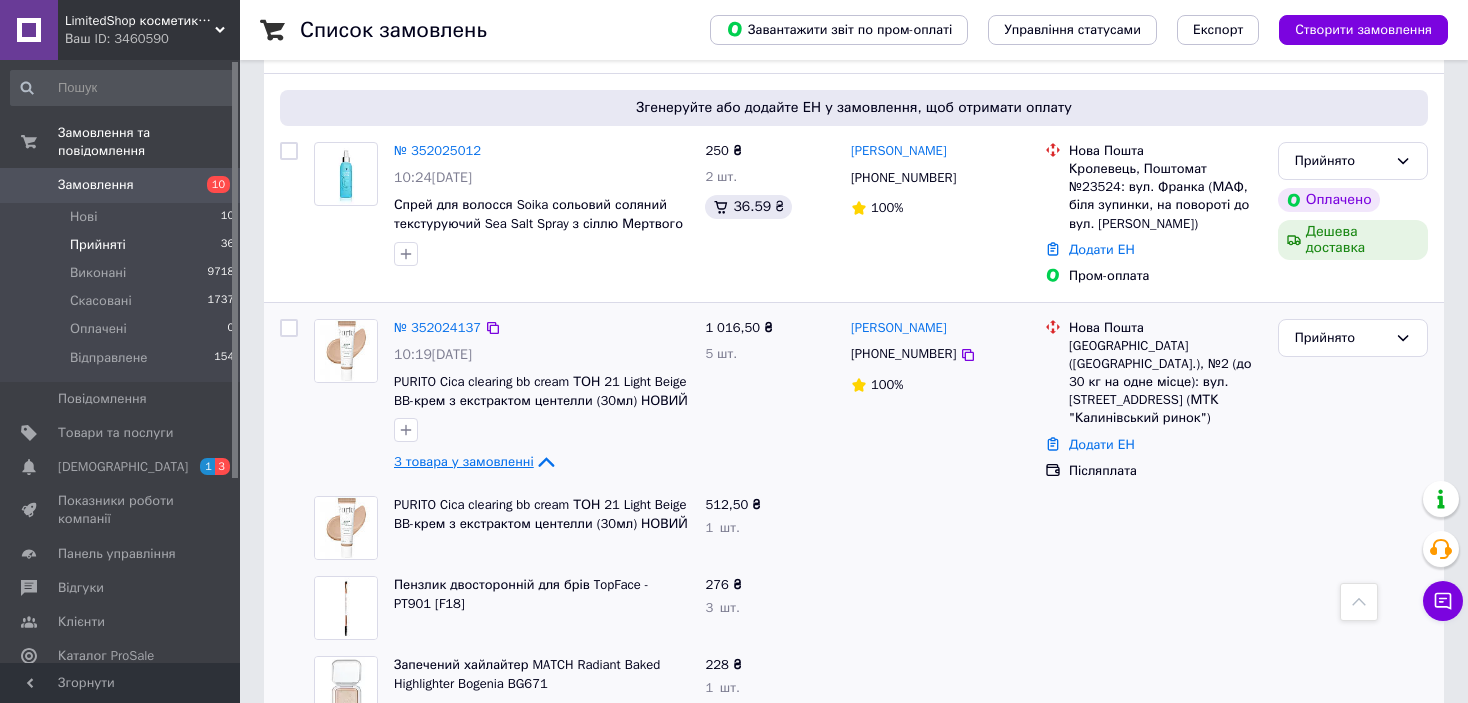click 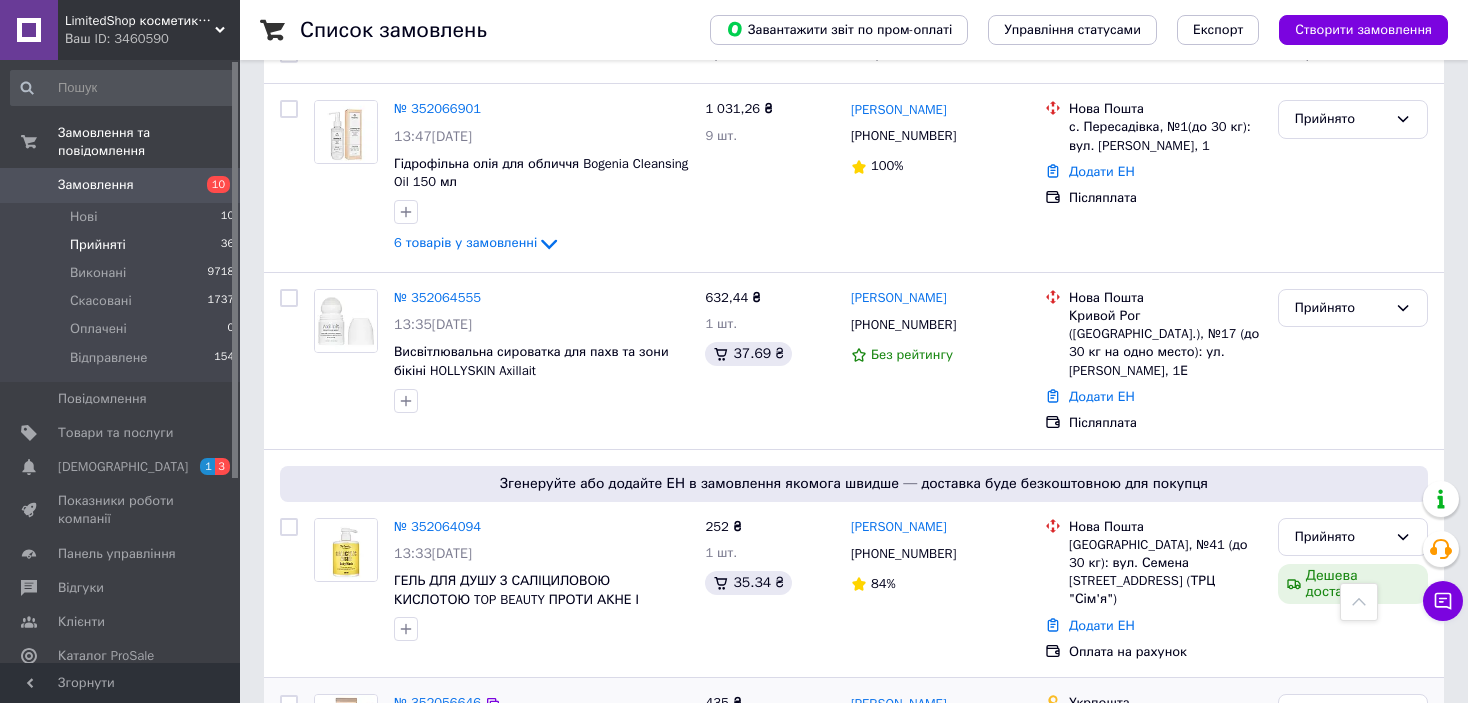 scroll, scrollTop: 200, scrollLeft: 0, axis: vertical 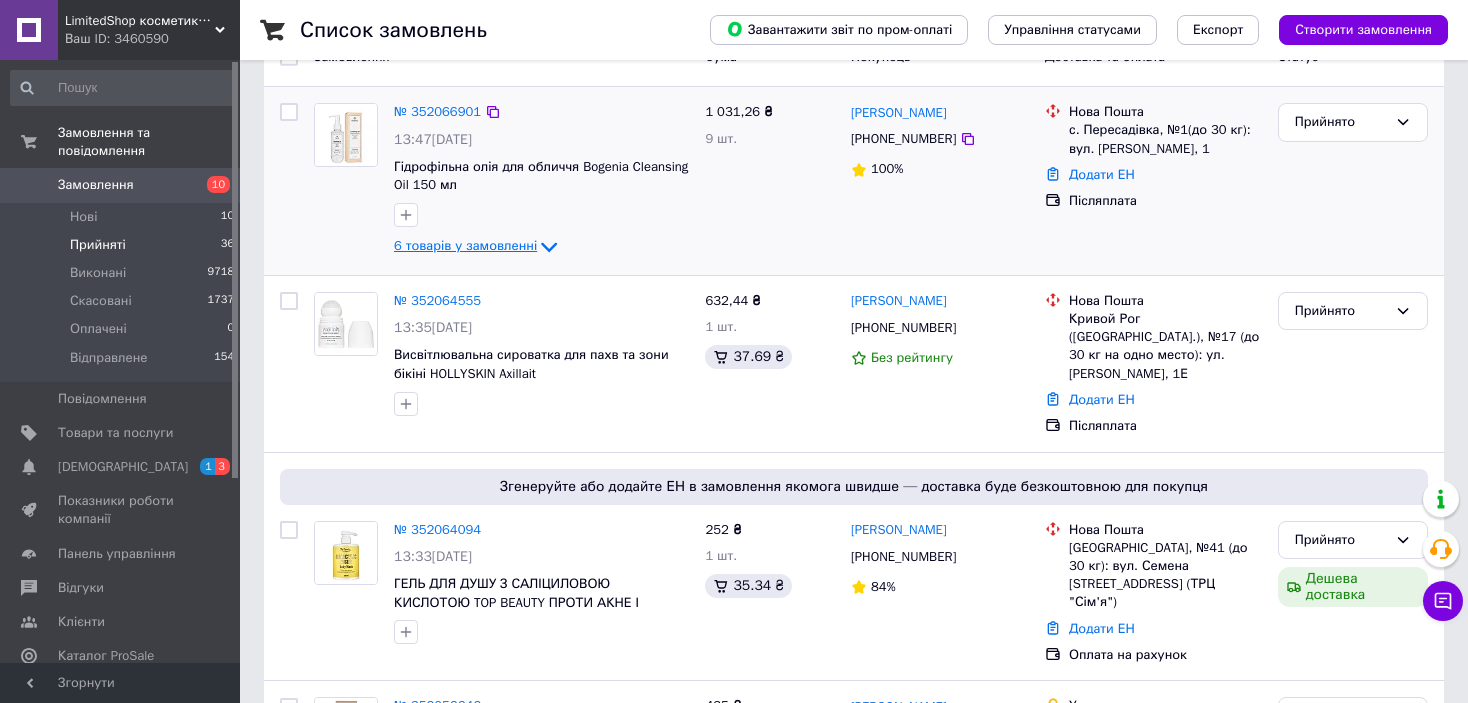 click 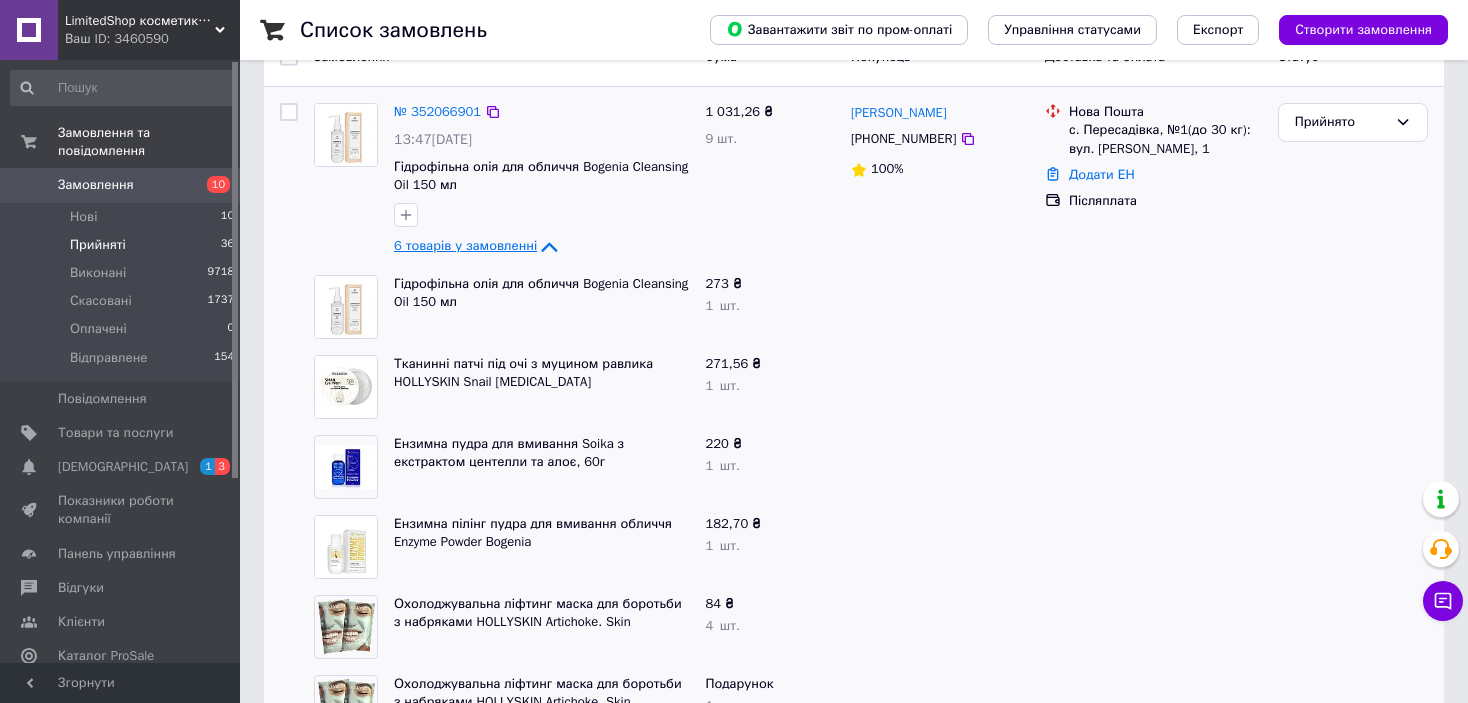 scroll, scrollTop: 300, scrollLeft: 0, axis: vertical 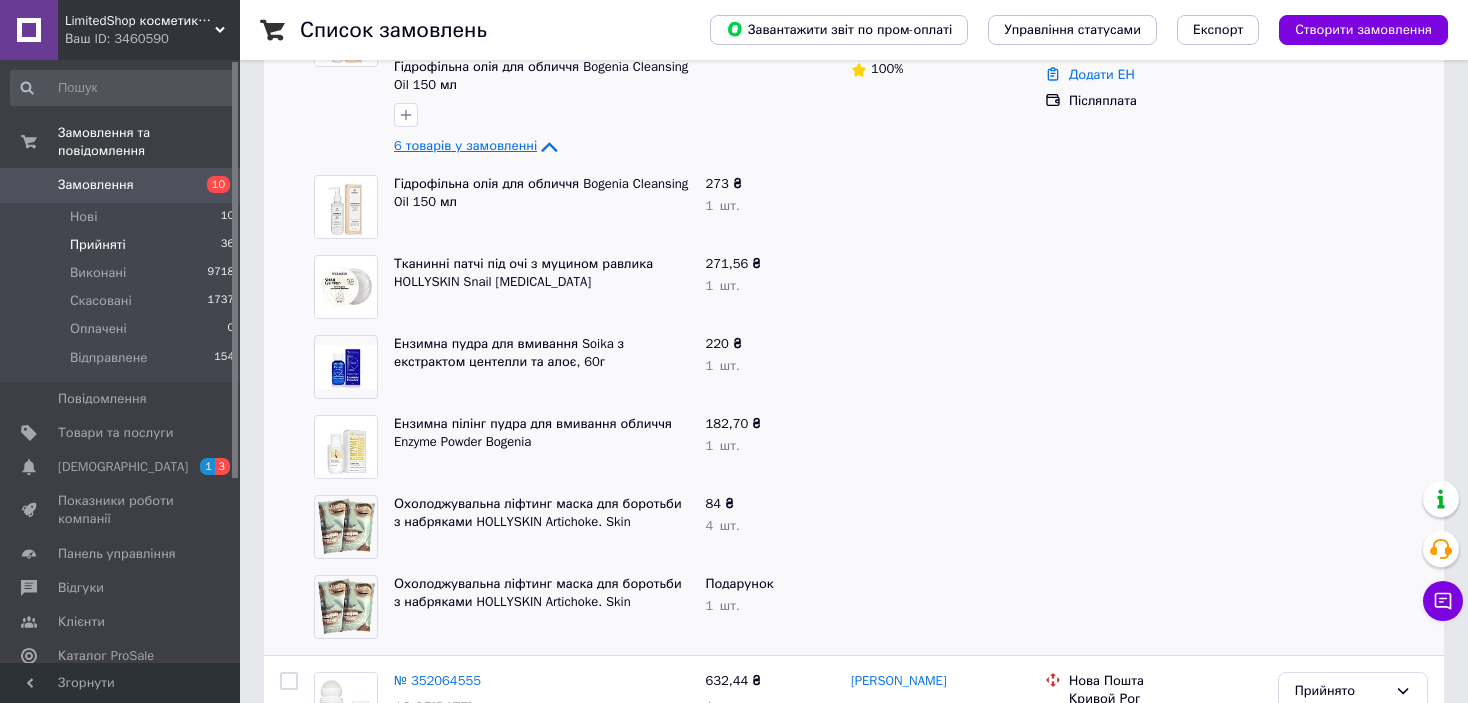 click 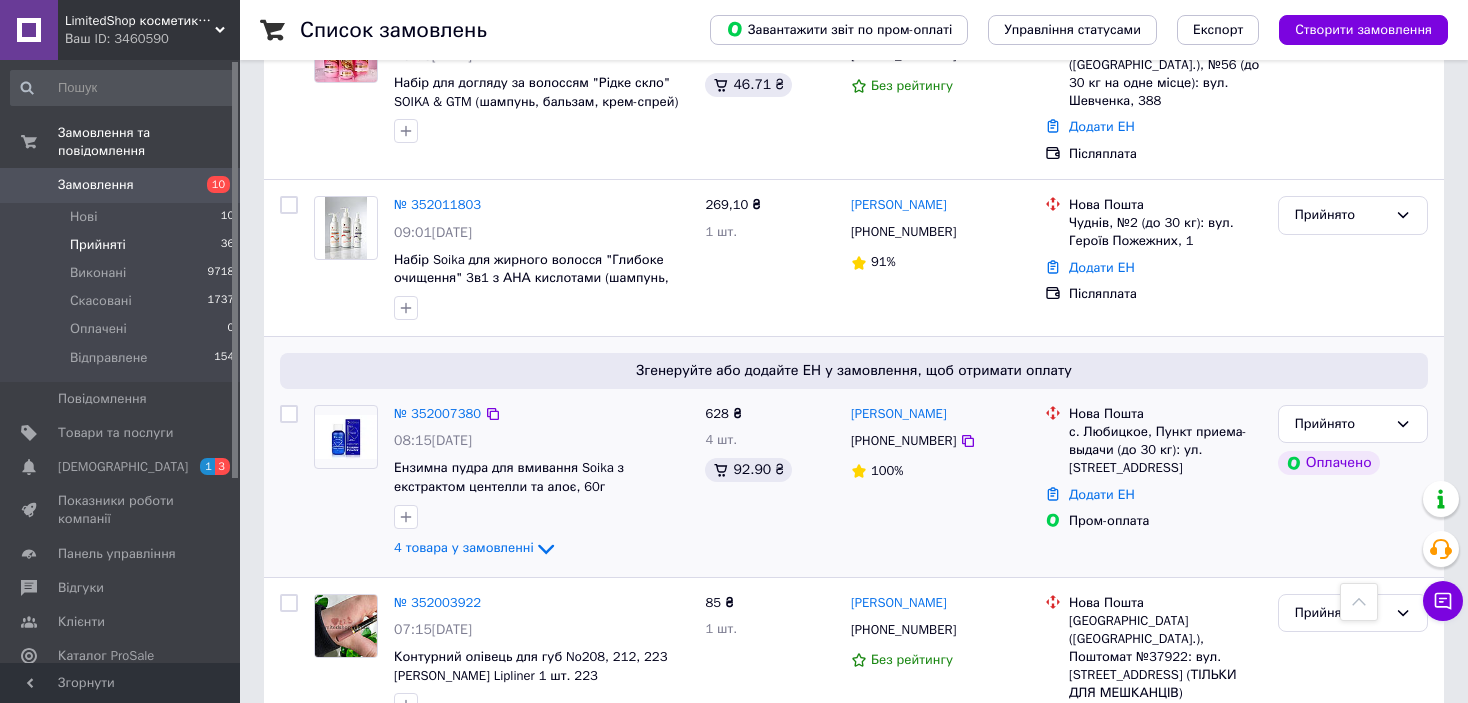 scroll, scrollTop: 3181, scrollLeft: 0, axis: vertical 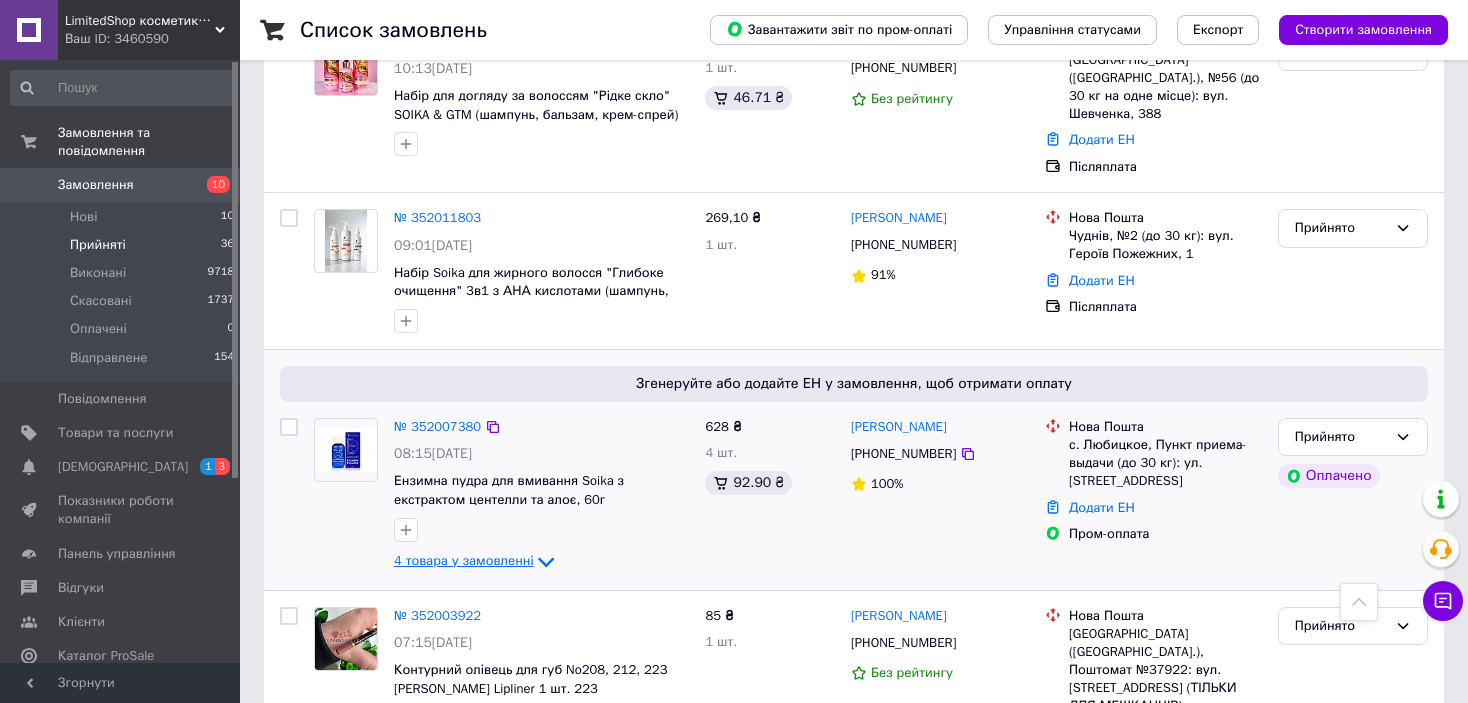 click 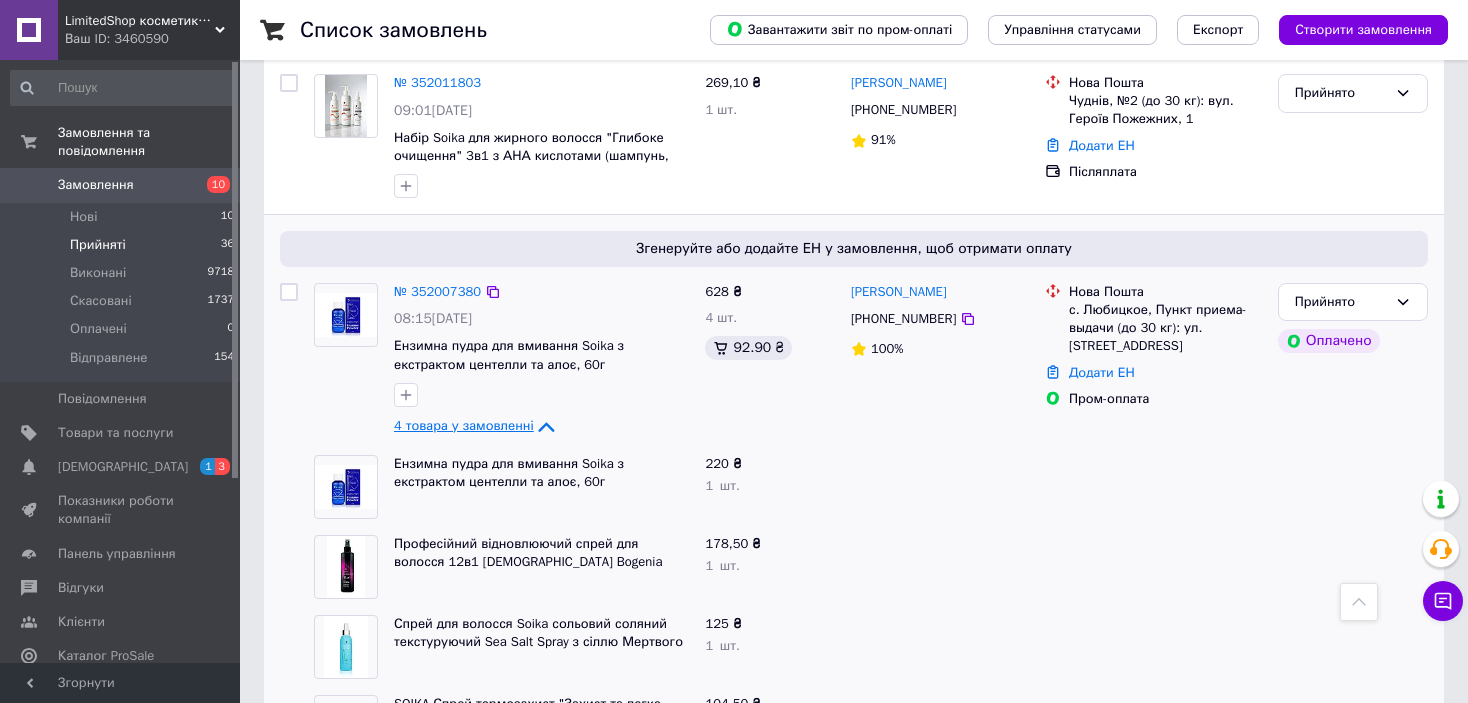 scroll, scrollTop: 3281, scrollLeft: 0, axis: vertical 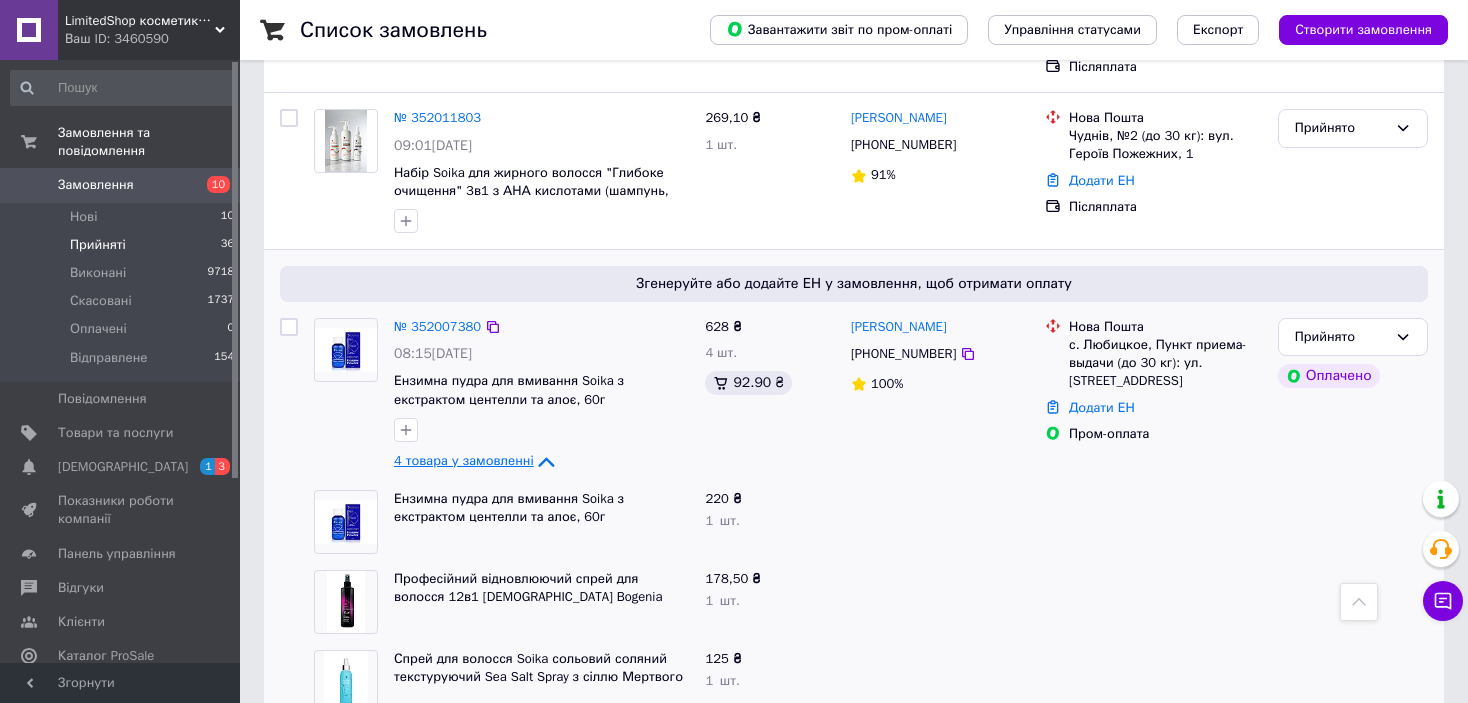 click 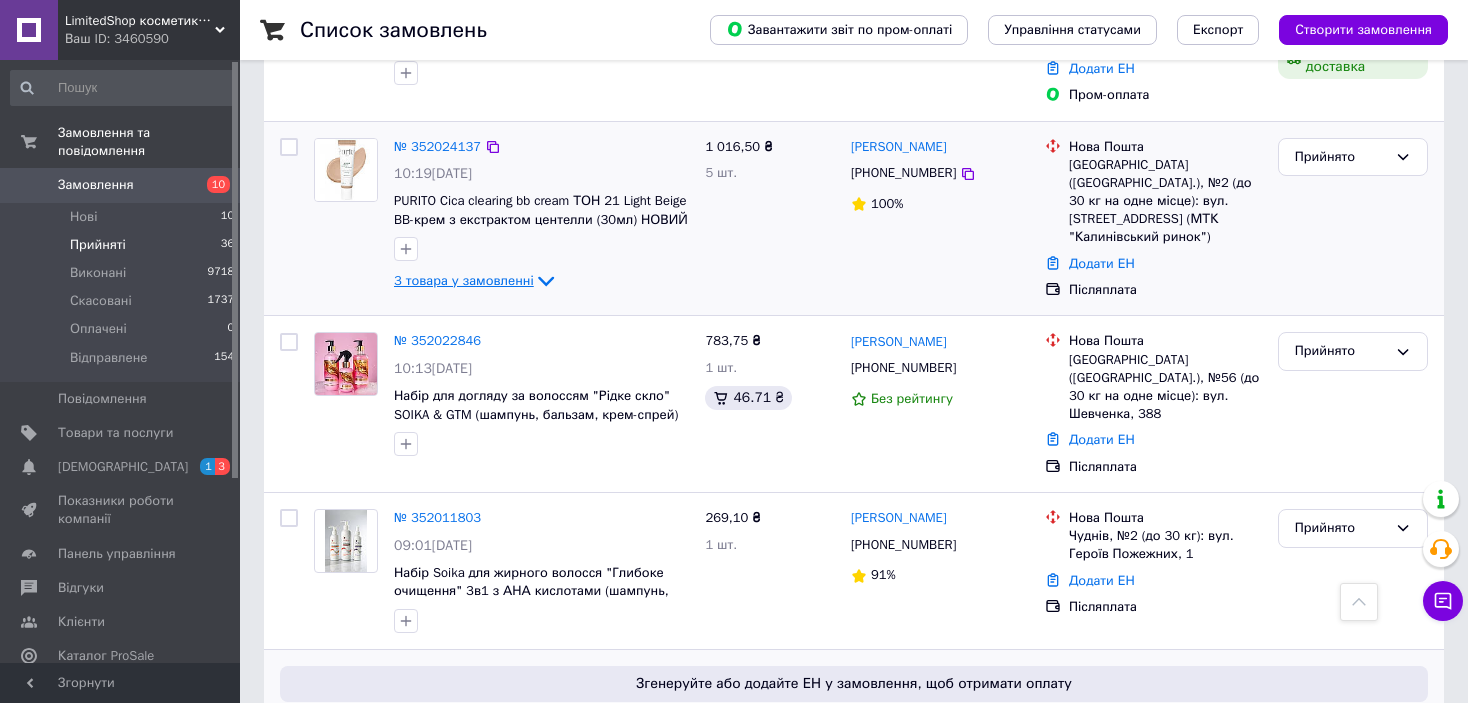 scroll, scrollTop: 2781, scrollLeft: 0, axis: vertical 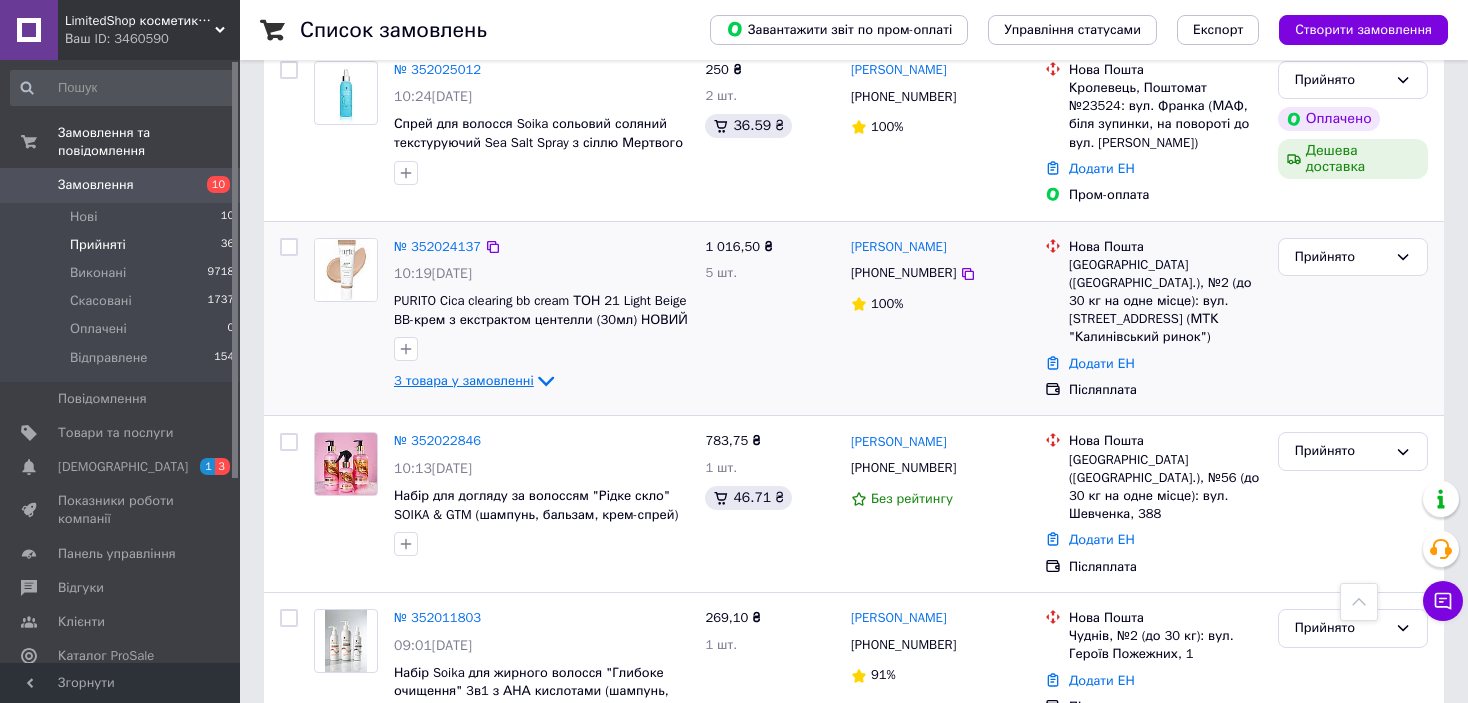 click 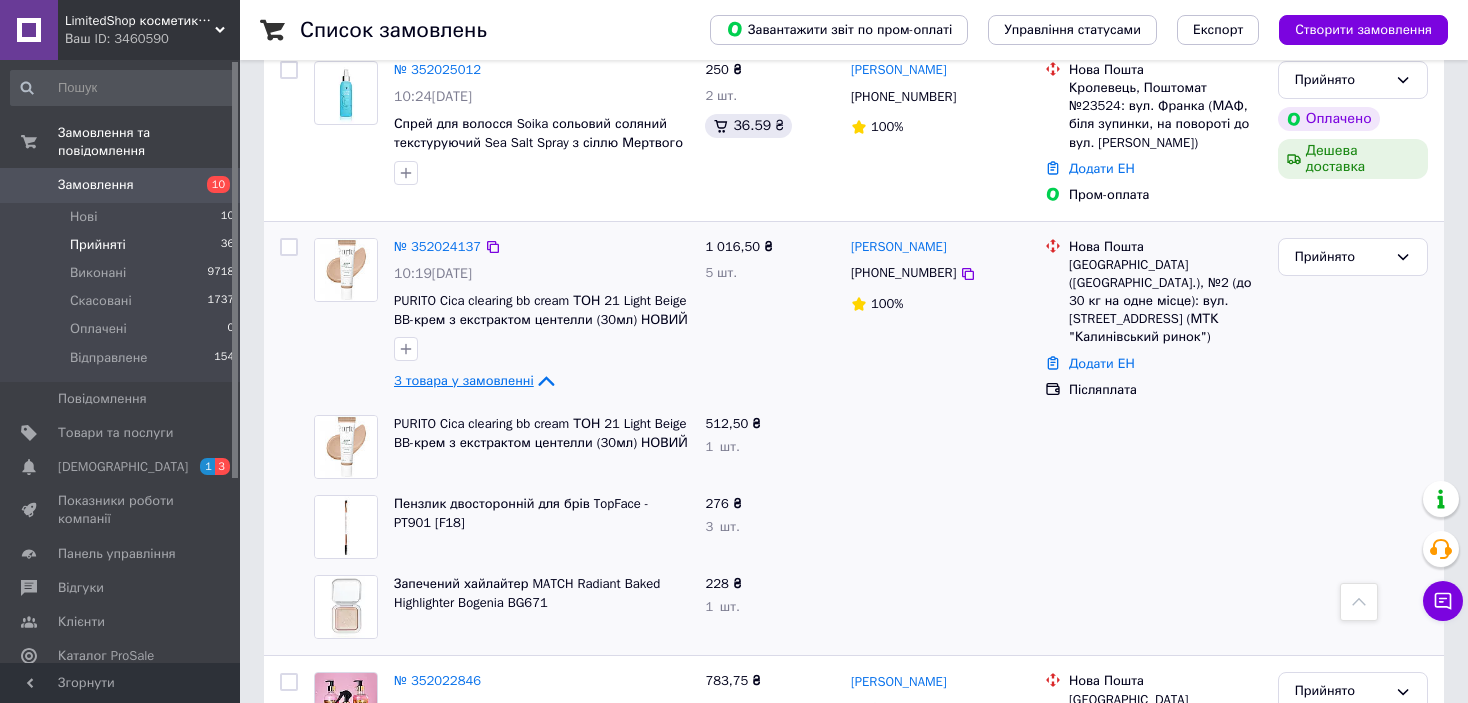 click 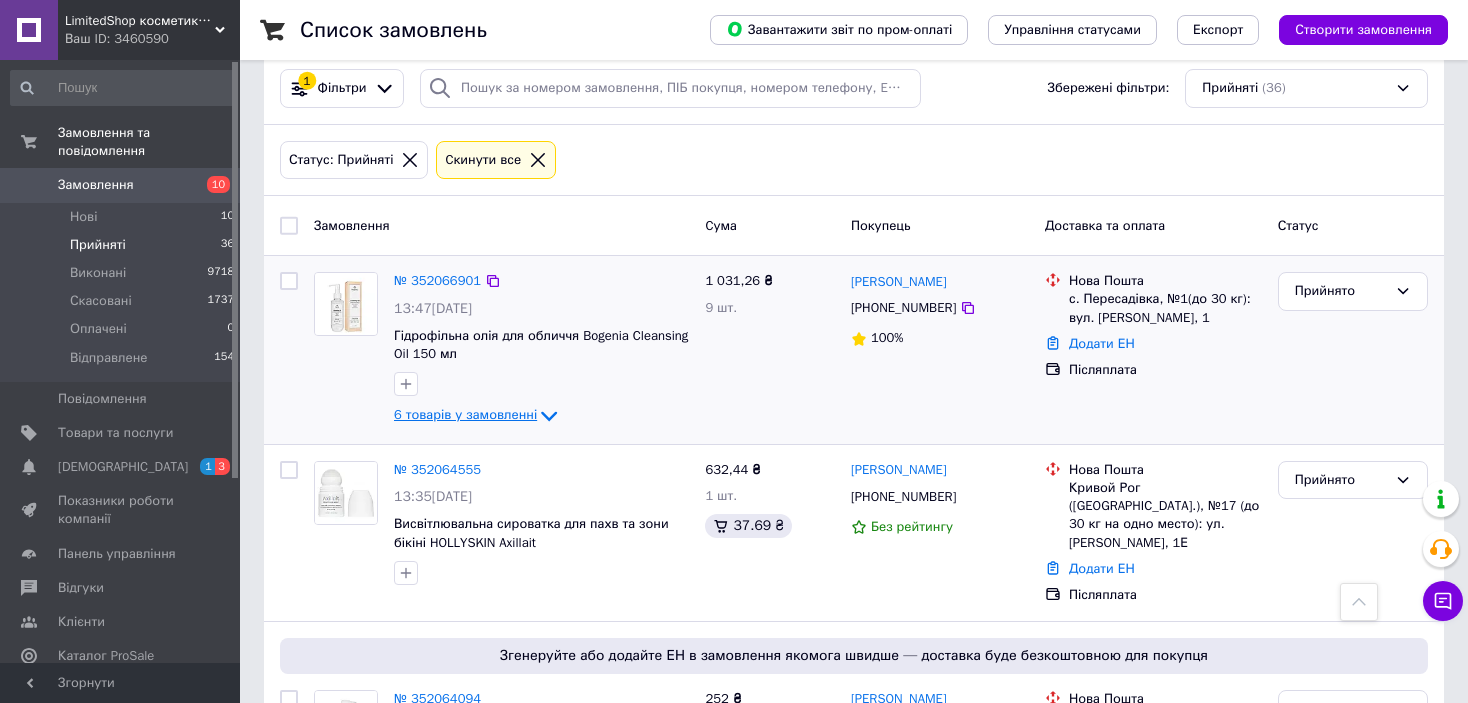 scroll, scrollTop: 0, scrollLeft: 0, axis: both 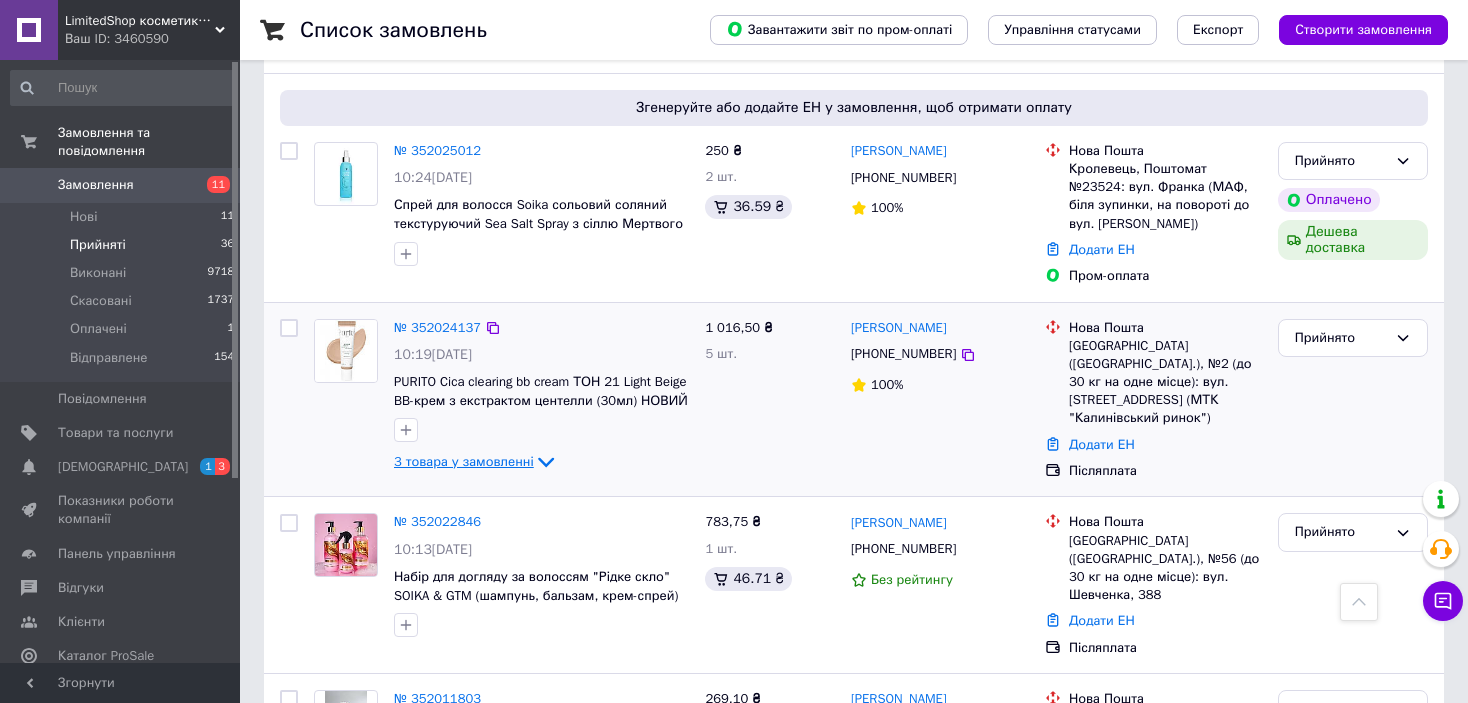click 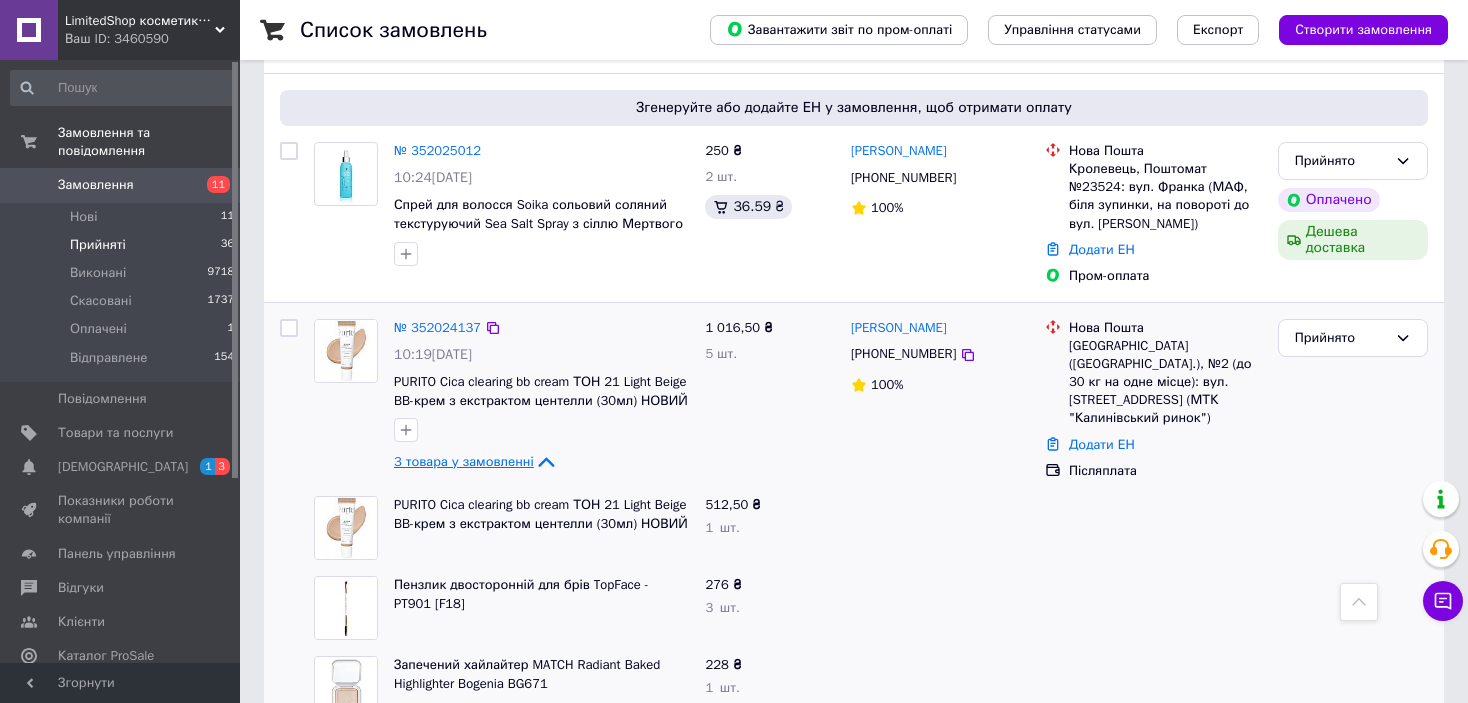 click 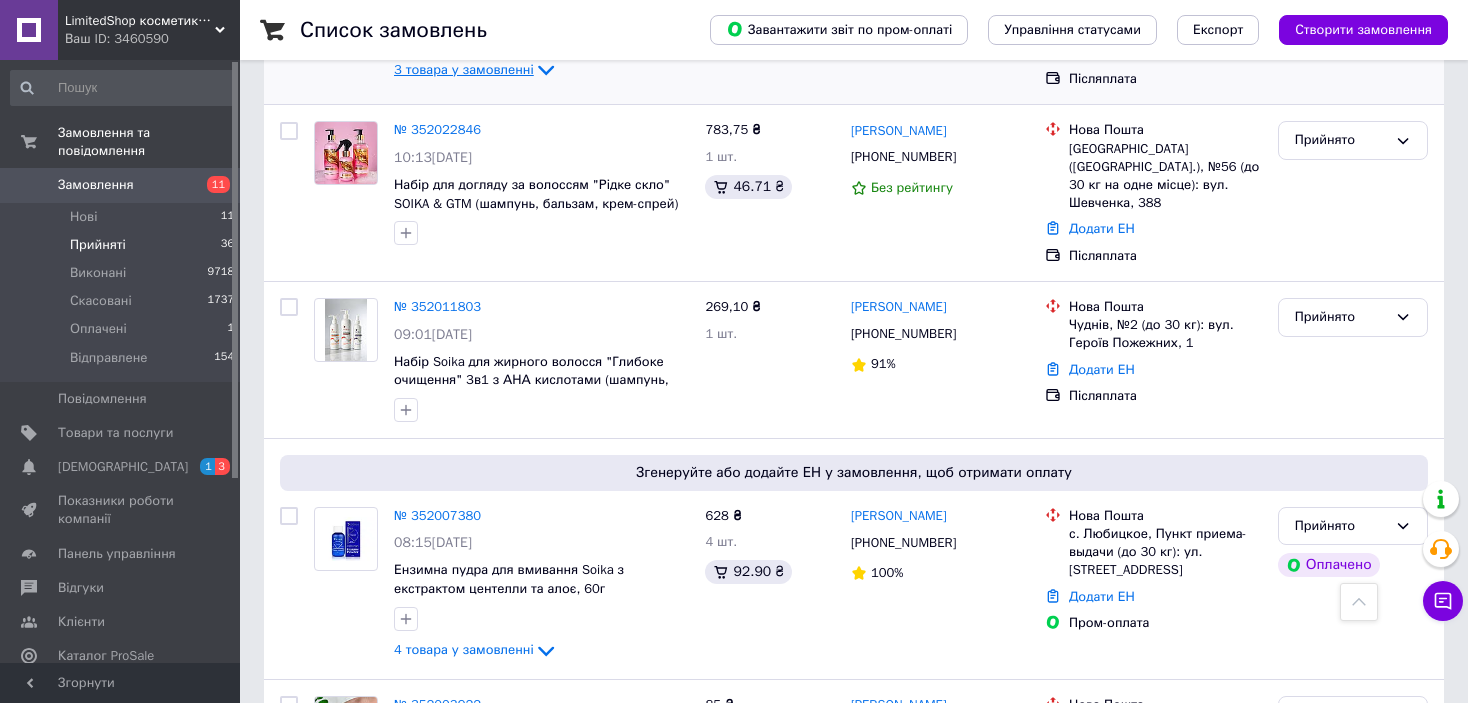 scroll, scrollTop: 3200, scrollLeft: 0, axis: vertical 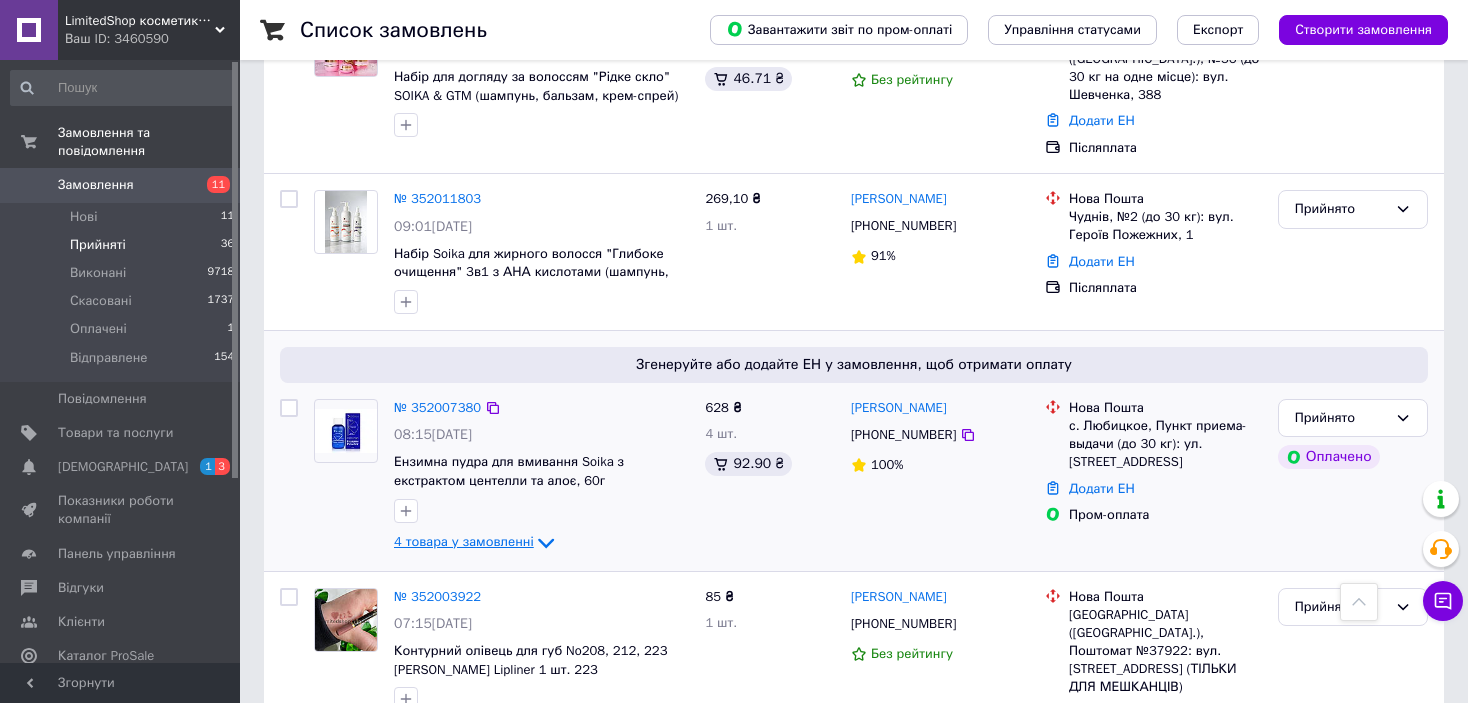 click 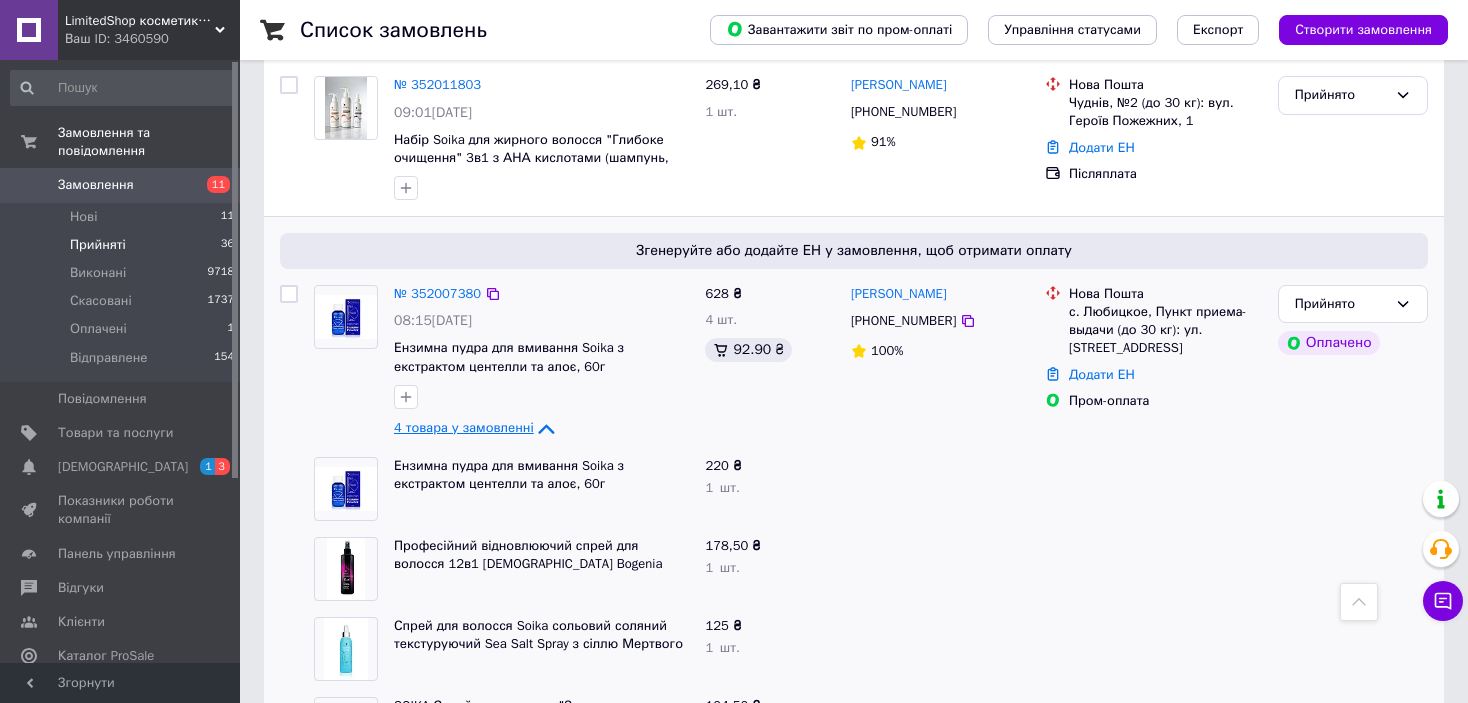 scroll, scrollTop: 3400, scrollLeft: 0, axis: vertical 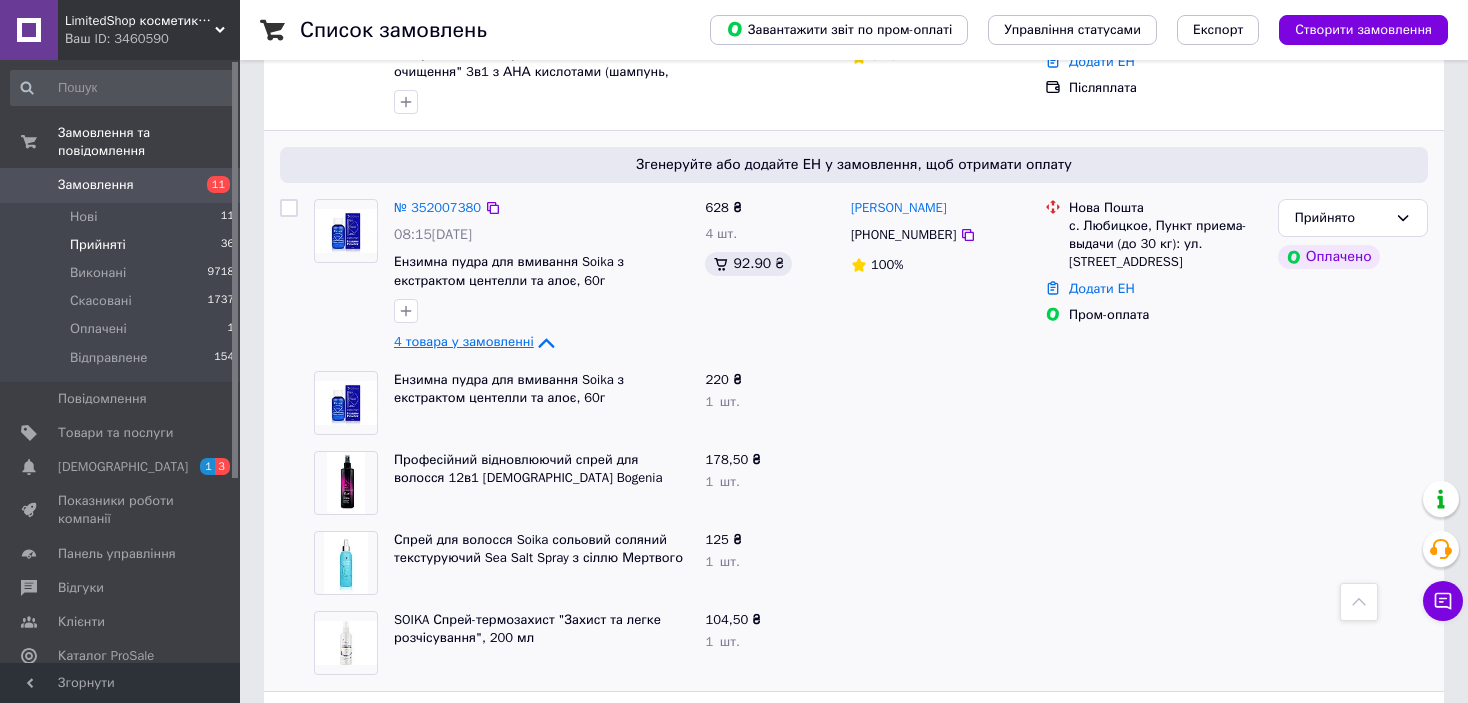 click 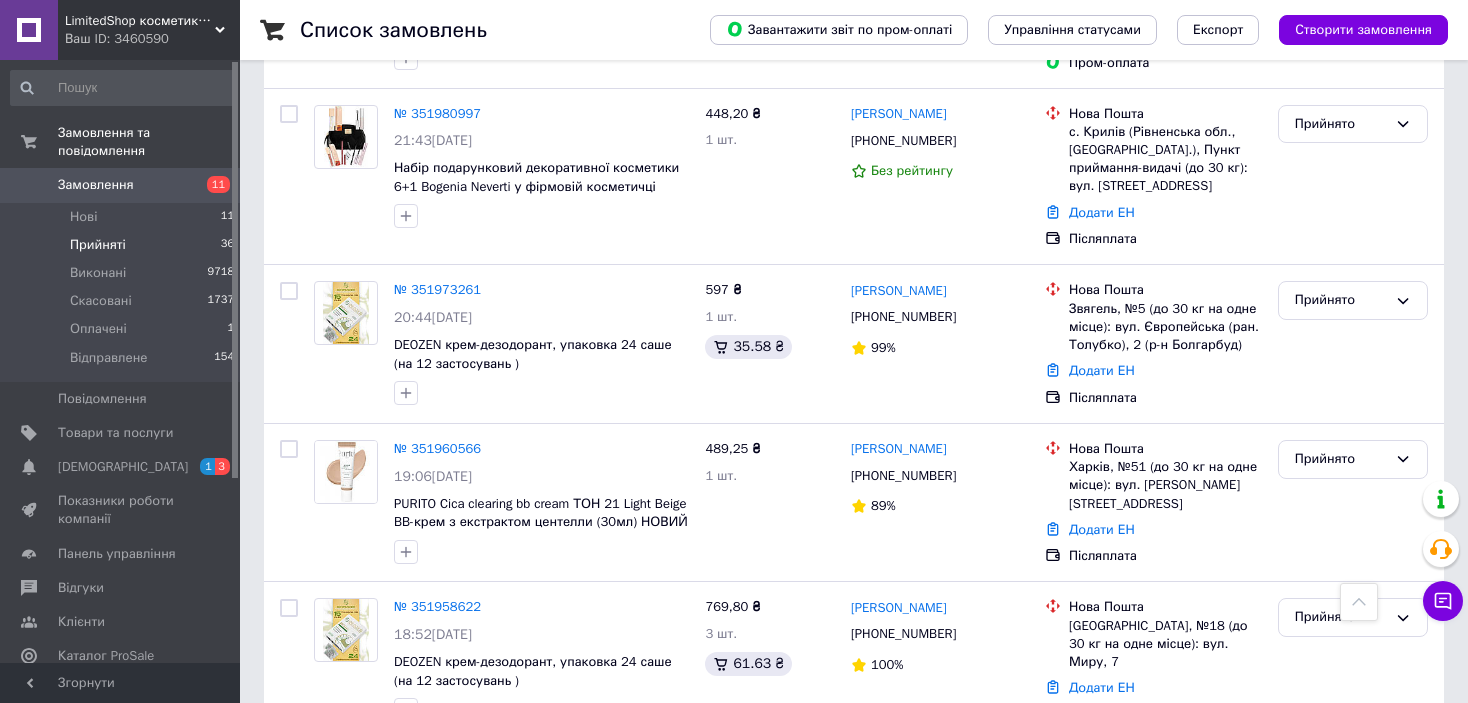 scroll, scrollTop: 5500, scrollLeft: 0, axis: vertical 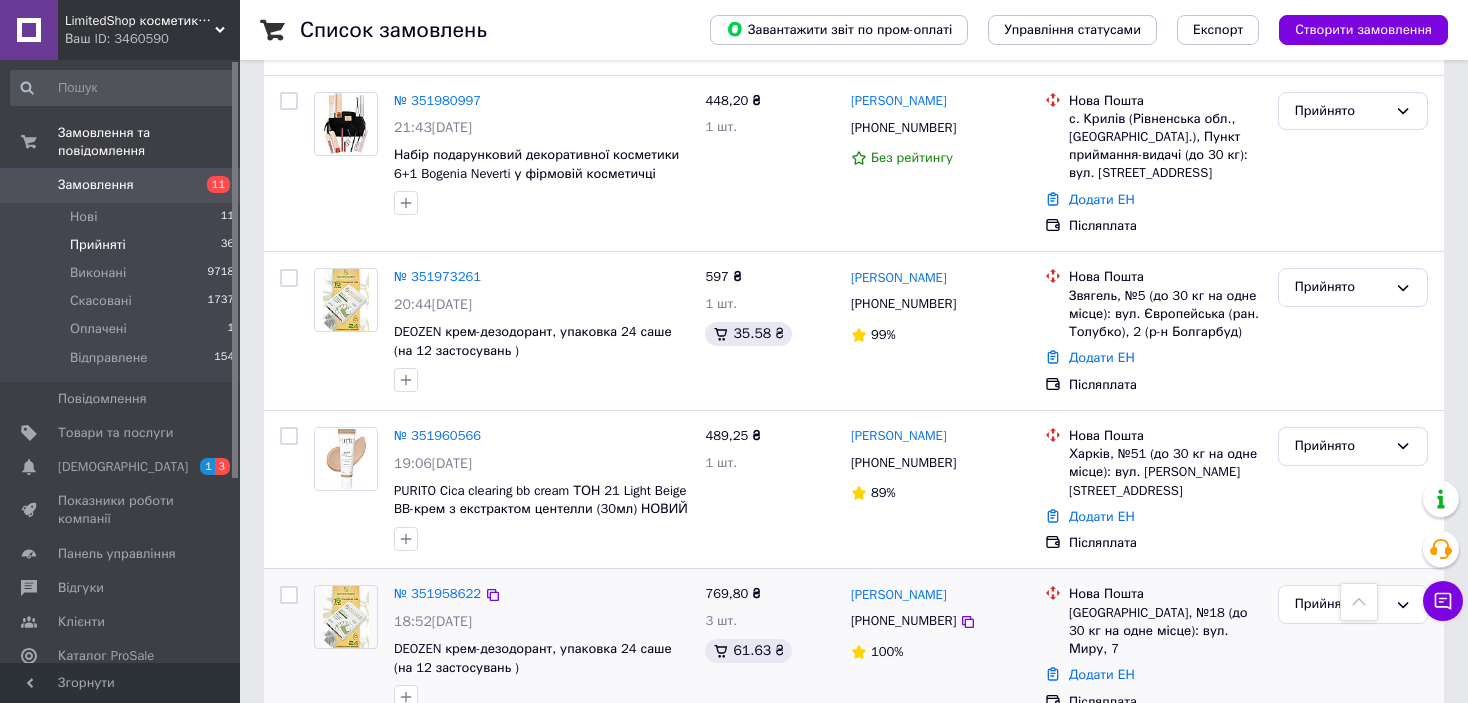 click 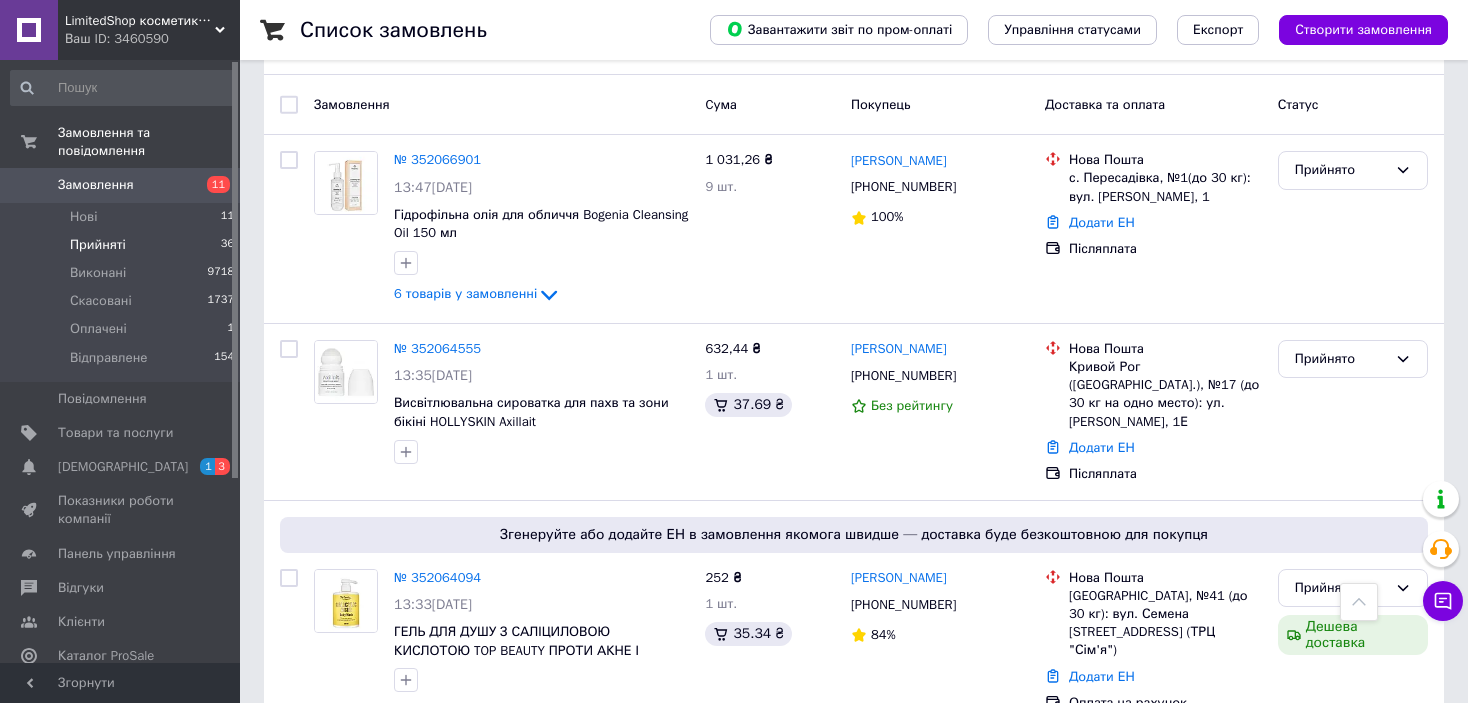 scroll, scrollTop: 0, scrollLeft: 0, axis: both 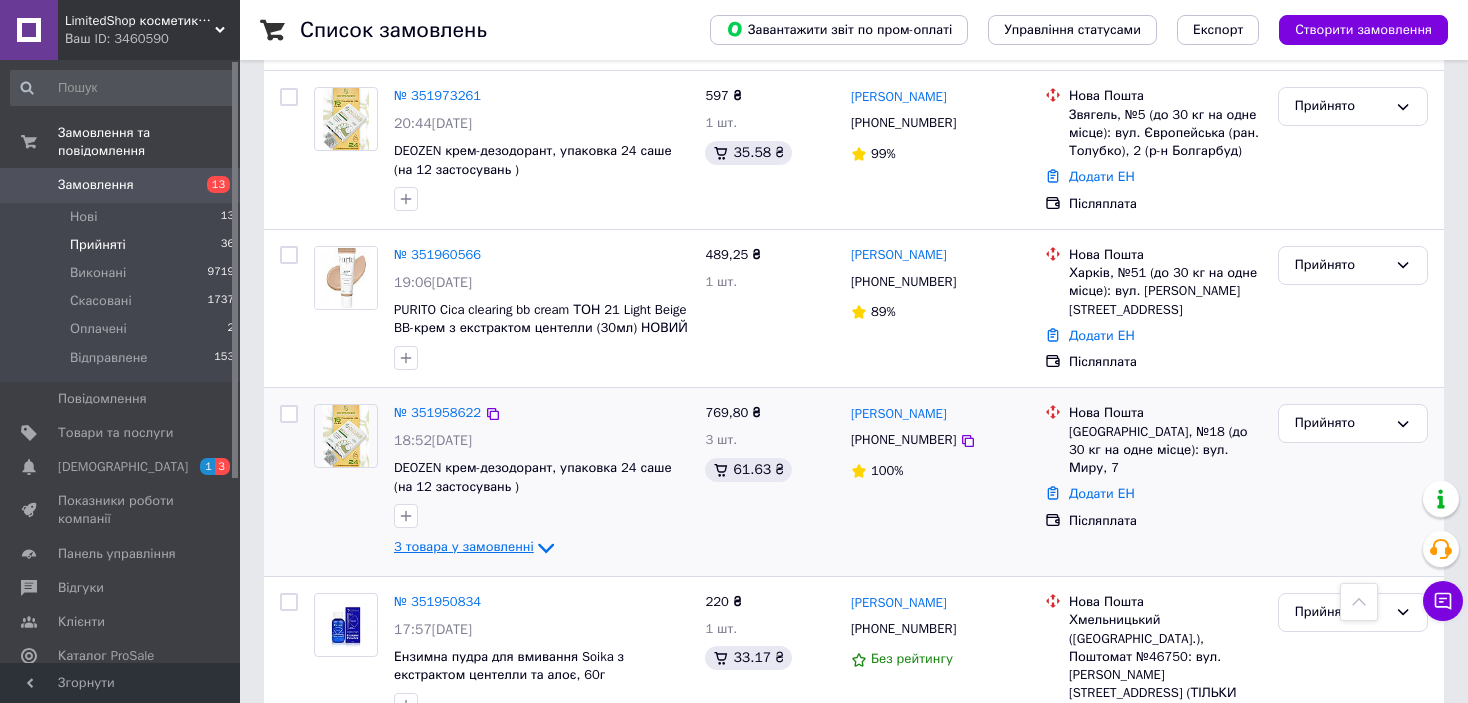 click 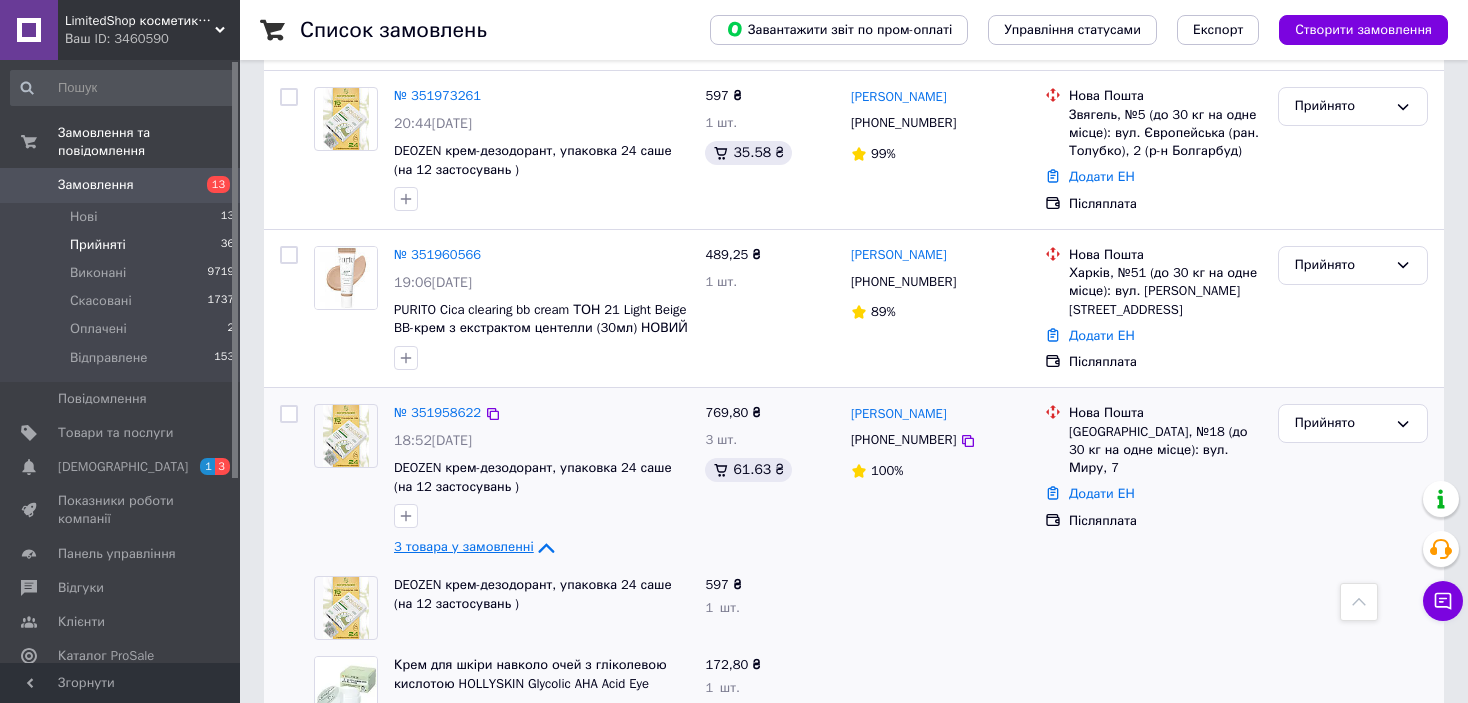 click 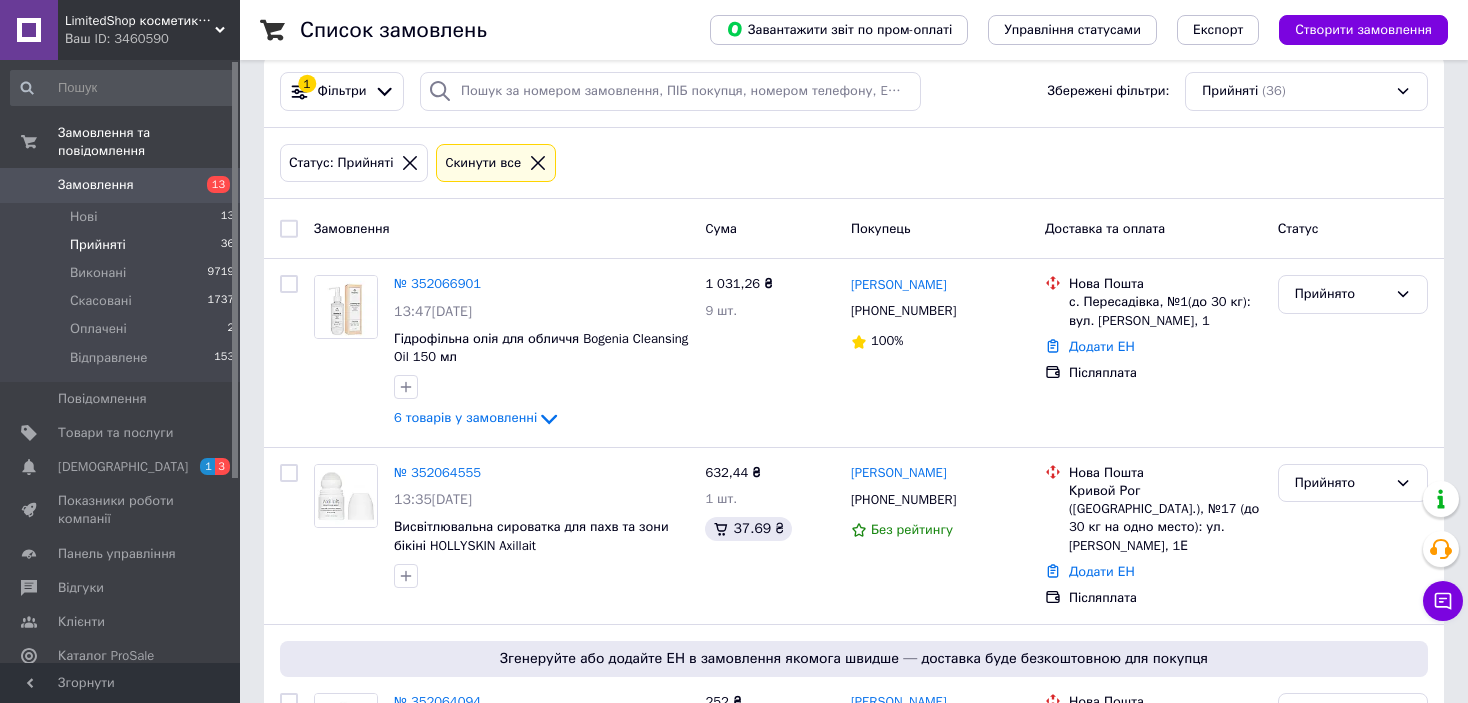 scroll, scrollTop: 0, scrollLeft: 0, axis: both 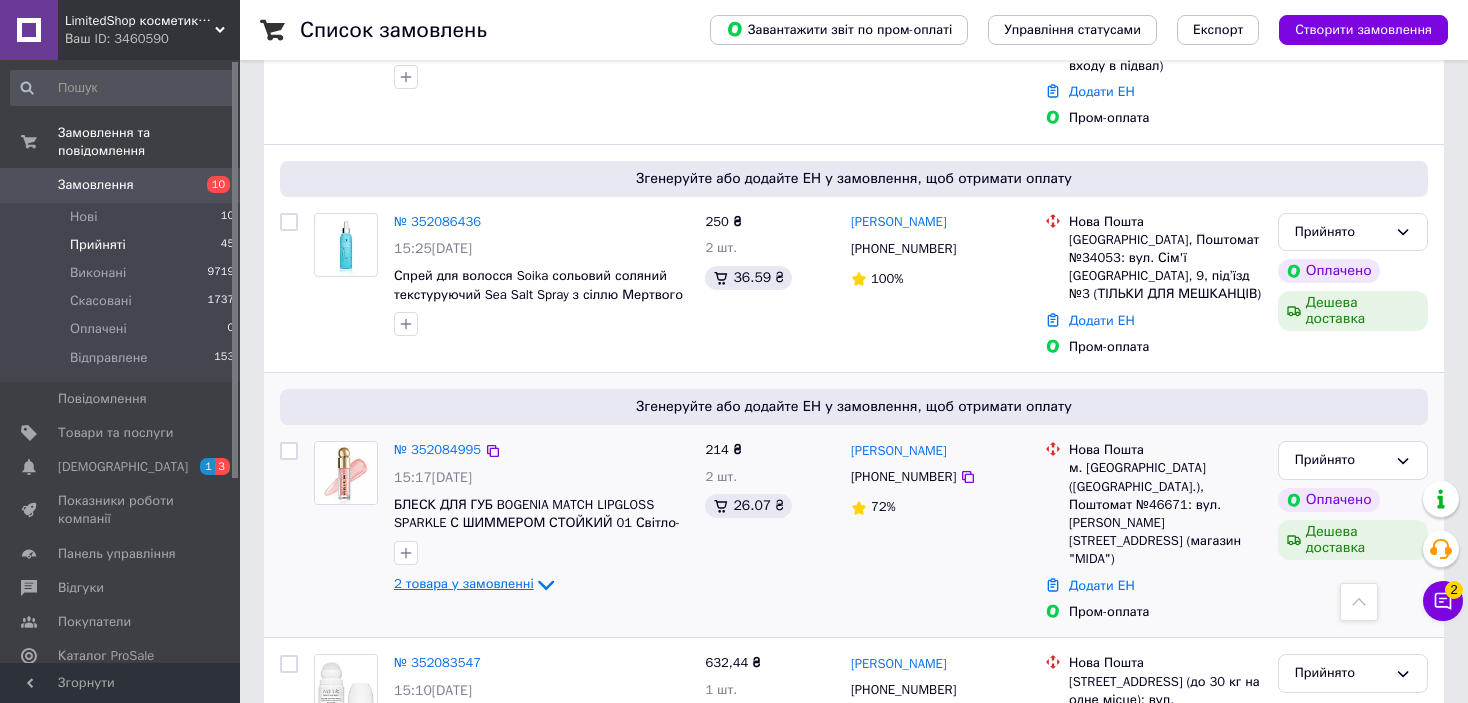 click 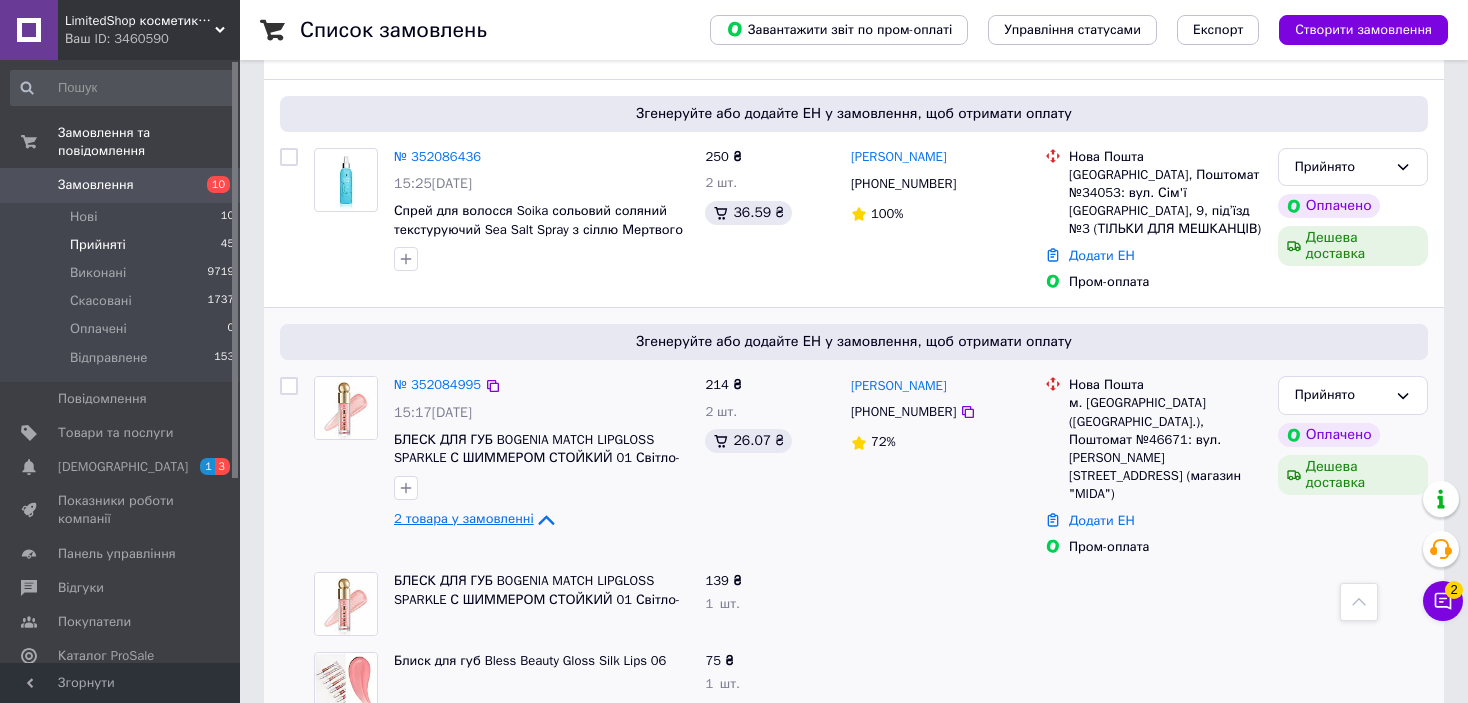 scroll, scrollTop: 700, scrollLeft: 0, axis: vertical 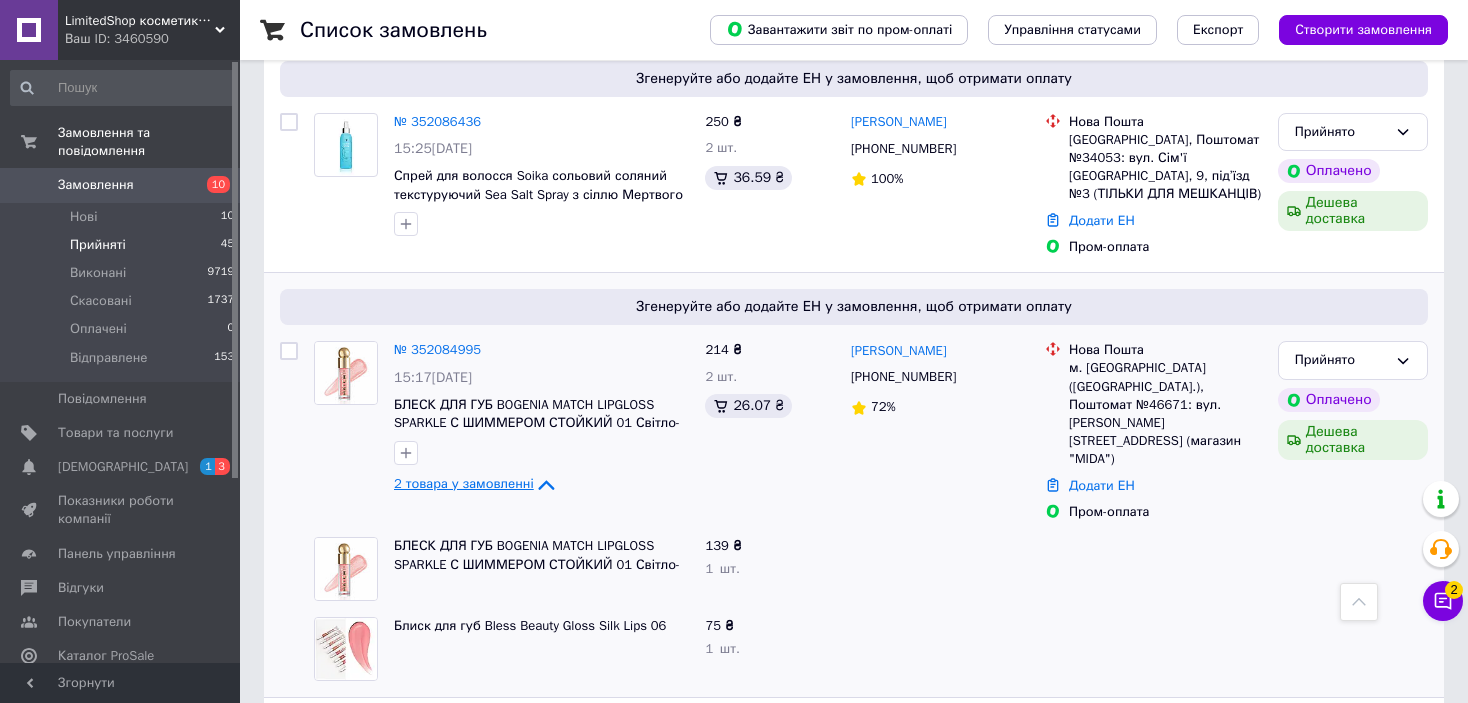 click 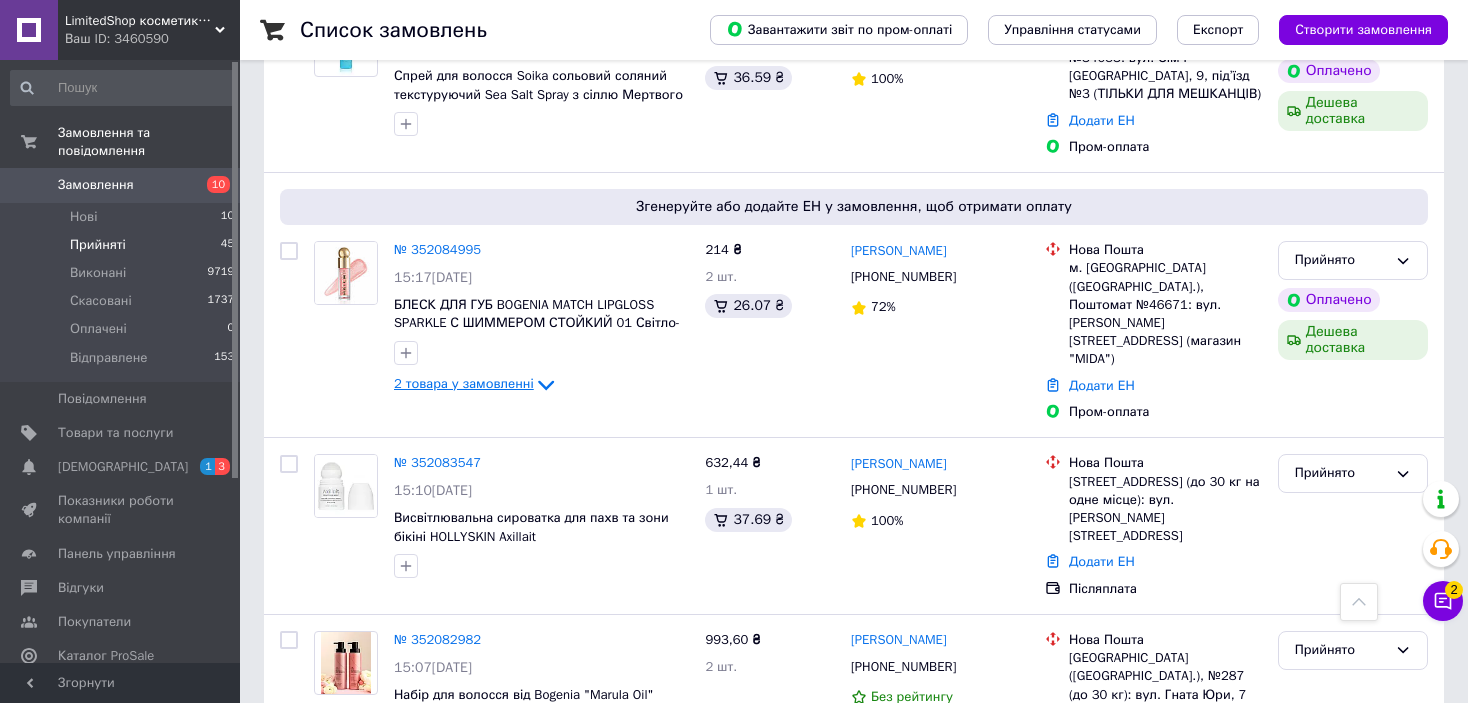 scroll, scrollTop: 100, scrollLeft: 0, axis: vertical 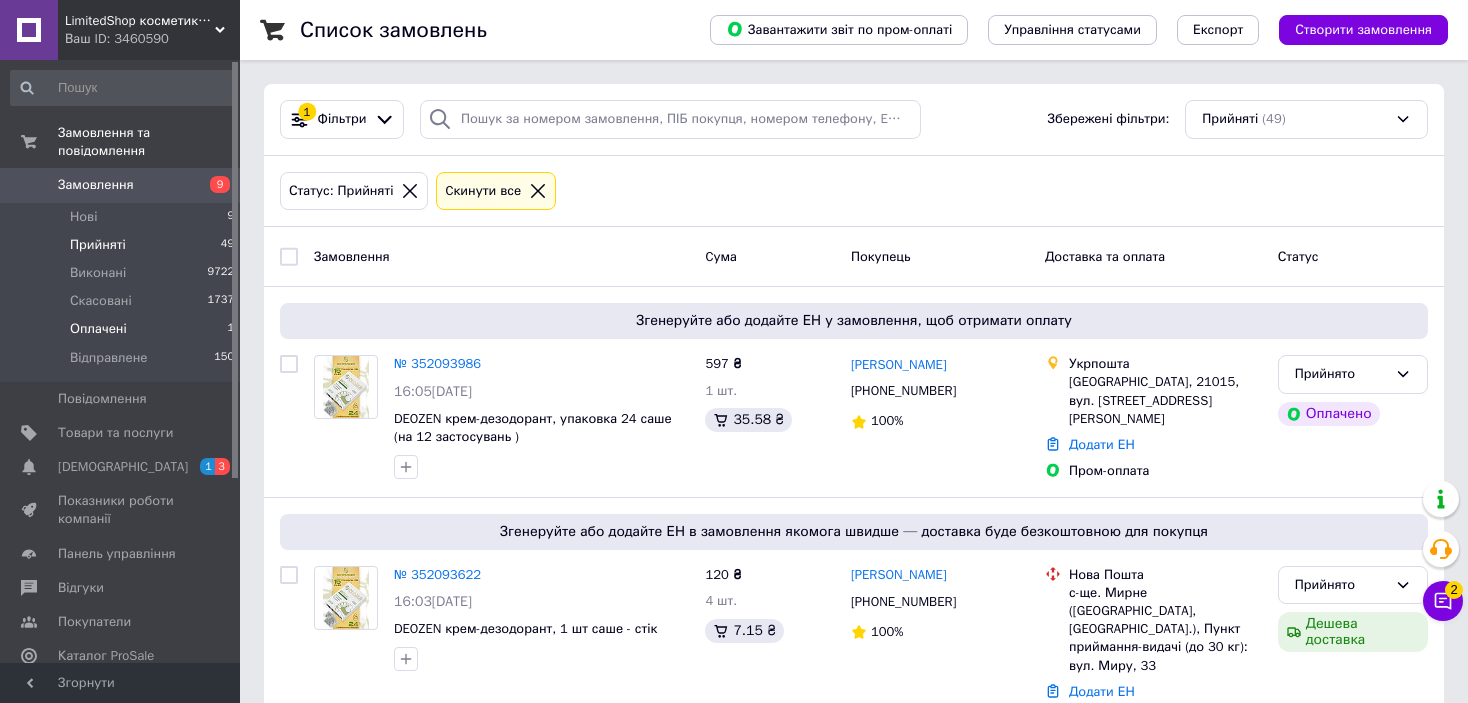 click on "Оплачені 1" at bounding box center (123, 329) 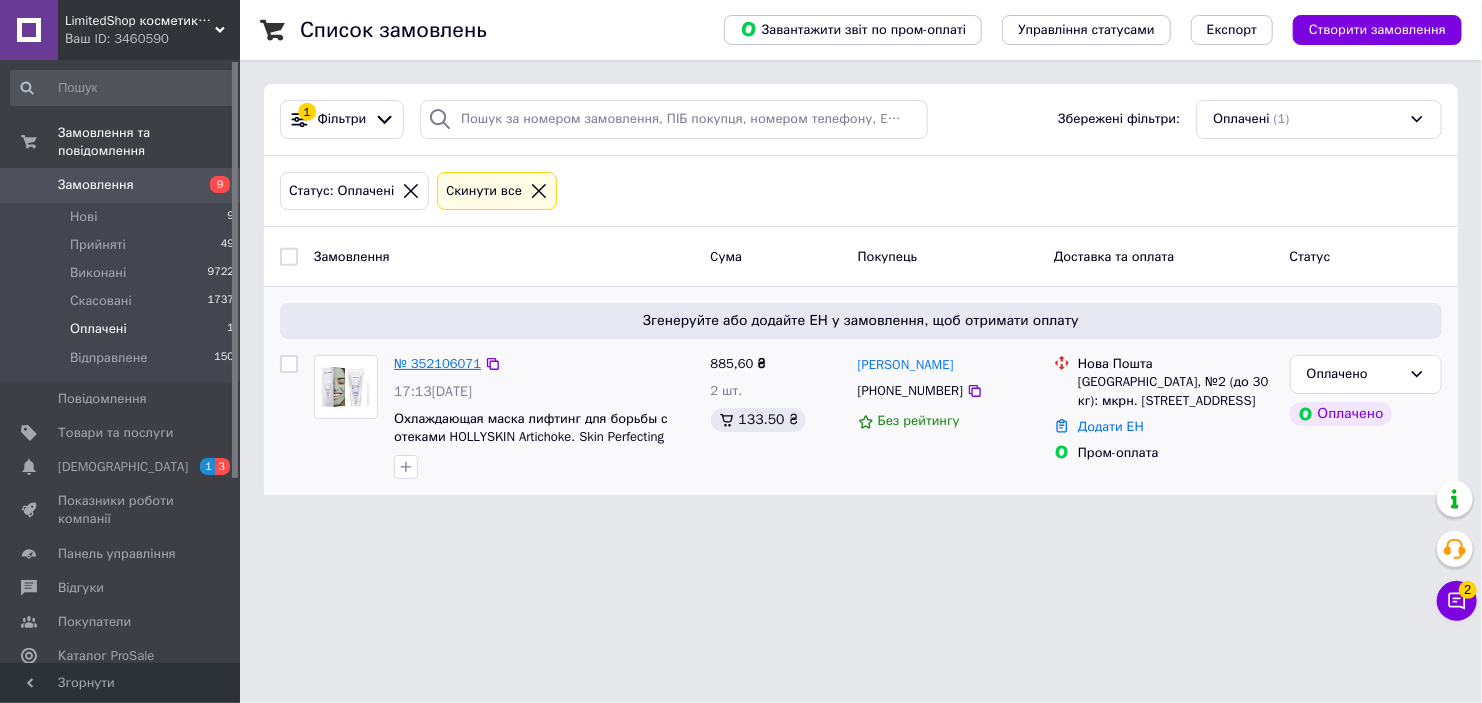 click on "№ 352106071" at bounding box center [437, 363] 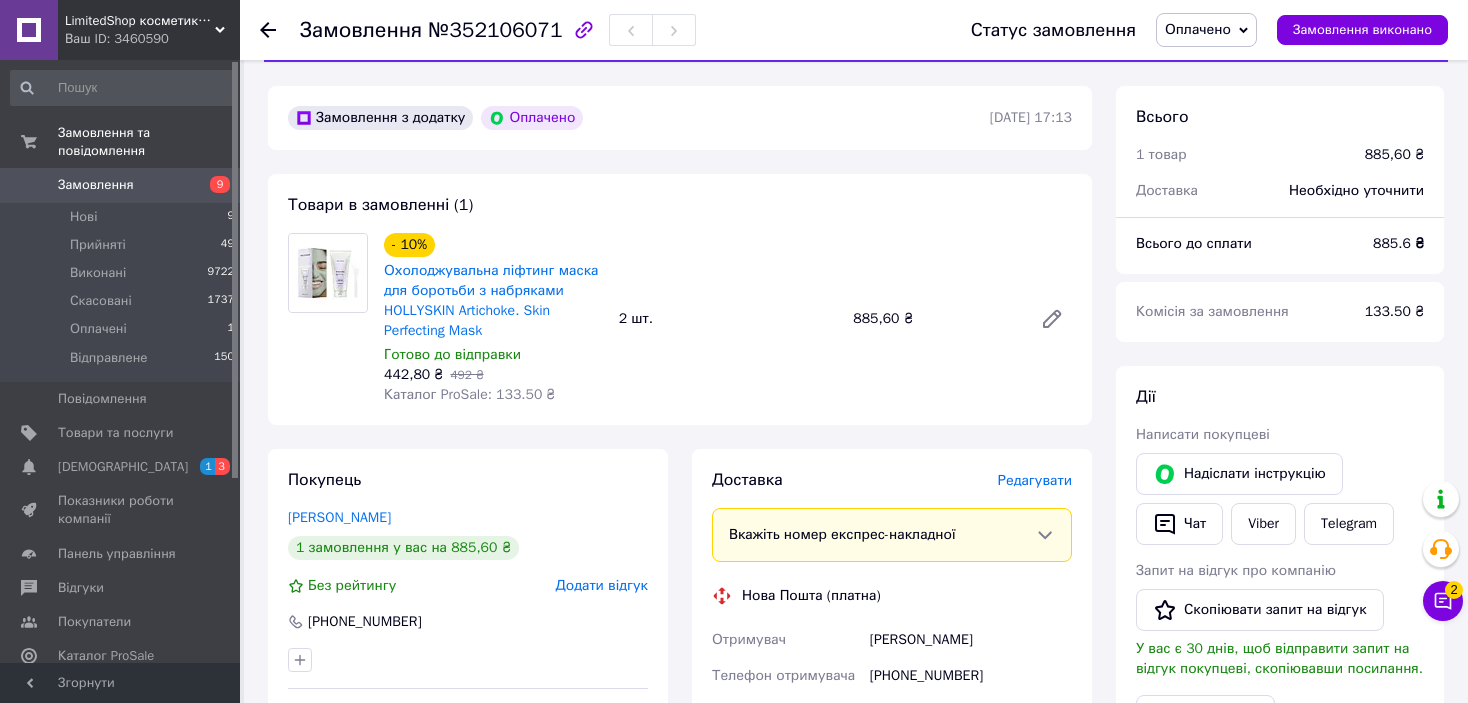 scroll, scrollTop: 0, scrollLeft: 0, axis: both 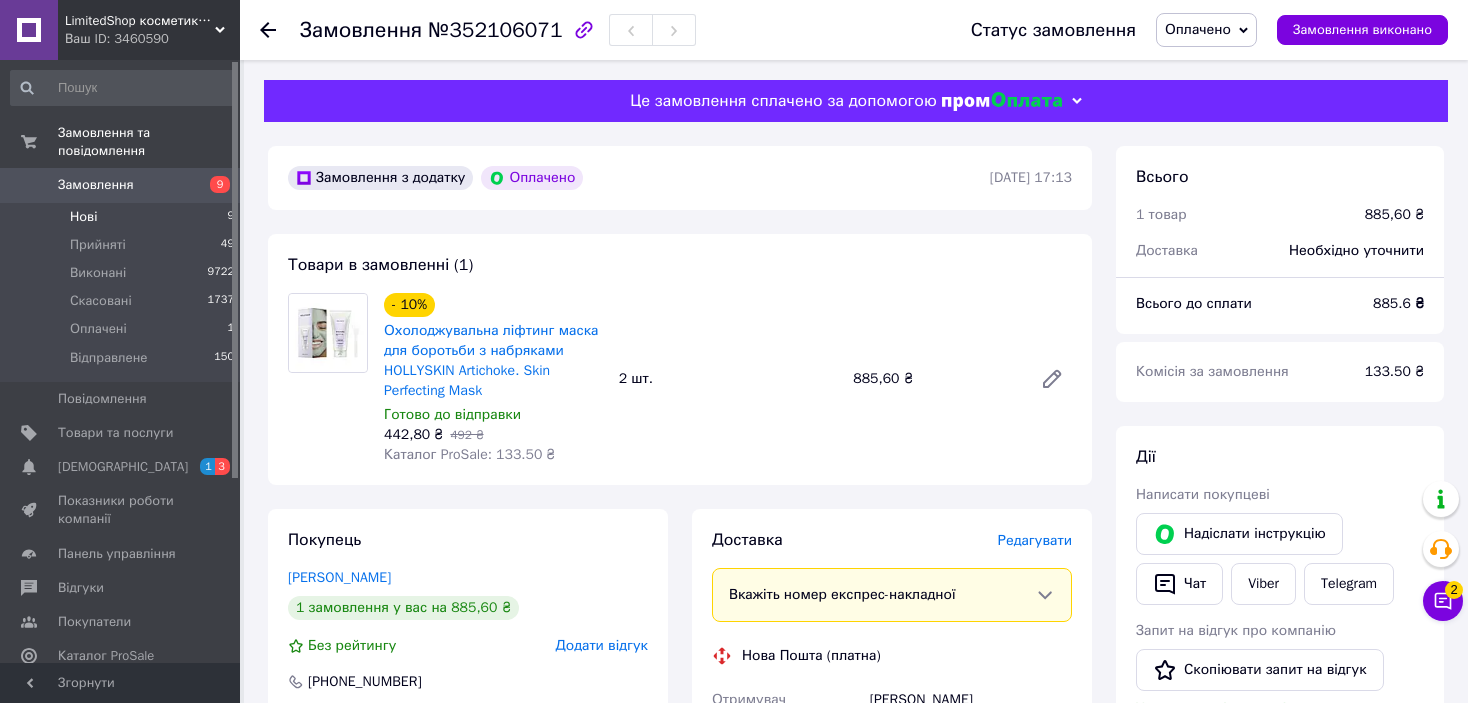 click on "Нові 9" at bounding box center [123, 217] 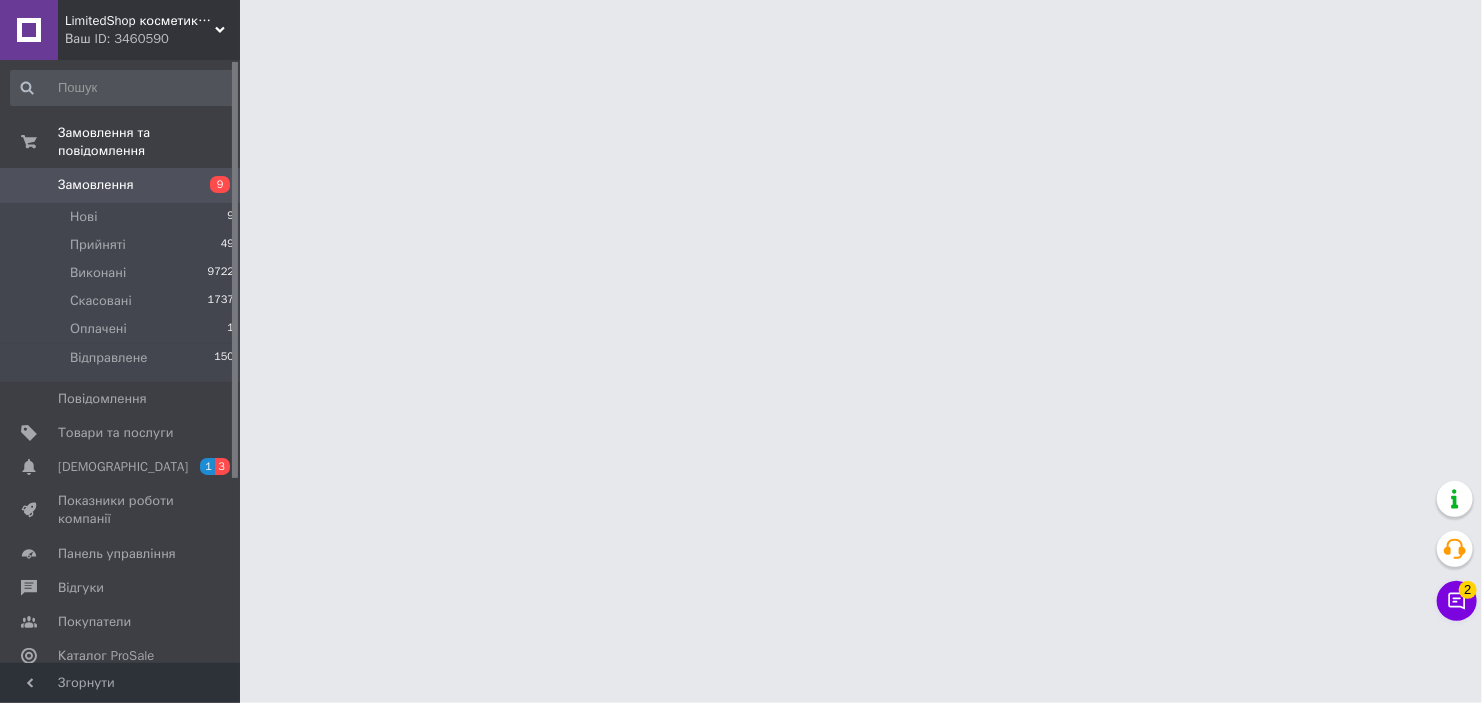 click 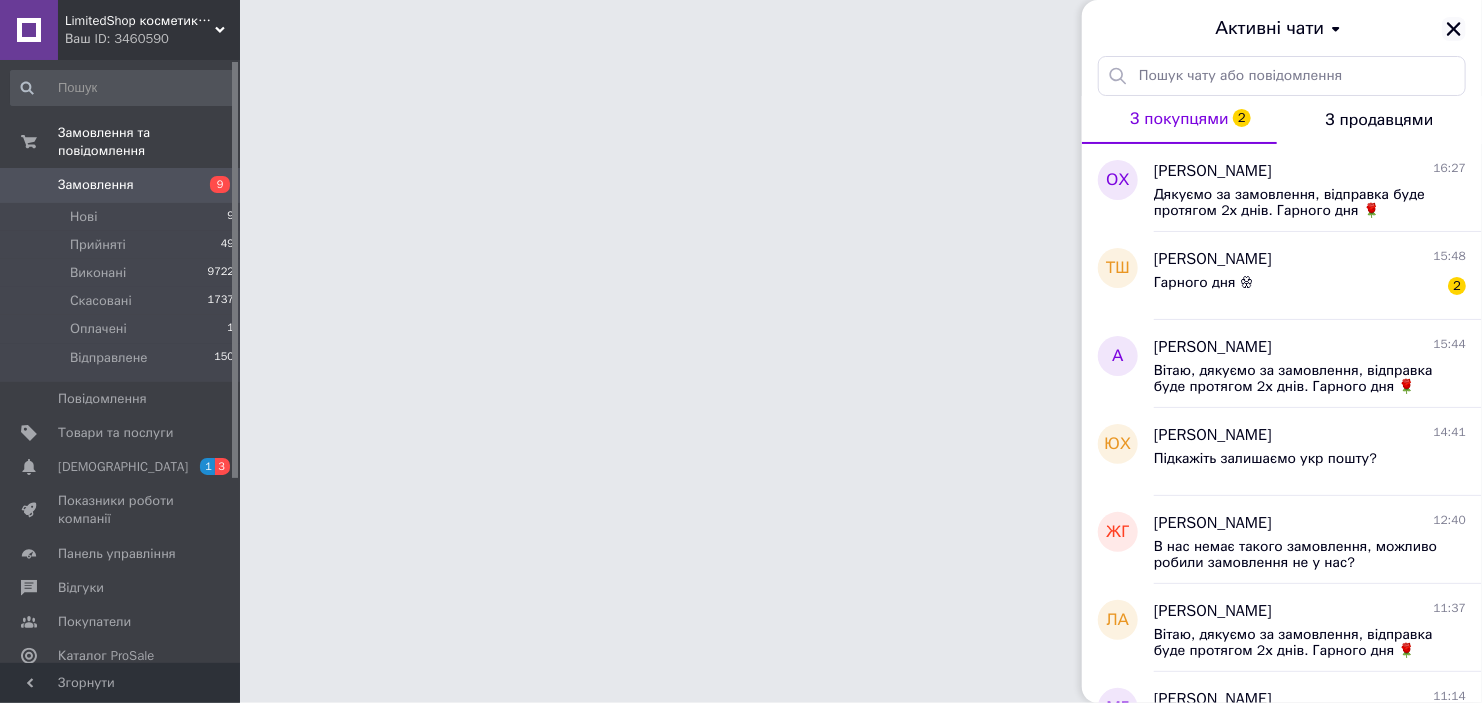 click 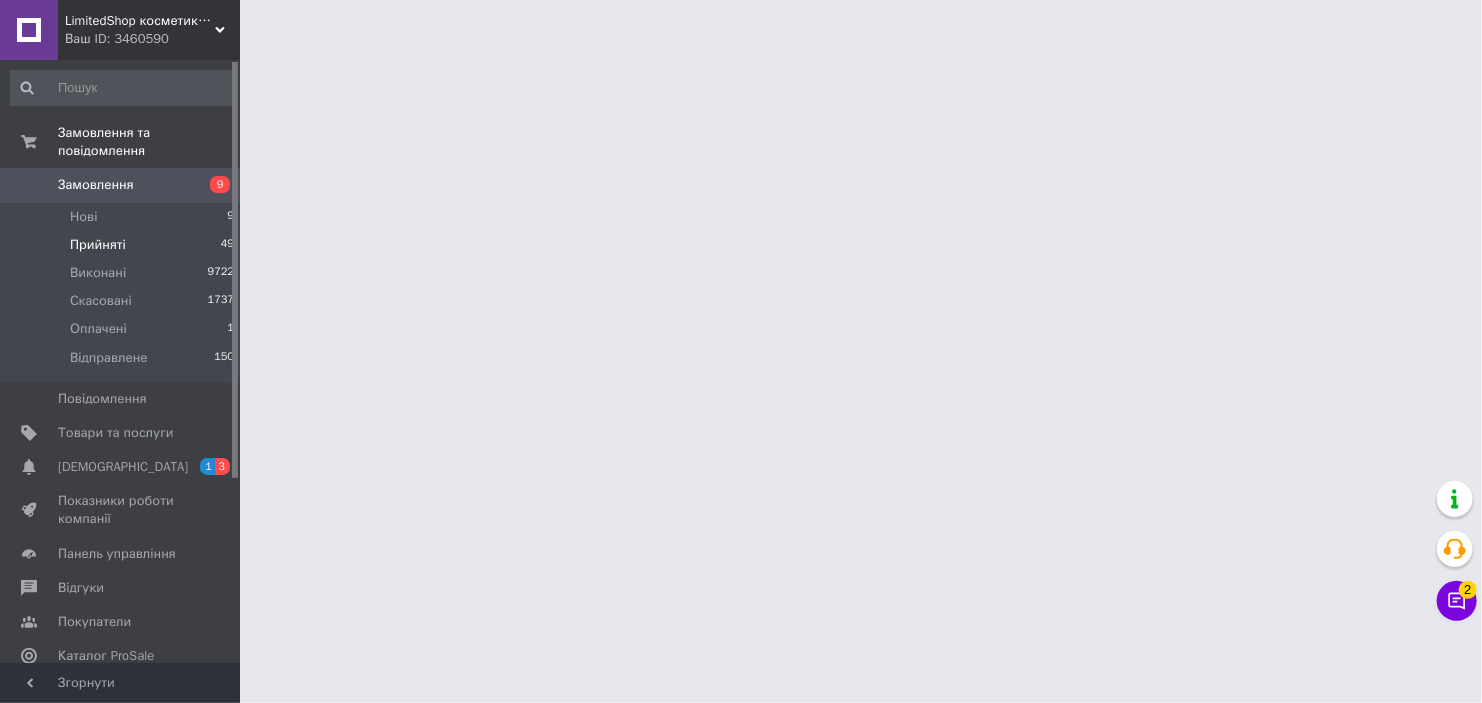 click on "Прийняті 49" at bounding box center [123, 245] 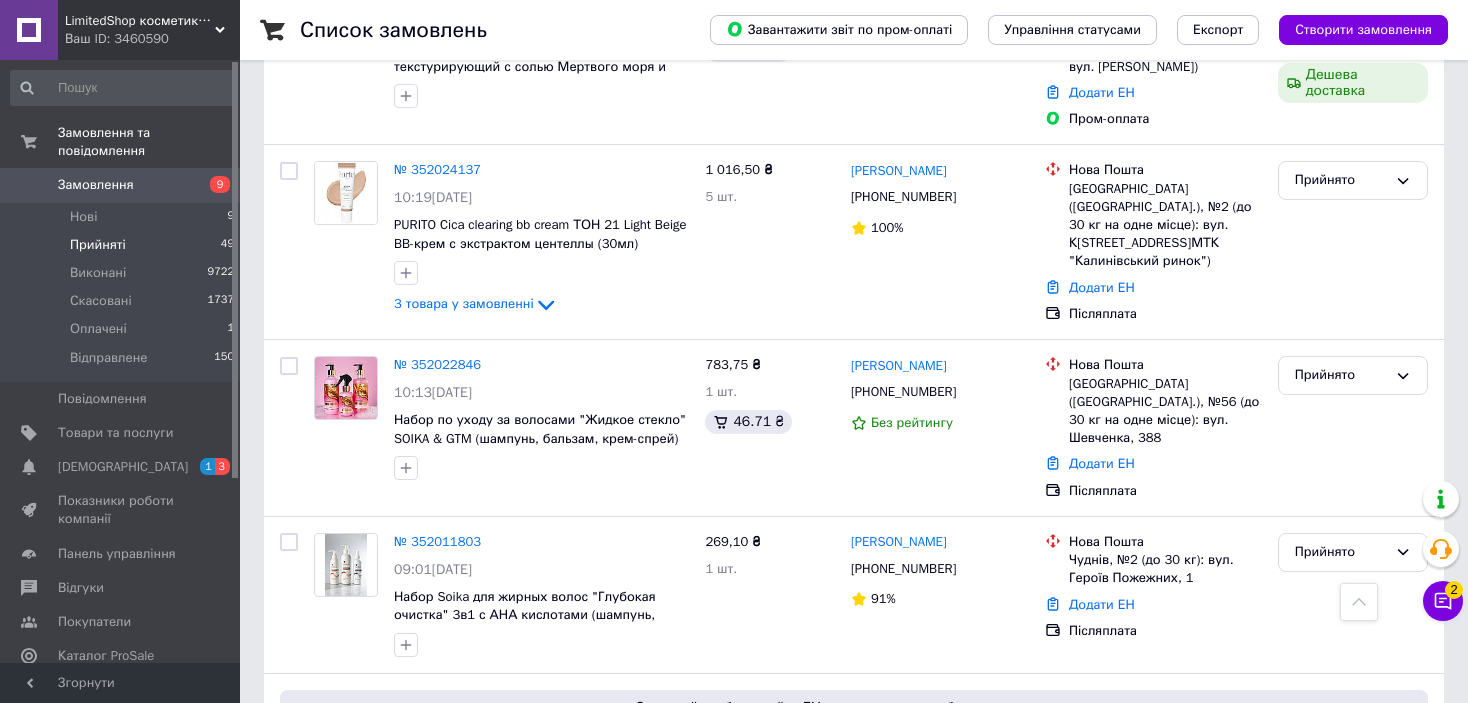 scroll, scrollTop: 6000, scrollLeft: 0, axis: vertical 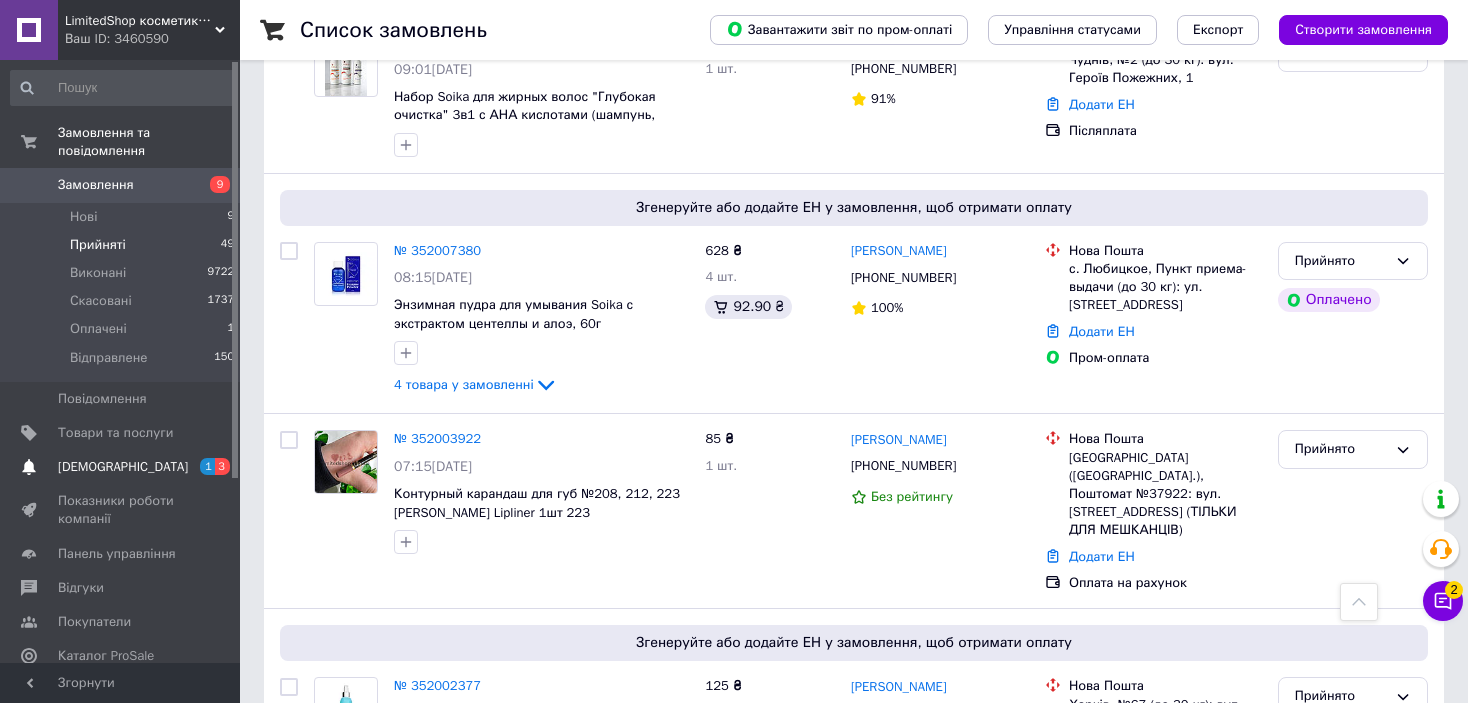 click on "1 3" at bounding box center [212, 467] 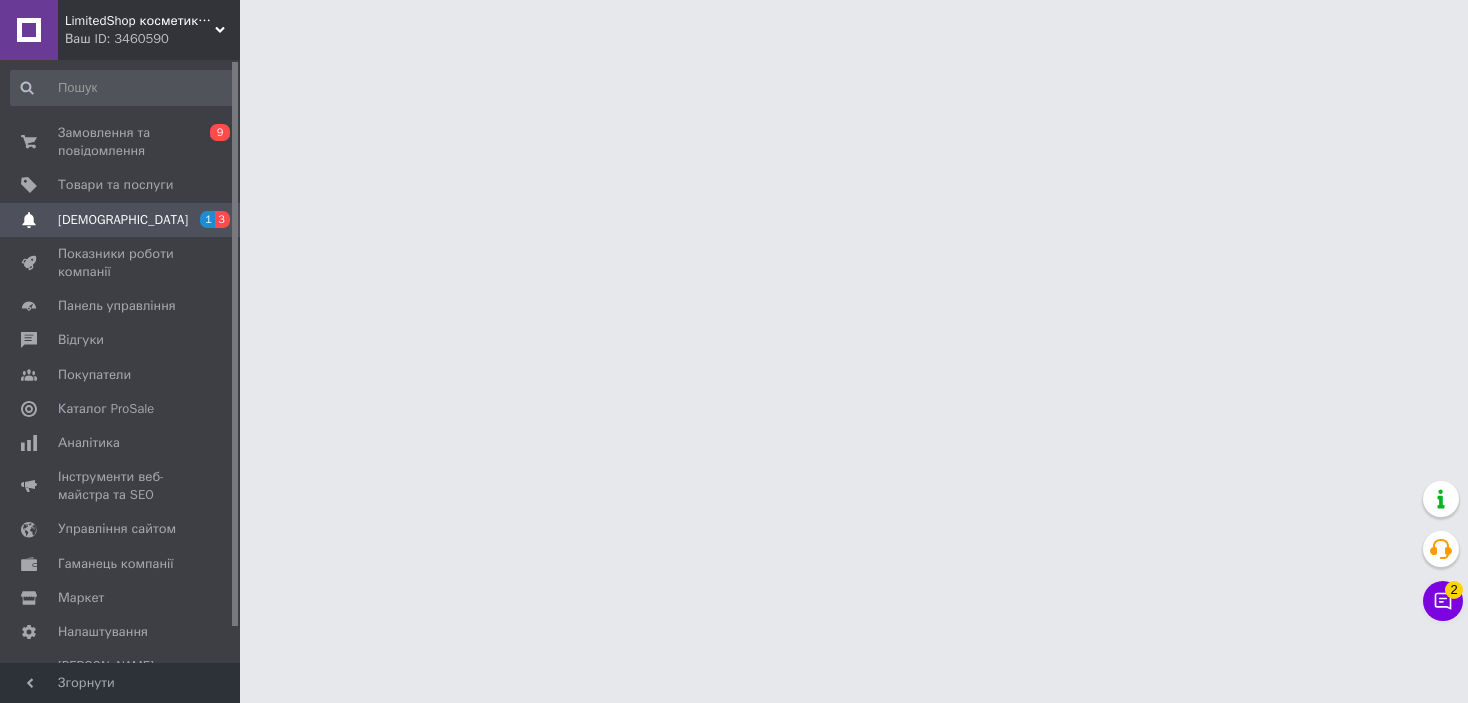scroll, scrollTop: 0, scrollLeft: 0, axis: both 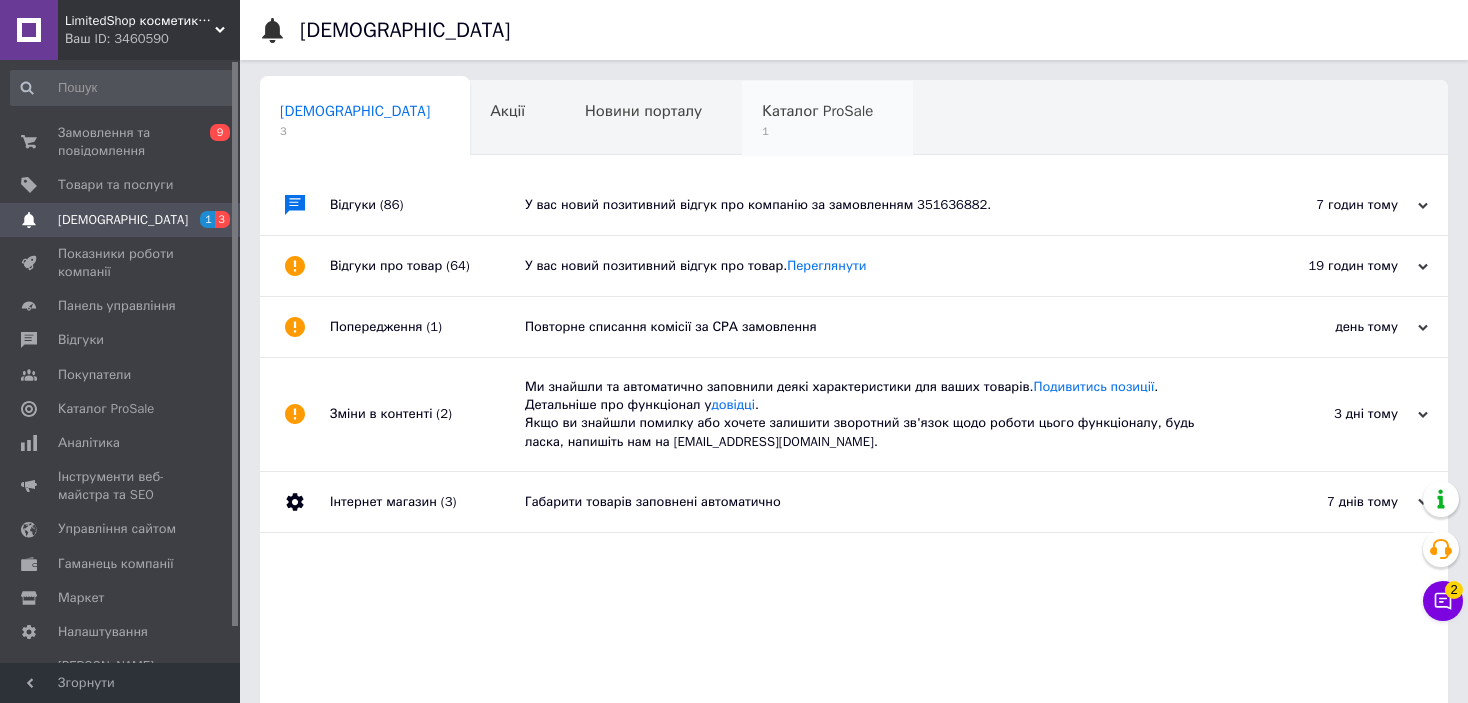 click on "Каталог ProSale 1" at bounding box center (827, 119) 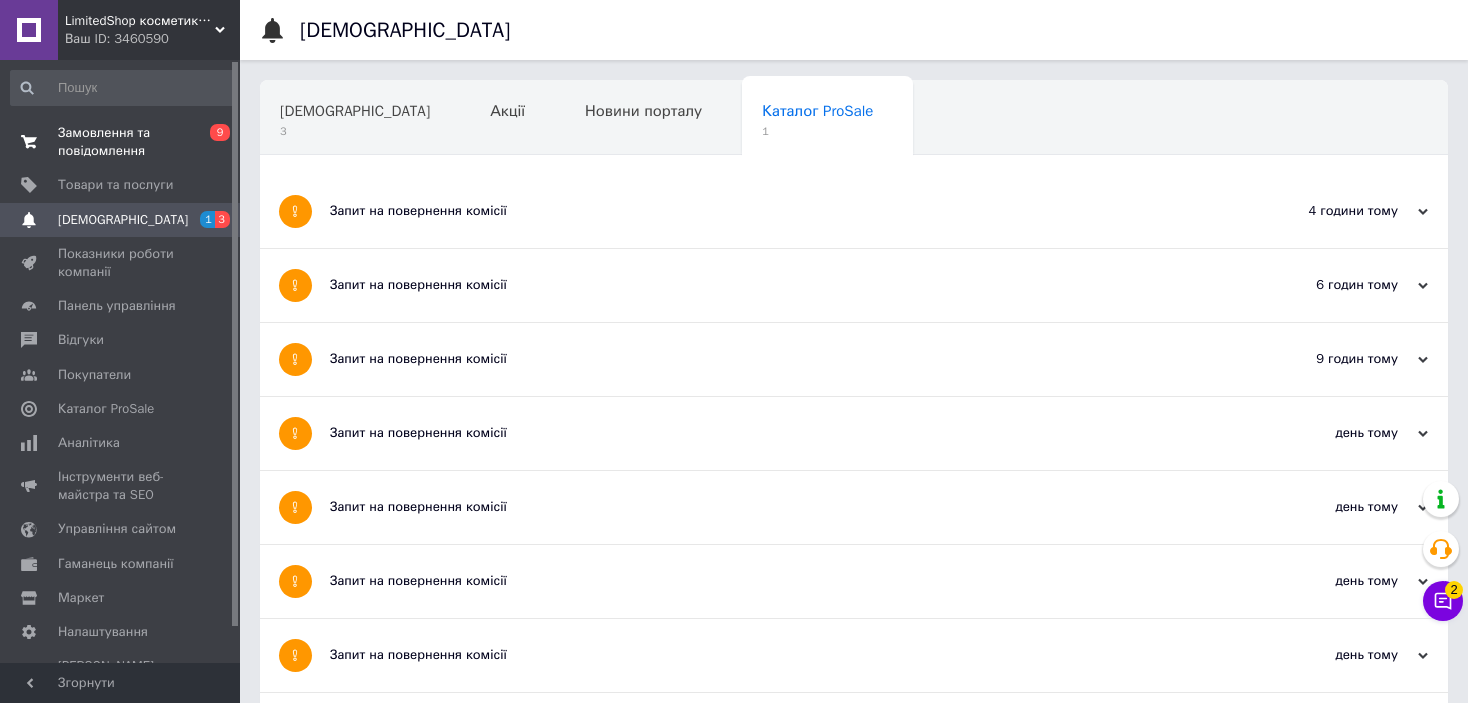 click on "Замовлення та повідомлення" at bounding box center [121, 142] 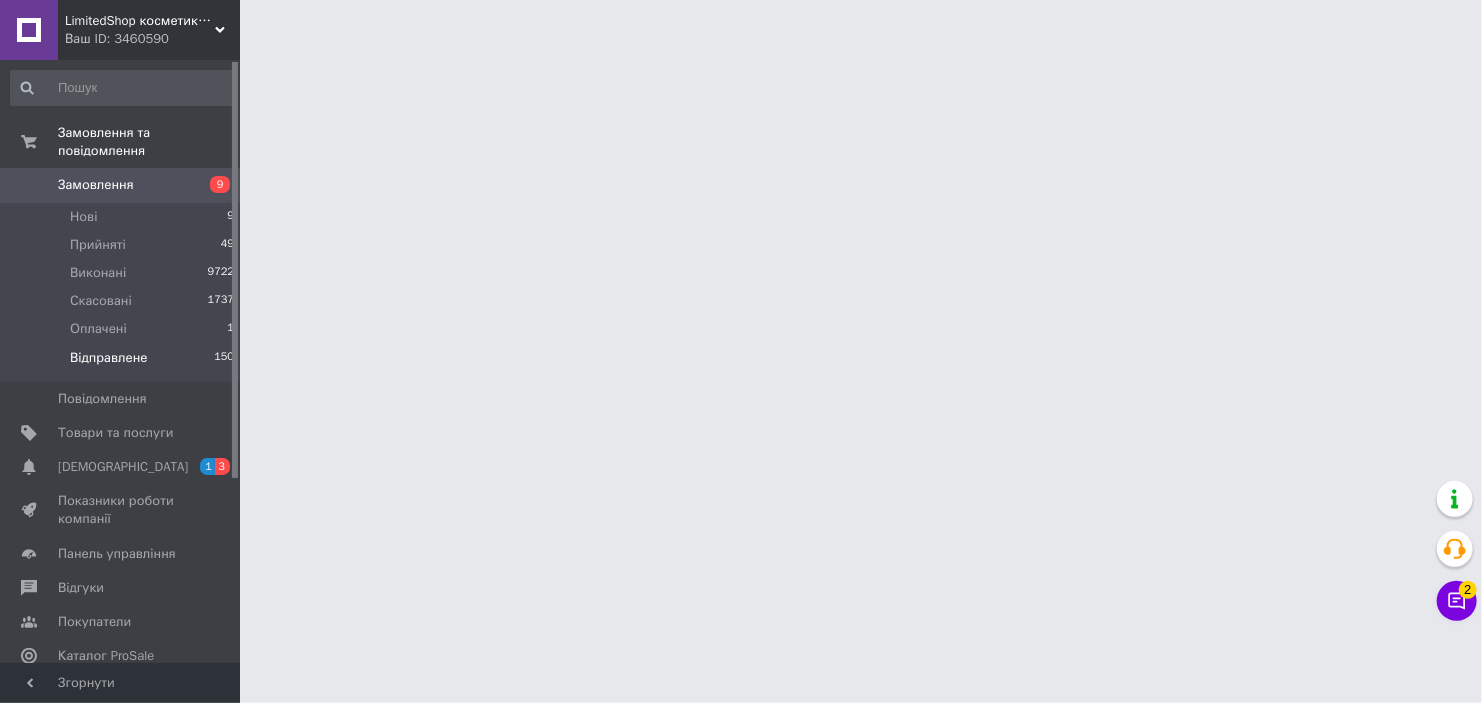 click on "Відправлене 150" at bounding box center [123, 363] 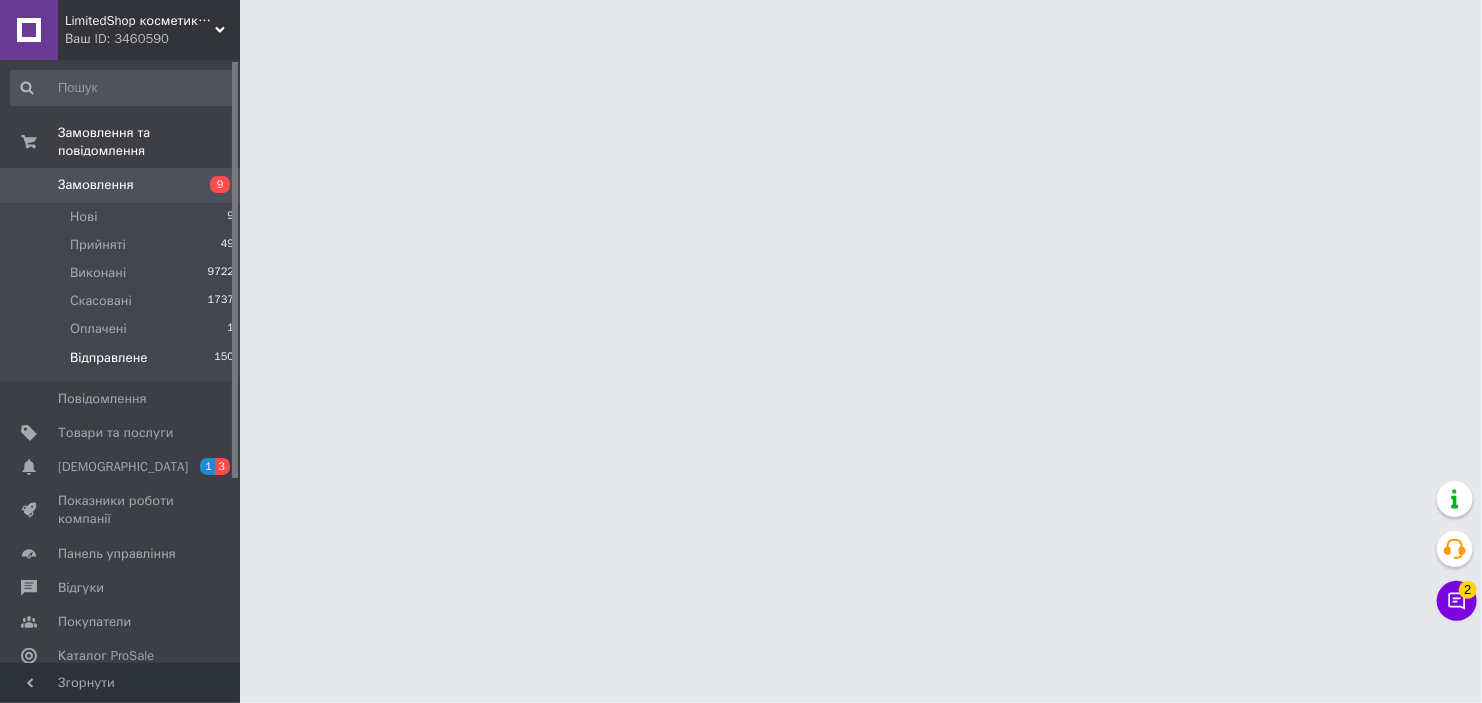 click on "Відправлене 150" at bounding box center (123, 363) 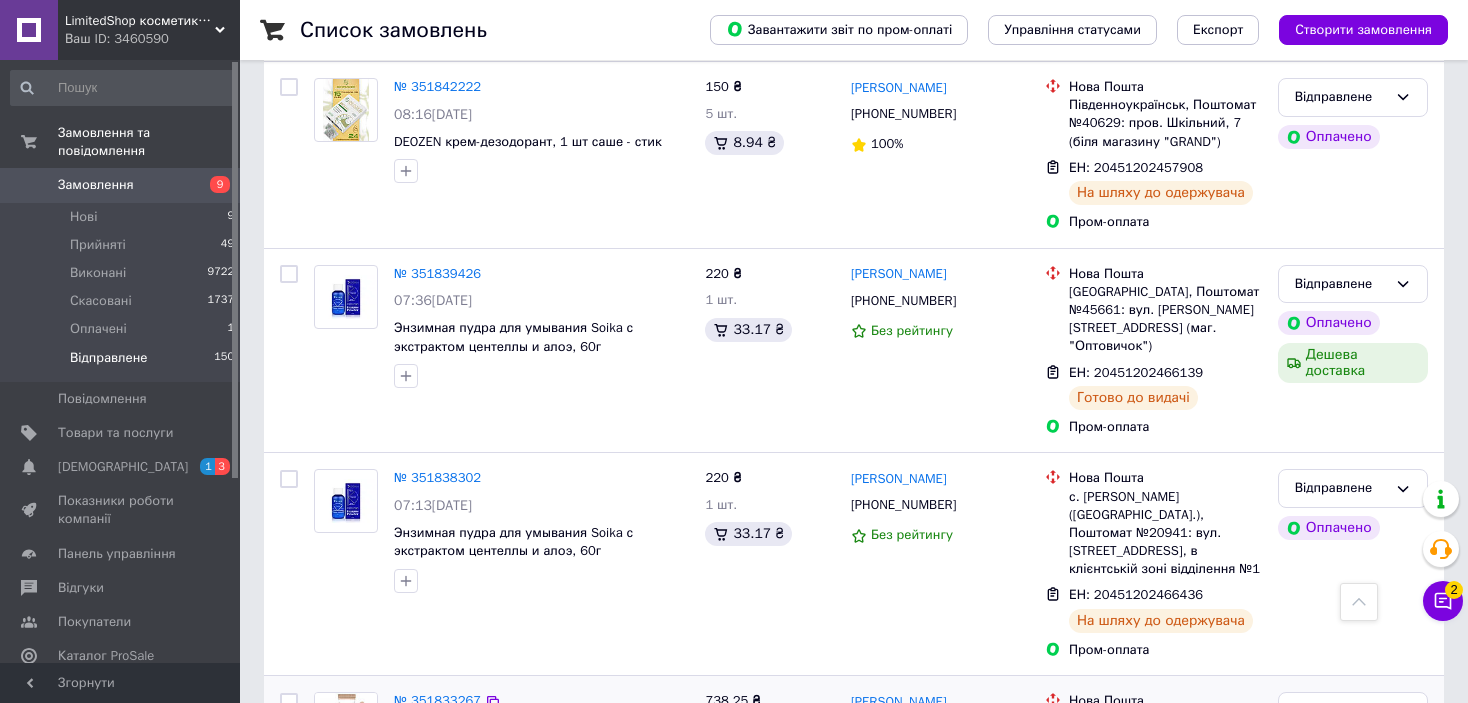 scroll, scrollTop: 4700, scrollLeft: 0, axis: vertical 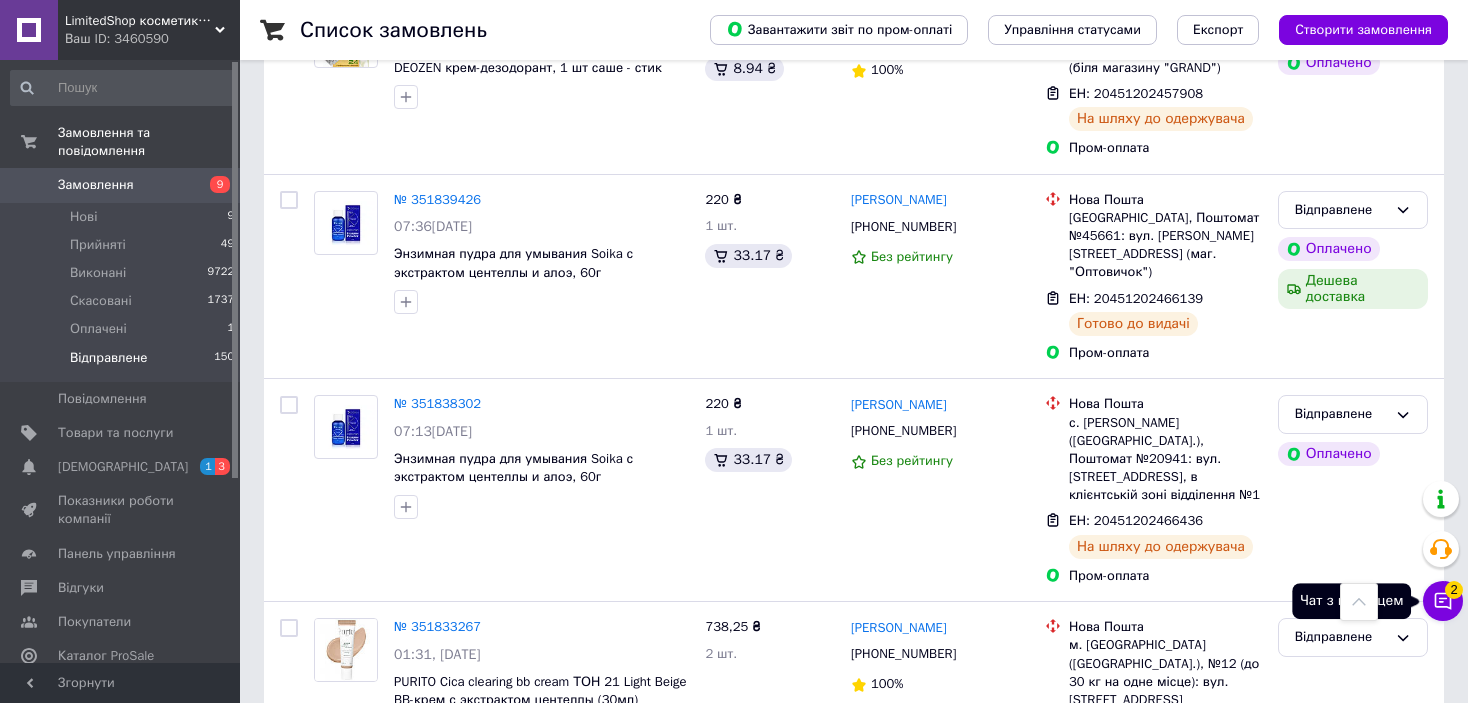 click on "Чат з покупцем 2" at bounding box center [1443, 601] 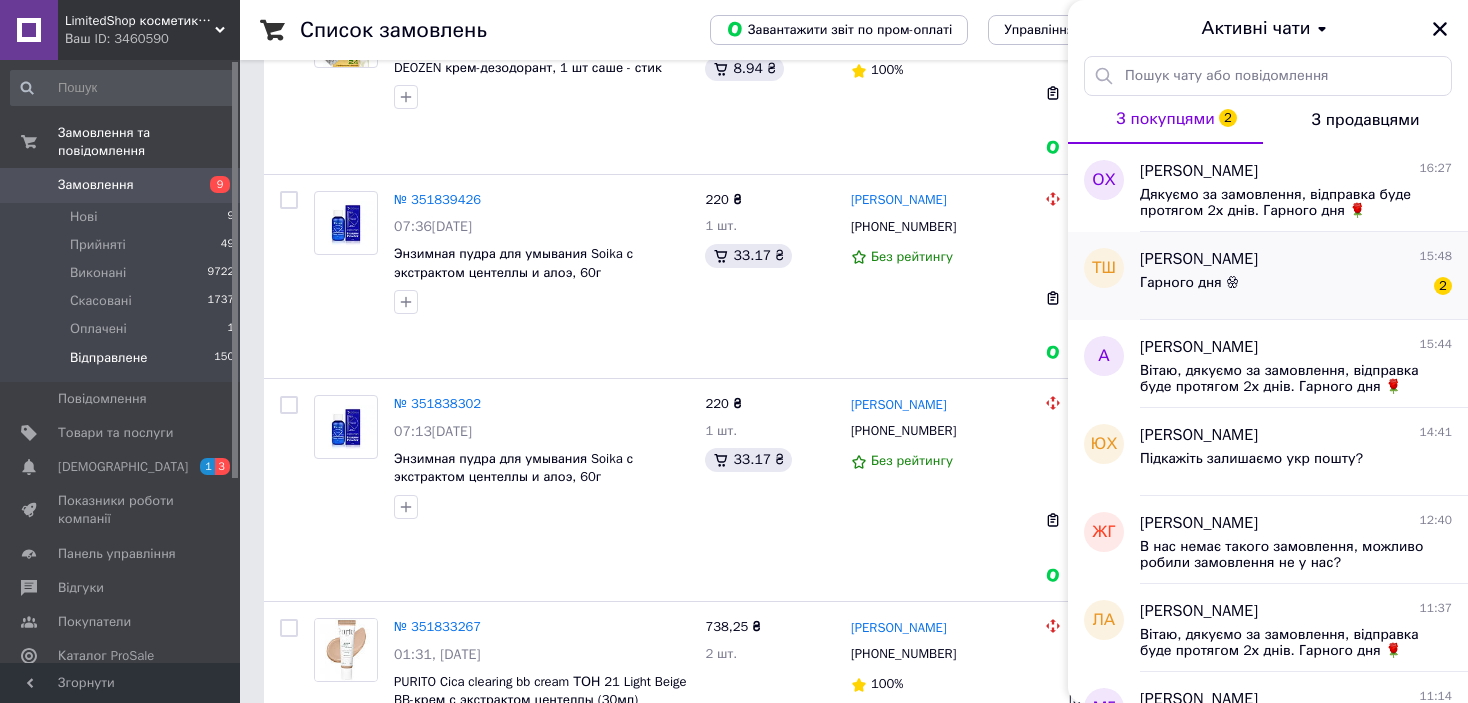 click on "тетяна шупрудько 15:48 Гарного дня 🏵 2" at bounding box center [1304, 276] 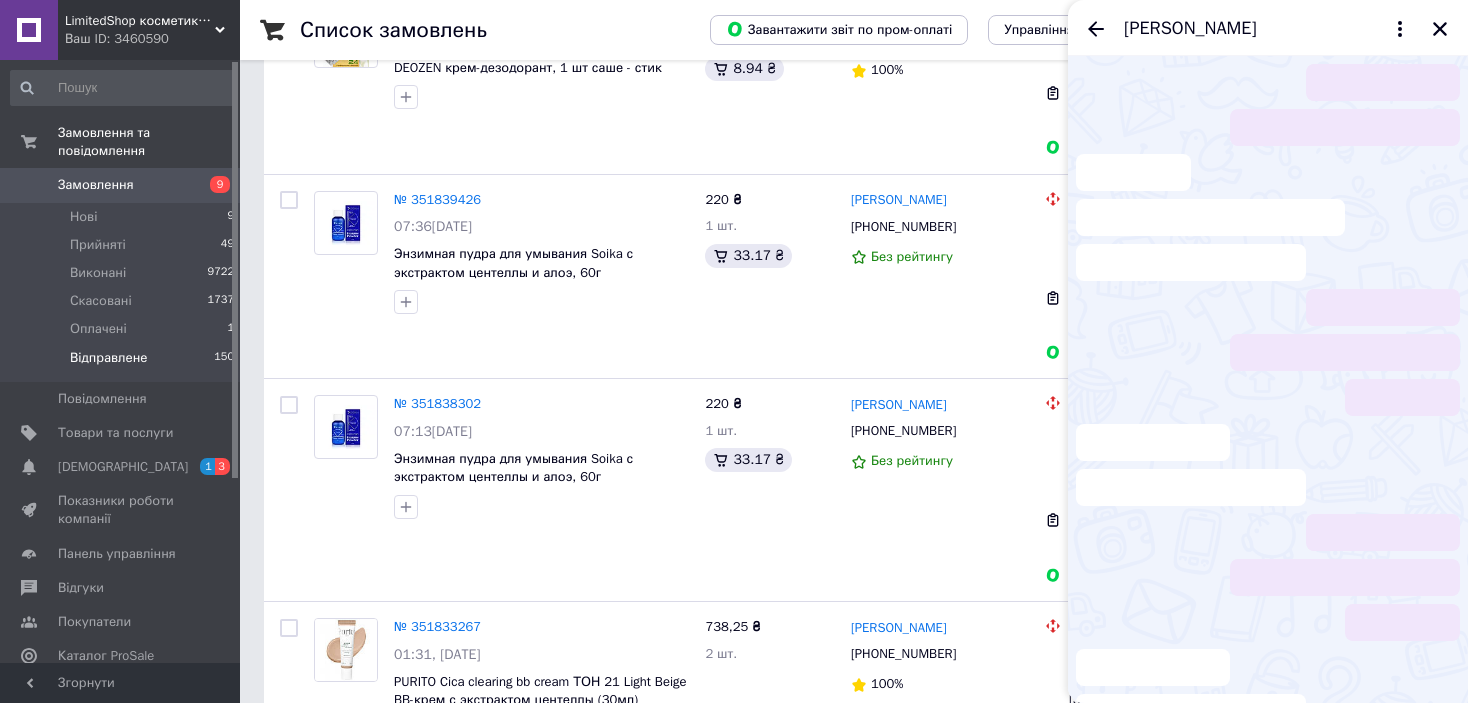 scroll, scrollTop: 134, scrollLeft: 0, axis: vertical 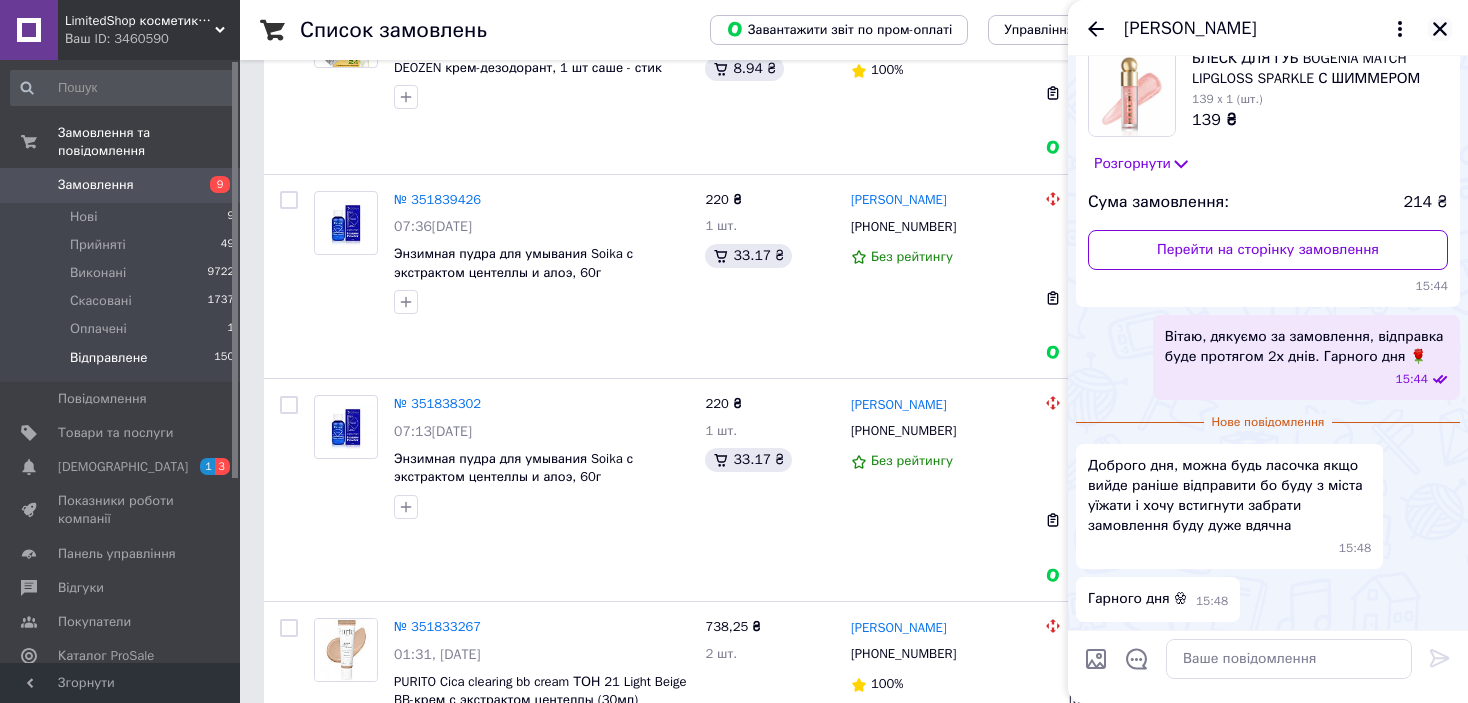 click 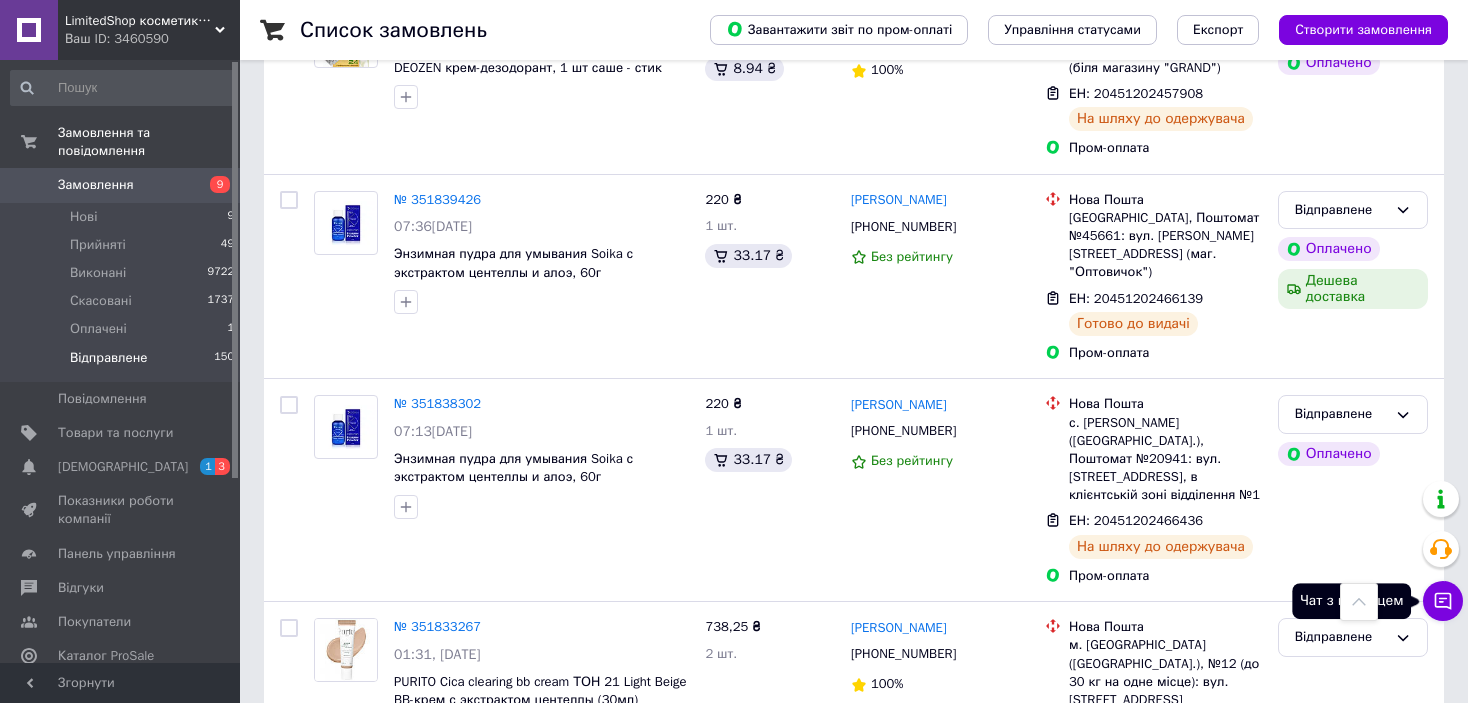 click 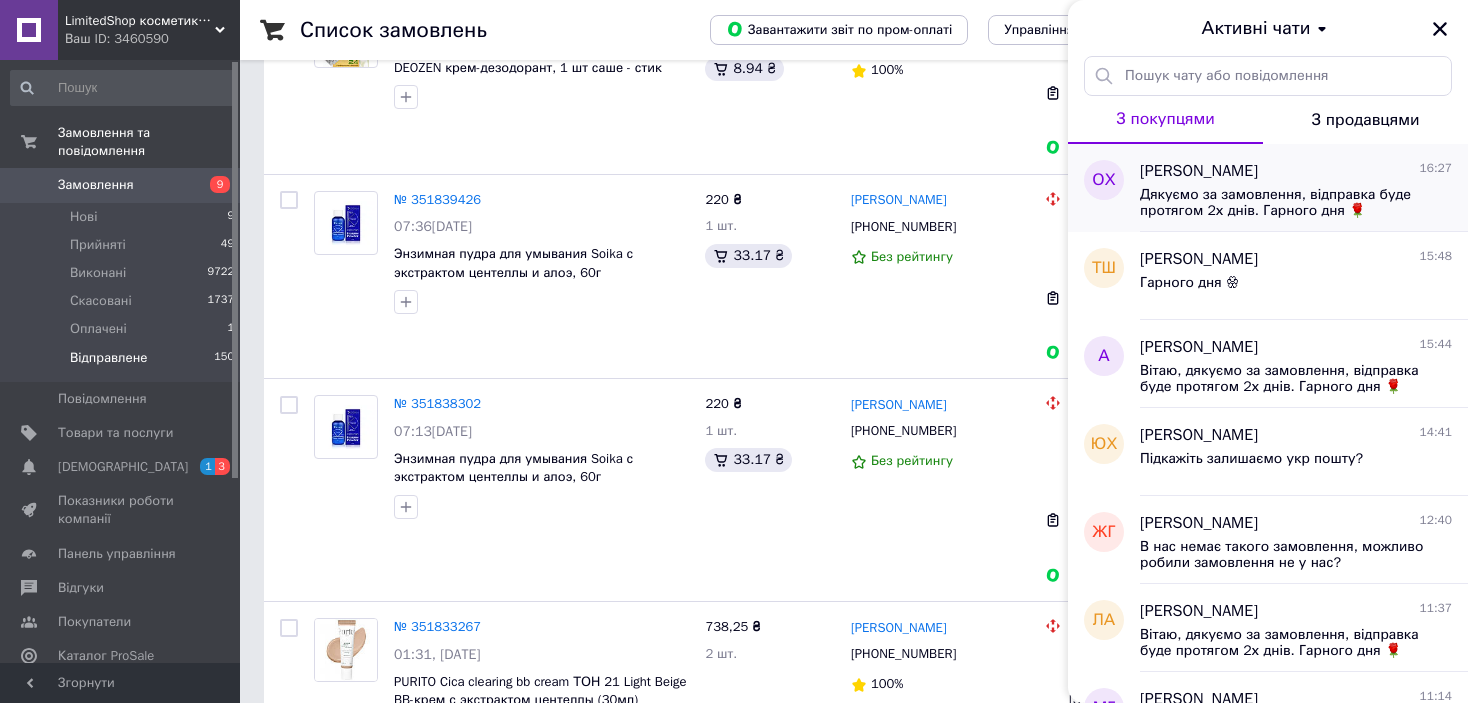 click on "Дякуємо за замовлення, відправка буде протягом 2х днів. Гарного дня 🌹" at bounding box center [1282, 203] 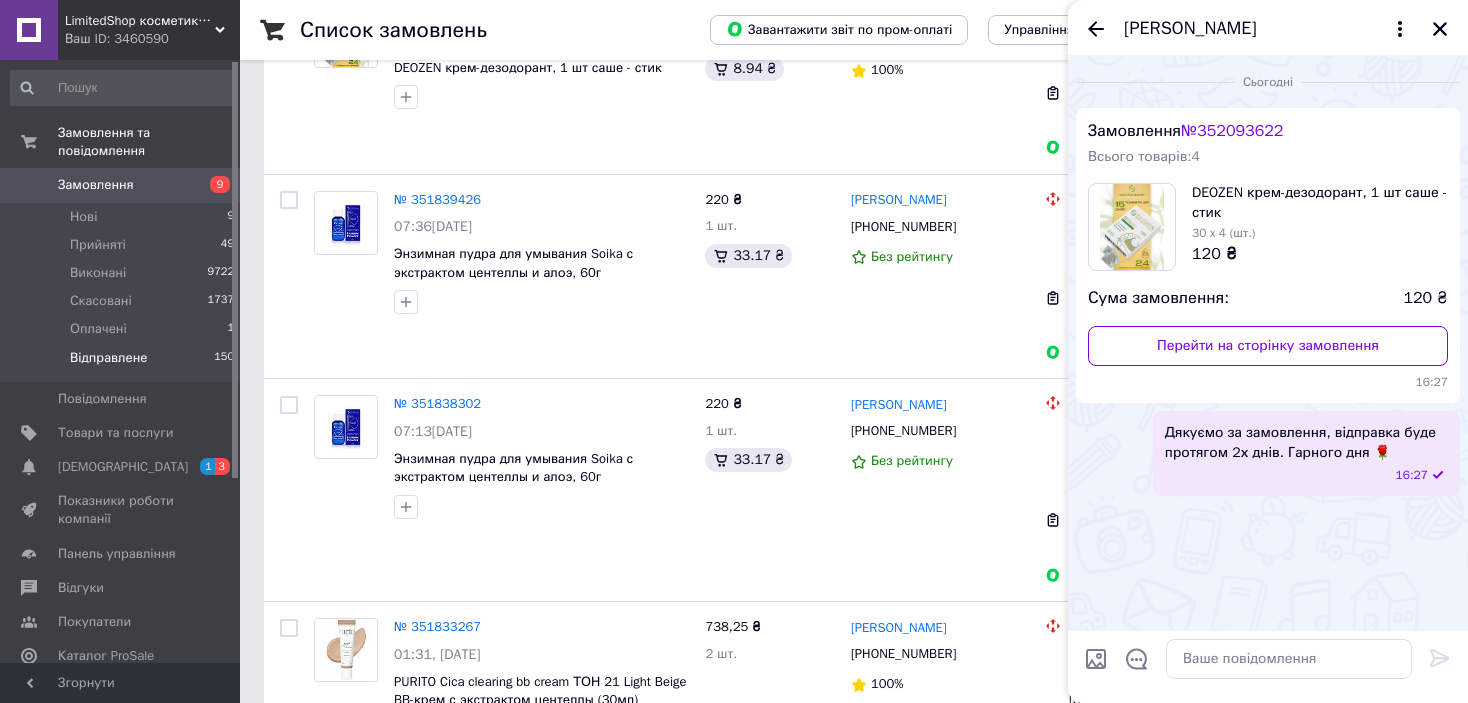 scroll, scrollTop: 4900, scrollLeft: 0, axis: vertical 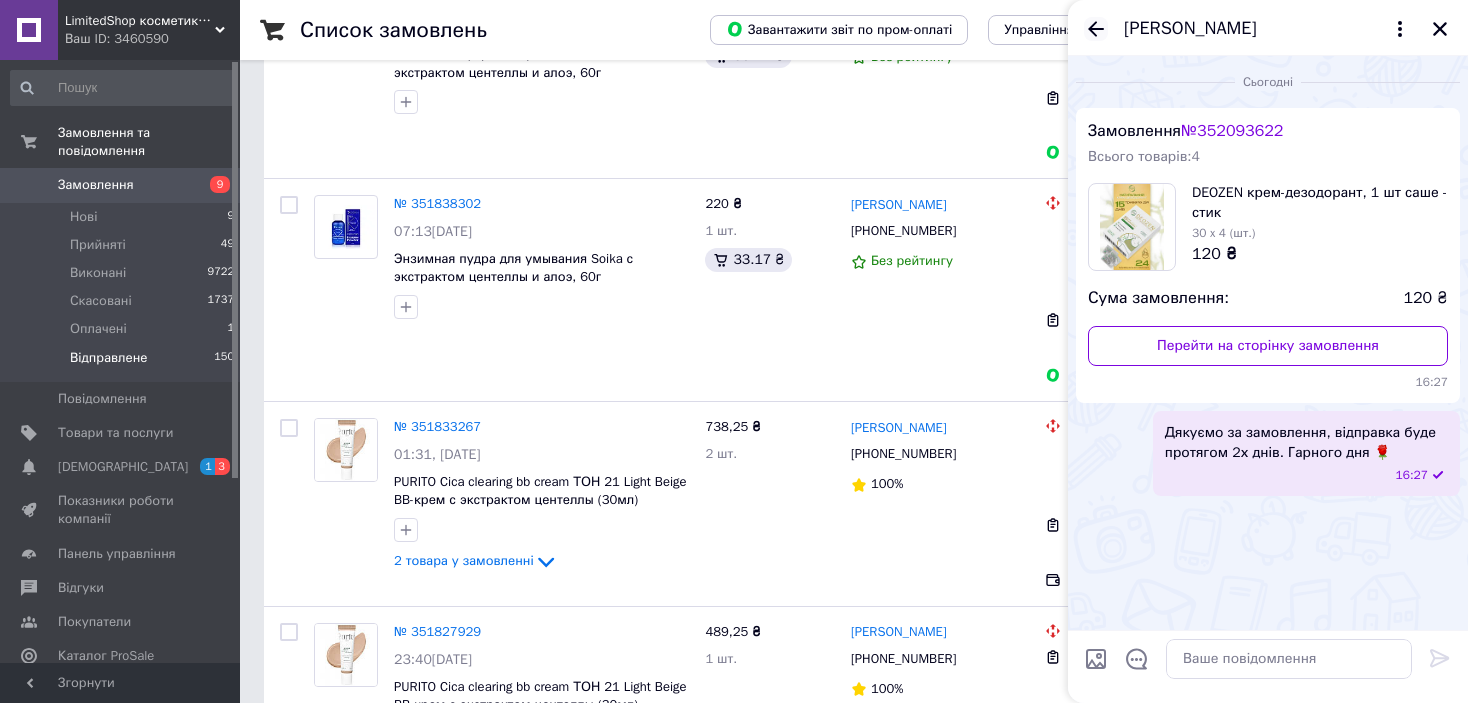 click 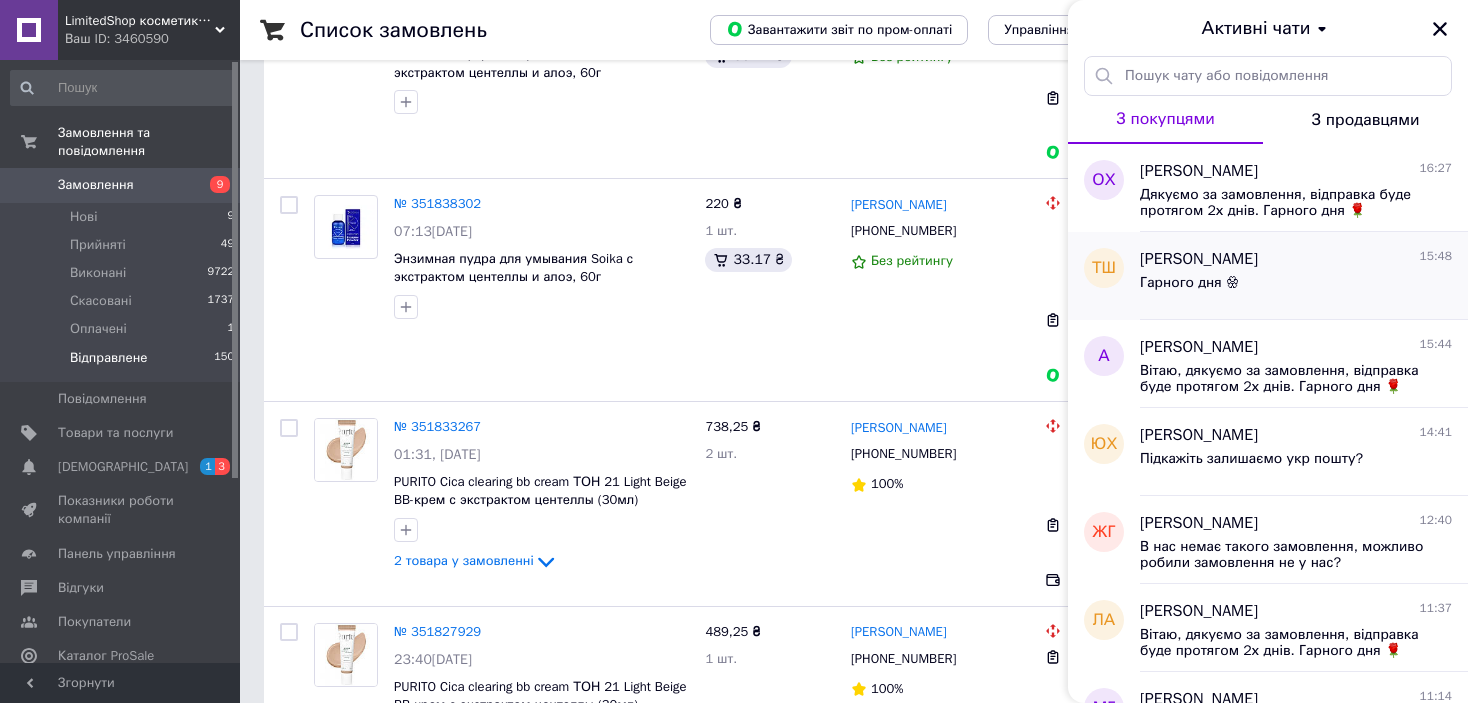 click on "тетяна шупрудько 15:48 Гарного дня 🏵" at bounding box center [1304, 276] 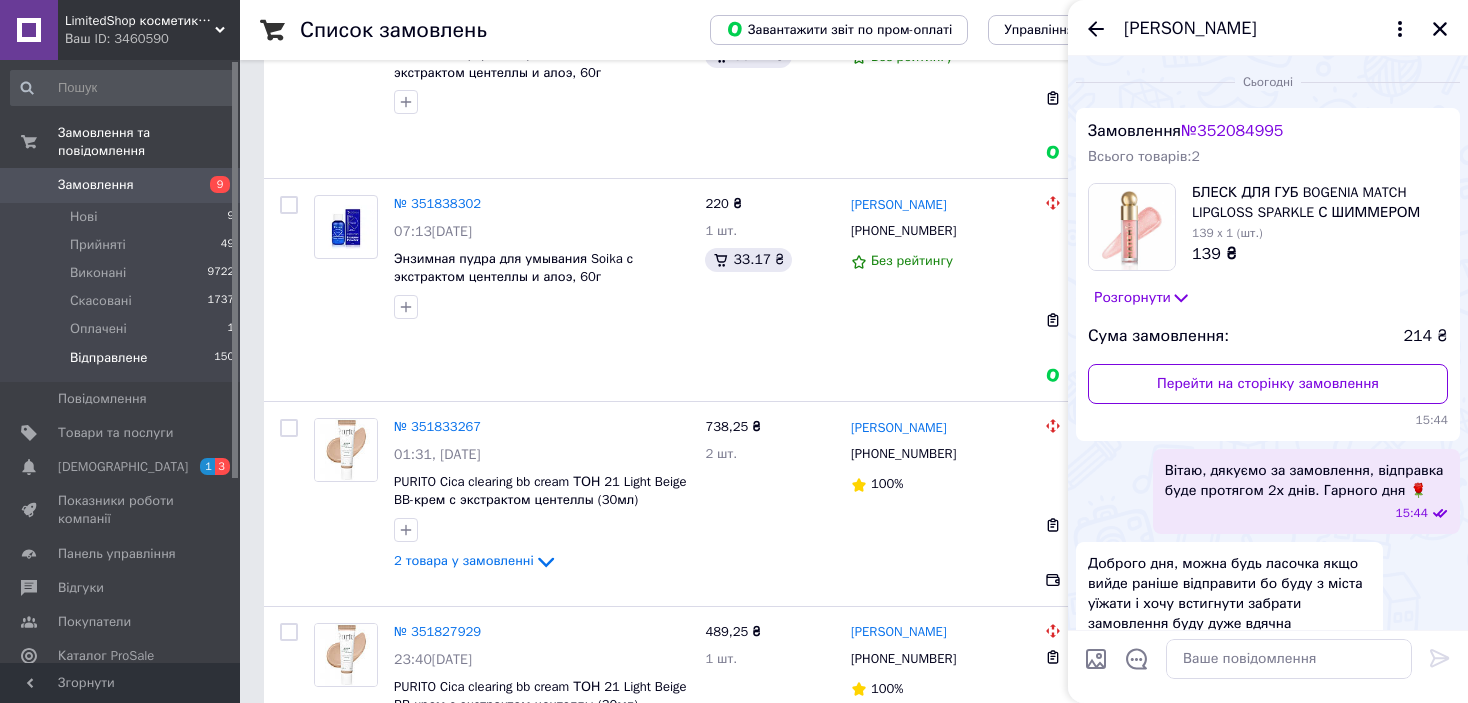 scroll, scrollTop: 97, scrollLeft: 0, axis: vertical 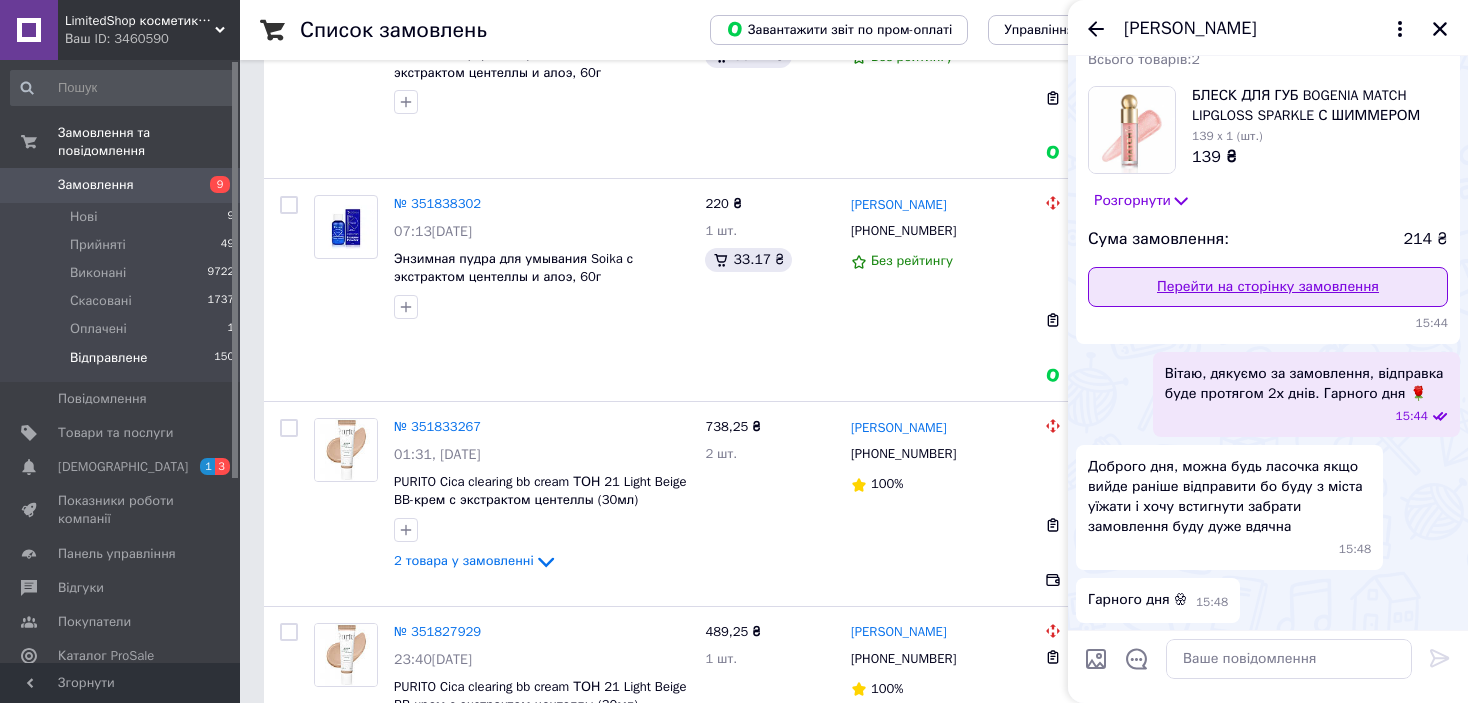 click on "Перейти на сторінку замовлення" at bounding box center (1268, 287) 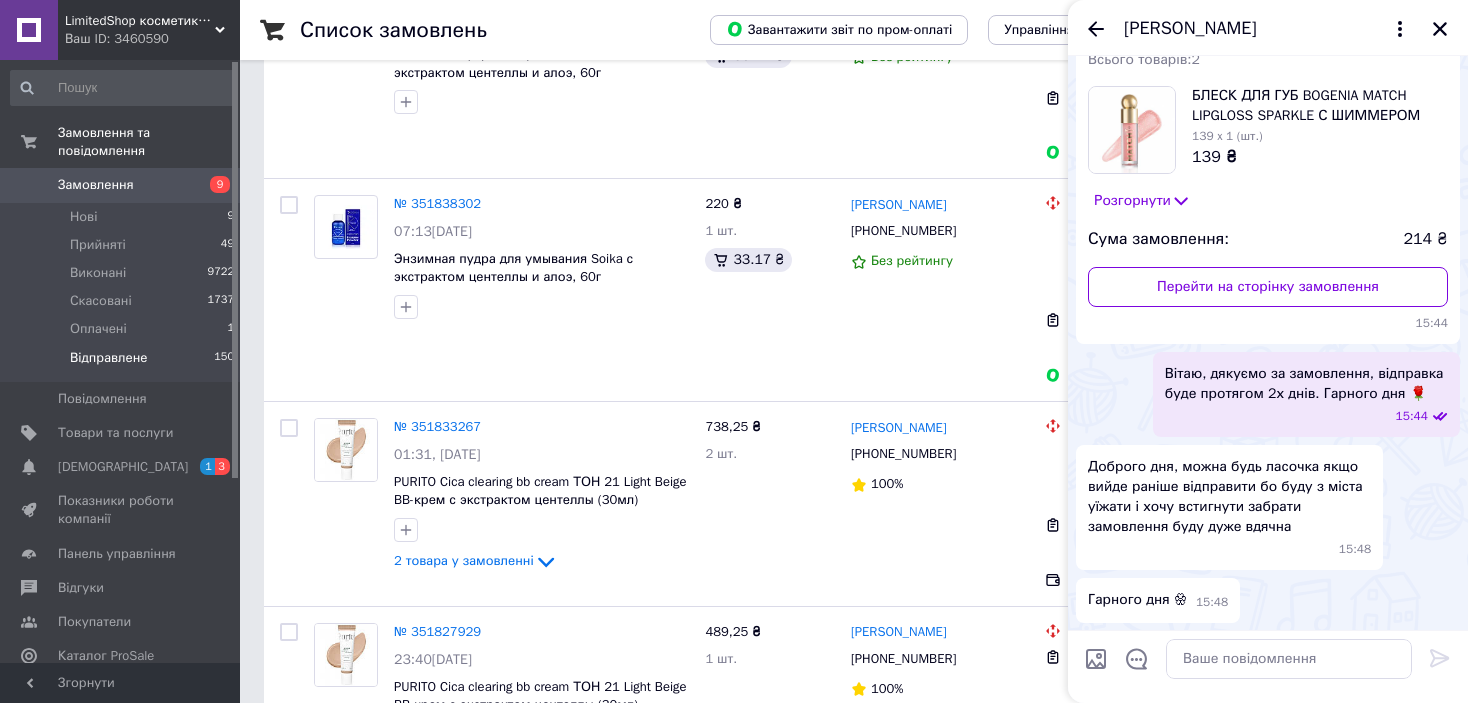 click on "[PERSON_NAME]" at bounding box center (1268, 28) 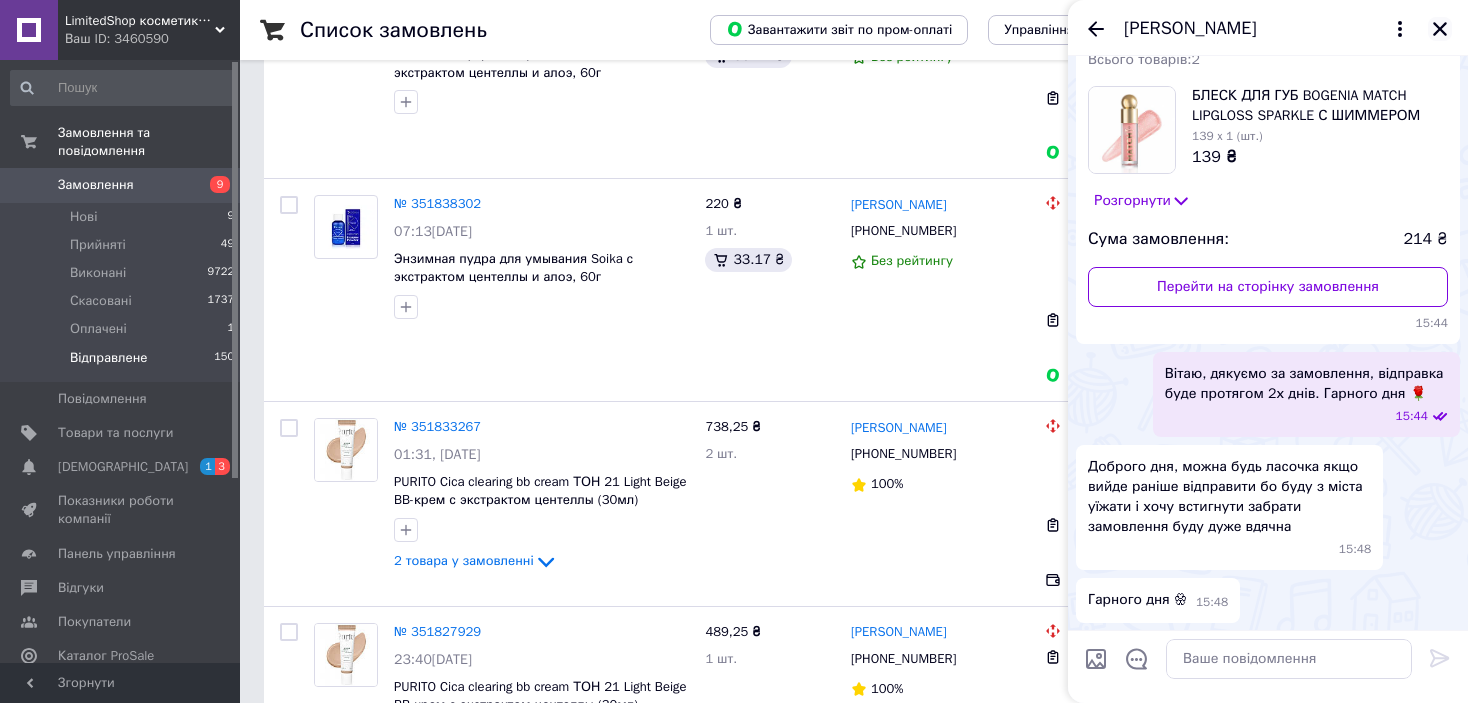 click 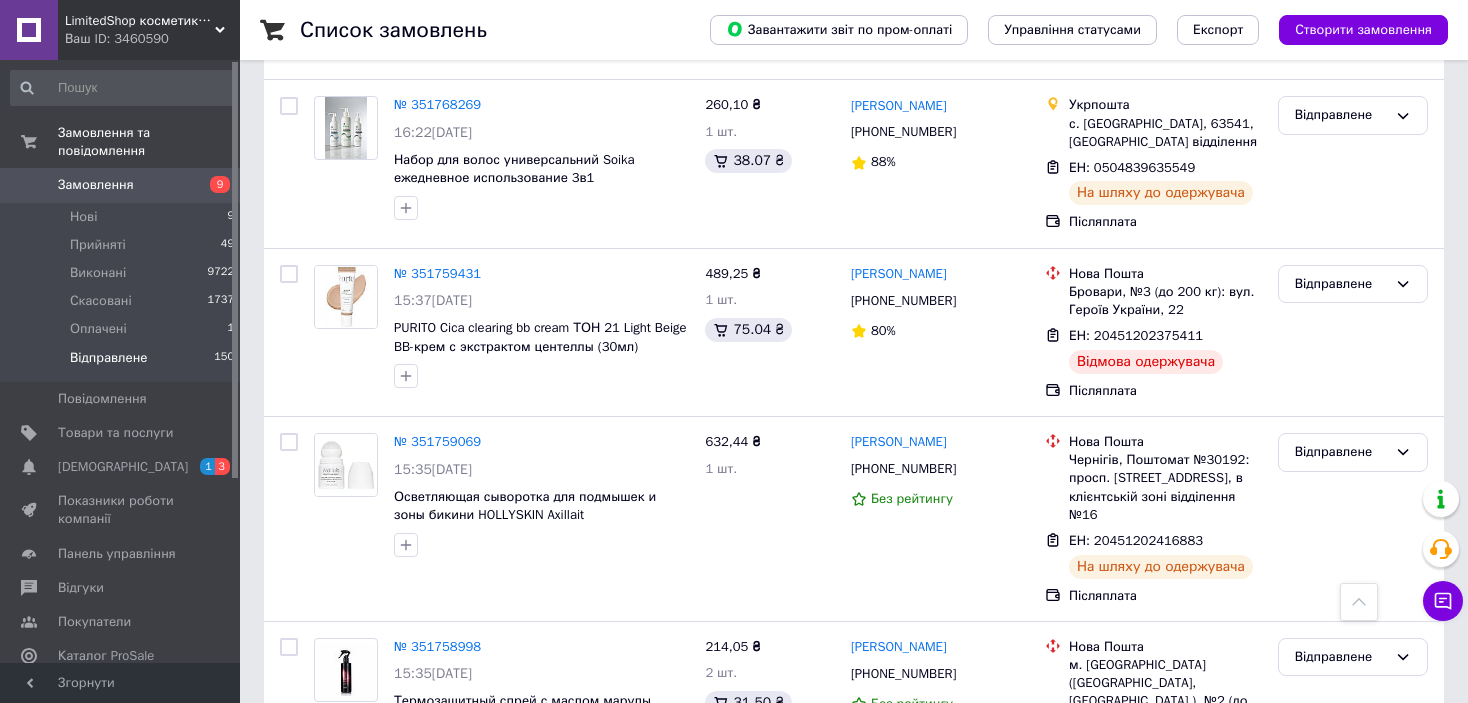 scroll, scrollTop: 11500, scrollLeft: 0, axis: vertical 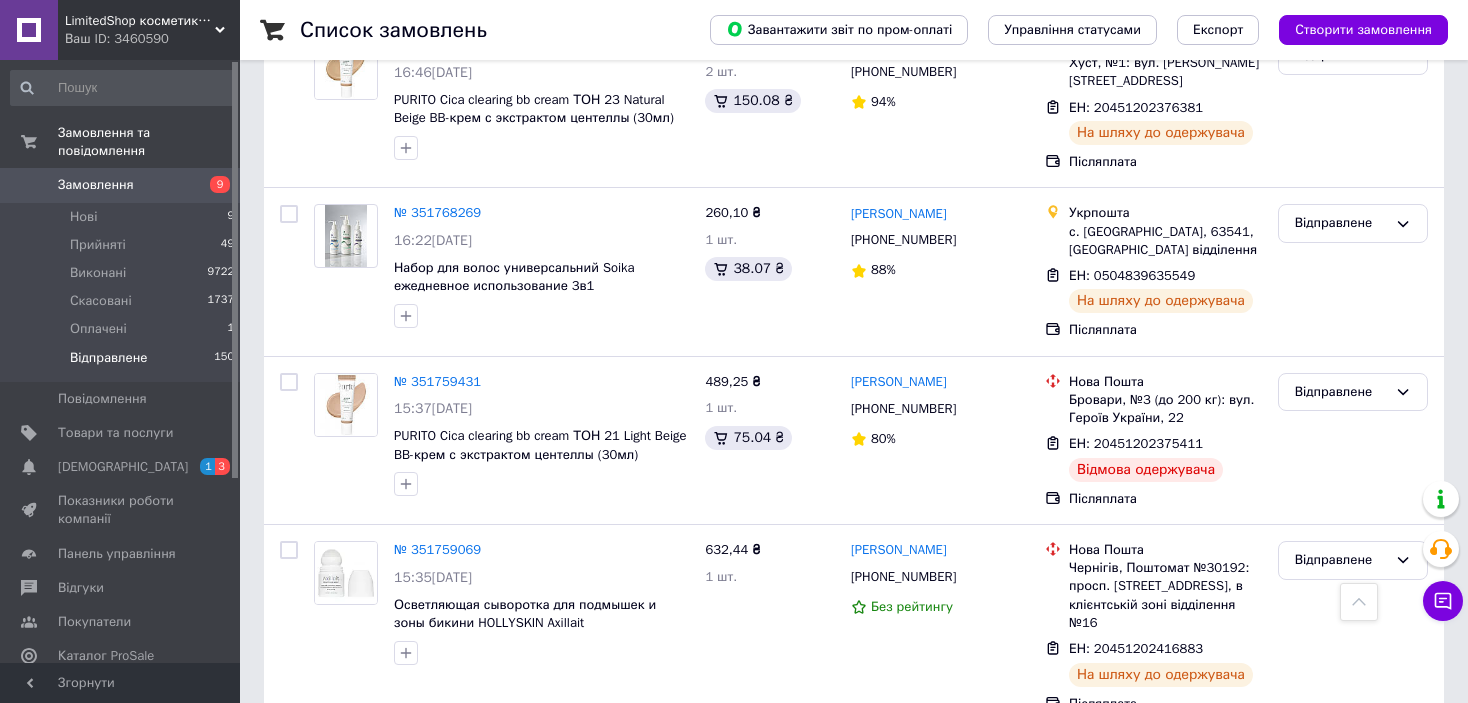 click on "Відправлене" at bounding box center (1341, 988) 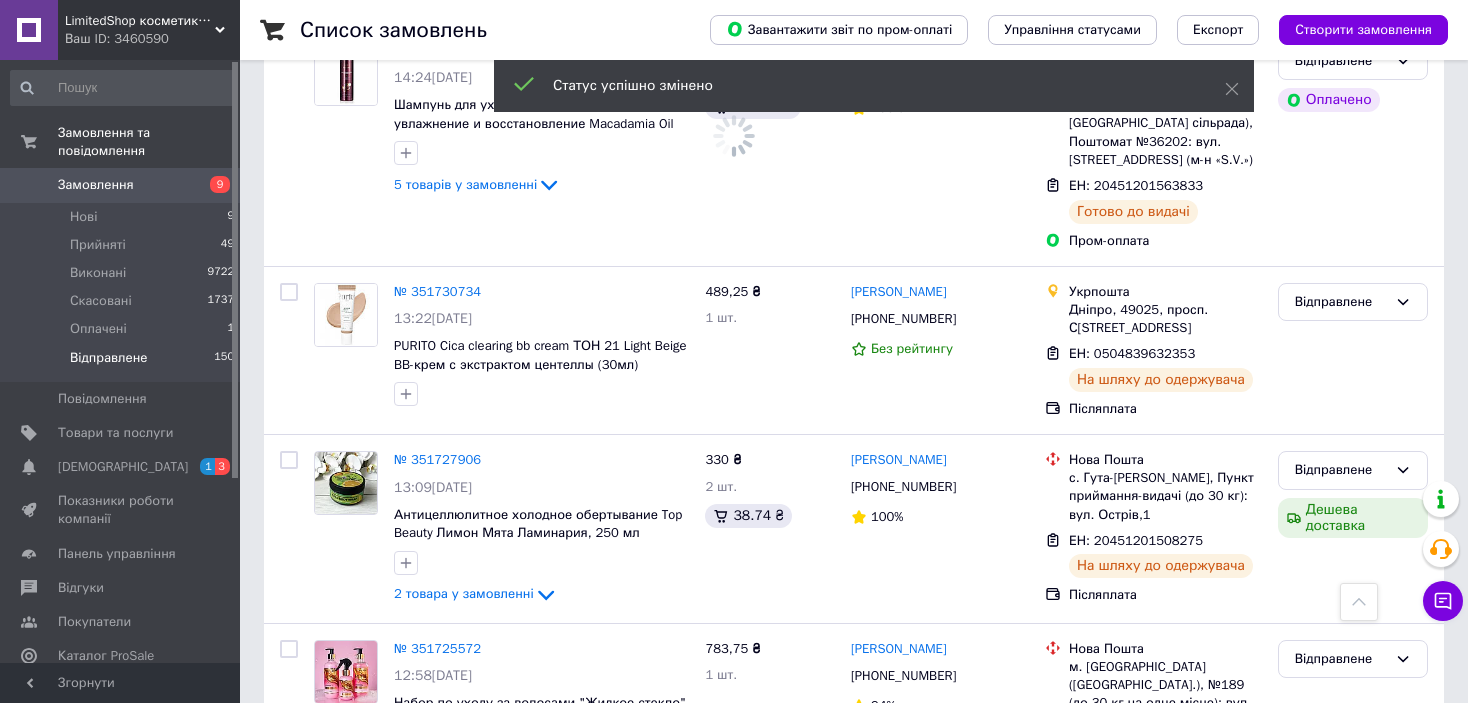scroll, scrollTop: 12900, scrollLeft: 0, axis: vertical 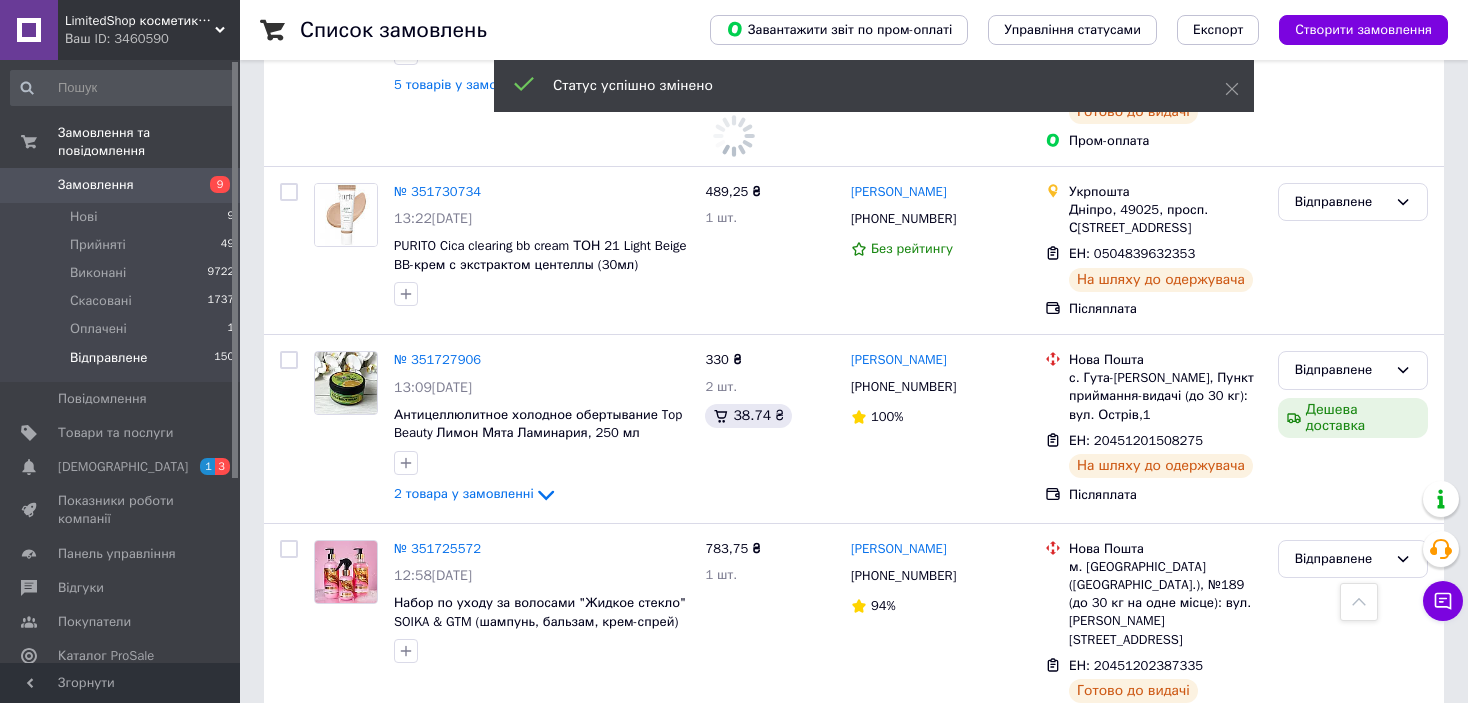 click on "Відправлене" at bounding box center [1353, 1118] 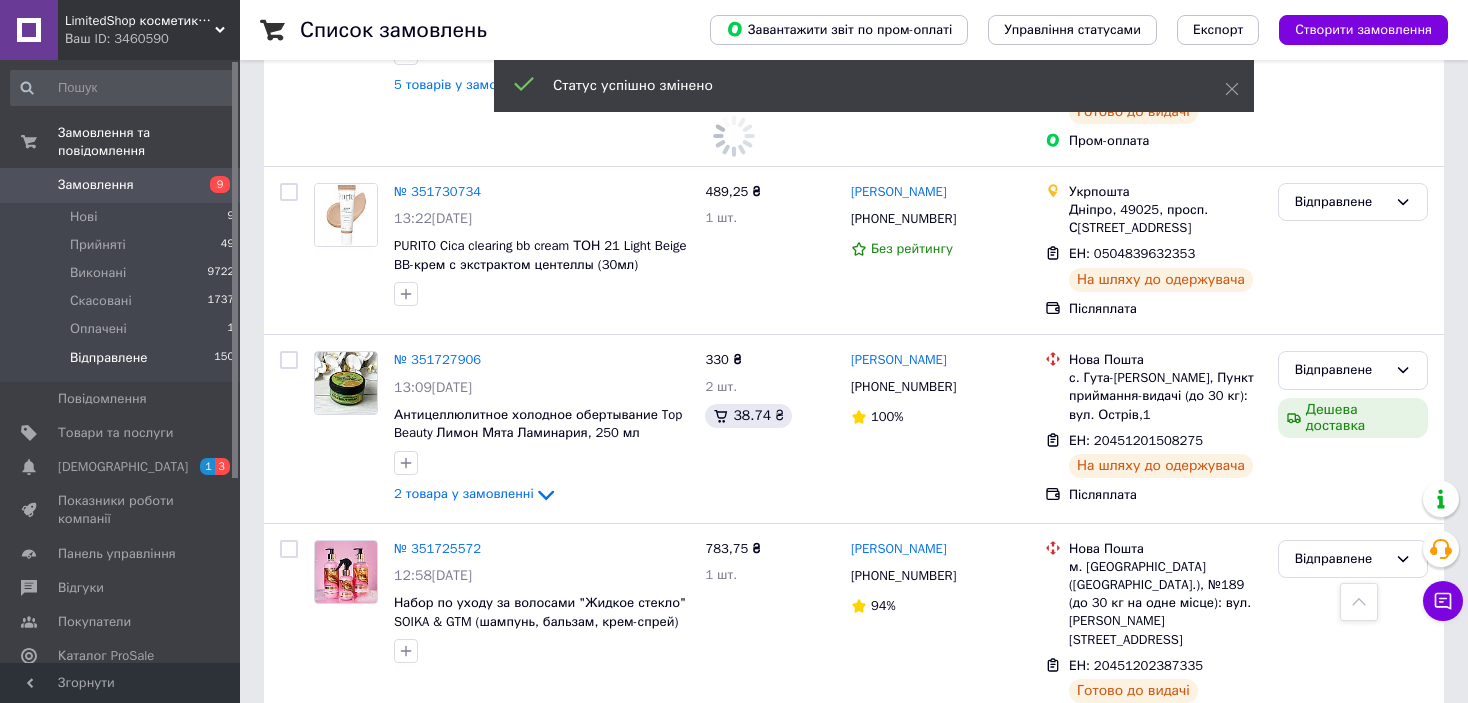 click on "Виконано" at bounding box center [1353, 1196] 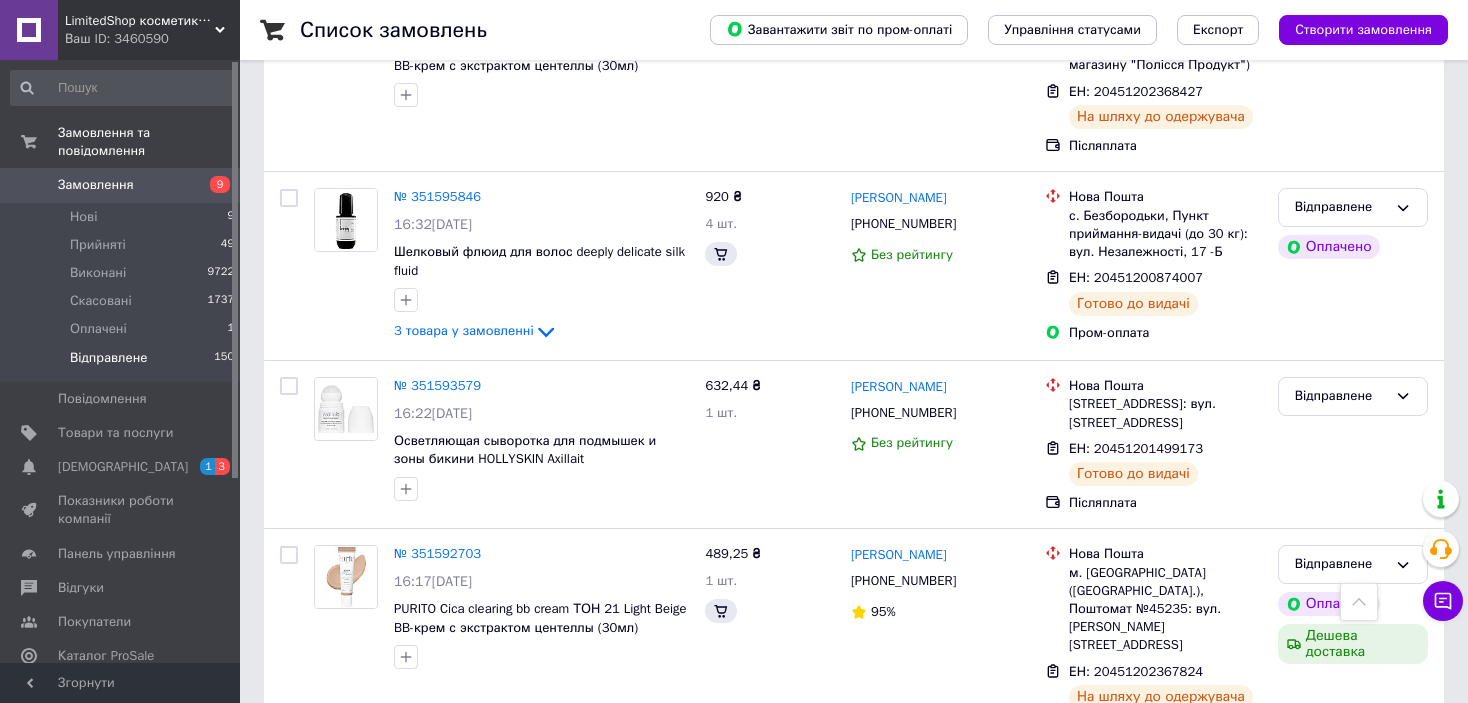 scroll, scrollTop: 16800, scrollLeft: 0, axis: vertical 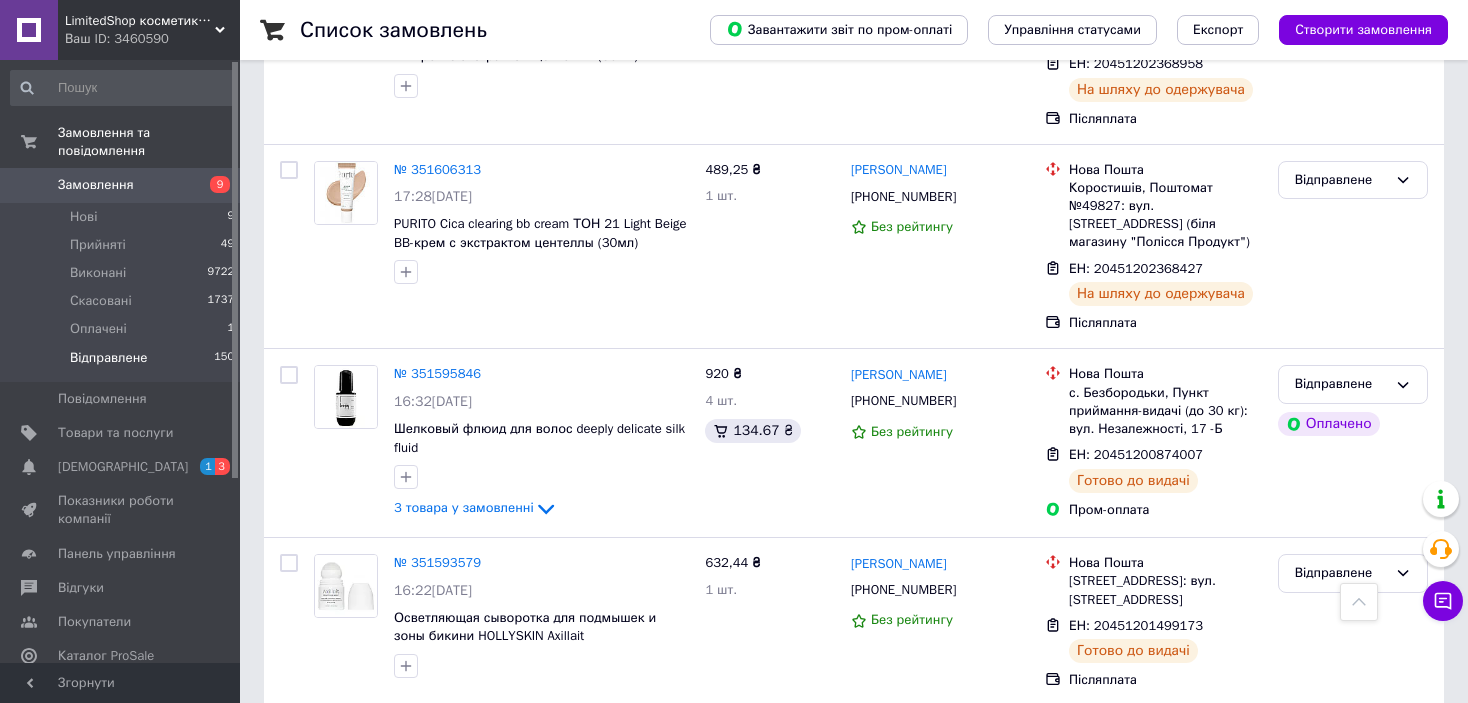 click on "Відправлене" at bounding box center [1341, 1356] 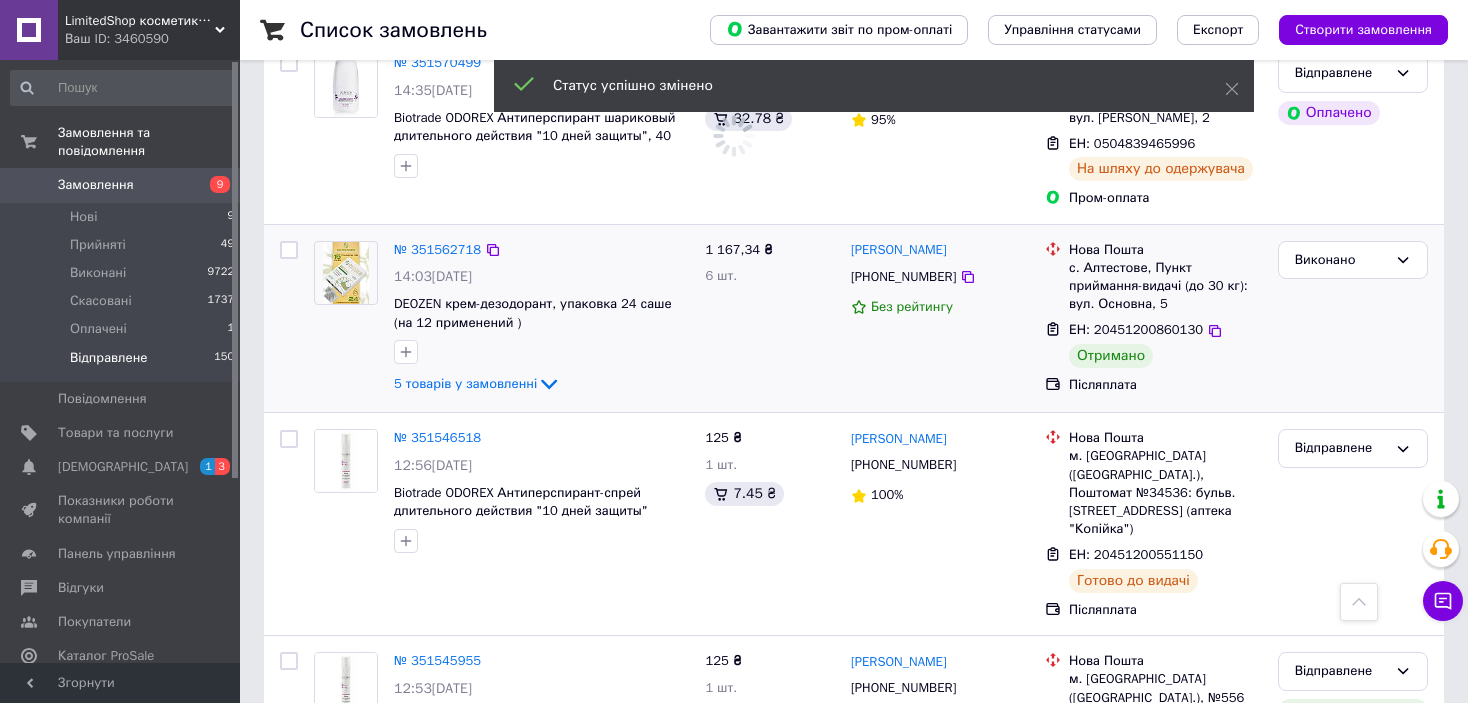 scroll, scrollTop: 18048, scrollLeft: 0, axis: vertical 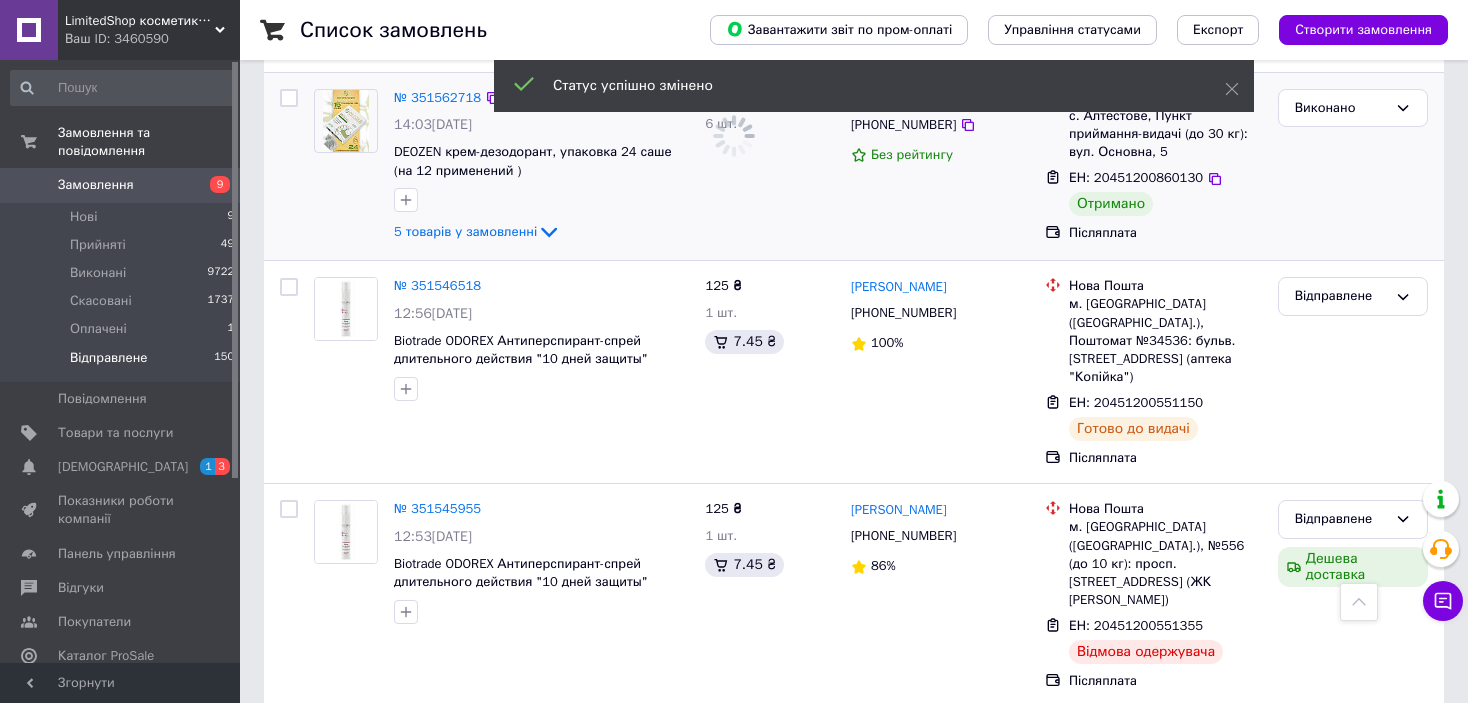 click on "2" at bounding box center [327, 1806] 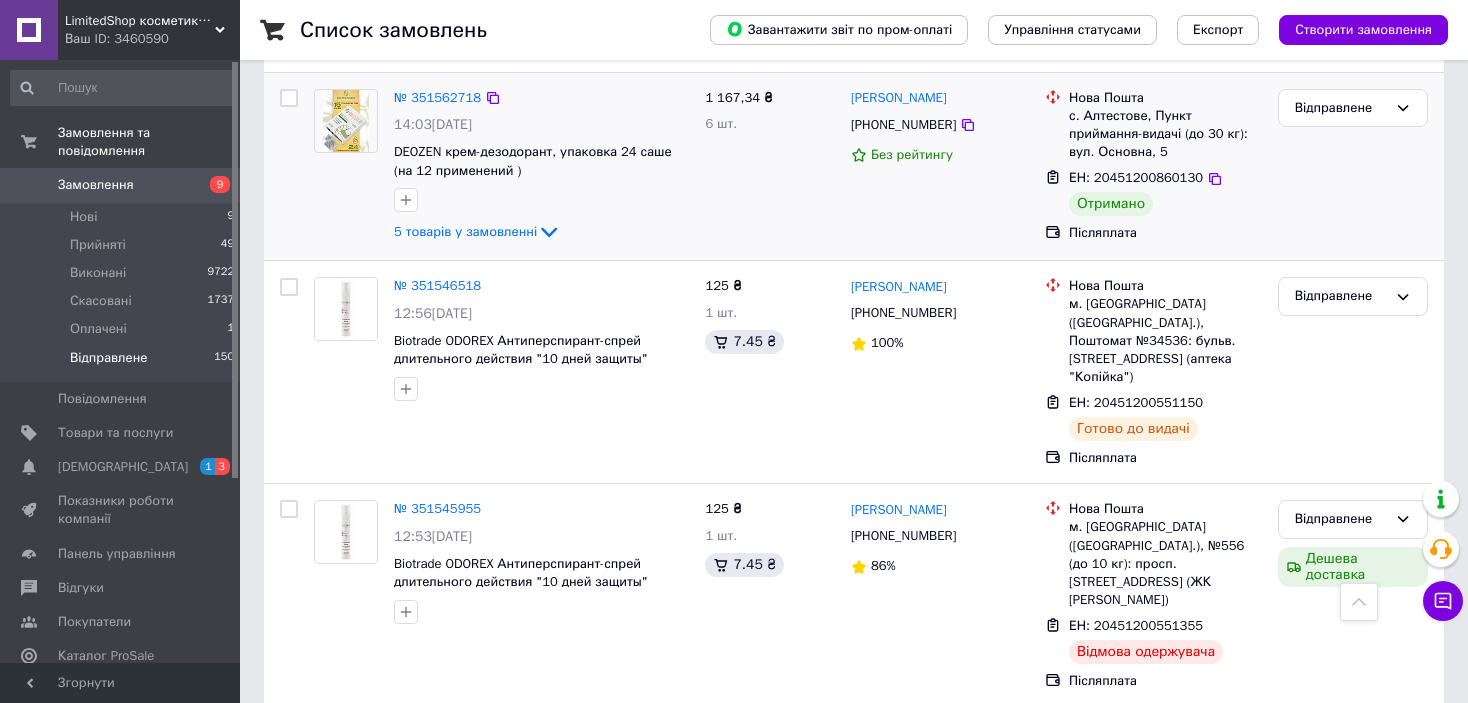 click on "2" at bounding box center (327, 1806) 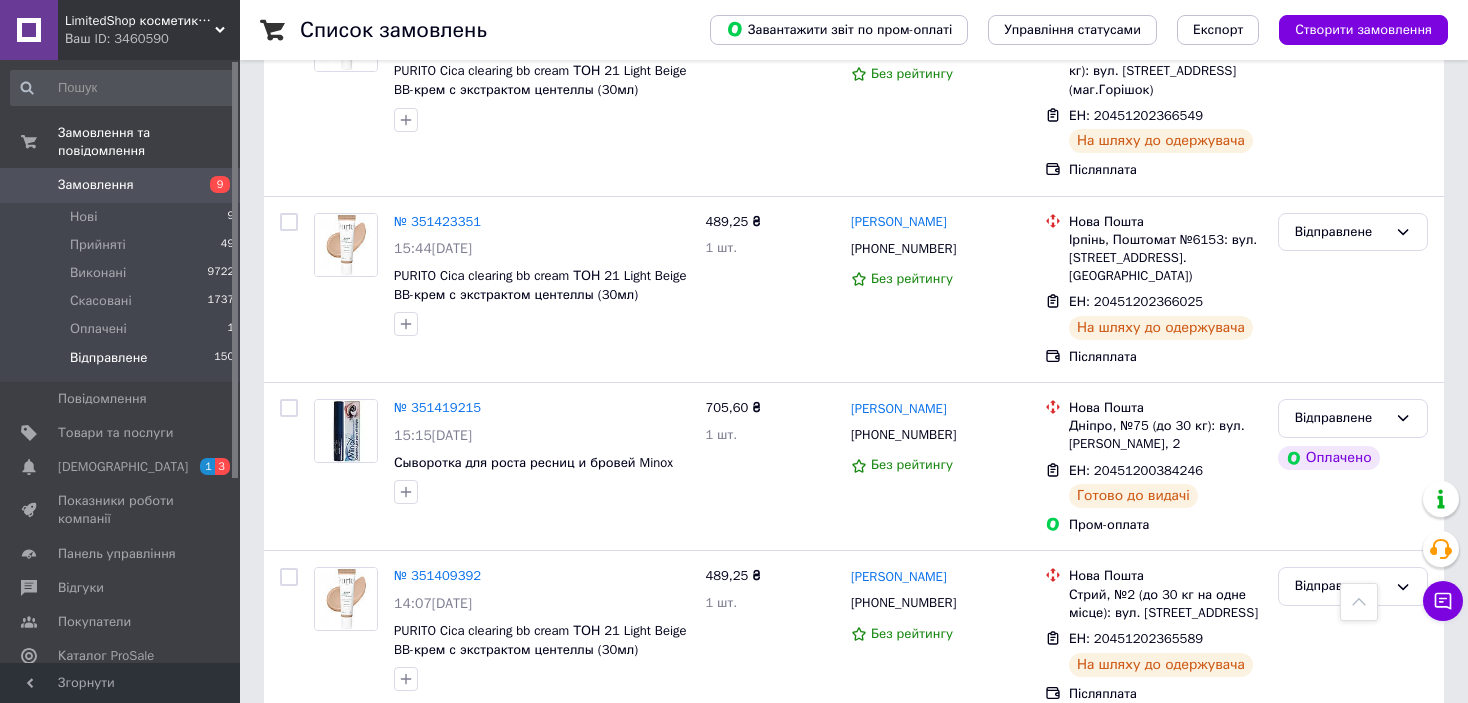scroll, scrollTop: 1173, scrollLeft: 0, axis: vertical 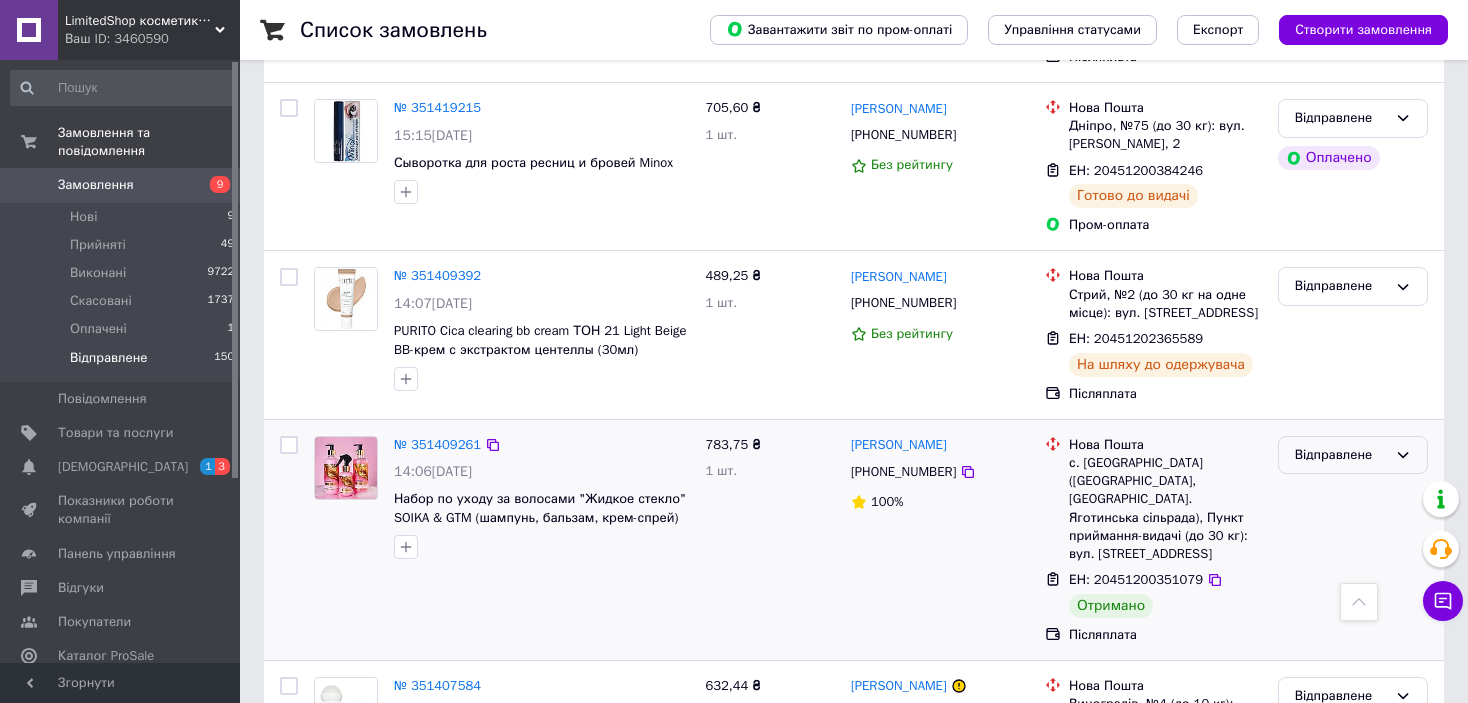click on "Відправлене" at bounding box center [1341, 455] 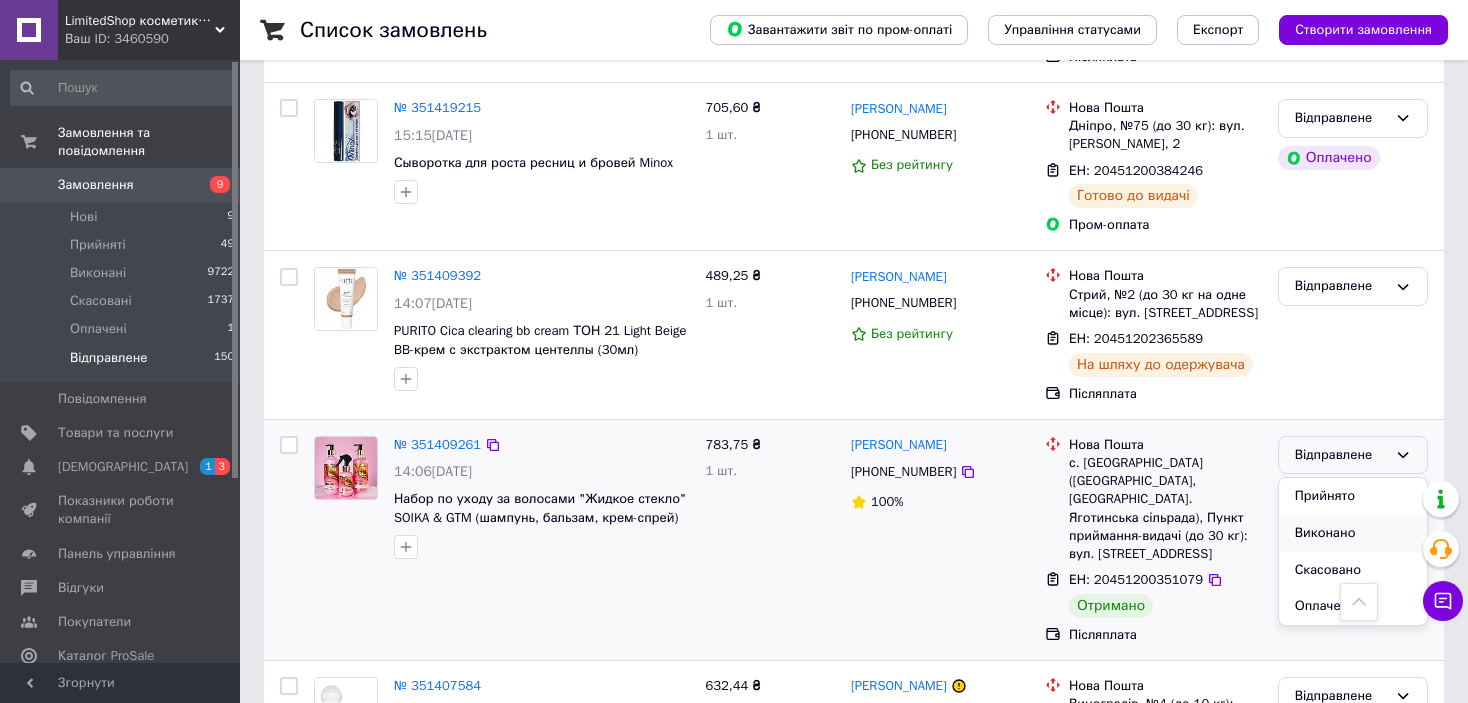 click on "Виконано" at bounding box center [1353, 533] 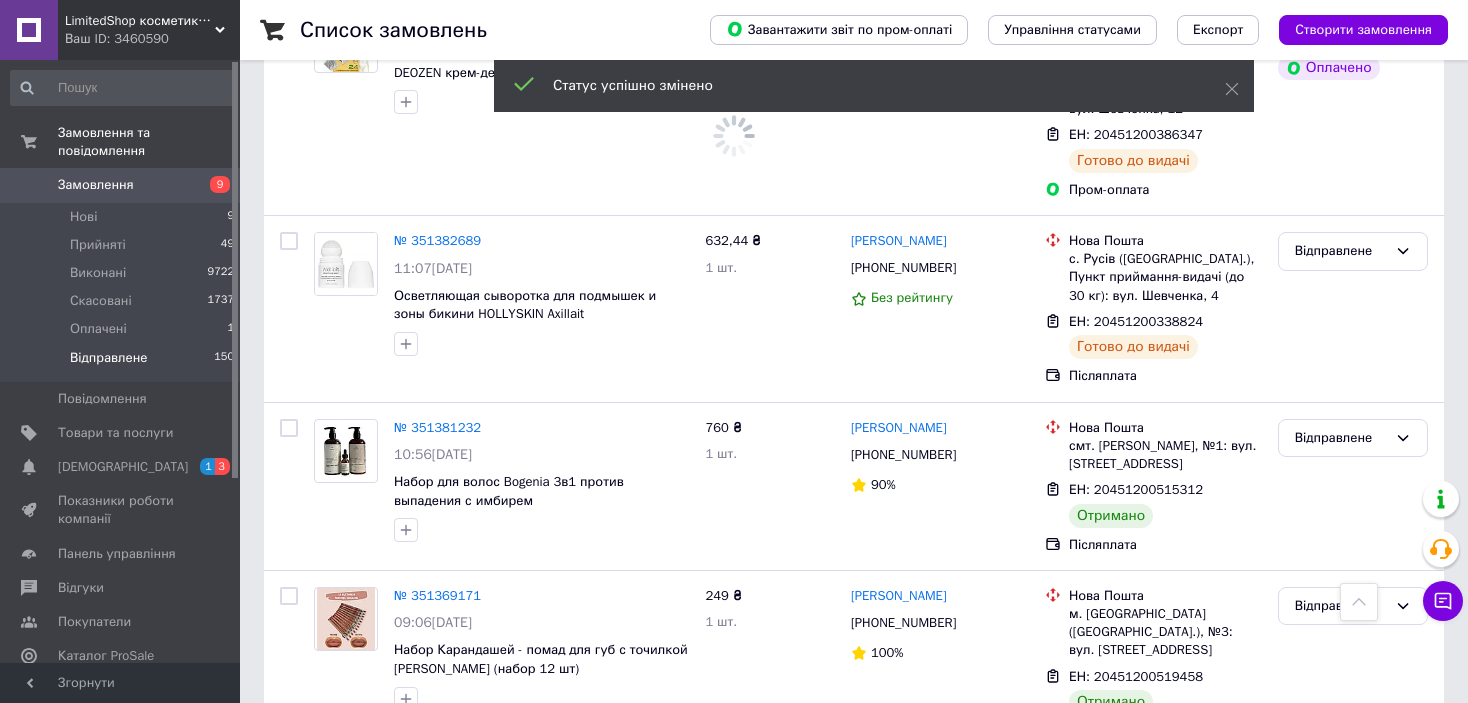scroll, scrollTop: 2273, scrollLeft: 0, axis: vertical 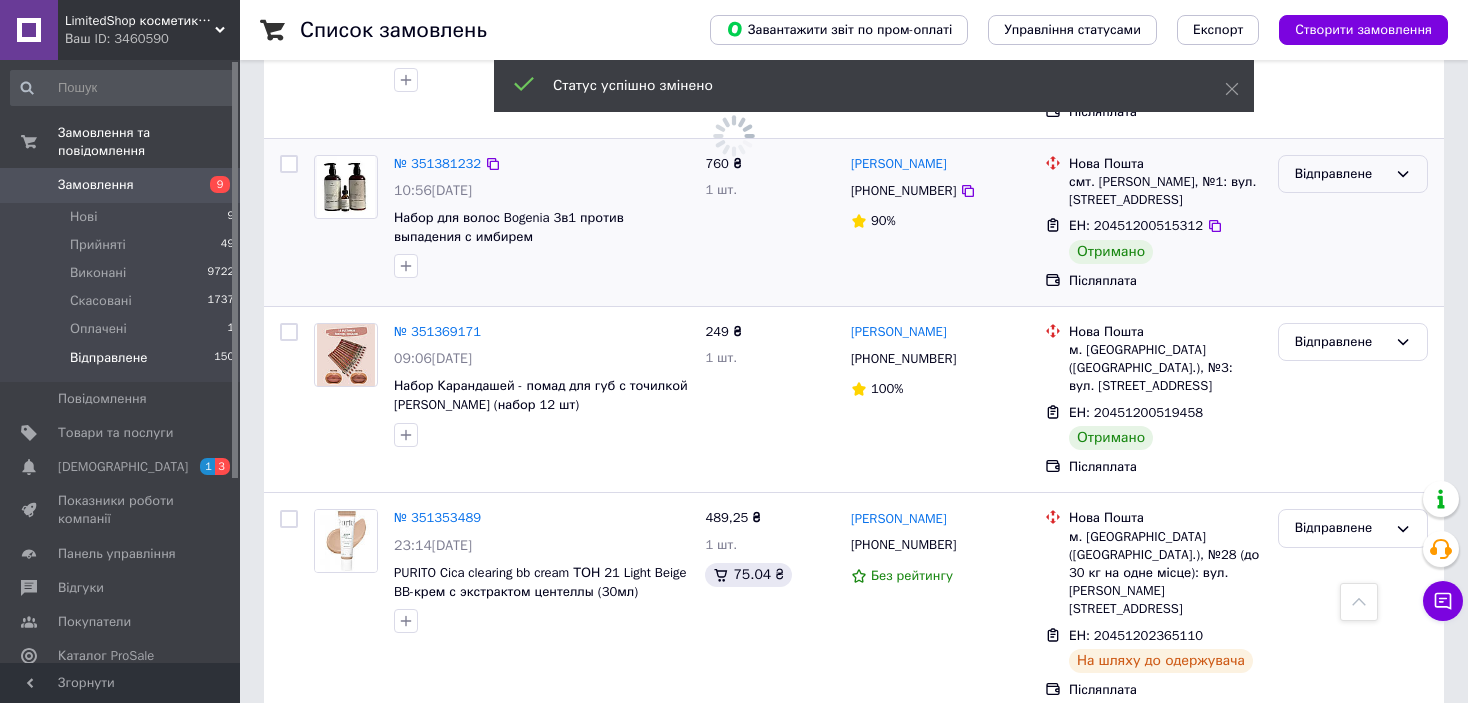 click on "Відправлене" at bounding box center (1353, 174) 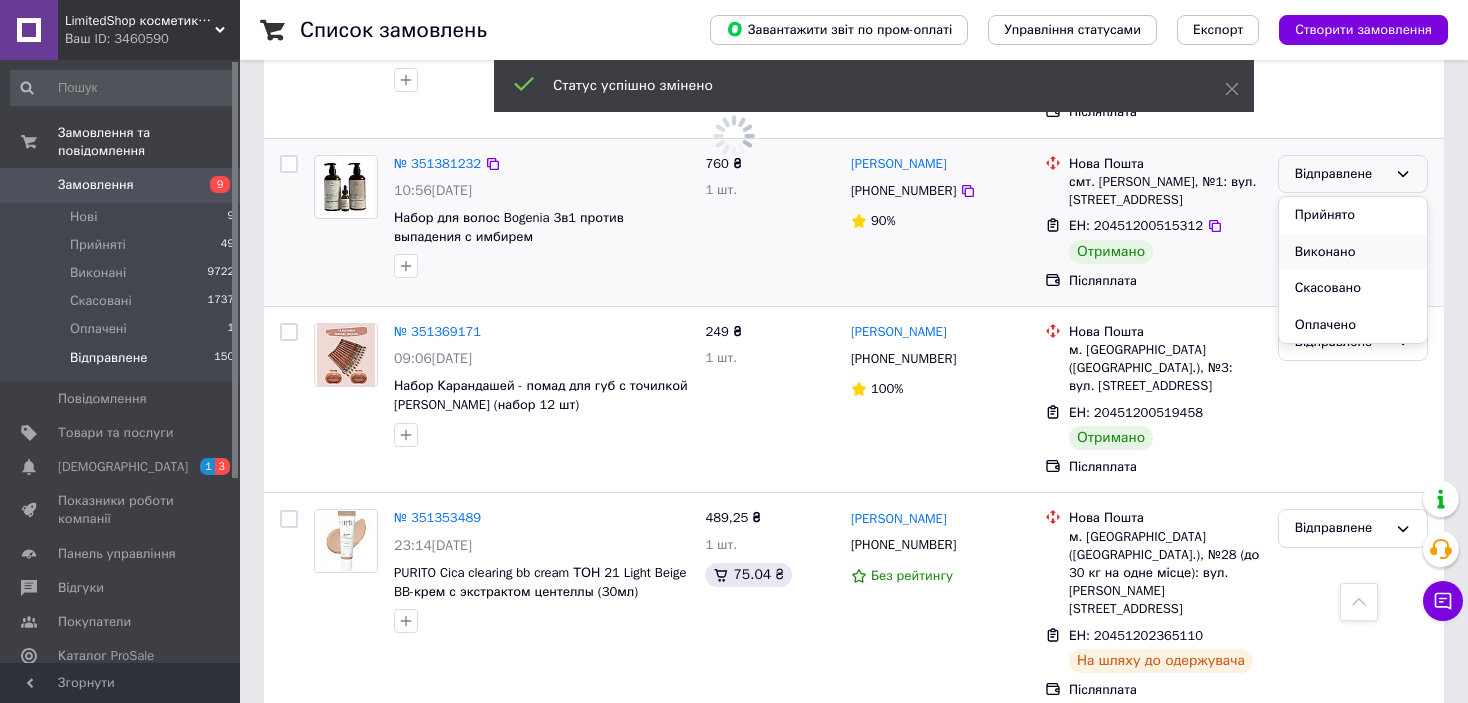 click on "Виконано" at bounding box center [1353, 252] 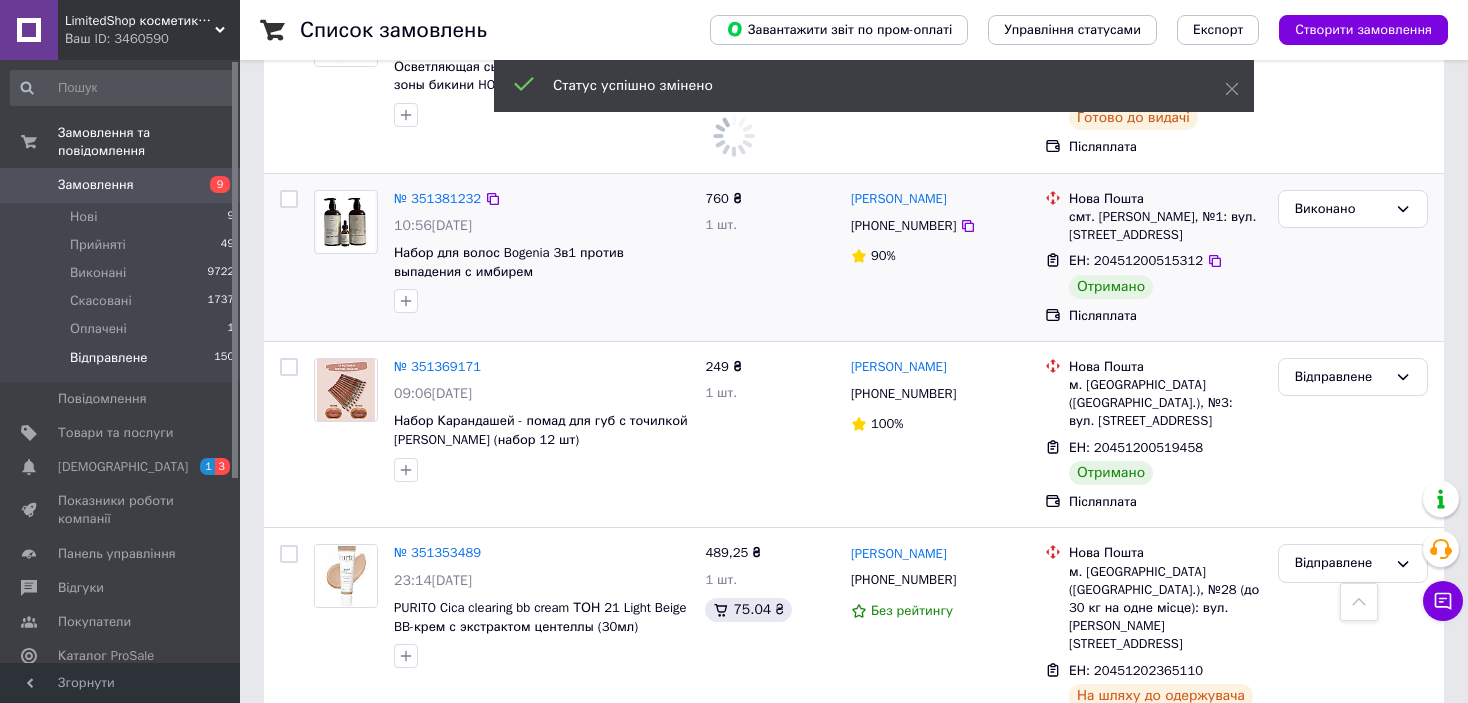 scroll, scrollTop: 2273, scrollLeft: 0, axis: vertical 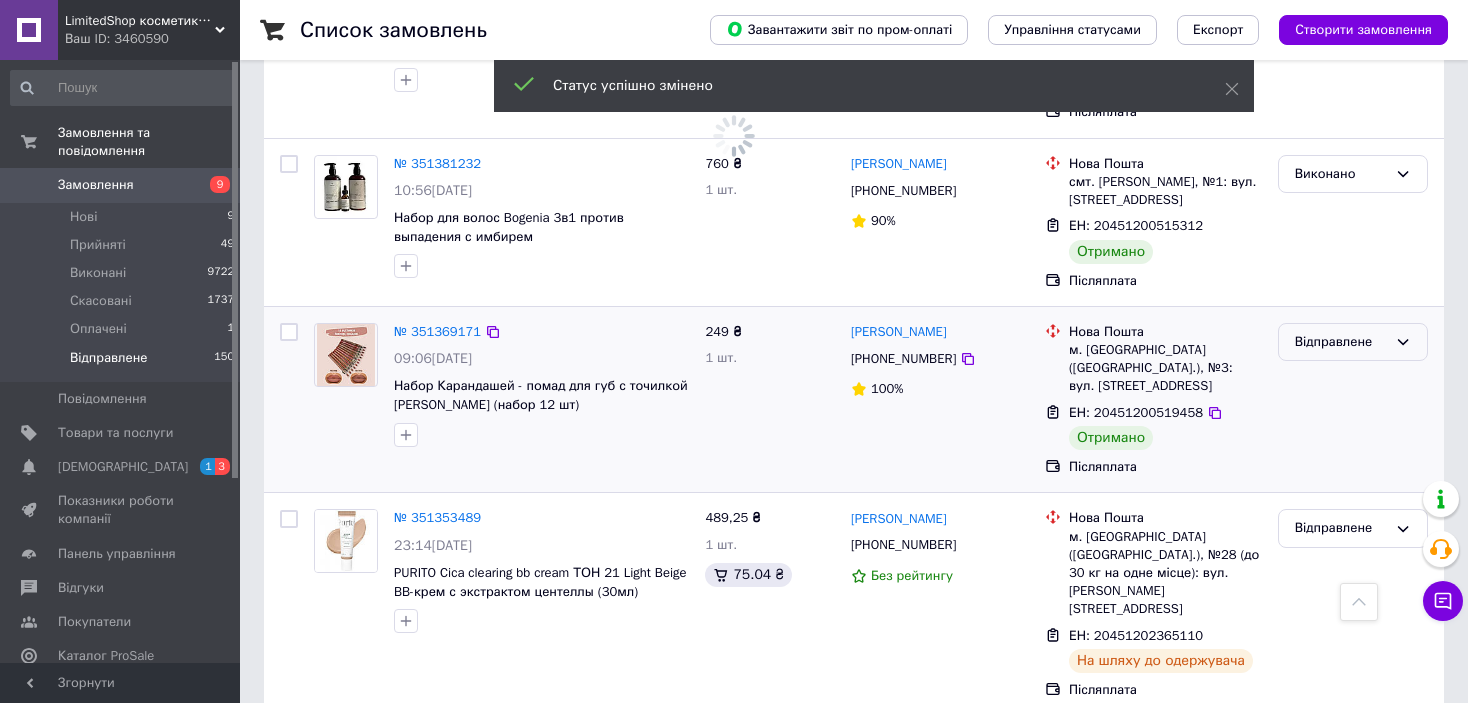 click on "Відправлене" at bounding box center (1341, 342) 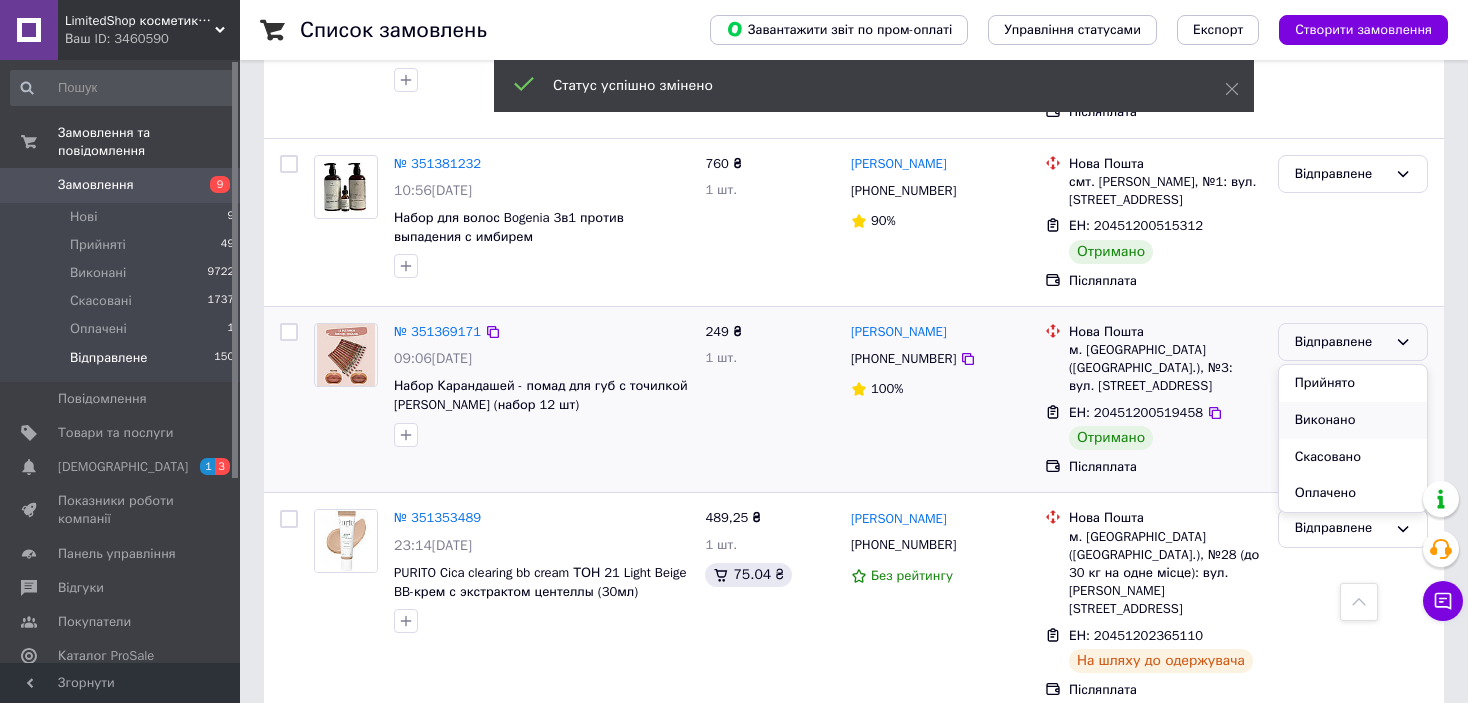 click on "Виконано" at bounding box center [1353, 420] 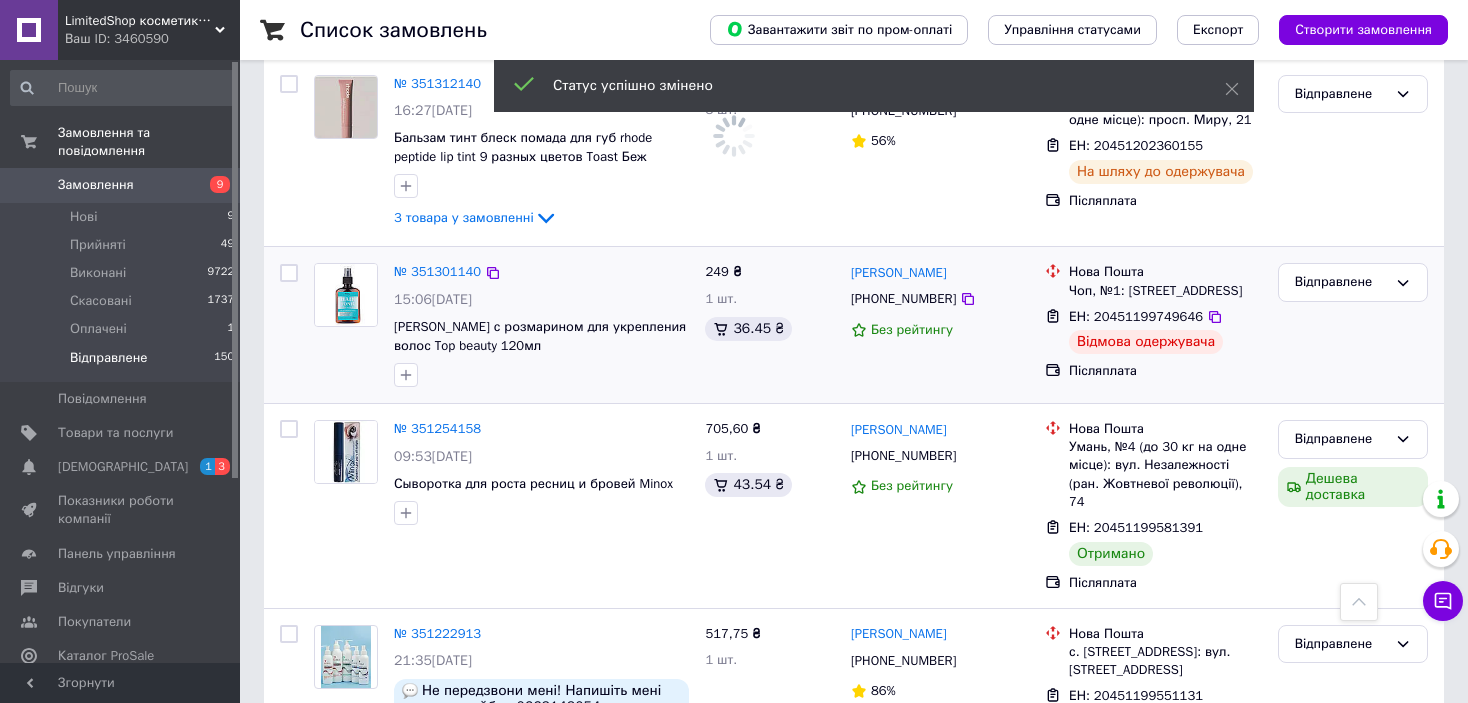 scroll, scrollTop: 3573, scrollLeft: 0, axis: vertical 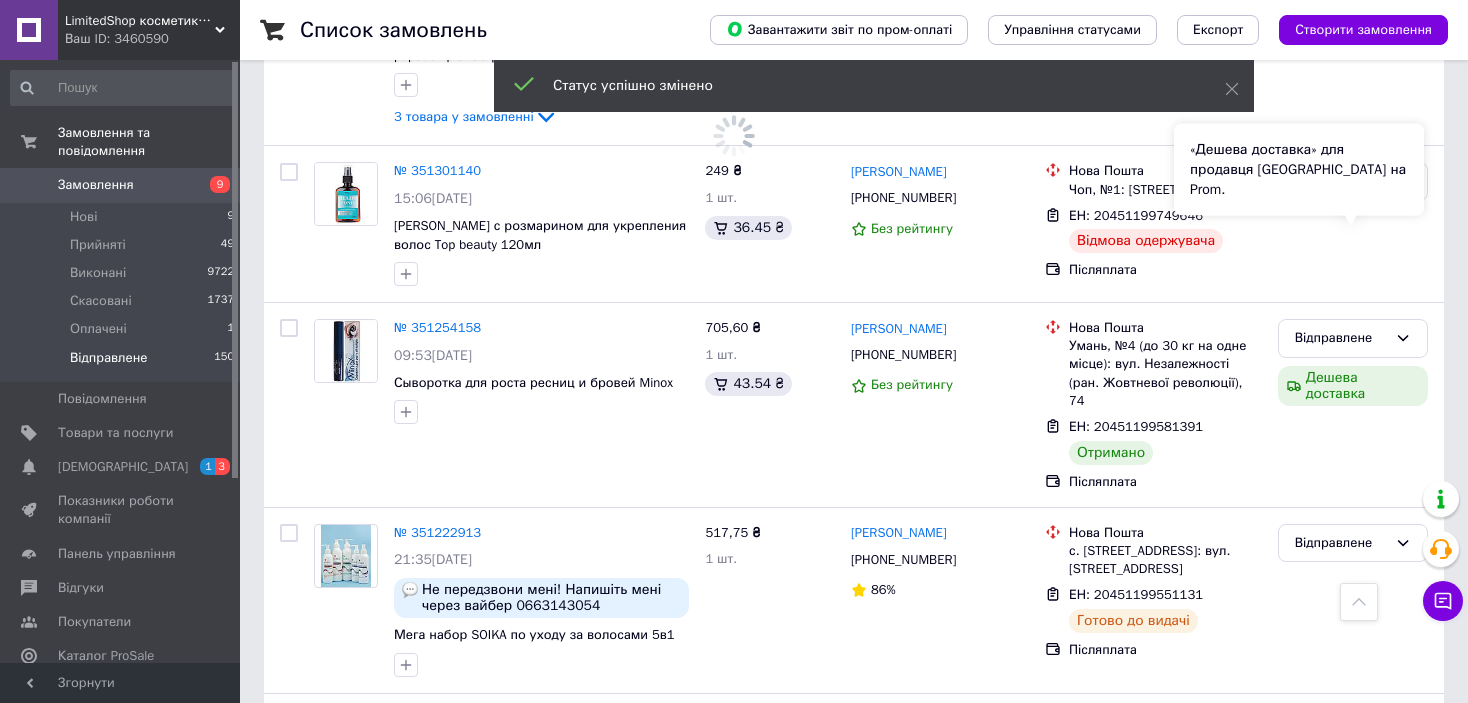 click on "«Дешева доставка» для продавця Новою Поштою на Prom." at bounding box center [1299, 170] 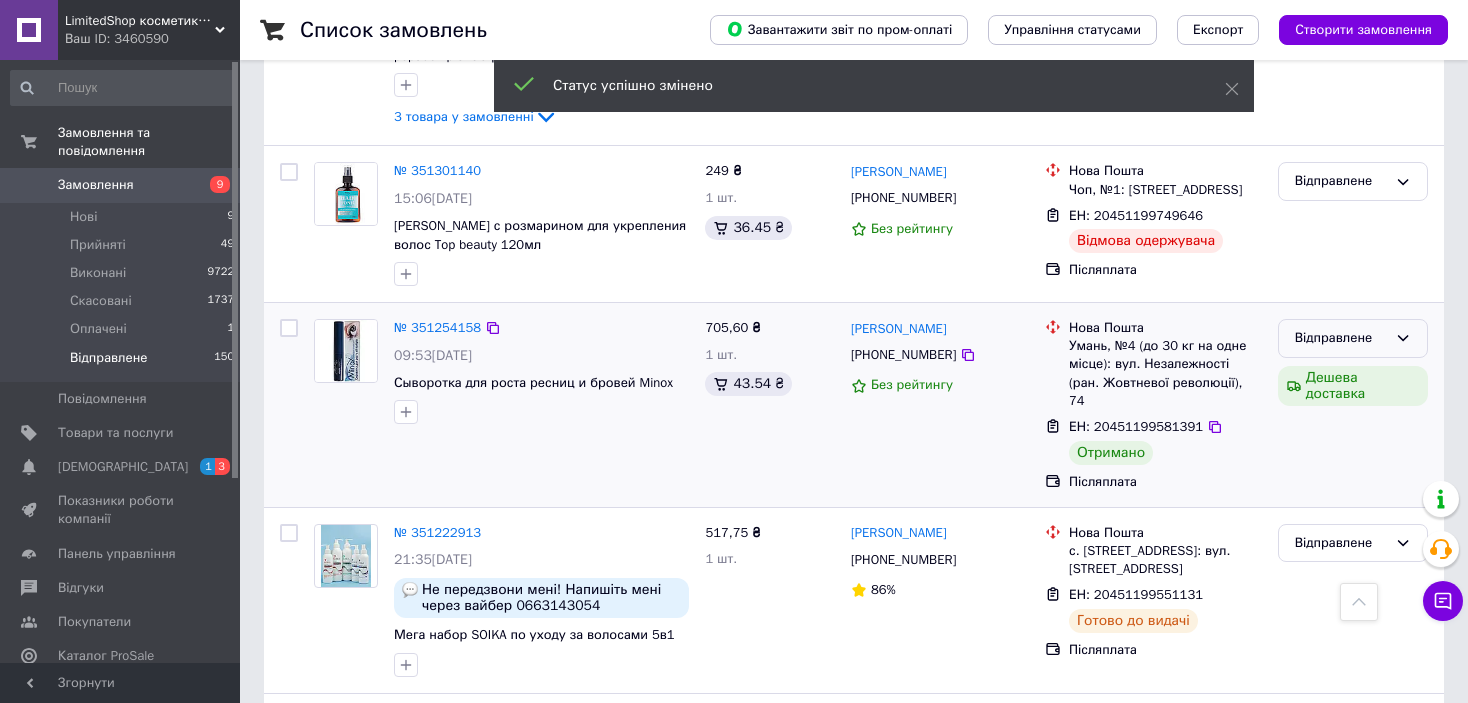 click on "Відправлене" at bounding box center (1341, 338) 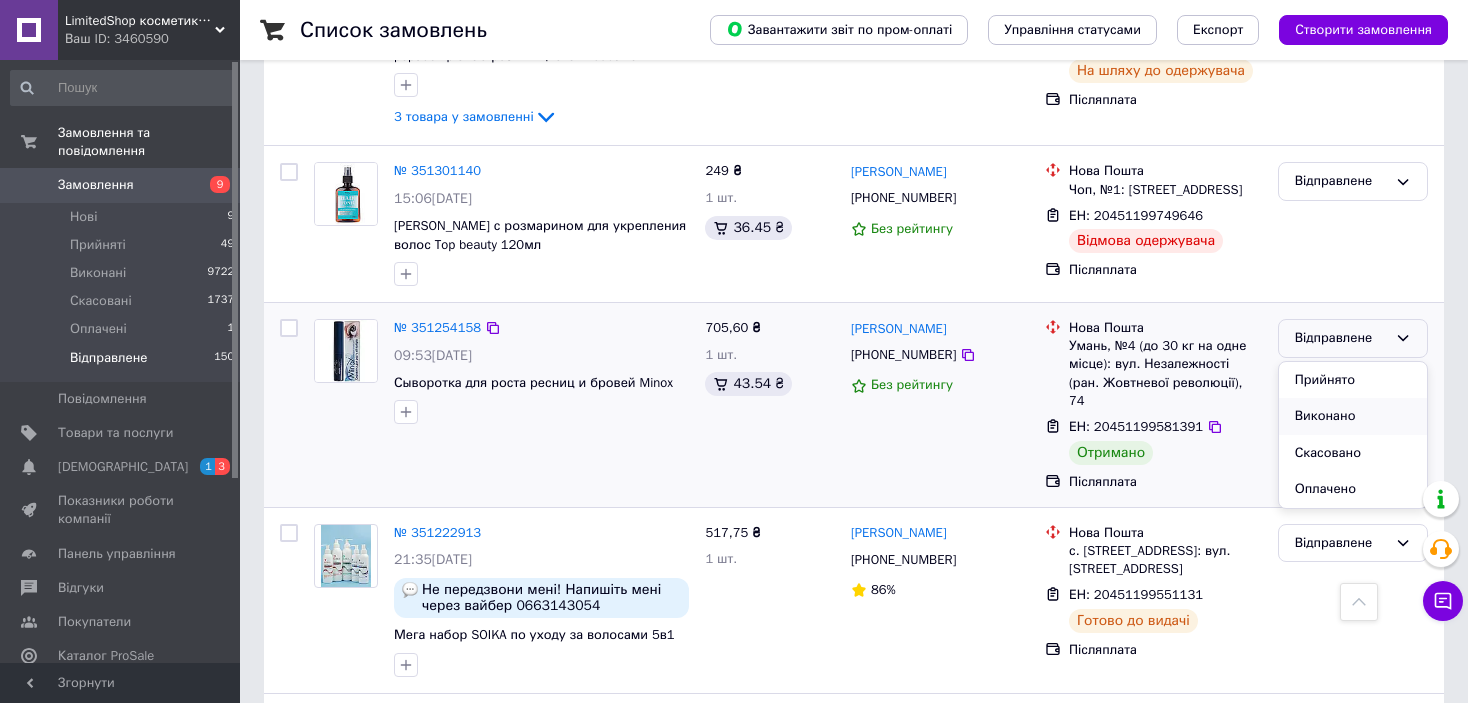 click on "Виконано" at bounding box center (1353, 416) 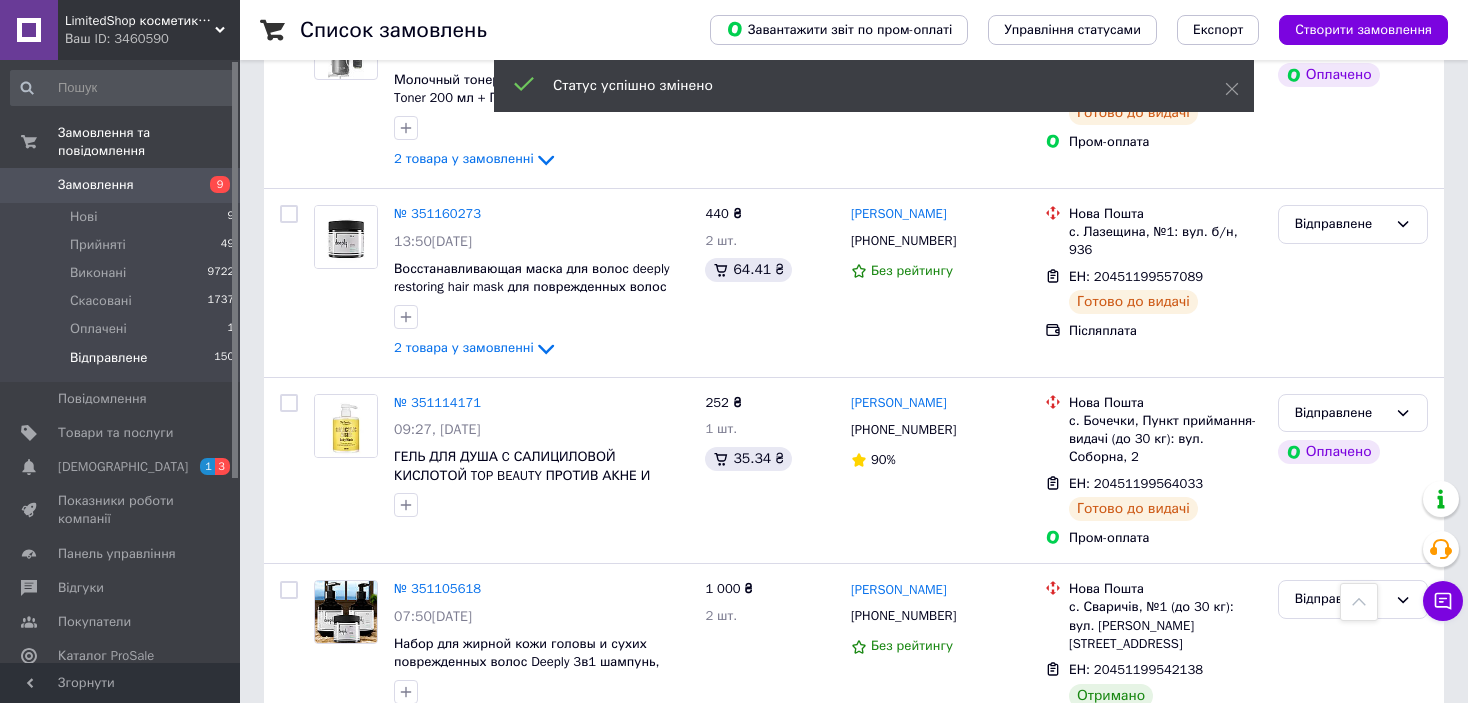 scroll, scrollTop: 5673, scrollLeft: 0, axis: vertical 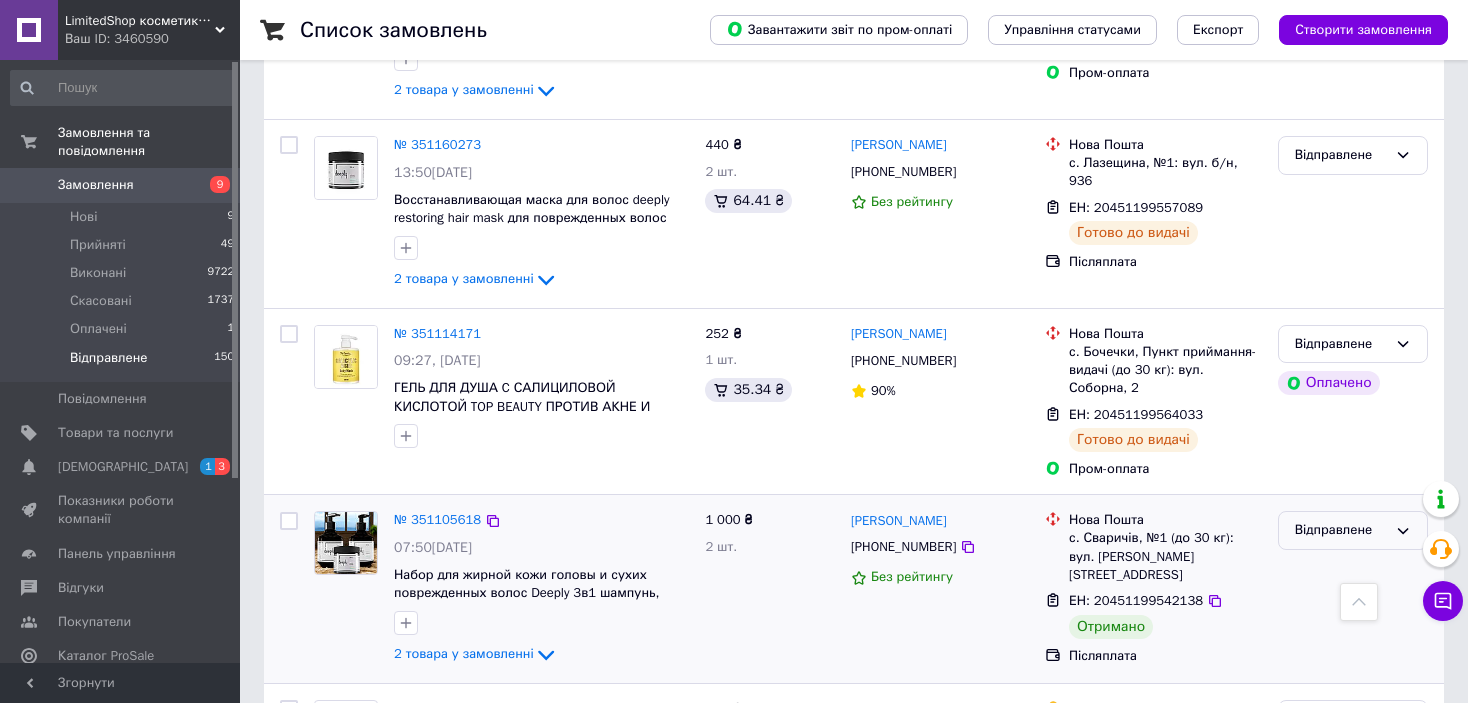 click on "Відправлене" at bounding box center (1341, 530) 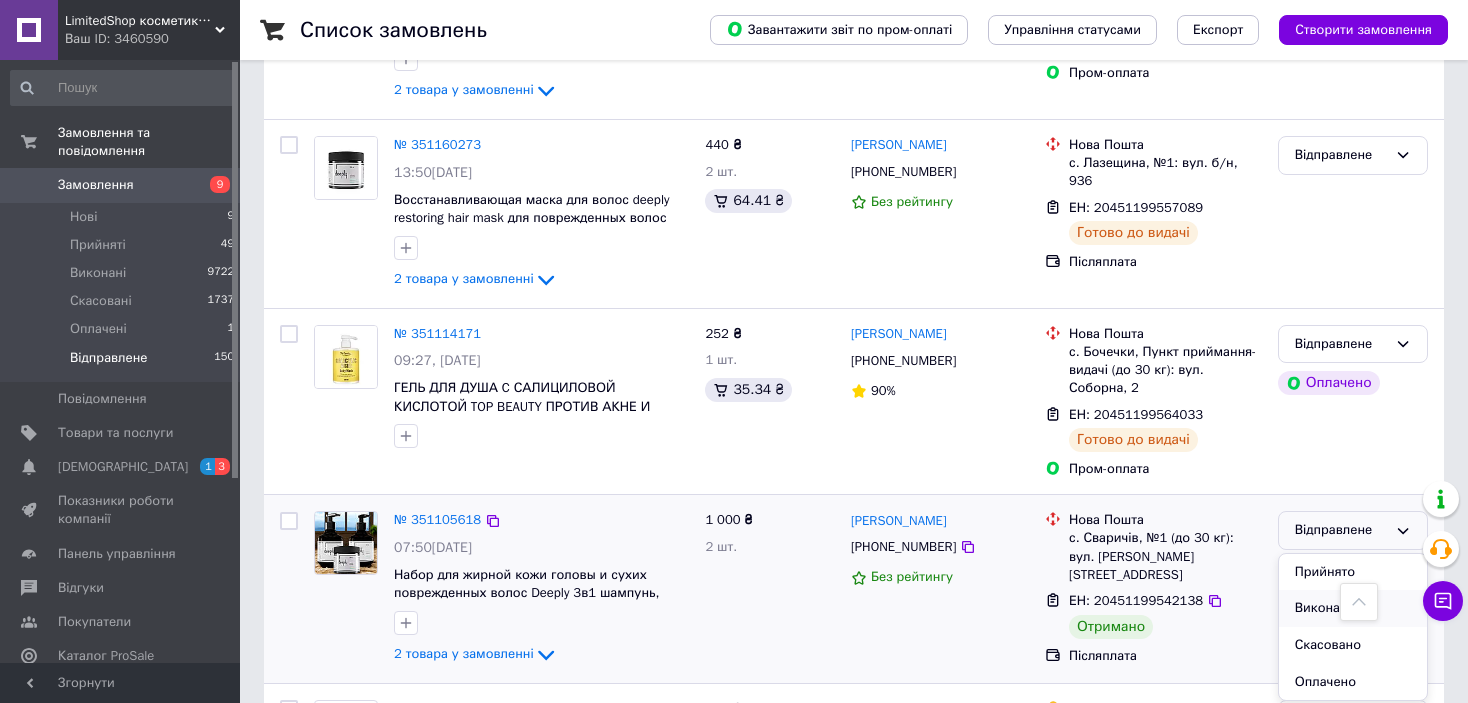 click on "Виконано" at bounding box center (1353, 608) 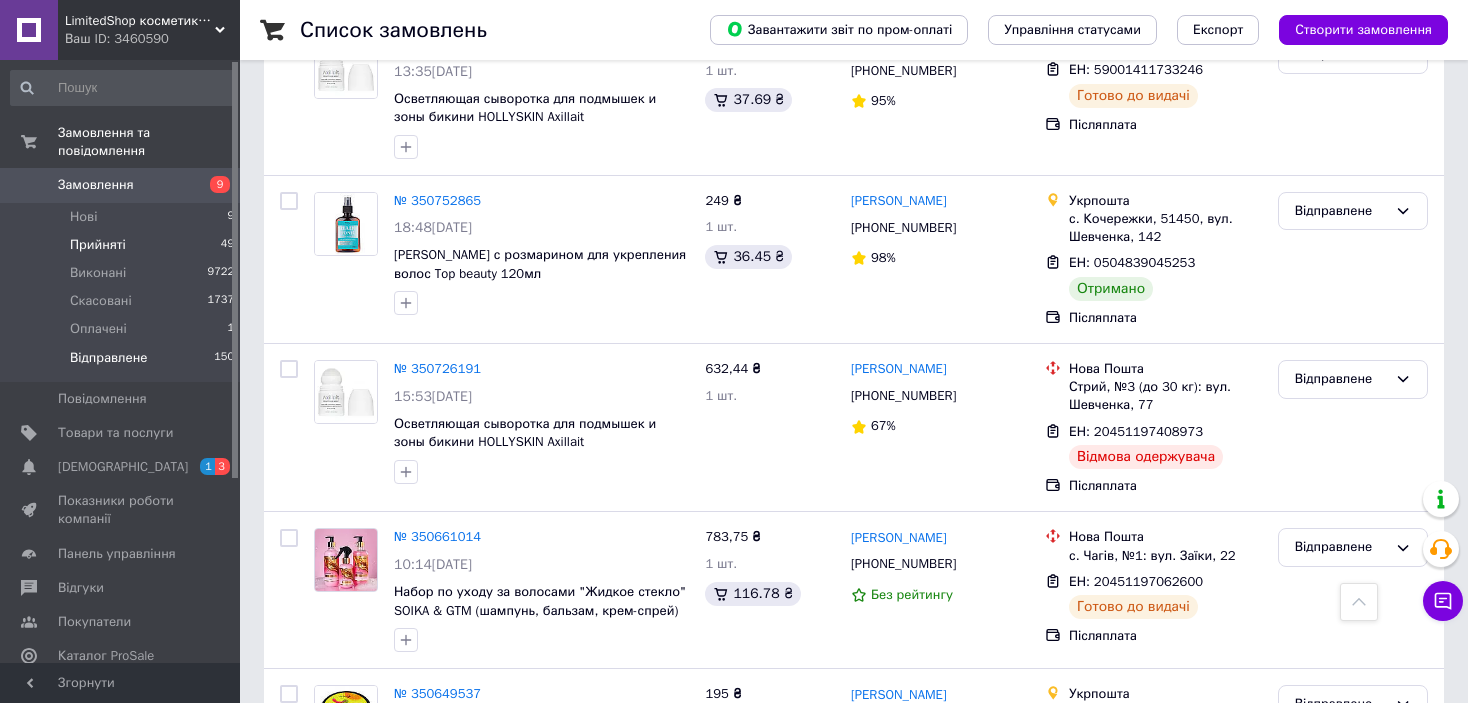 scroll, scrollTop: 6168, scrollLeft: 0, axis: vertical 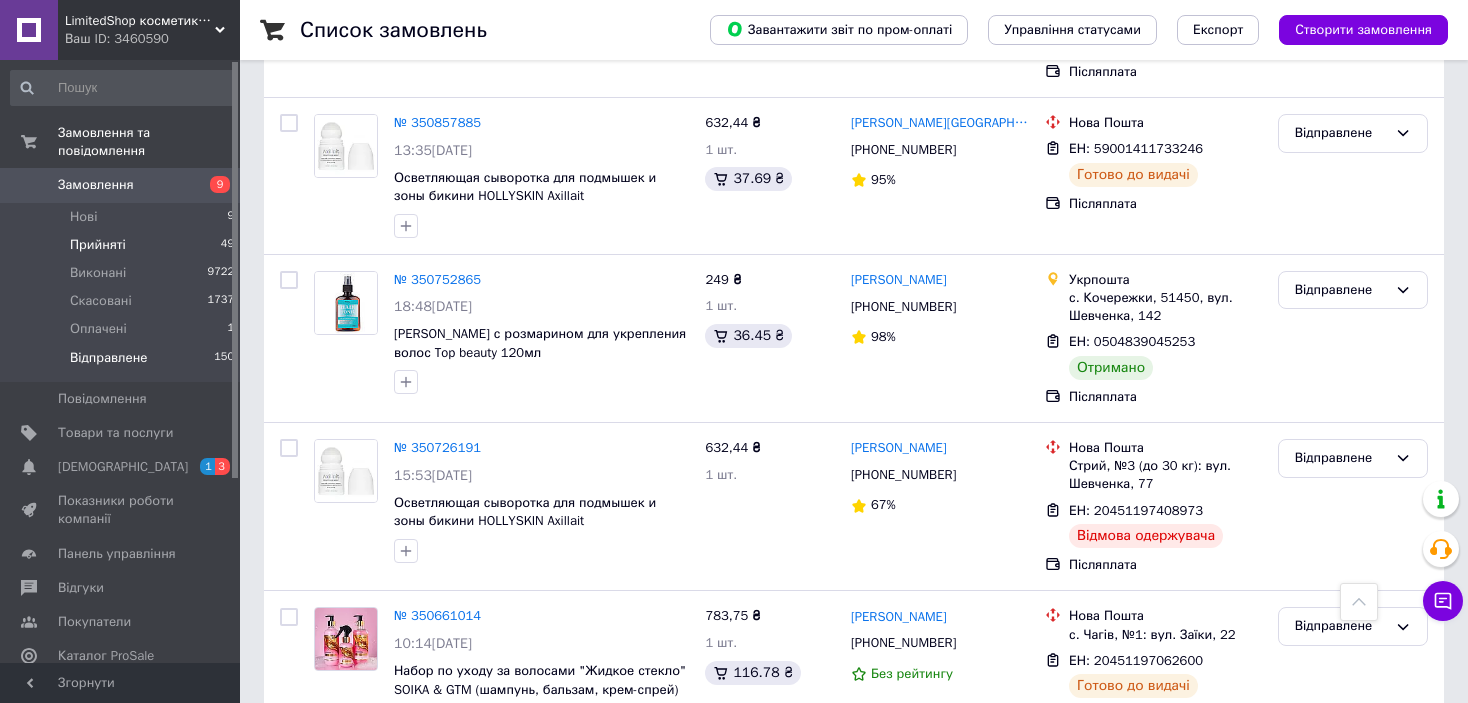 click on "Прийняті 49" at bounding box center [123, 245] 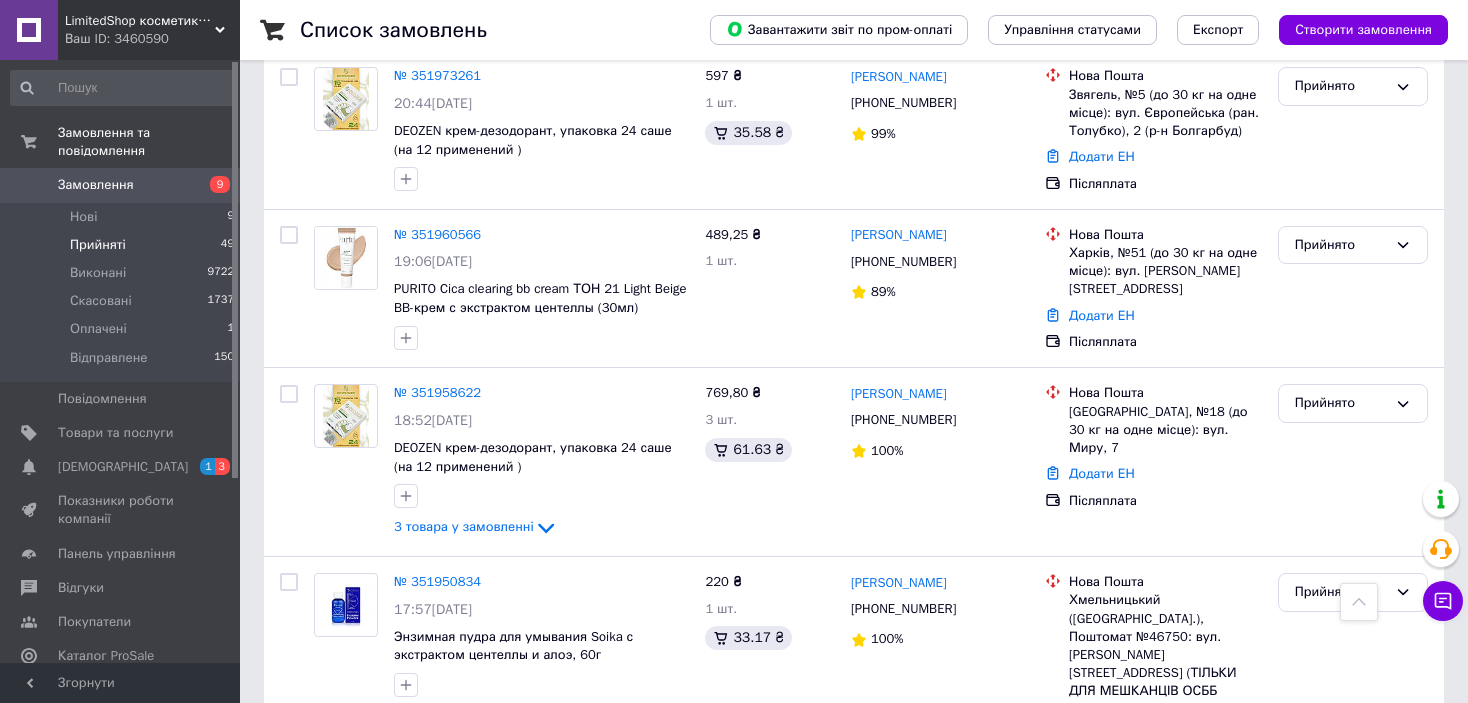 scroll, scrollTop: 8880, scrollLeft: 0, axis: vertical 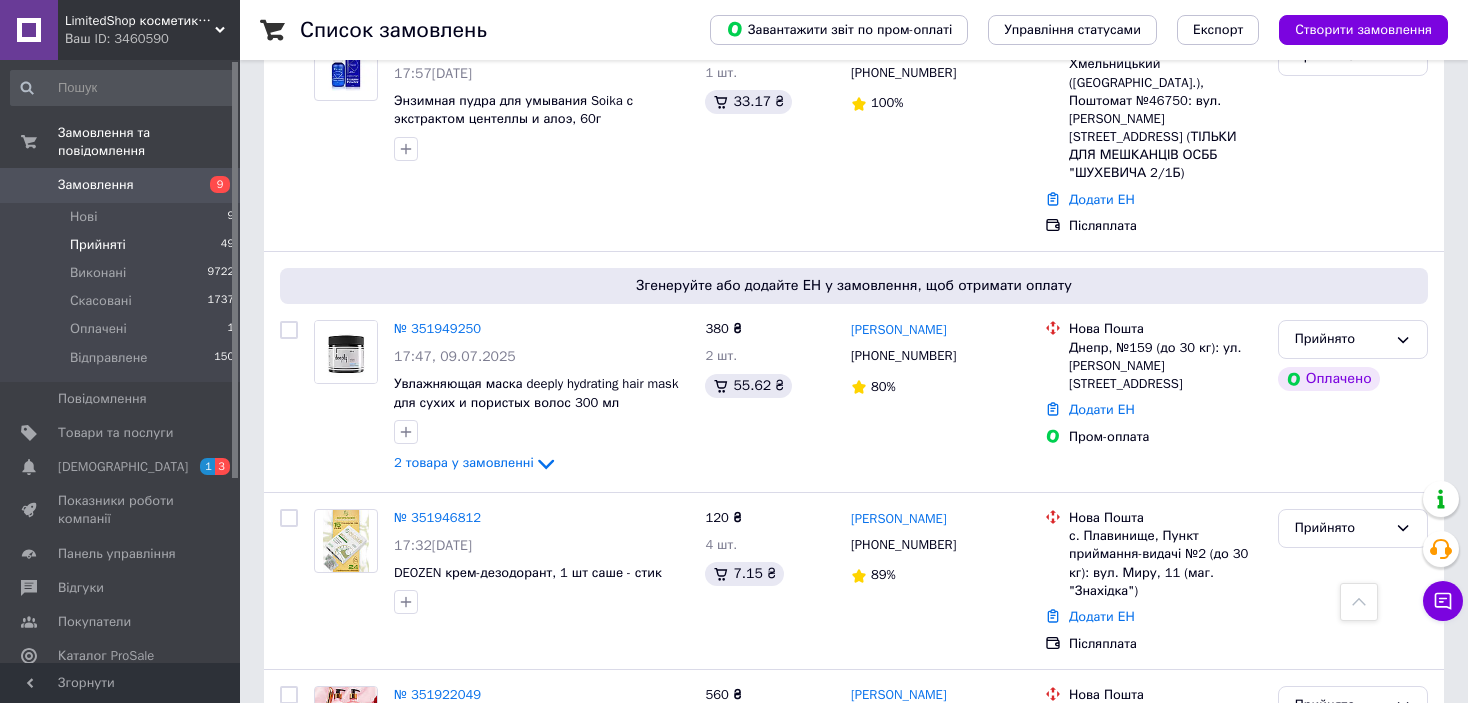 drag, startPoint x: 607, startPoint y: 547, endPoint x: 651, endPoint y: 546, distance: 44.011364 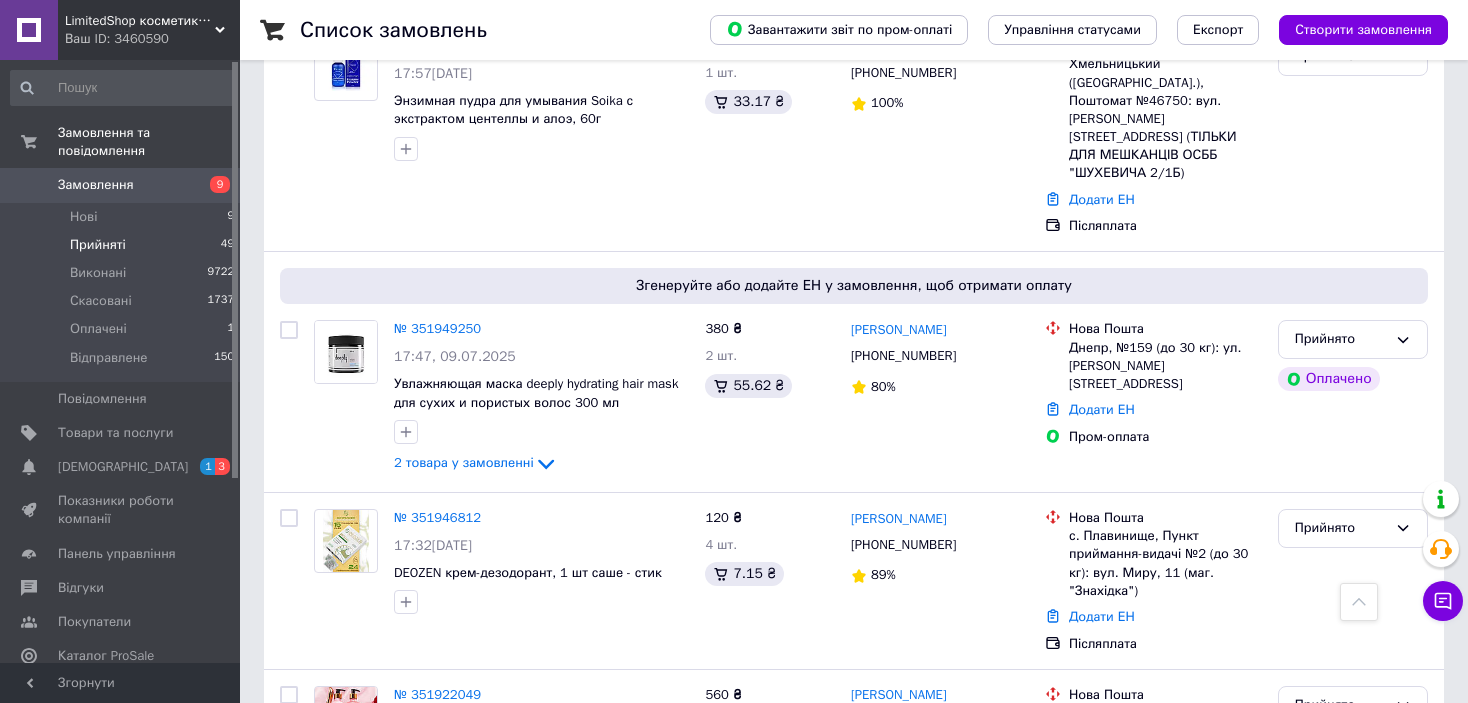 click on "№ 351860820" at bounding box center (437, 889) 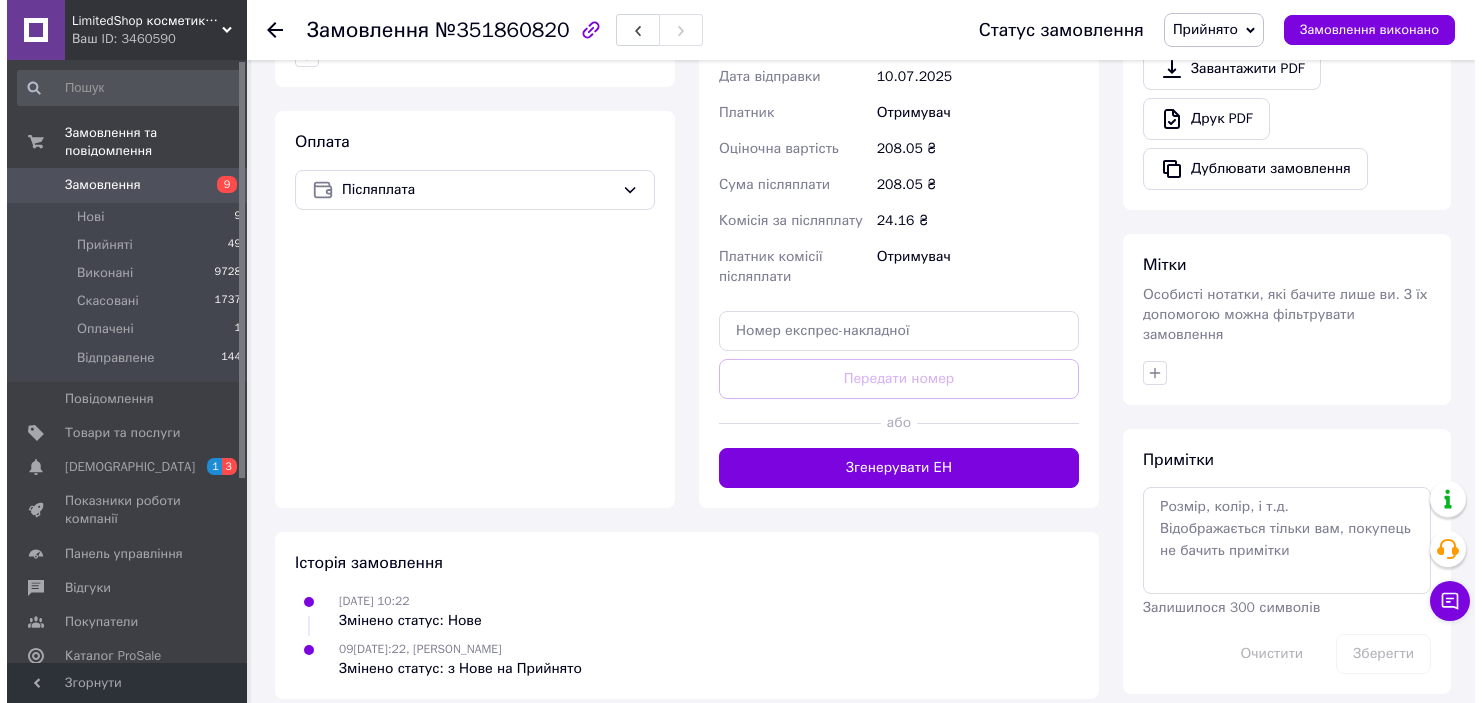 scroll, scrollTop: 319, scrollLeft: 0, axis: vertical 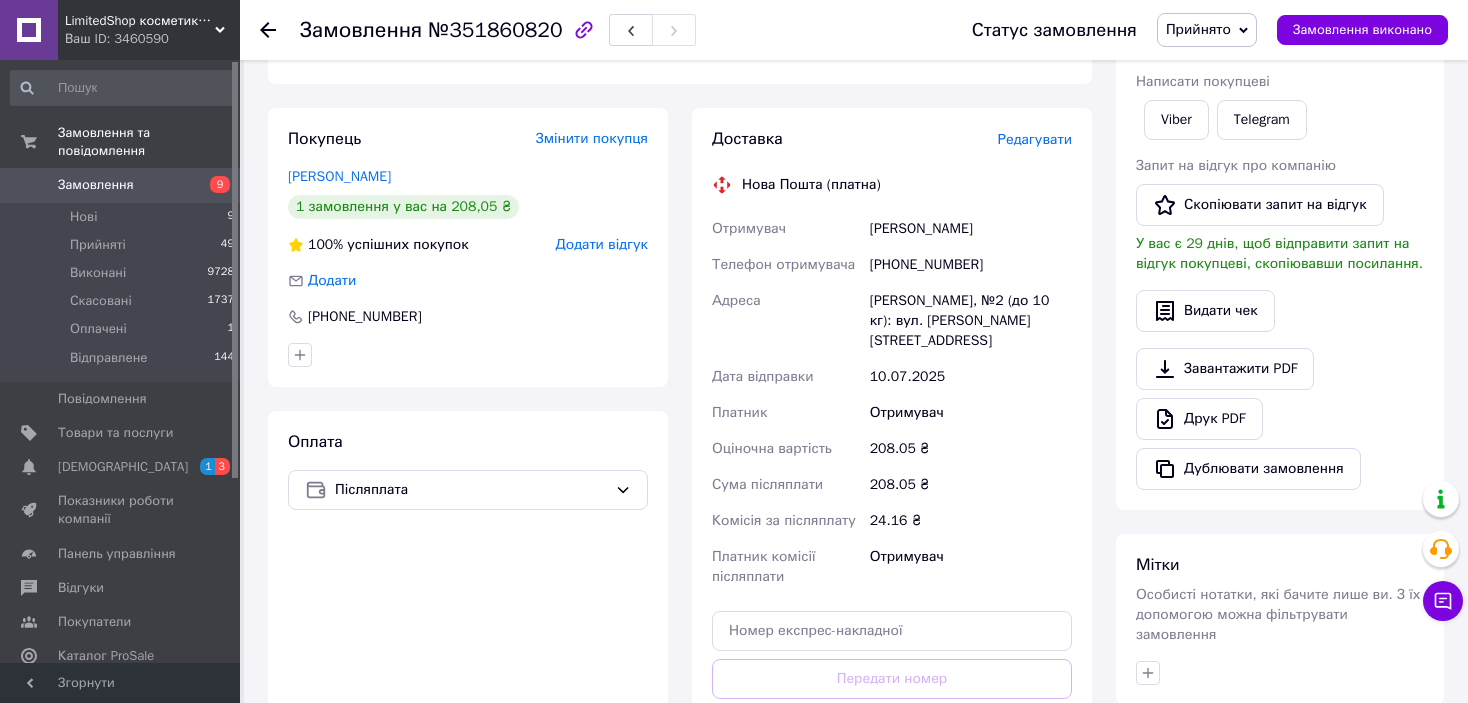 click on "Редагувати" at bounding box center (1035, 139) 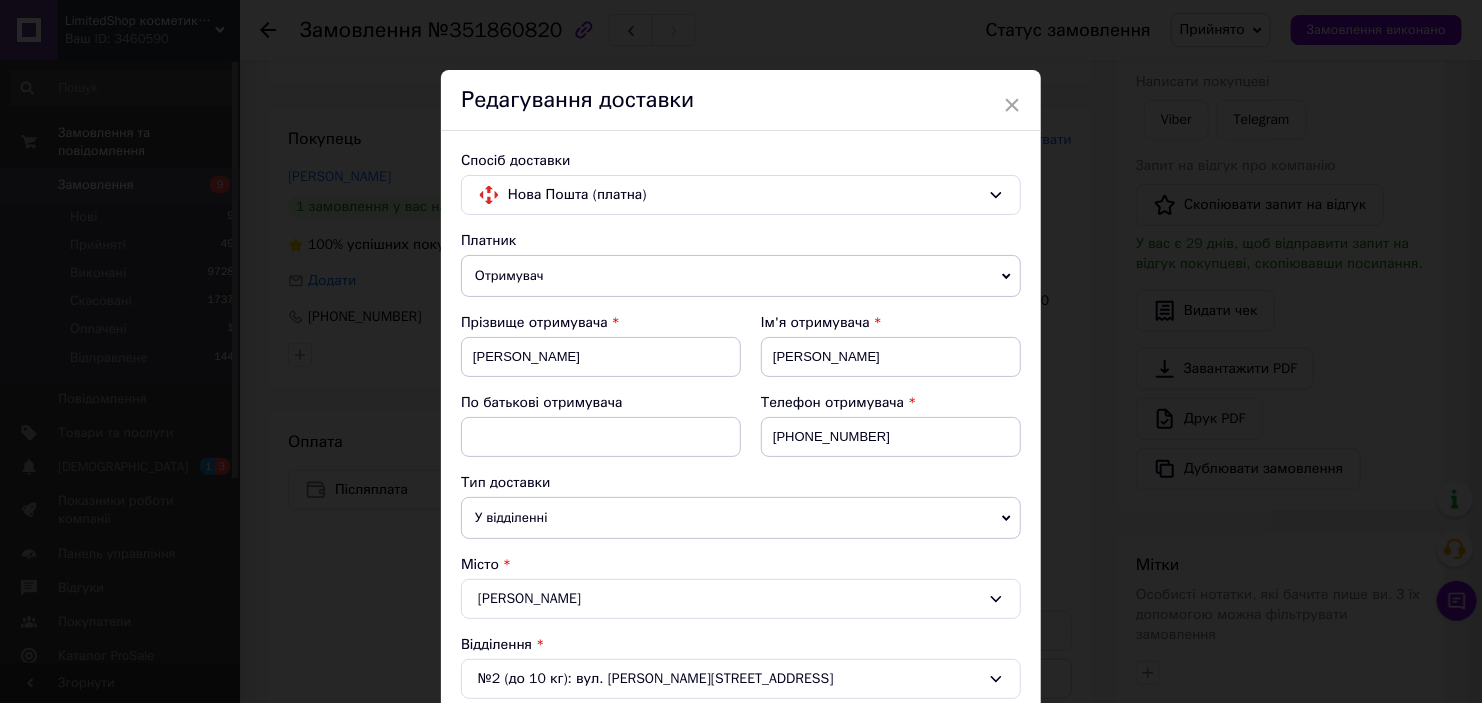 scroll, scrollTop: 400, scrollLeft: 0, axis: vertical 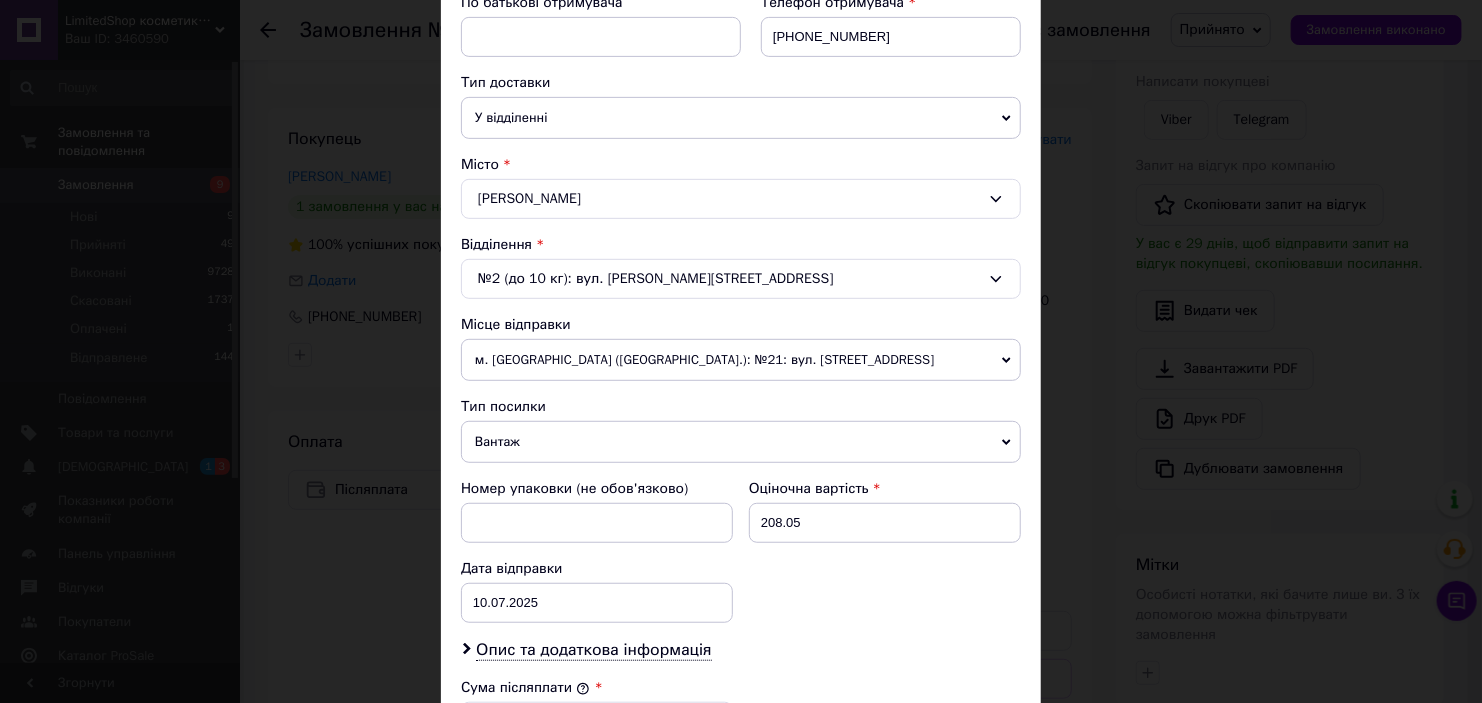 click on "Вантаж" at bounding box center [741, 442] 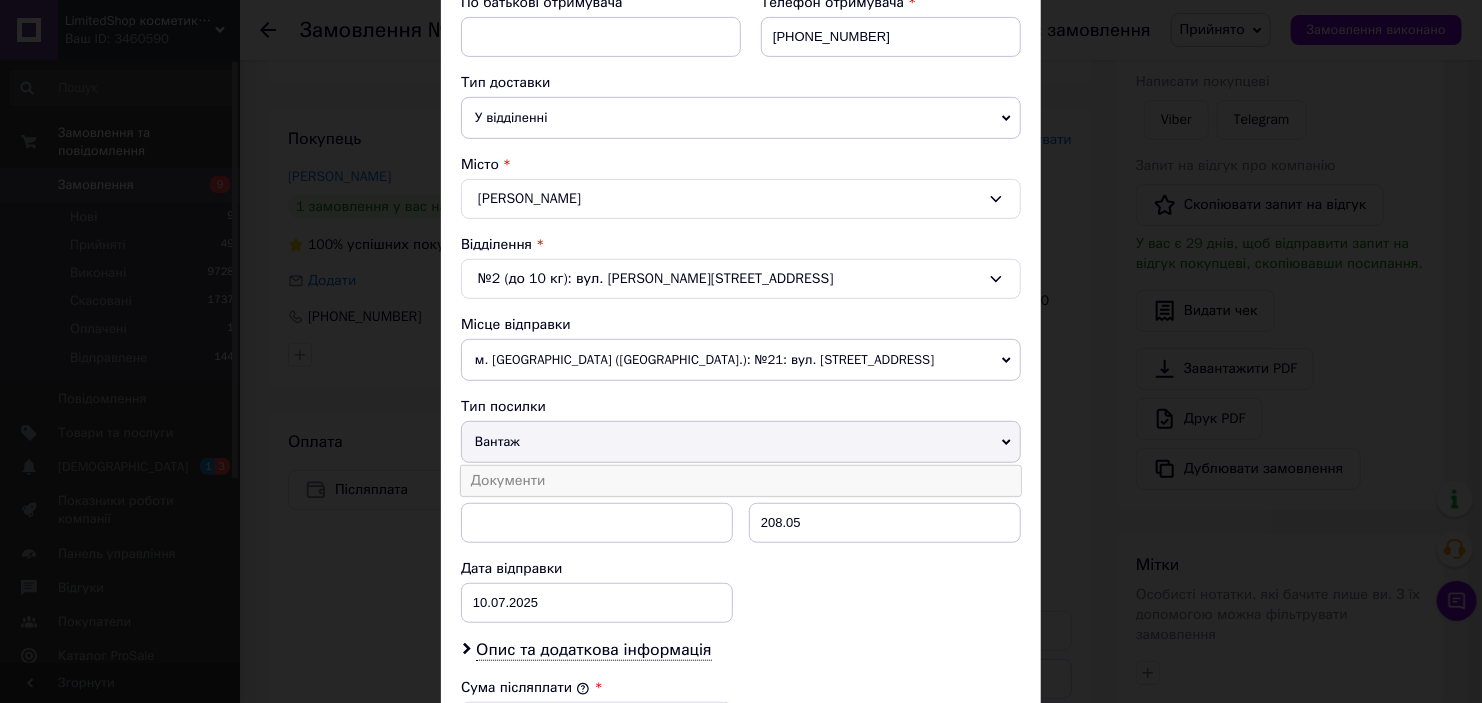 click on "Документи" at bounding box center (741, 481) 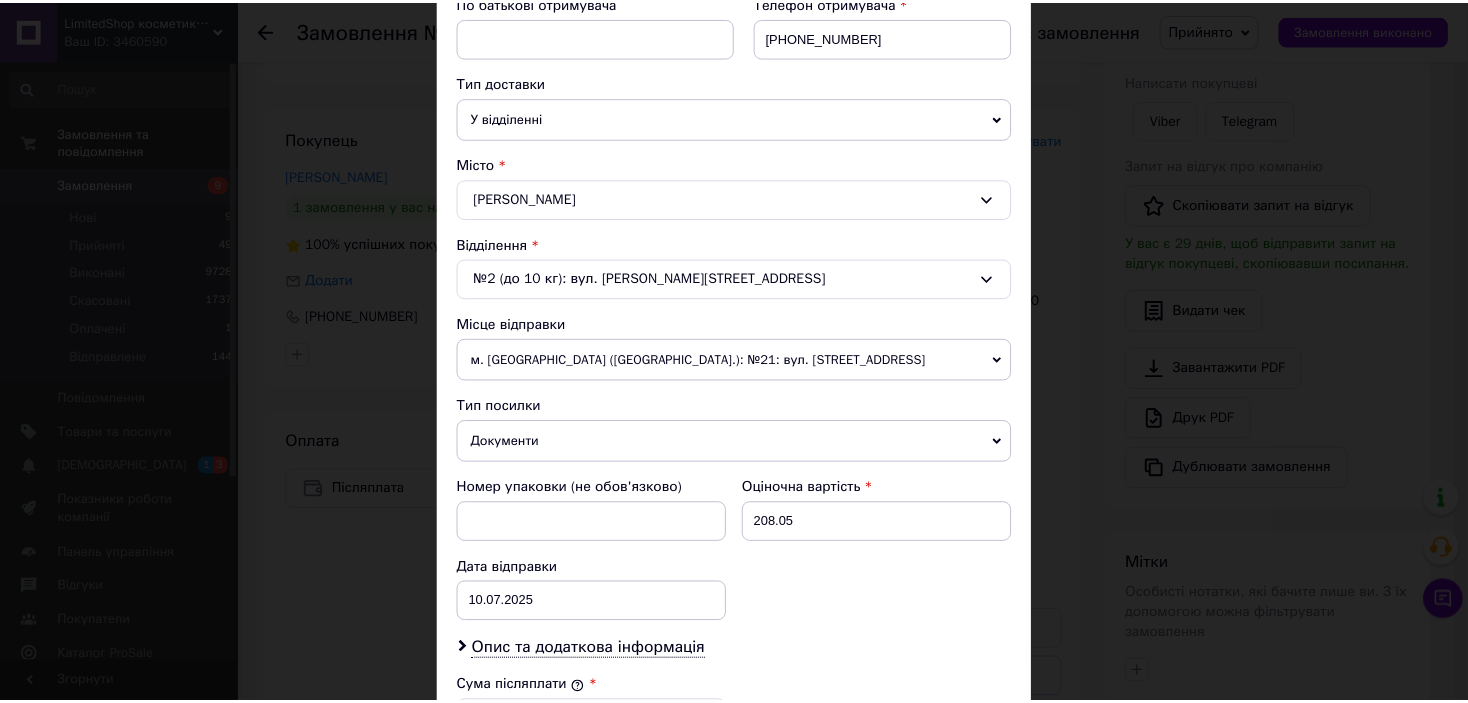 scroll, scrollTop: 836, scrollLeft: 0, axis: vertical 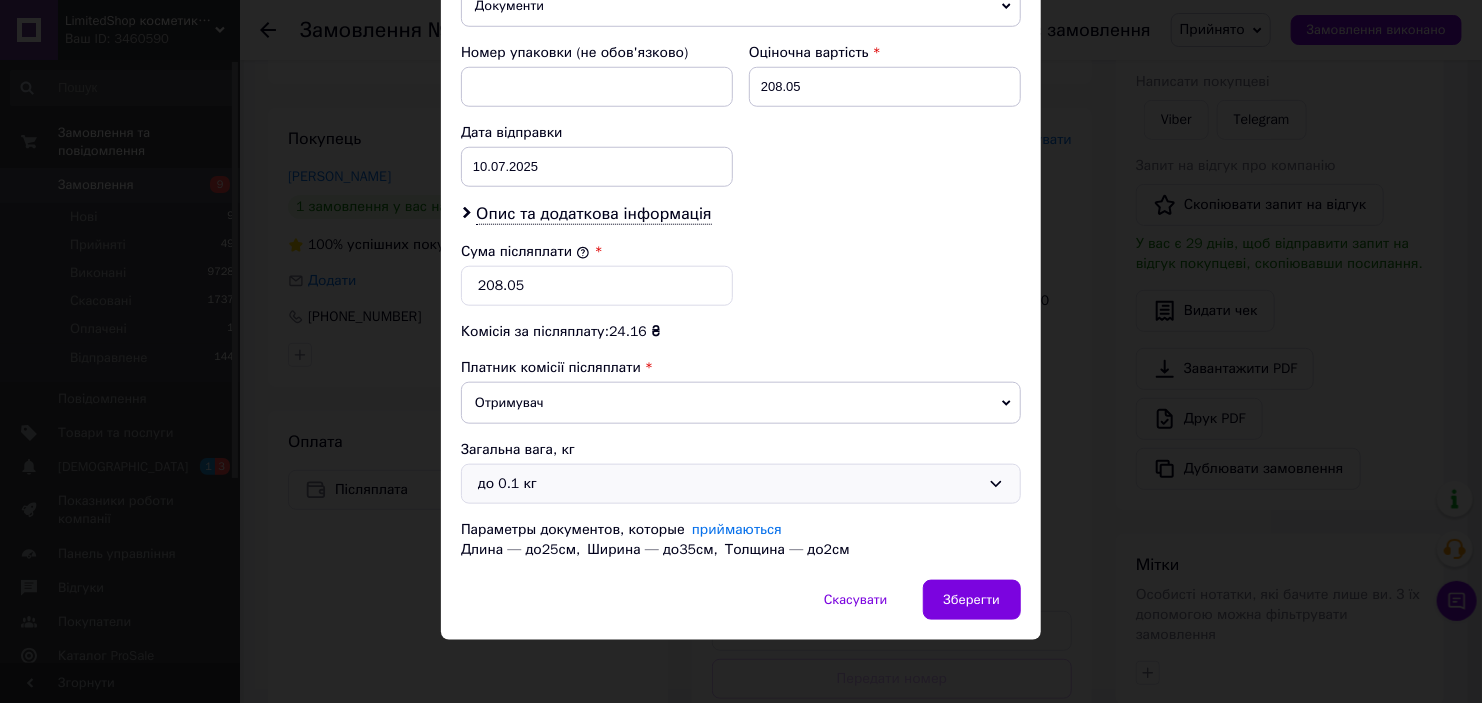 click on "до 0.1 кг" at bounding box center (729, 484) 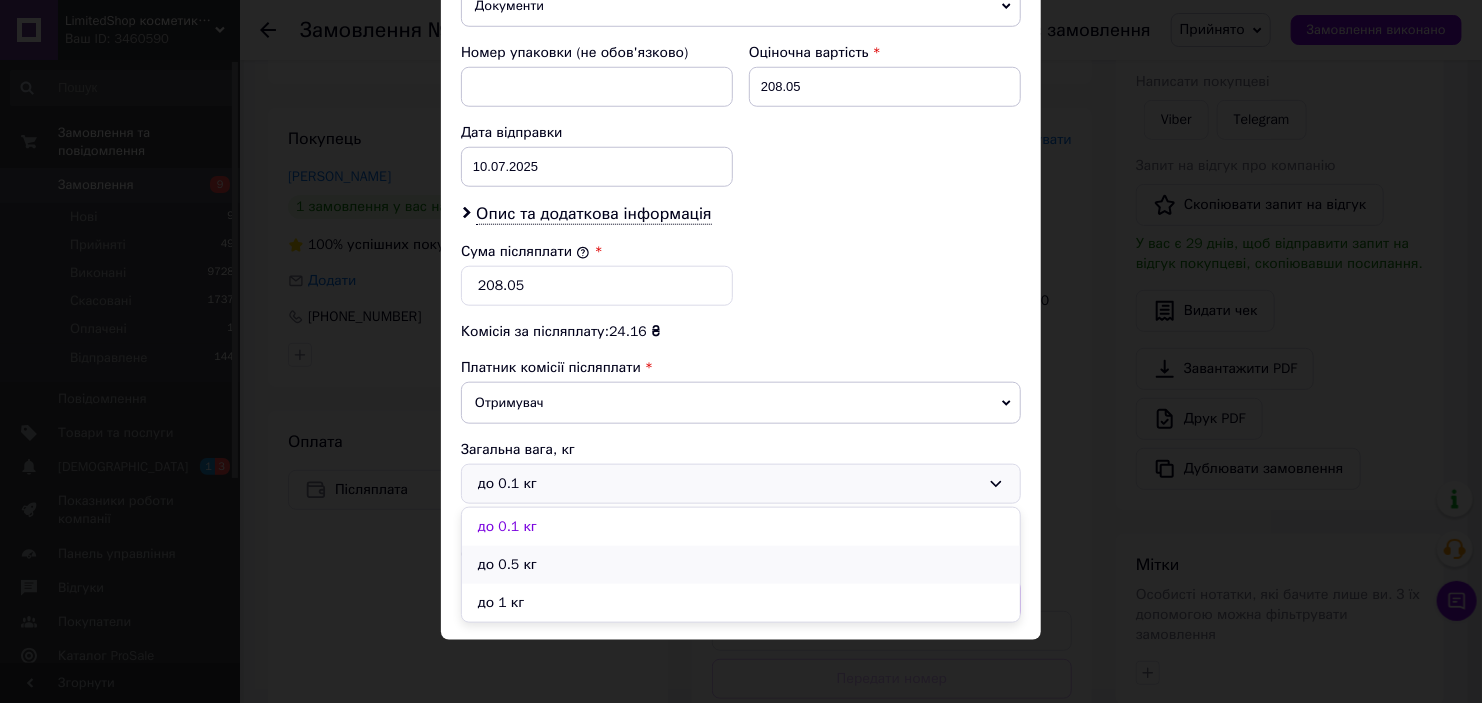click on "до 0.5 кг" at bounding box center (741, 565) 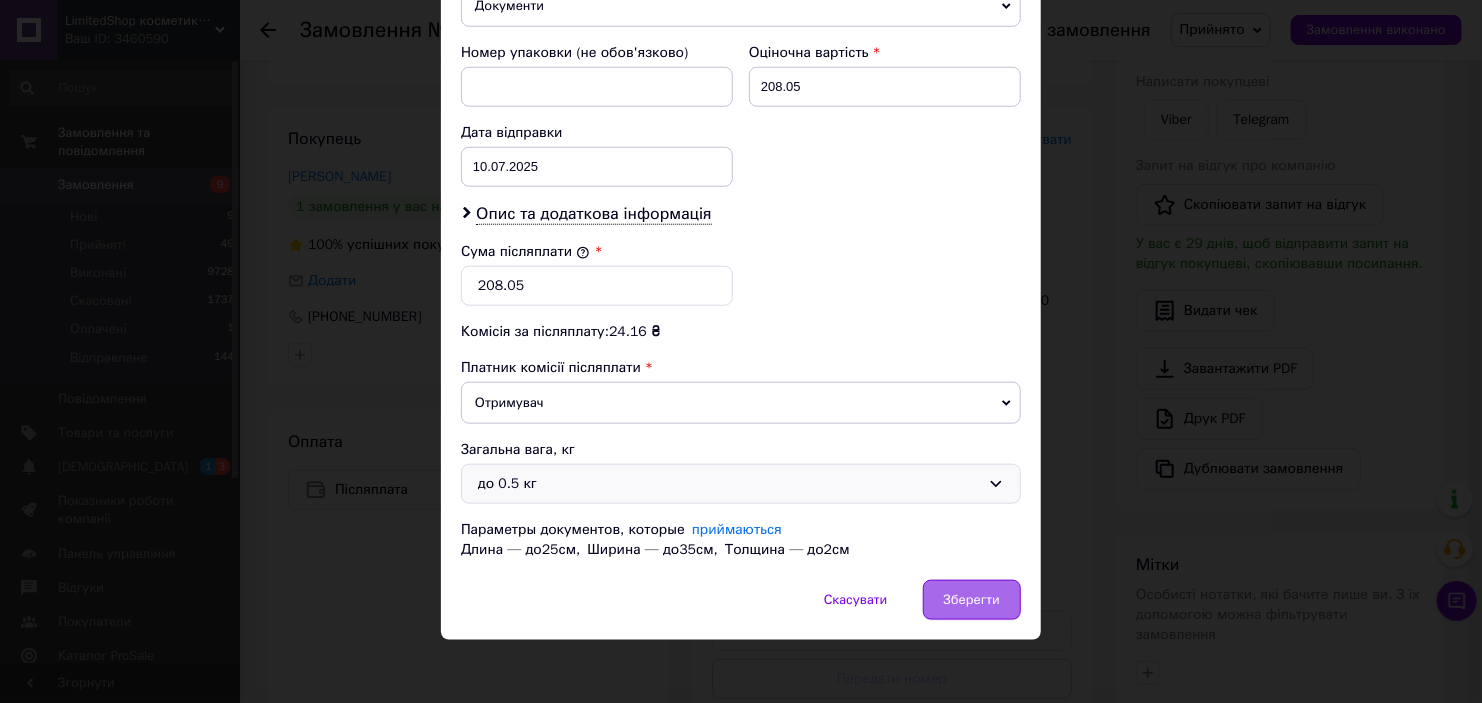click on "Зберегти" at bounding box center (972, 600) 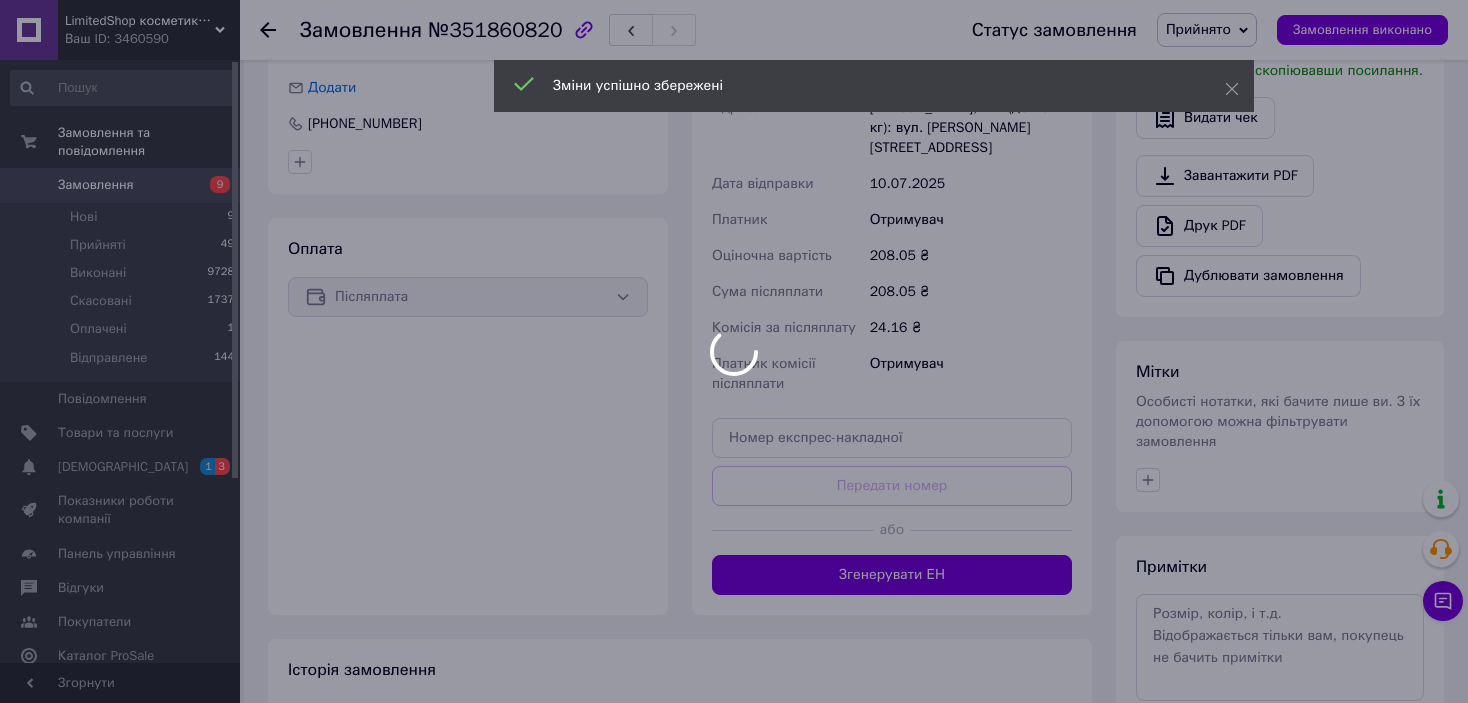 scroll, scrollTop: 619, scrollLeft: 0, axis: vertical 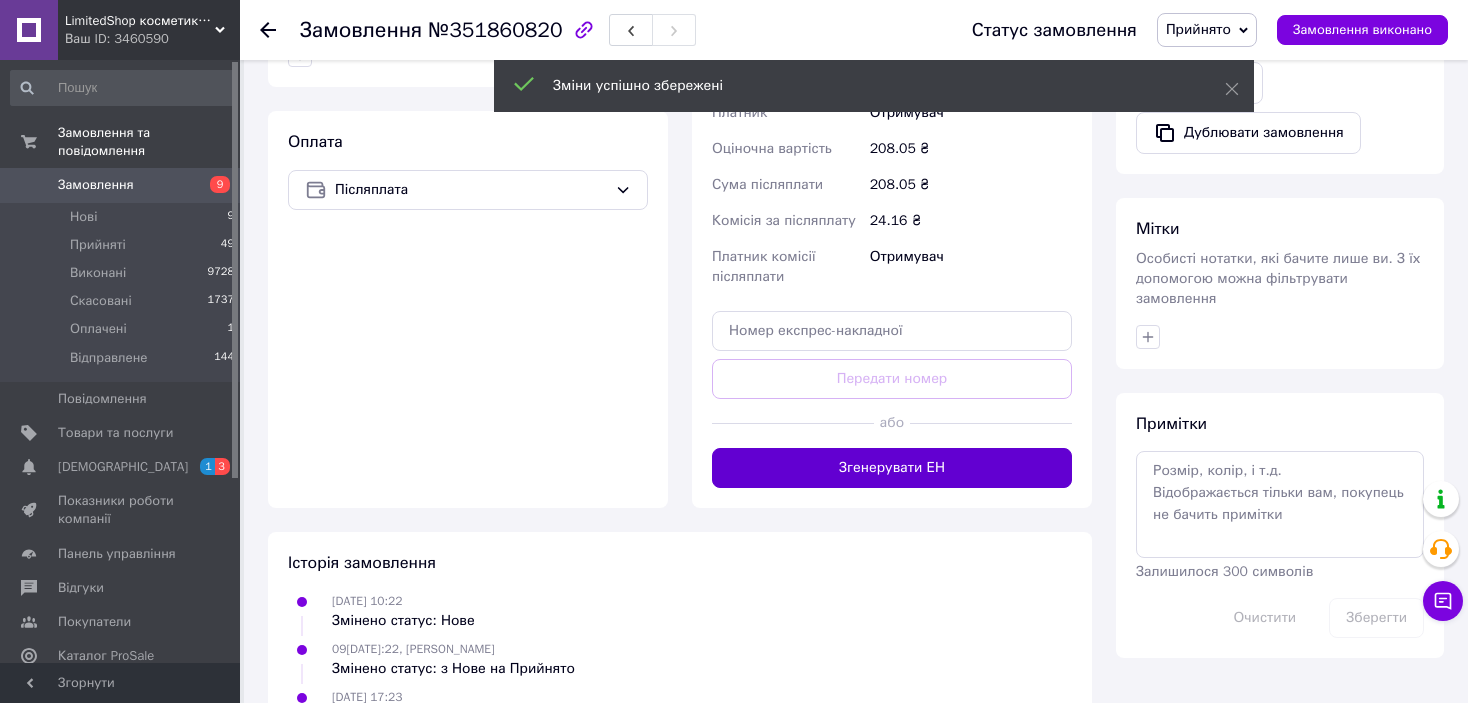 click on "Згенерувати ЕН" at bounding box center [892, 468] 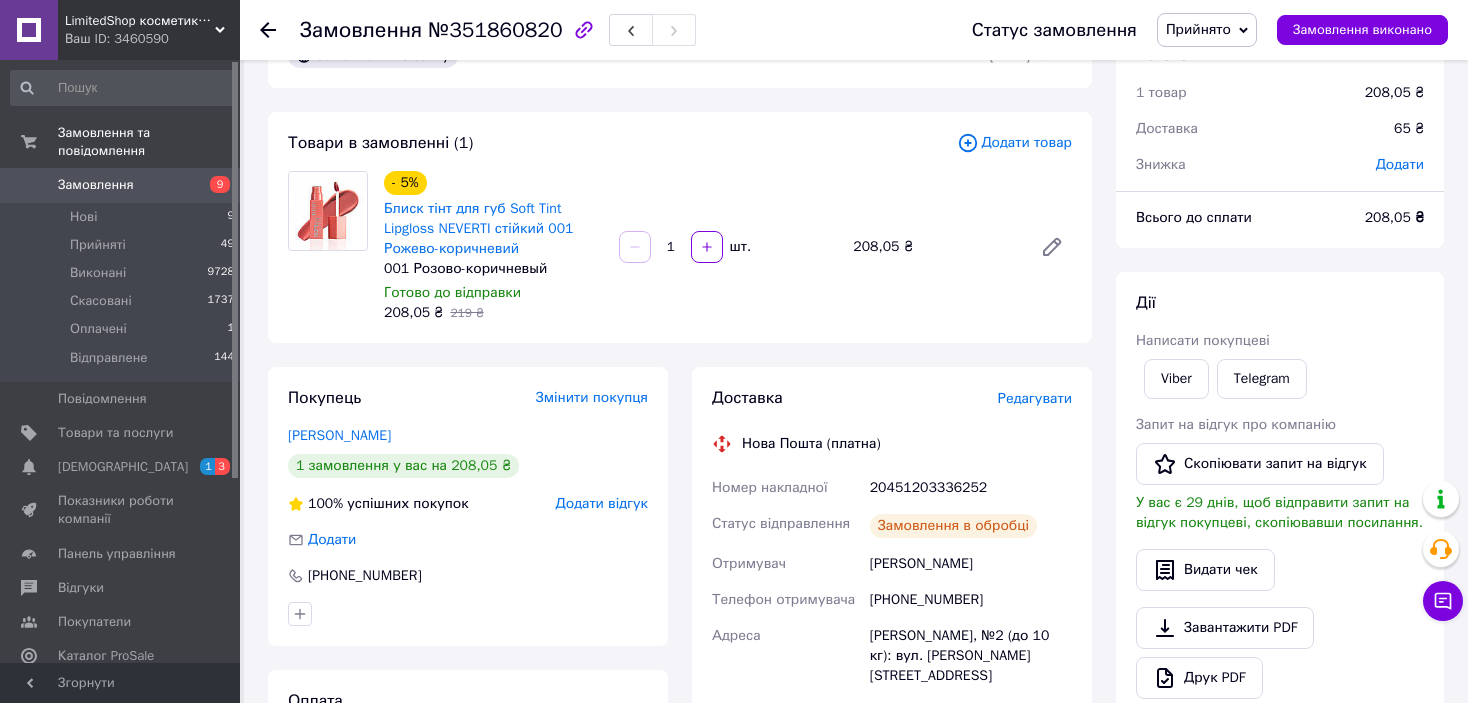 scroll, scrollTop: 0, scrollLeft: 0, axis: both 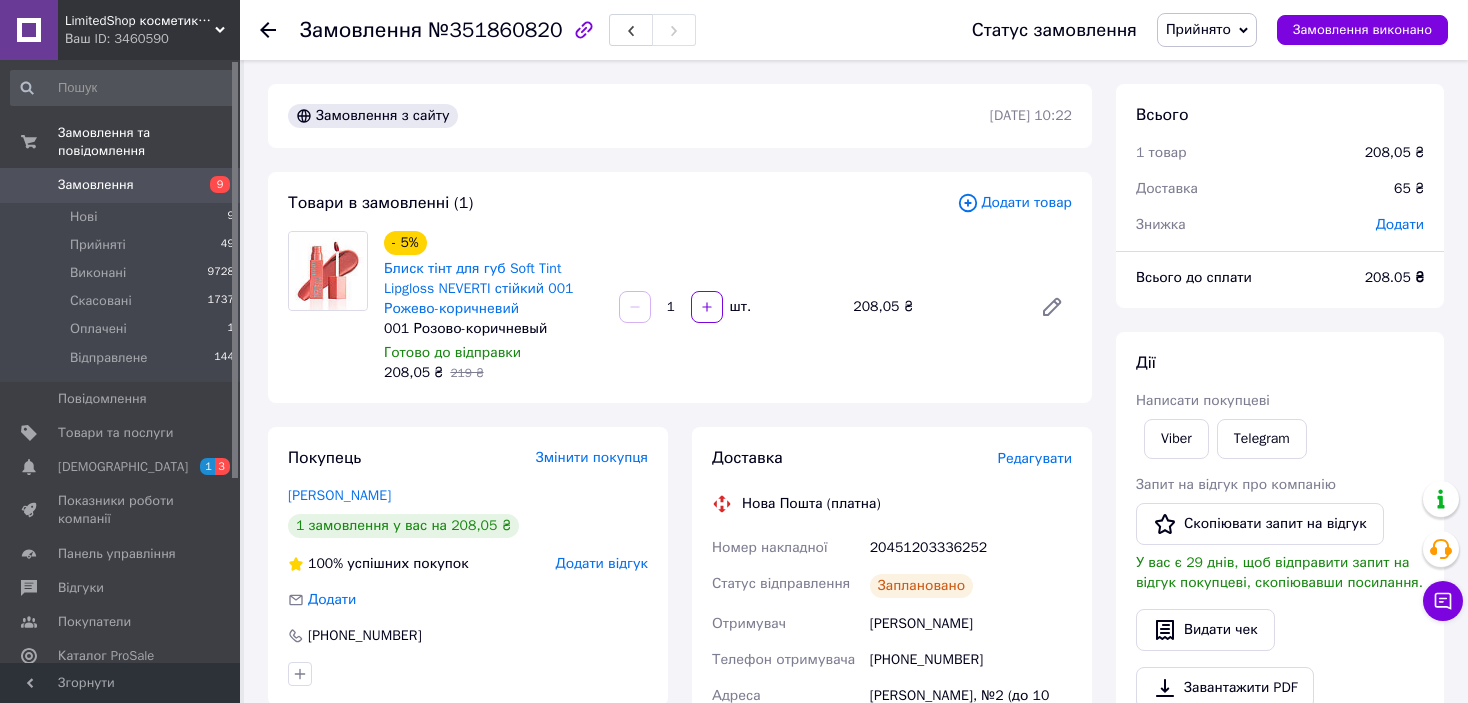 click on "Прийнято" at bounding box center [1198, 29] 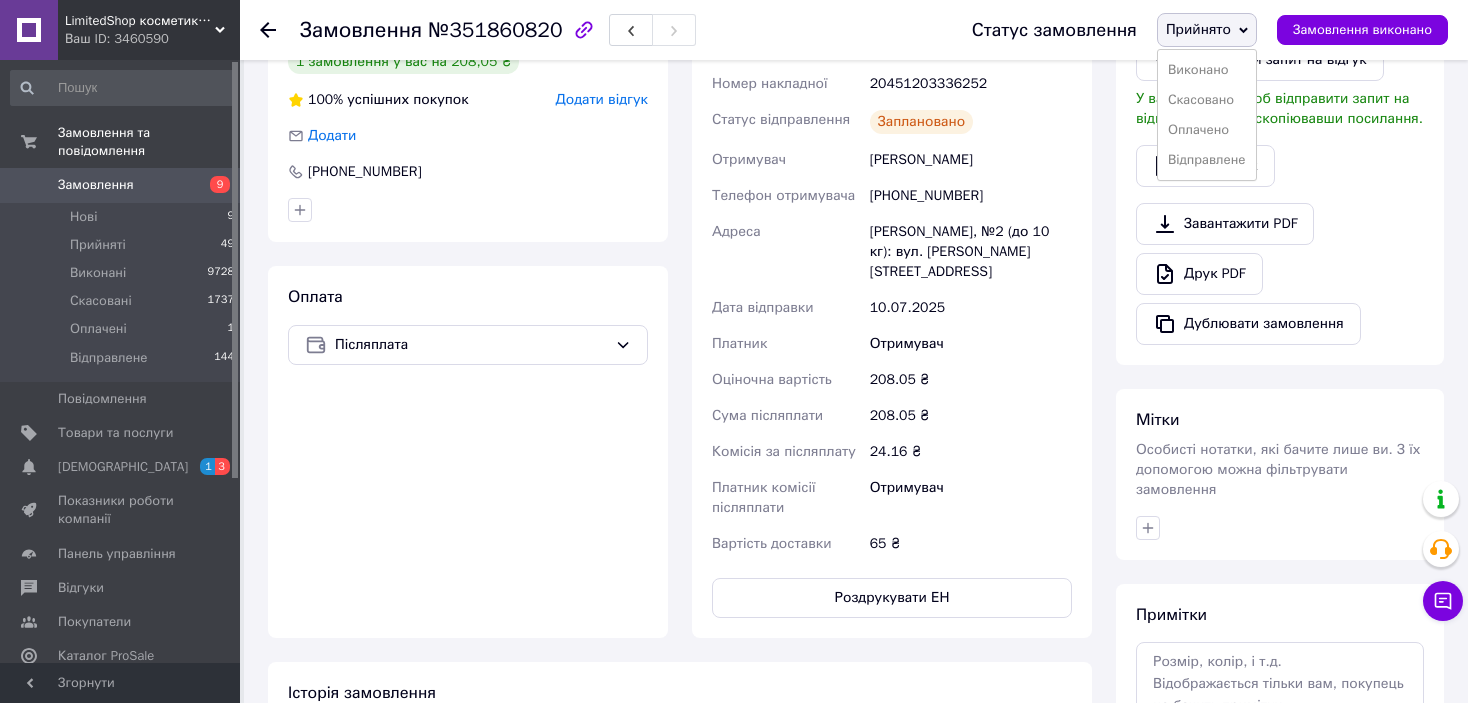 scroll, scrollTop: 500, scrollLeft: 0, axis: vertical 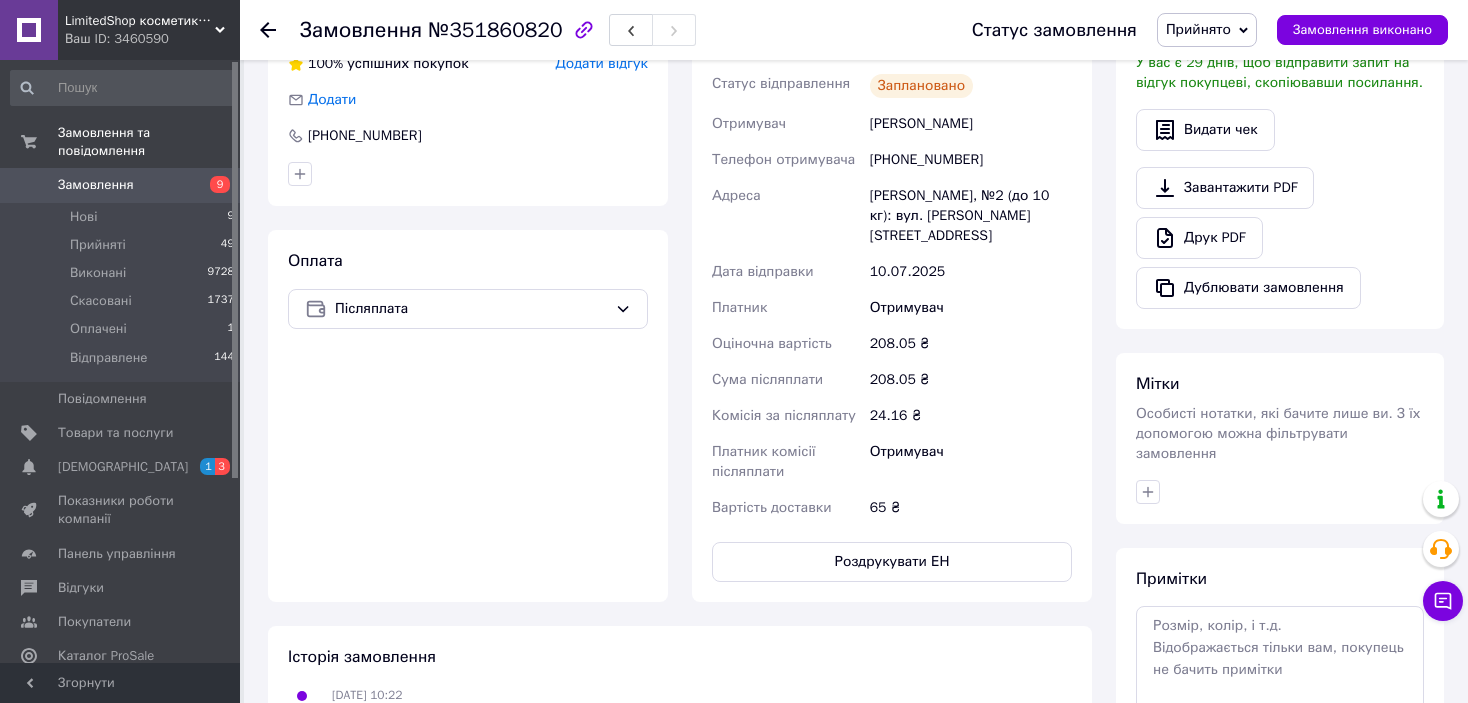 drag, startPoint x: 786, startPoint y: 653, endPoint x: 855, endPoint y: 570, distance: 107.935165 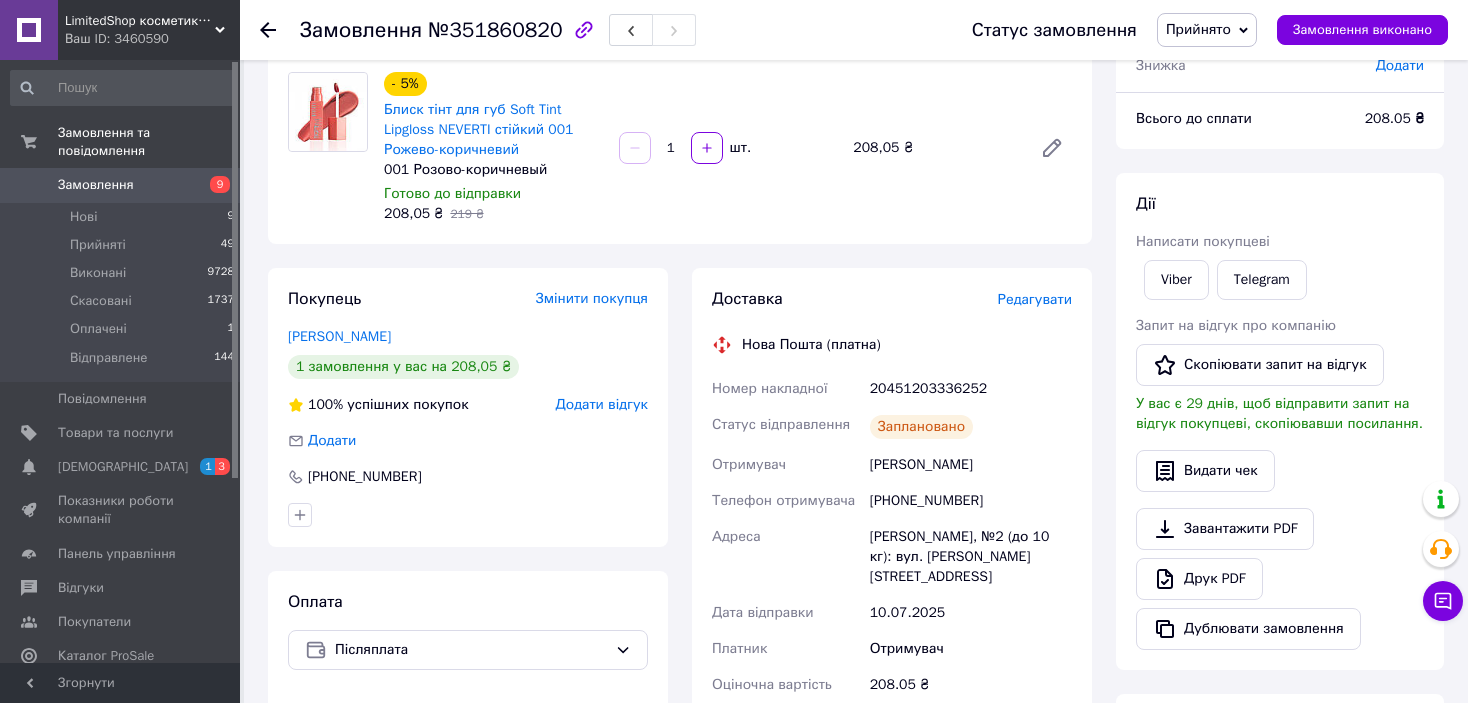 scroll, scrollTop: 0, scrollLeft: 0, axis: both 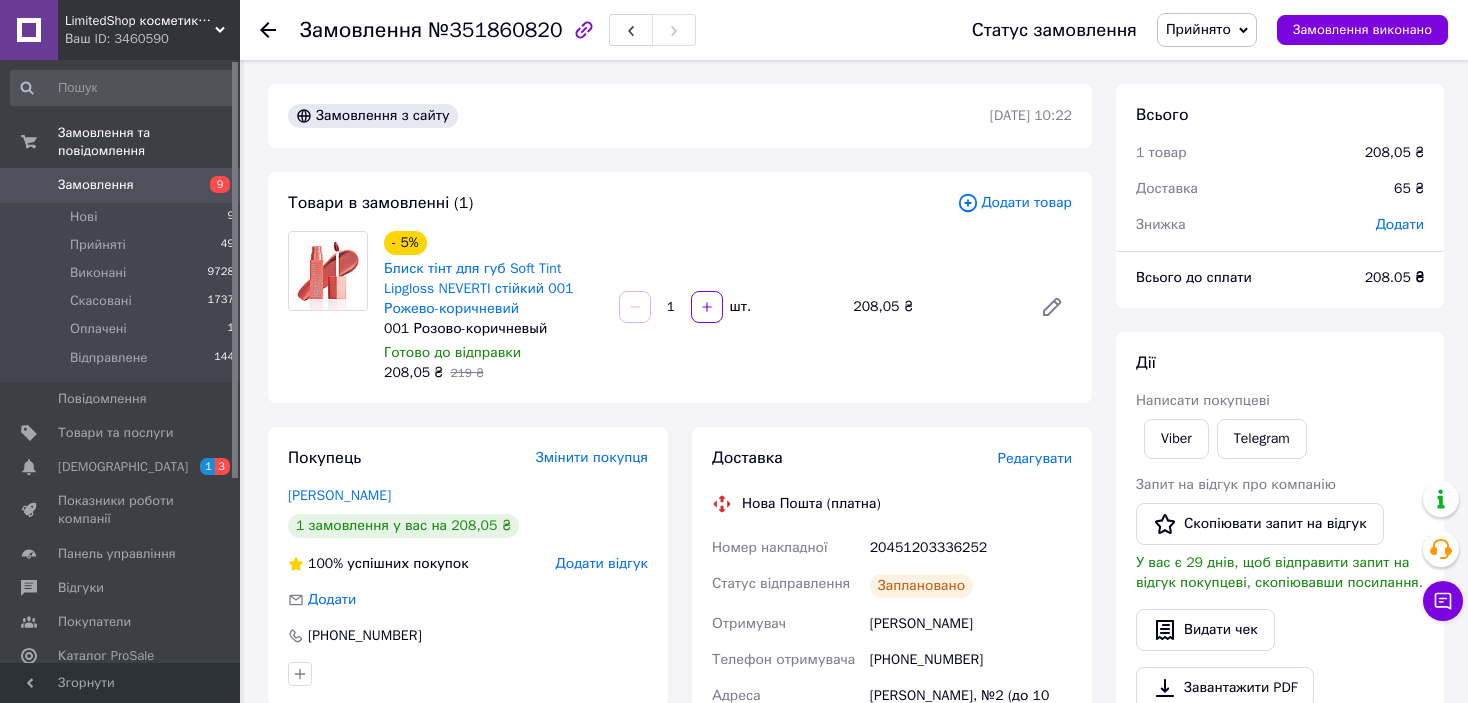 click on "Прийнято" at bounding box center (1198, 29) 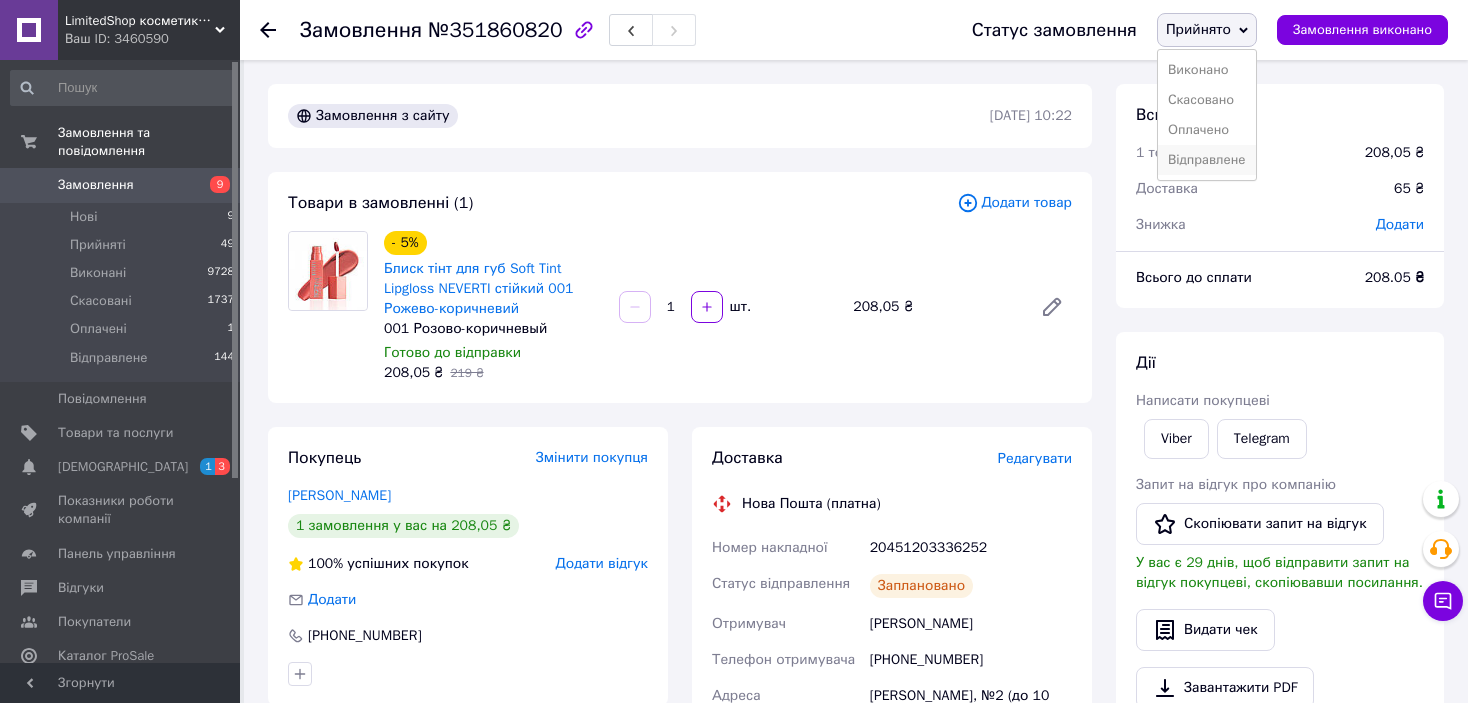 click on "Відправлене" at bounding box center (1207, 160) 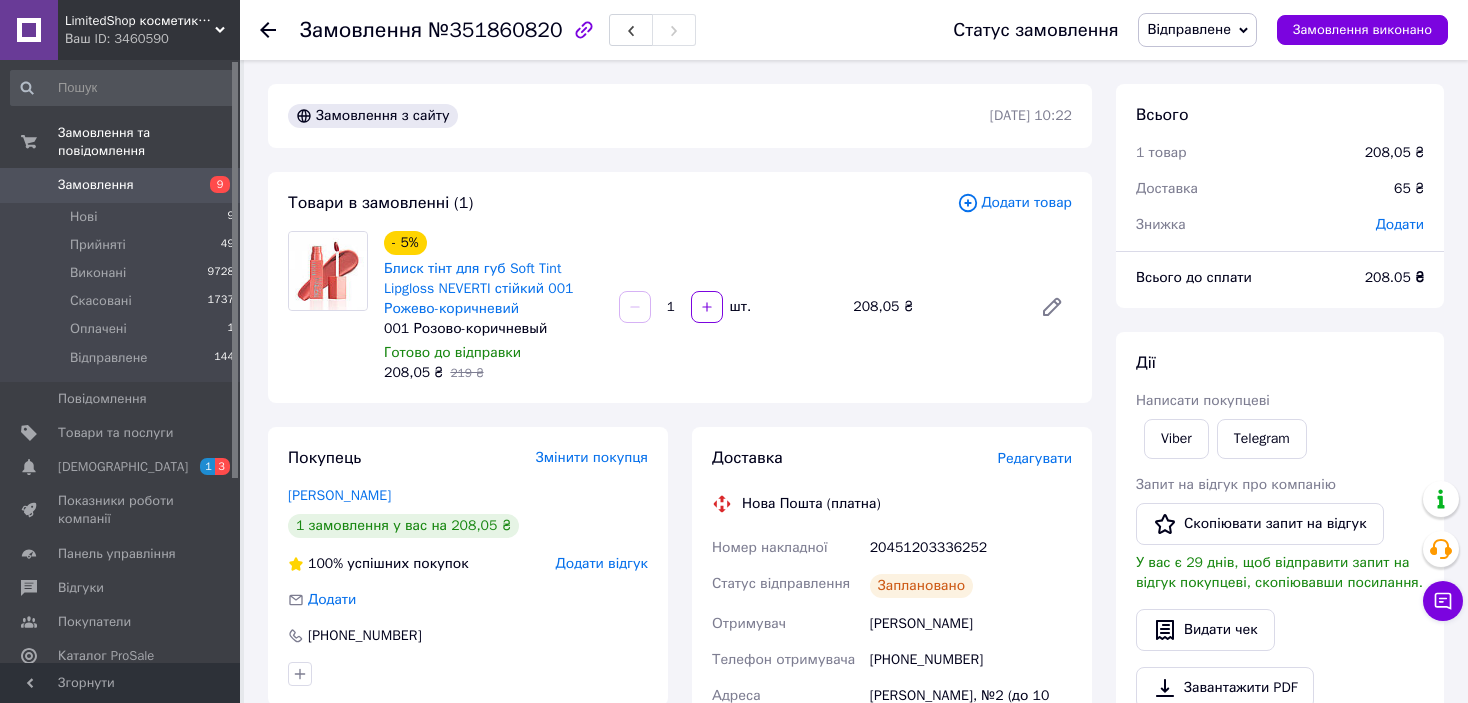 click 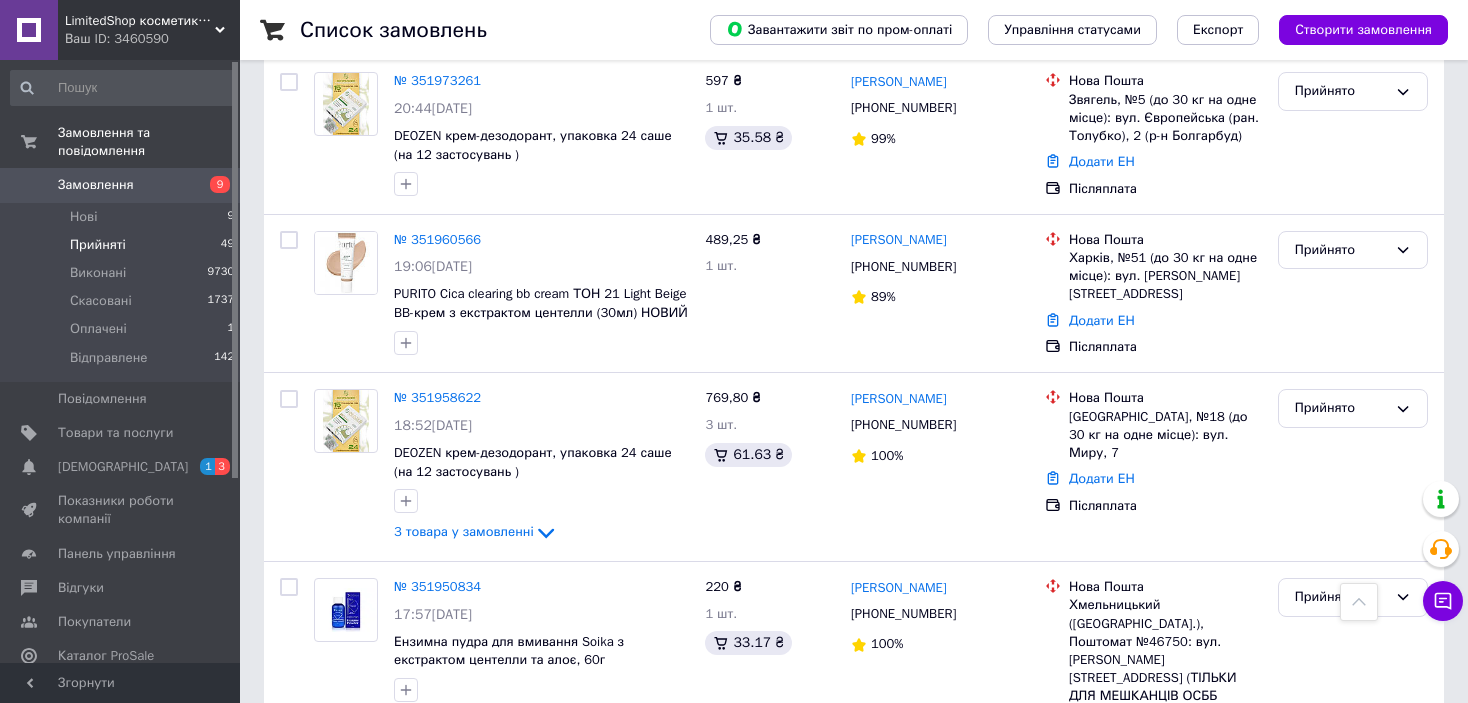scroll, scrollTop: 8891, scrollLeft: 0, axis: vertical 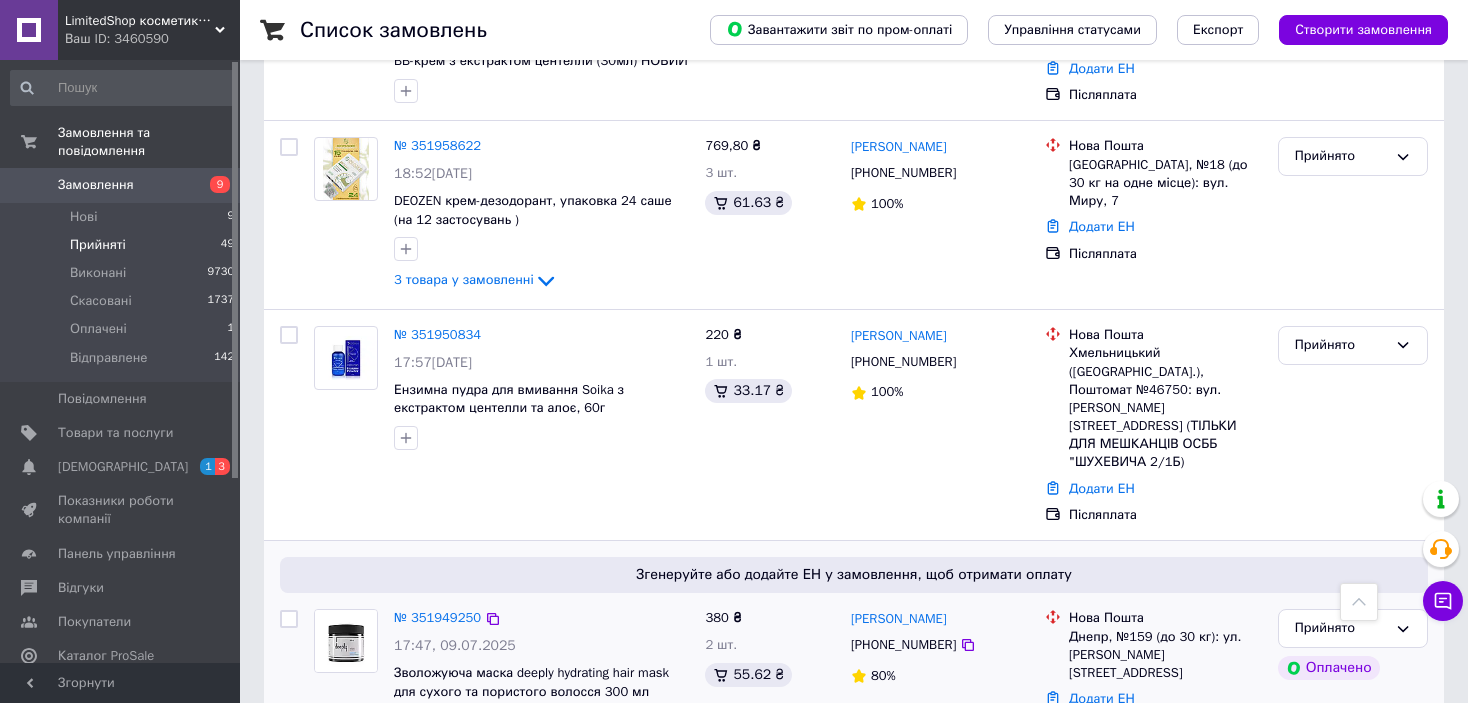 click 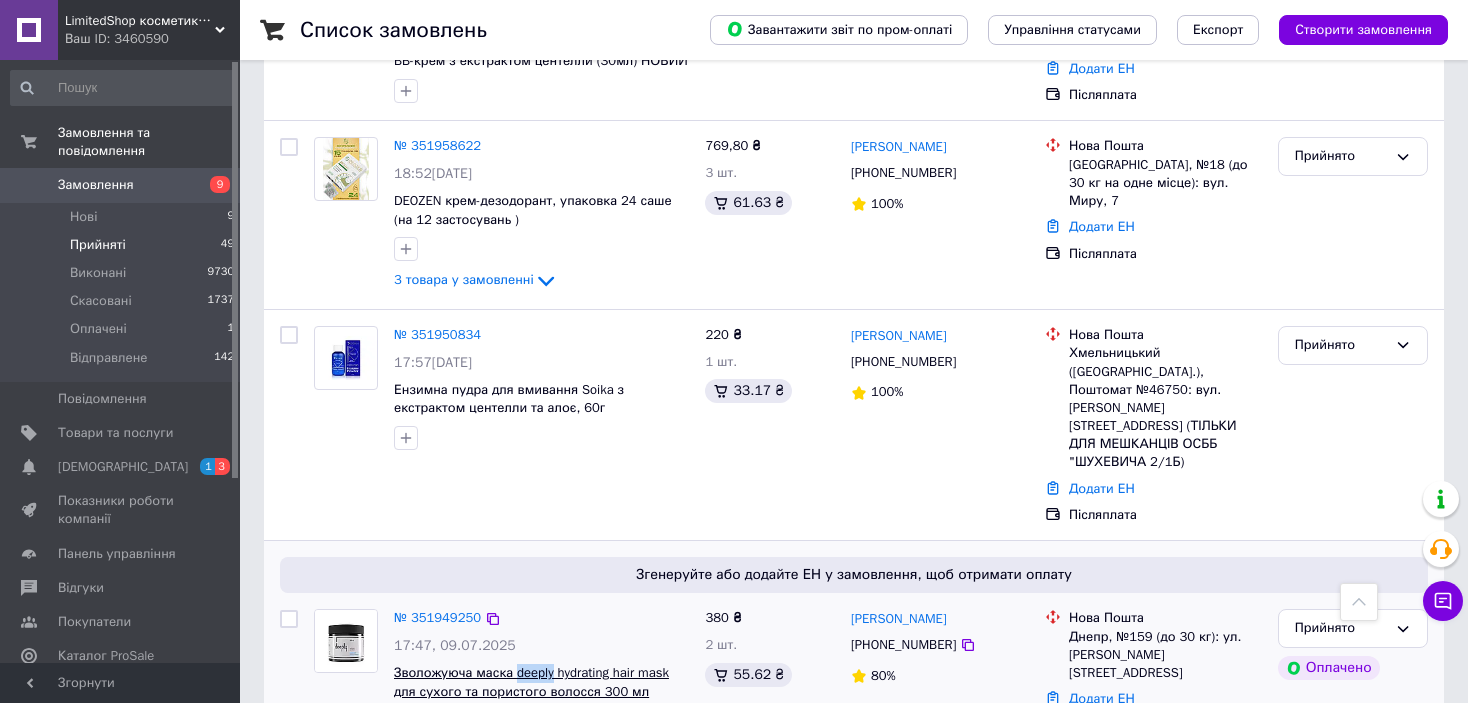 drag, startPoint x: 515, startPoint y: 288, endPoint x: 548, endPoint y: 287, distance: 33.01515 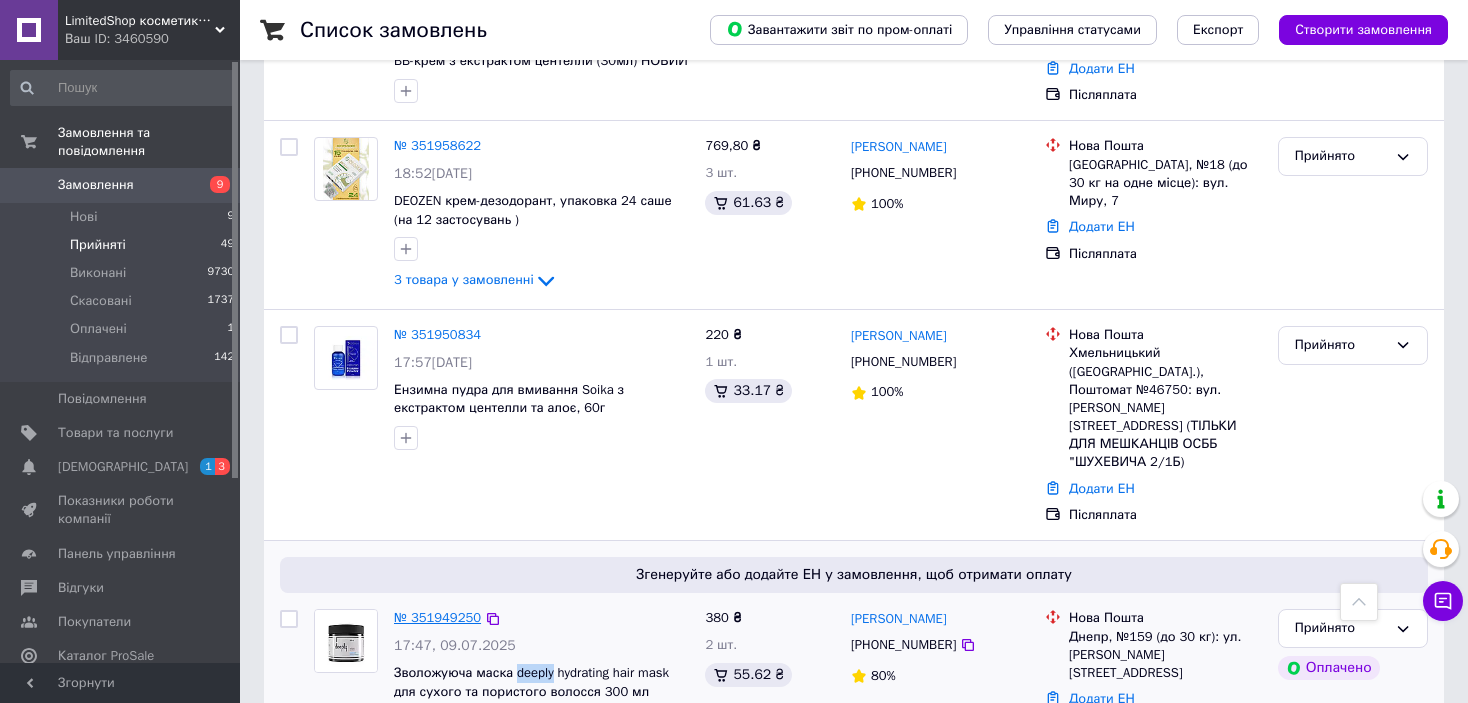 click on "№ 351949250" at bounding box center (437, 617) 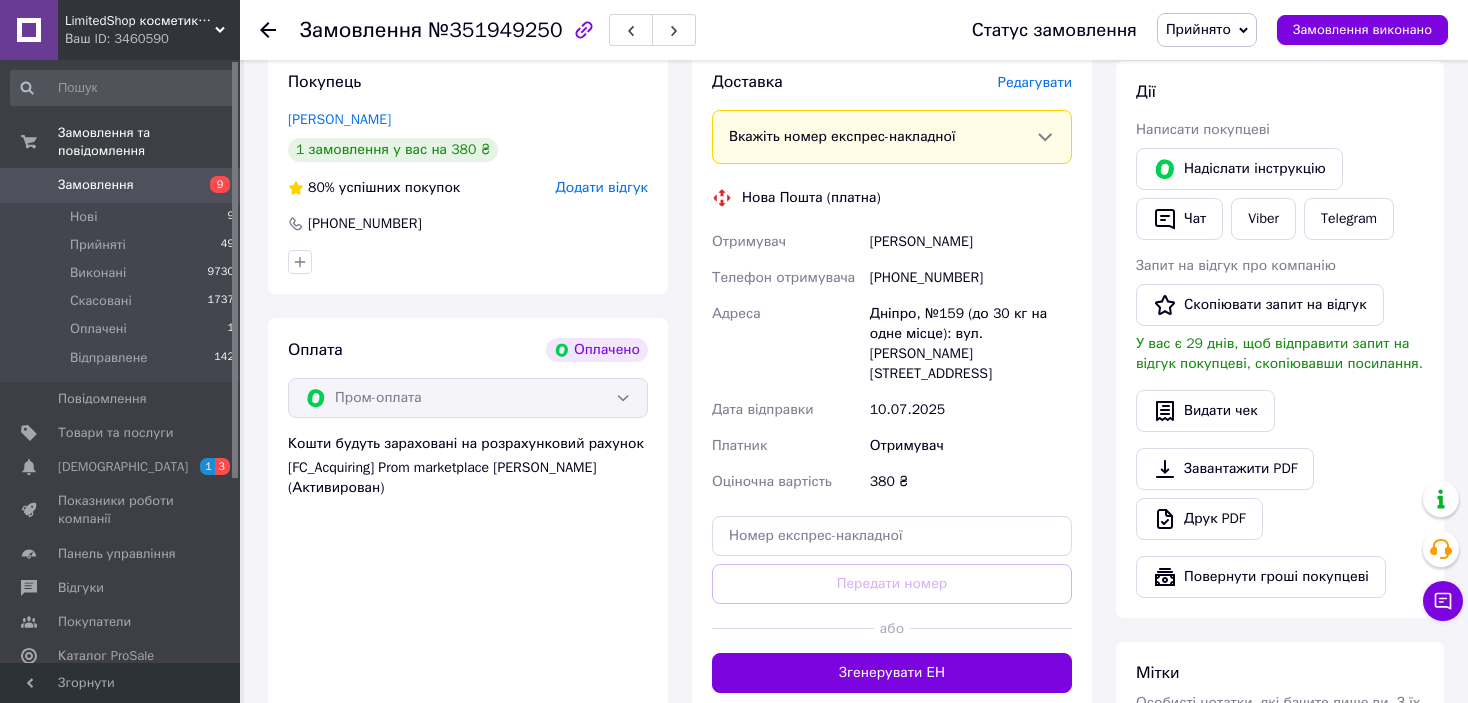 scroll, scrollTop: 481, scrollLeft: 0, axis: vertical 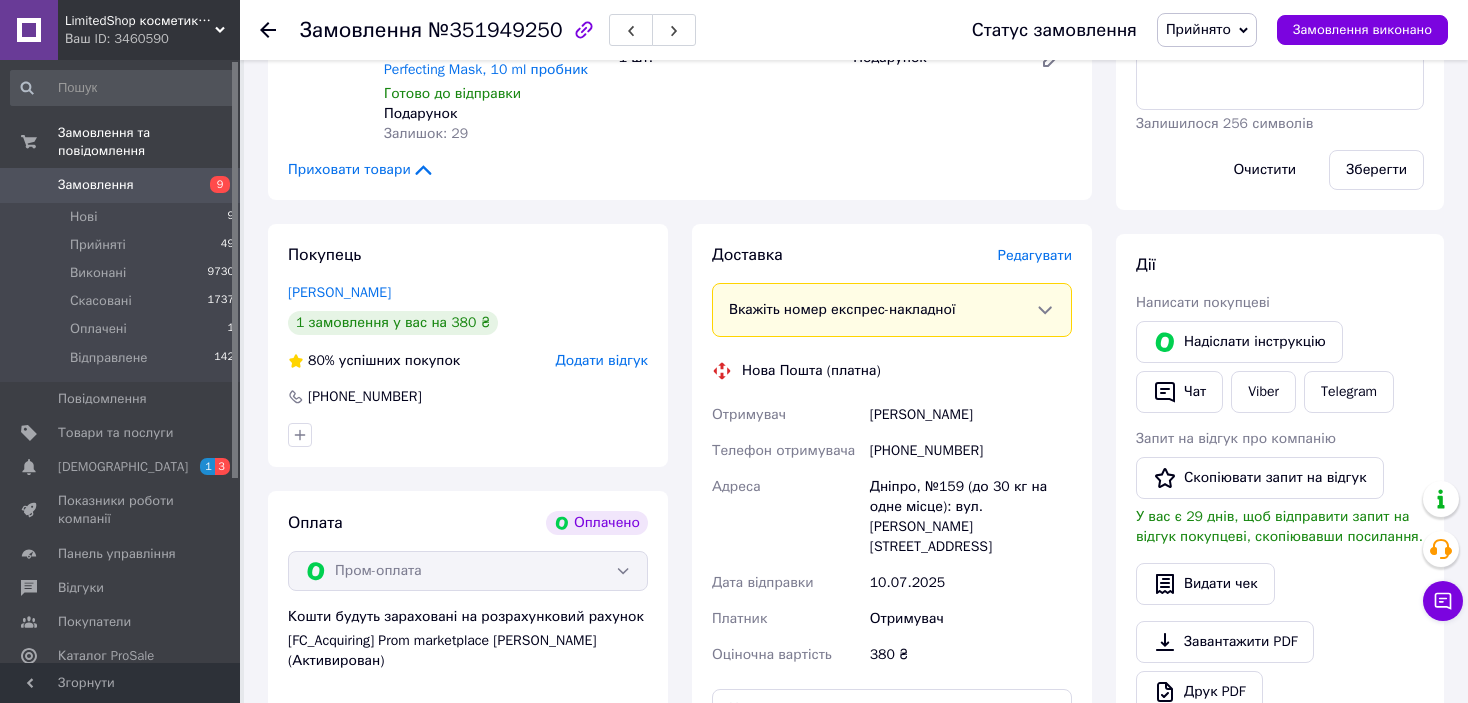 click on "Редагувати" at bounding box center [1035, 255] 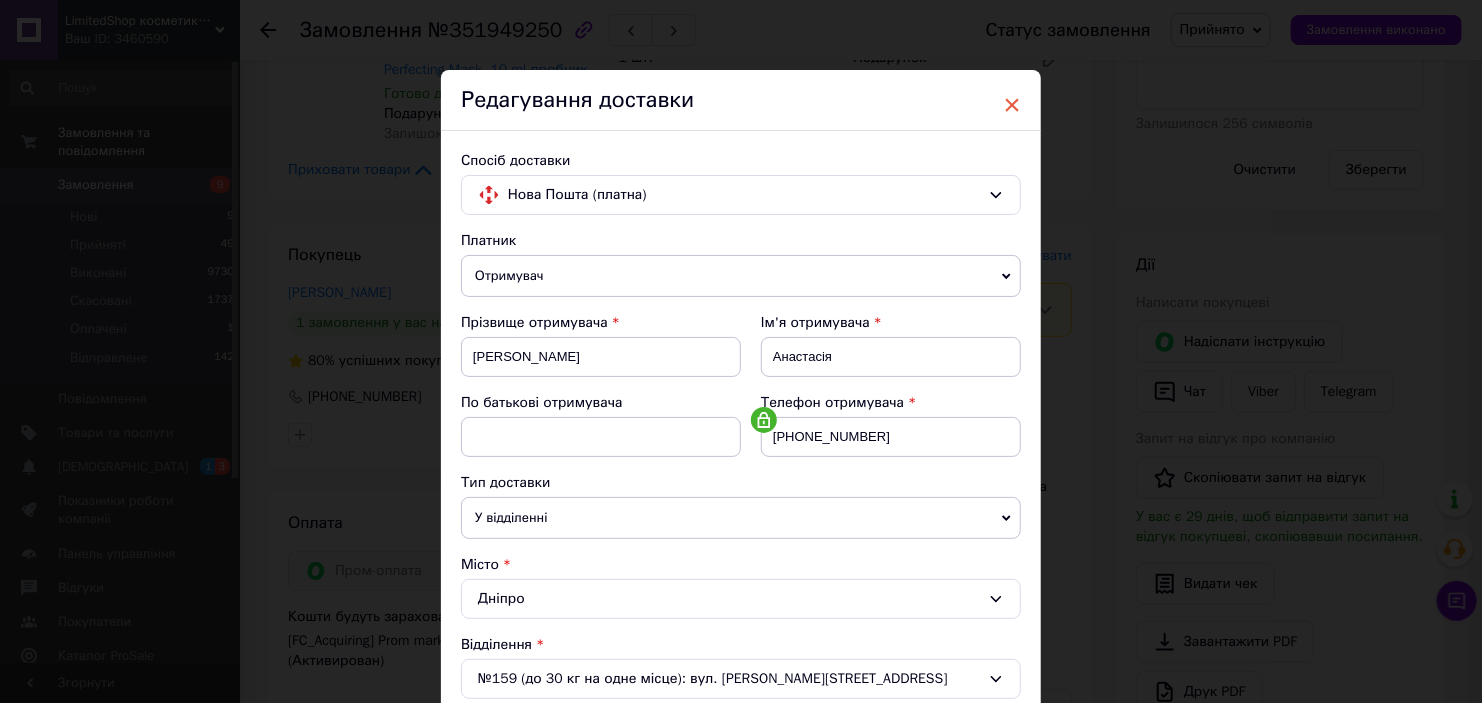 click on "×" at bounding box center (1012, 105) 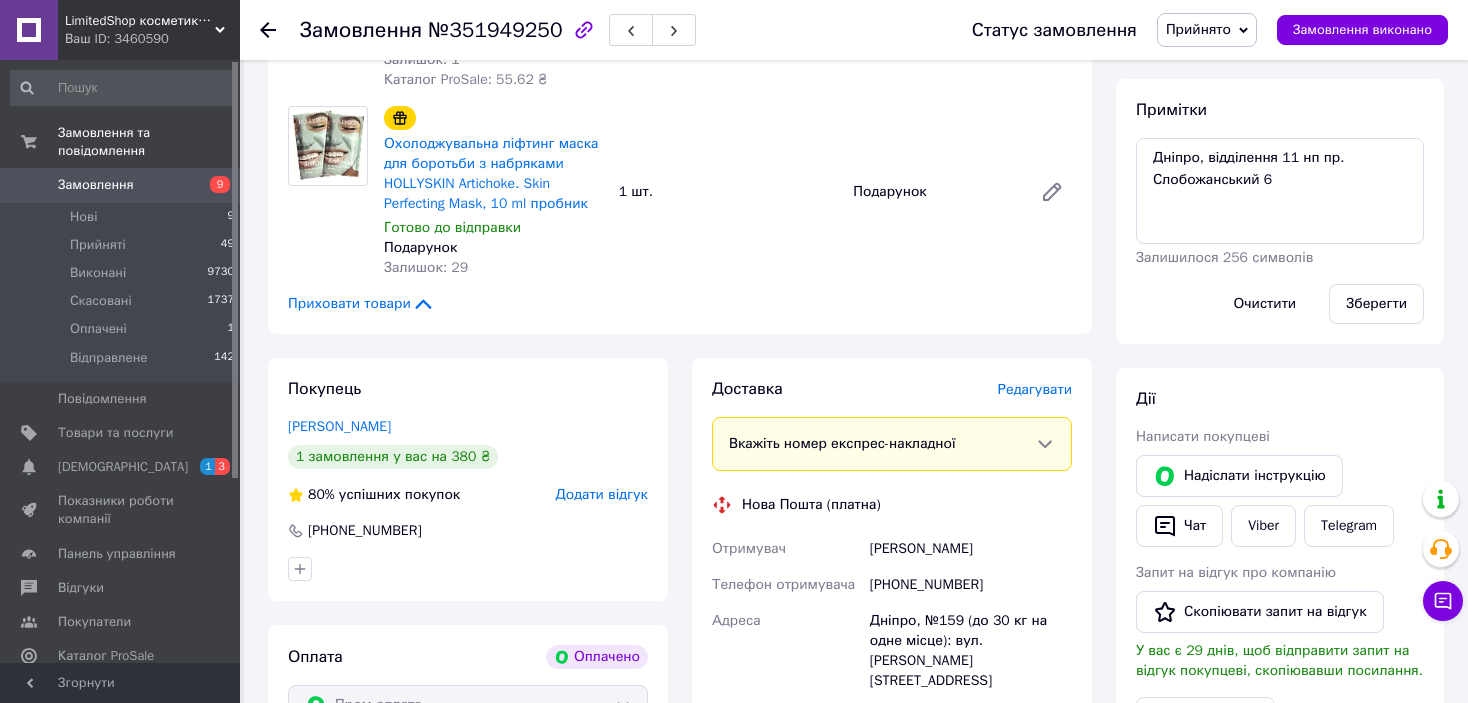 scroll, scrollTop: 381, scrollLeft: 0, axis: vertical 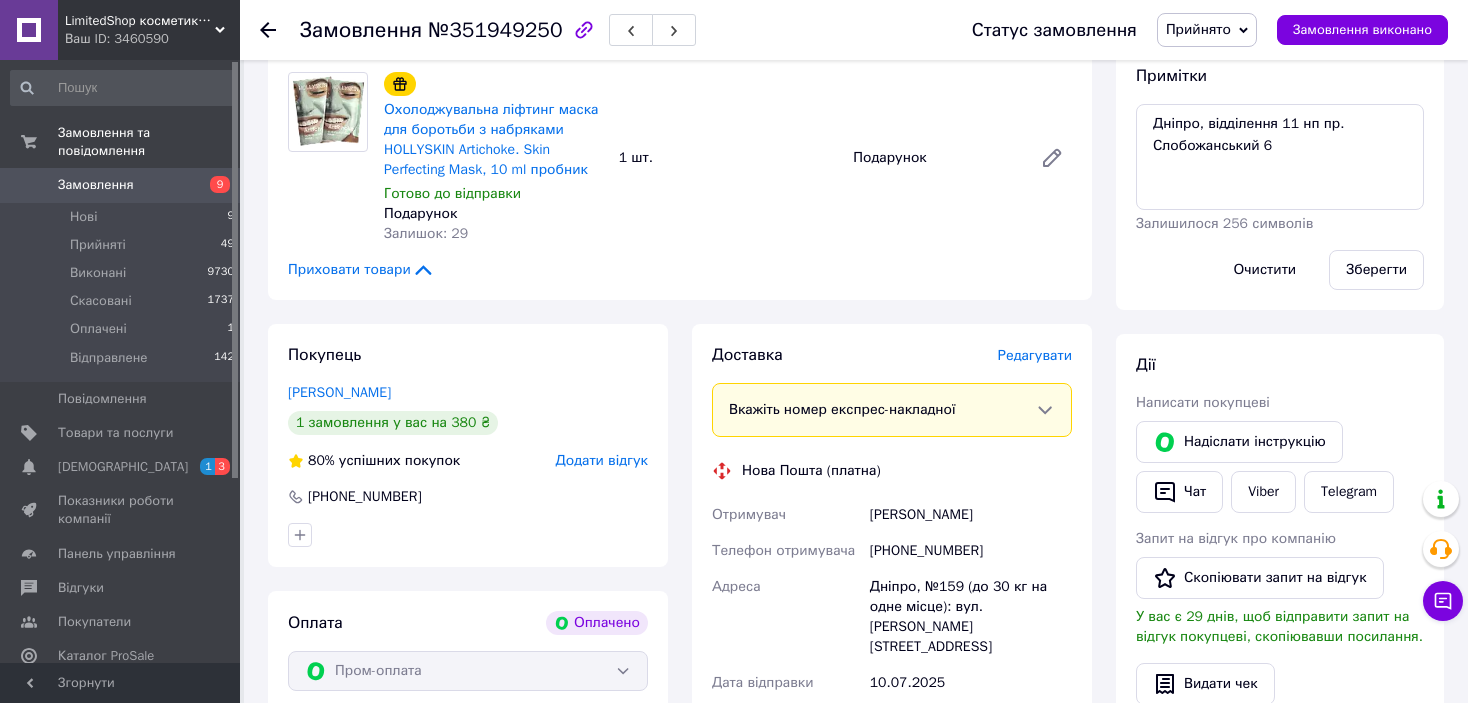 click on "Редагувати" at bounding box center [1035, 356] 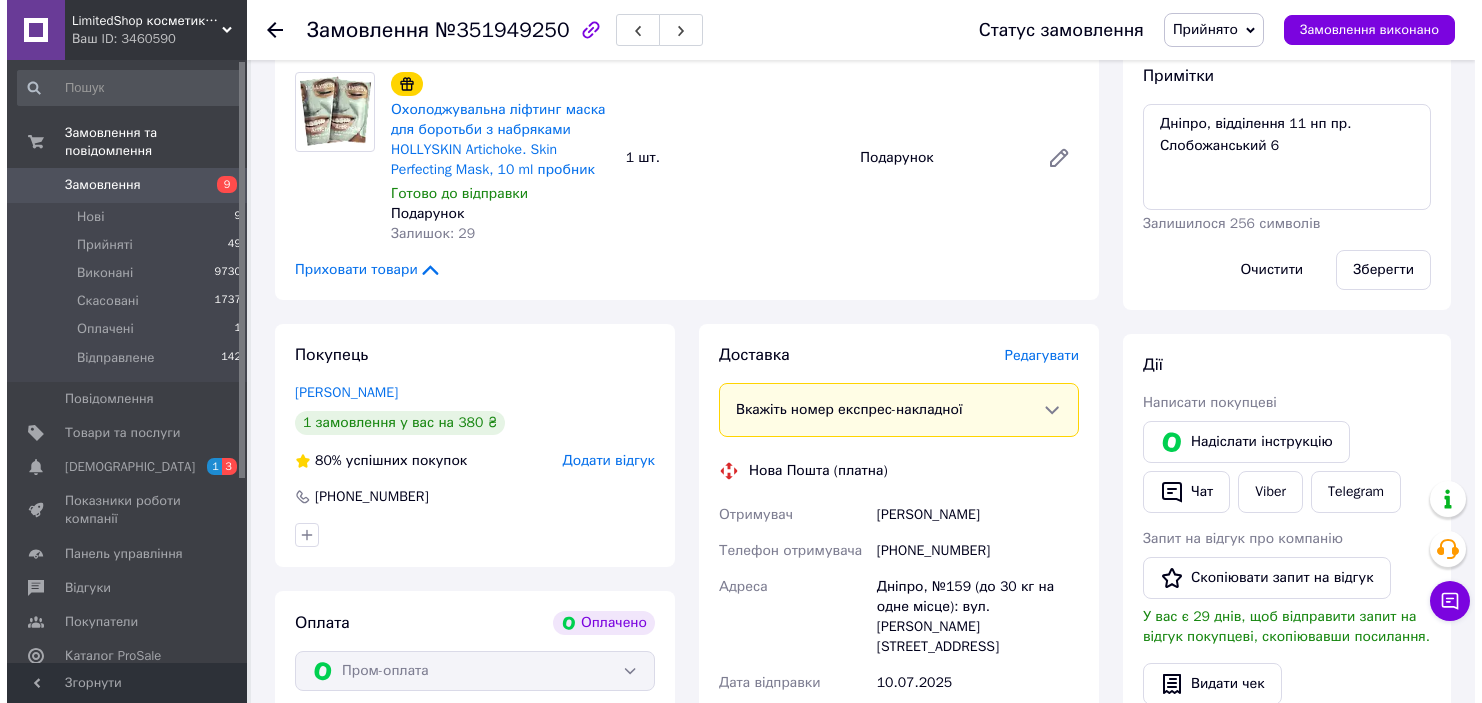 scroll, scrollTop: 481, scrollLeft: 0, axis: vertical 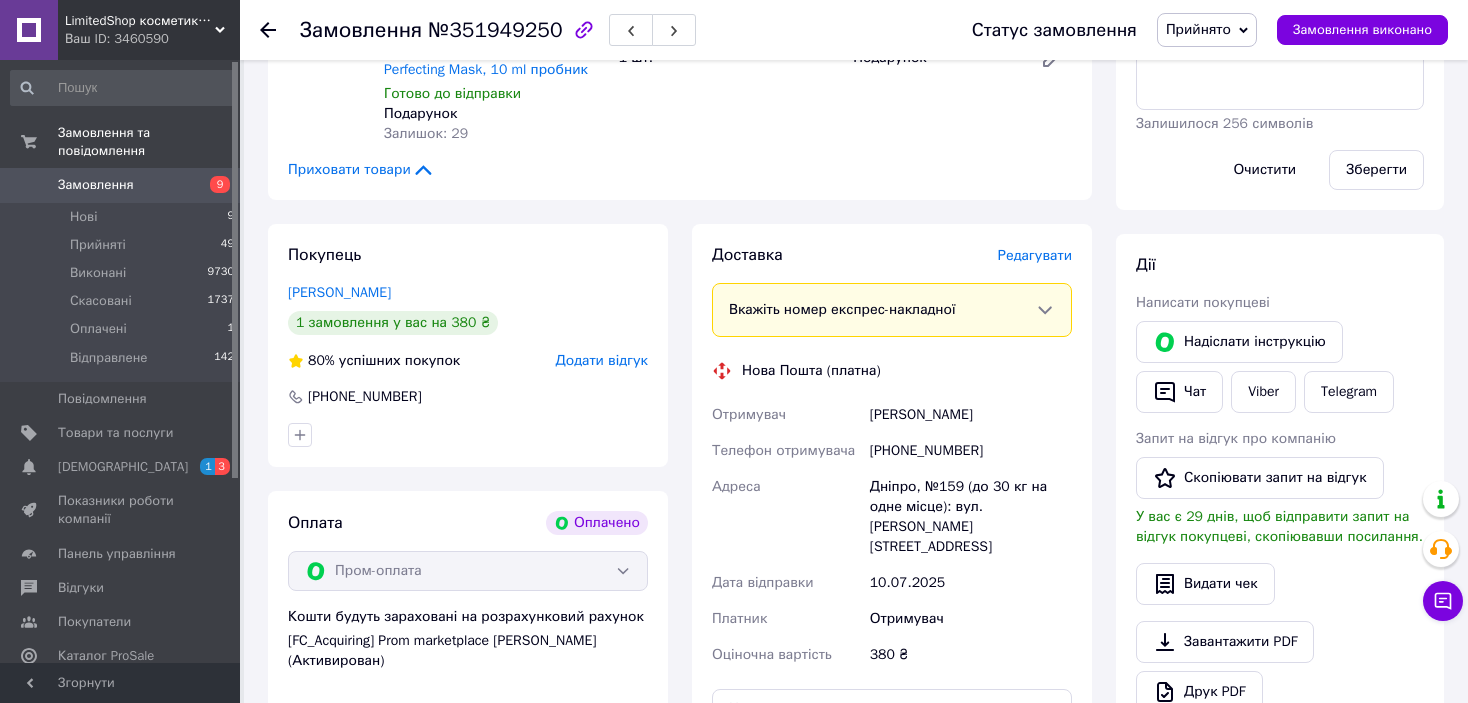 click on "Редагувати" at bounding box center [1035, 255] 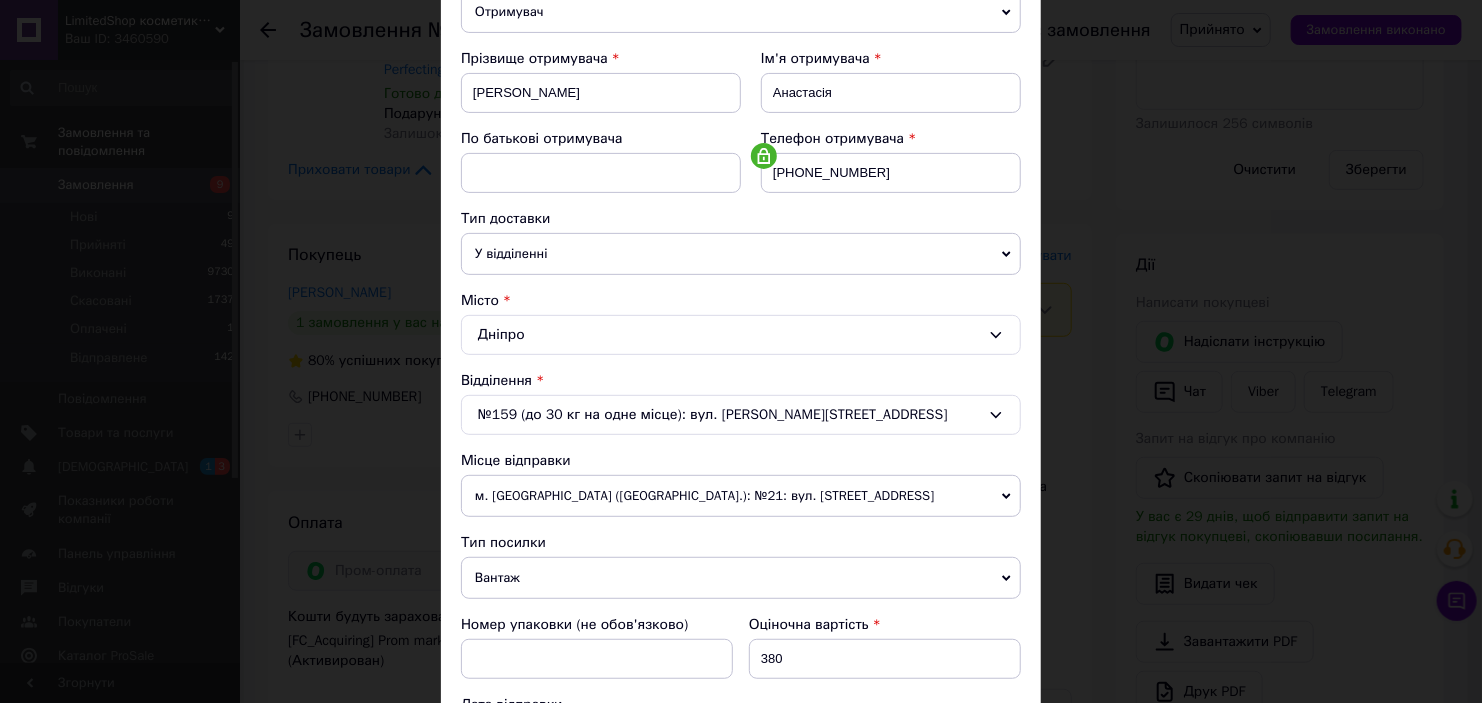 scroll, scrollTop: 300, scrollLeft: 0, axis: vertical 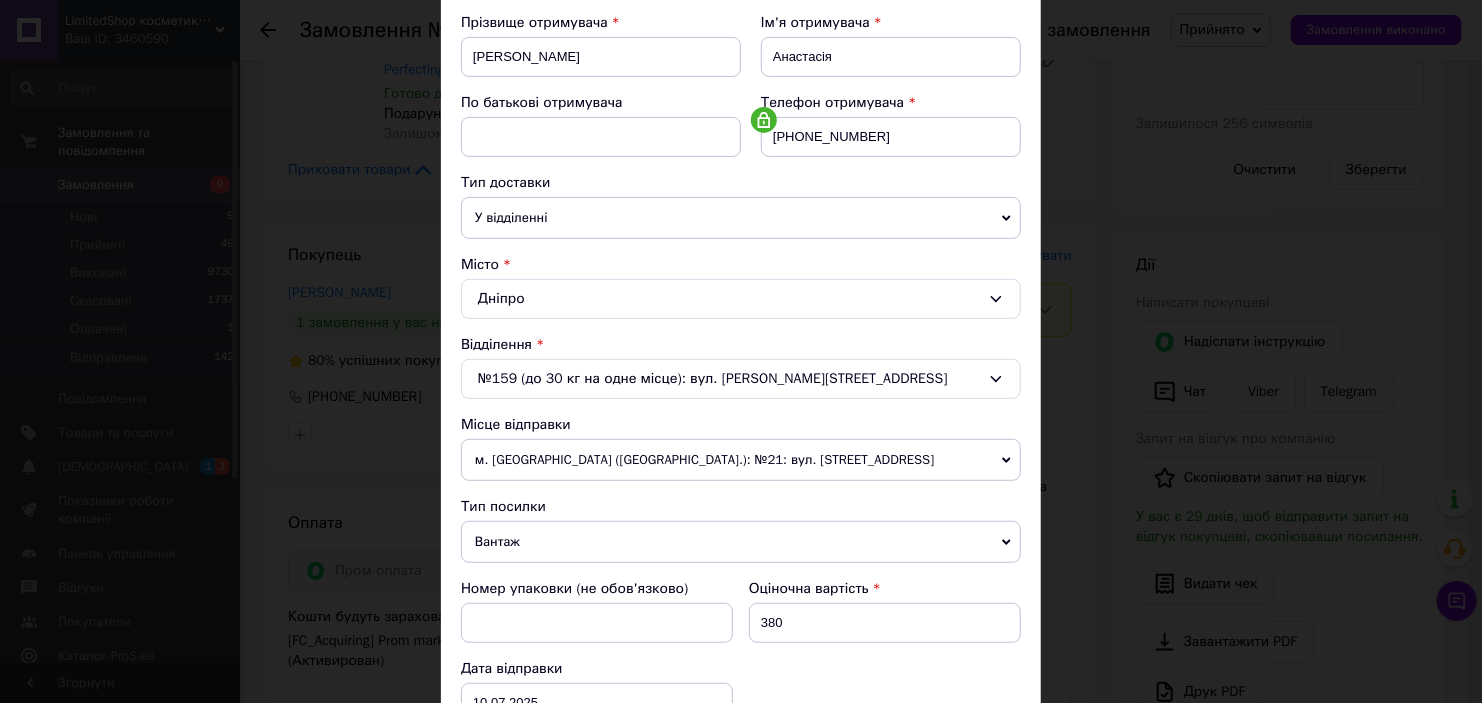 click on "№159 (до 30 кг на одне місце): вул. Калинова, 45" at bounding box center [741, 379] 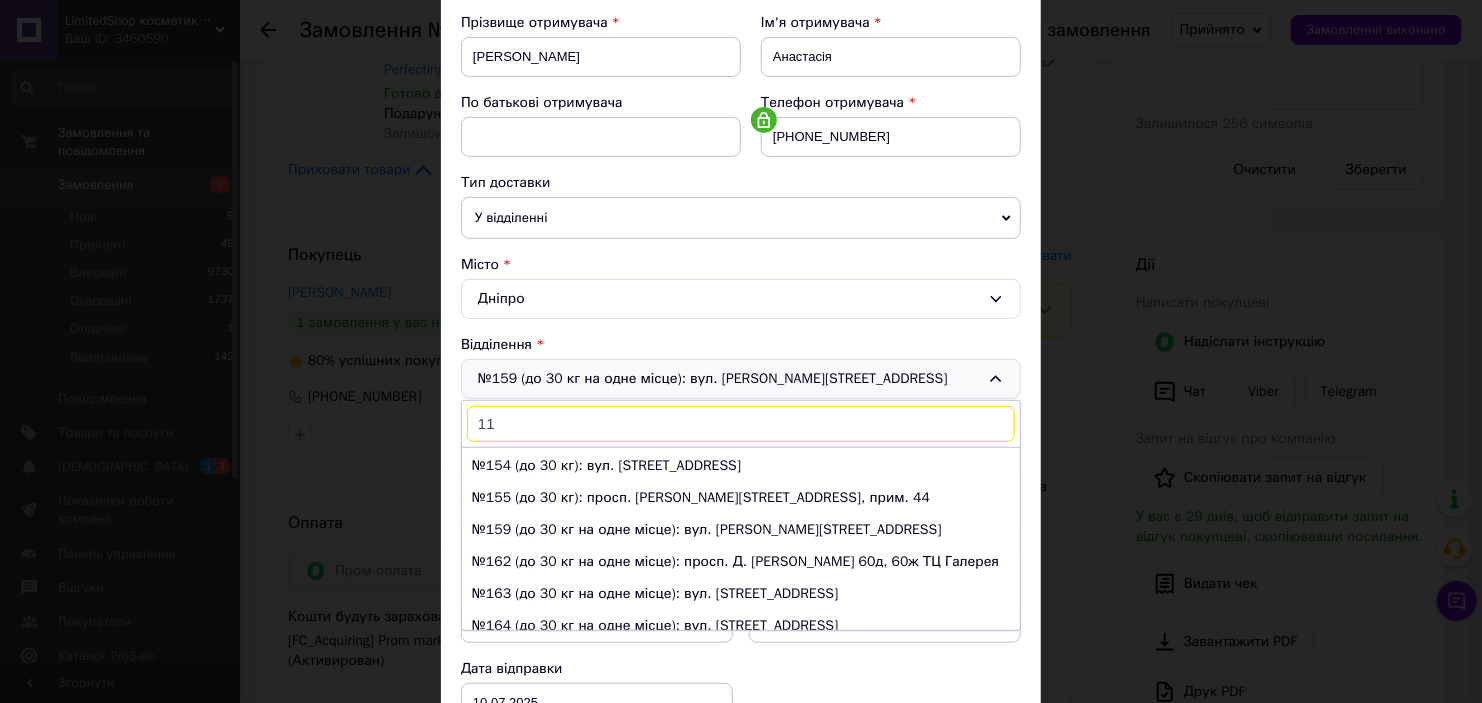 scroll, scrollTop: 0, scrollLeft: 0, axis: both 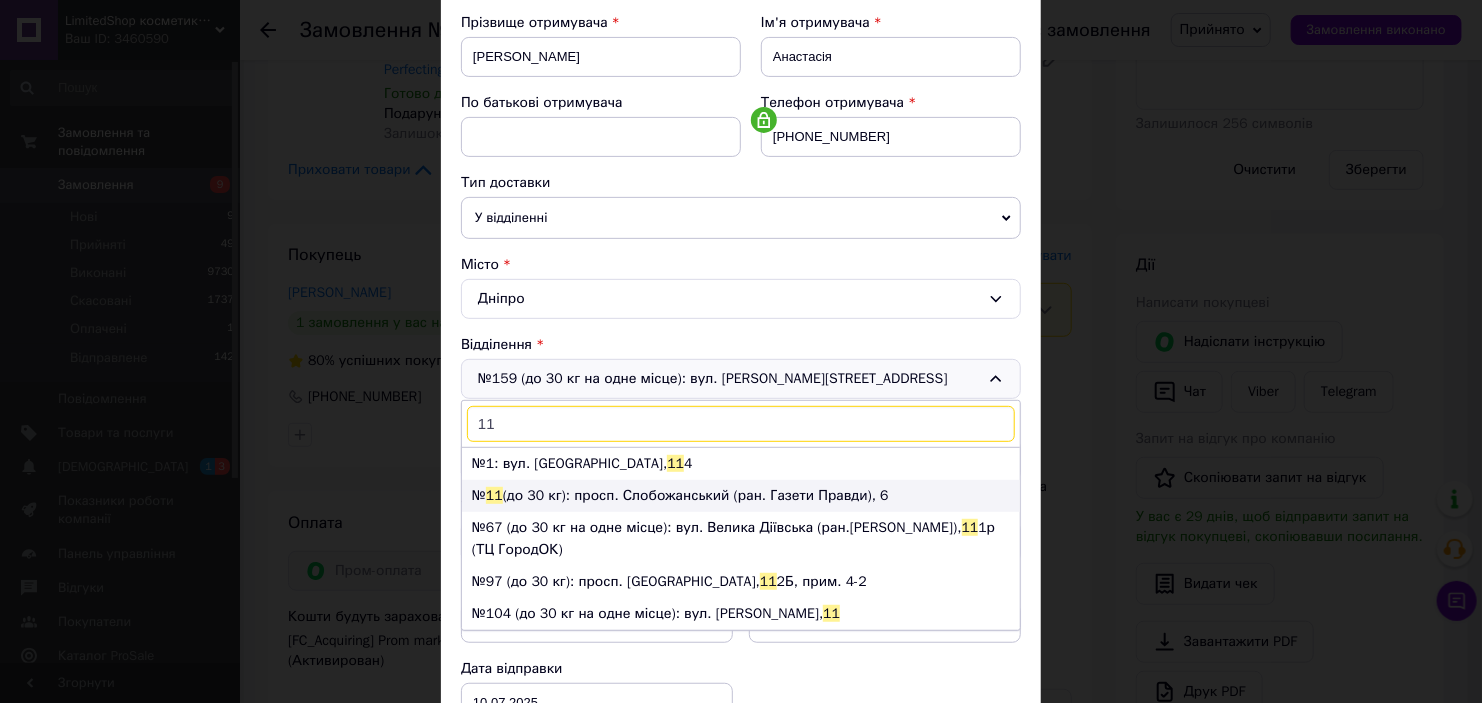 type on "11" 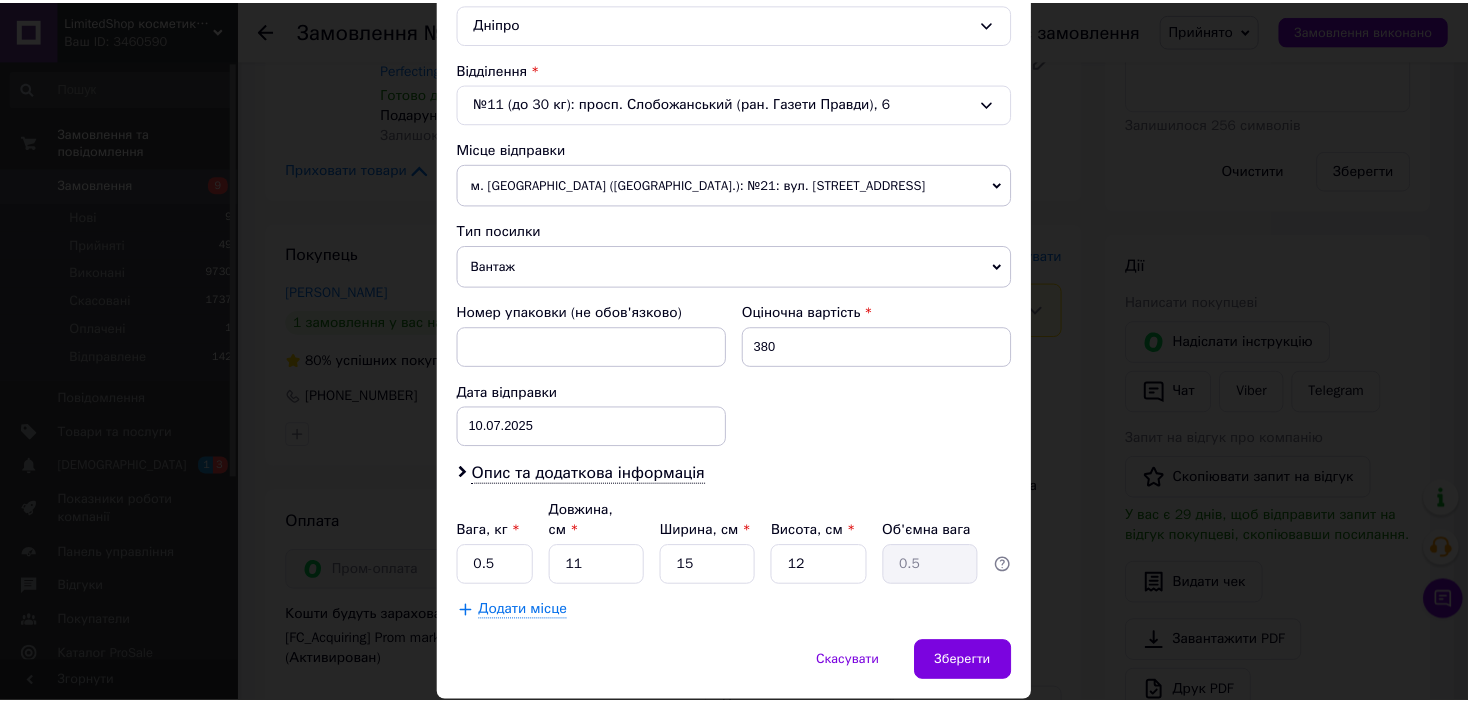 scroll, scrollTop: 619, scrollLeft: 0, axis: vertical 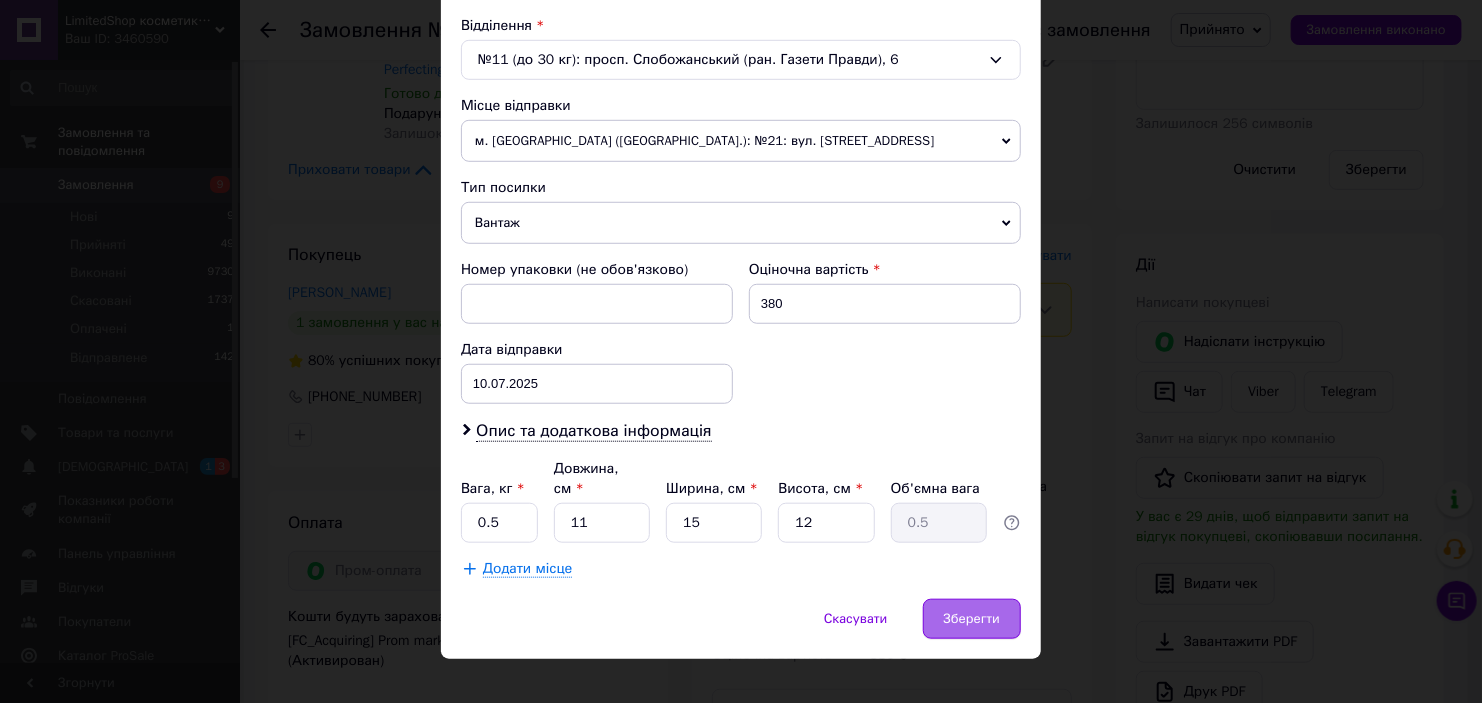 click on "Зберегти" at bounding box center [972, 619] 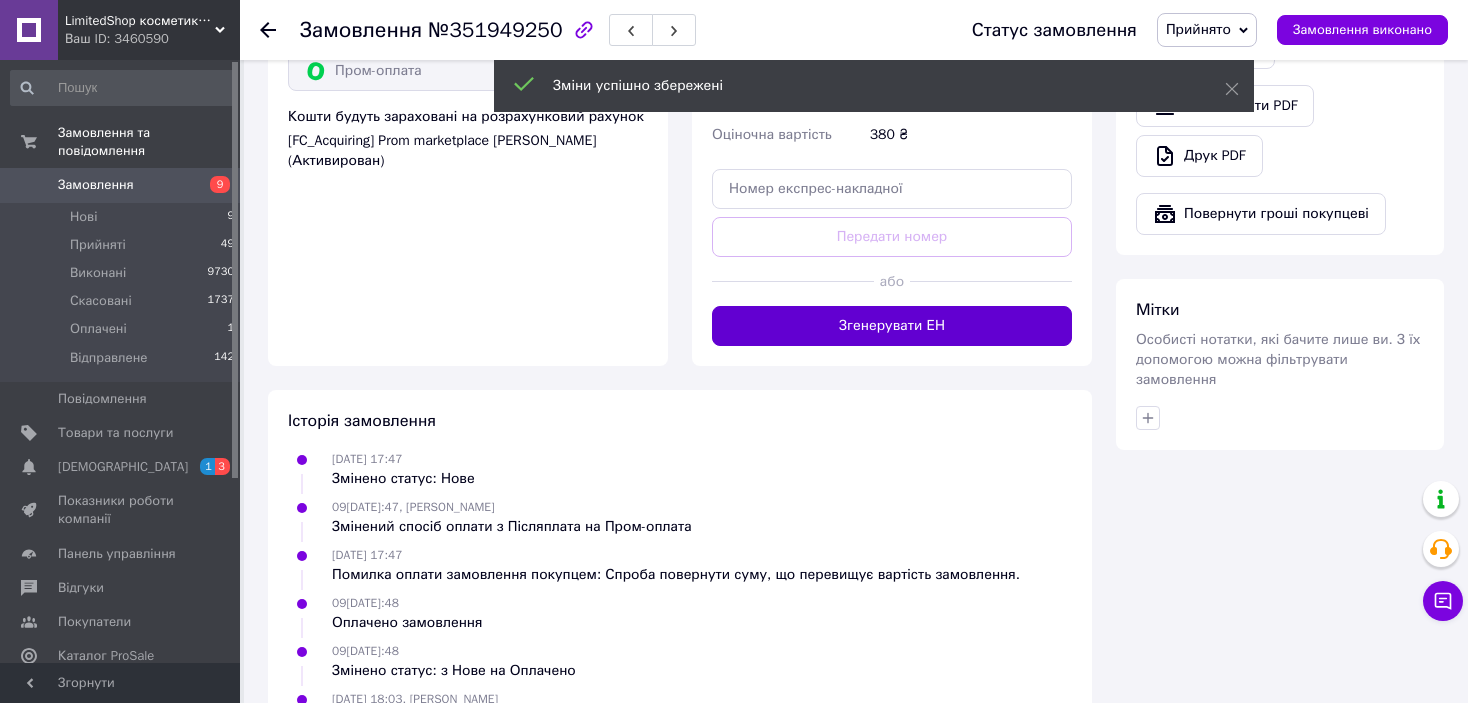 click on "Згенерувати ЕН" at bounding box center [892, 326] 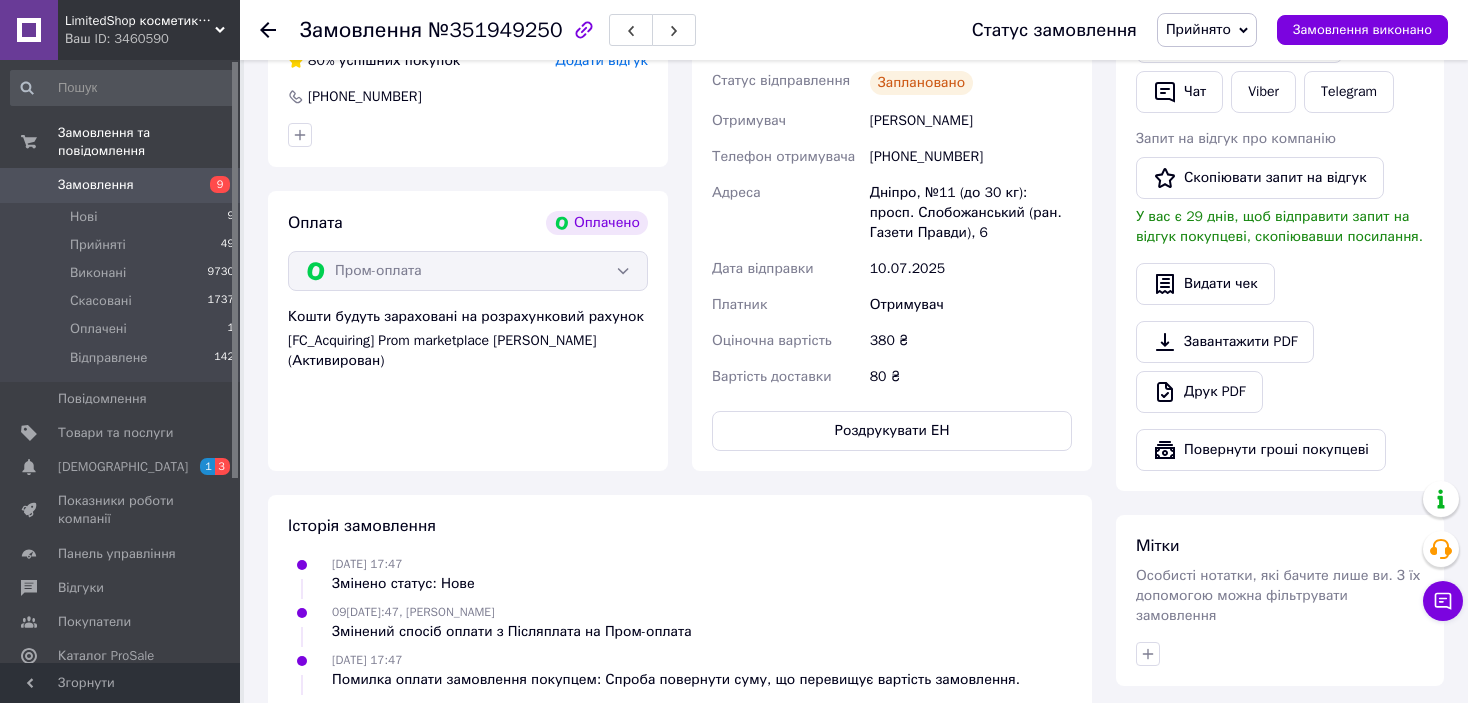 scroll, scrollTop: 381, scrollLeft: 0, axis: vertical 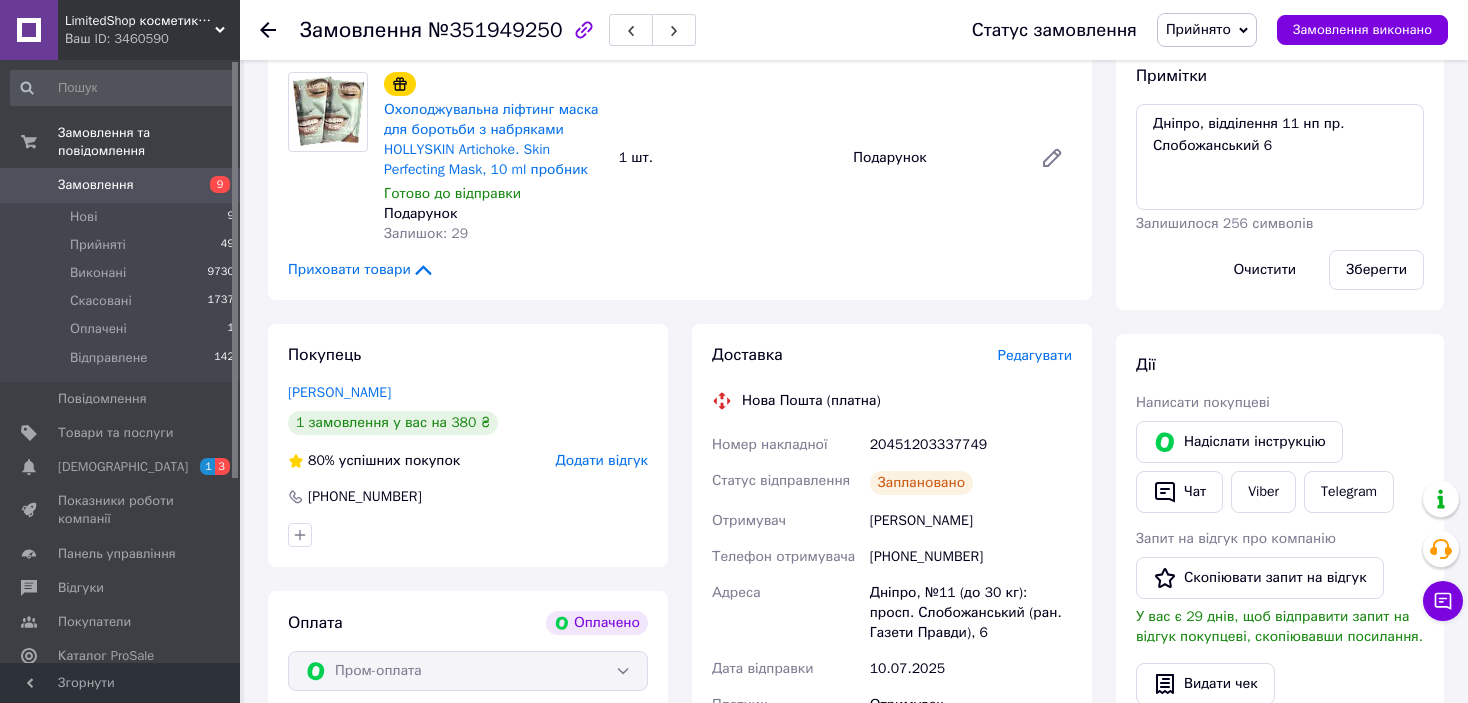 click on "Прийнято" at bounding box center (1207, 30) 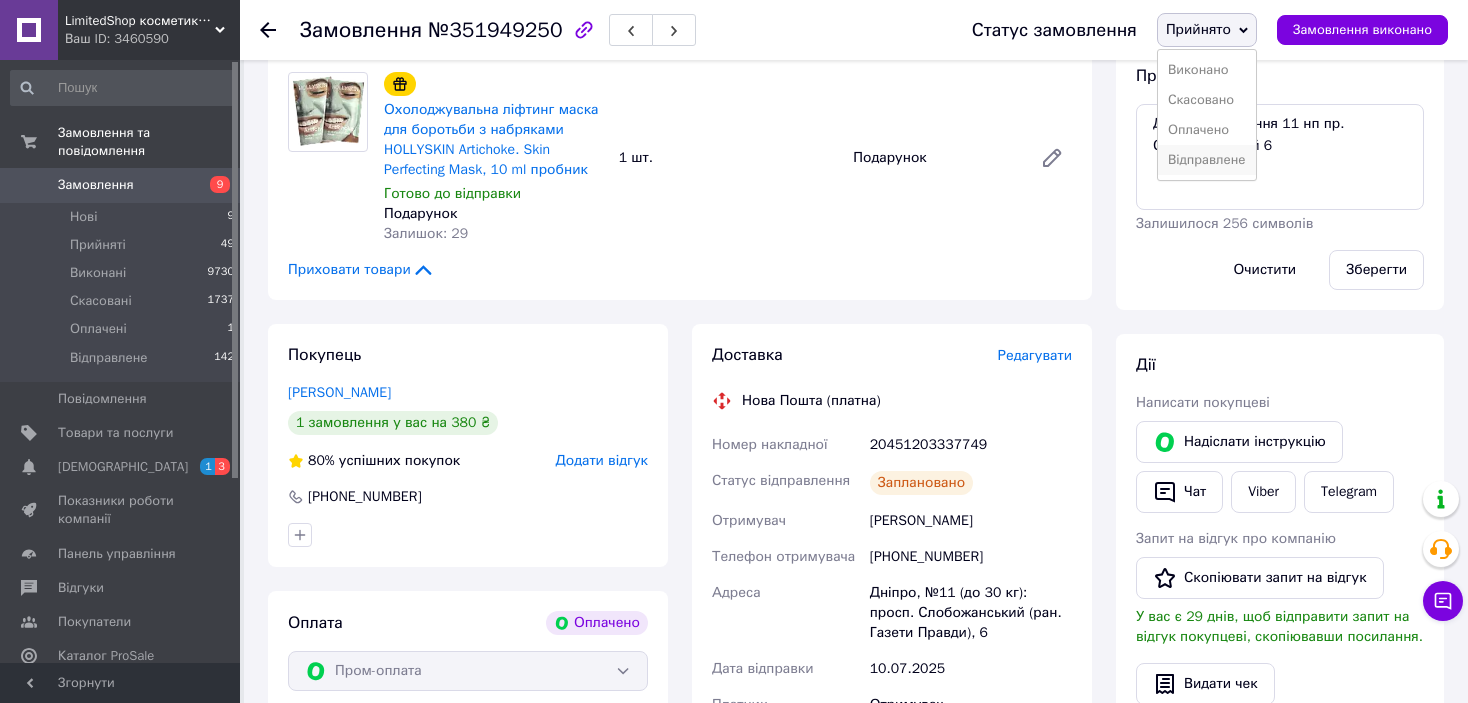 click on "Відправлене" at bounding box center (1207, 160) 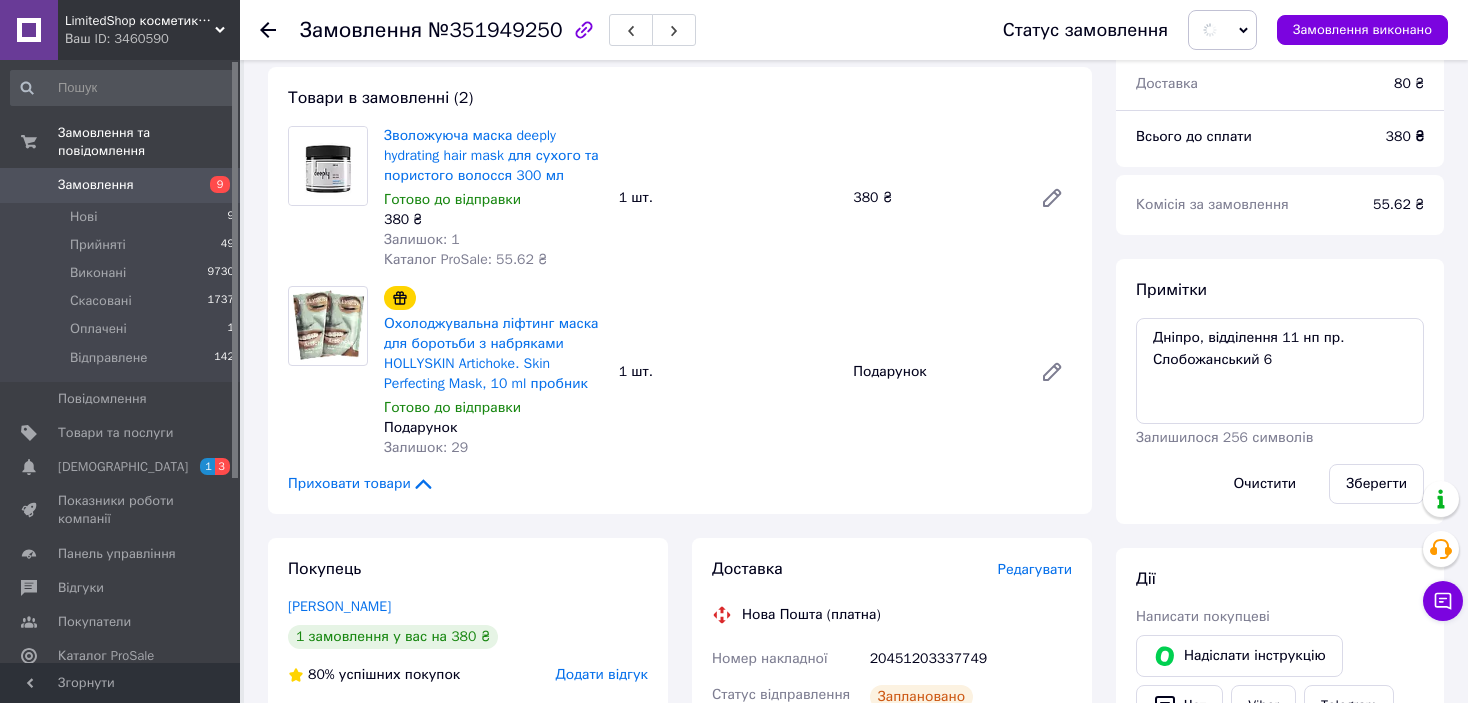 scroll, scrollTop: 0, scrollLeft: 0, axis: both 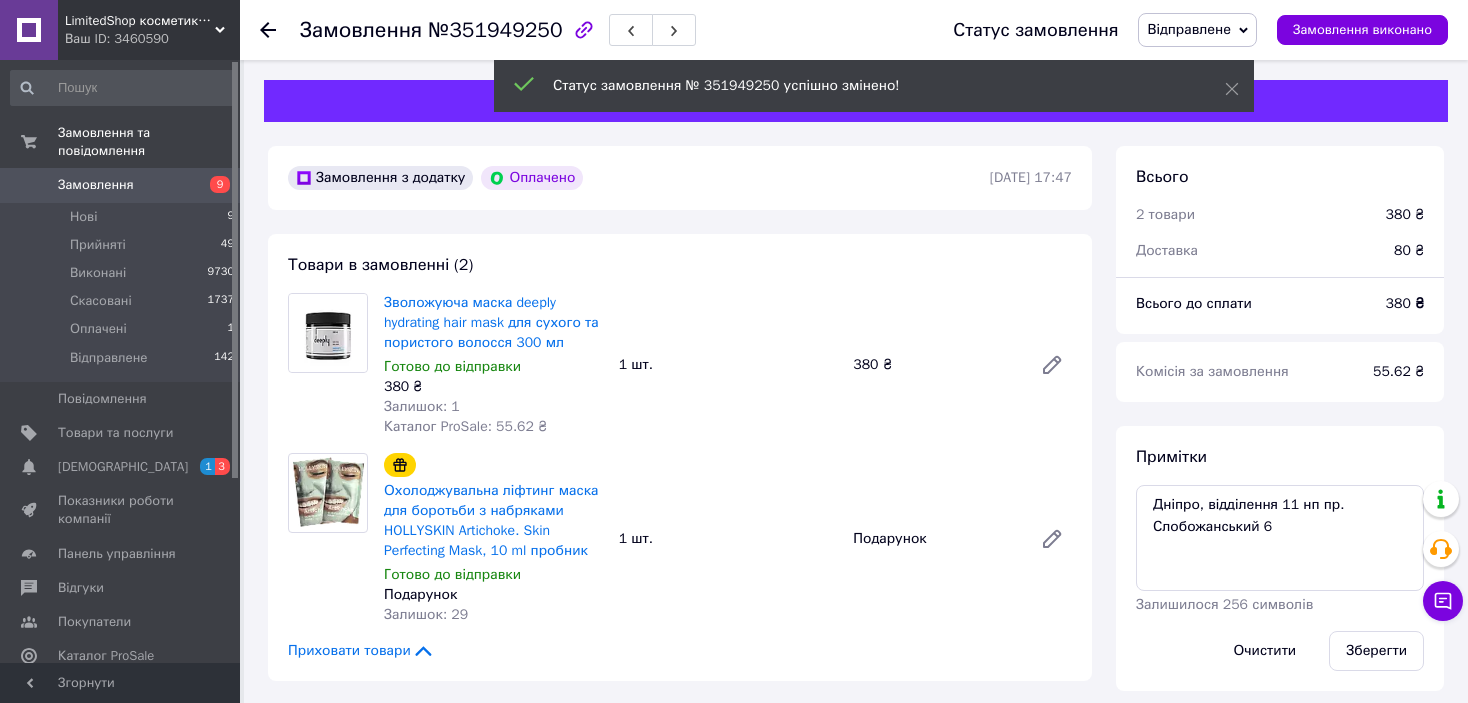 click 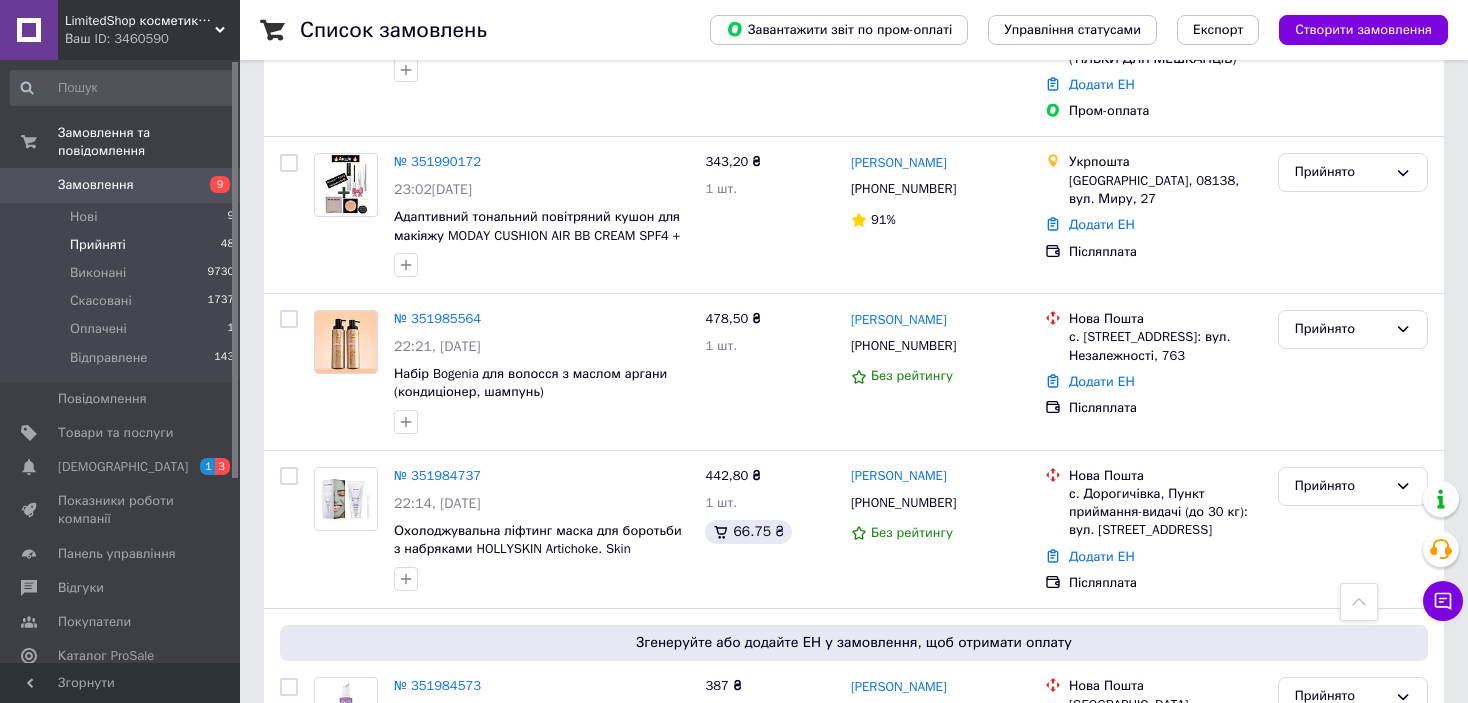 scroll, scrollTop: 7123, scrollLeft: 0, axis: vertical 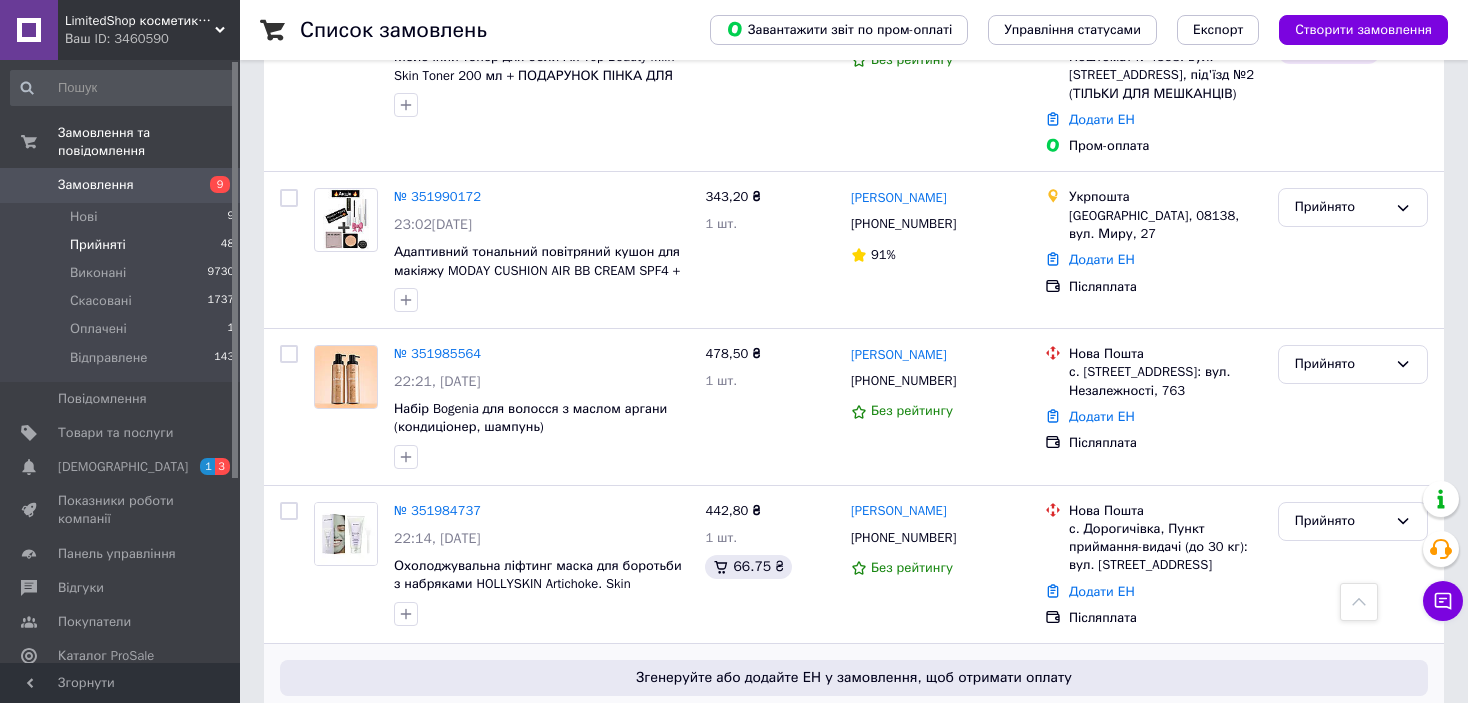 click 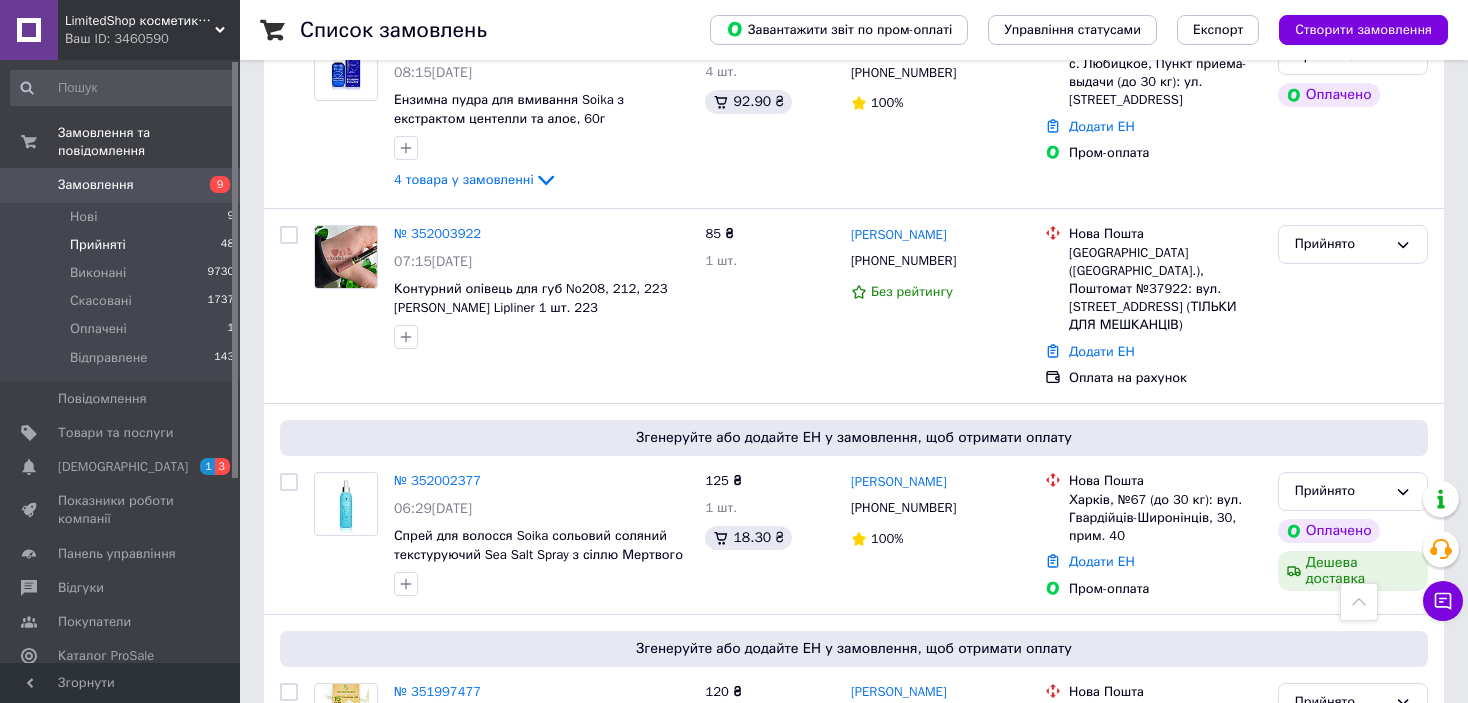 scroll, scrollTop: 6023, scrollLeft: 0, axis: vertical 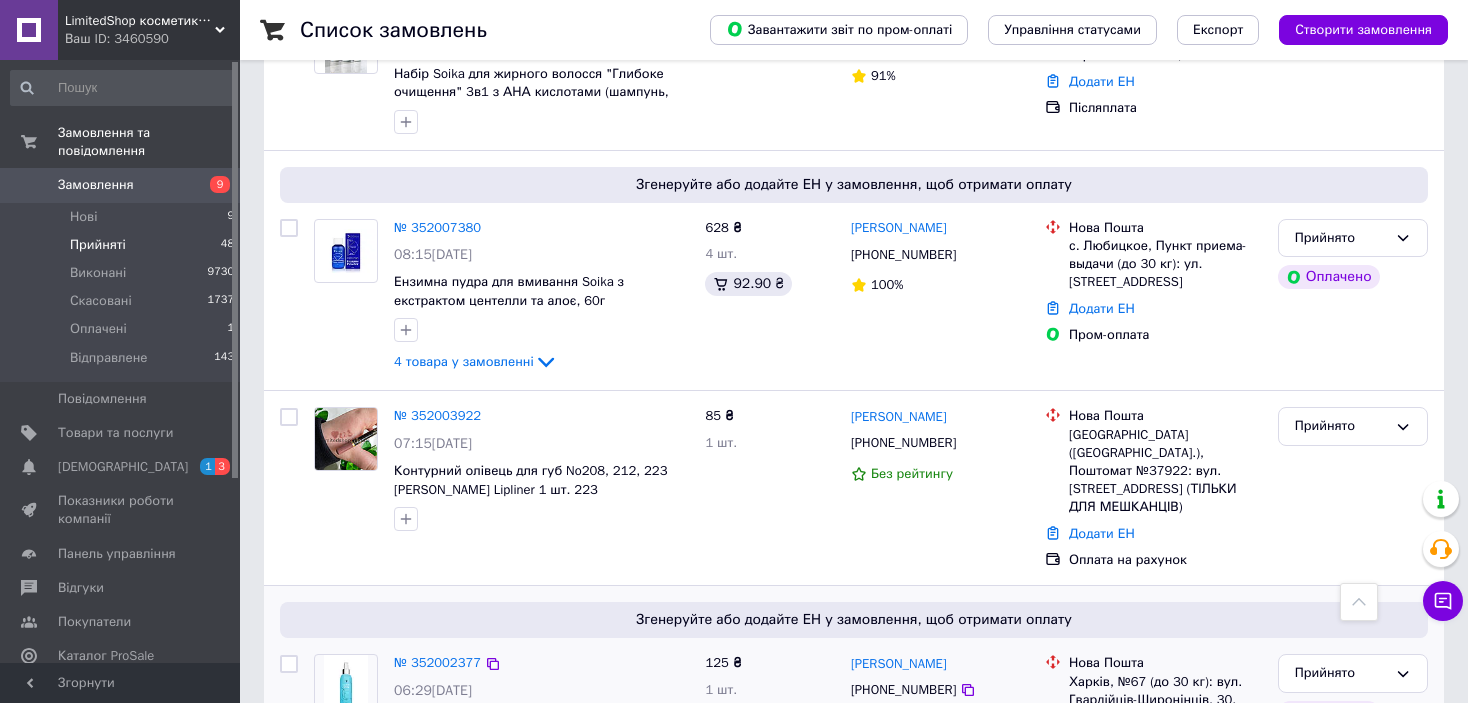 drag, startPoint x: 546, startPoint y: 432, endPoint x: 603, endPoint y: 434, distance: 57.035076 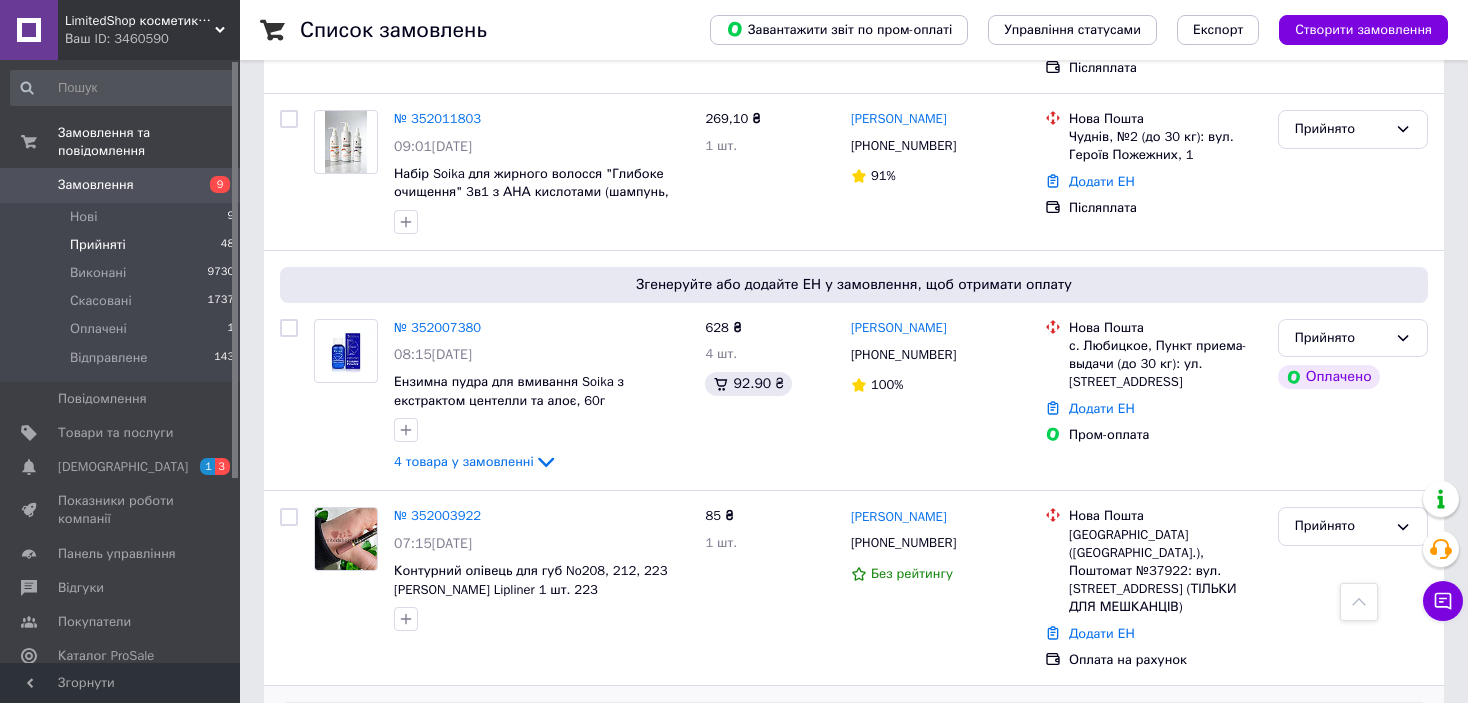 click on "№ 352002377" at bounding box center [437, 762] 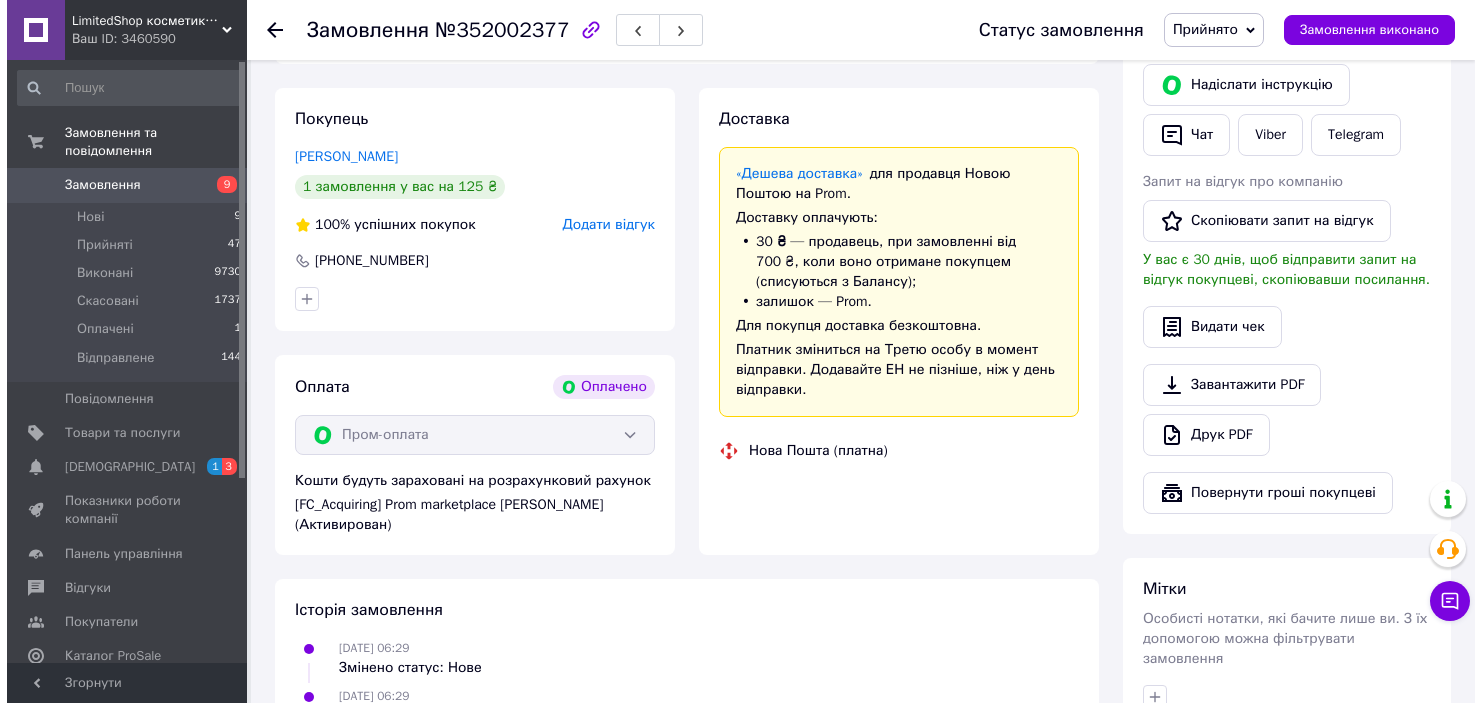 scroll, scrollTop: 330, scrollLeft: 0, axis: vertical 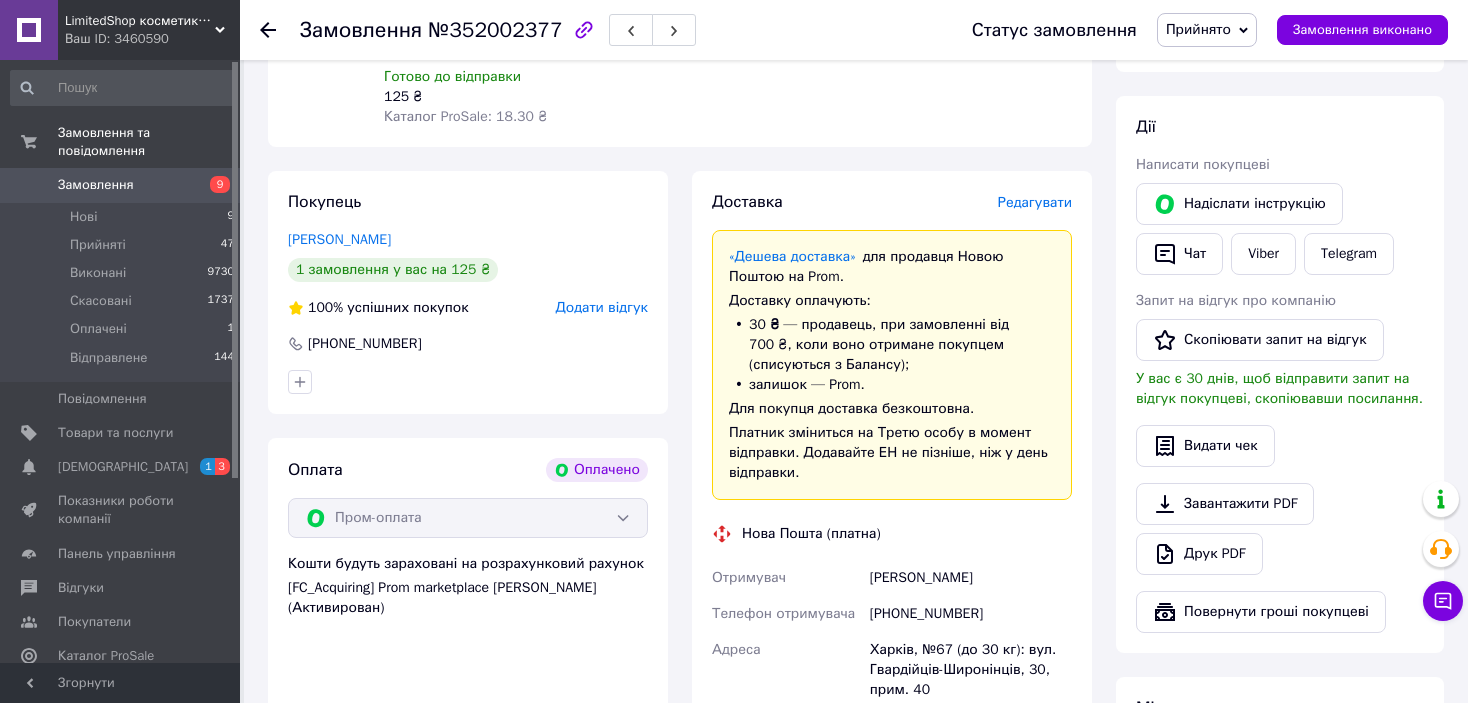 click on "Редагувати" at bounding box center [1035, 202] 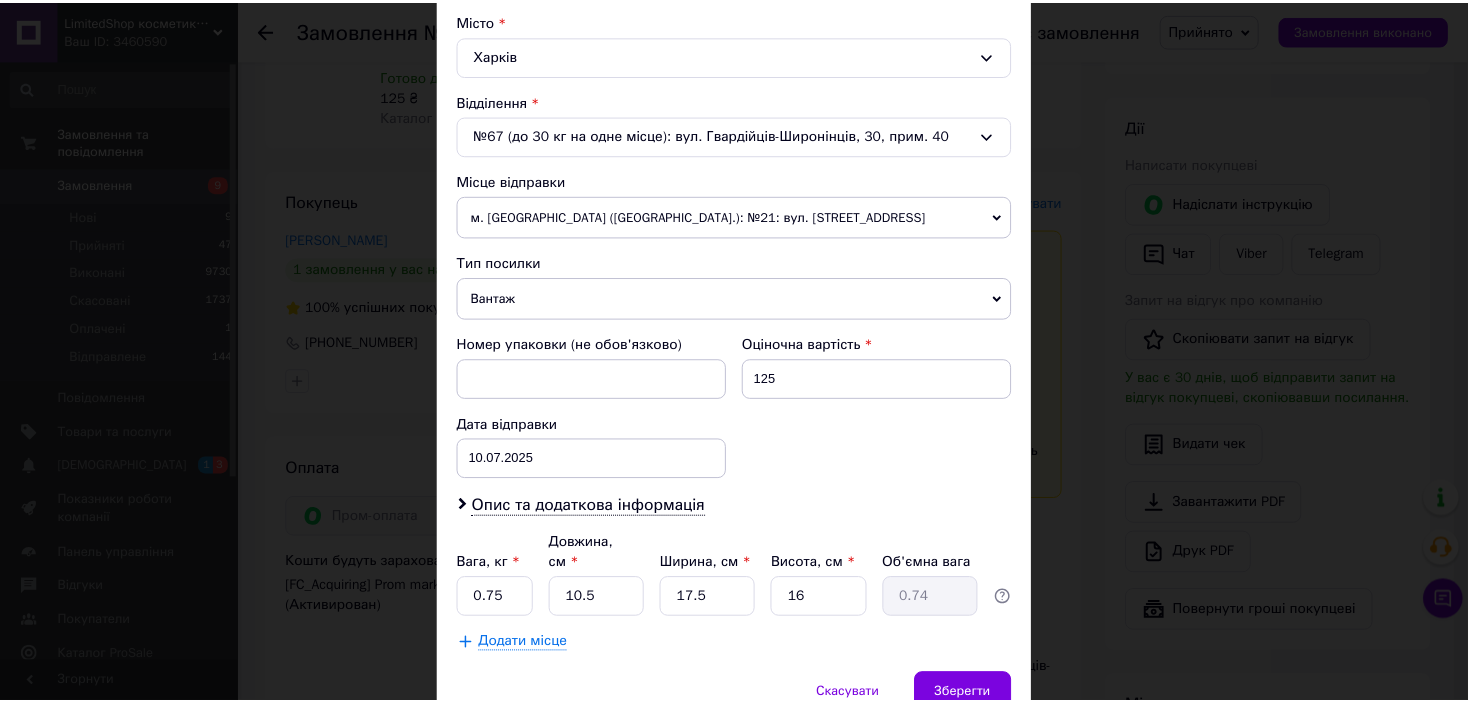 scroll, scrollTop: 619, scrollLeft: 0, axis: vertical 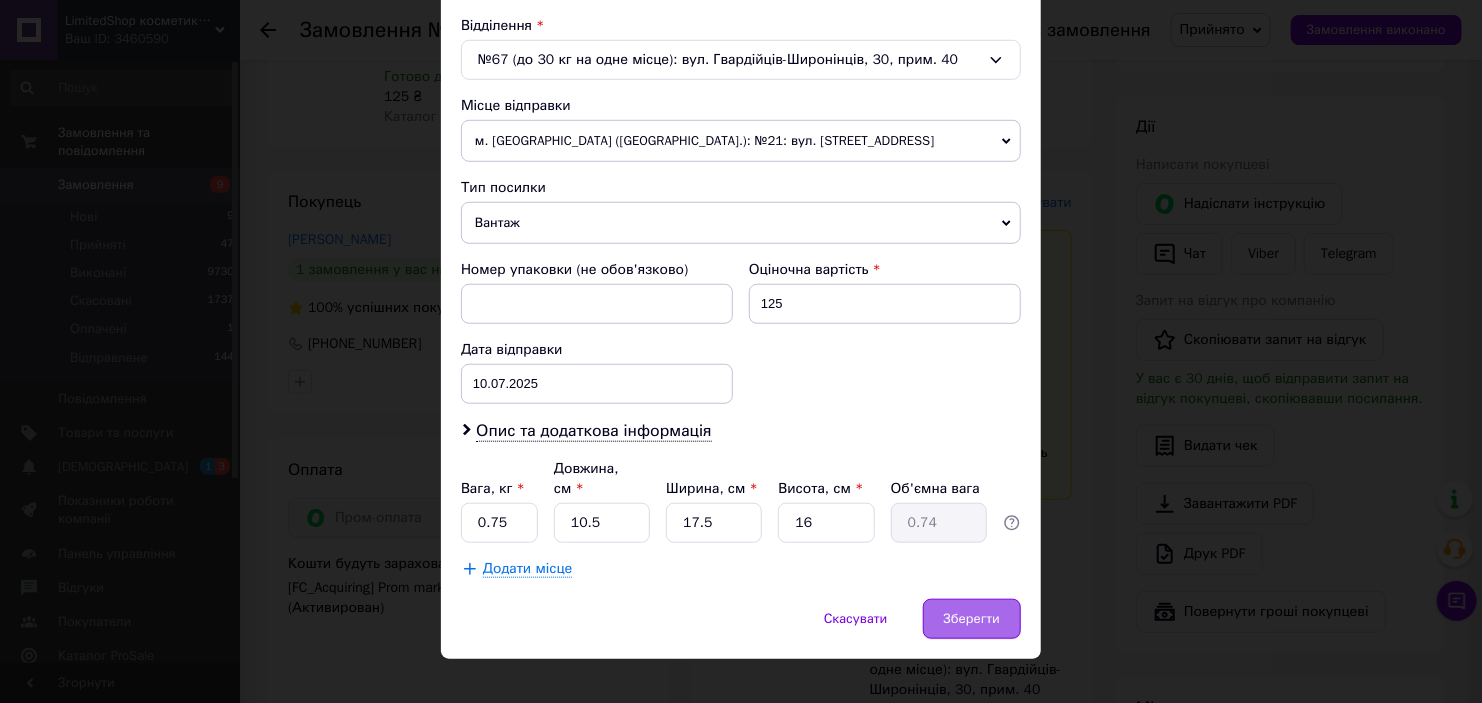 click on "Зберегти" at bounding box center [972, 619] 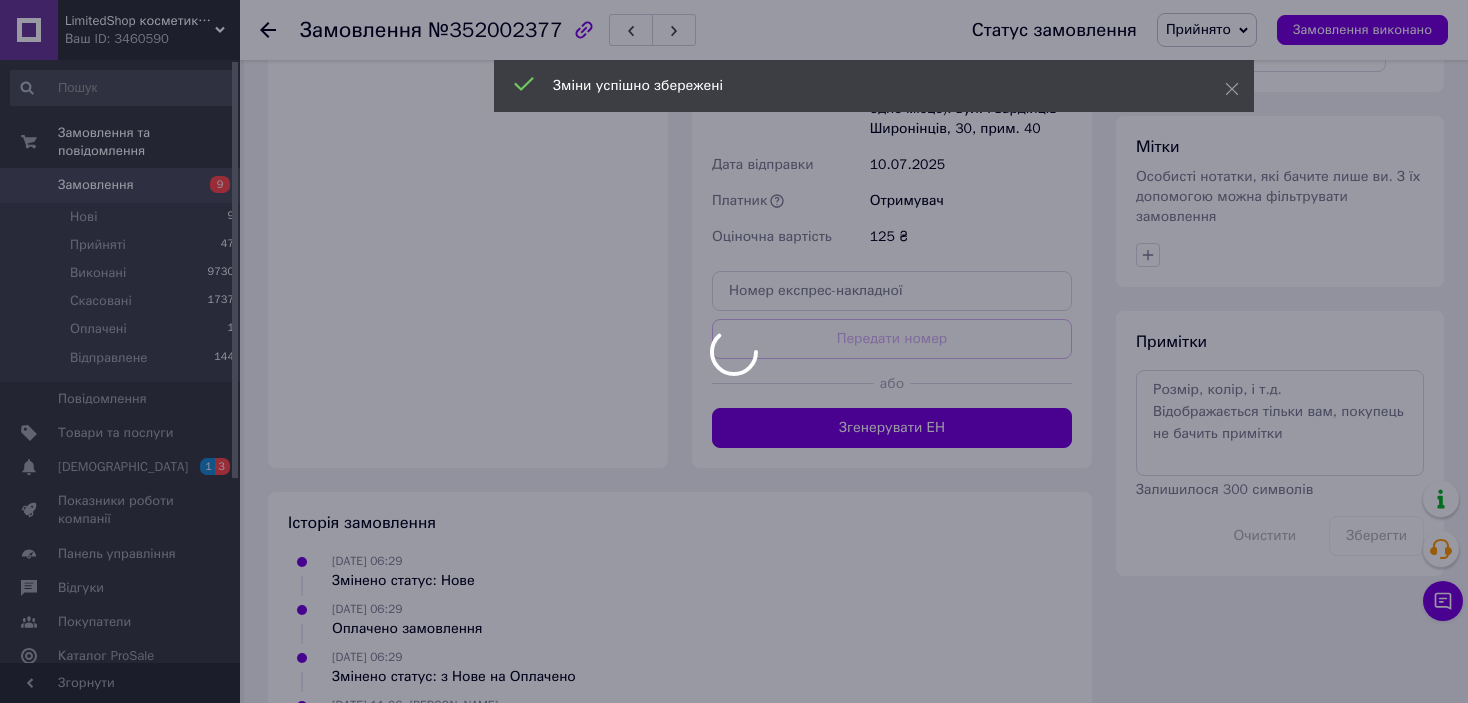 scroll, scrollTop: 948, scrollLeft: 0, axis: vertical 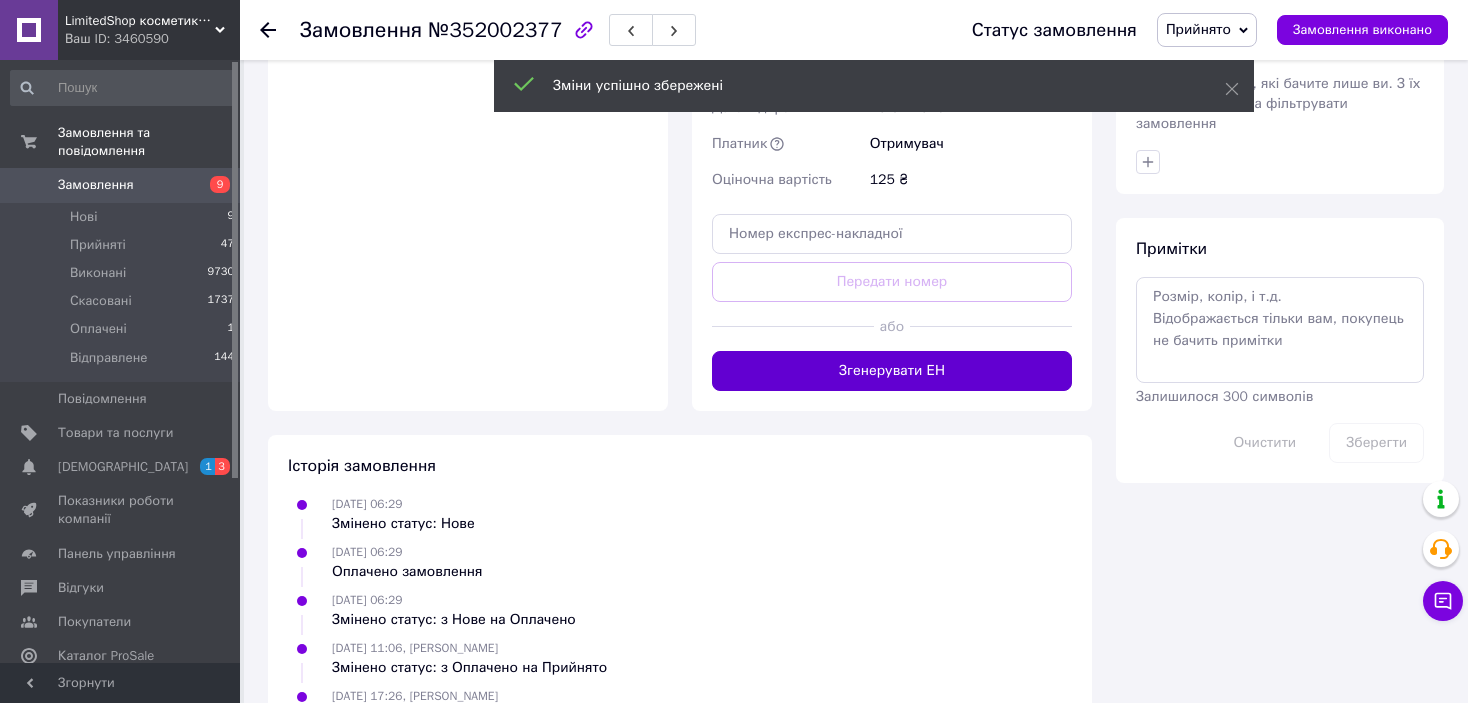 click on "Згенерувати ЕН" at bounding box center (892, 371) 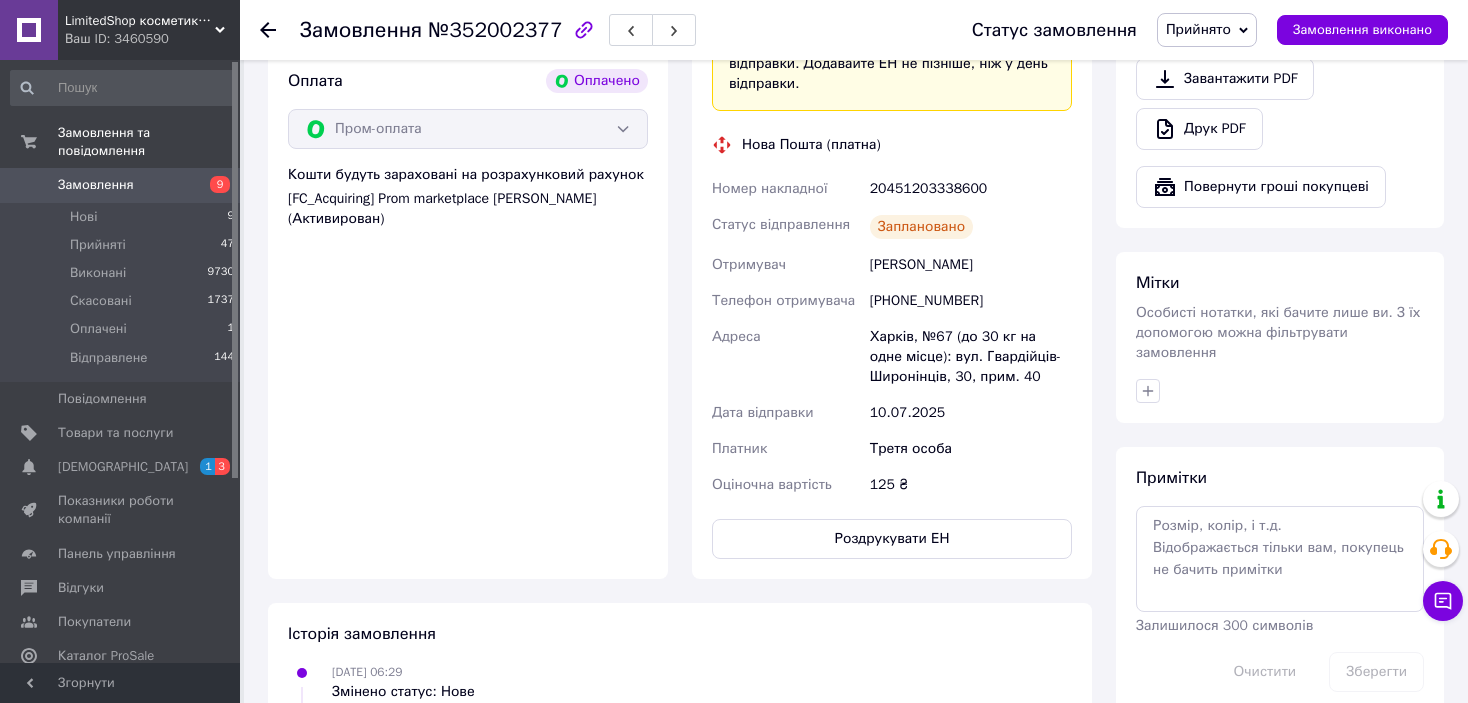 scroll, scrollTop: 648, scrollLeft: 0, axis: vertical 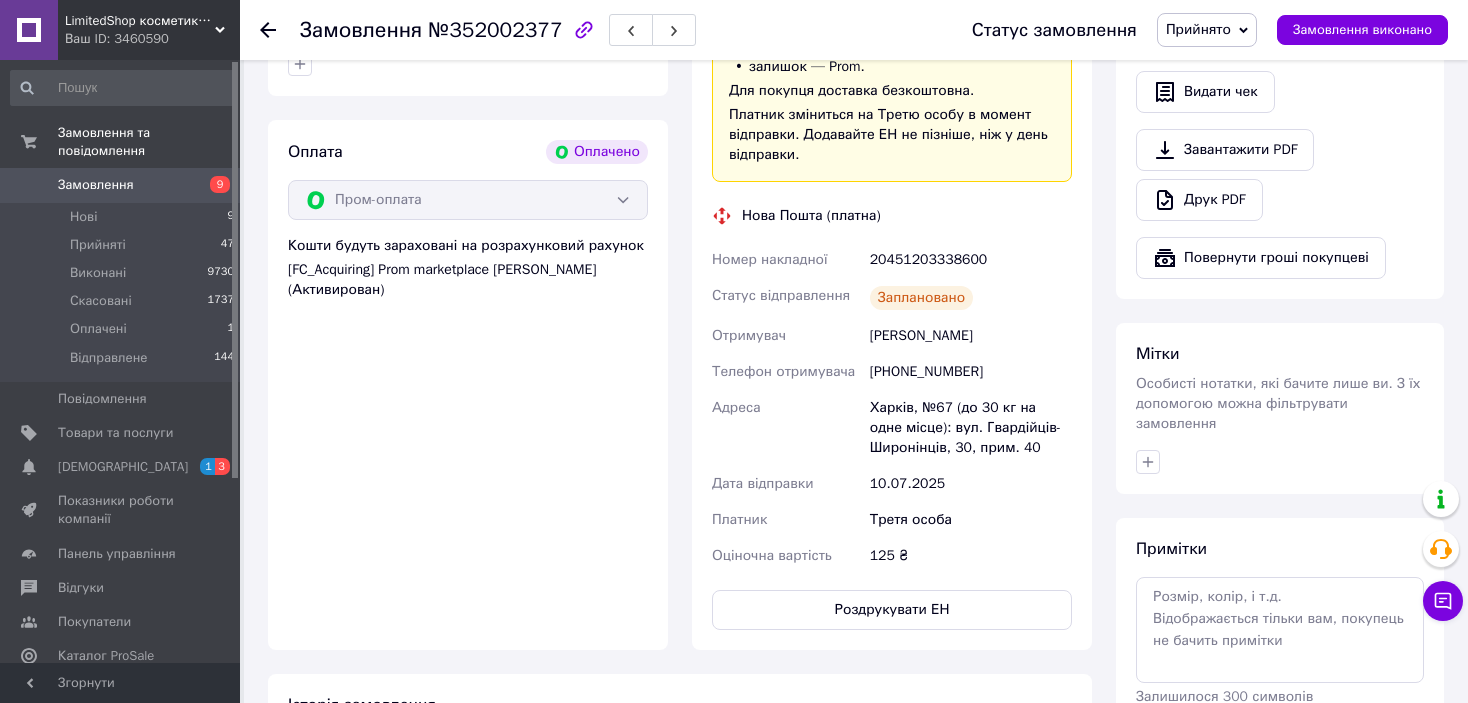 click on "Прийнято" at bounding box center [1198, 29] 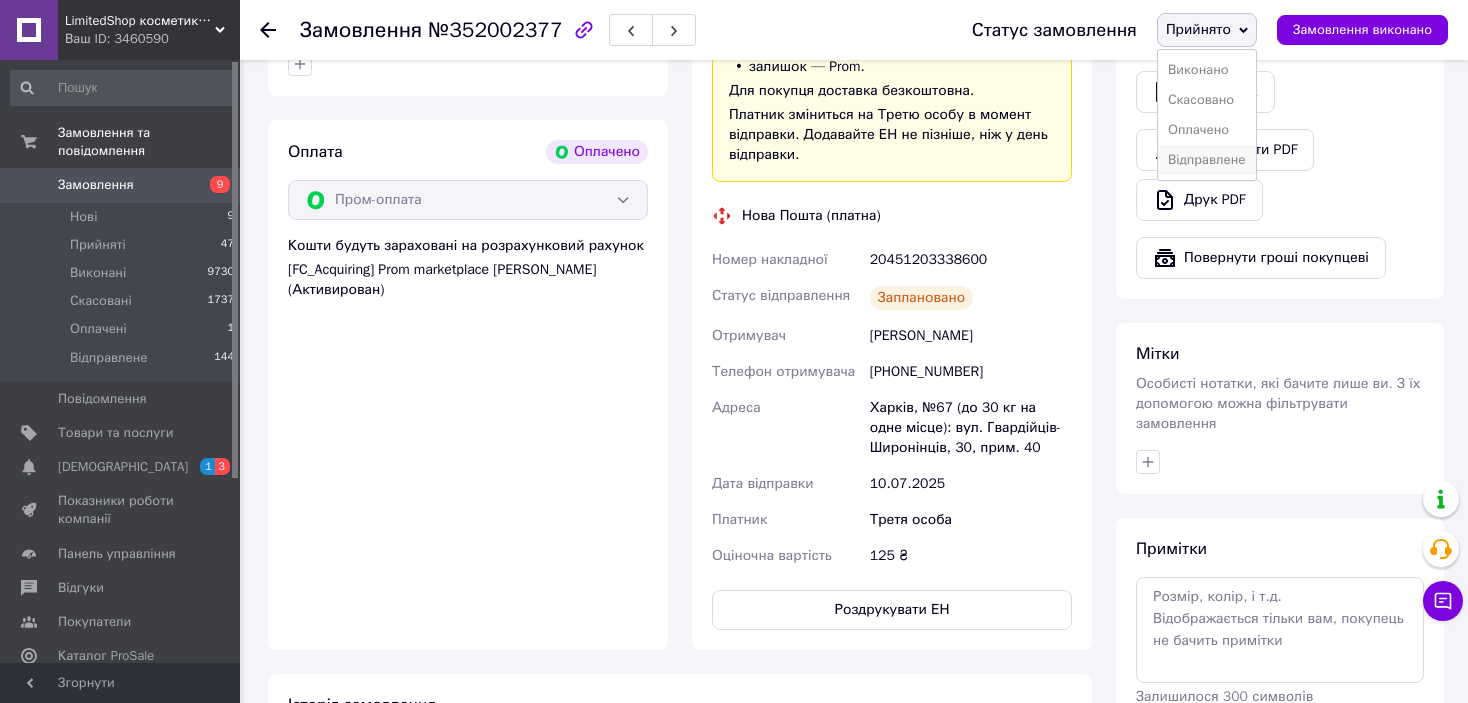click on "Відправлене" at bounding box center [1207, 160] 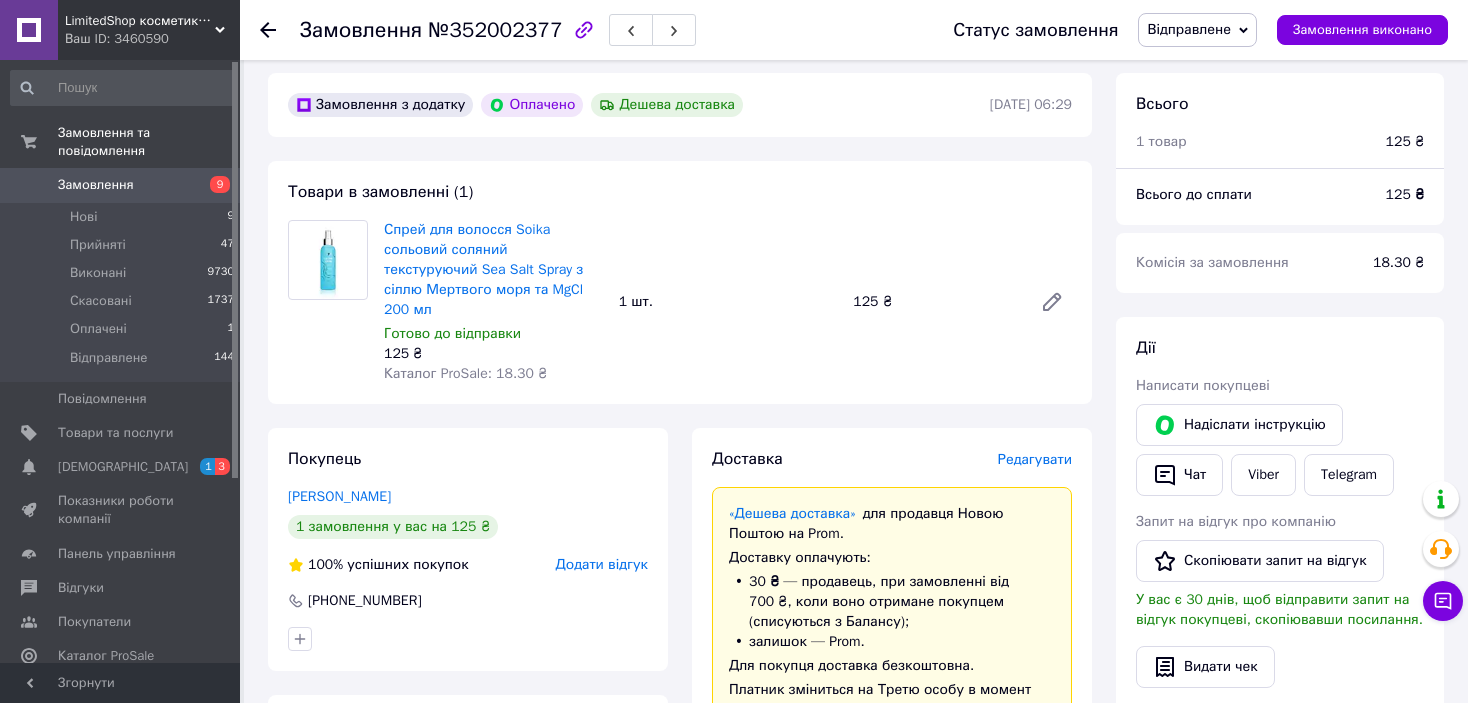 scroll, scrollTop: 0, scrollLeft: 0, axis: both 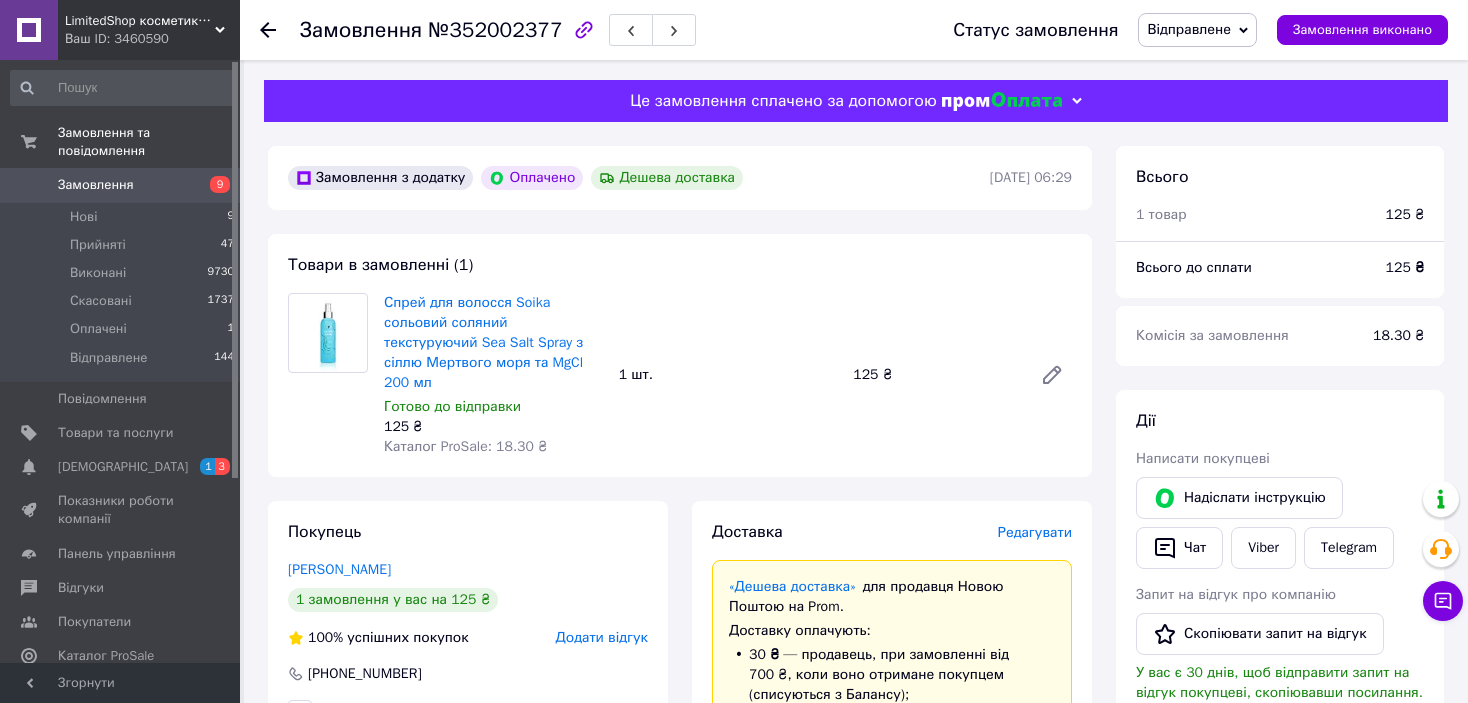click at bounding box center [268, 30] 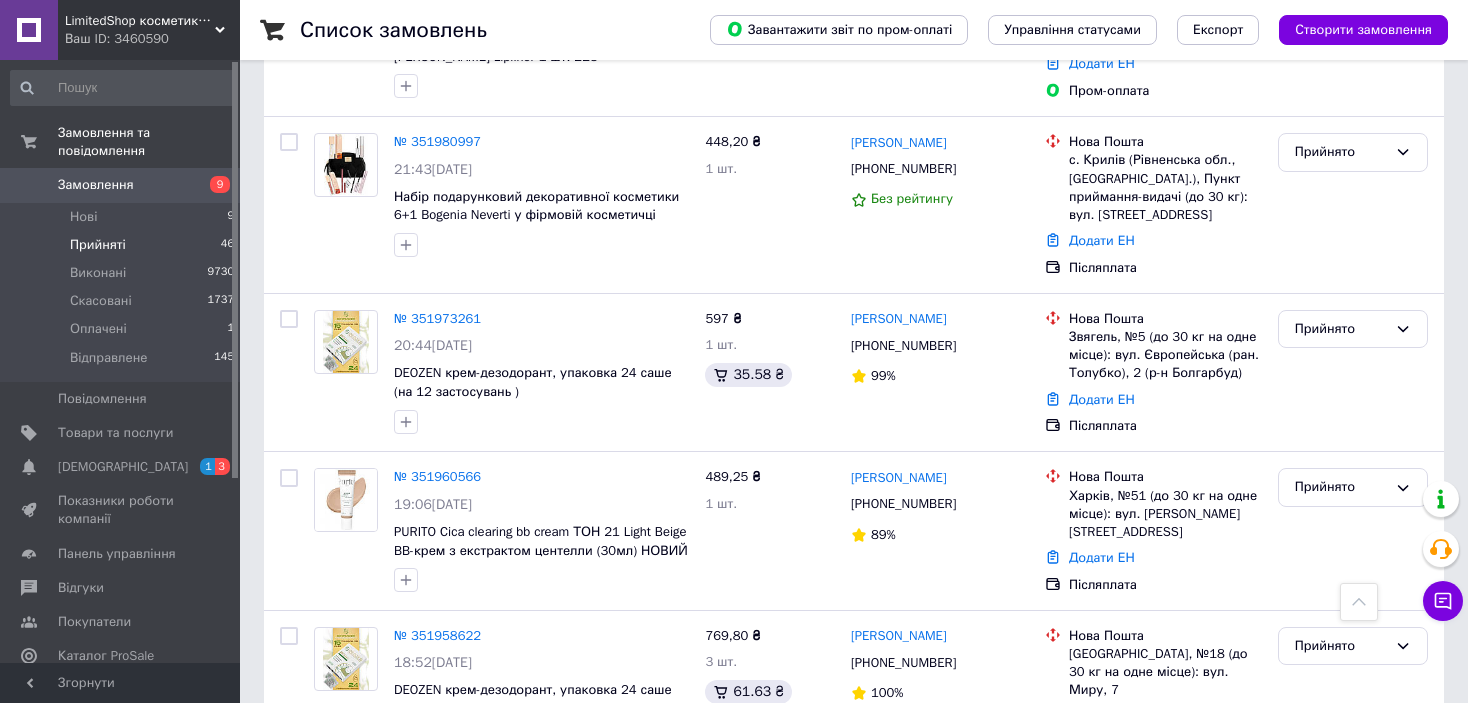 scroll, scrollTop: 7772, scrollLeft: 0, axis: vertical 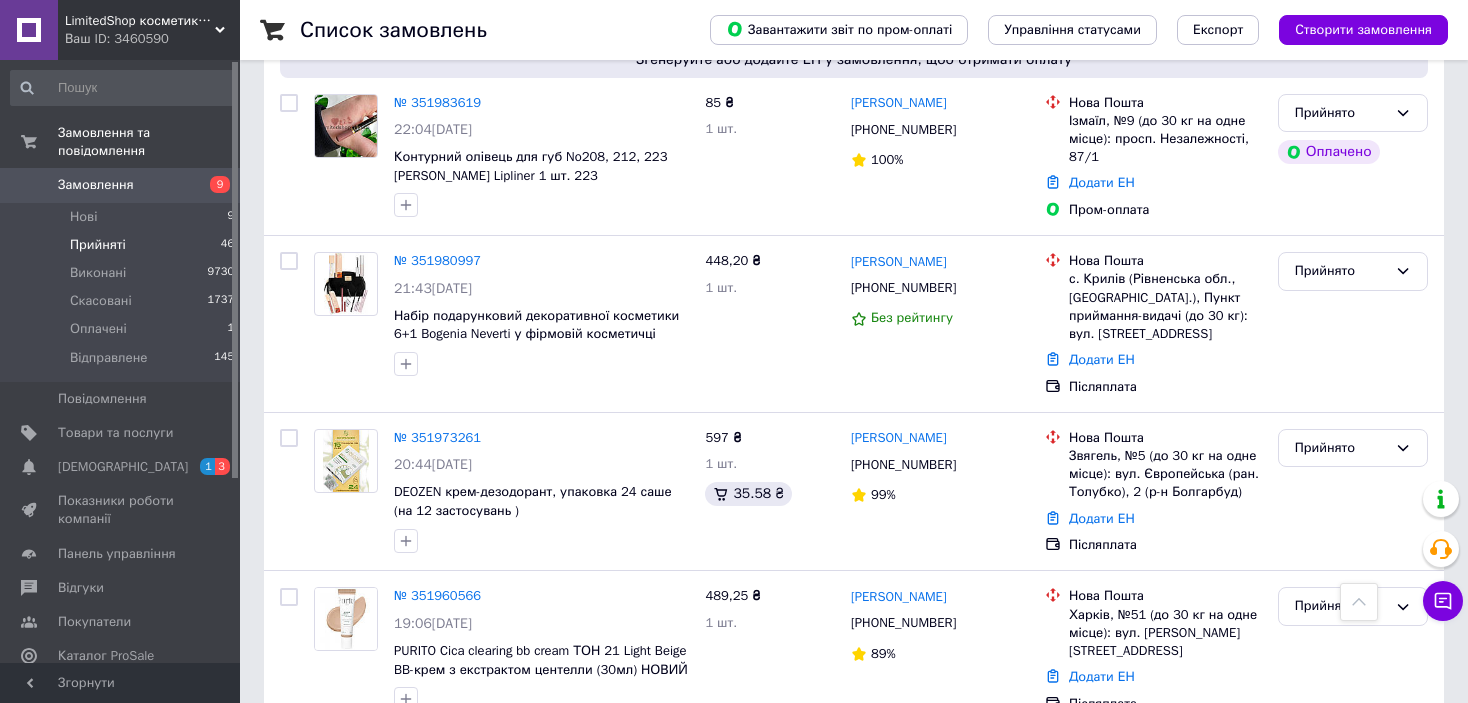 click 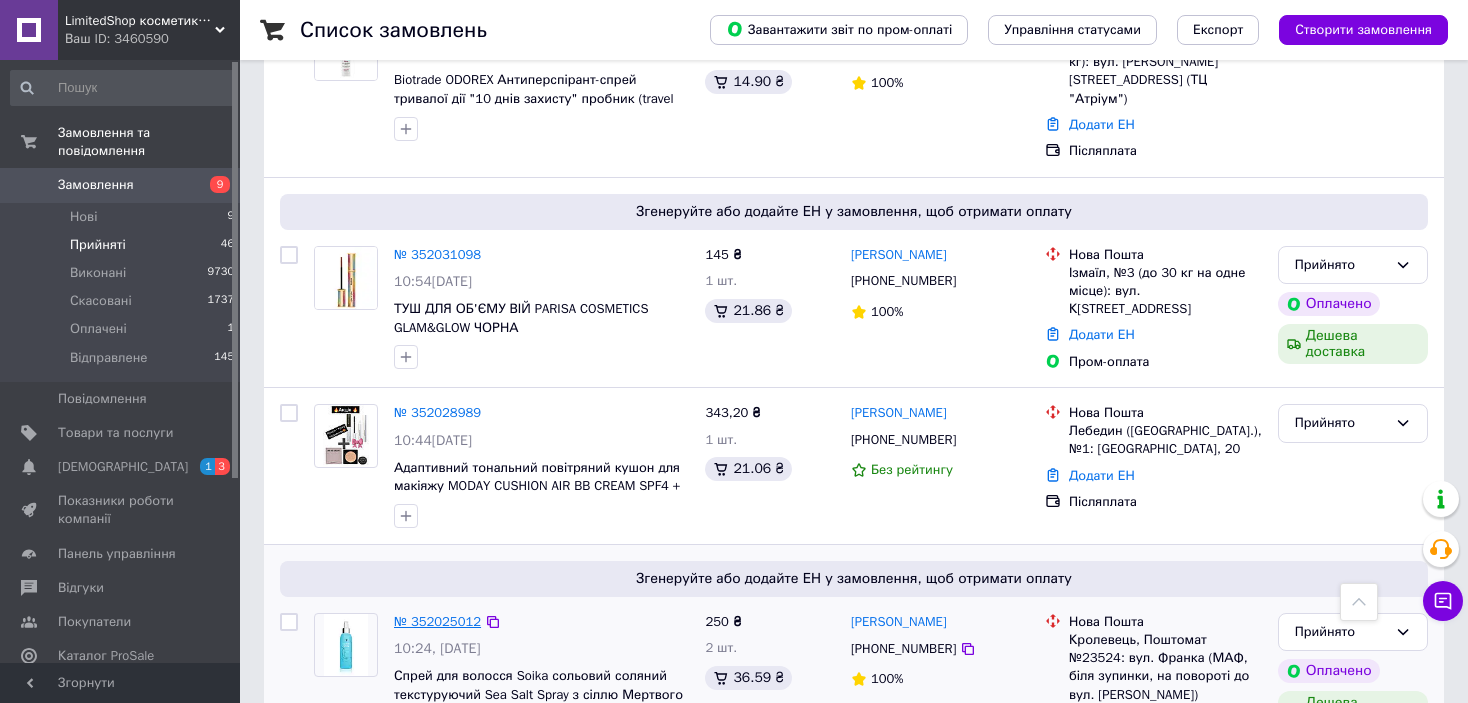 click on "№ 352025012" at bounding box center (437, 621) 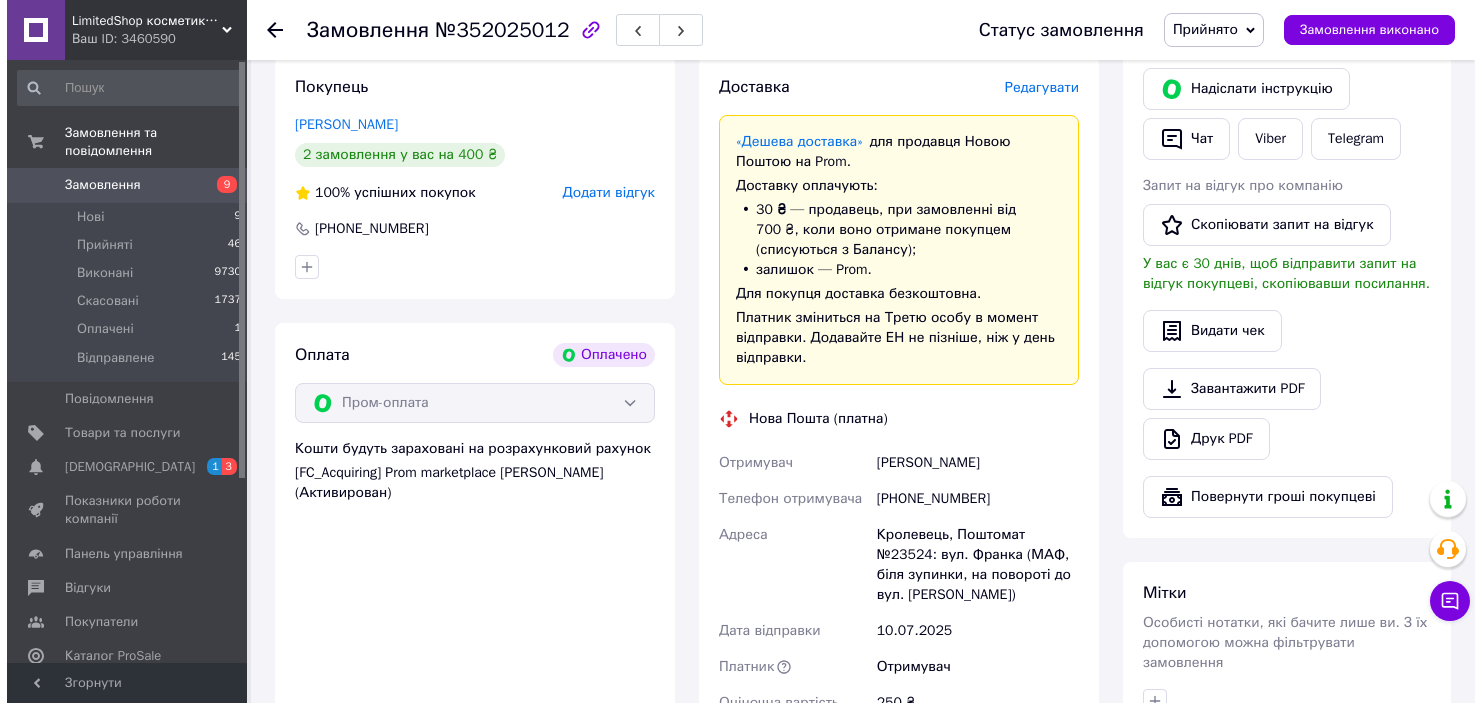 scroll, scrollTop: 368, scrollLeft: 0, axis: vertical 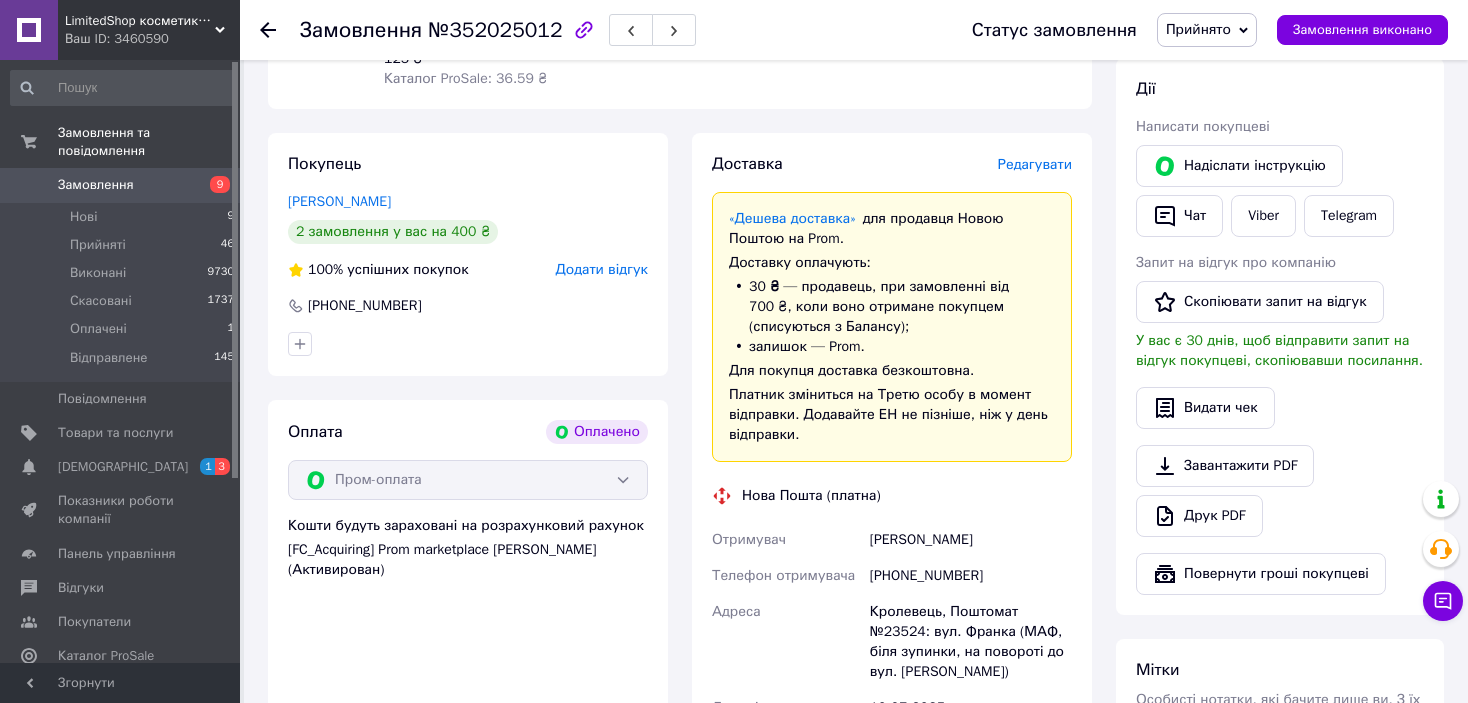 click on "Редагувати" at bounding box center [1035, 164] 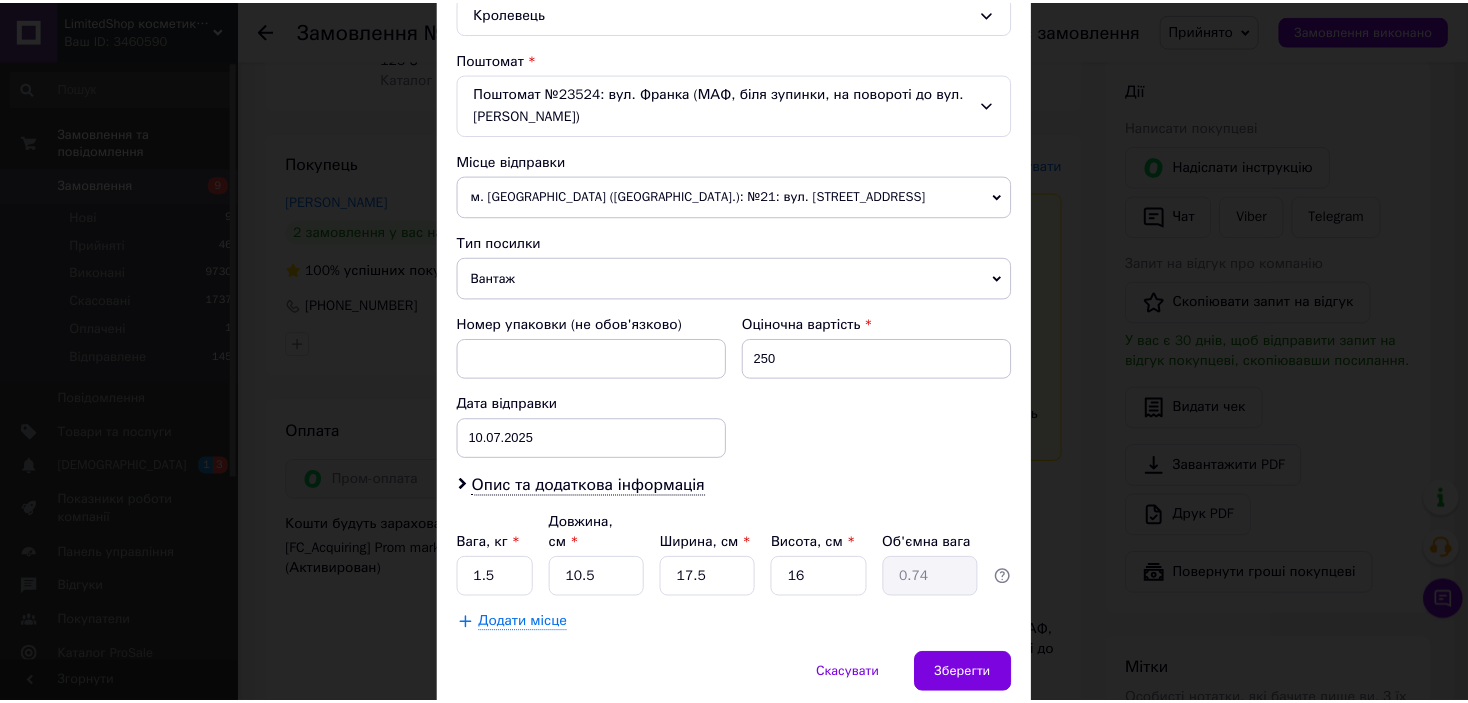 scroll, scrollTop: 641, scrollLeft: 0, axis: vertical 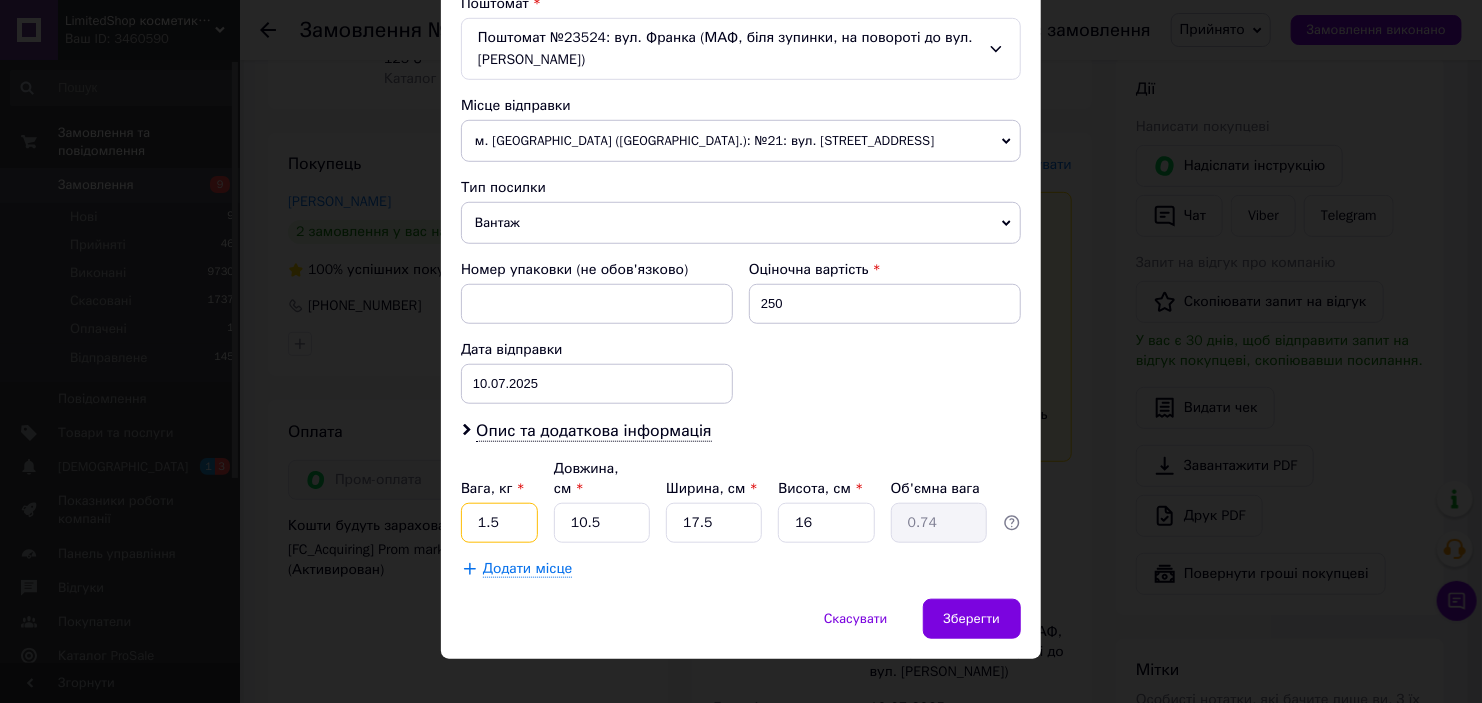 drag, startPoint x: 505, startPoint y: 504, endPoint x: 453, endPoint y: 492, distance: 53.366657 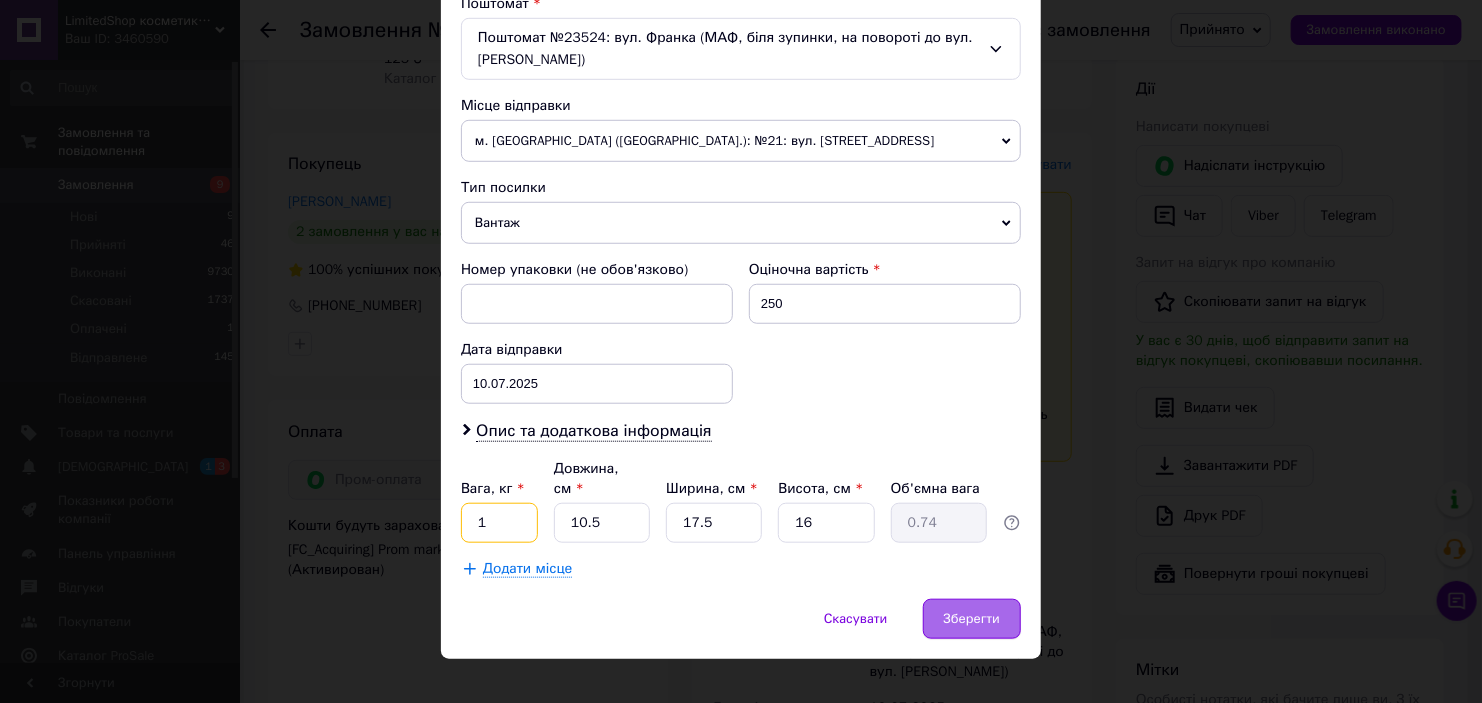 type on "1" 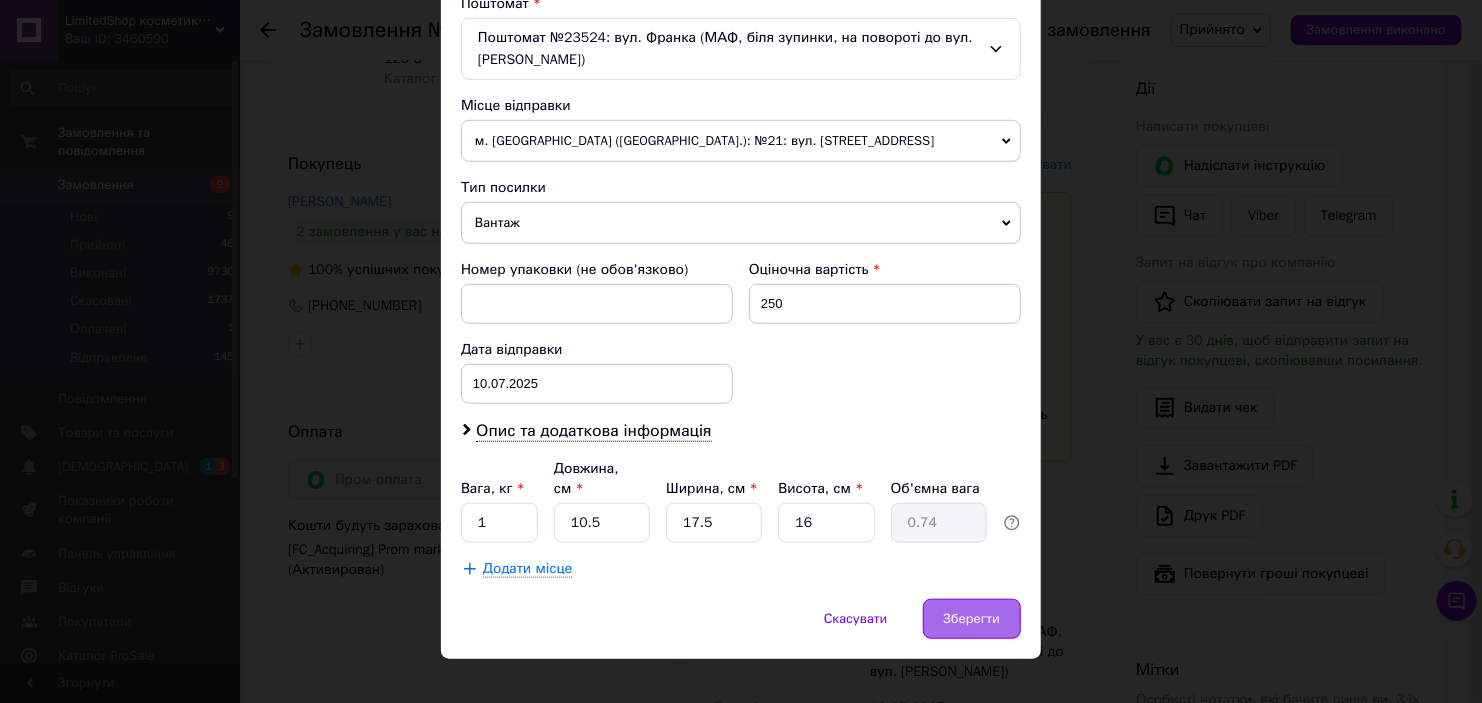 click on "Зберегти" at bounding box center [972, 619] 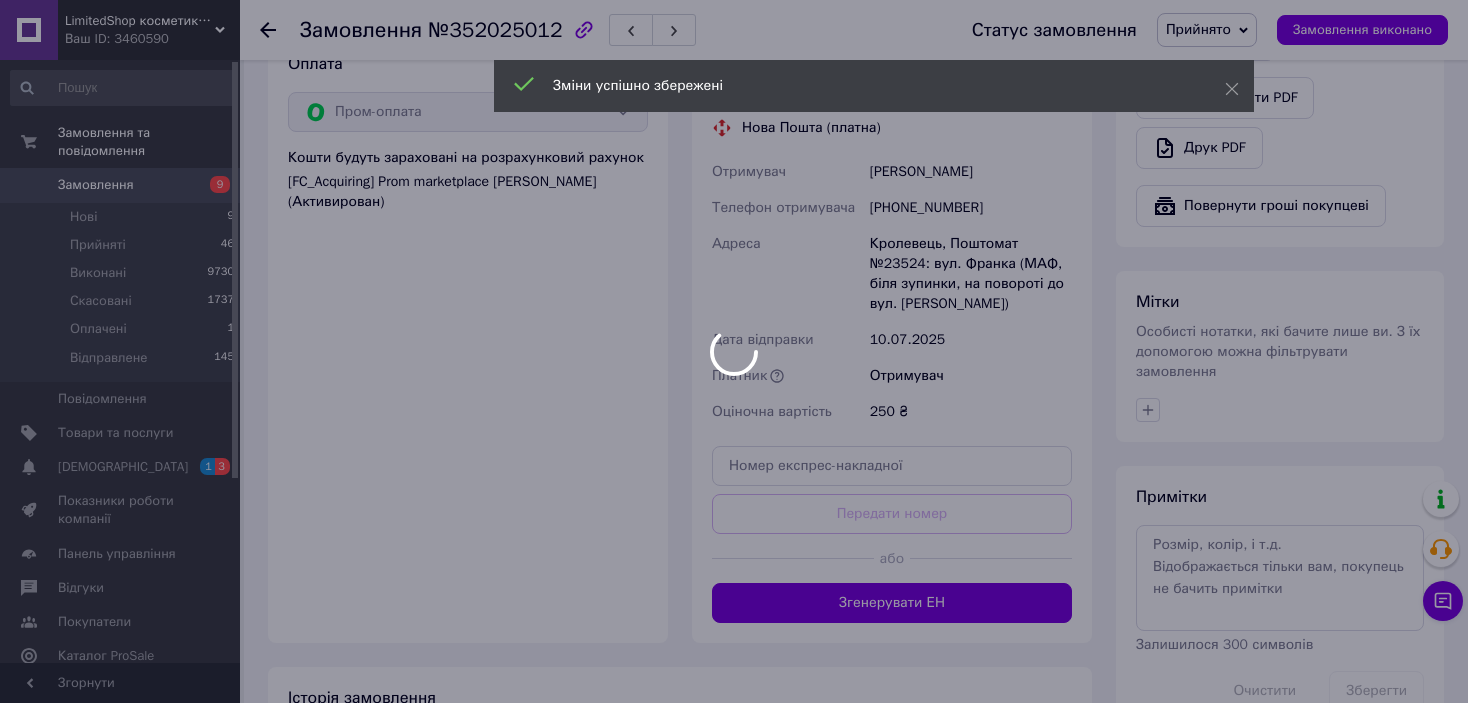 scroll, scrollTop: 868, scrollLeft: 0, axis: vertical 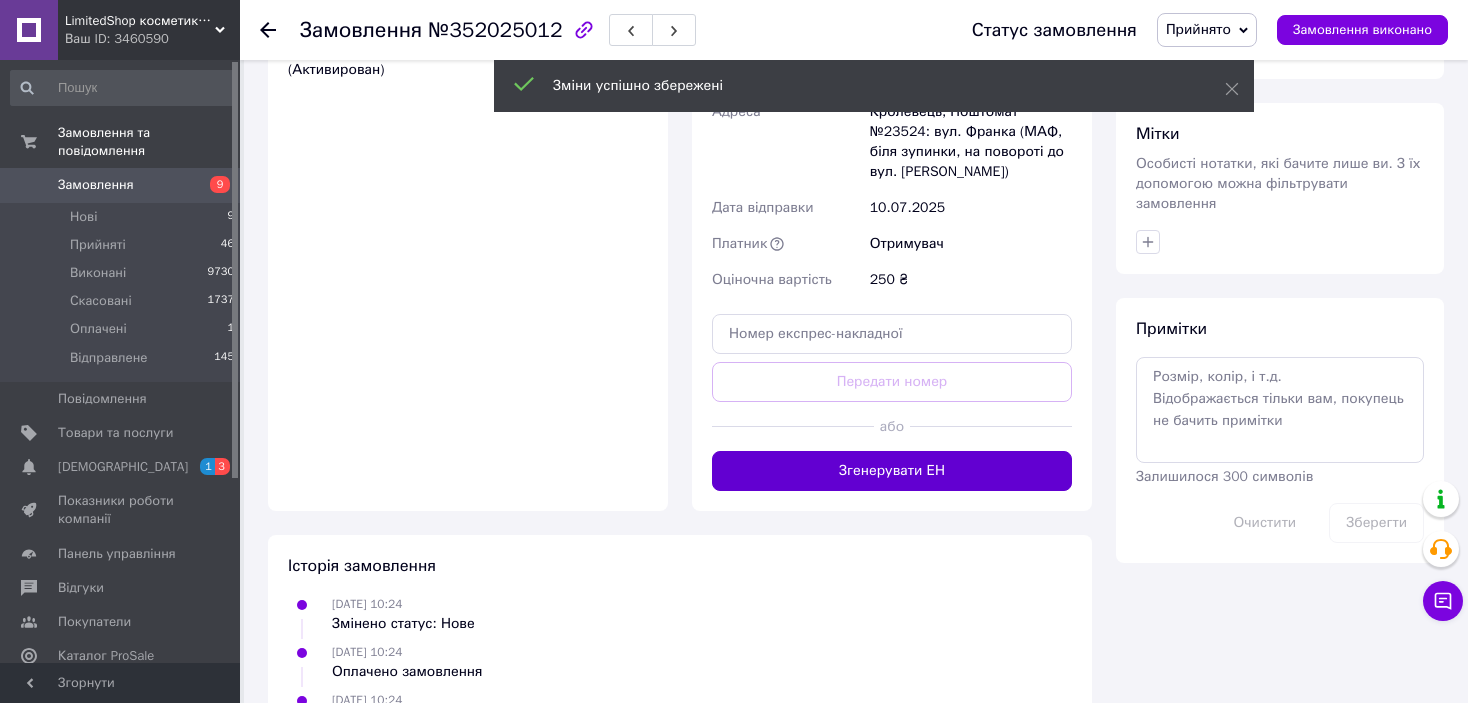 click on "Згенерувати ЕН" at bounding box center (892, 471) 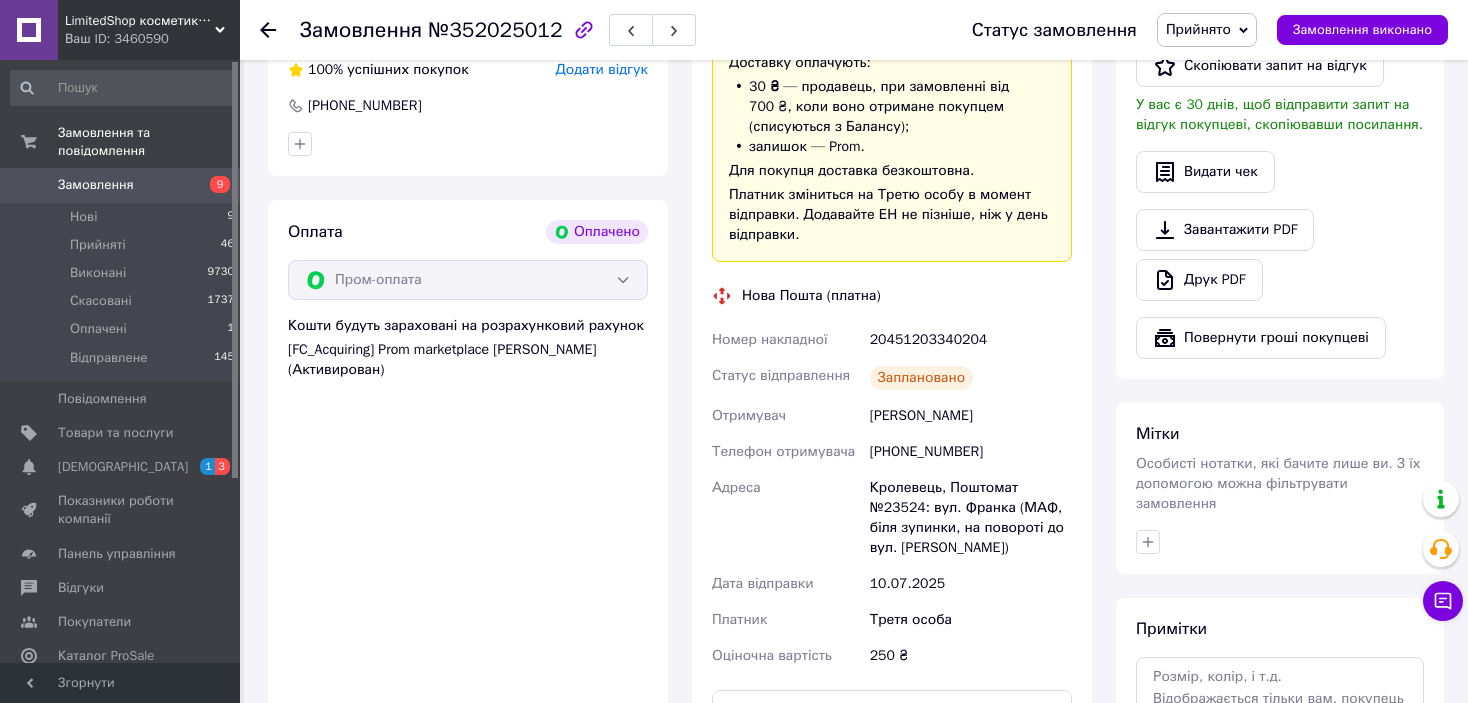 scroll, scrollTop: 68, scrollLeft: 0, axis: vertical 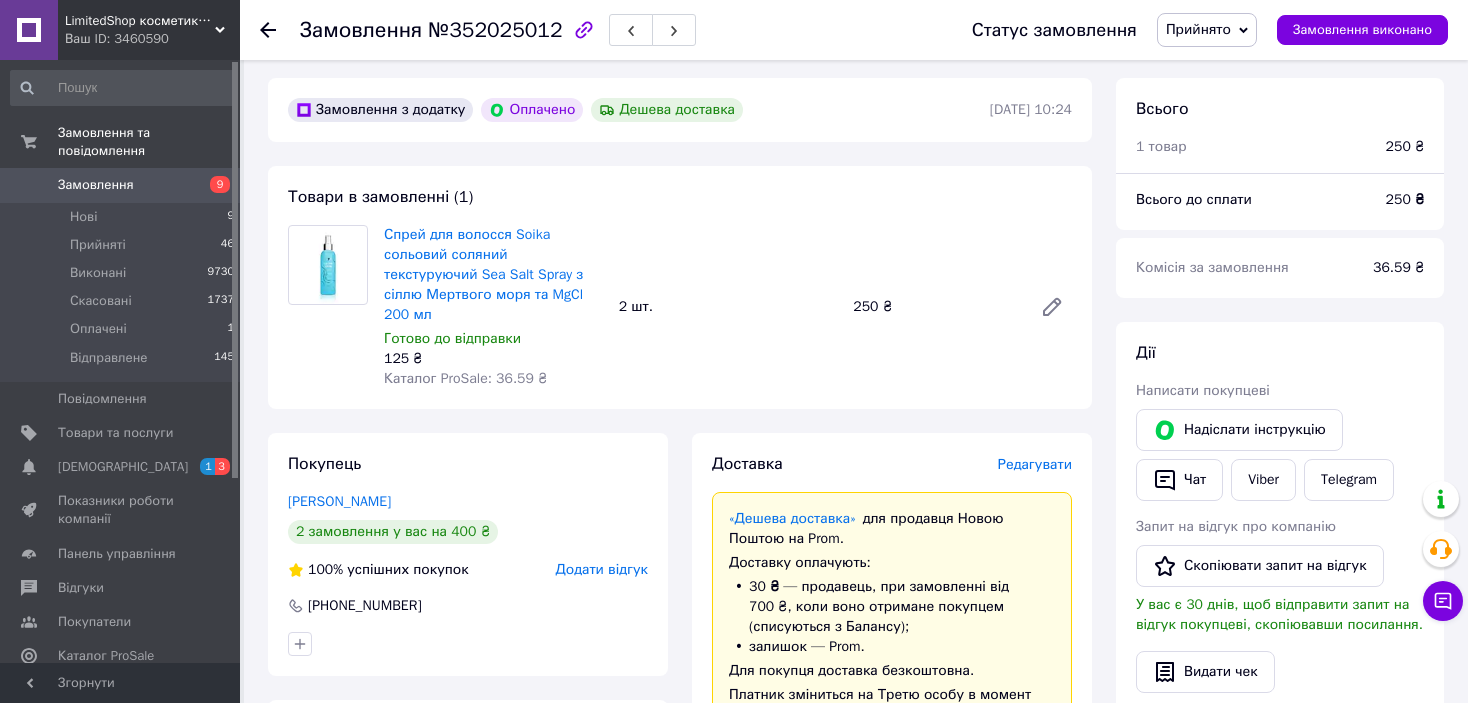 click on "Прийнято" at bounding box center [1207, 30] 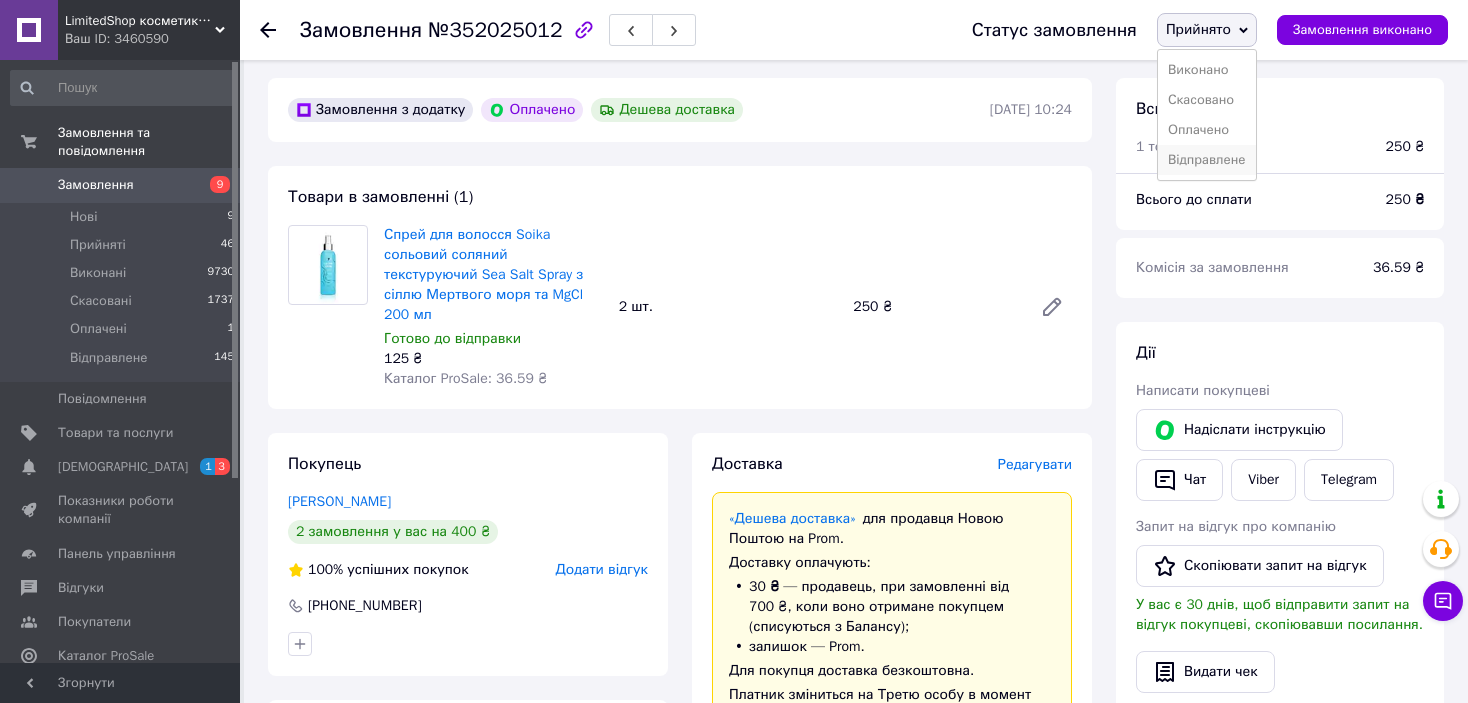 click on "Відправлене" at bounding box center [1207, 160] 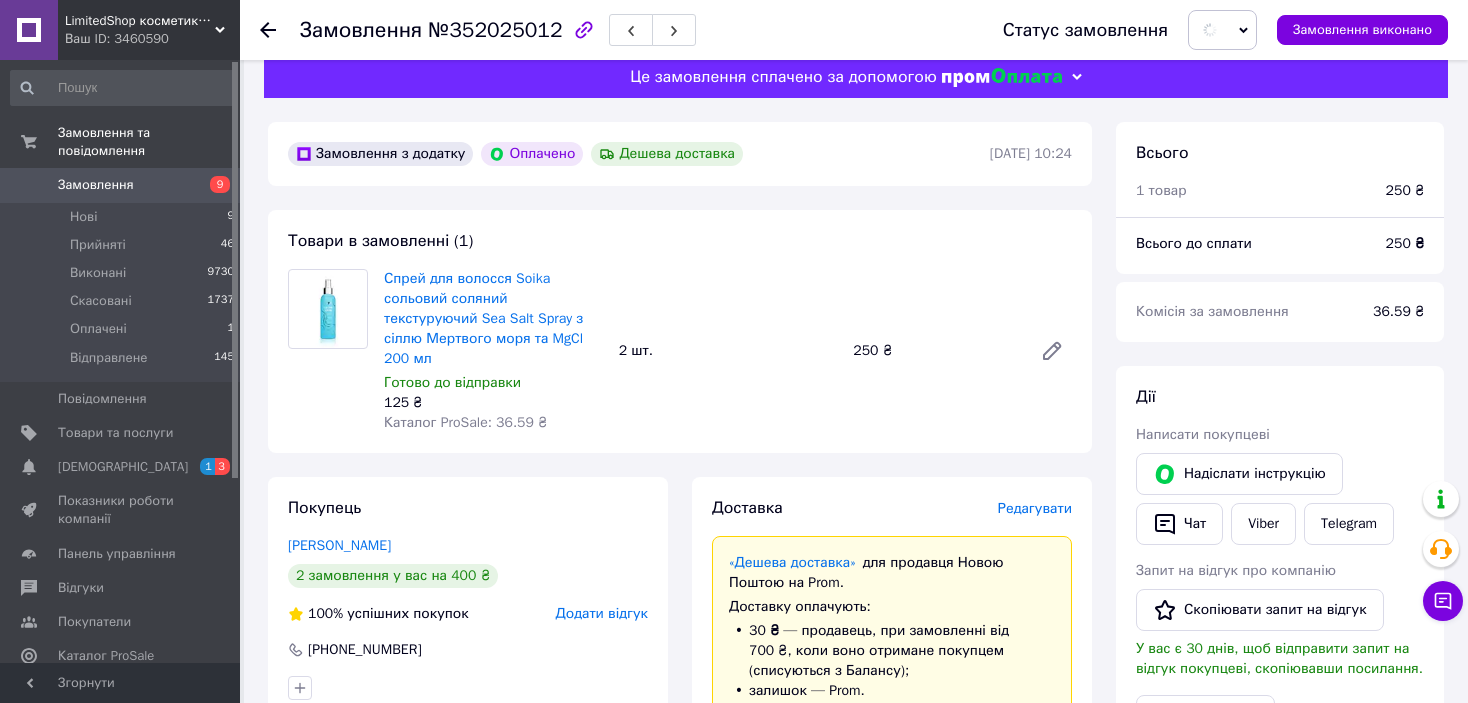 scroll, scrollTop: 0, scrollLeft: 0, axis: both 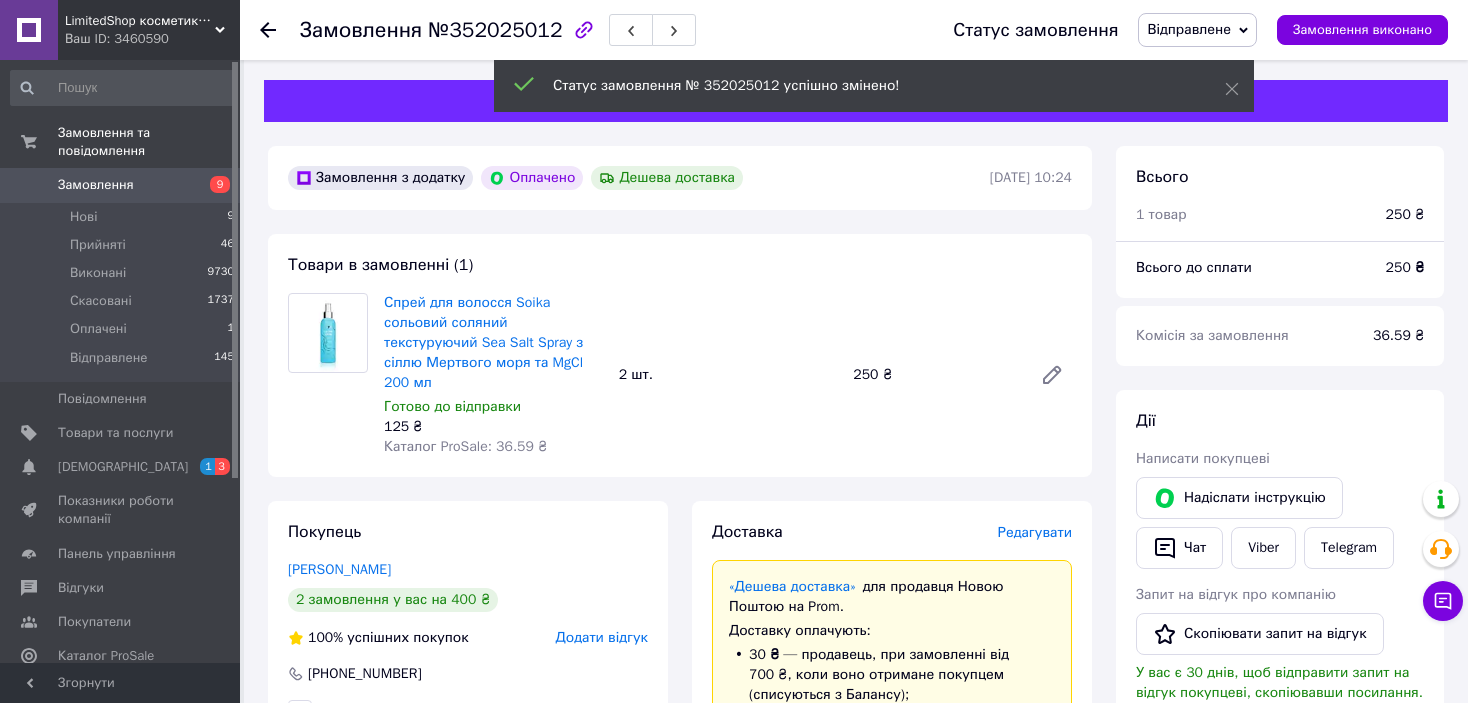 click 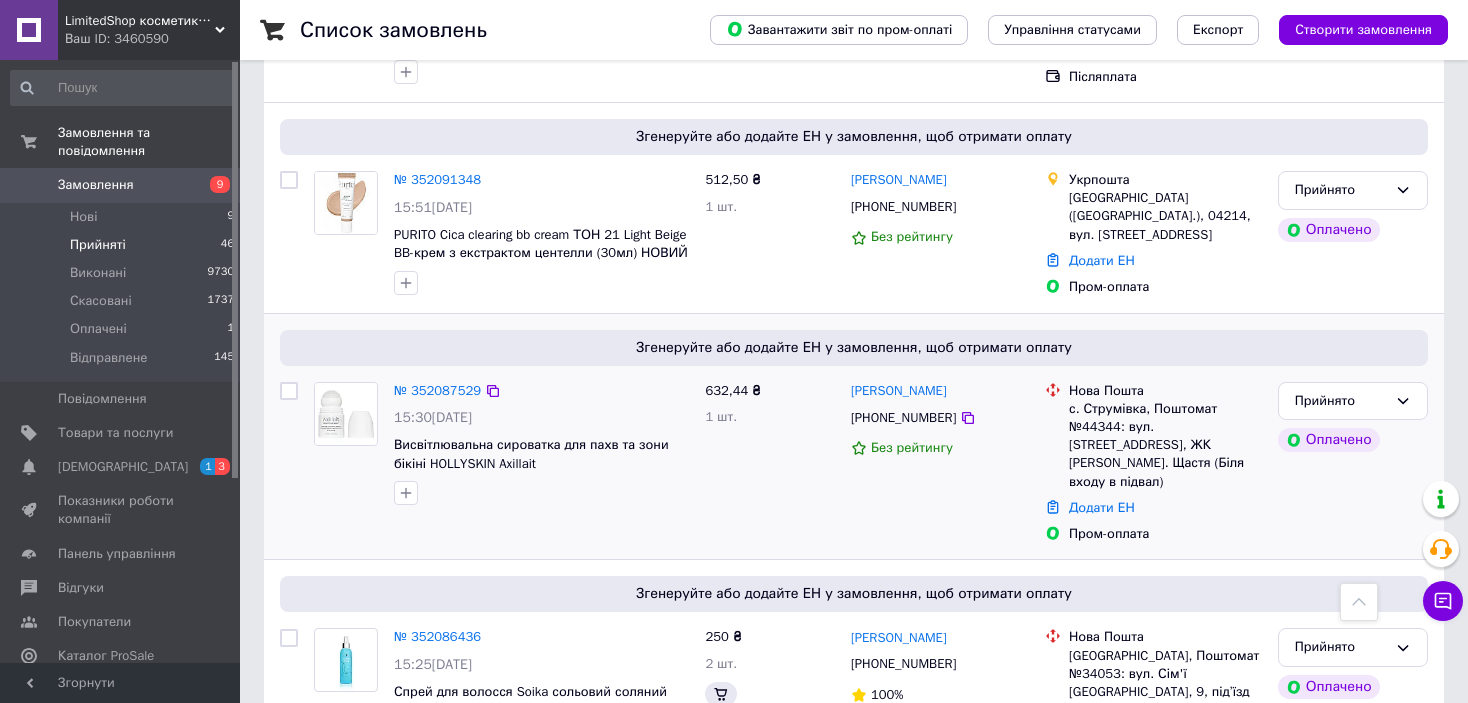 scroll, scrollTop: 1200, scrollLeft: 0, axis: vertical 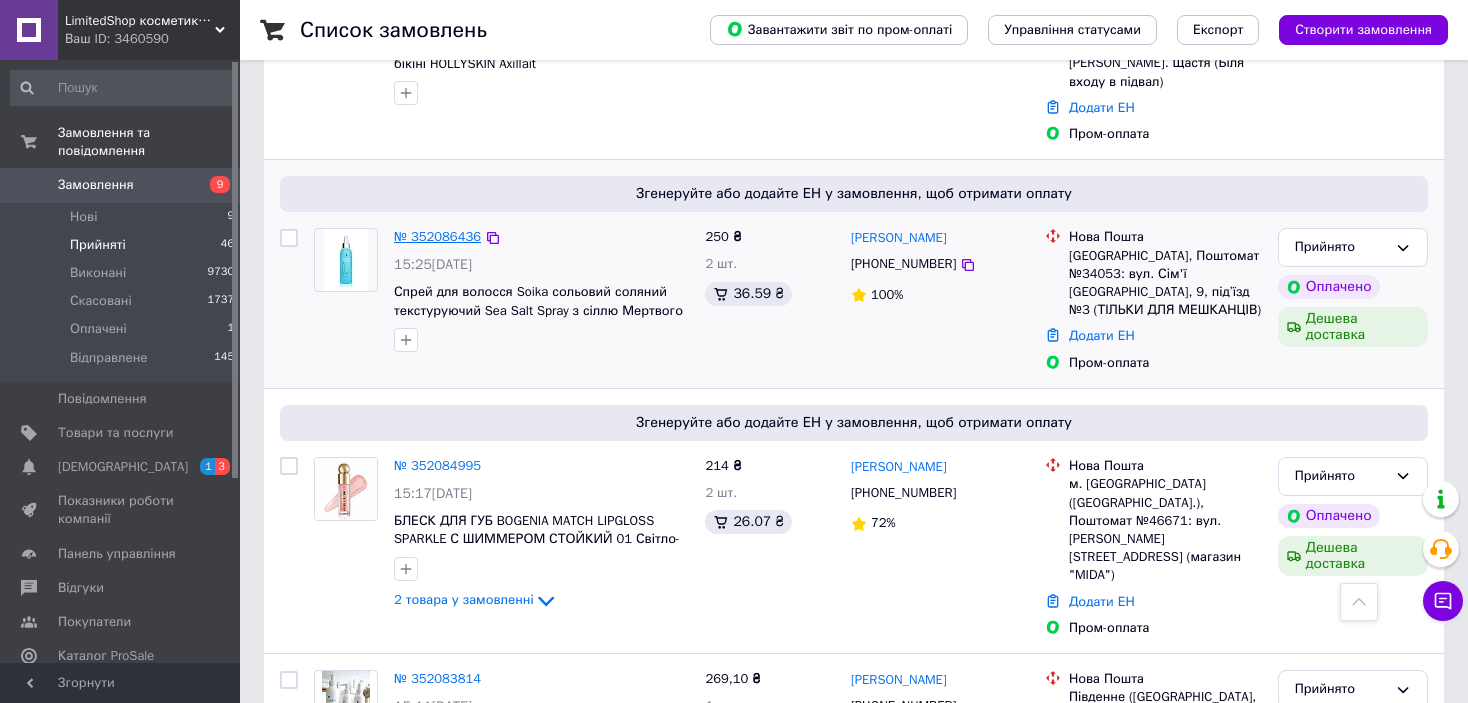 click on "№ 352086436" at bounding box center [437, 236] 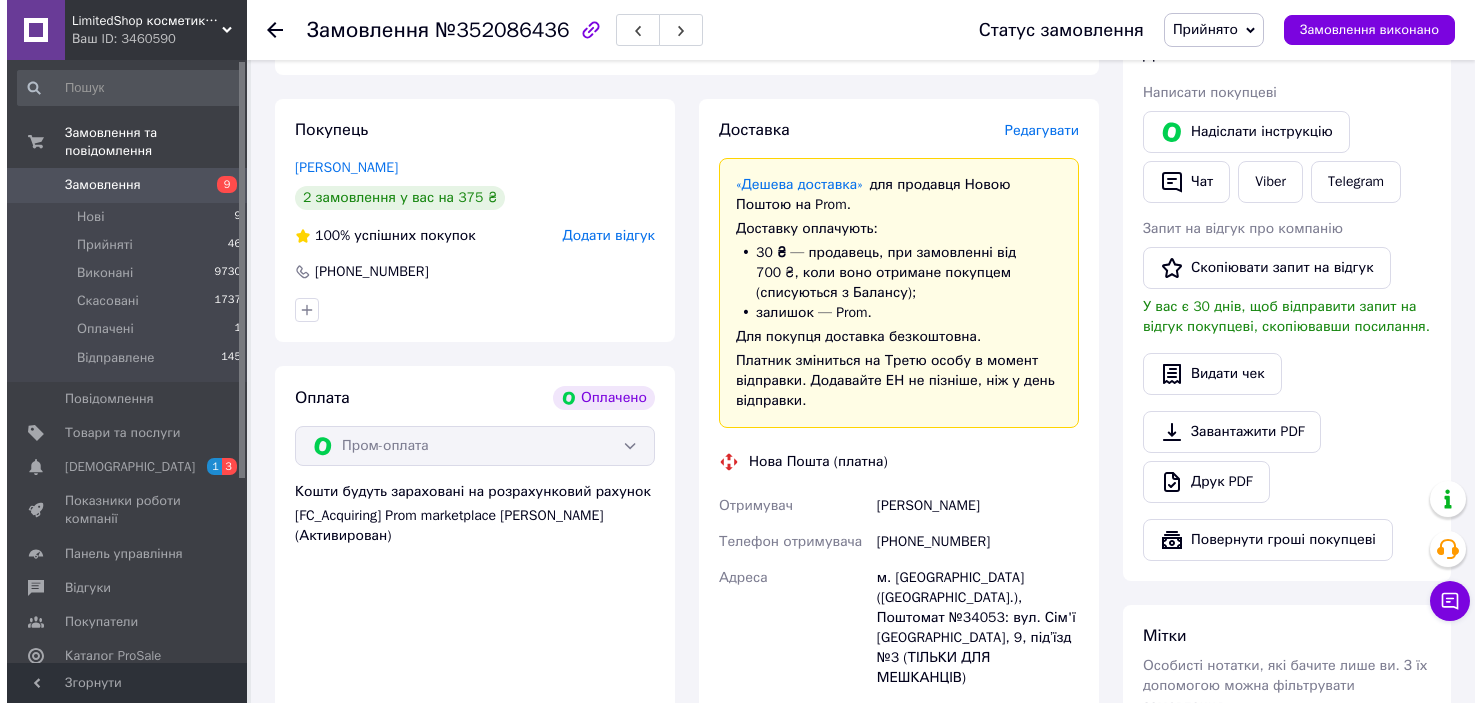 scroll, scrollTop: 368, scrollLeft: 0, axis: vertical 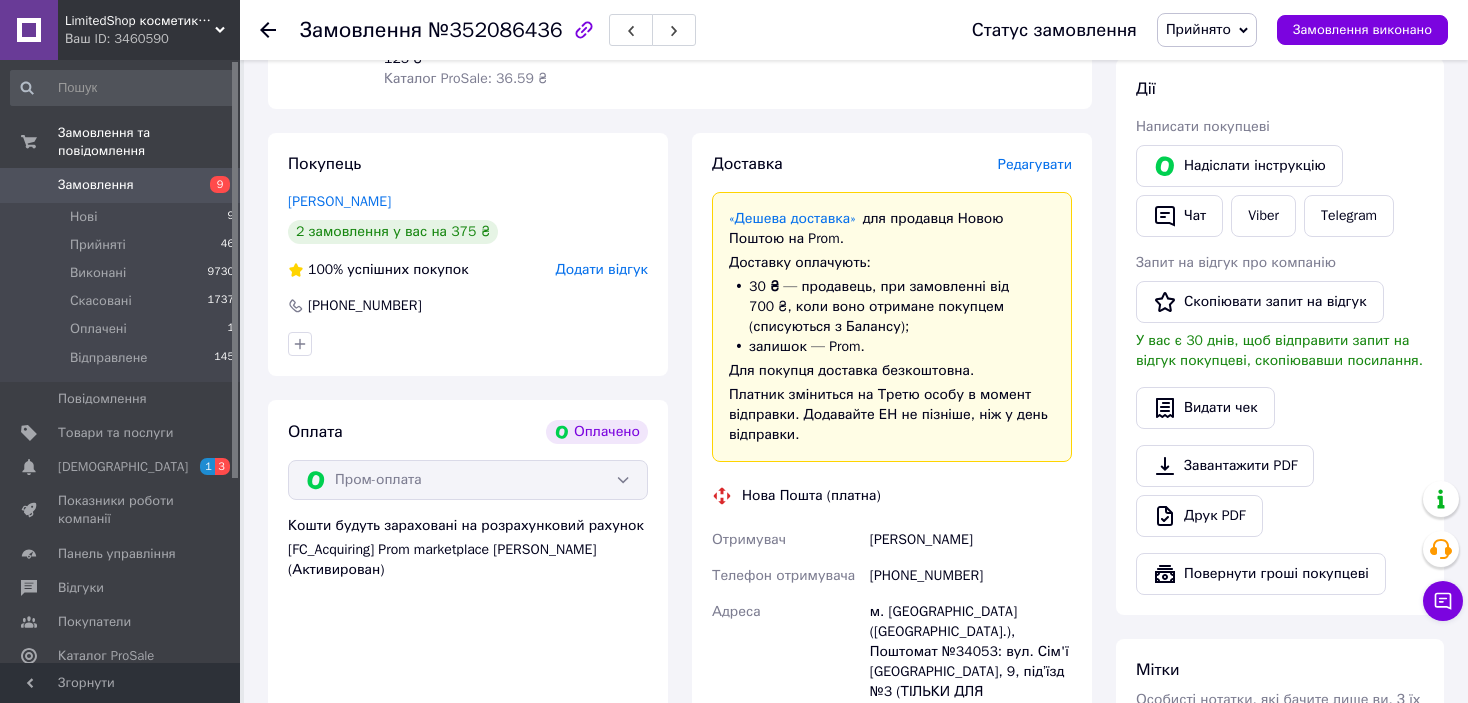 click on "Редагувати" at bounding box center [1035, 164] 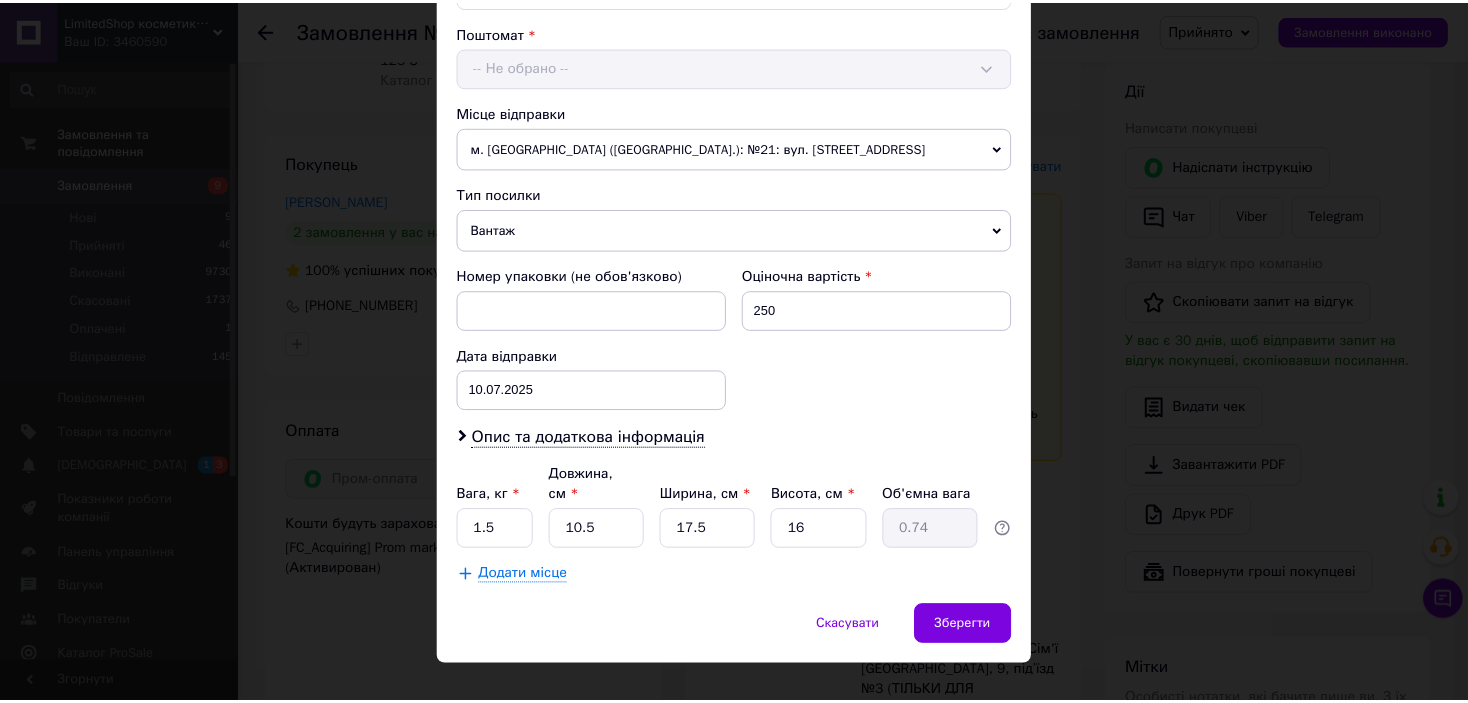 scroll, scrollTop: 619, scrollLeft: 0, axis: vertical 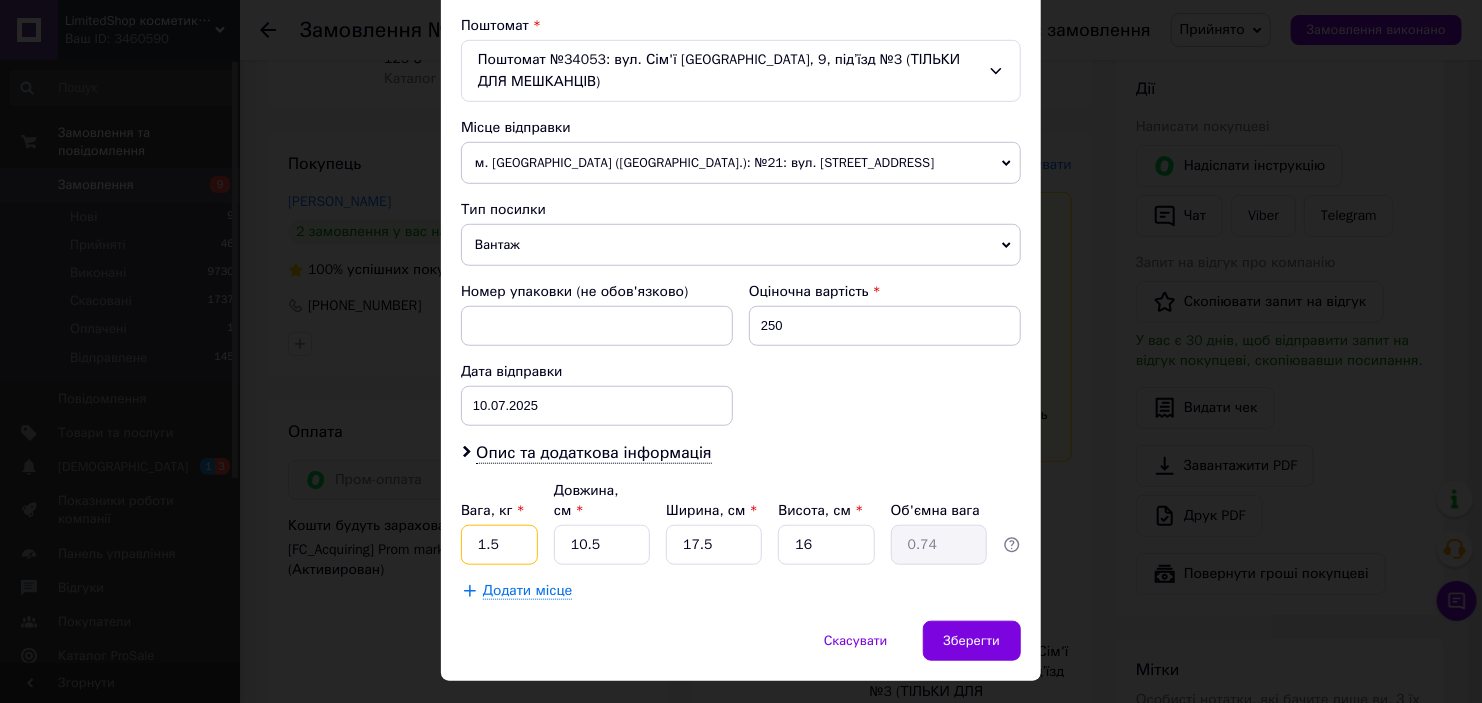 click on "1.5" at bounding box center [499, 545] 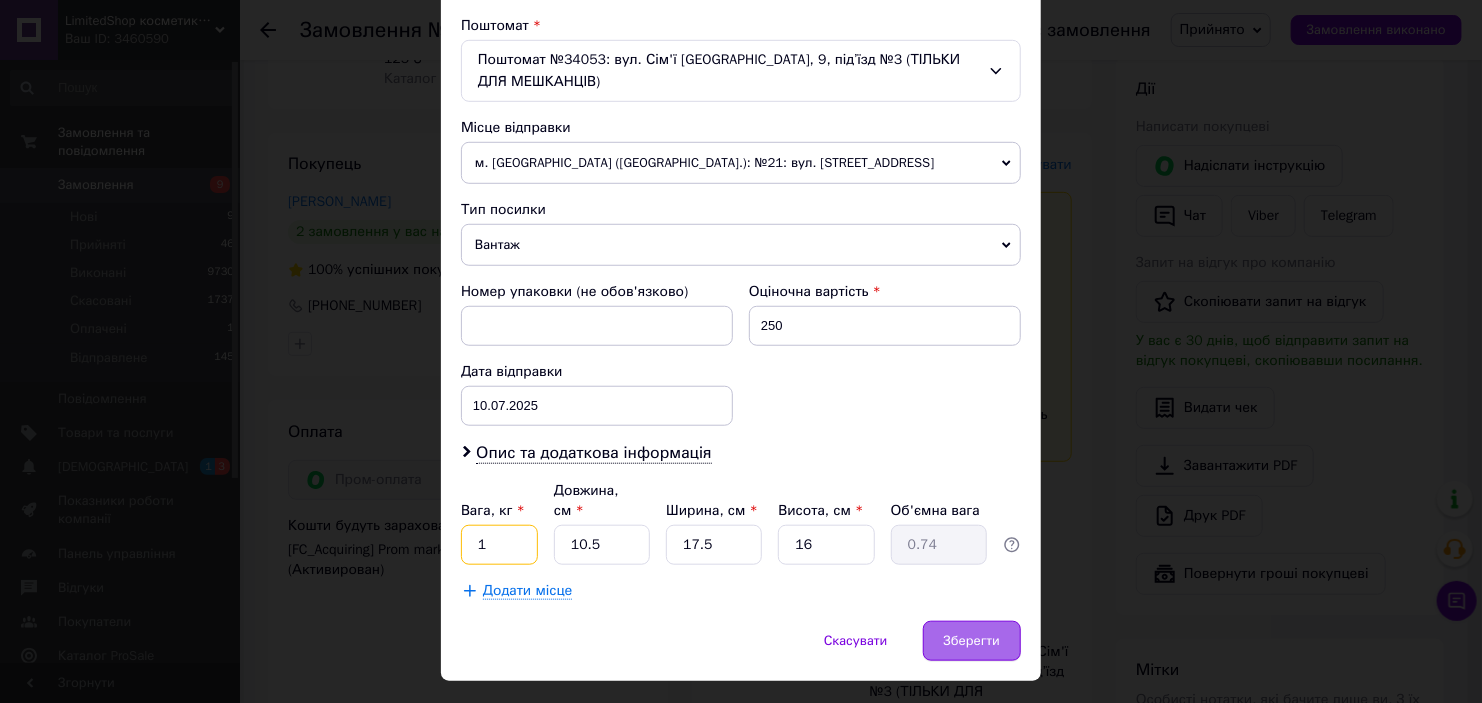 type on "1" 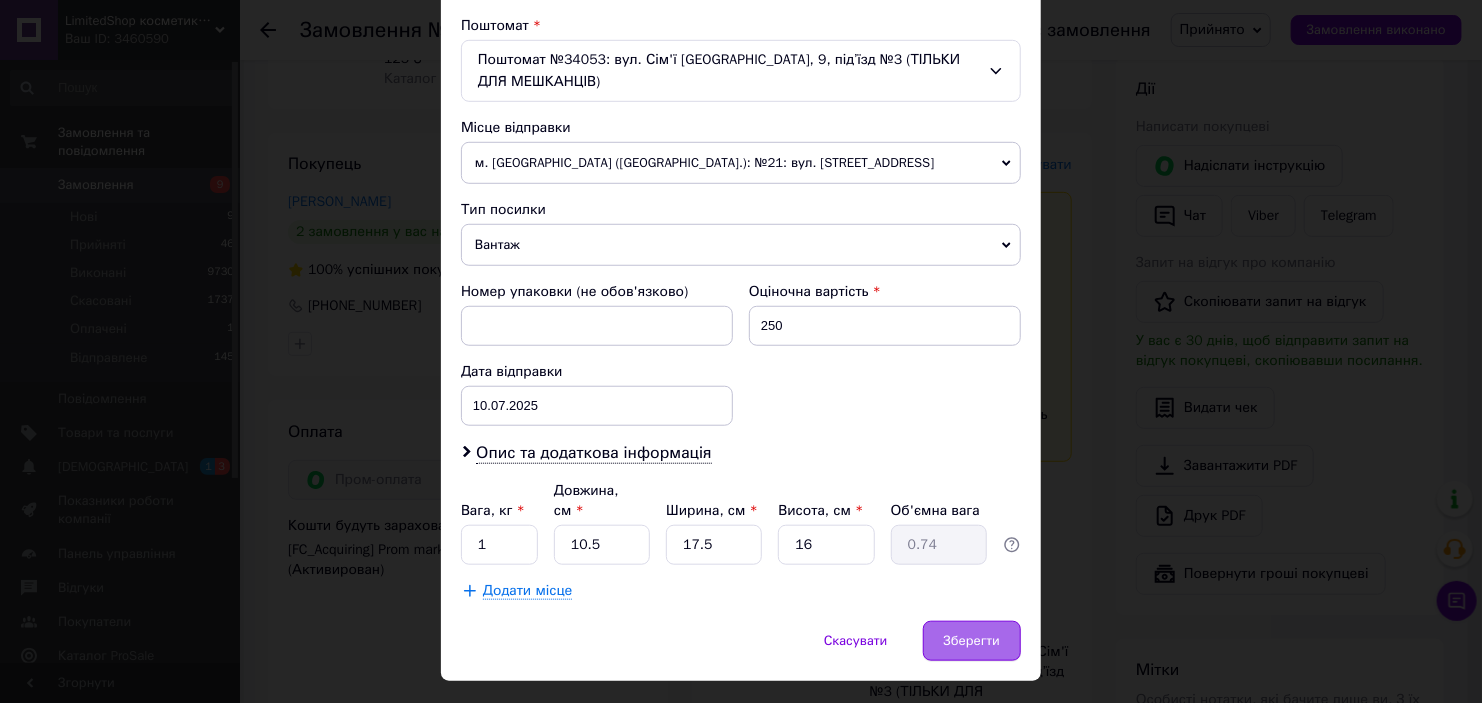 click on "Зберегти" at bounding box center (972, 641) 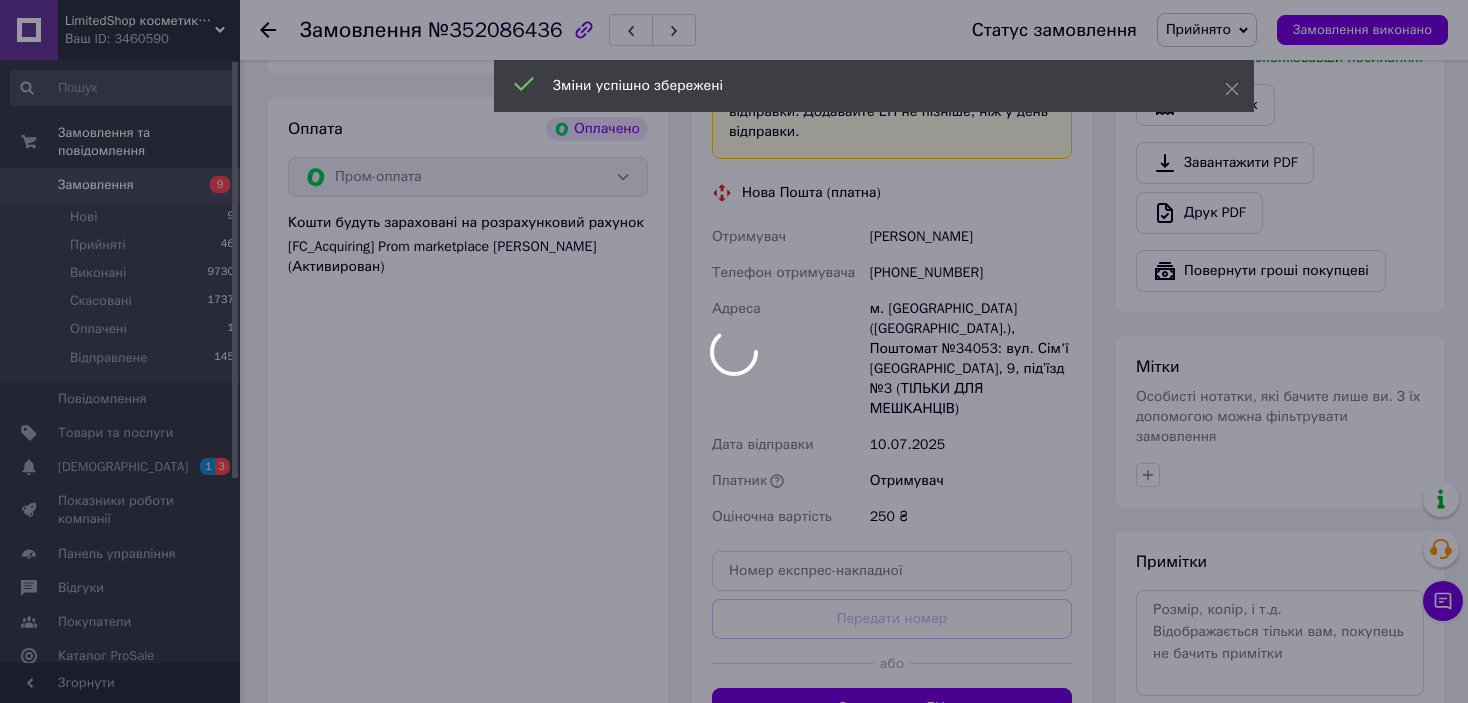 scroll, scrollTop: 768, scrollLeft: 0, axis: vertical 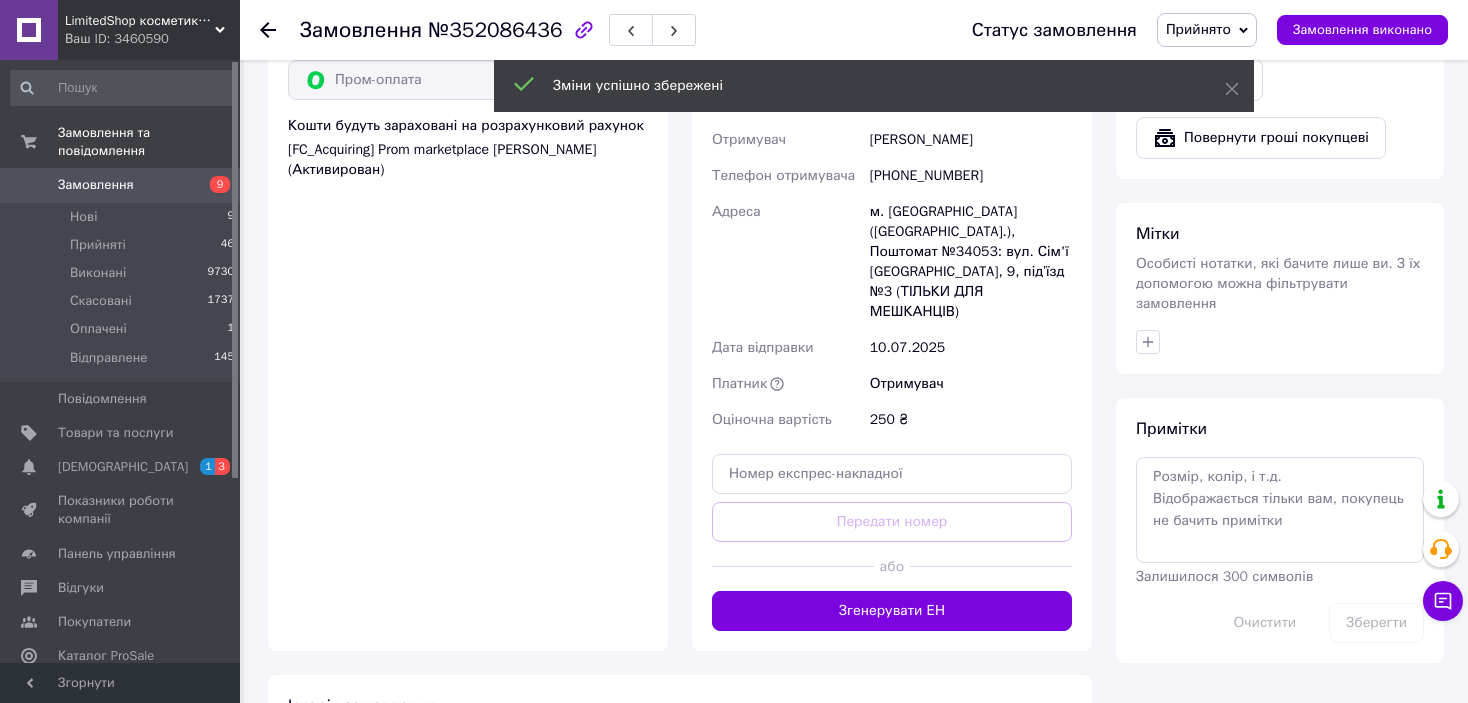 drag, startPoint x: 945, startPoint y: 542, endPoint x: 933, endPoint y: 564, distance: 25.059929 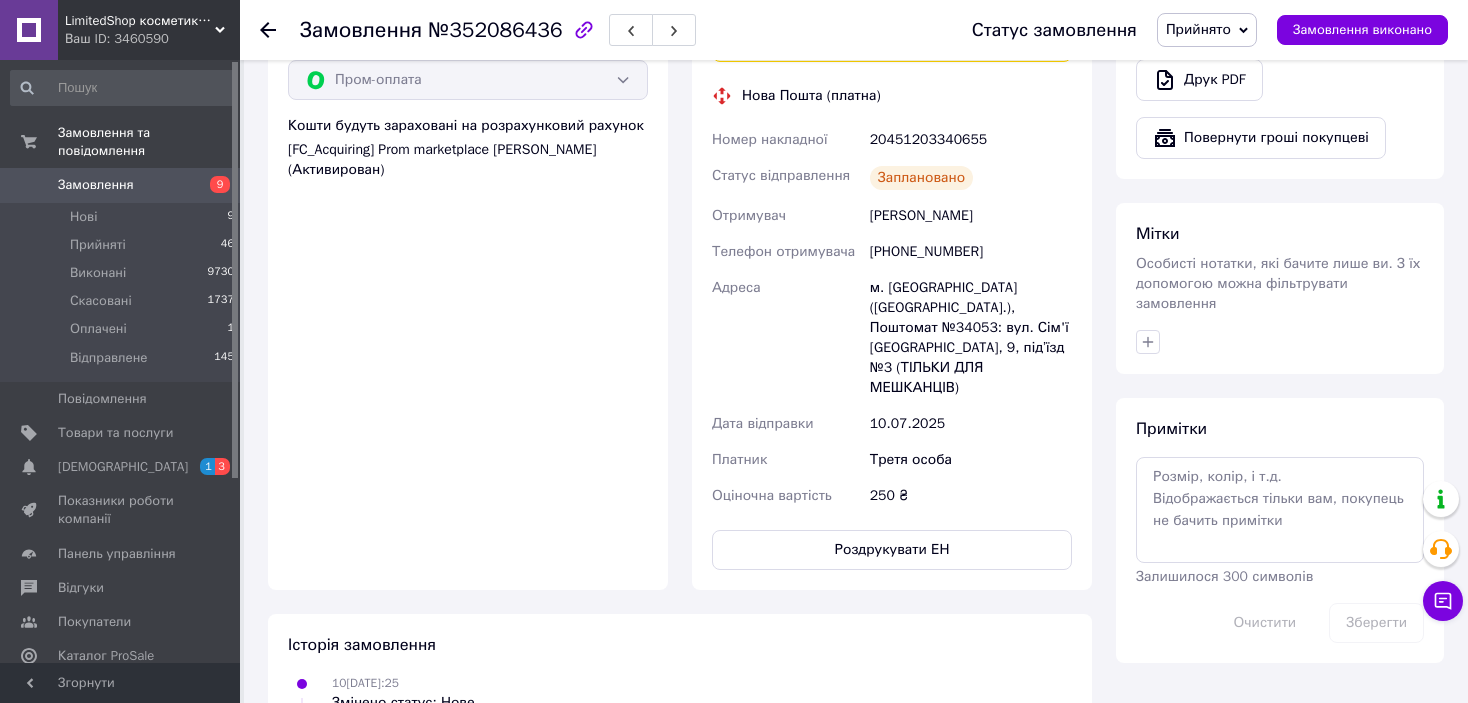 scroll, scrollTop: 368, scrollLeft: 0, axis: vertical 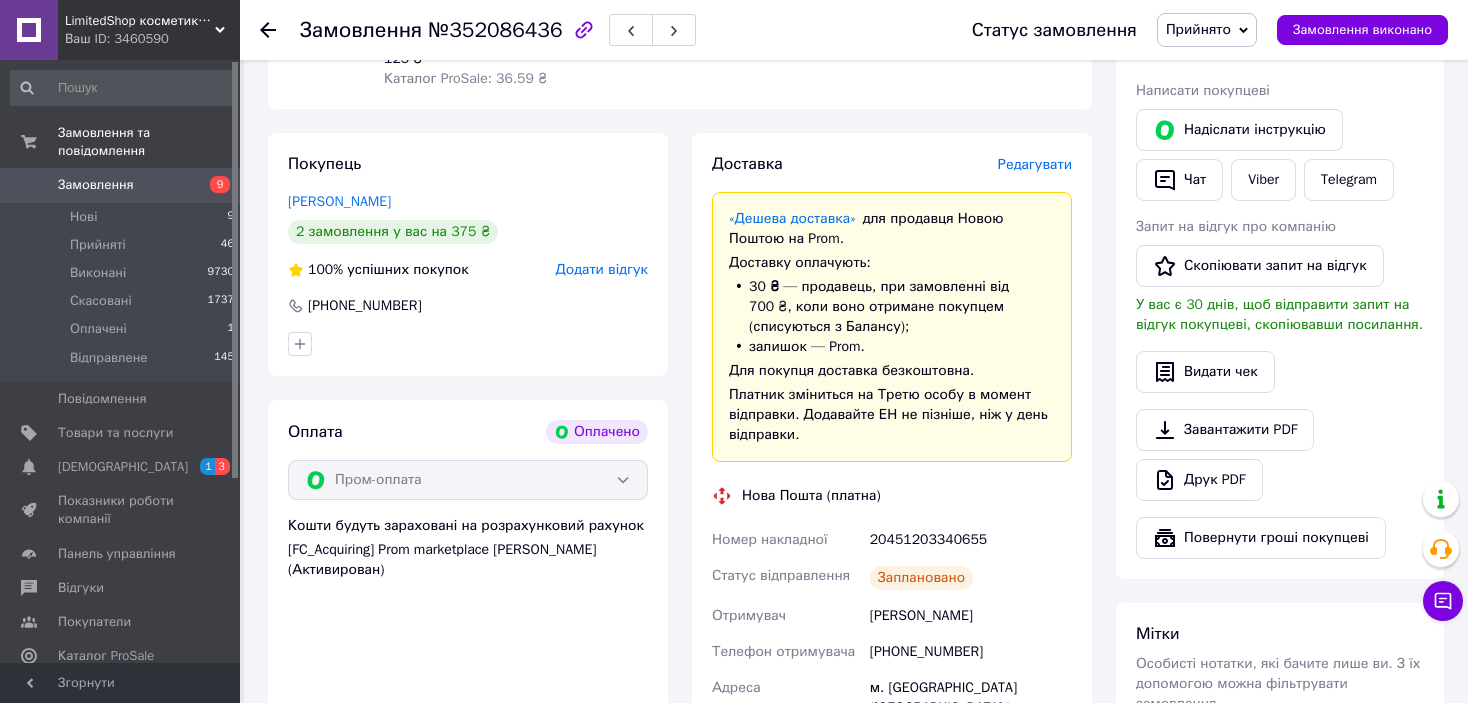 click on "Прийнято" at bounding box center (1198, 29) 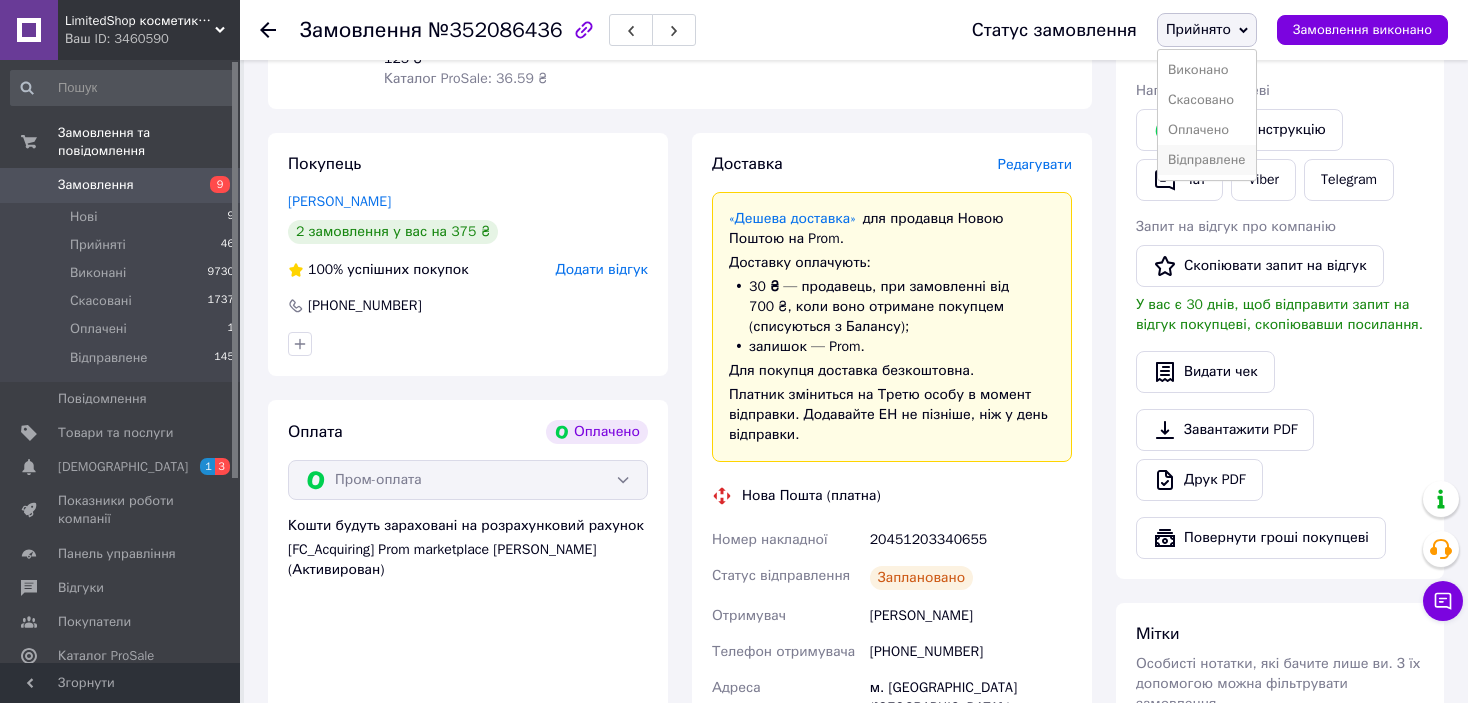 click on "Відправлене" at bounding box center [1207, 160] 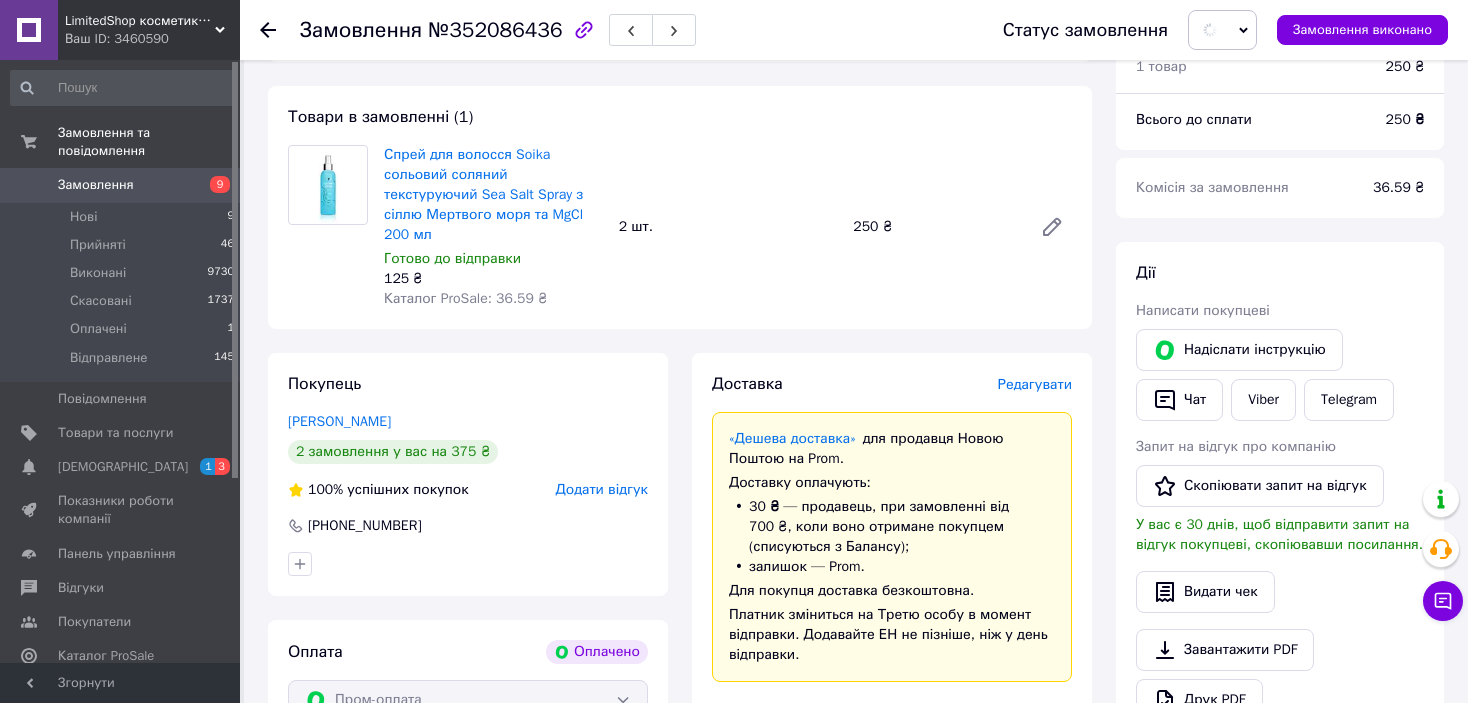 scroll, scrollTop: 0, scrollLeft: 0, axis: both 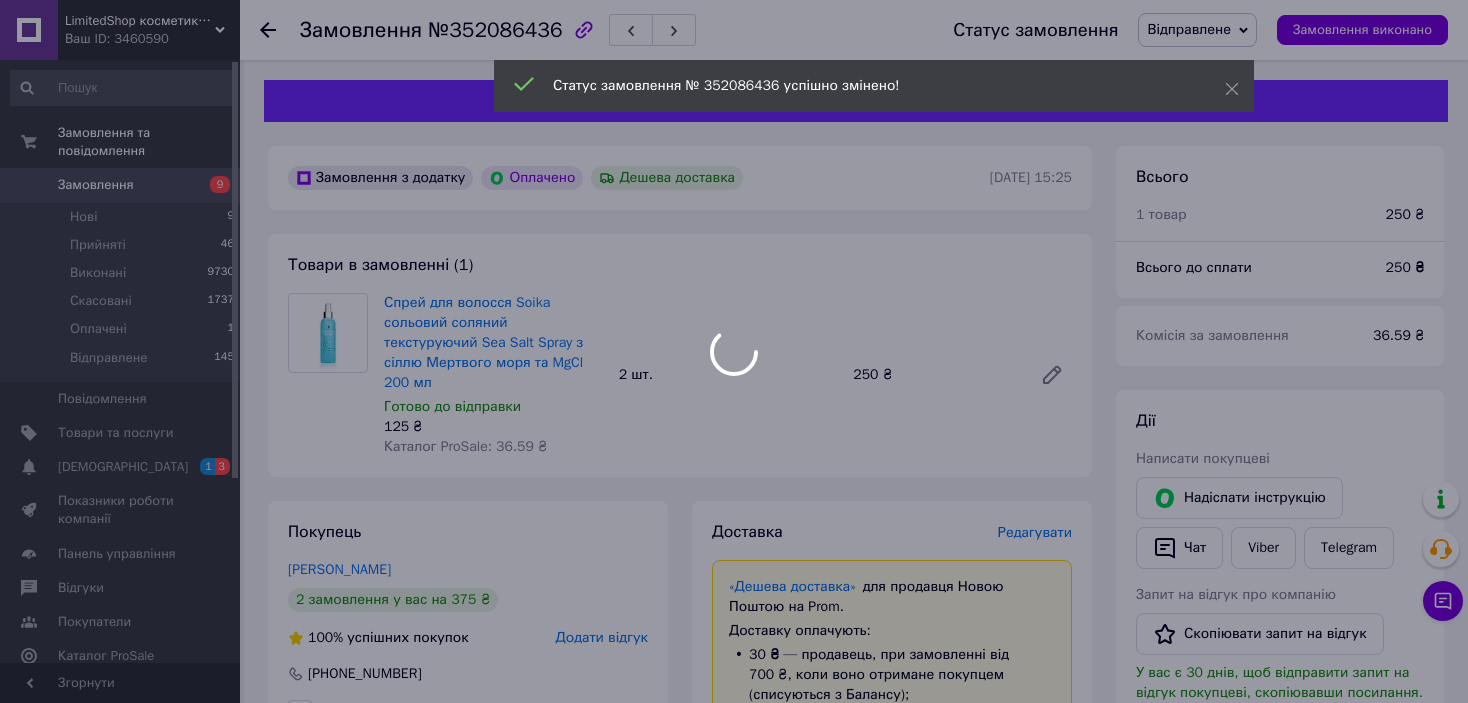 click at bounding box center (734, 351) 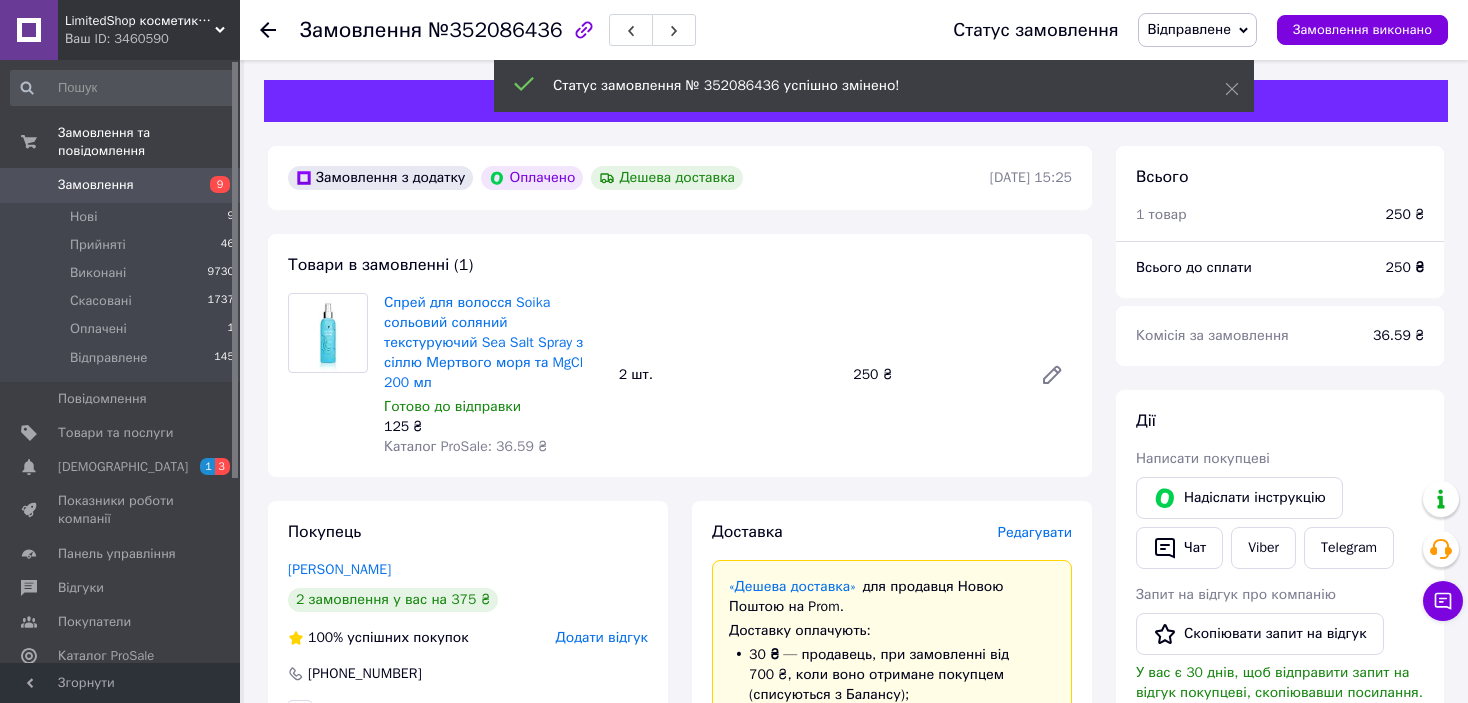 click 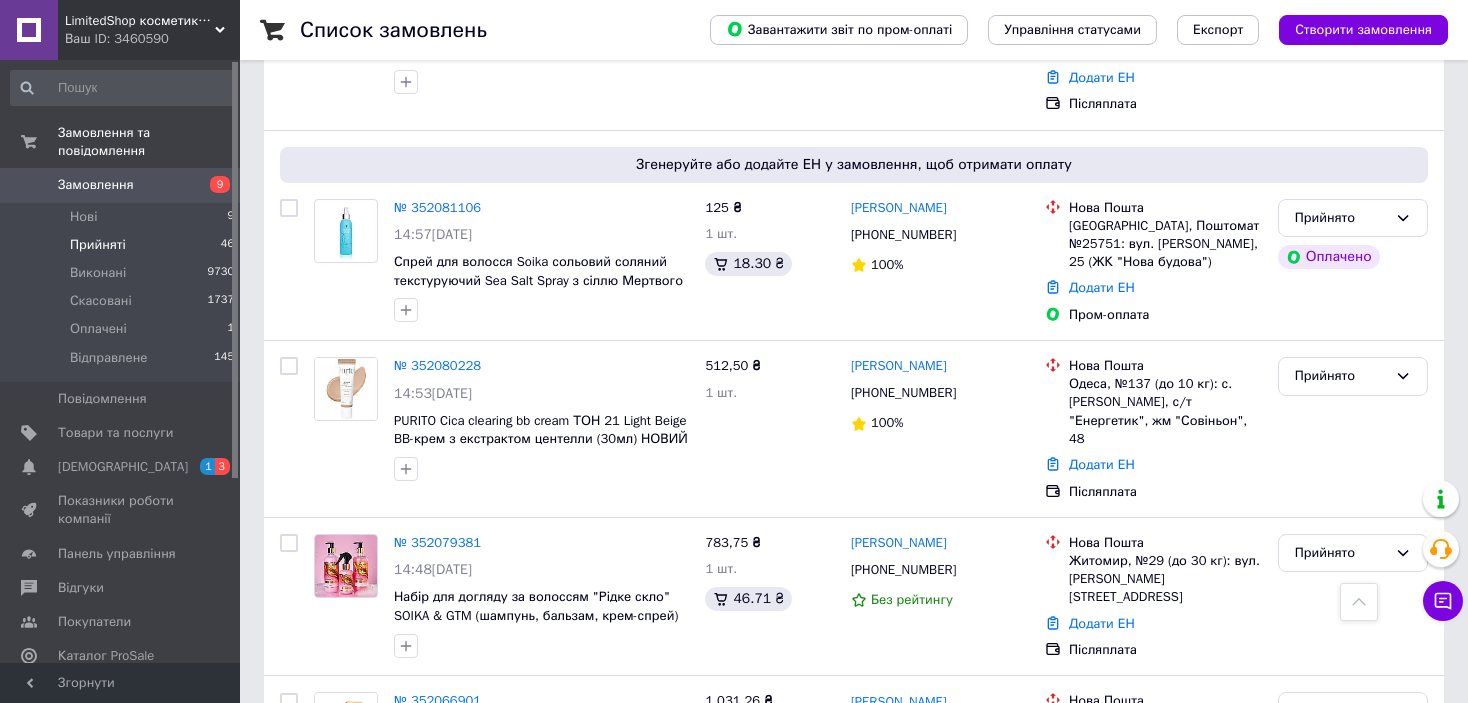scroll, scrollTop: 2200, scrollLeft: 0, axis: vertical 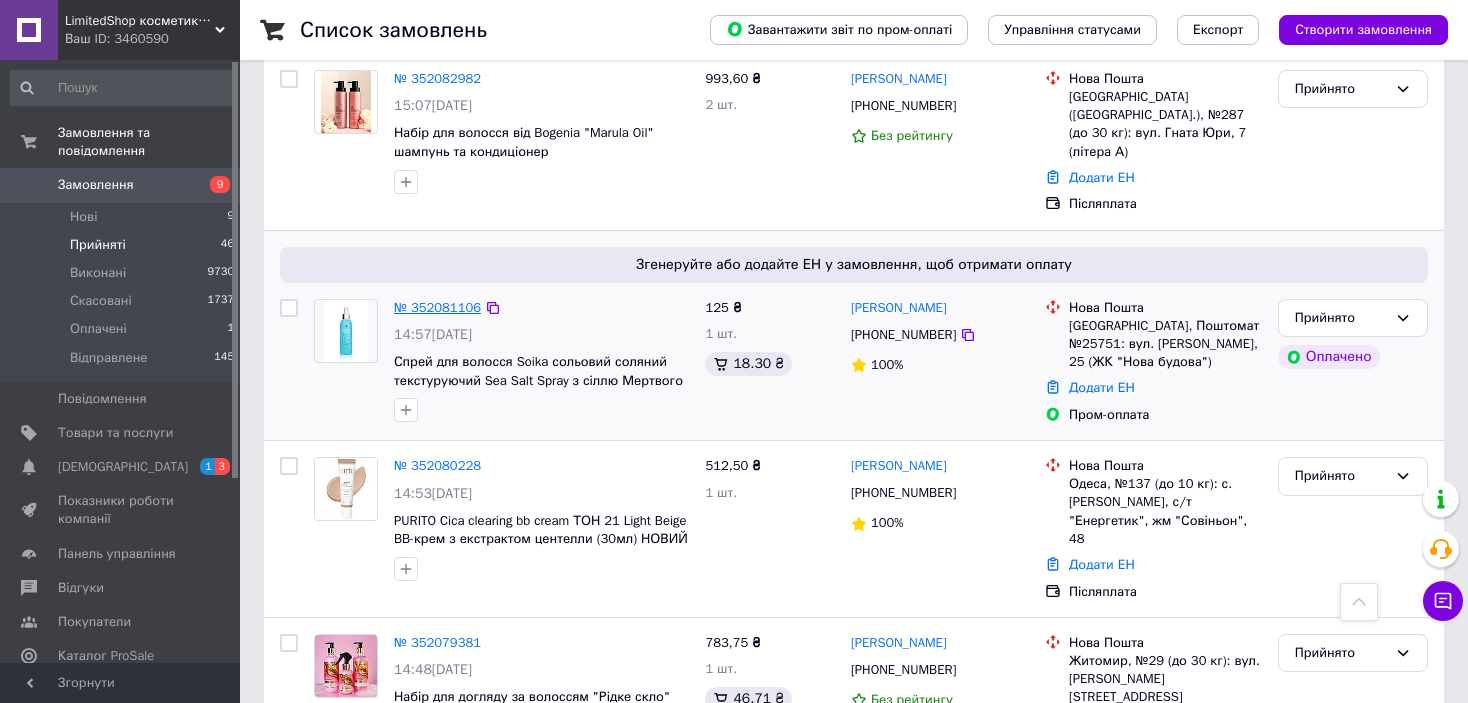 click on "№ 352081106" at bounding box center [437, 307] 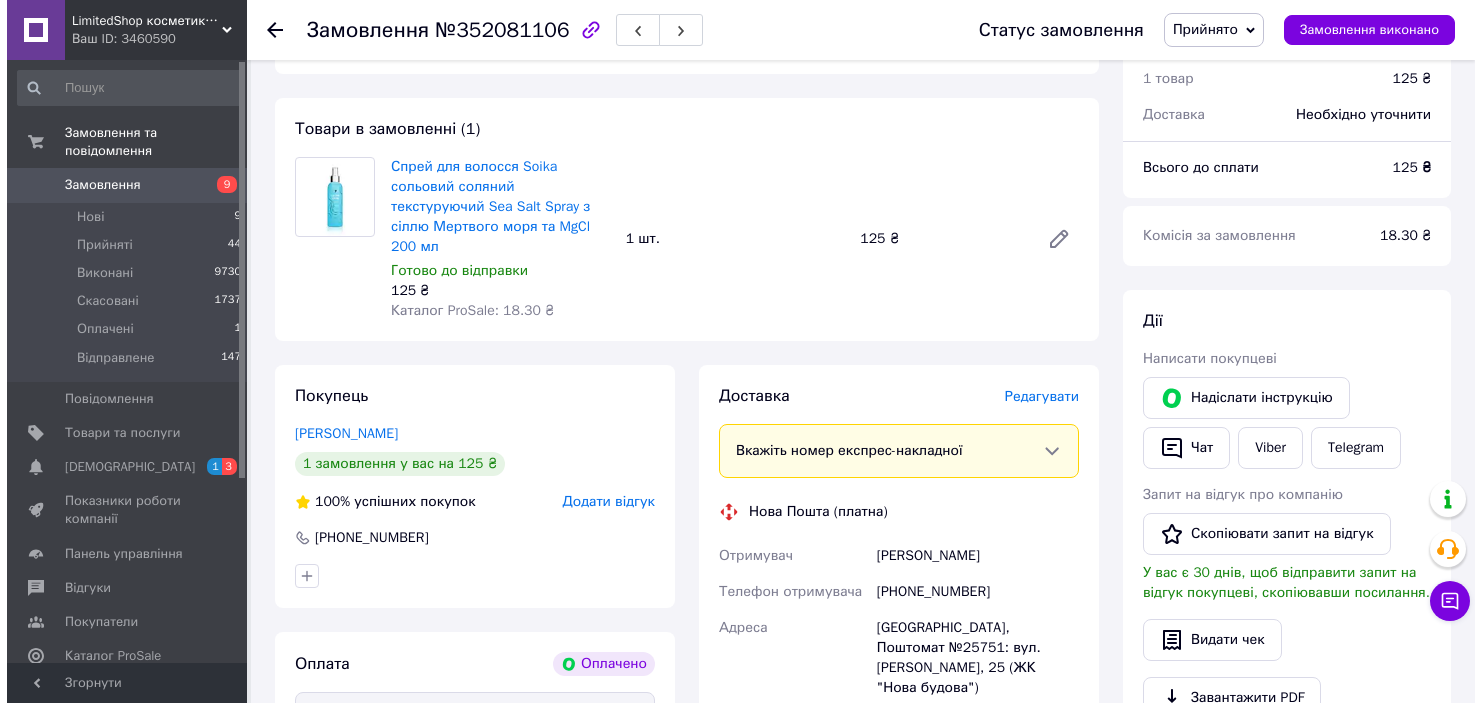 scroll, scrollTop: 66, scrollLeft: 0, axis: vertical 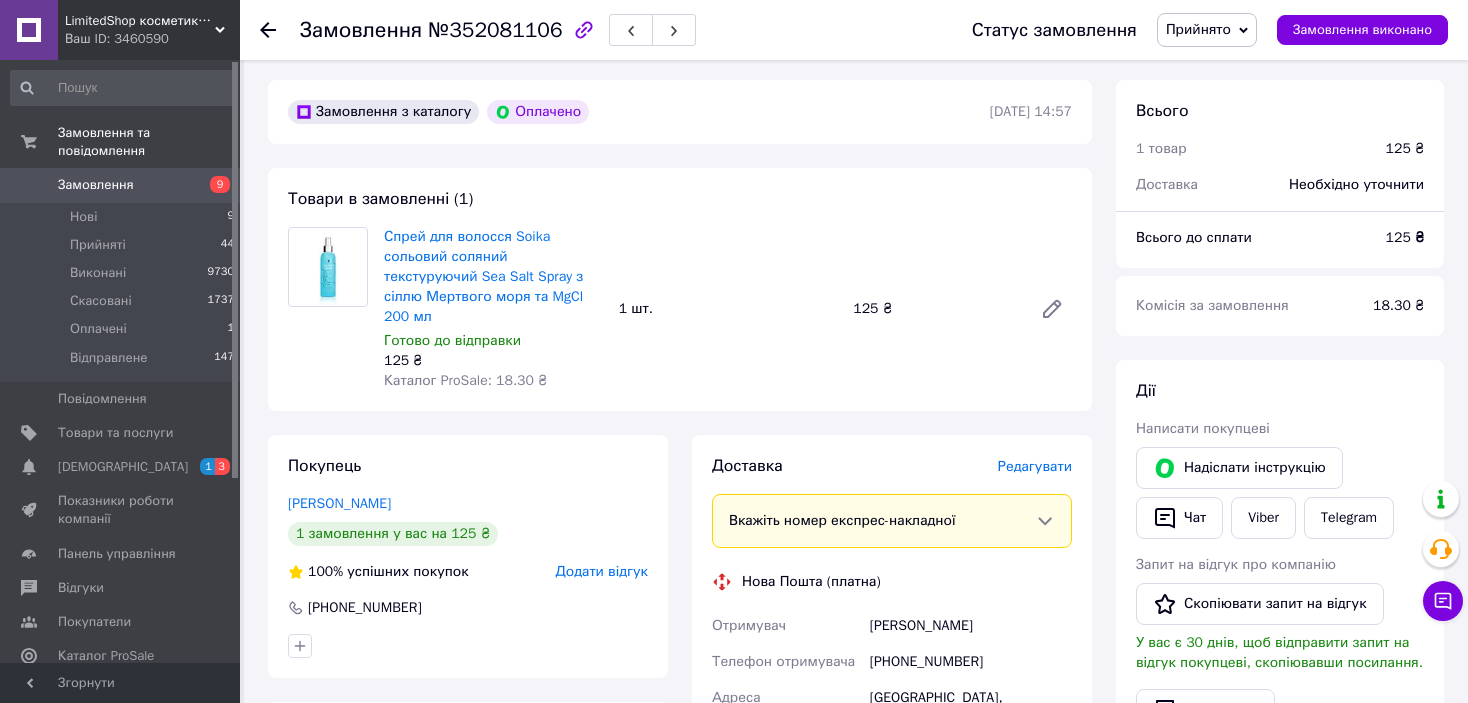 click on "Редагувати" at bounding box center [1035, 466] 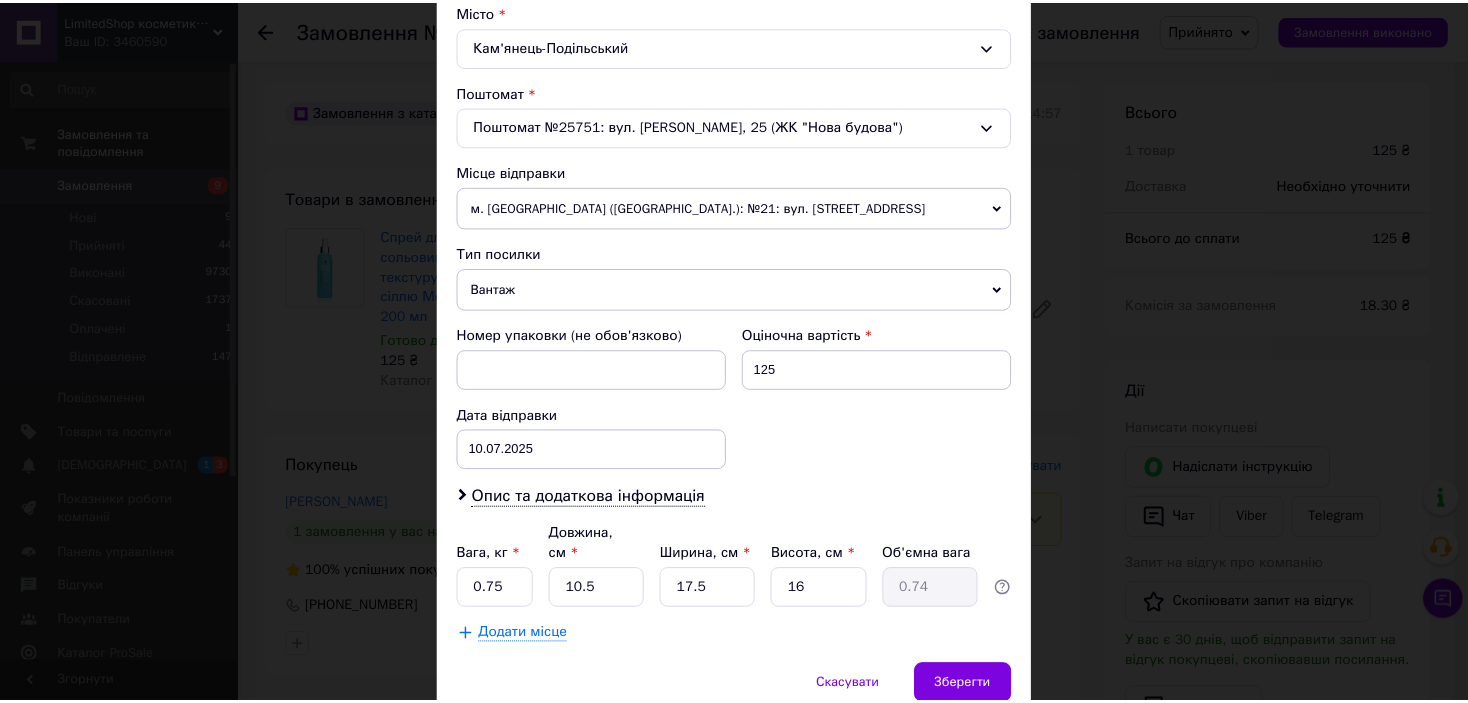 scroll, scrollTop: 619, scrollLeft: 0, axis: vertical 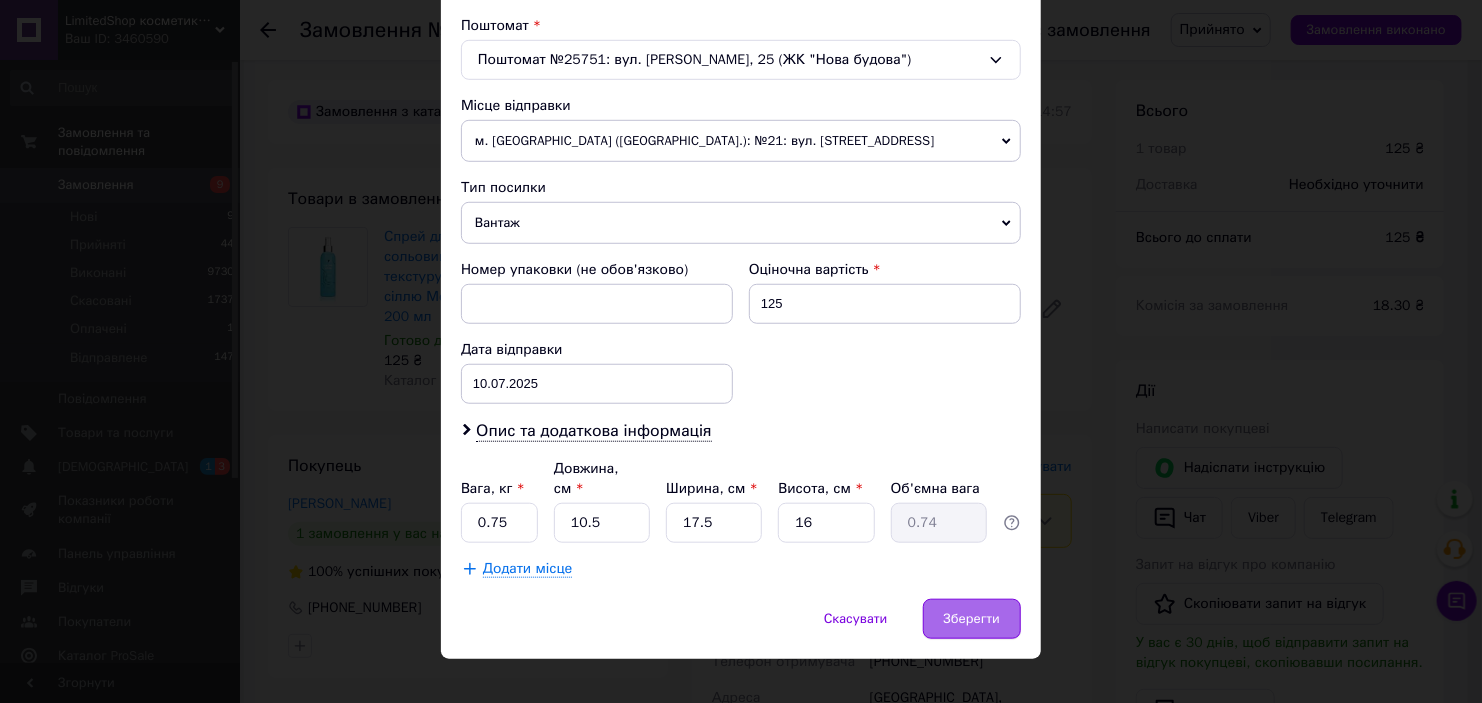 click on "Зберегти" at bounding box center (972, 619) 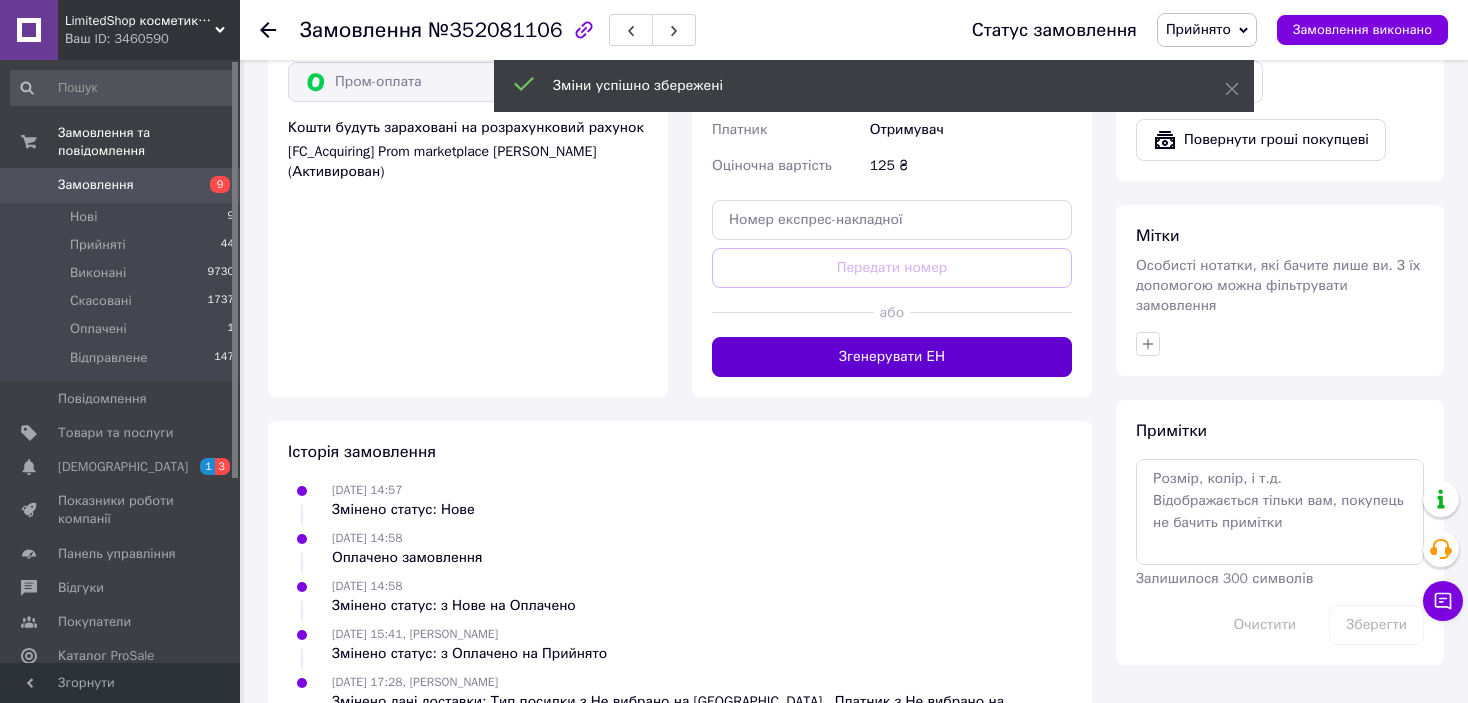 click on "Згенерувати ЕН" at bounding box center [892, 357] 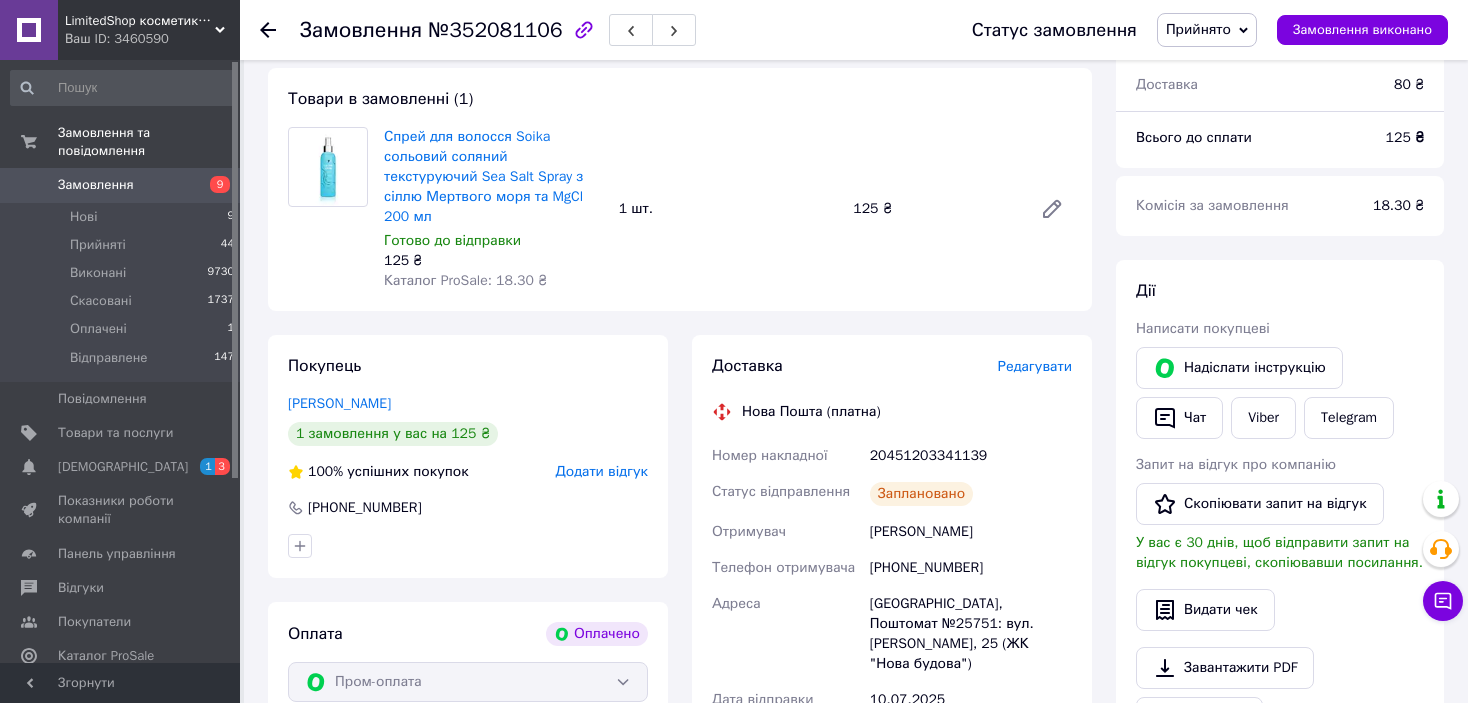 scroll, scrollTop: 0, scrollLeft: 0, axis: both 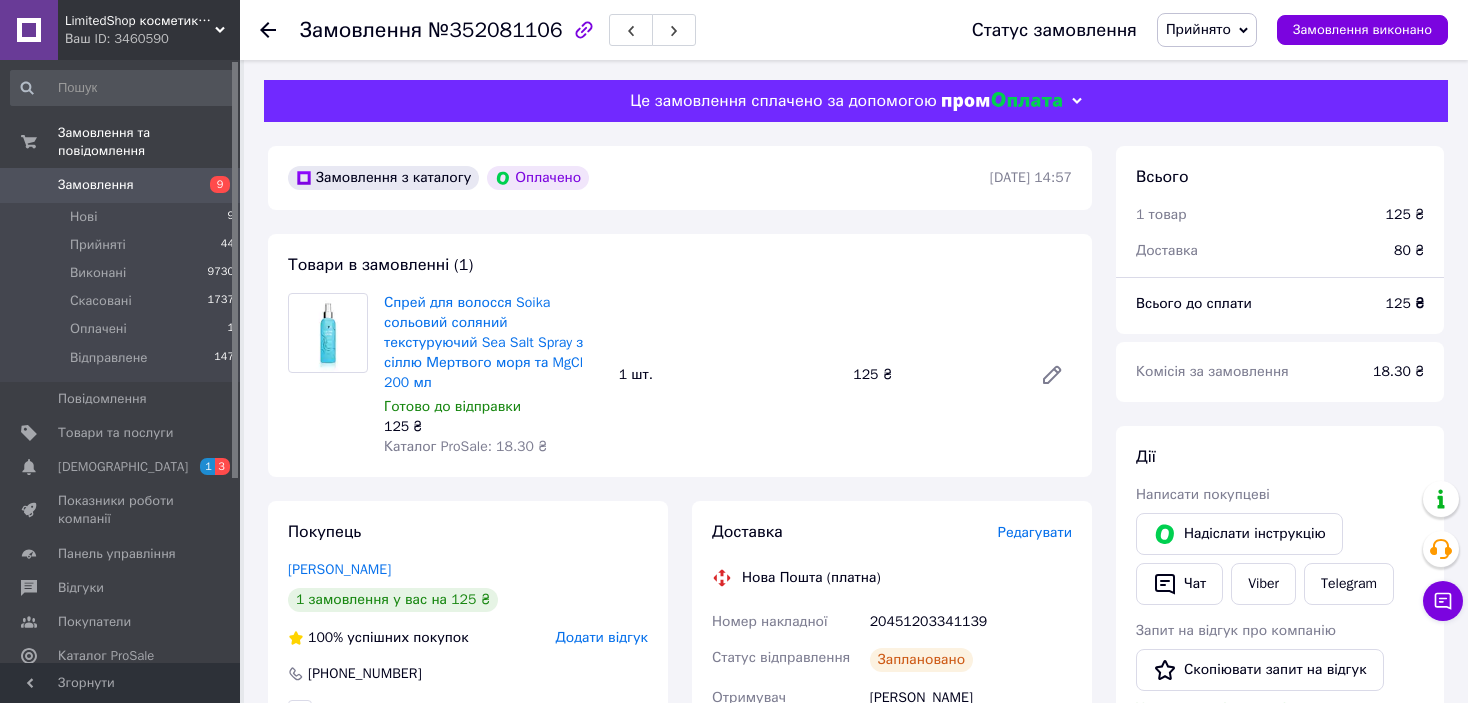 drag, startPoint x: 1203, startPoint y: 35, endPoint x: 1203, endPoint y: 48, distance: 13 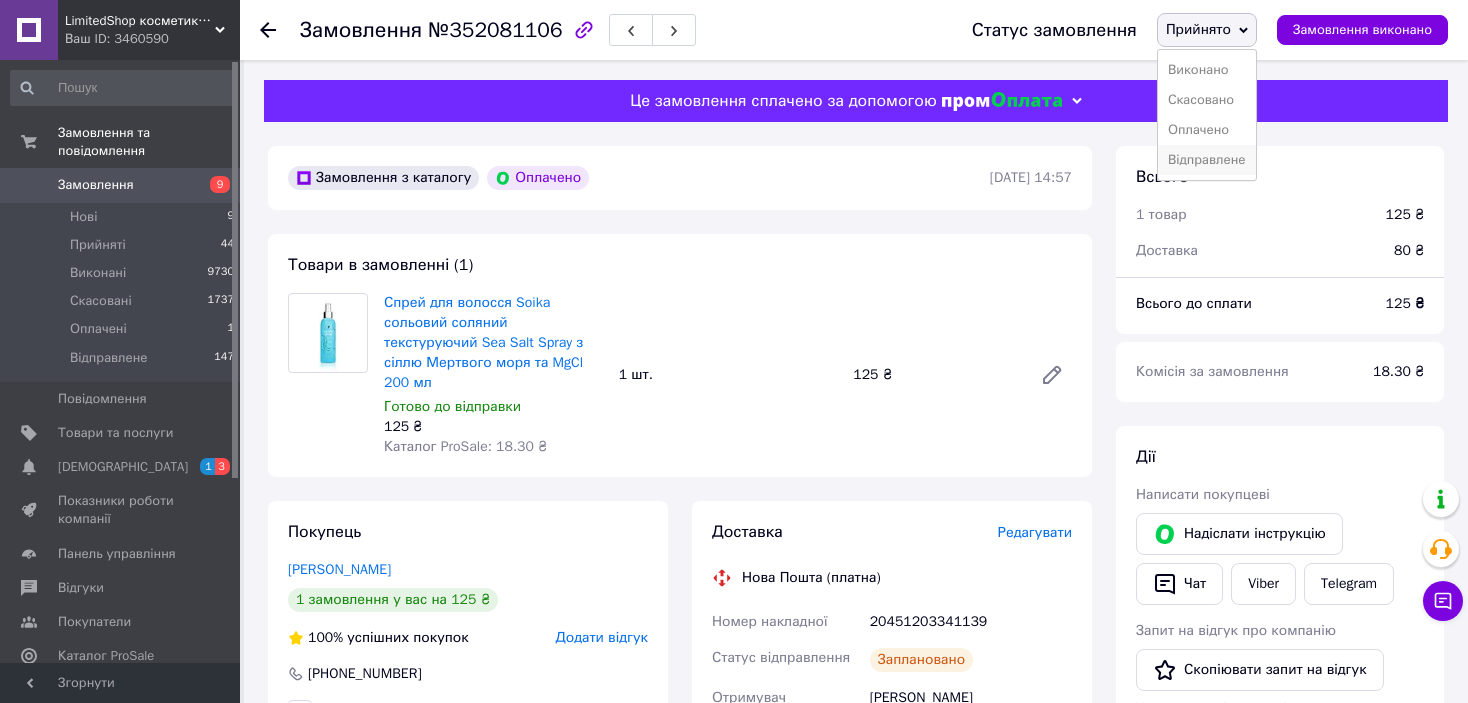 click on "Відправлене" at bounding box center [1207, 160] 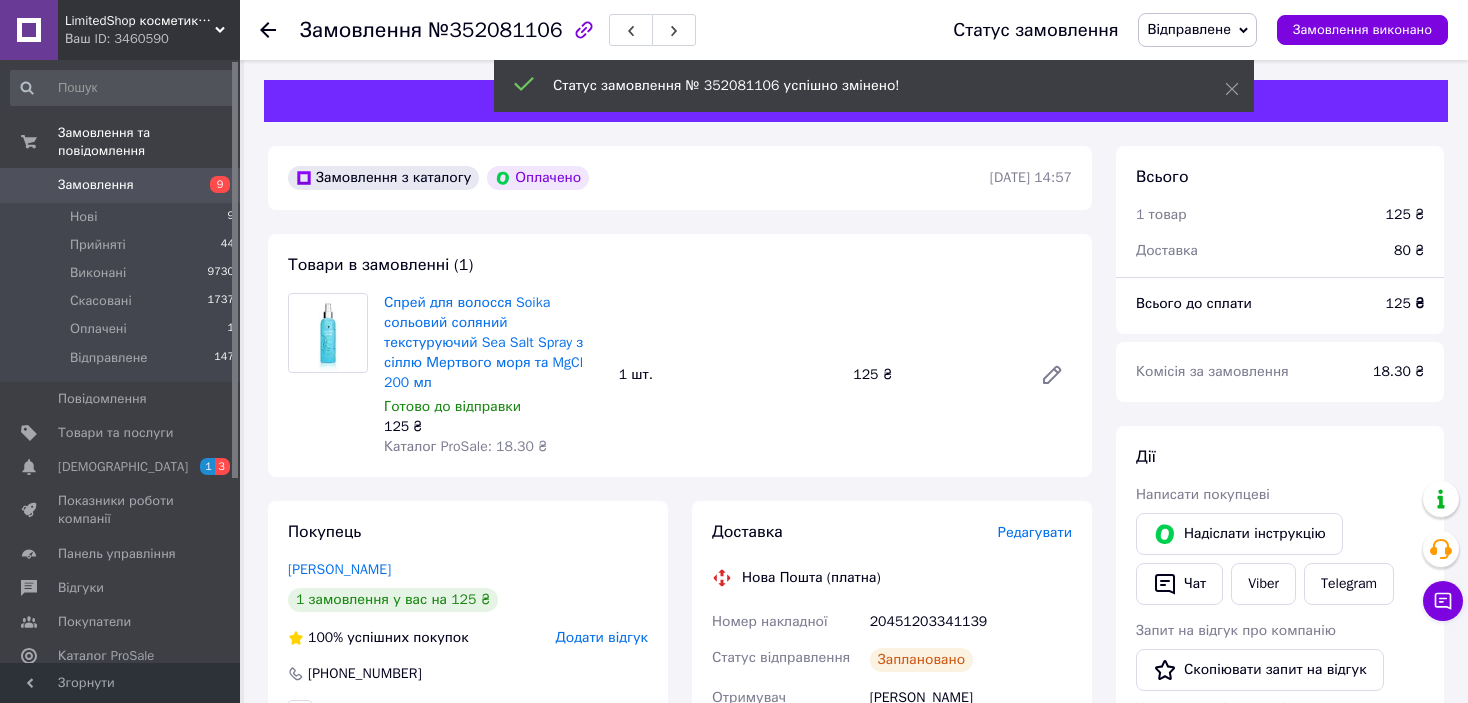 click 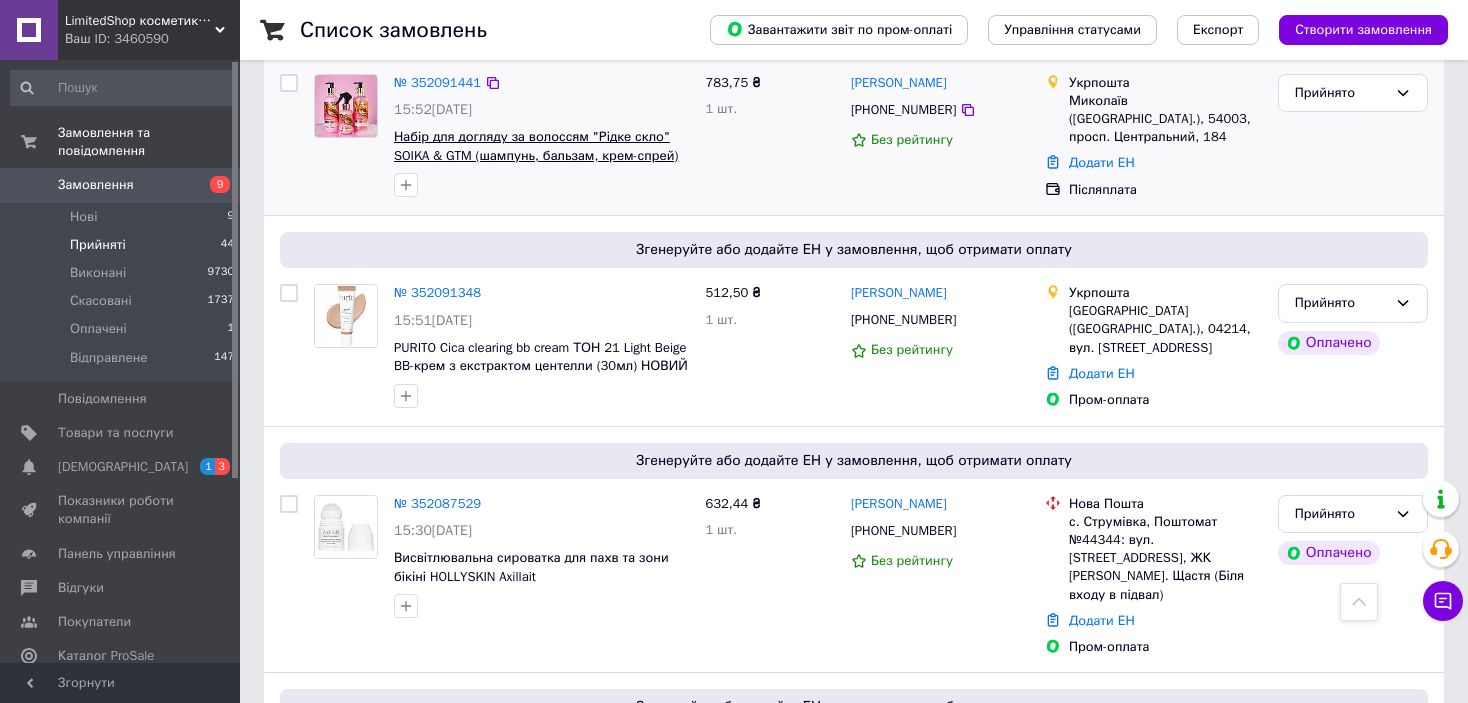 scroll, scrollTop: 800, scrollLeft: 0, axis: vertical 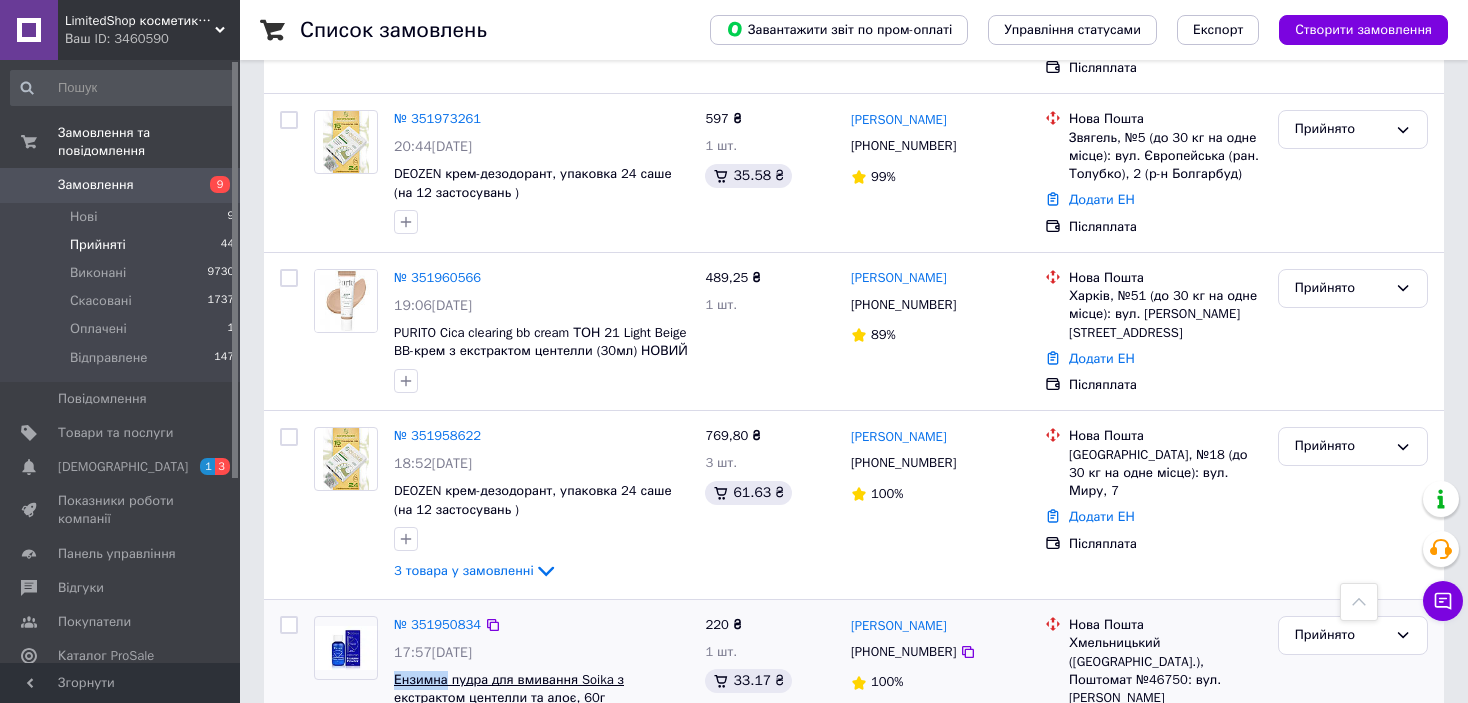 drag, startPoint x: 392, startPoint y: 349, endPoint x: 443, endPoint y: 350, distance: 51.009804 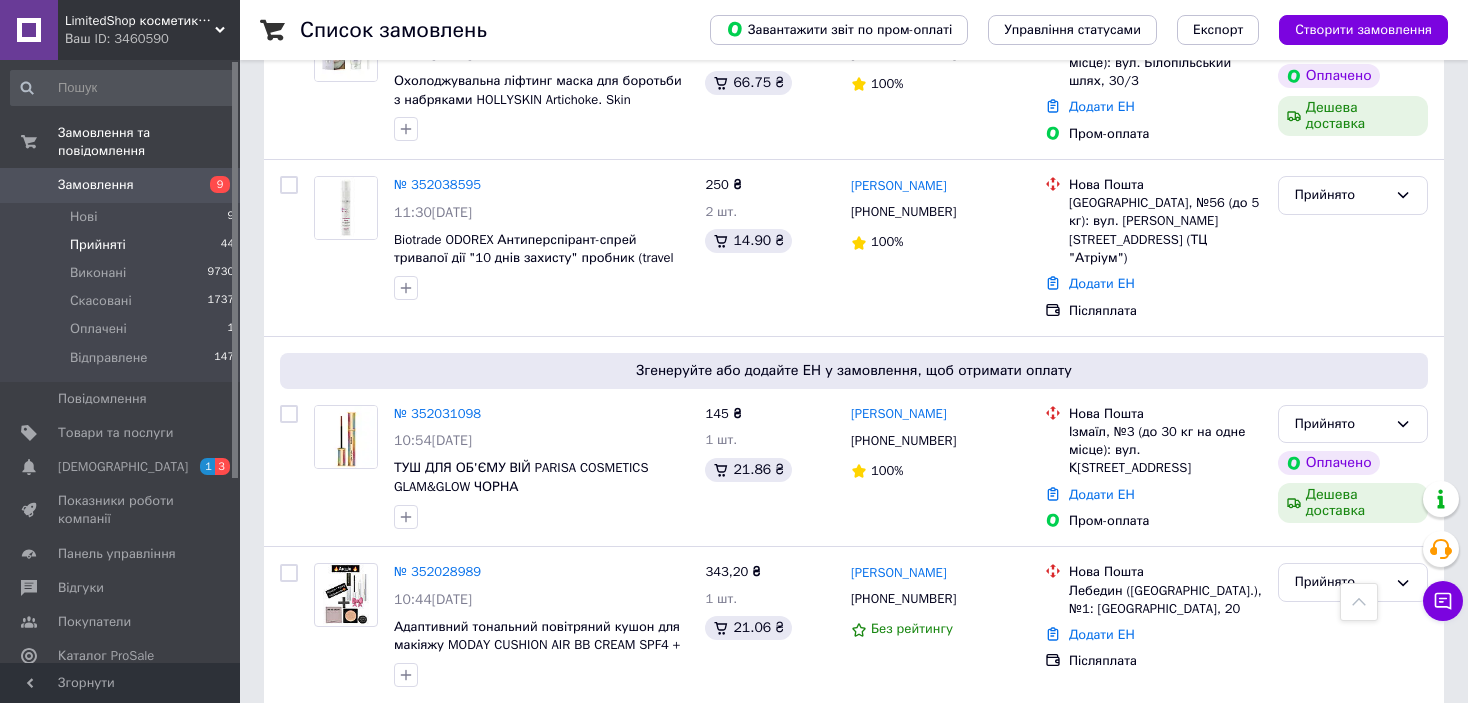 scroll, scrollTop: 5061, scrollLeft: 0, axis: vertical 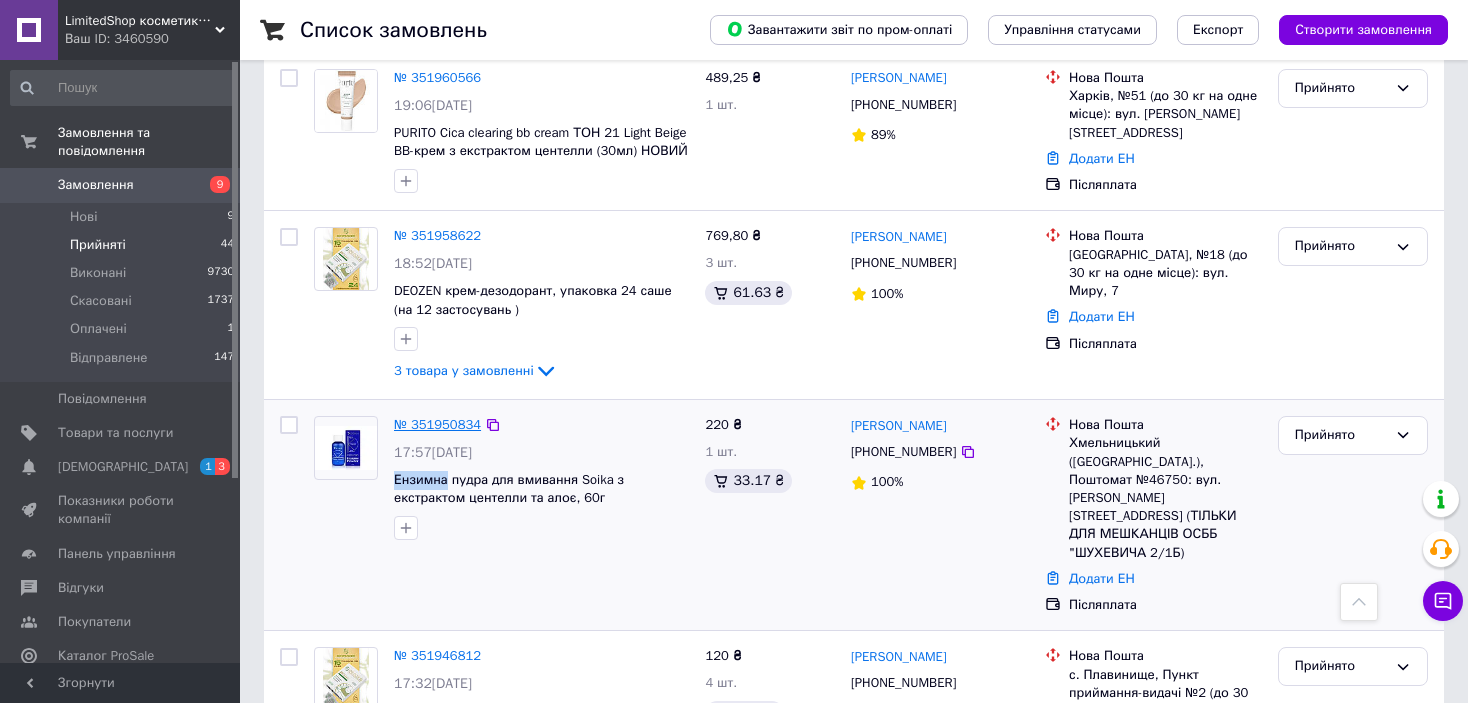 click on "№ 351950834" at bounding box center [437, 424] 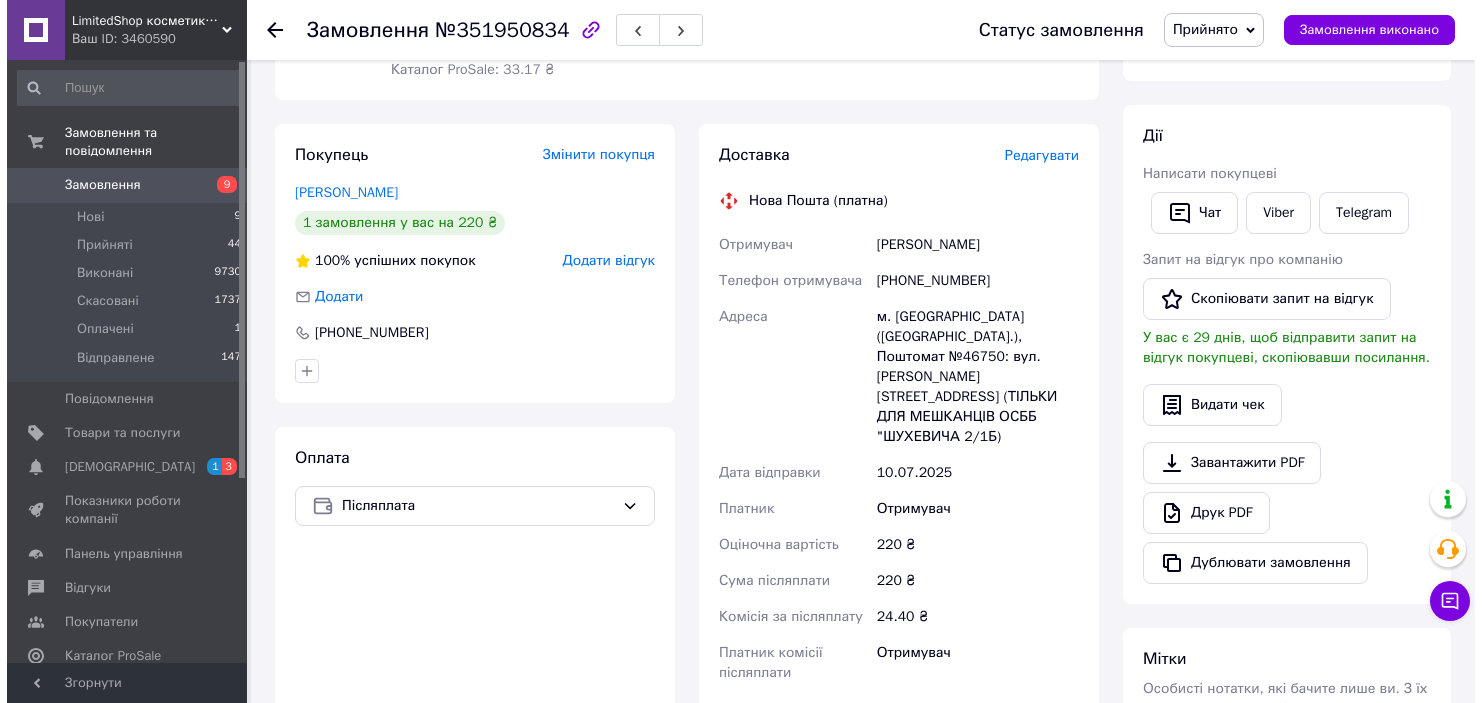 scroll, scrollTop: 190, scrollLeft: 0, axis: vertical 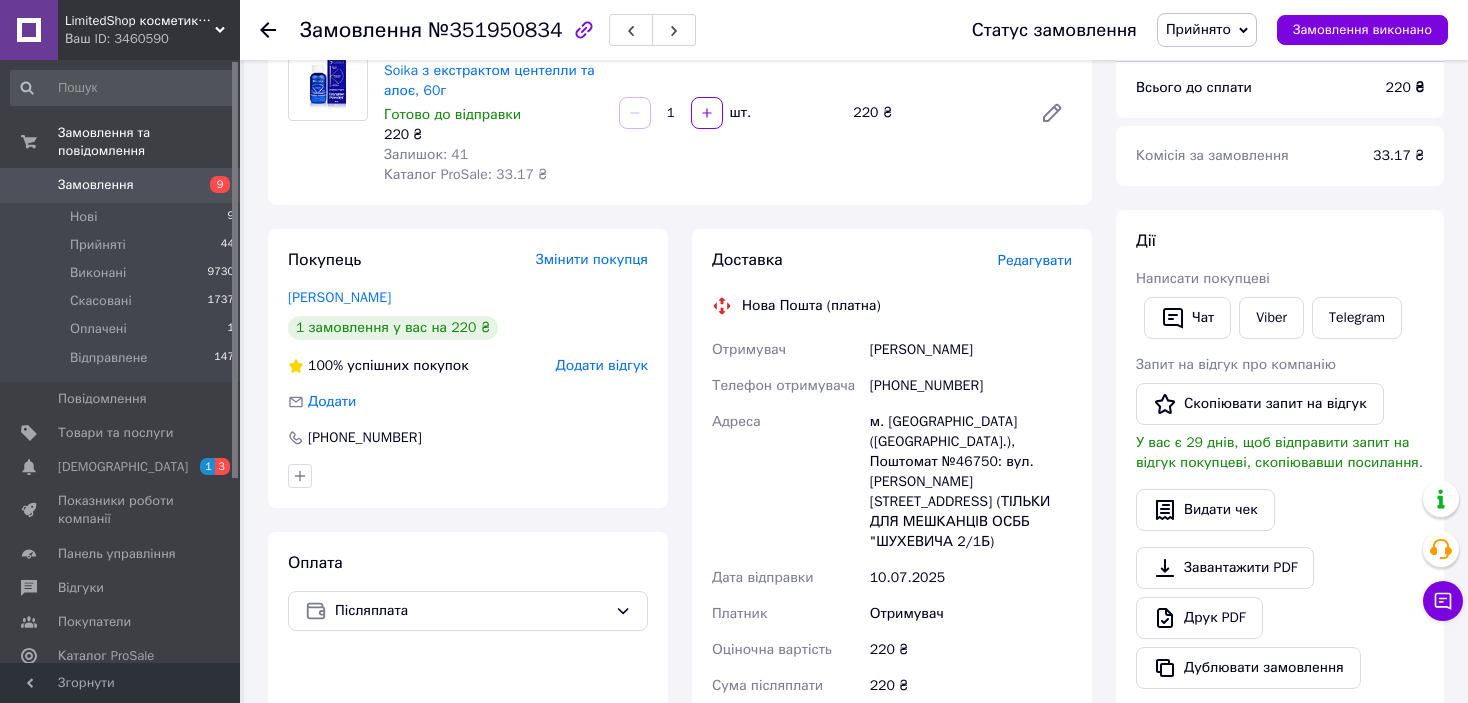 click on "Редагувати" at bounding box center [1035, 260] 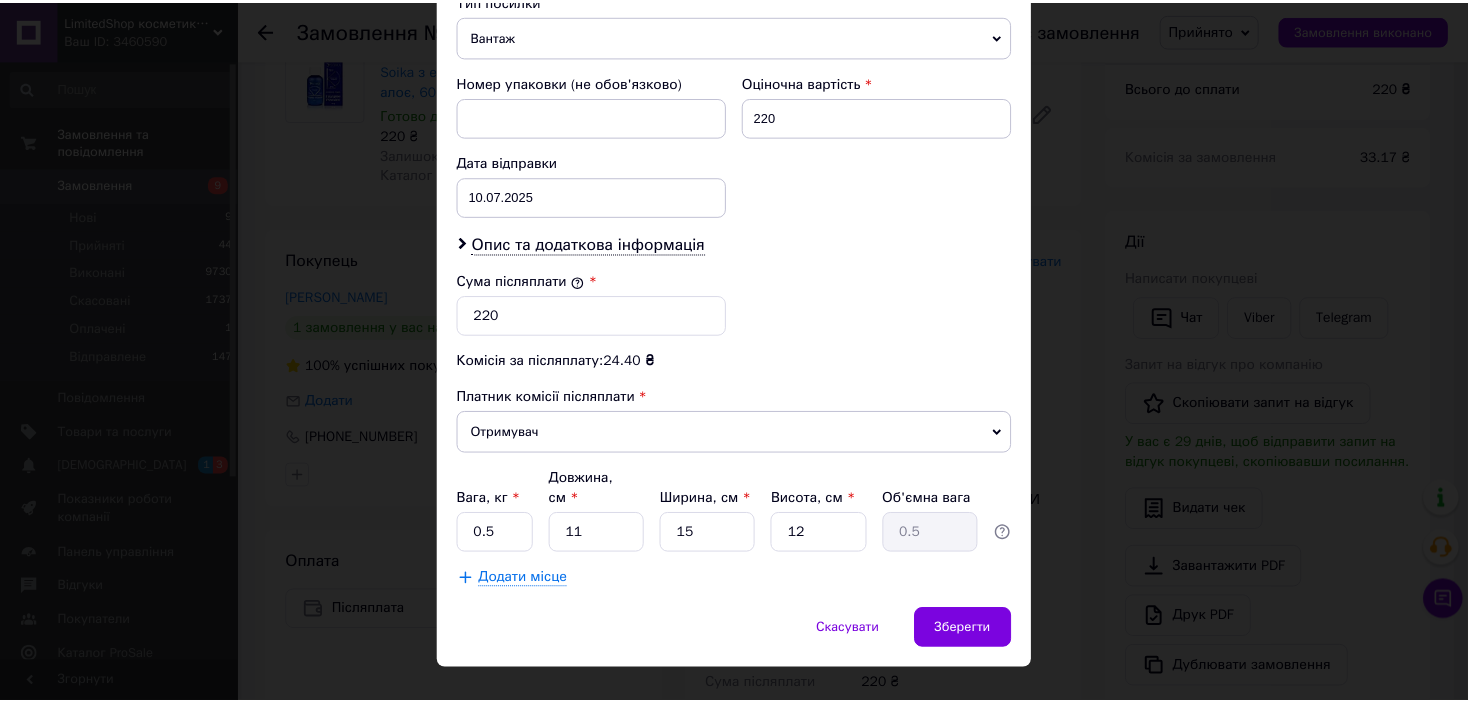 scroll, scrollTop: 838, scrollLeft: 0, axis: vertical 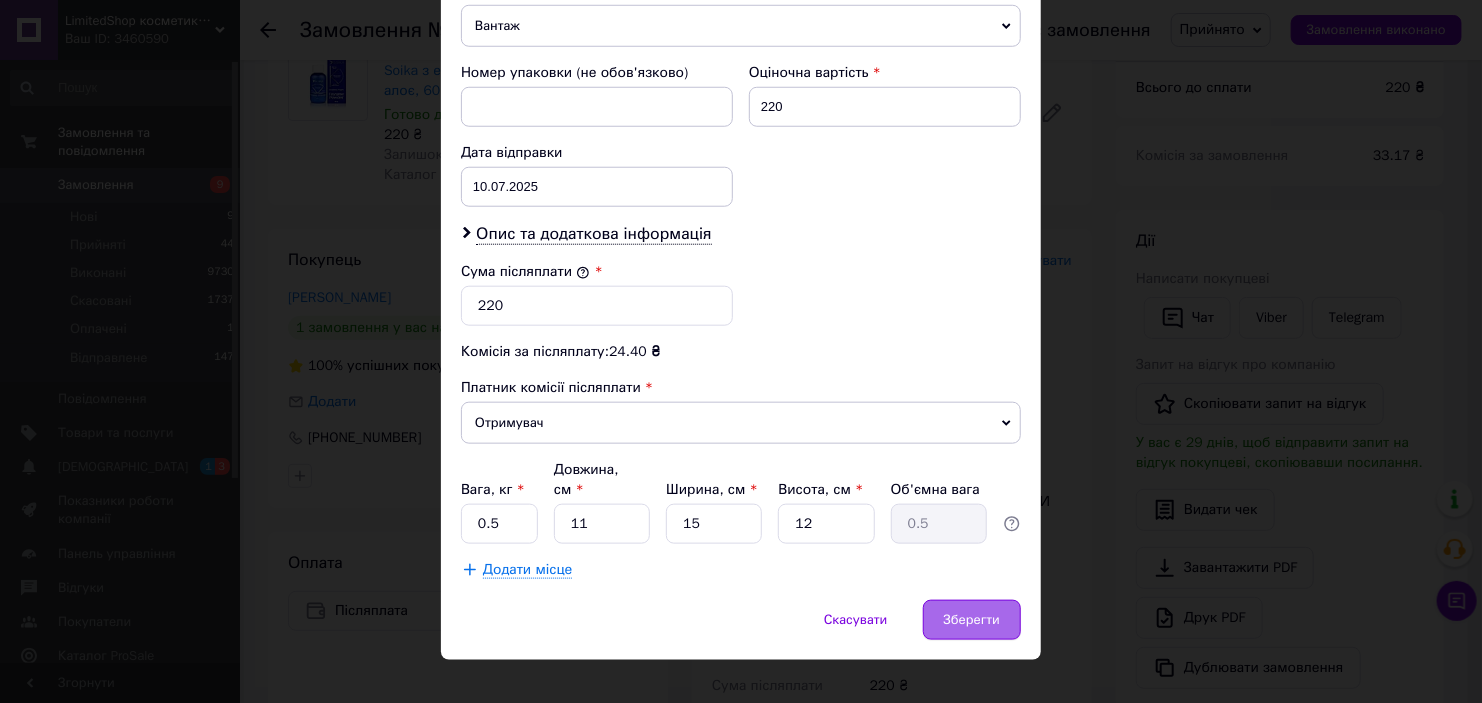 click on "Зберегти" at bounding box center (972, 620) 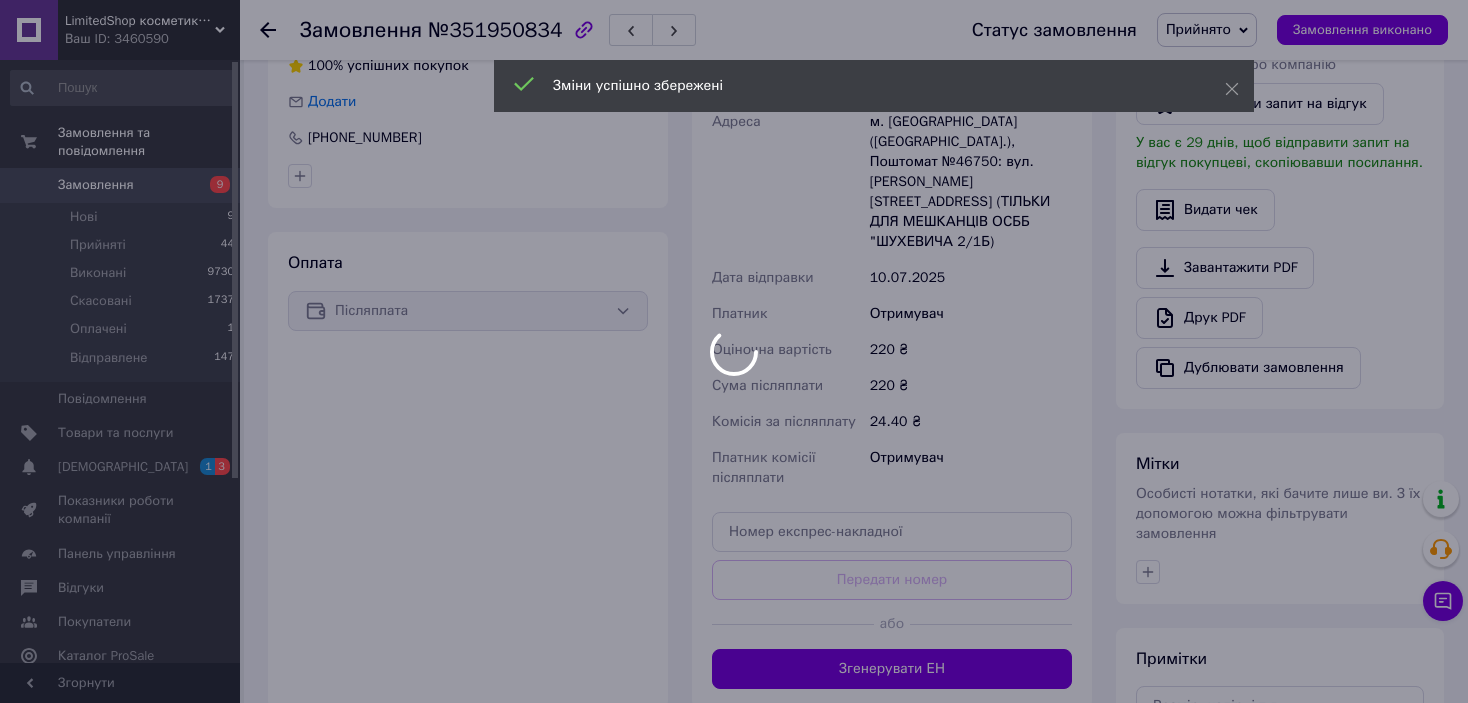 scroll, scrollTop: 690, scrollLeft: 0, axis: vertical 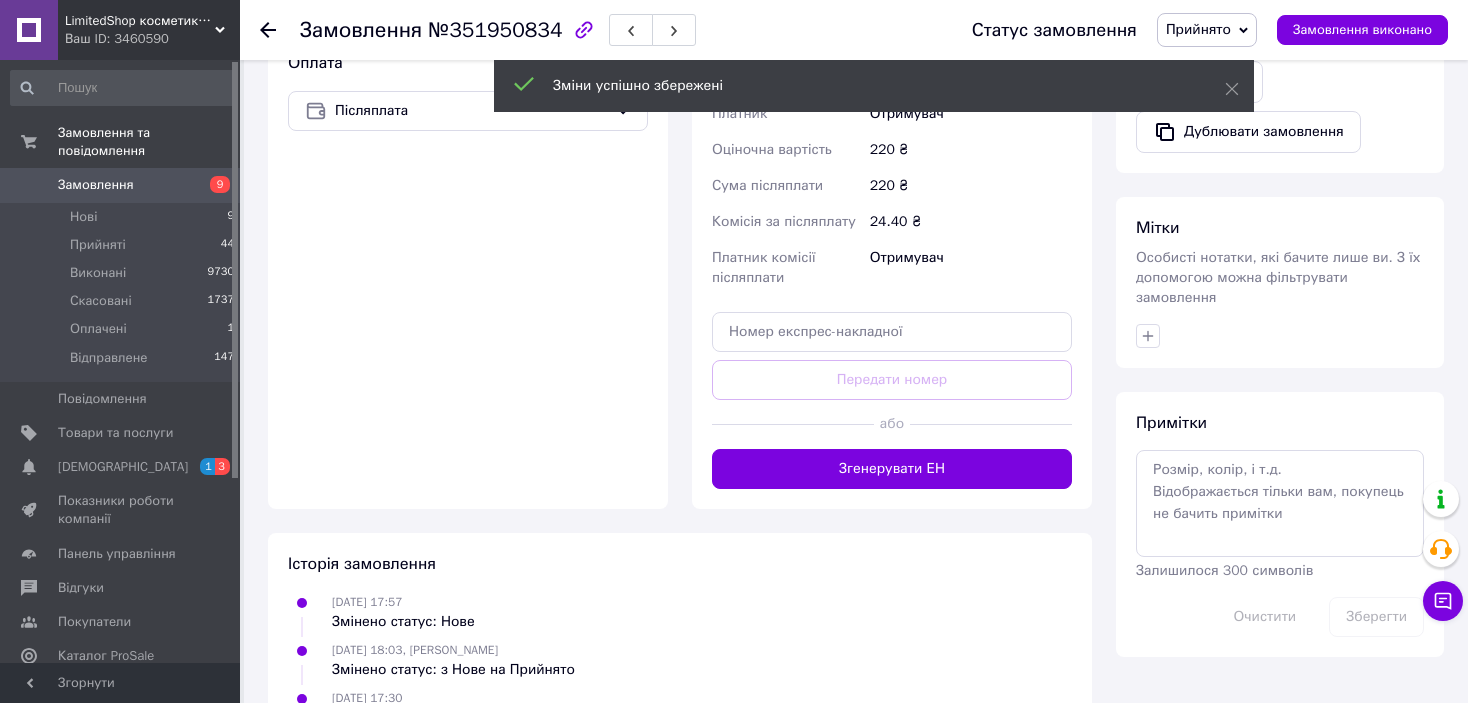 click on "Згенерувати ЕН" at bounding box center [892, 469] 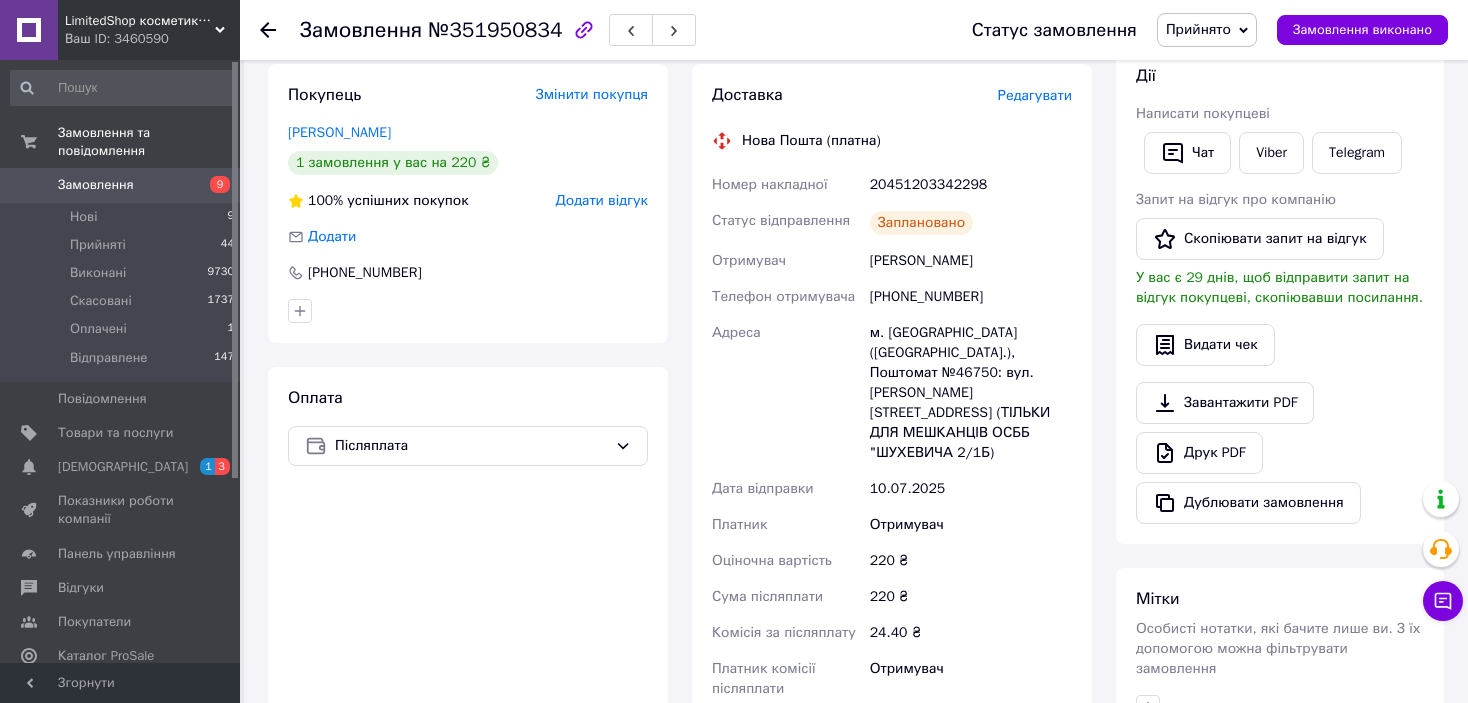 scroll, scrollTop: 390, scrollLeft: 0, axis: vertical 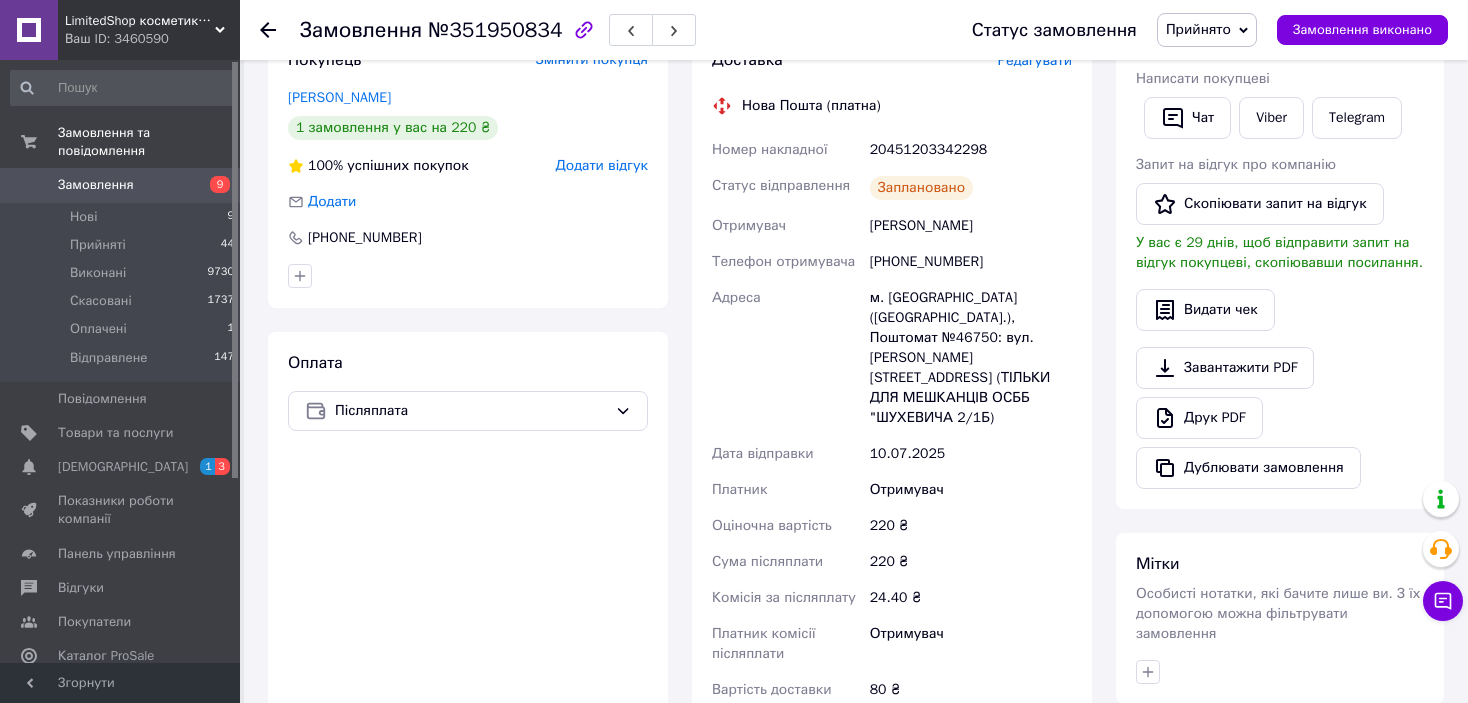 click on "Прийнято" at bounding box center [1198, 29] 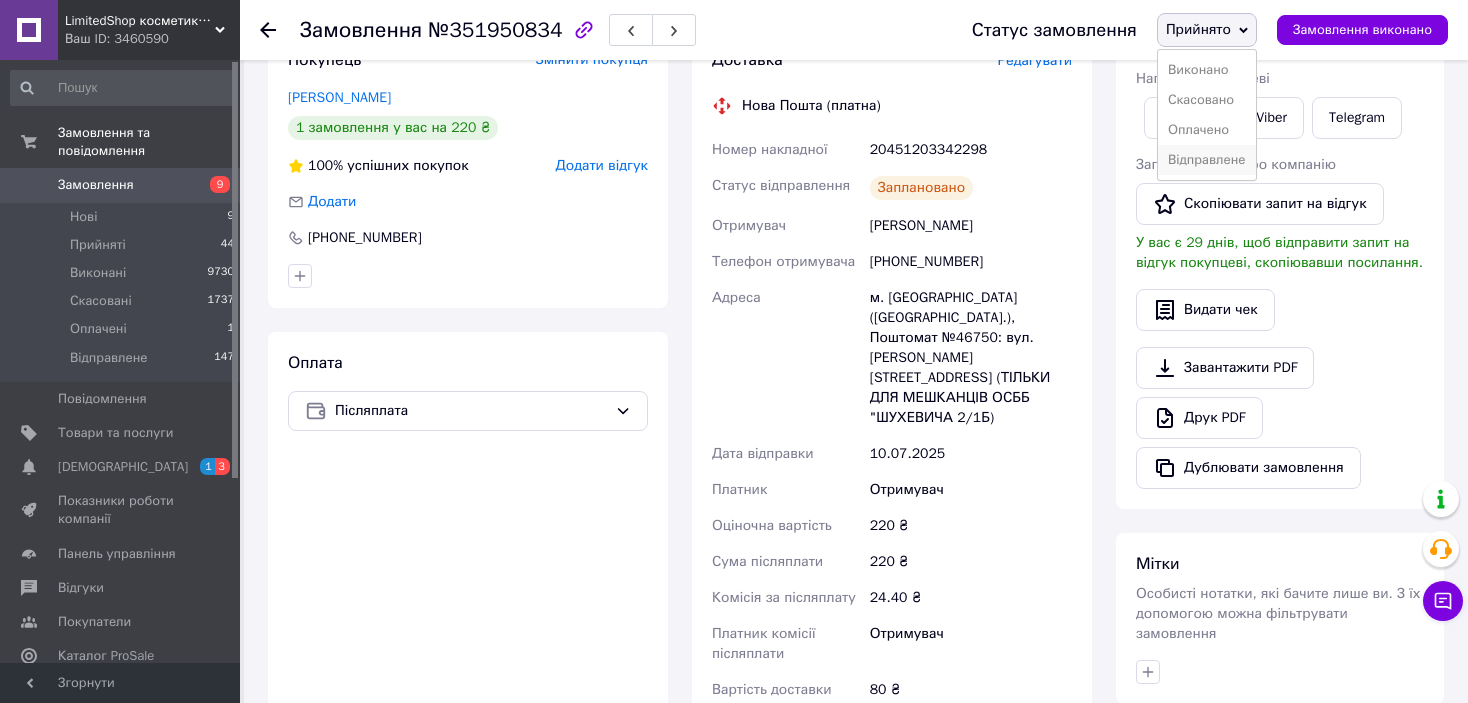 click on "Відправлене" at bounding box center [1207, 160] 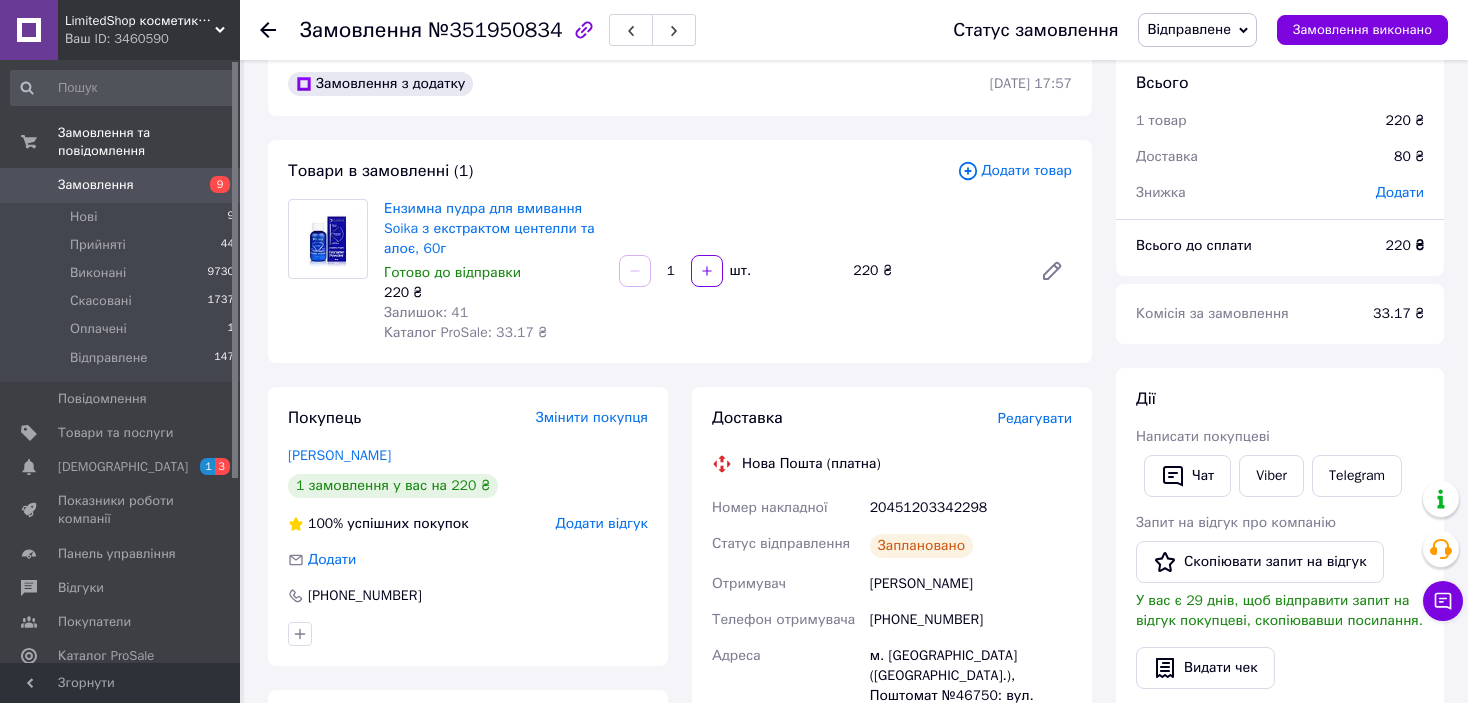 scroll, scrollTop: 0, scrollLeft: 0, axis: both 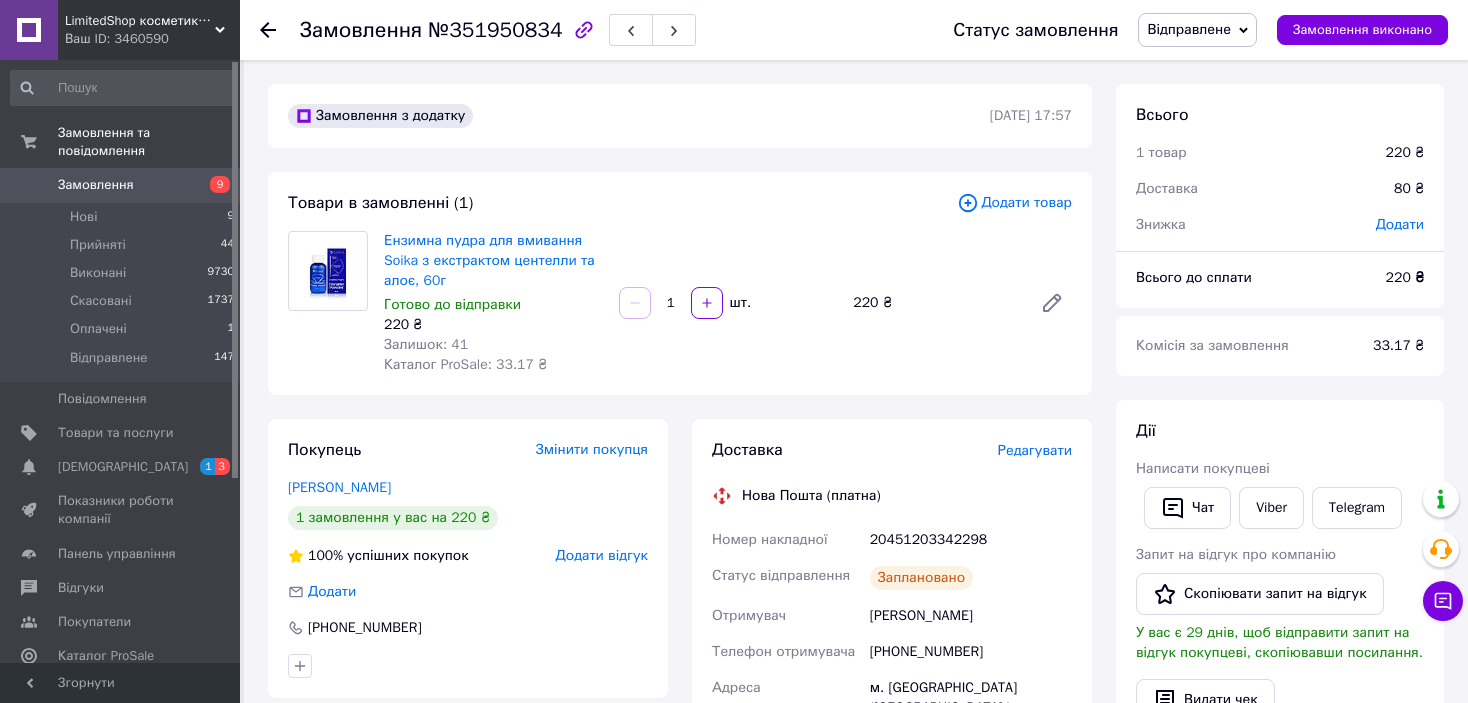 click 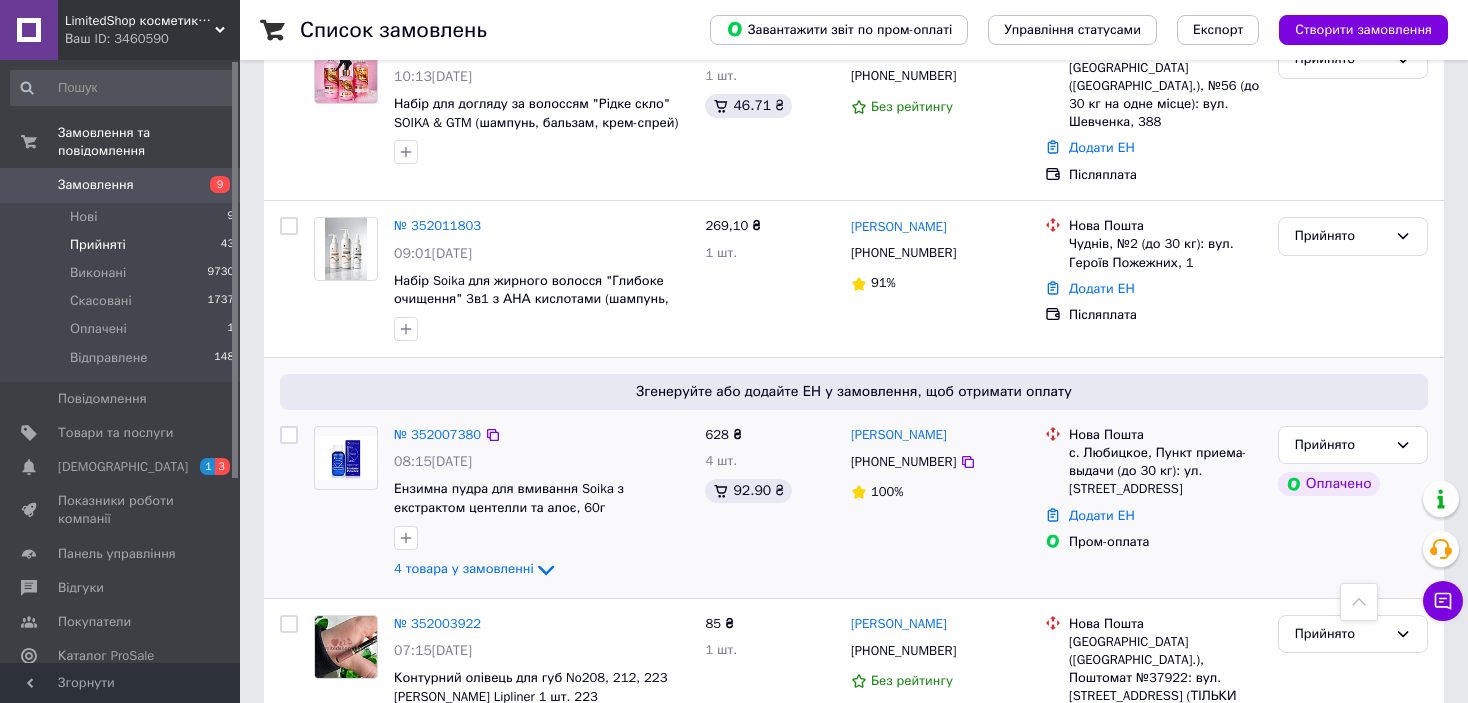 scroll, scrollTop: 5032, scrollLeft: 0, axis: vertical 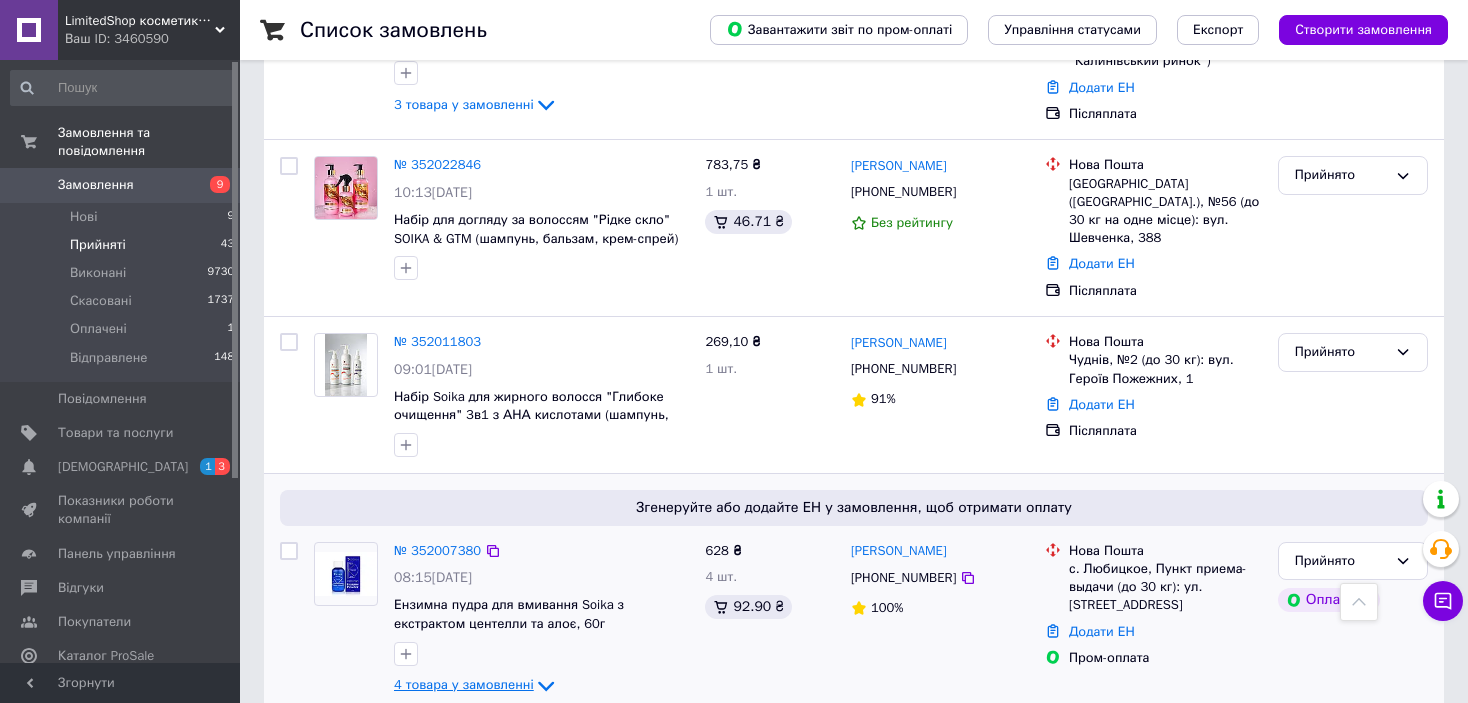 click 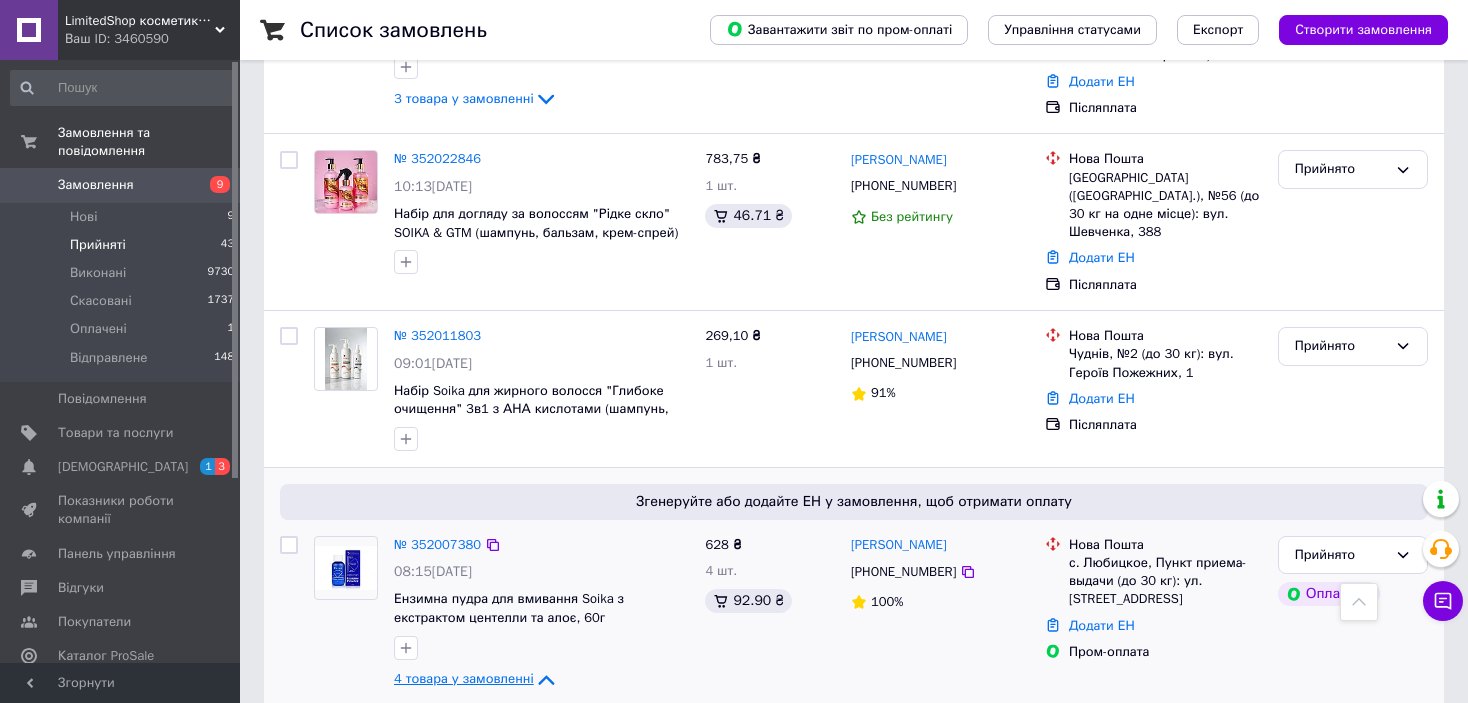 scroll, scrollTop: 5232, scrollLeft: 0, axis: vertical 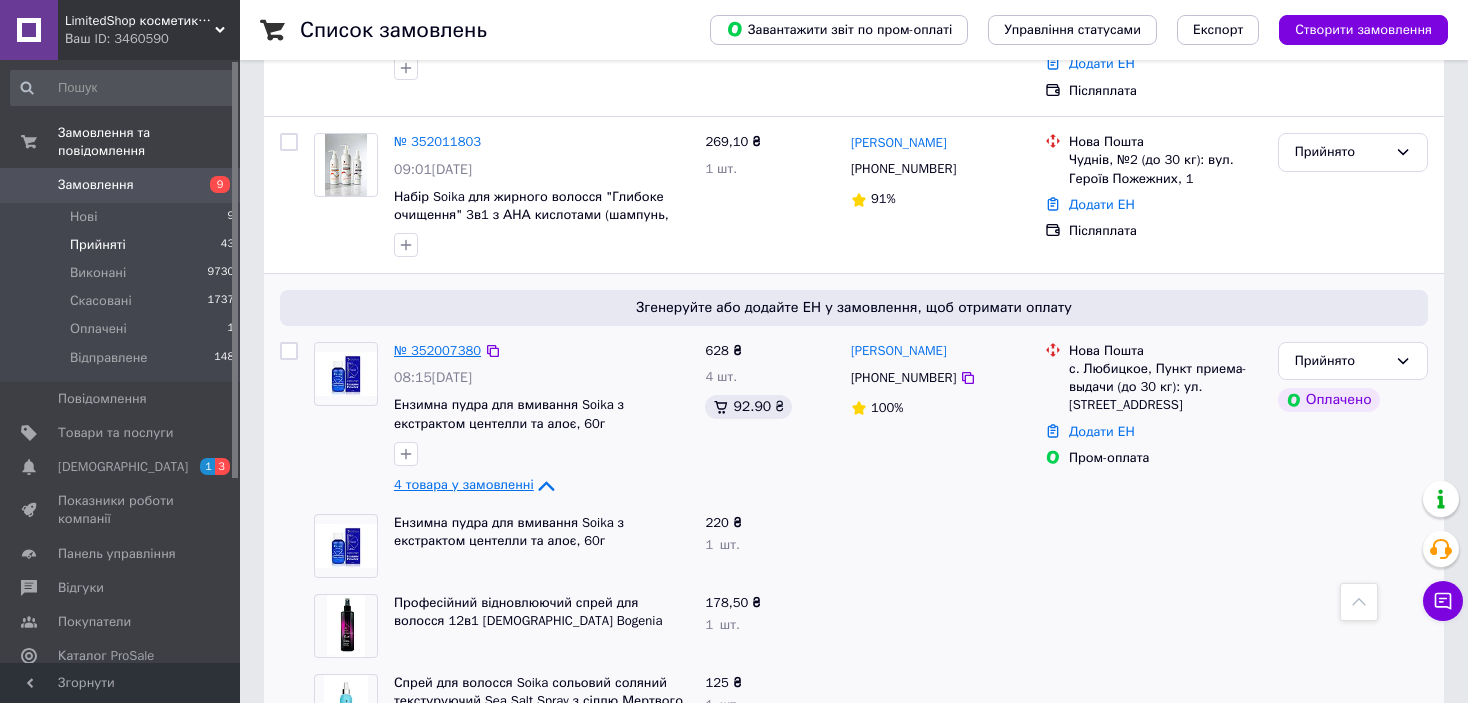 click on "№ 352007380" at bounding box center [437, 350] 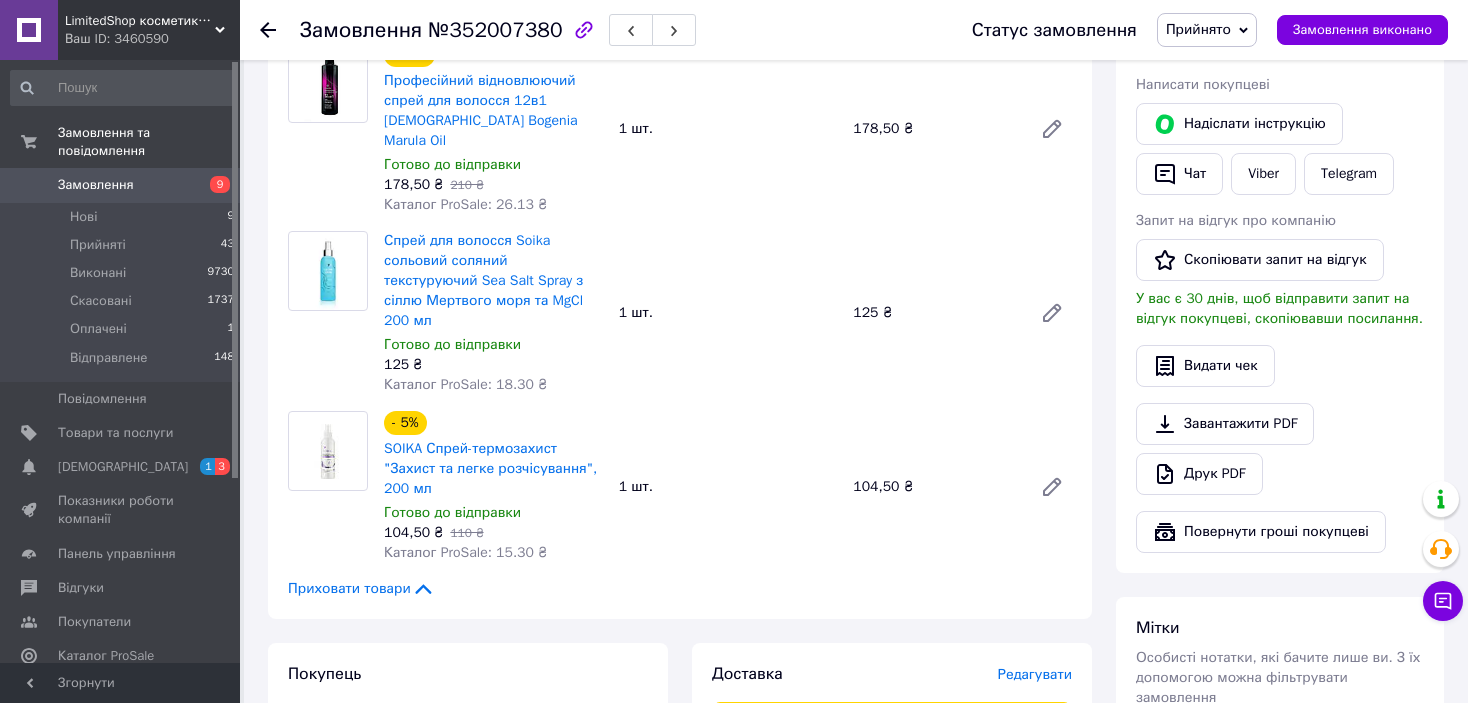 scroll, scrollTop: 533, scrollLeft: 0, axis: vertical 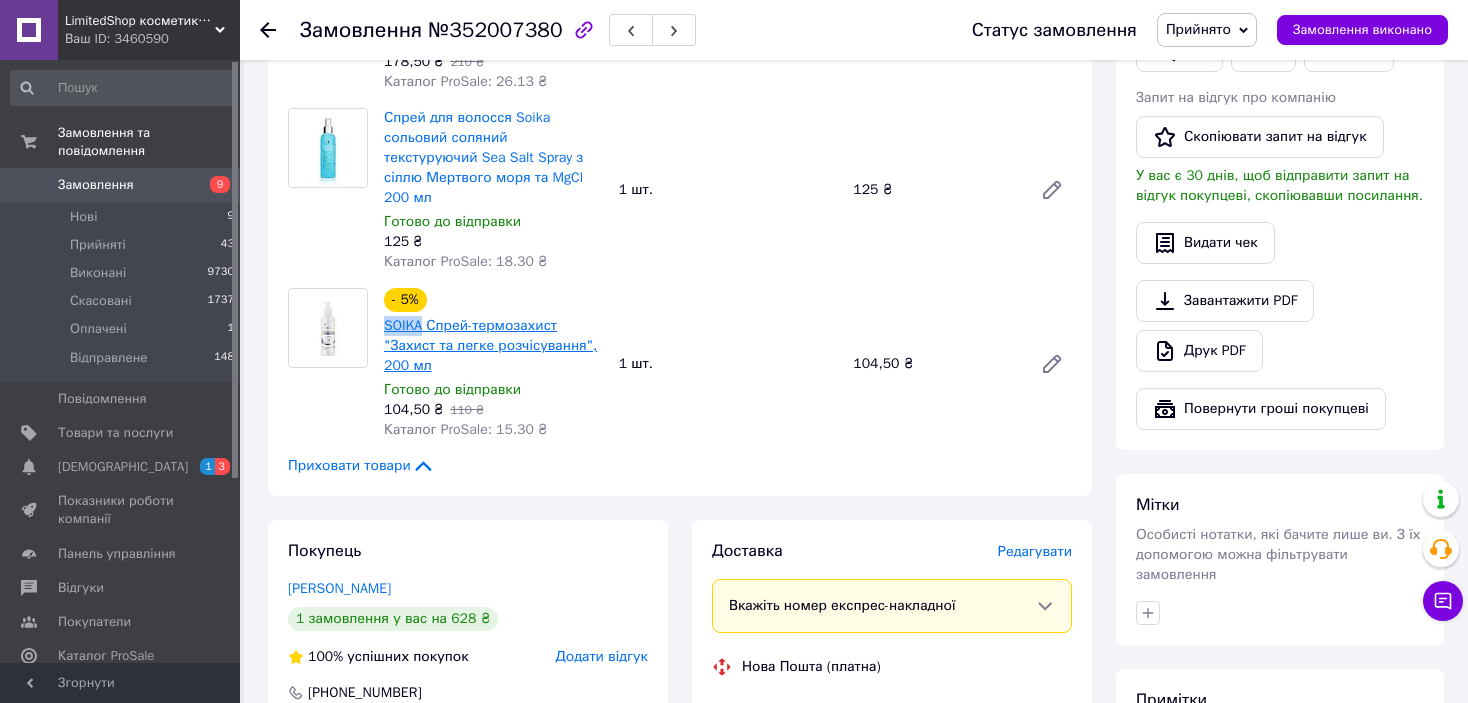 click on "SOIKA Спрей-термозахист "Захист та легке розчісування", 200 мл" at bounding box center (493, 346) 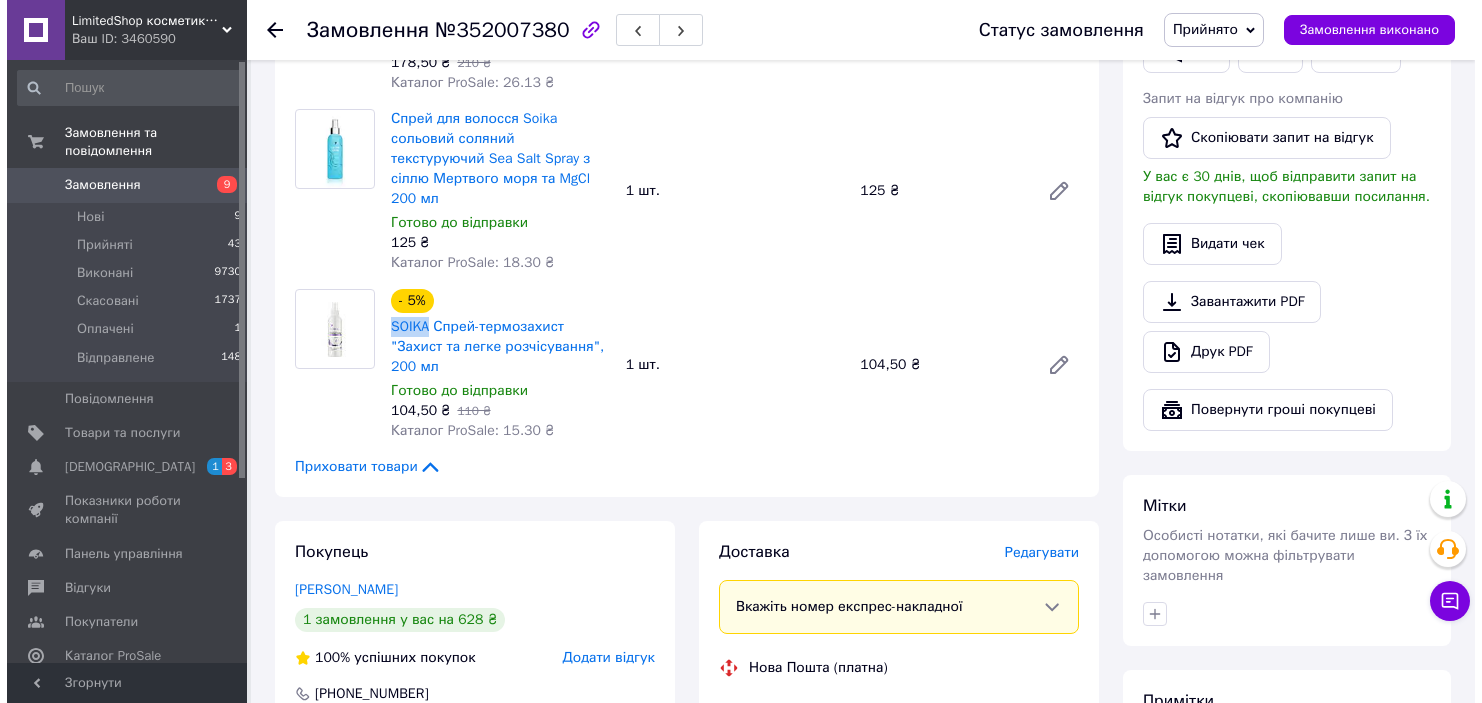 scroll, scrollTop: 700, scrollLeft: 0, axis: vertical 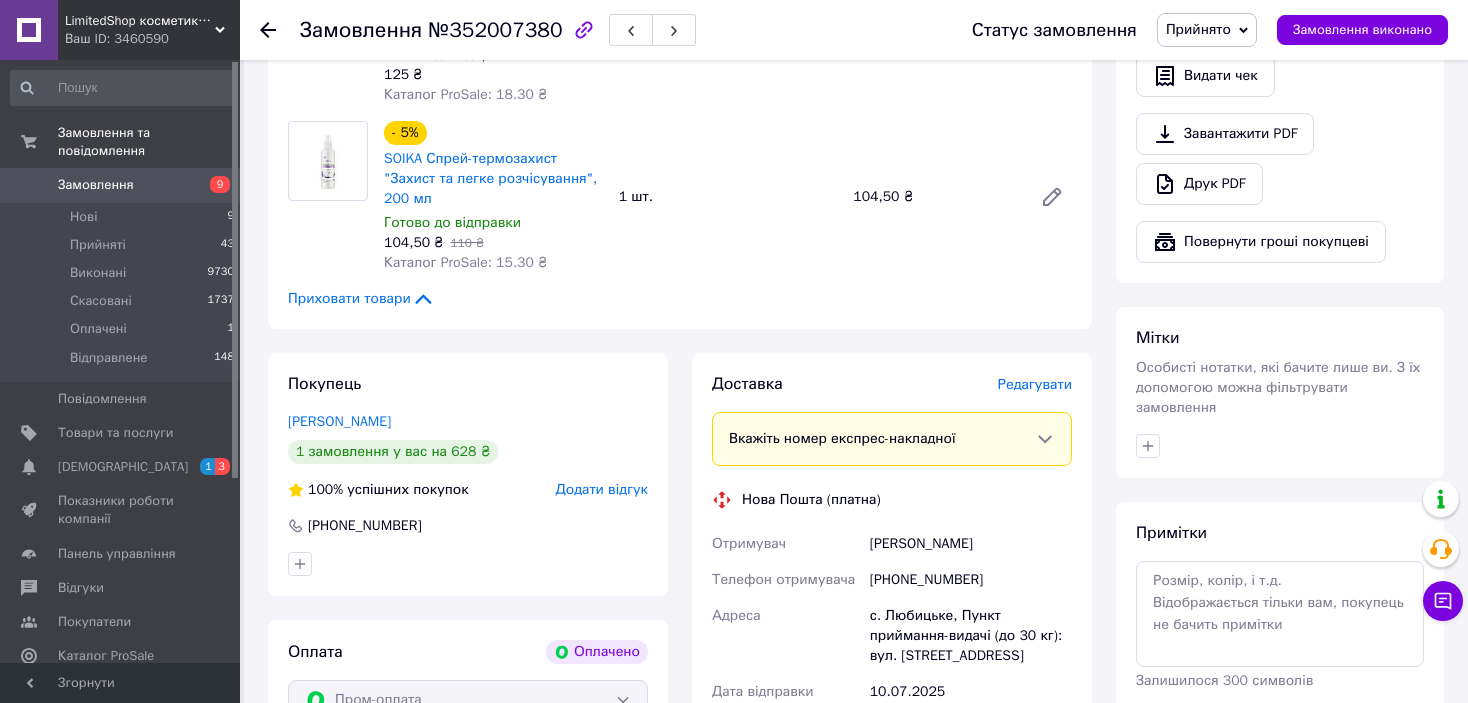 click on "Редагувати" at bounding box center (1035, 384) 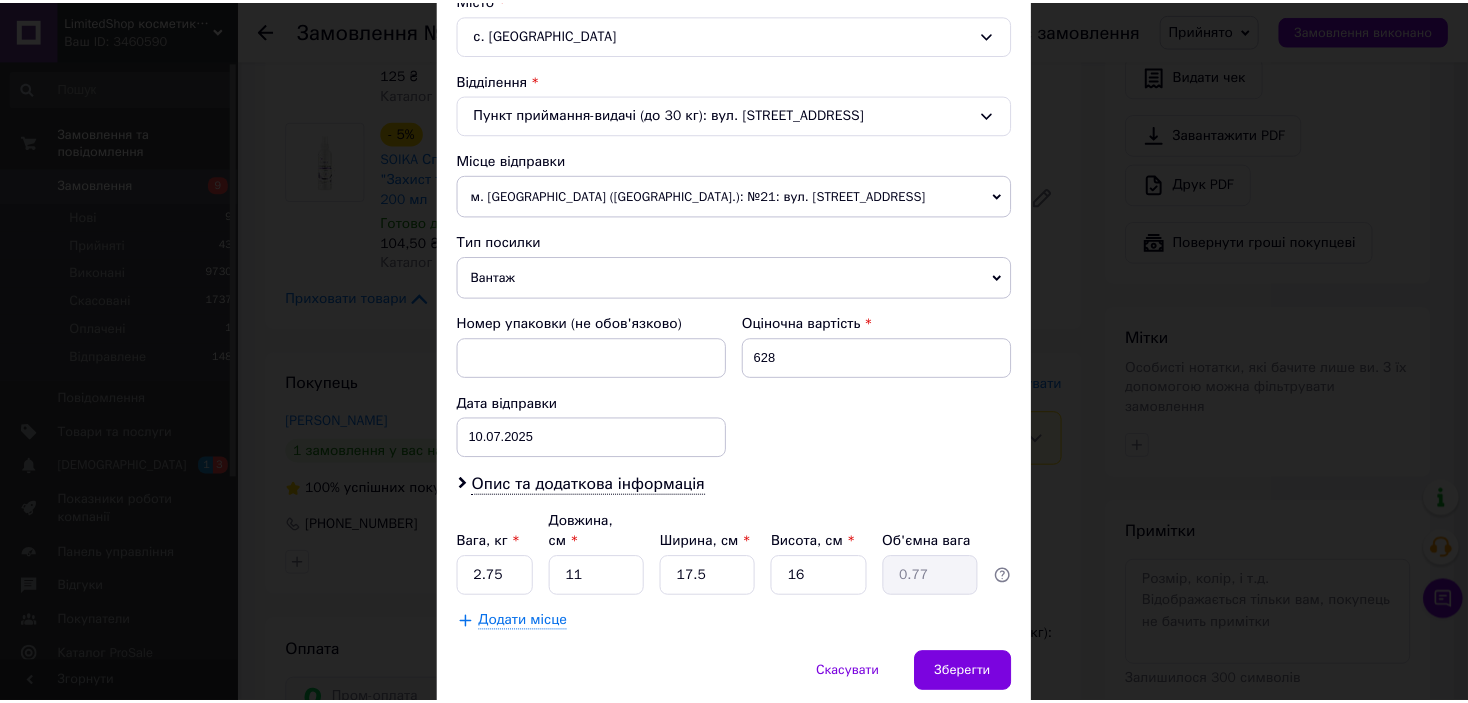 scroll, scrollTop: 619, scrollLeft: 0, axis: vertical 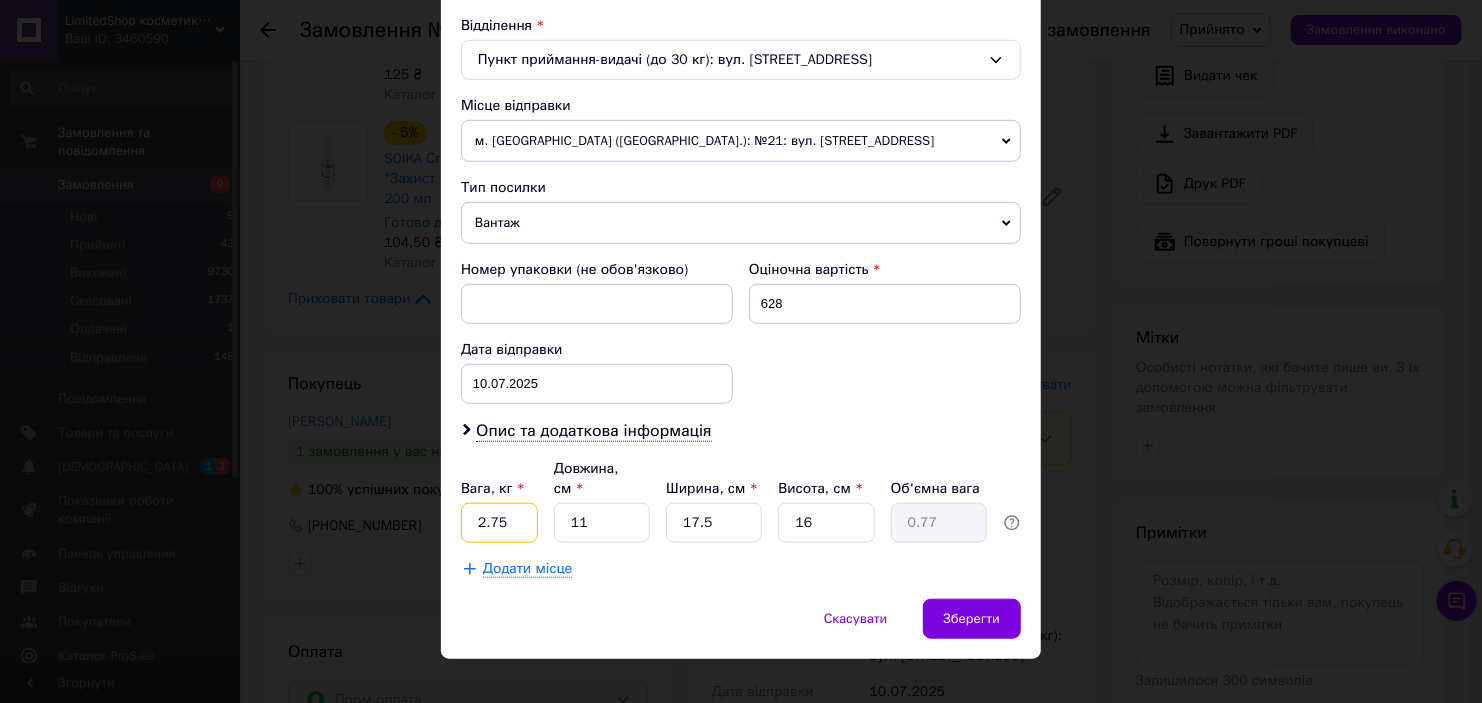 click on "2.75" at bounding box center (499, 523) 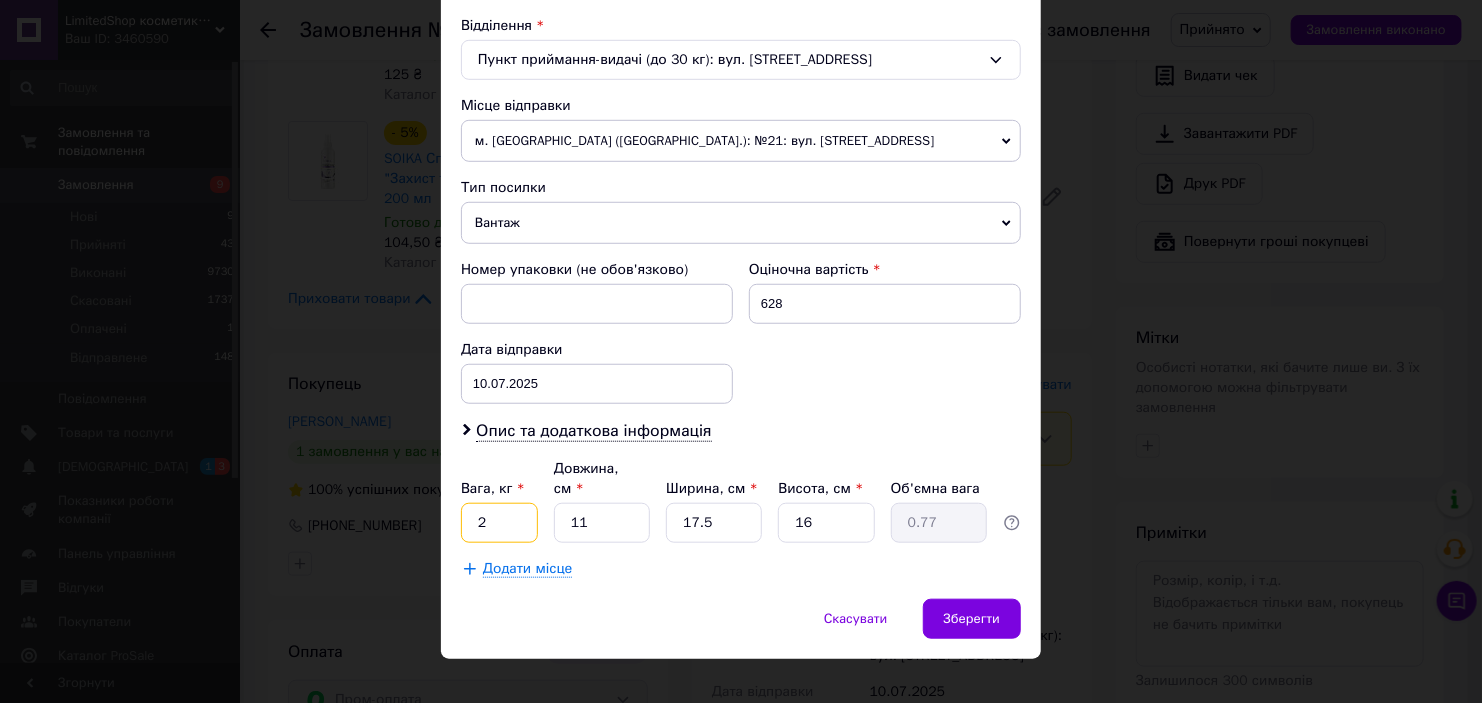type on "2" 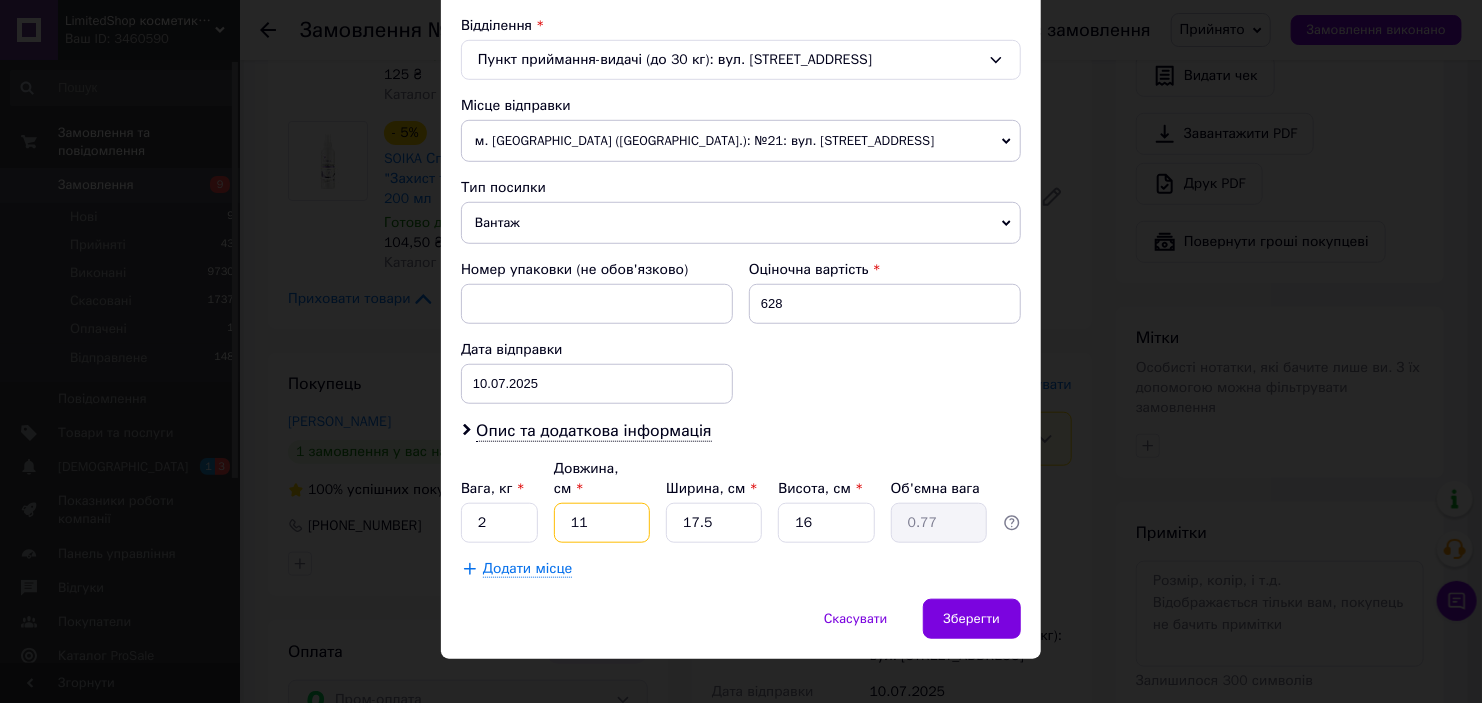 click on "11" at bounding box center [602, 523] 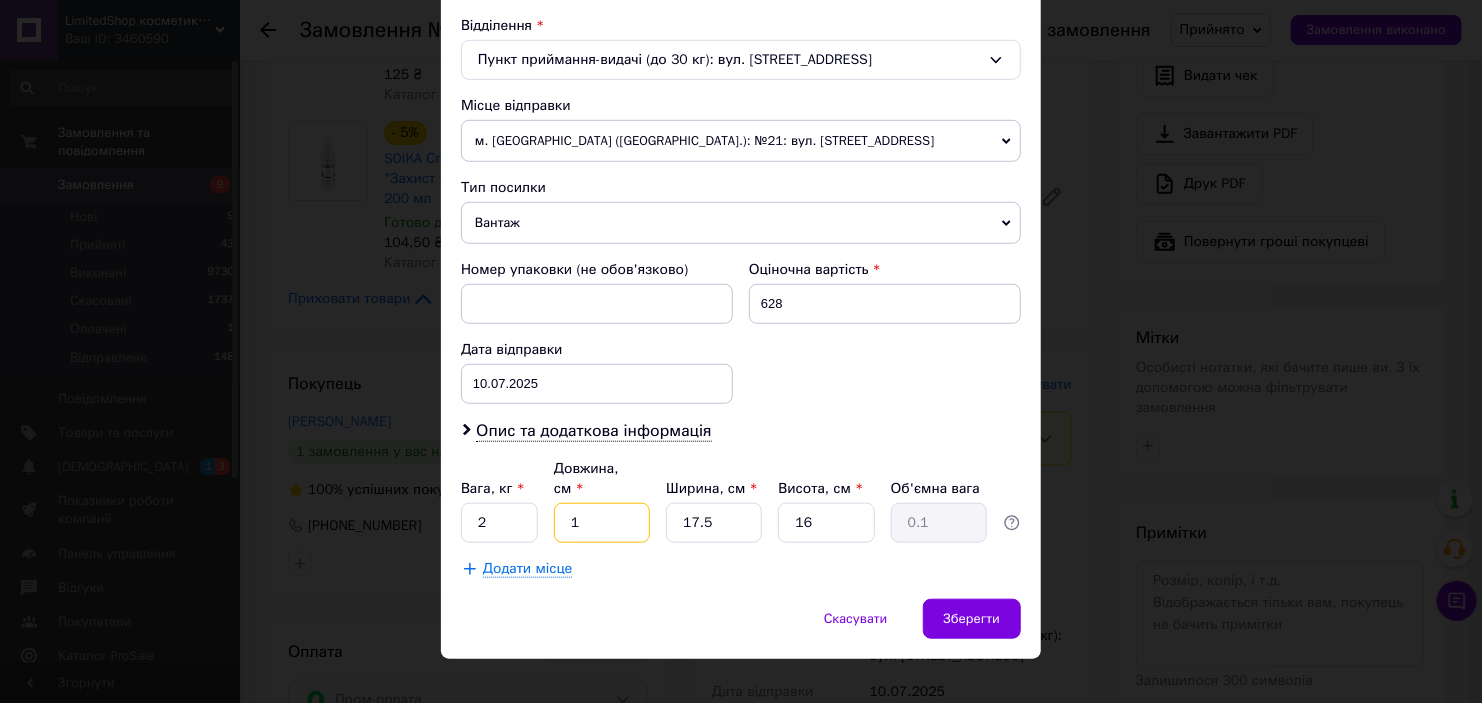type 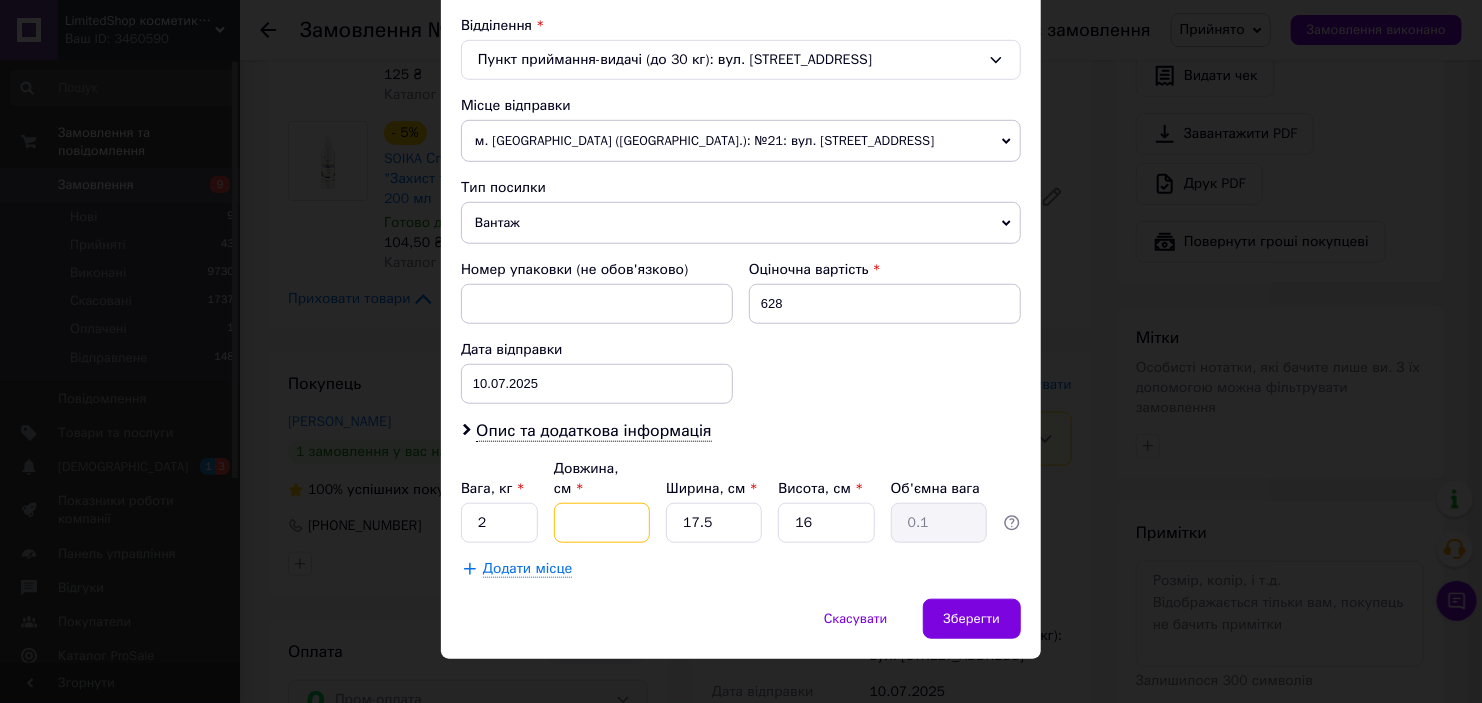 type 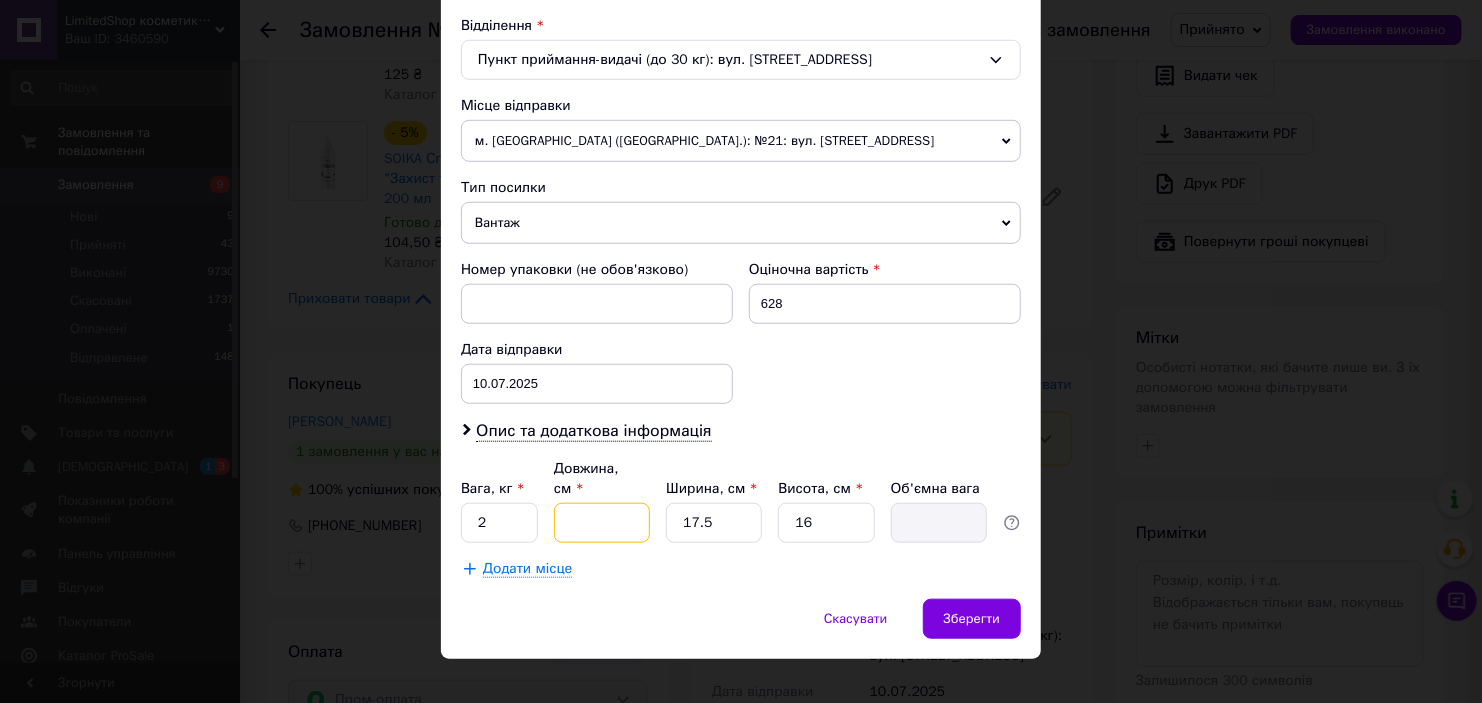 type on "2" 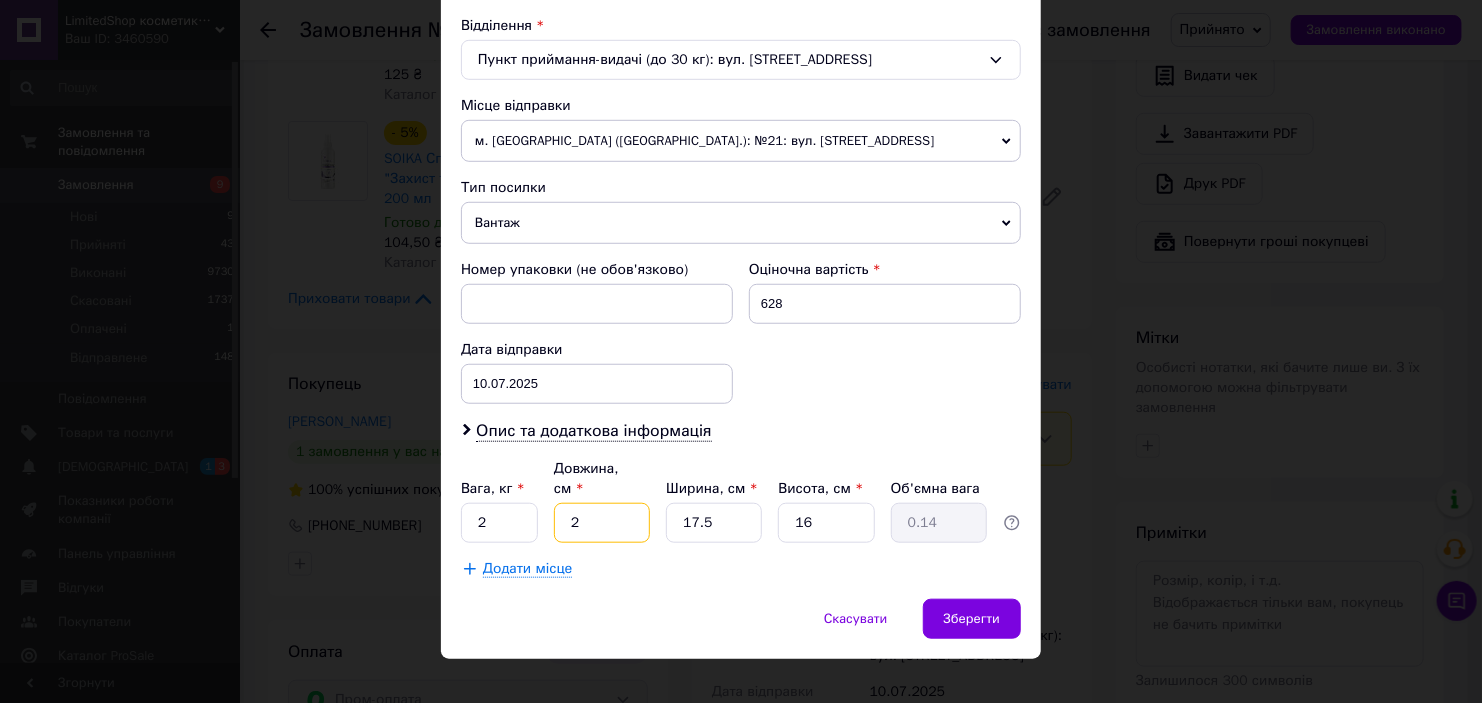 type on "20" 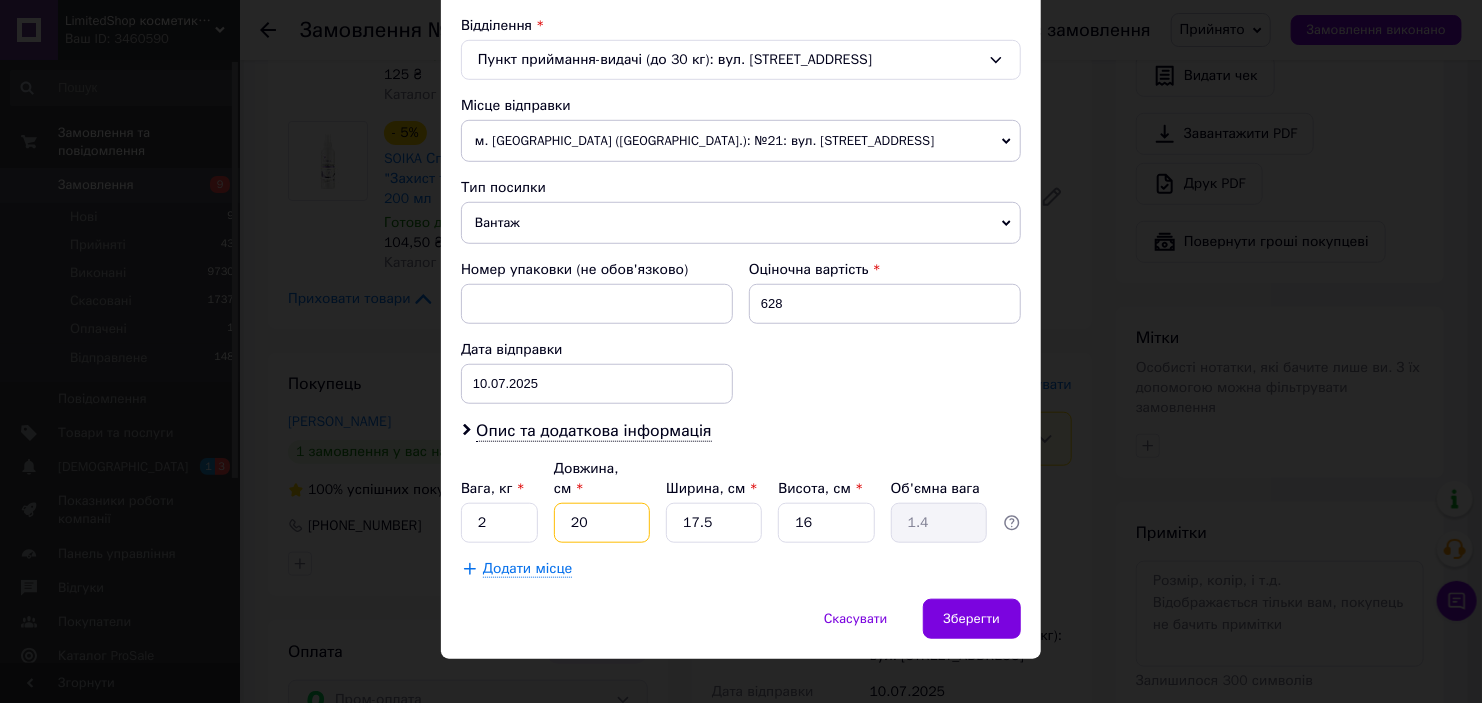 type on "20" 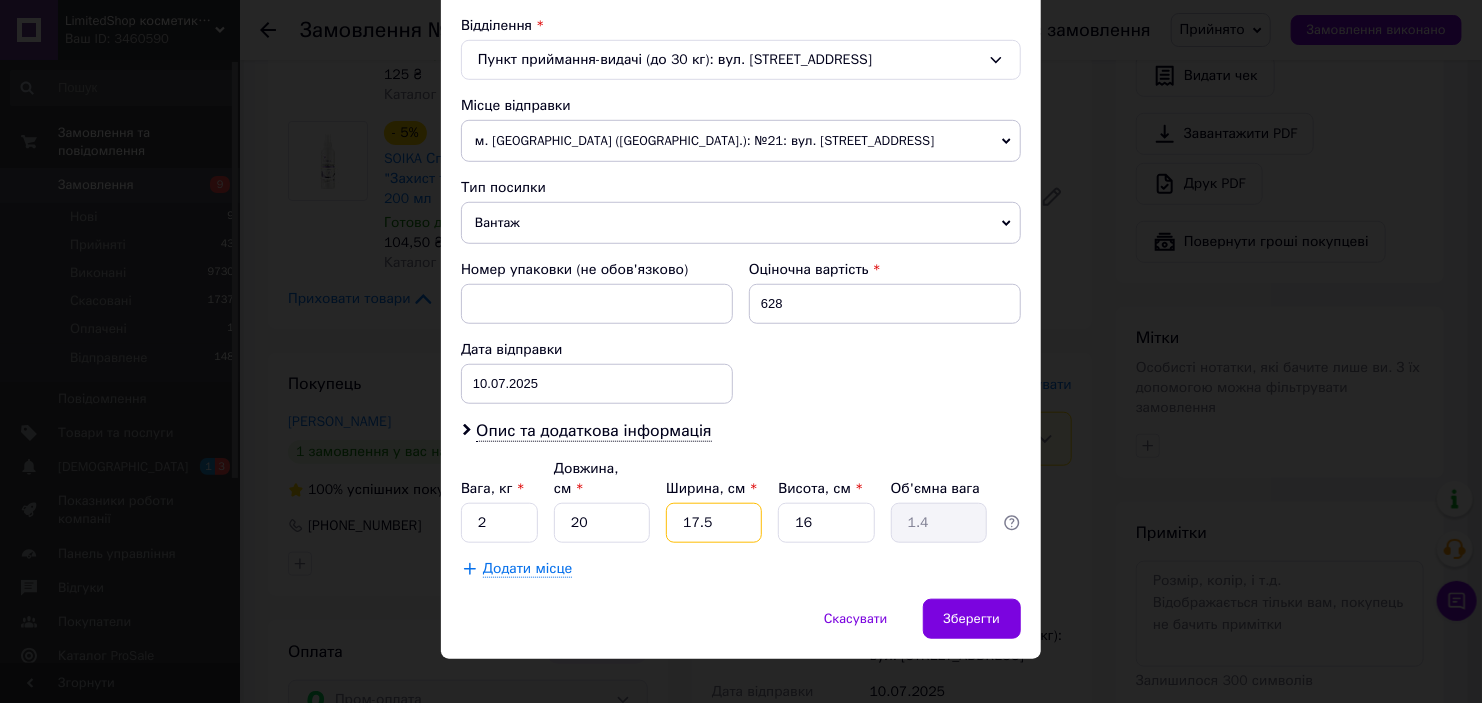 click on "17.5" at bounding box center (714, 523) 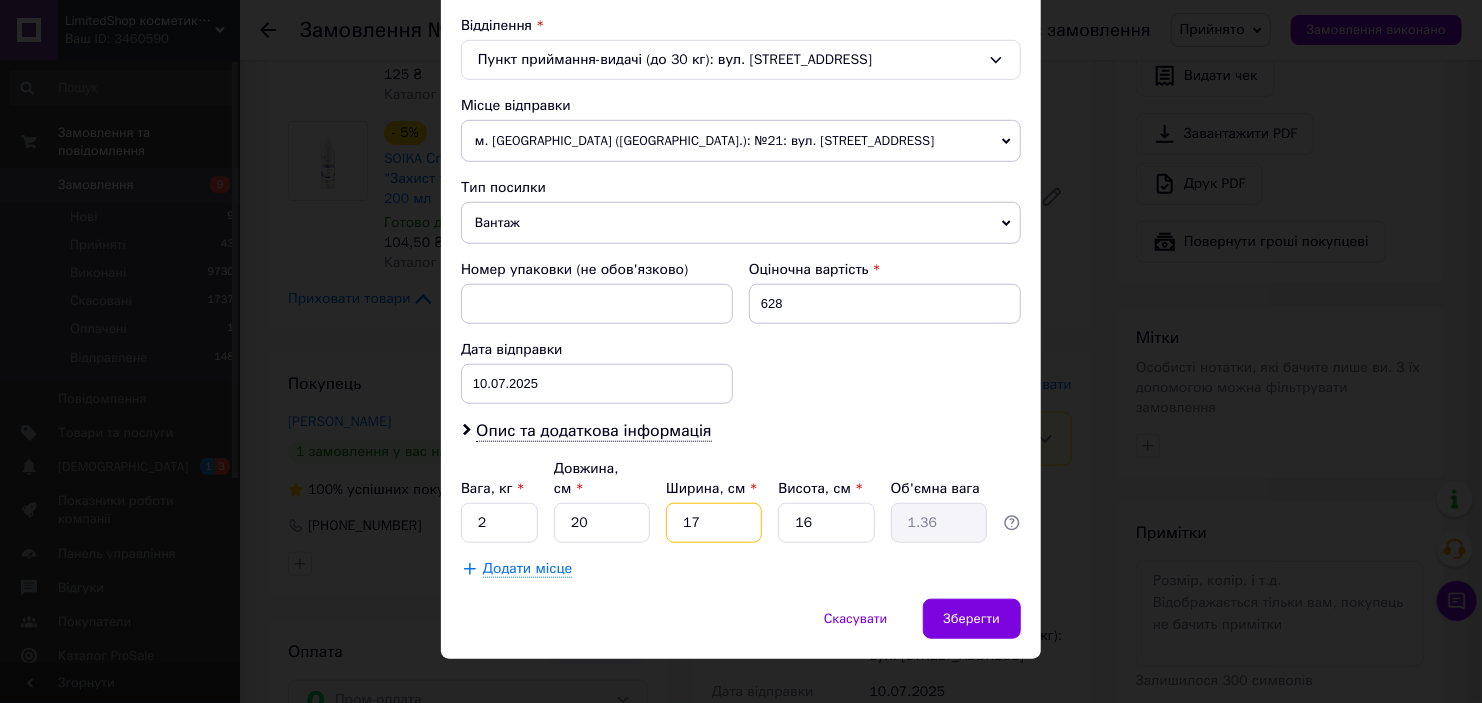type on "1" 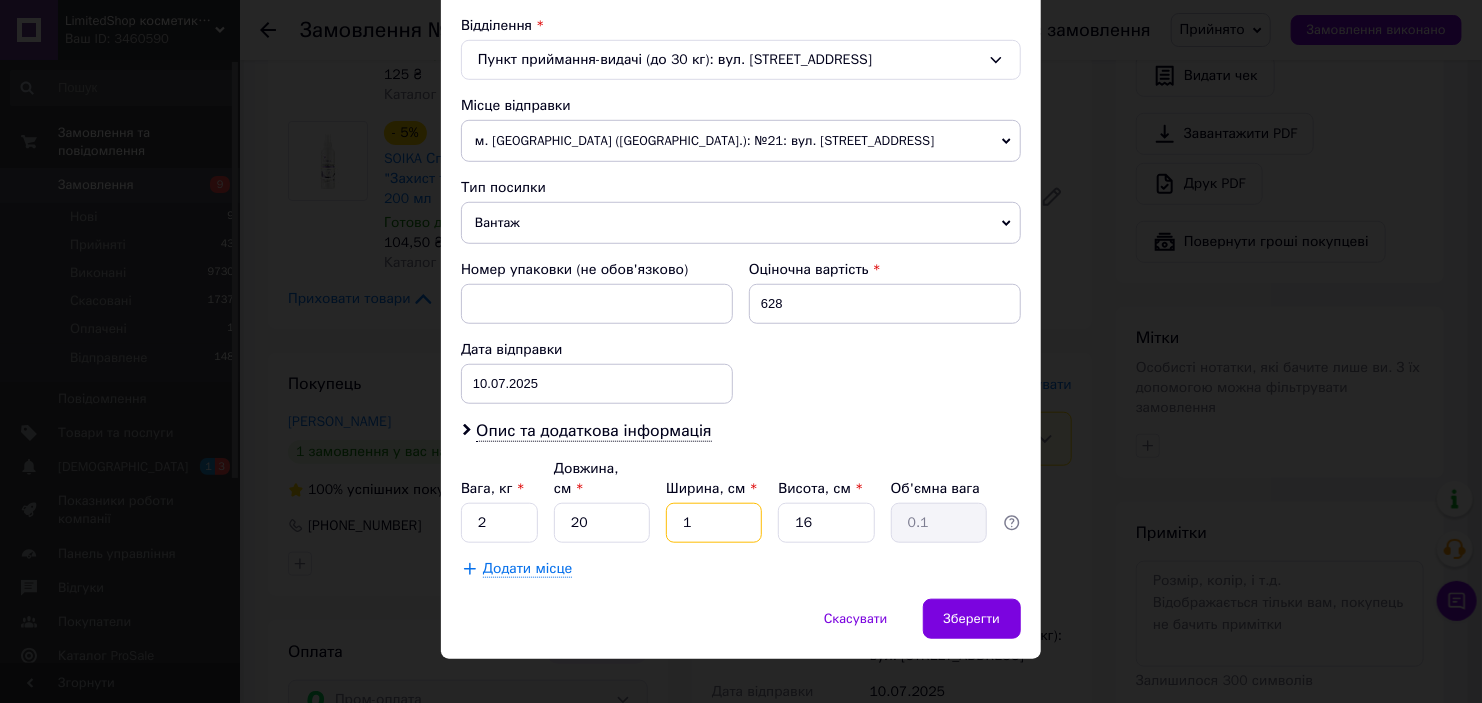 type 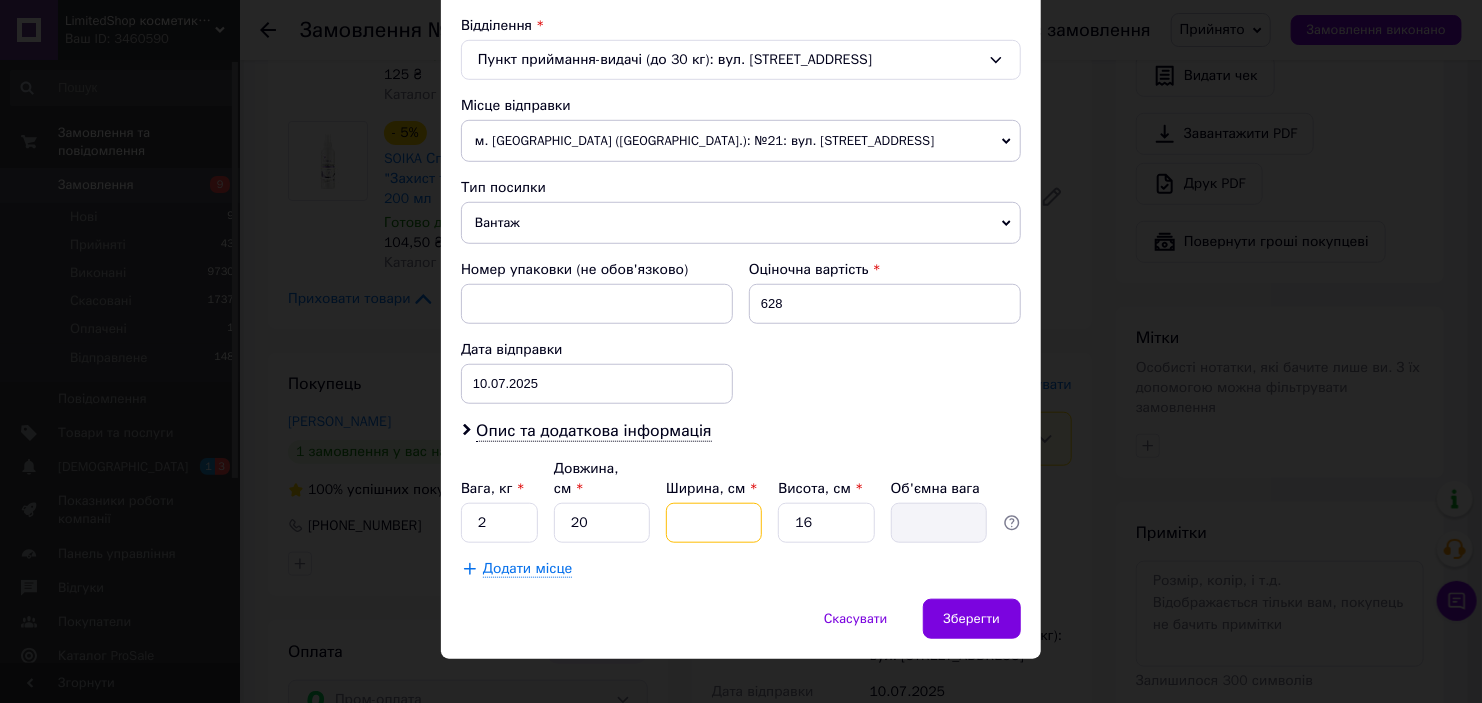 type on "2" 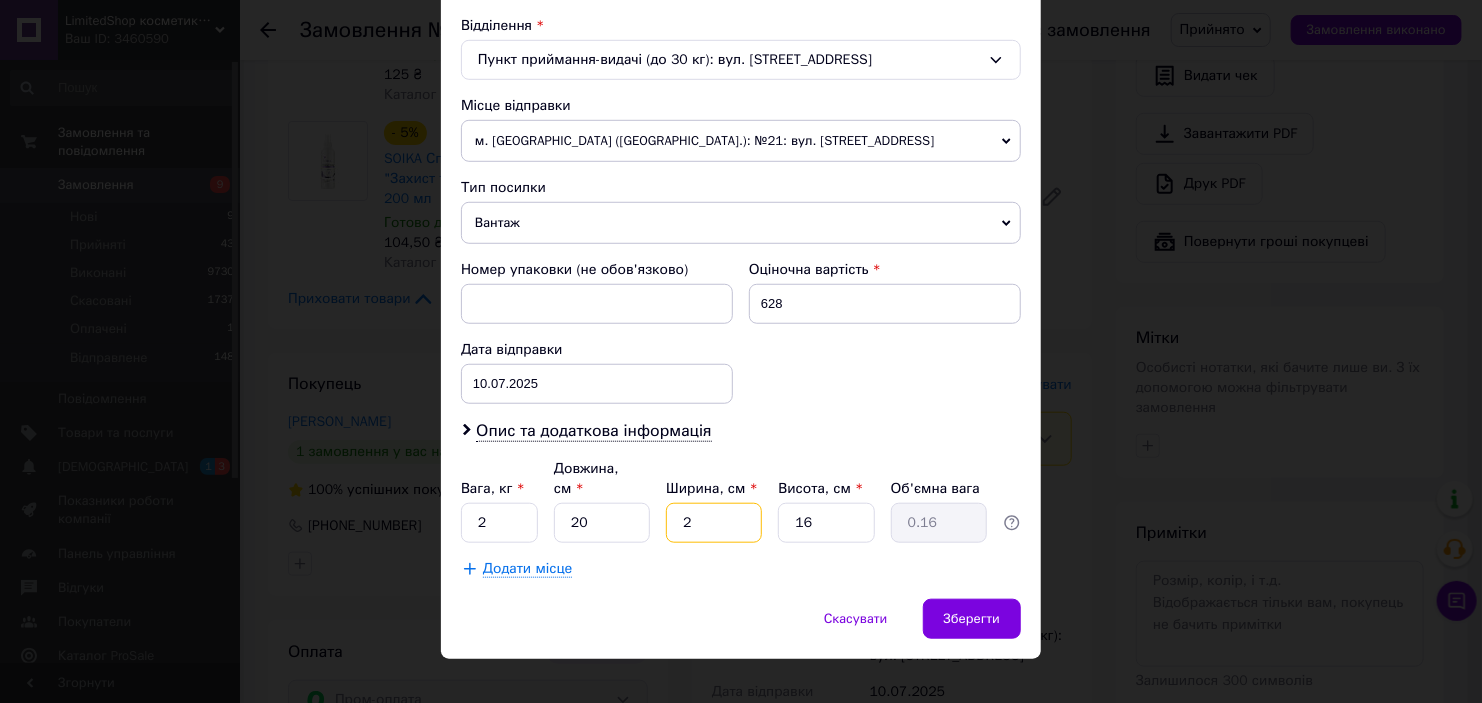 type on "20" 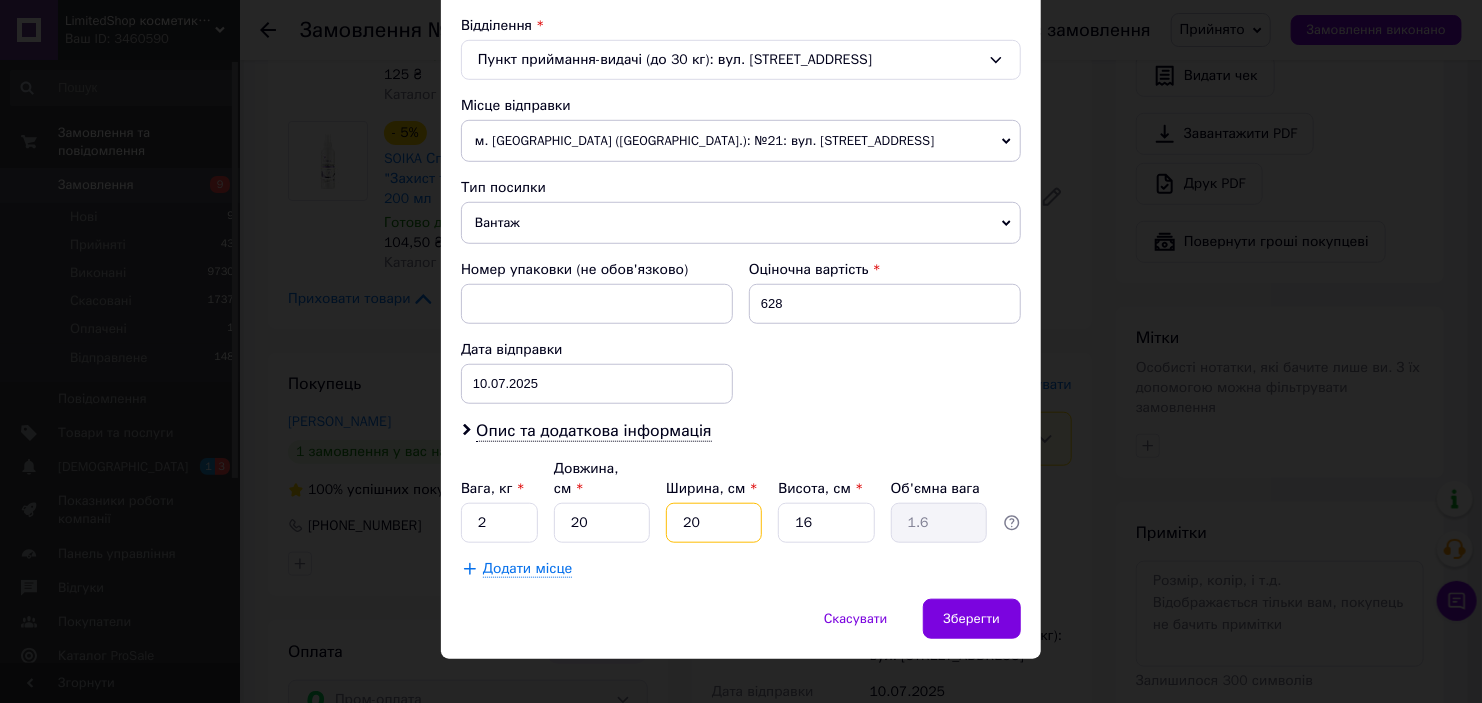 type on "20" 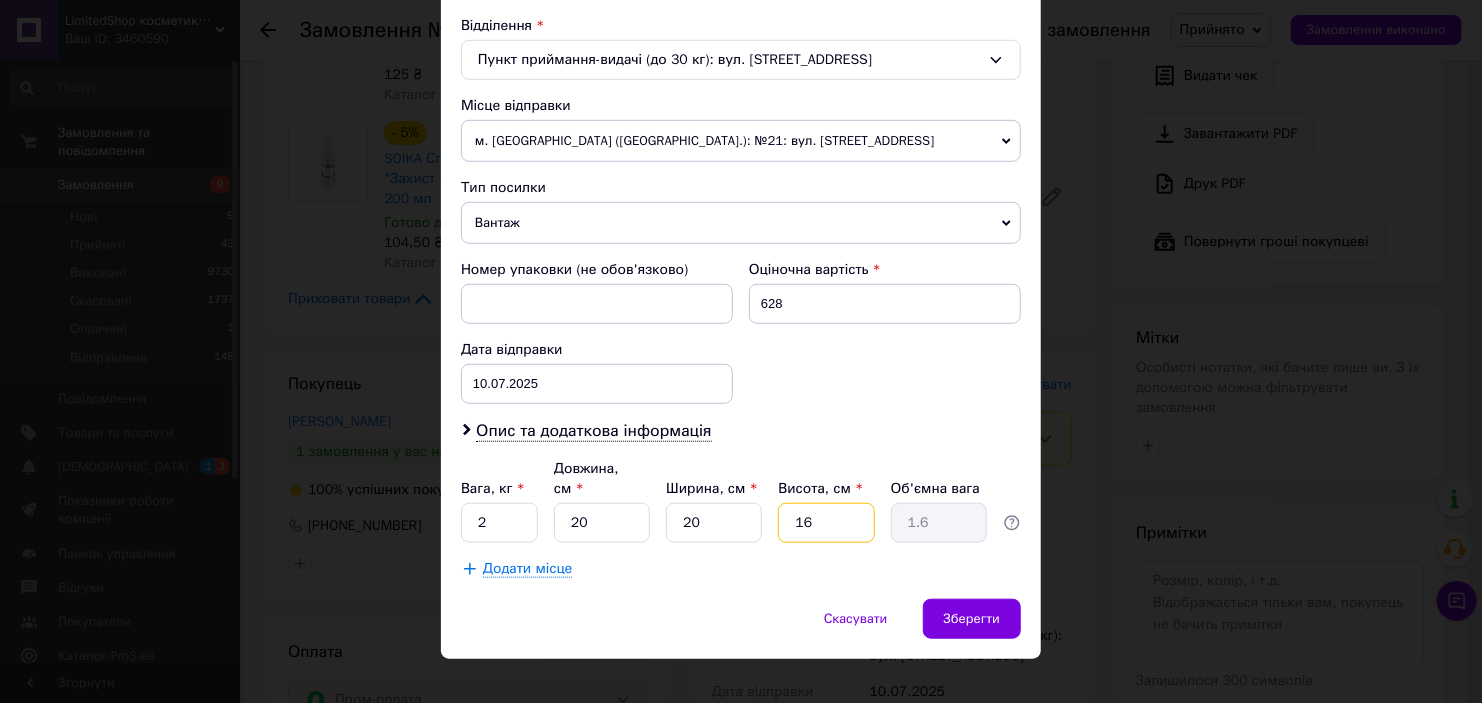 click on "16" at bounding box center (826, 523) 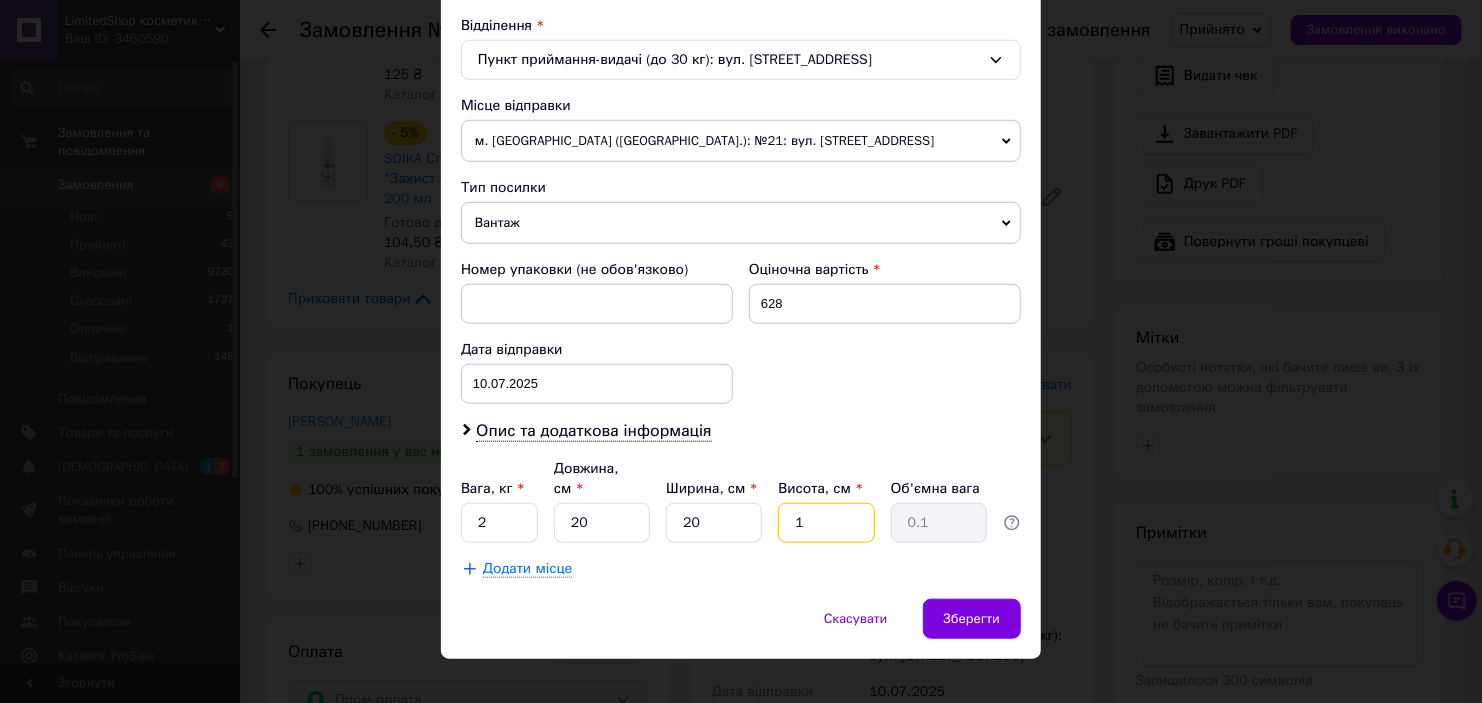 type 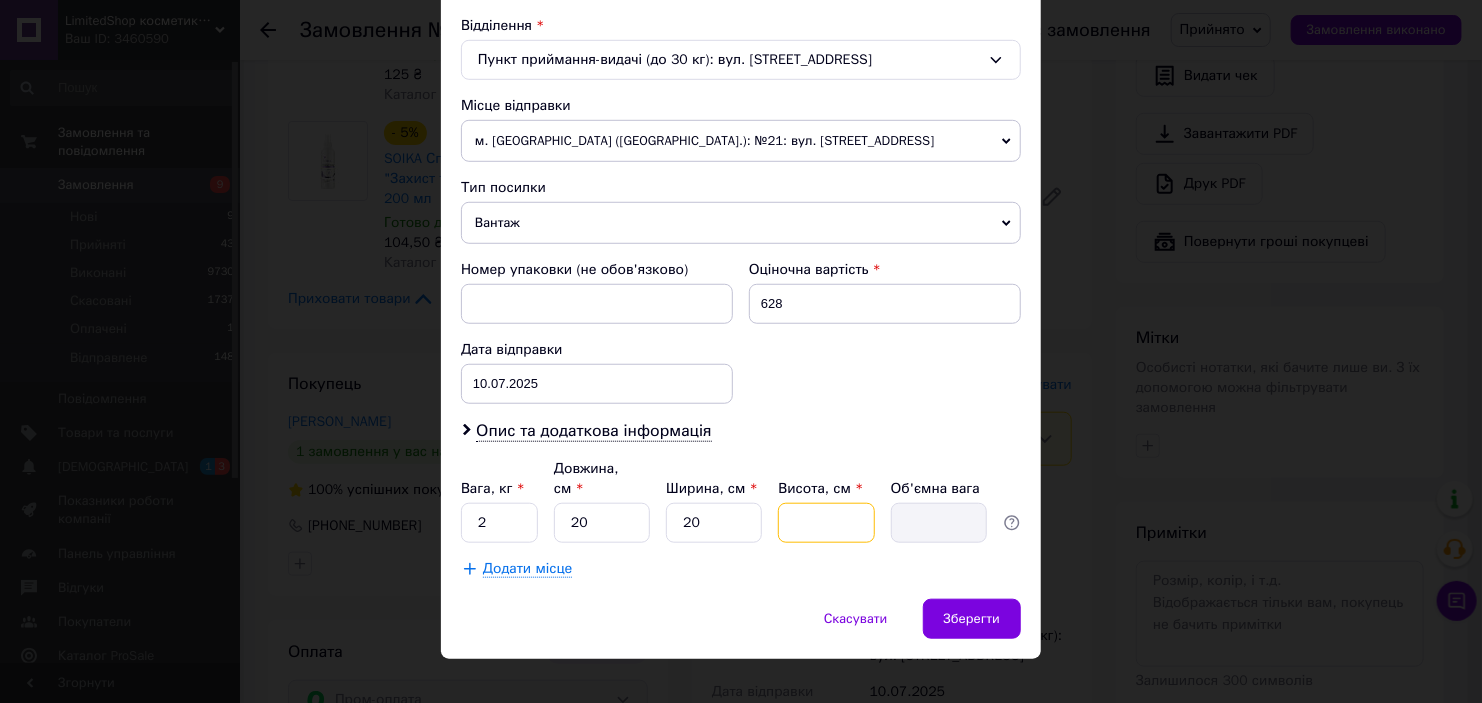 type on "2" 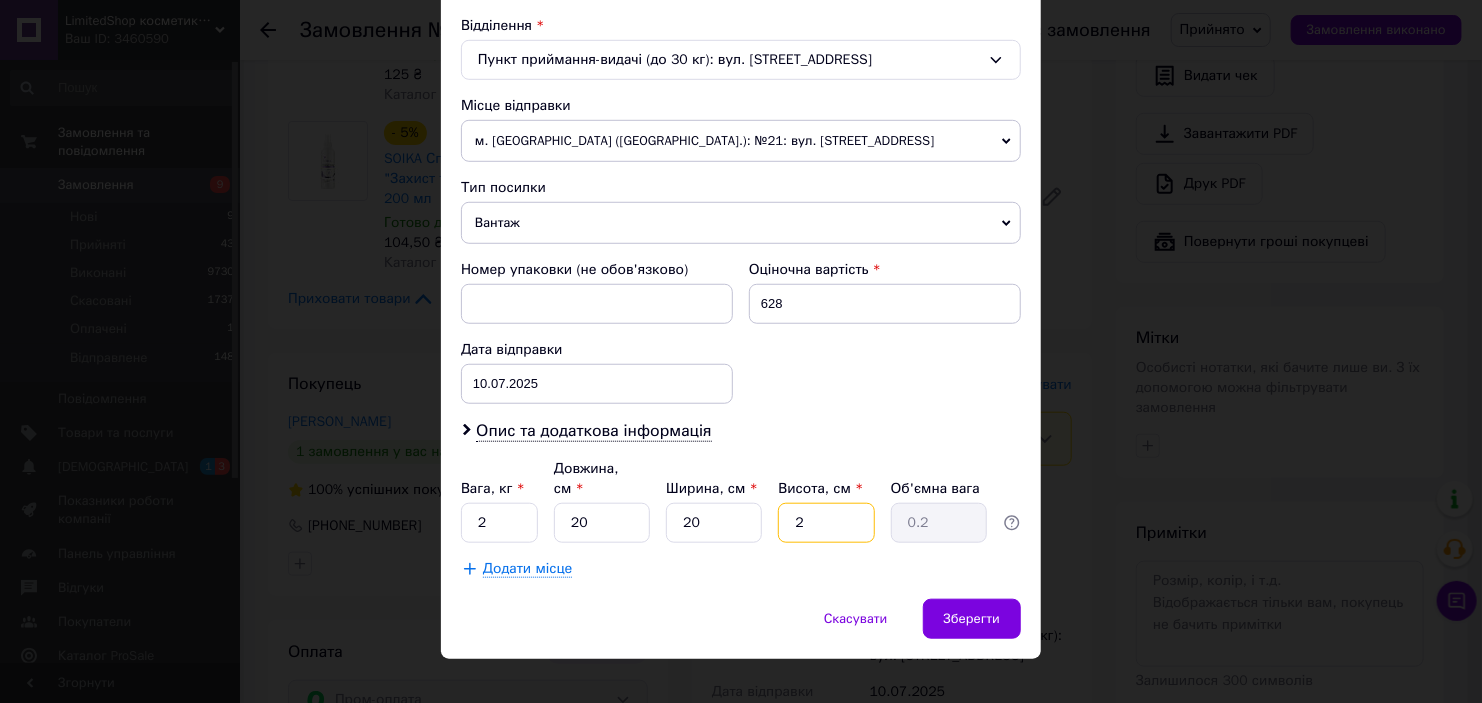 type on "20" 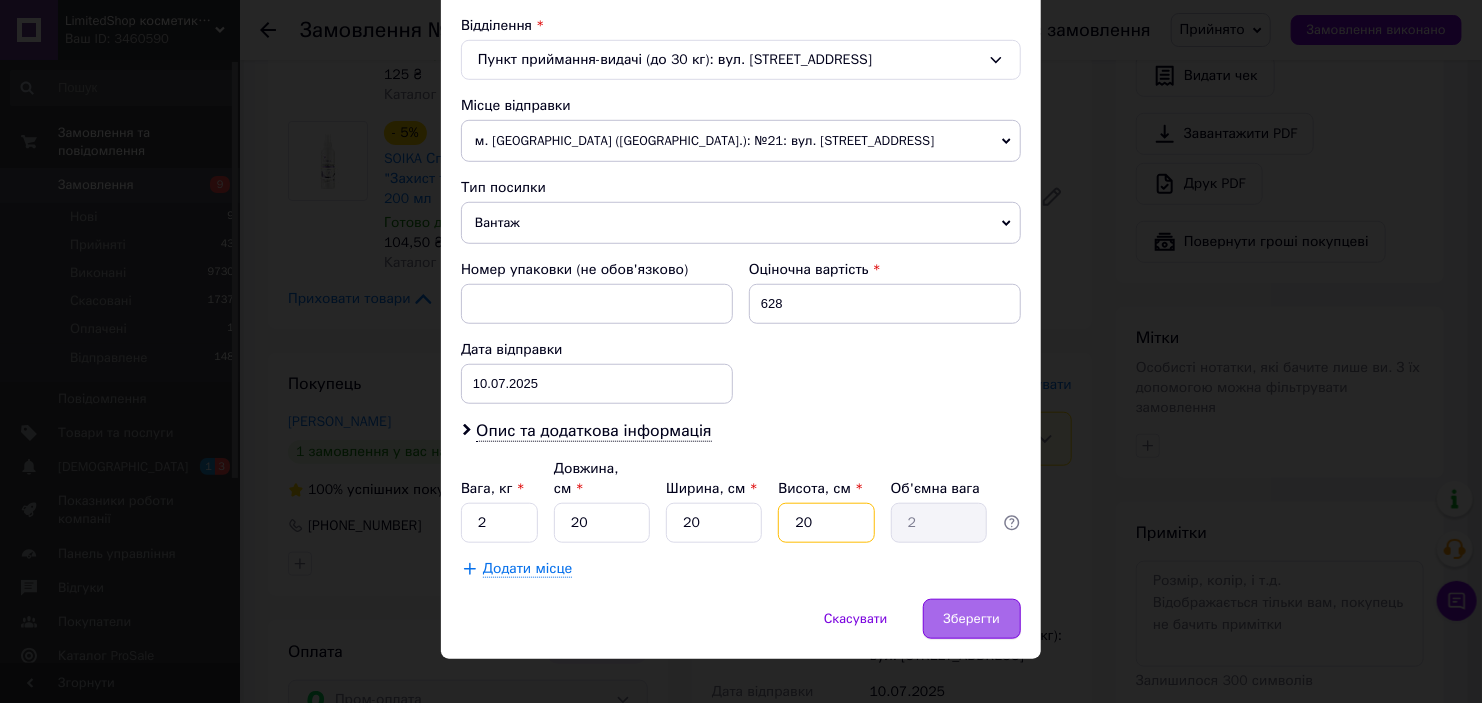 type on "20" 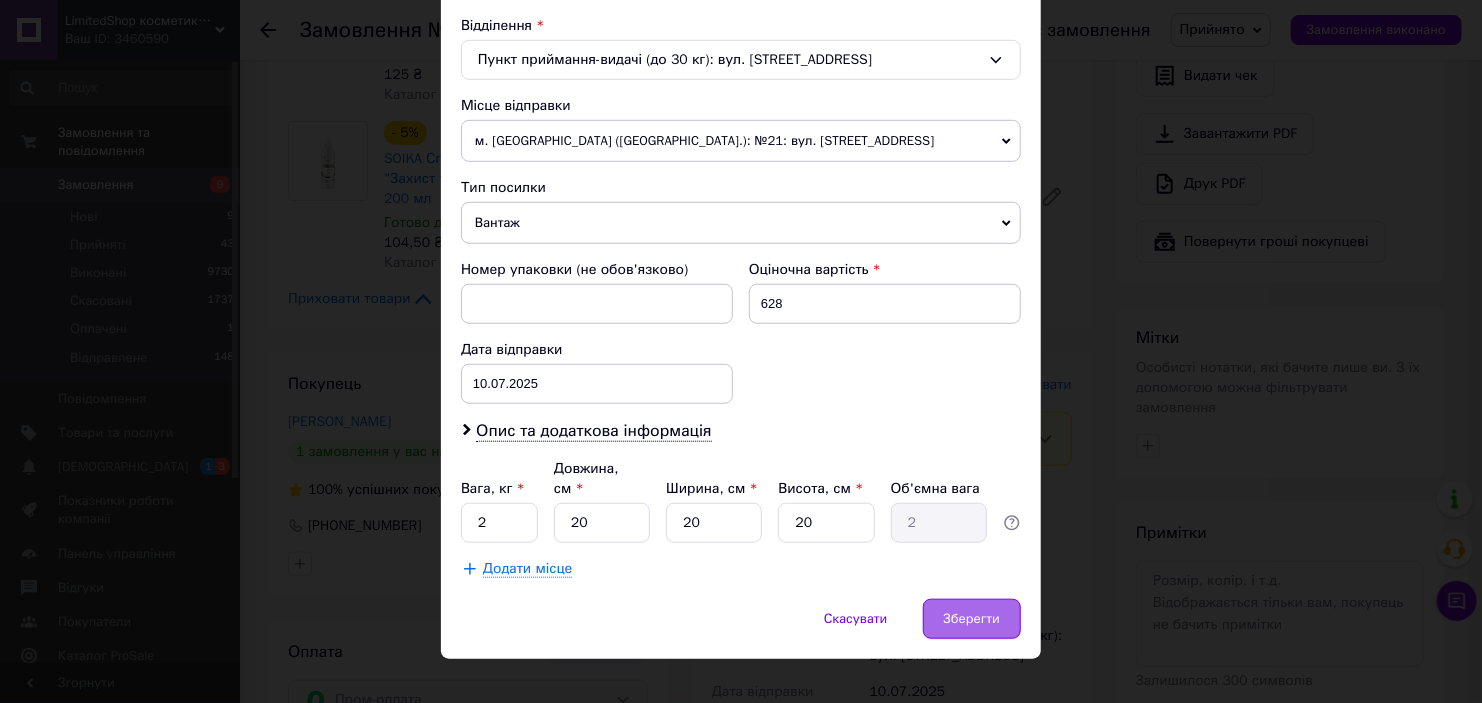 click on "Зберегти" at bounding box center [972, 619] 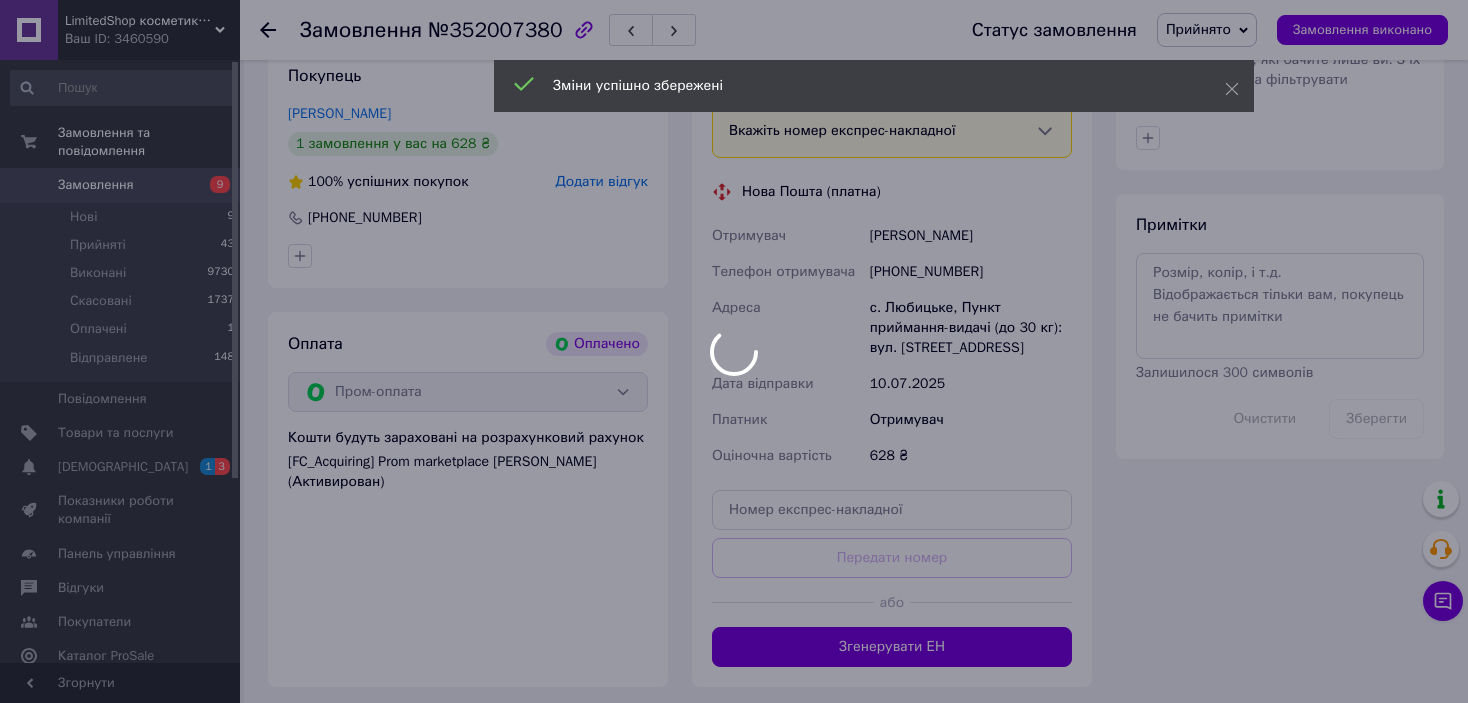 scroll, scrollTop: 1200, scrollLeft: 0, axis: vertical 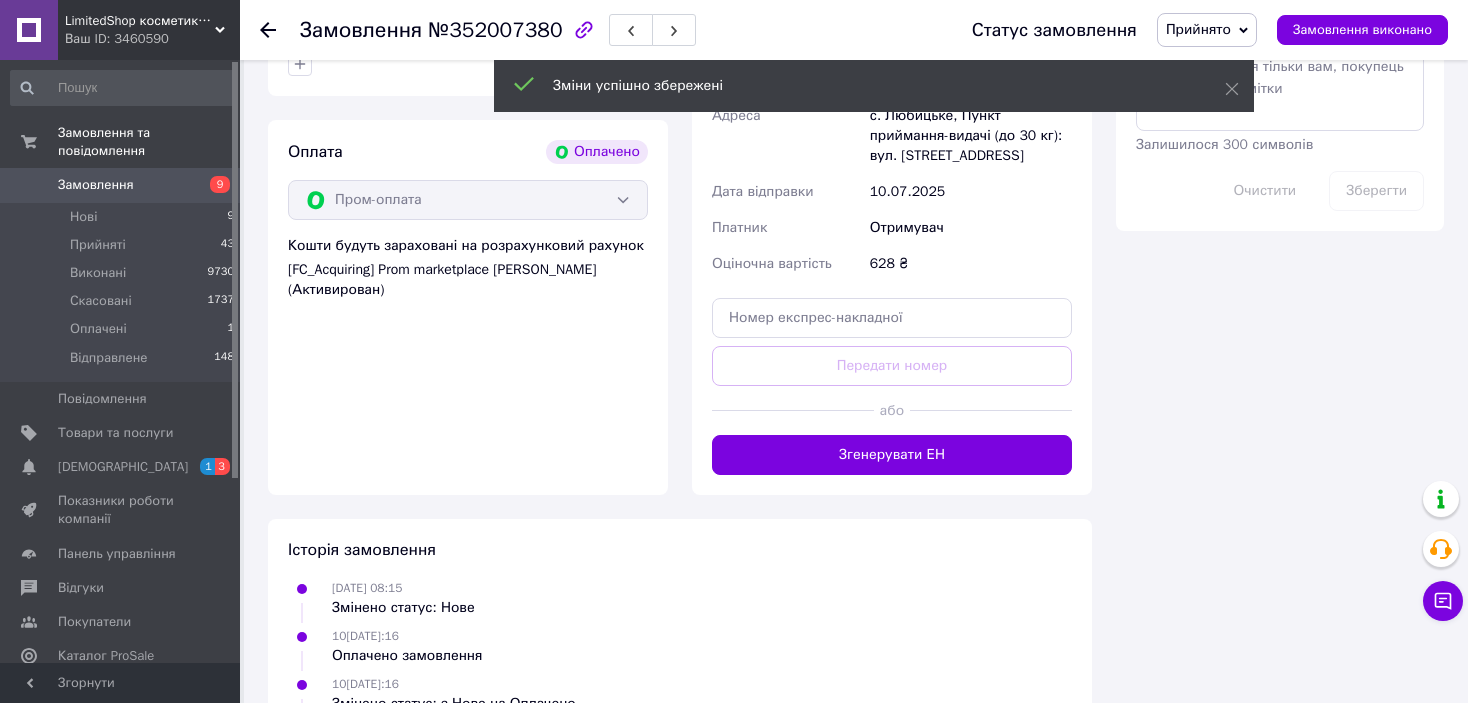click on "Згенерувати ЕН" at bounding box center (892, 455) 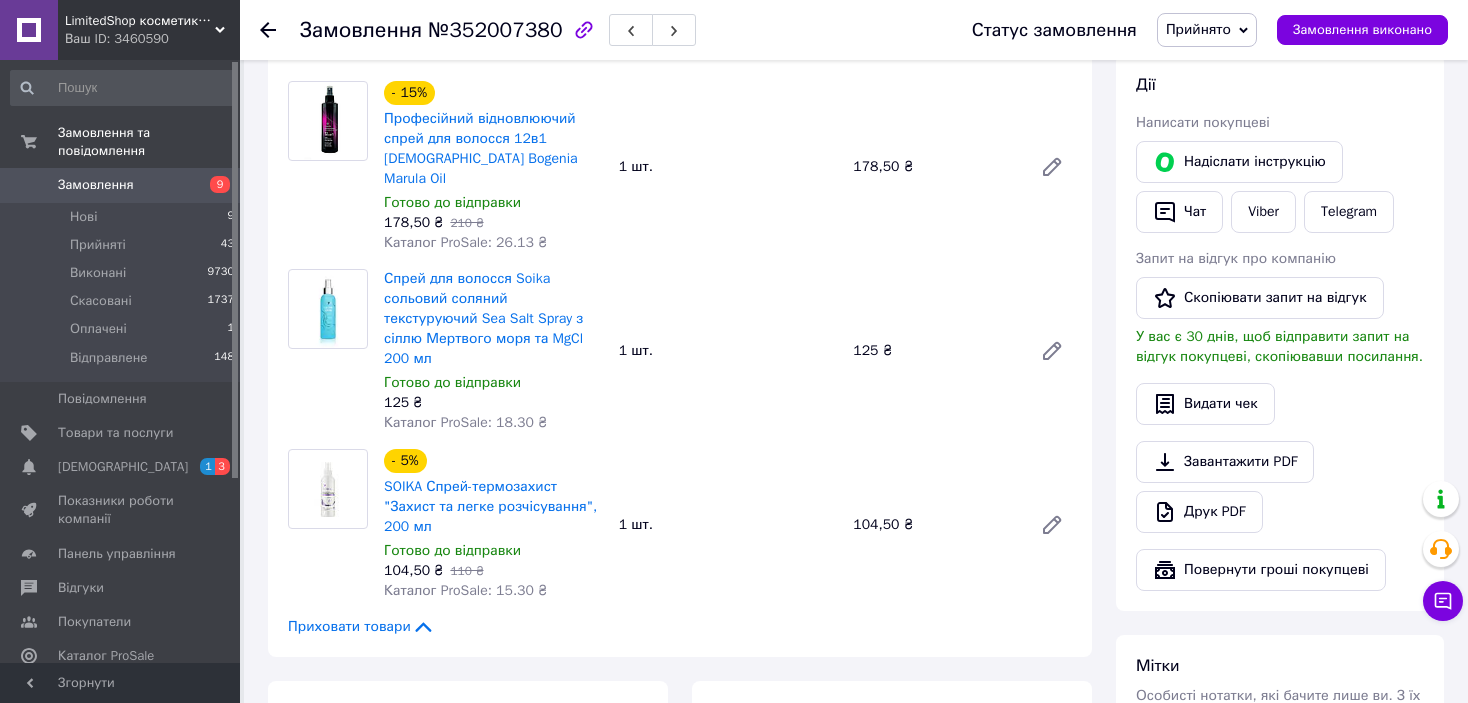scroll, scrollTop: 300, scrollLeft: 0, axis: vertical 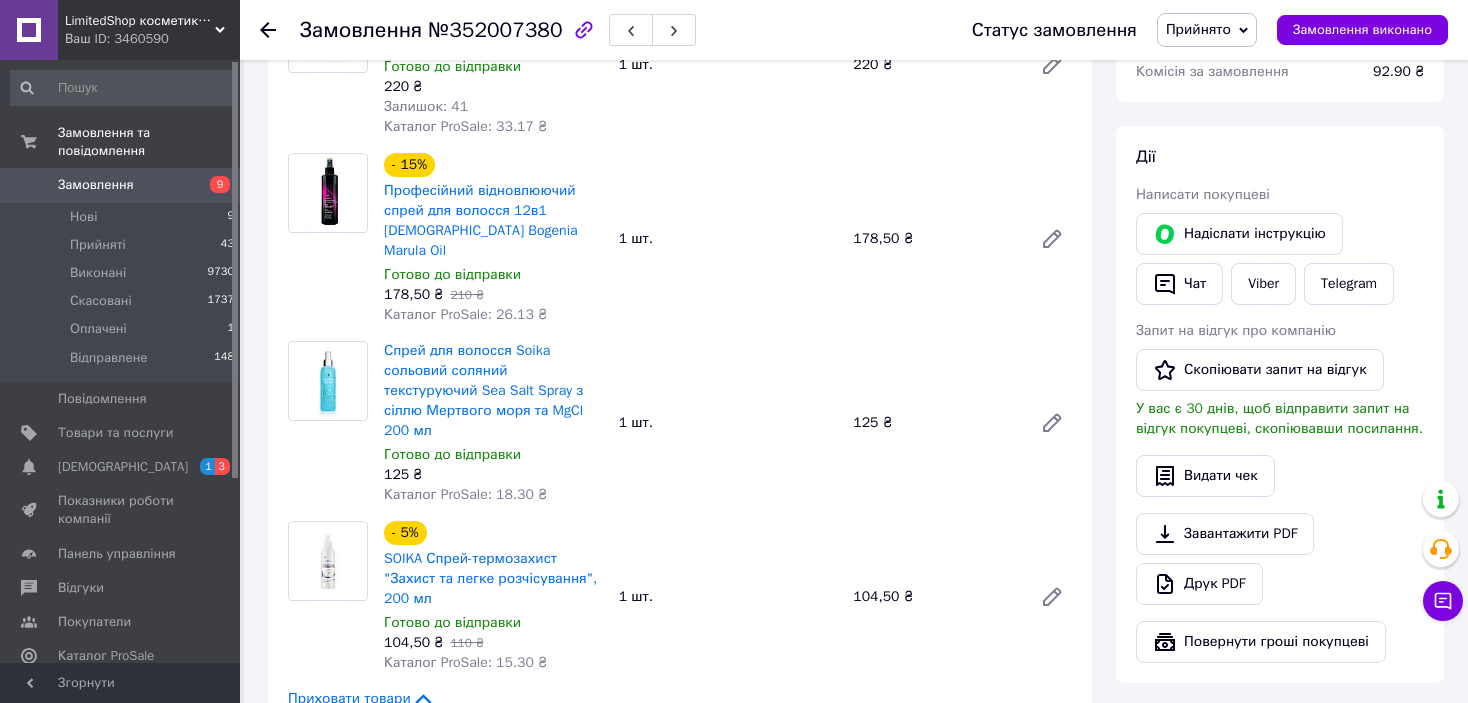 click on "Прийнято" at bounding box center (1198, 29) 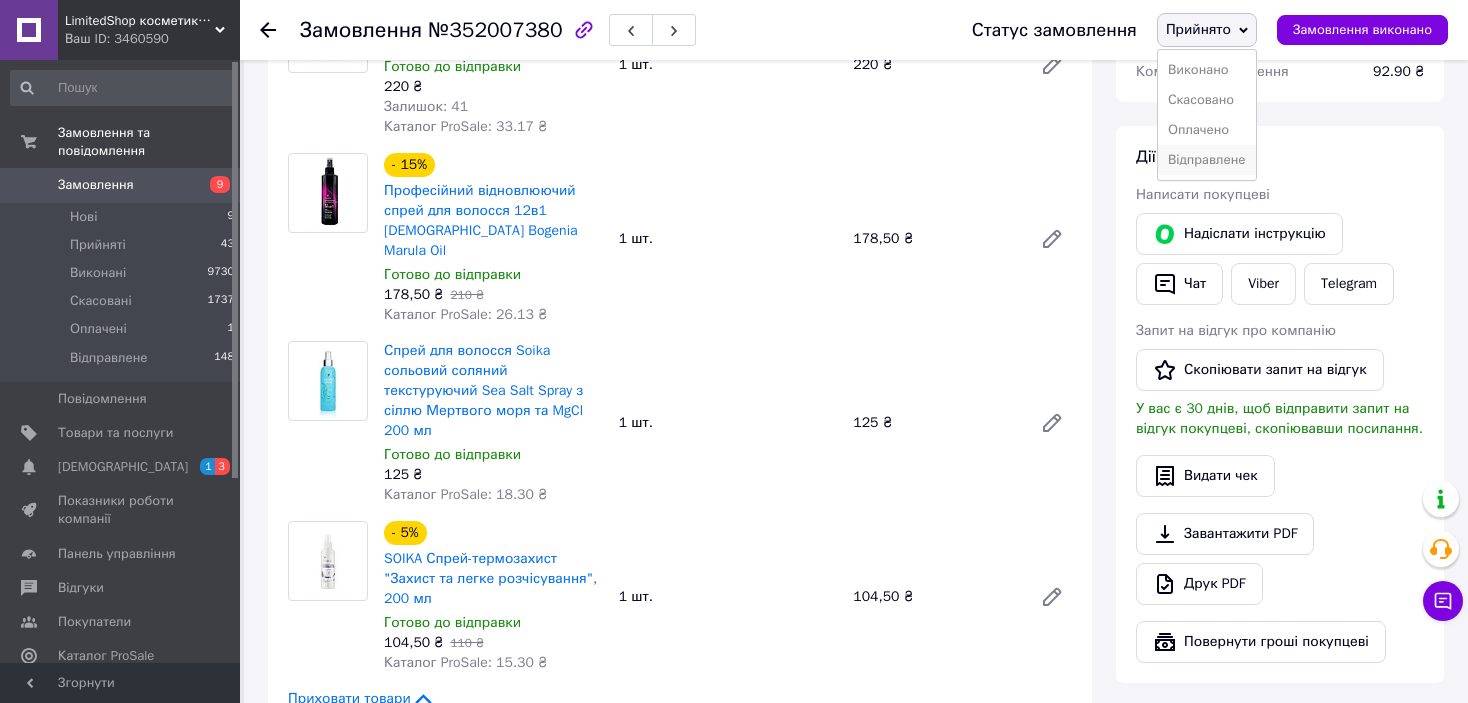 click on "Відправлене" at bounding box center (1207, 160) 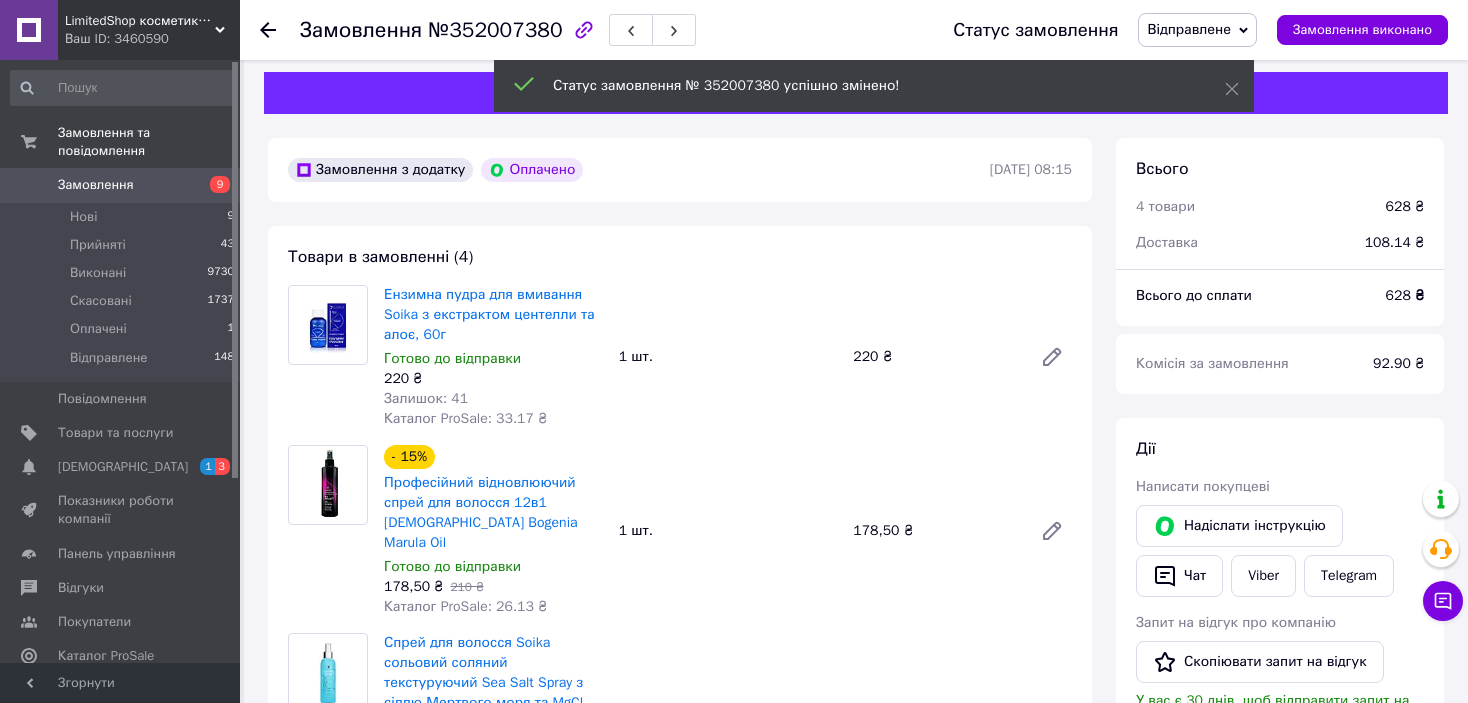 scroll, scrollTop: 0, scrollLeft: 0, axis: both 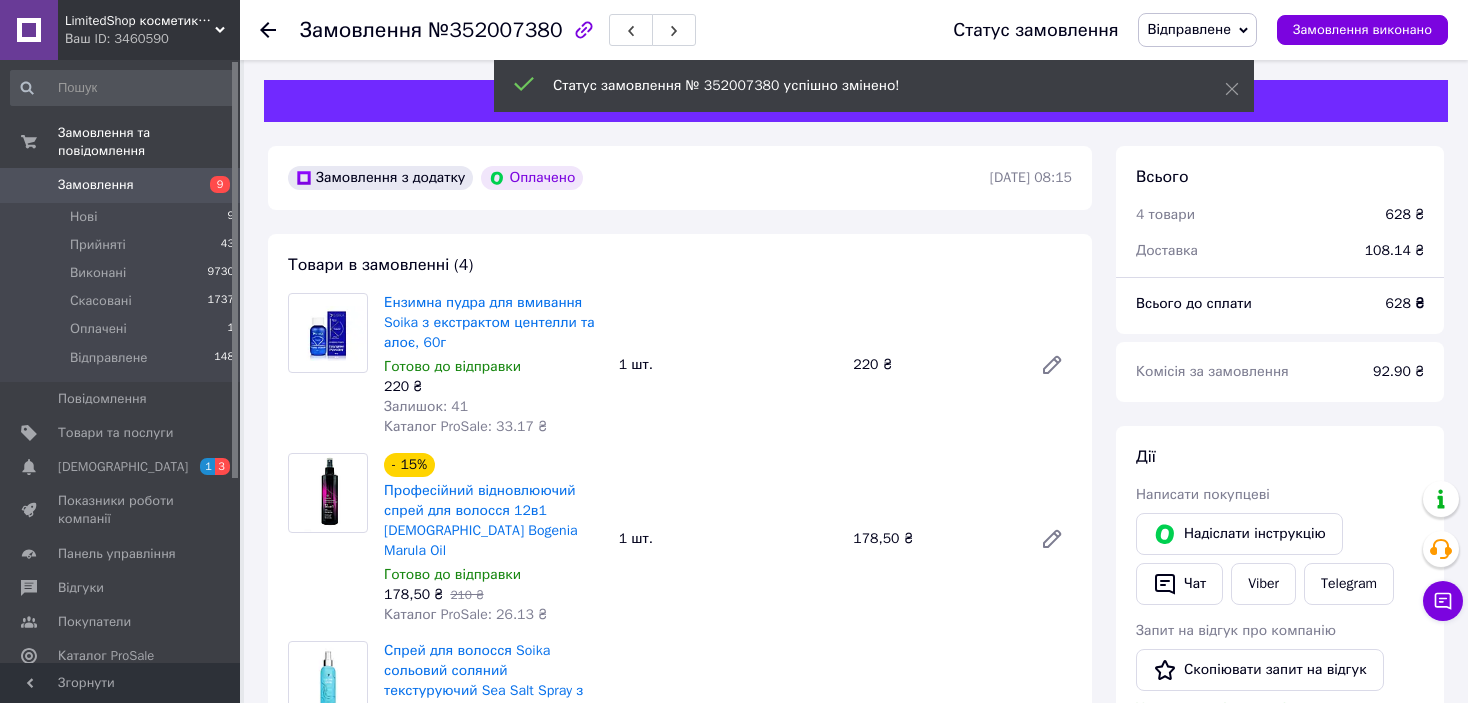 click 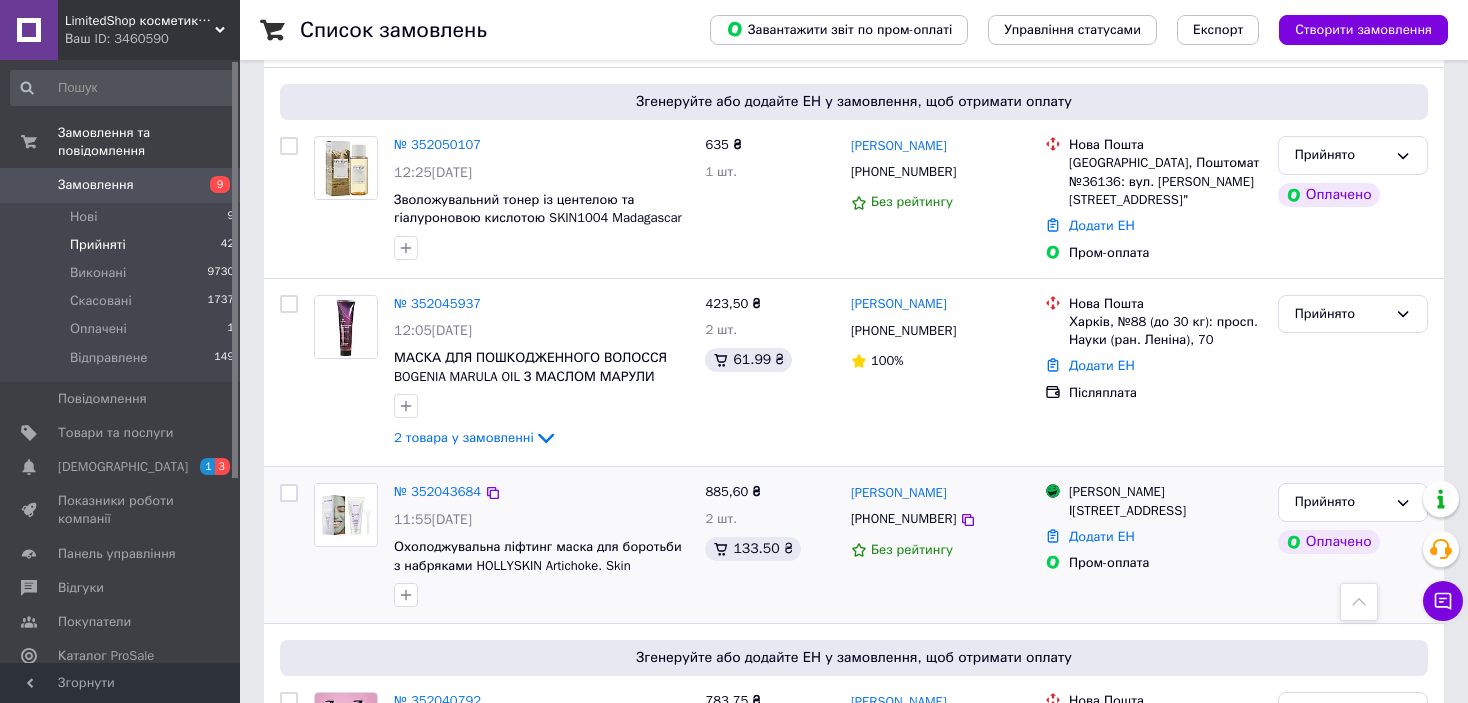 scroll, scrollTop: 3300, scrollLeft: 0, axis: vertical 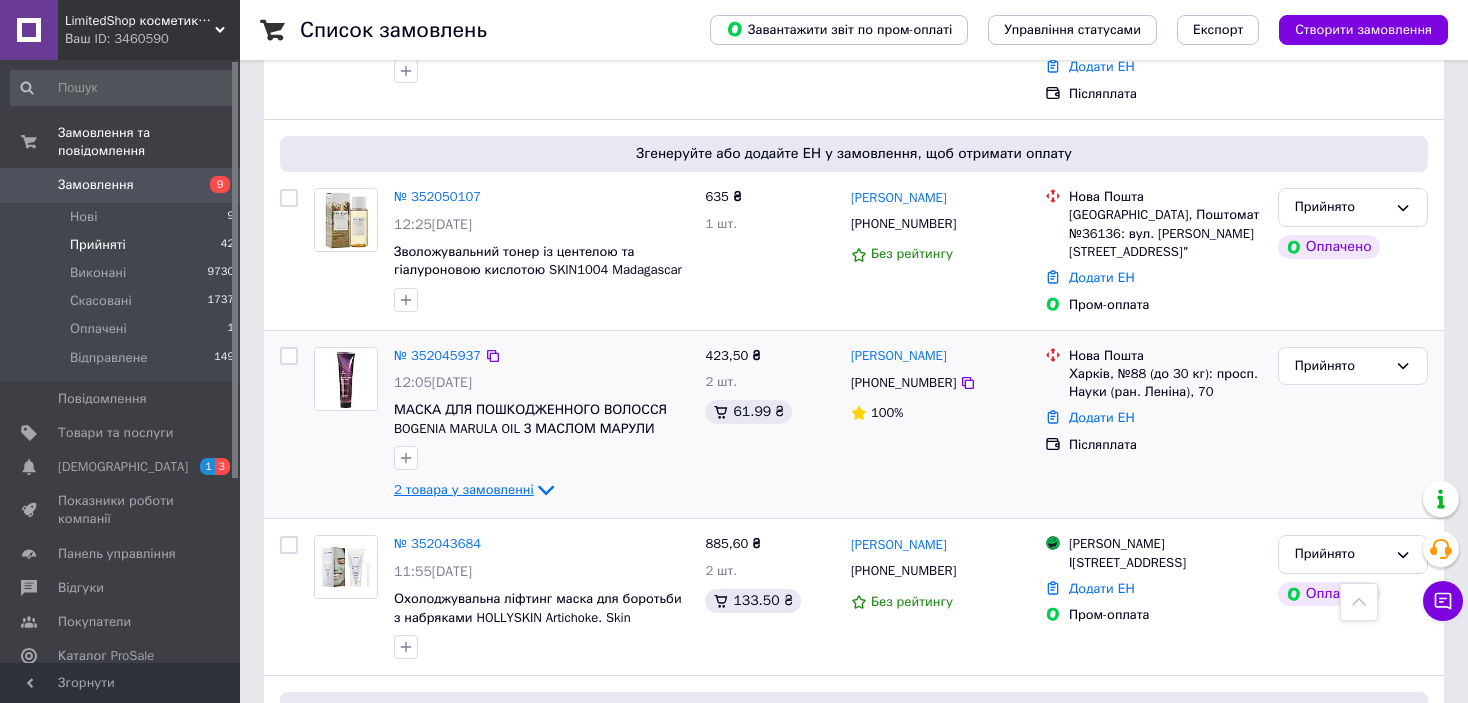 click 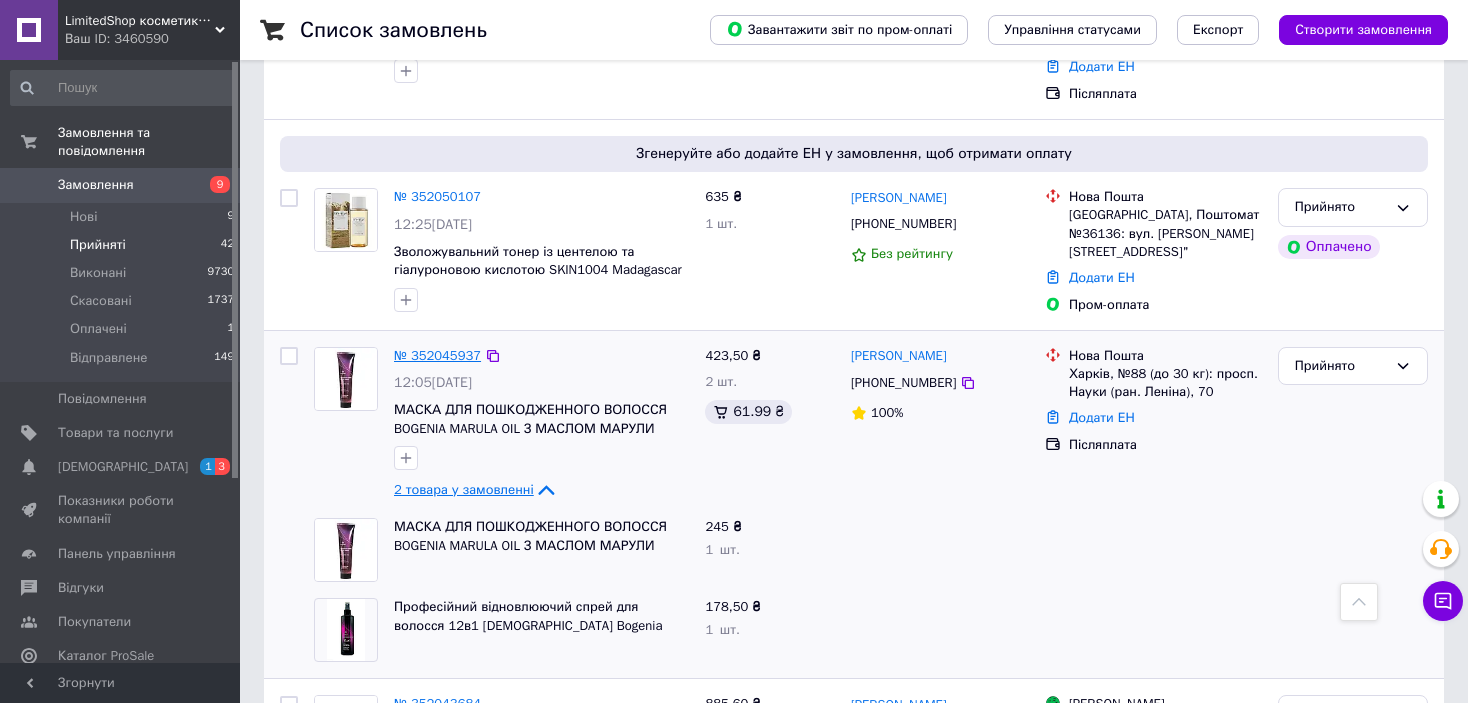 click on "№ 352045937" at bounding box center [437, 355] 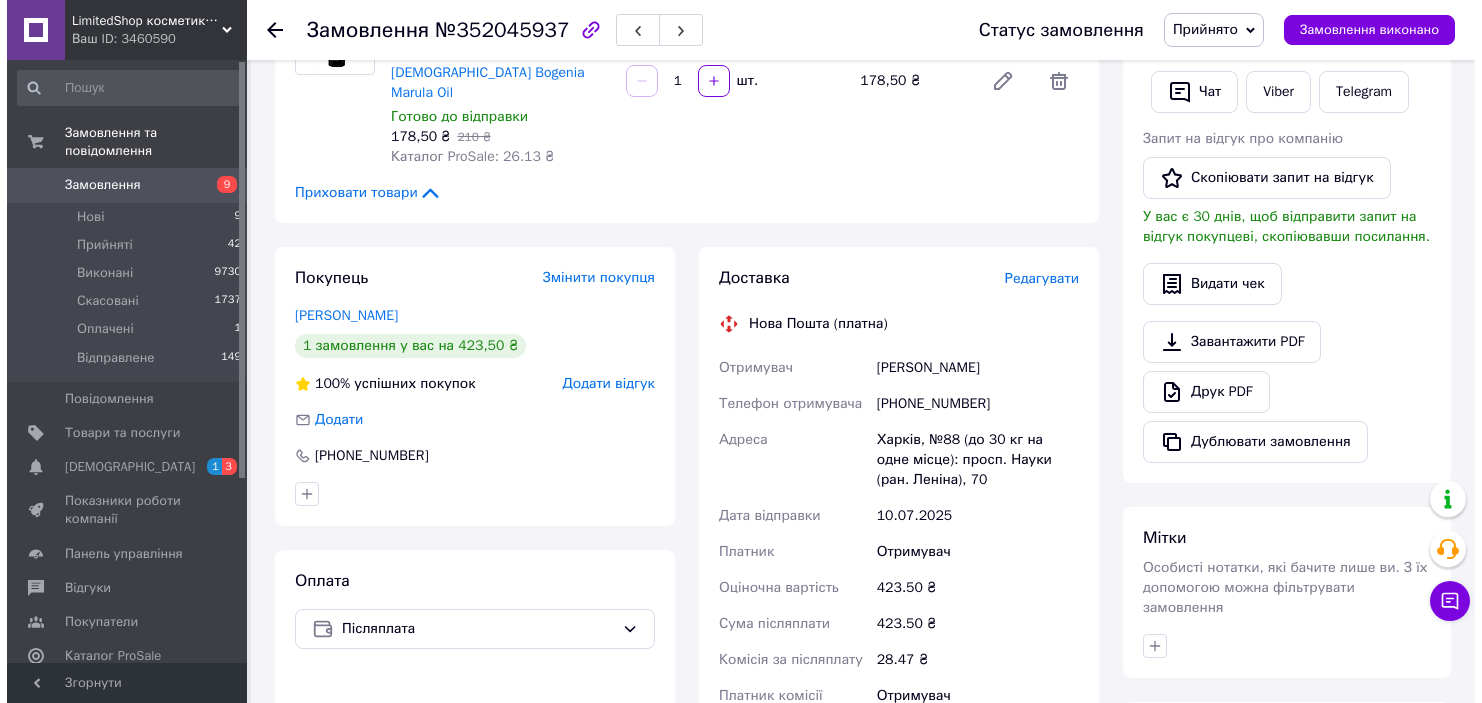 scroll, scrollTop: 500, scrollLeft: 0, axis: vertical 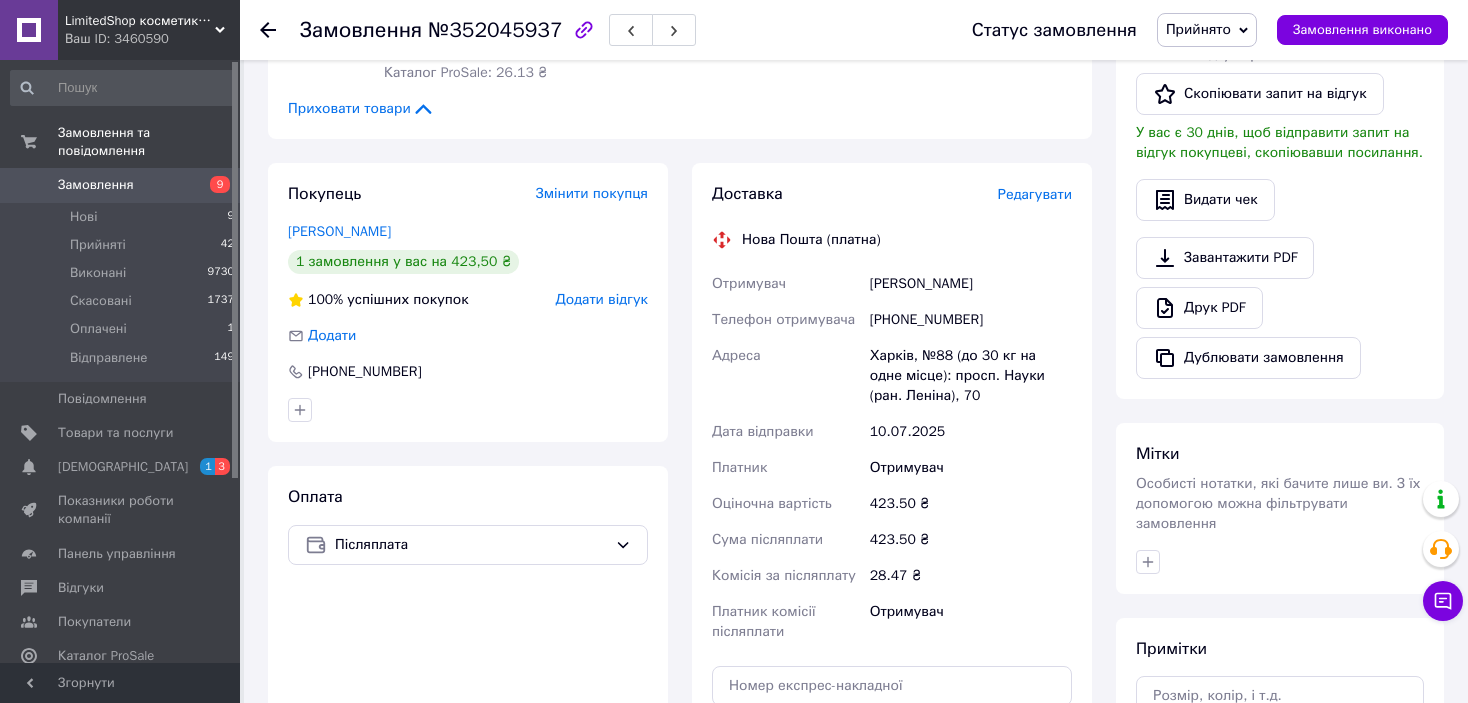 click on "Редагувати" at bounding box center (1035, 194) 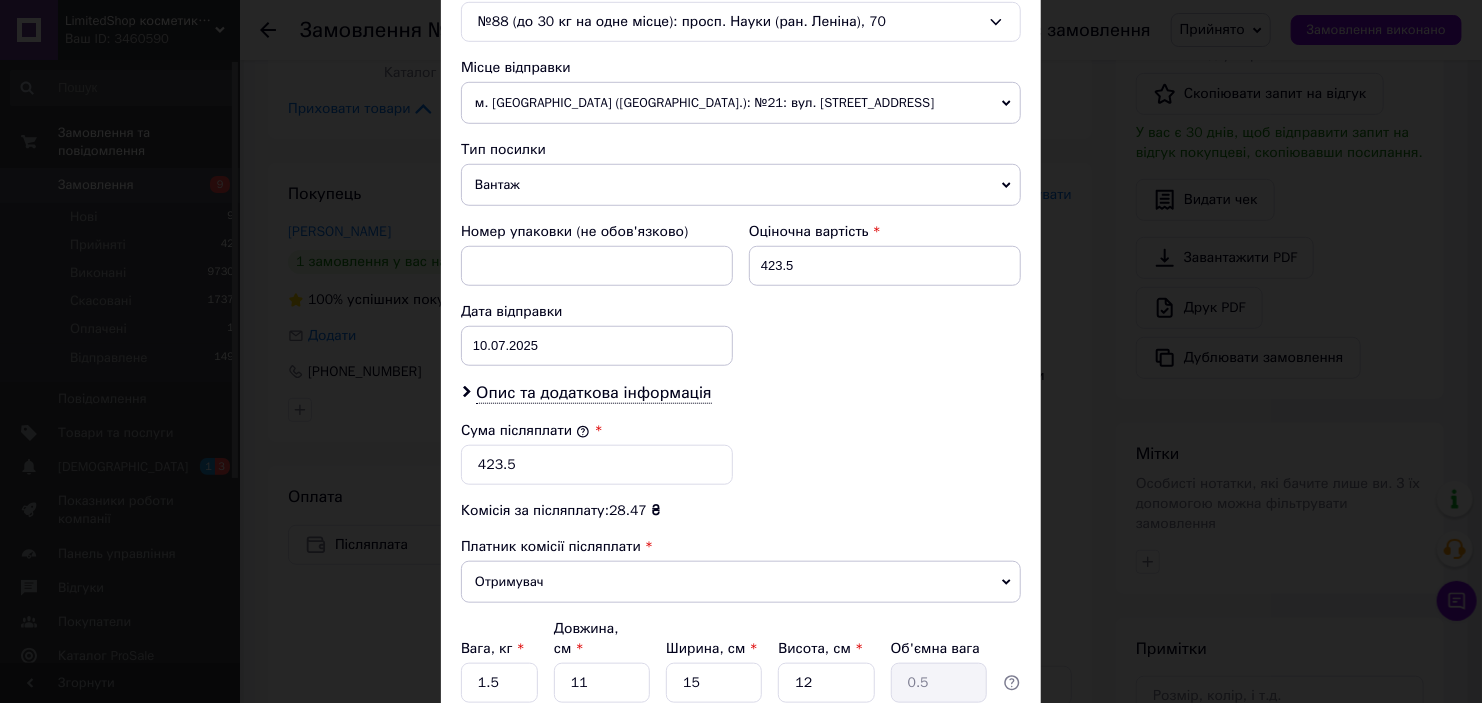 scroll, scrollTop: 816, scrollLeft: 0, axis: vertical 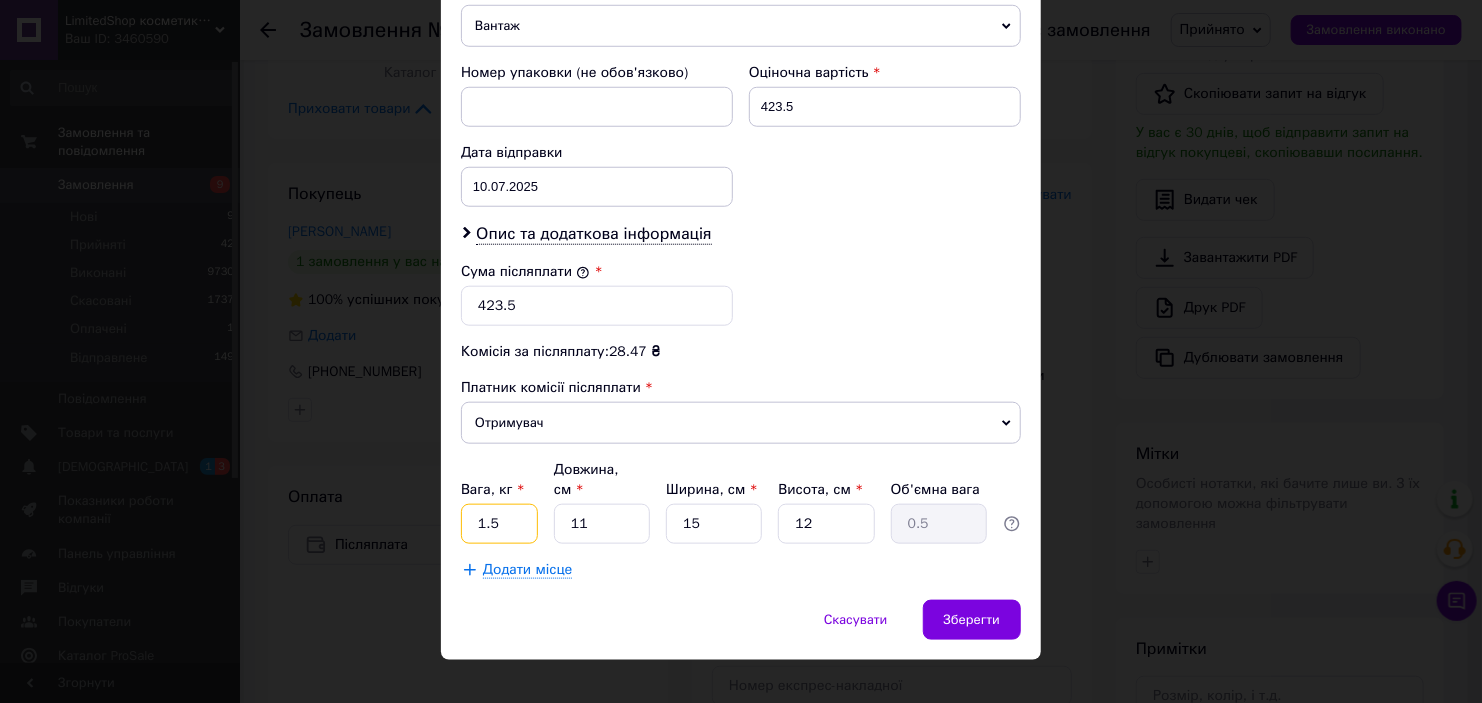 click on "1.5" at bounding box center (499, 524) 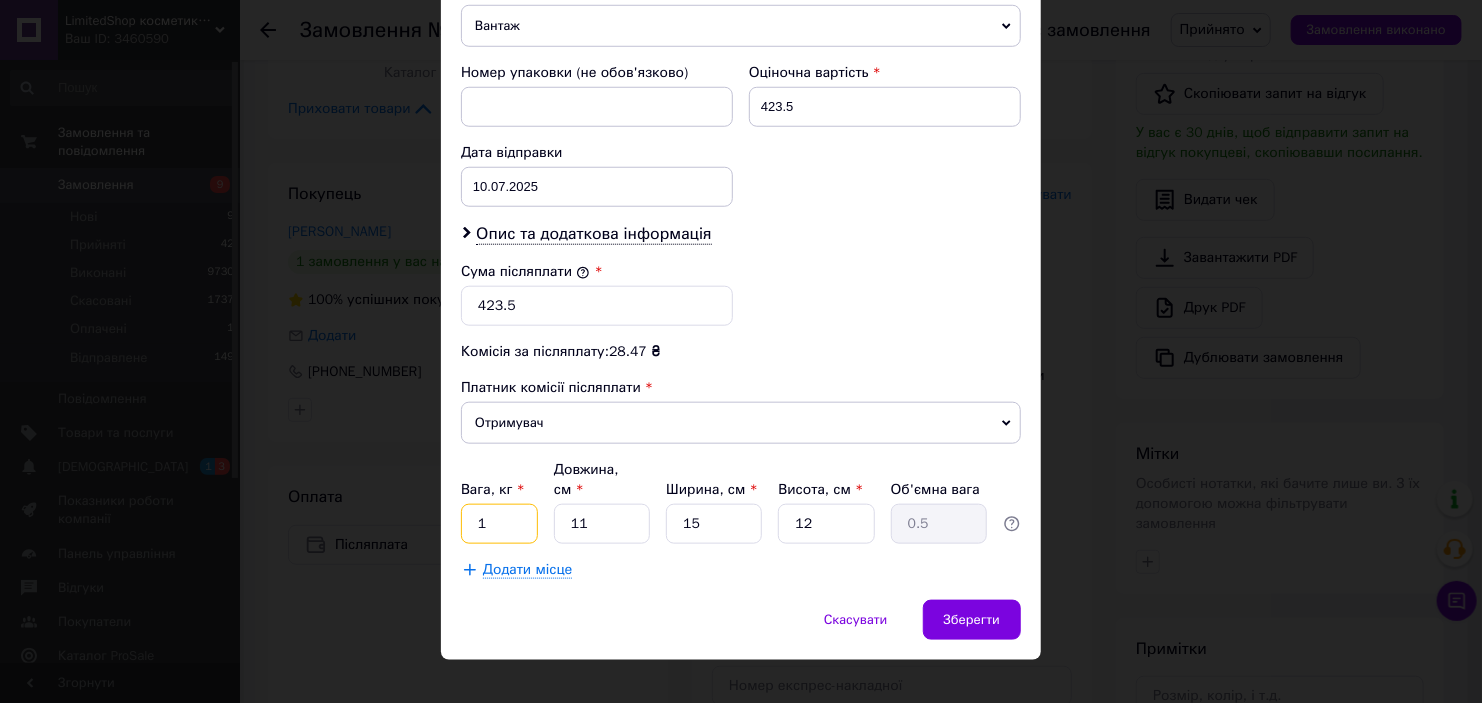 type on "1" 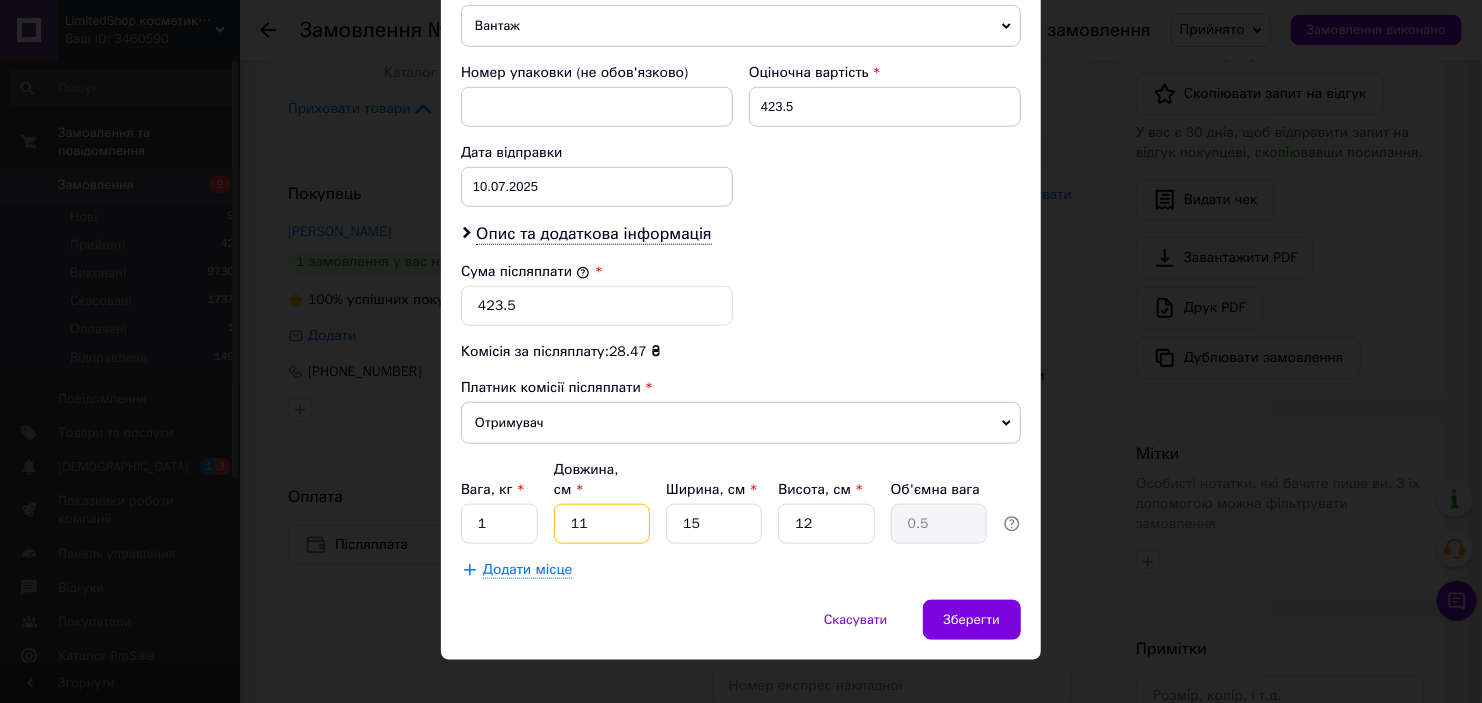 click on "11" at bounding box center [602, 524] 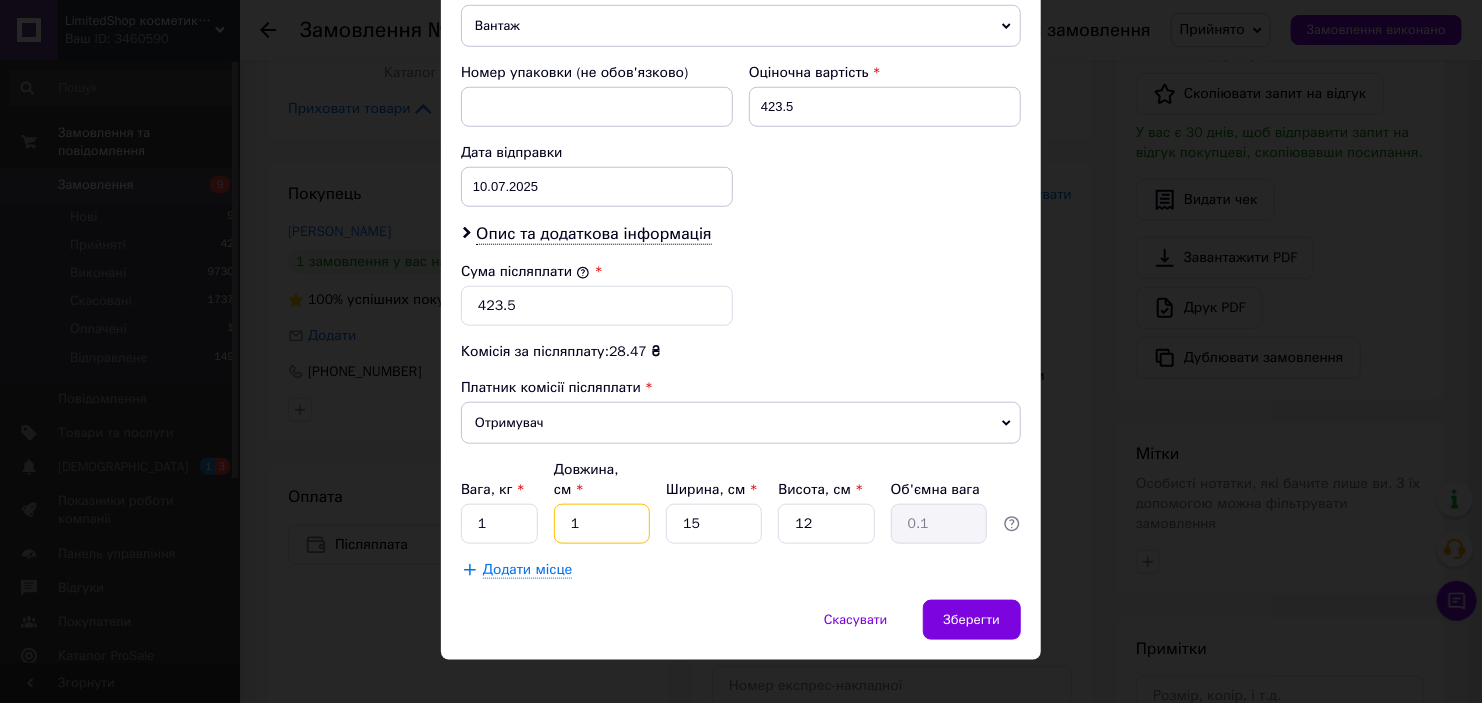 type 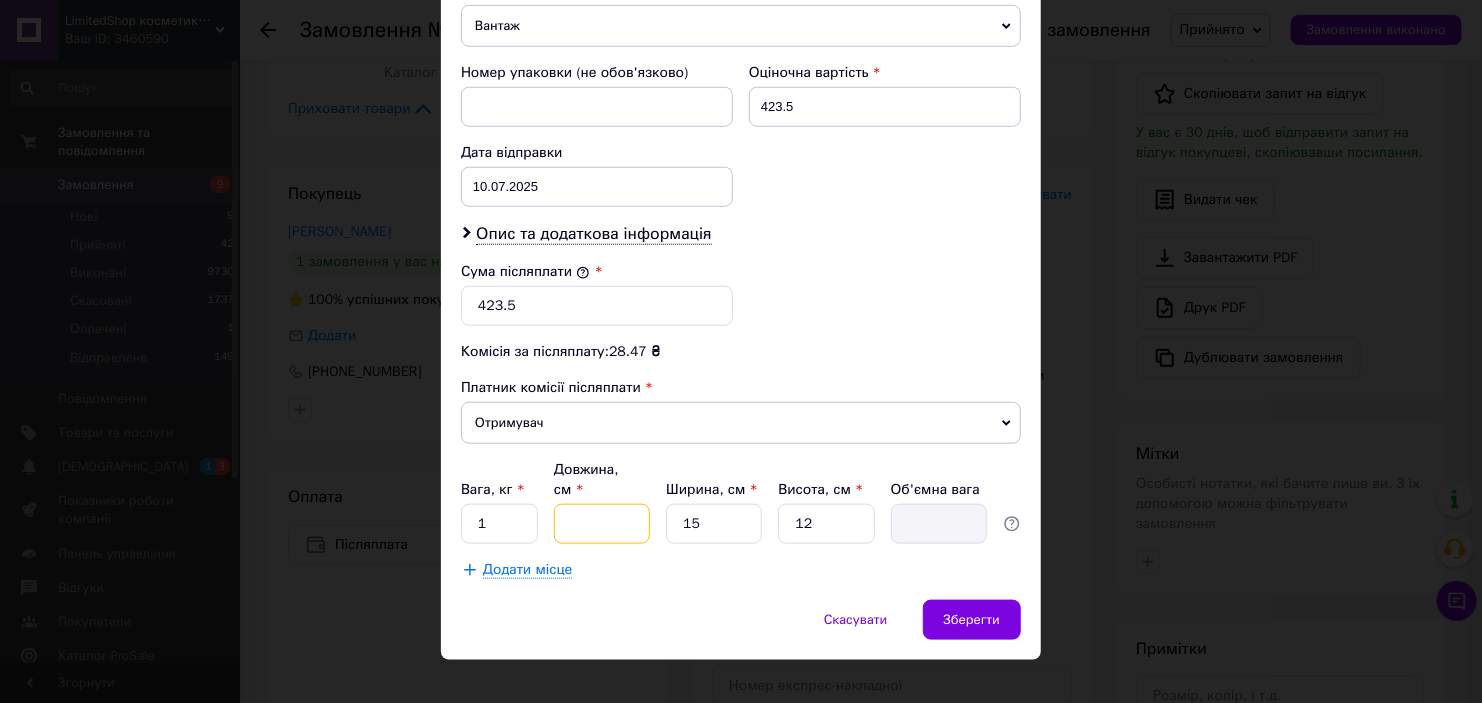 type on "2" 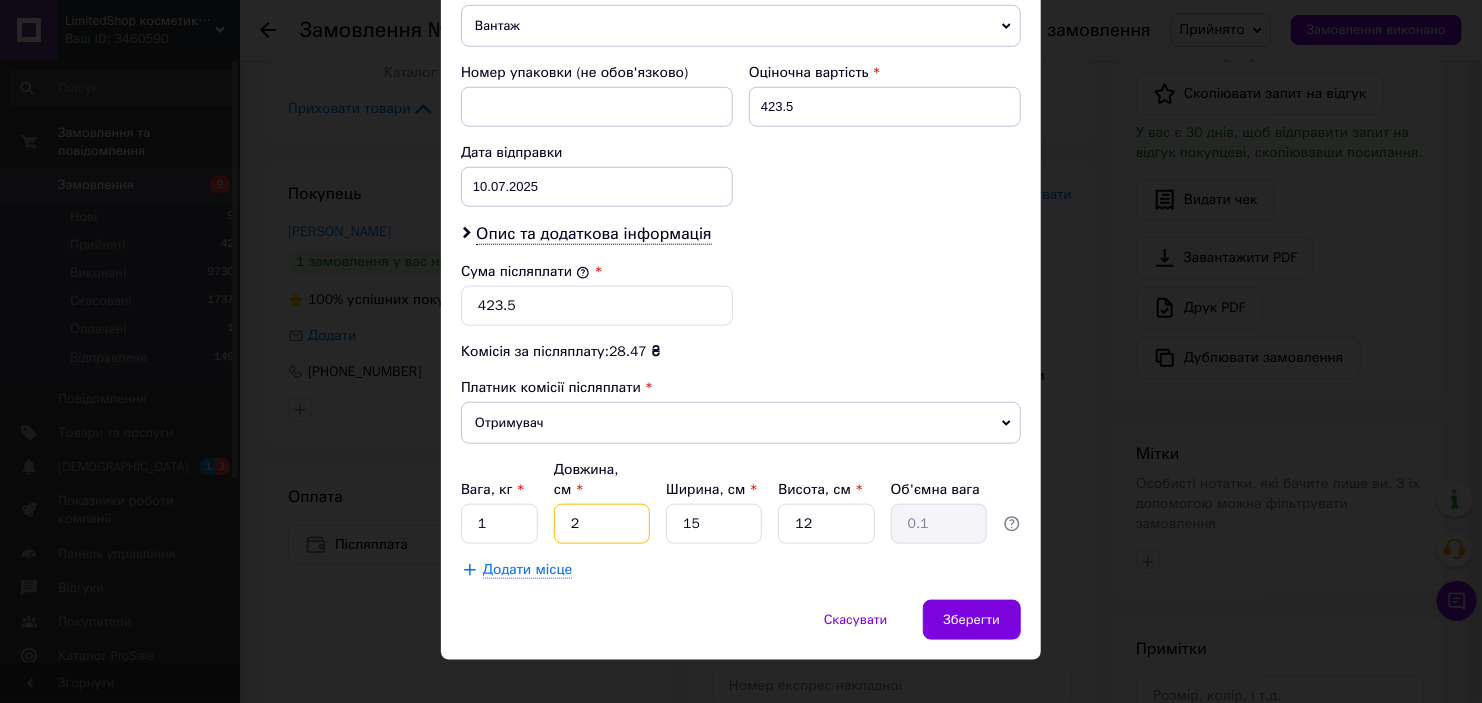 type on "20" 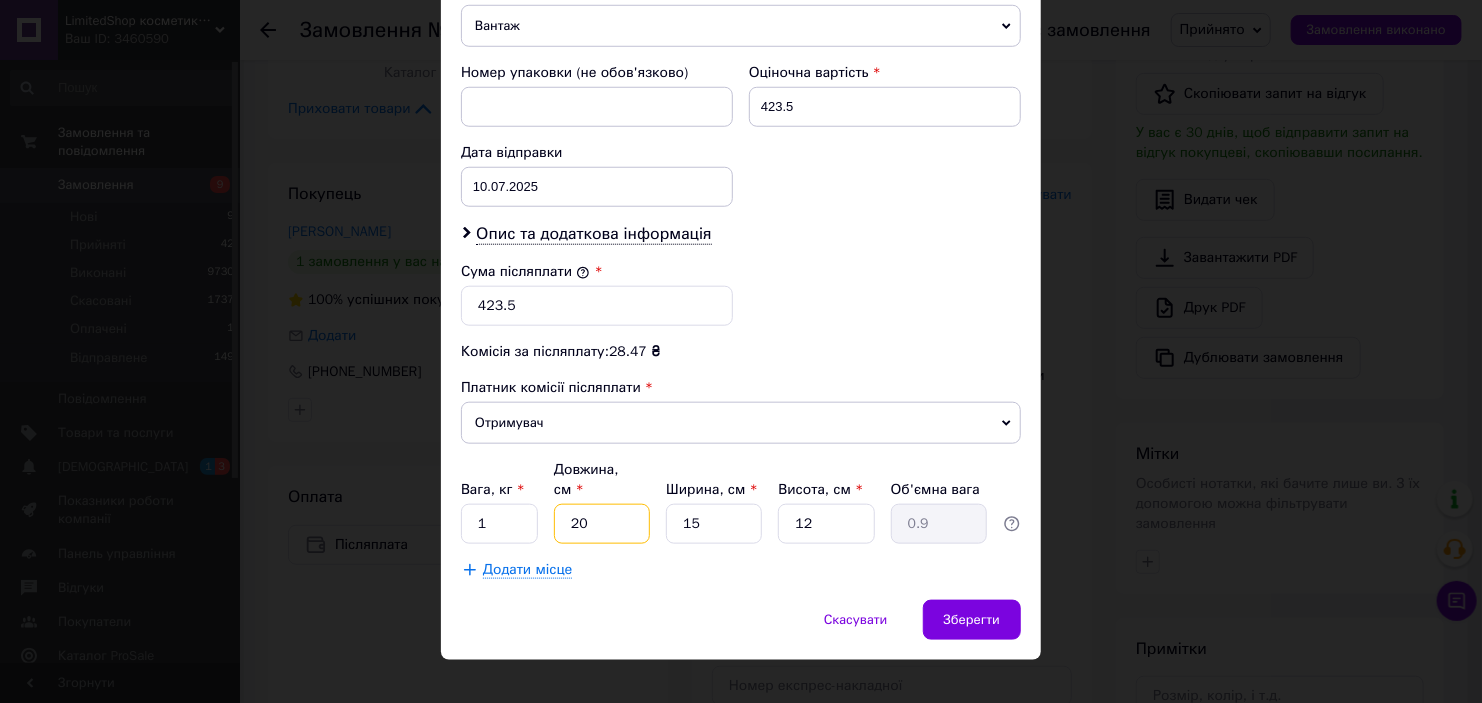 type on "20" 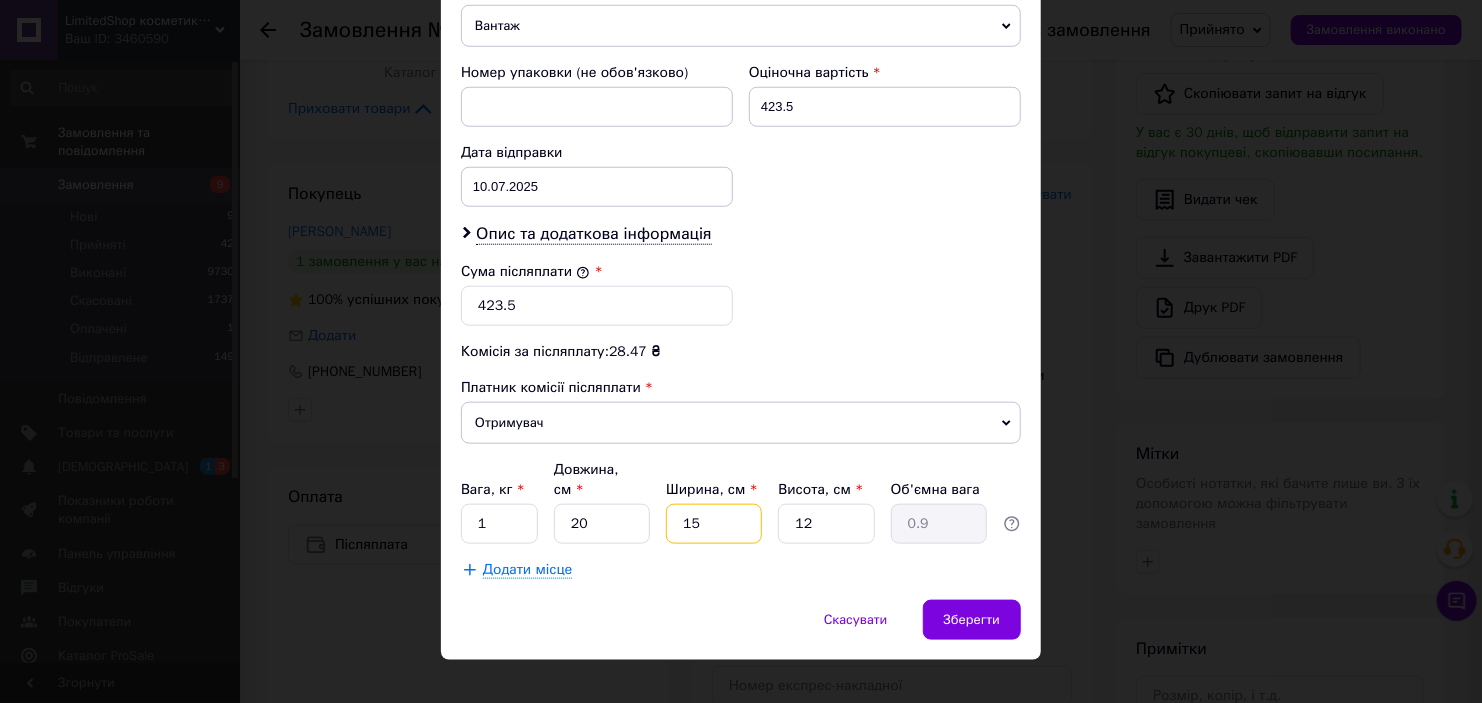 click on "15" at bounding box center (714, 524) 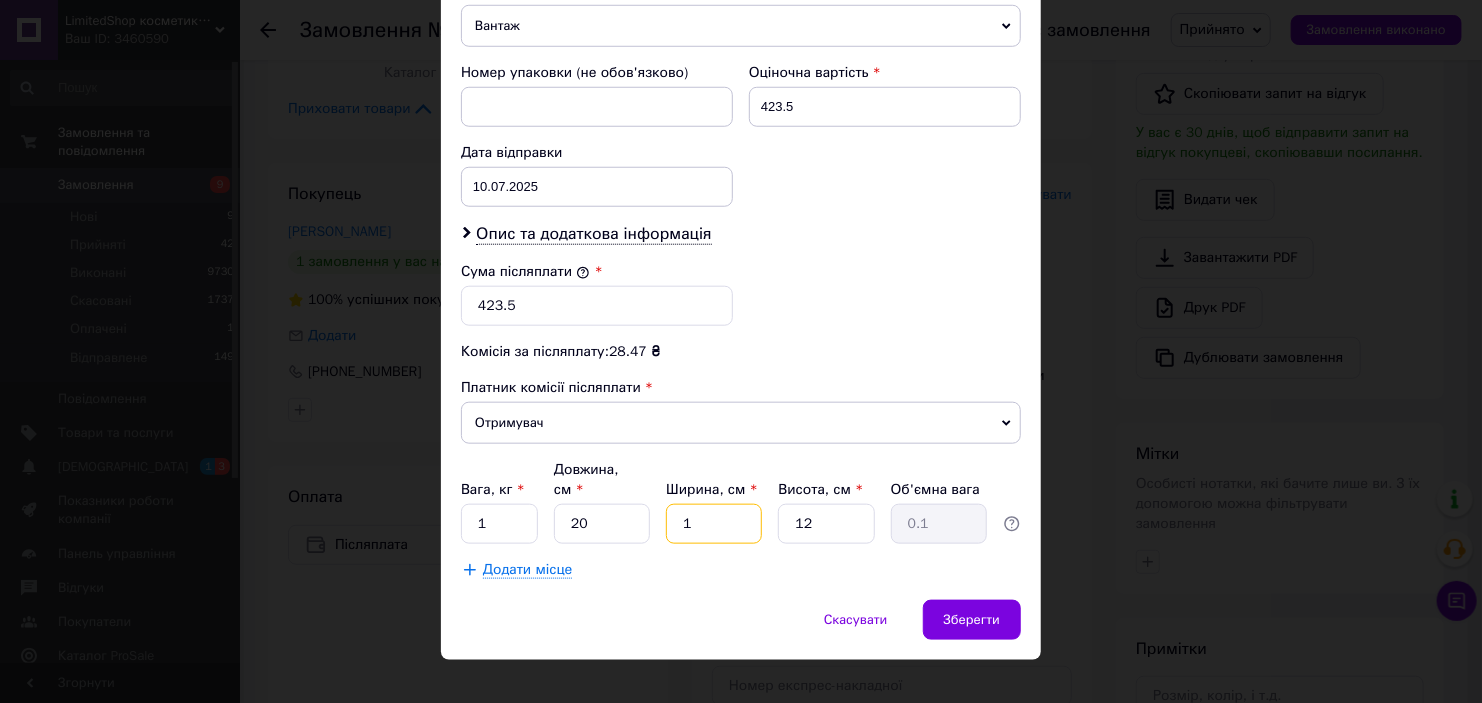 type 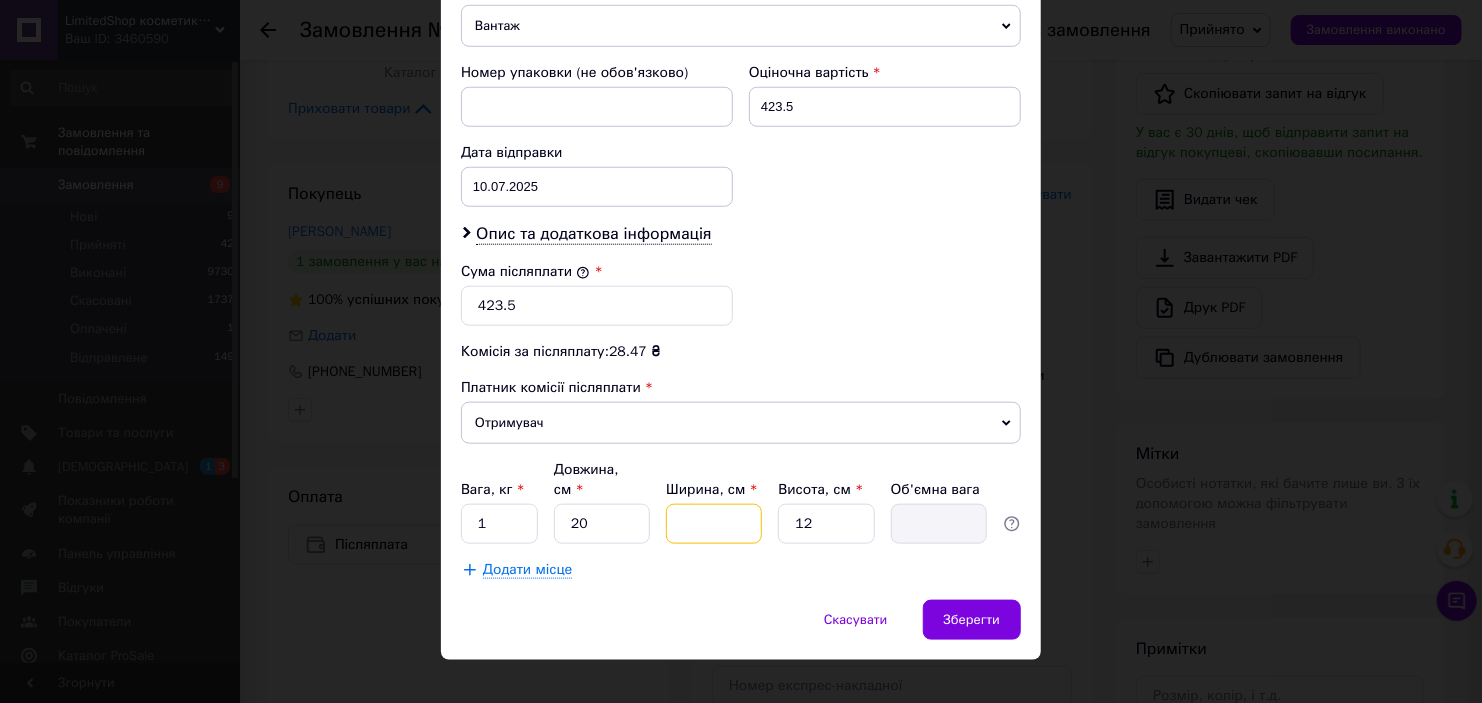type on "2" 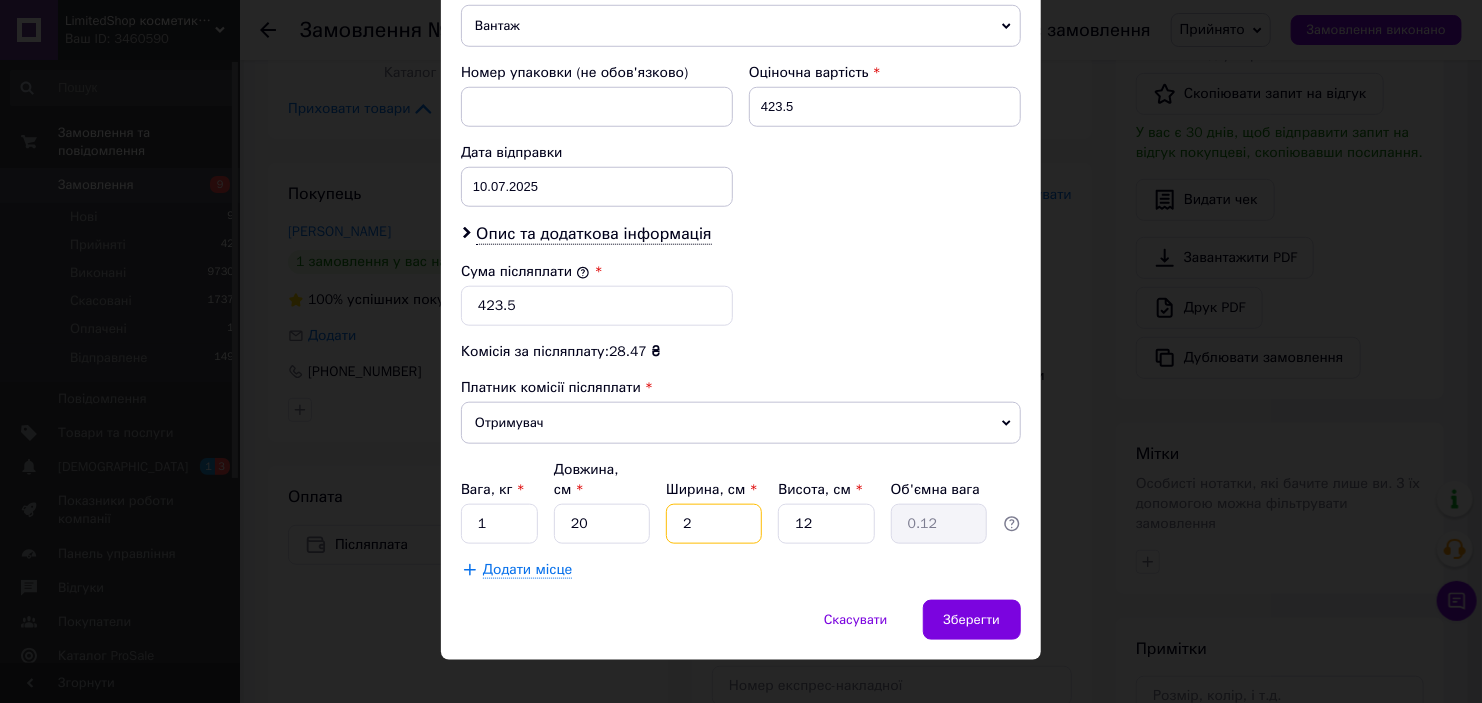 type on "20" 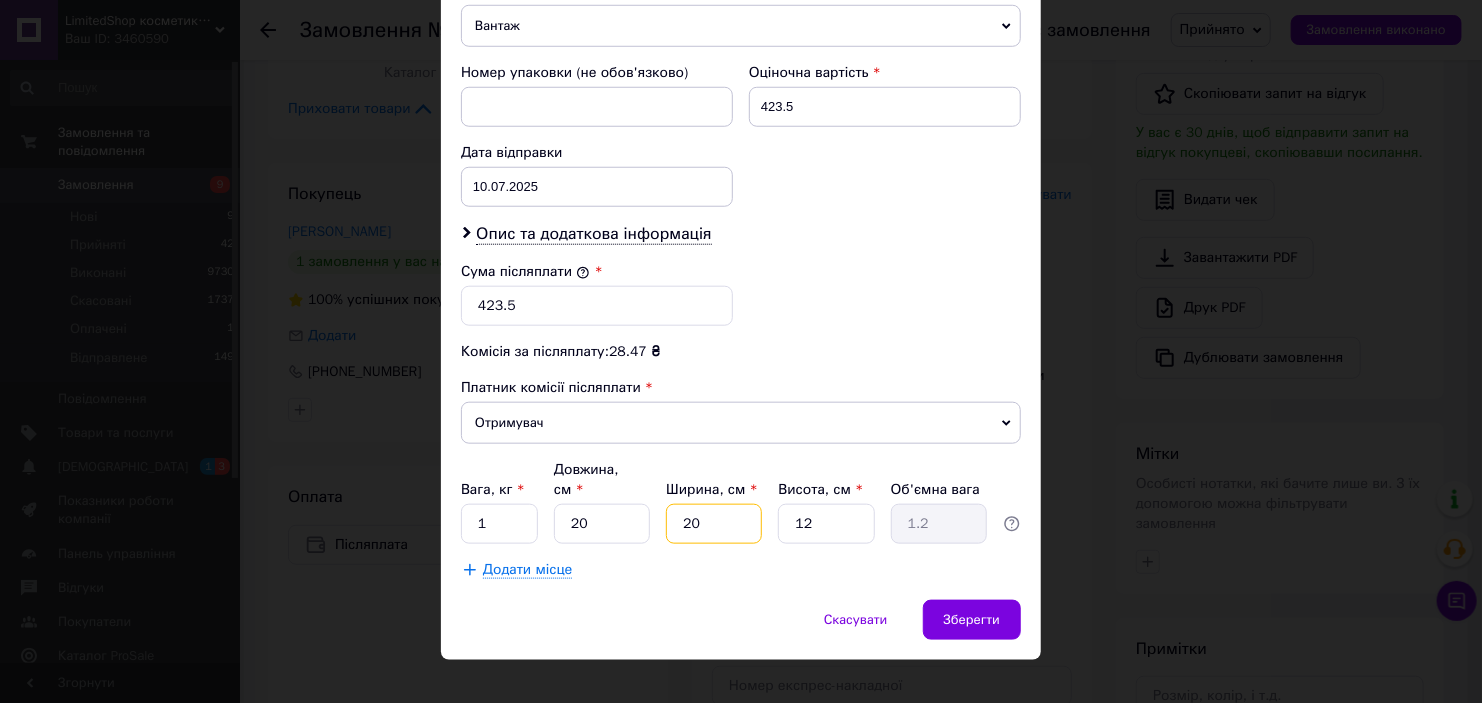 type on "20" 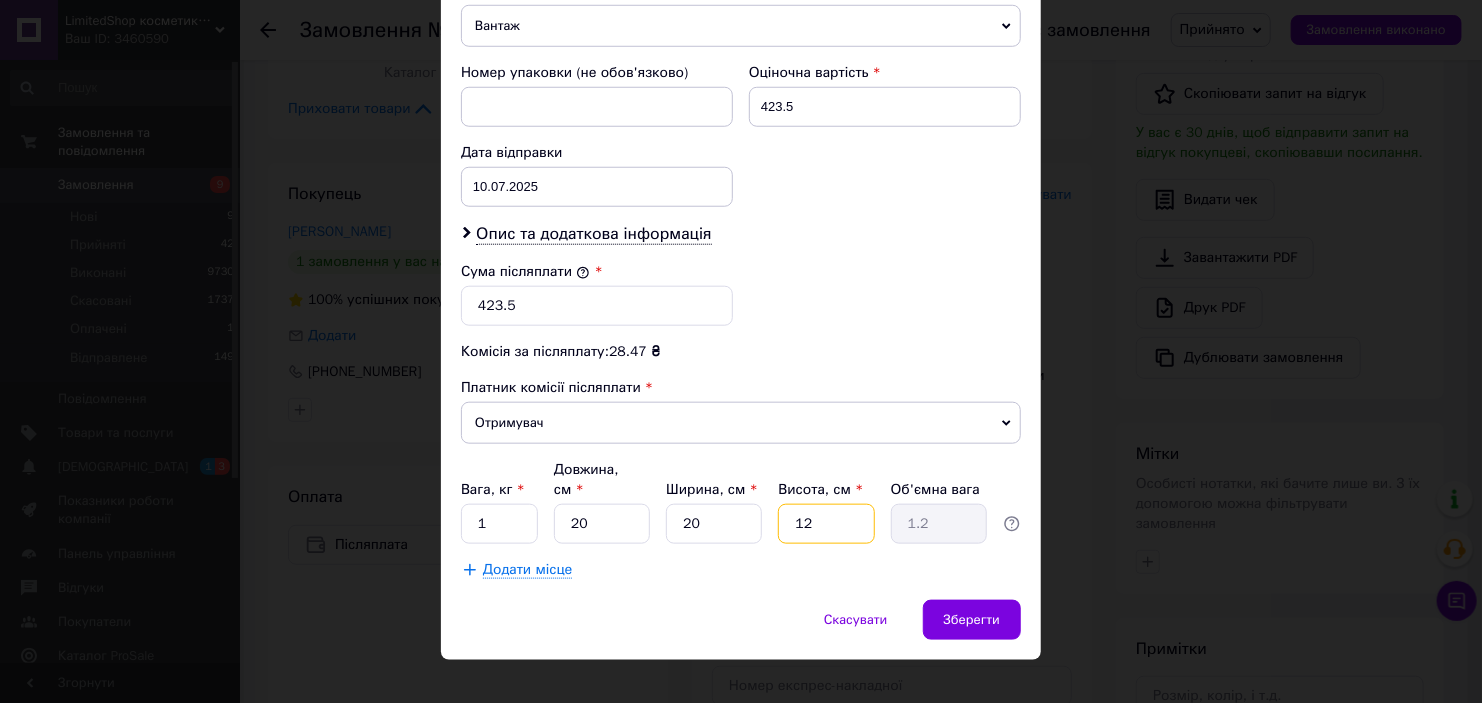 click on "12" at bounding box center [826, 524] 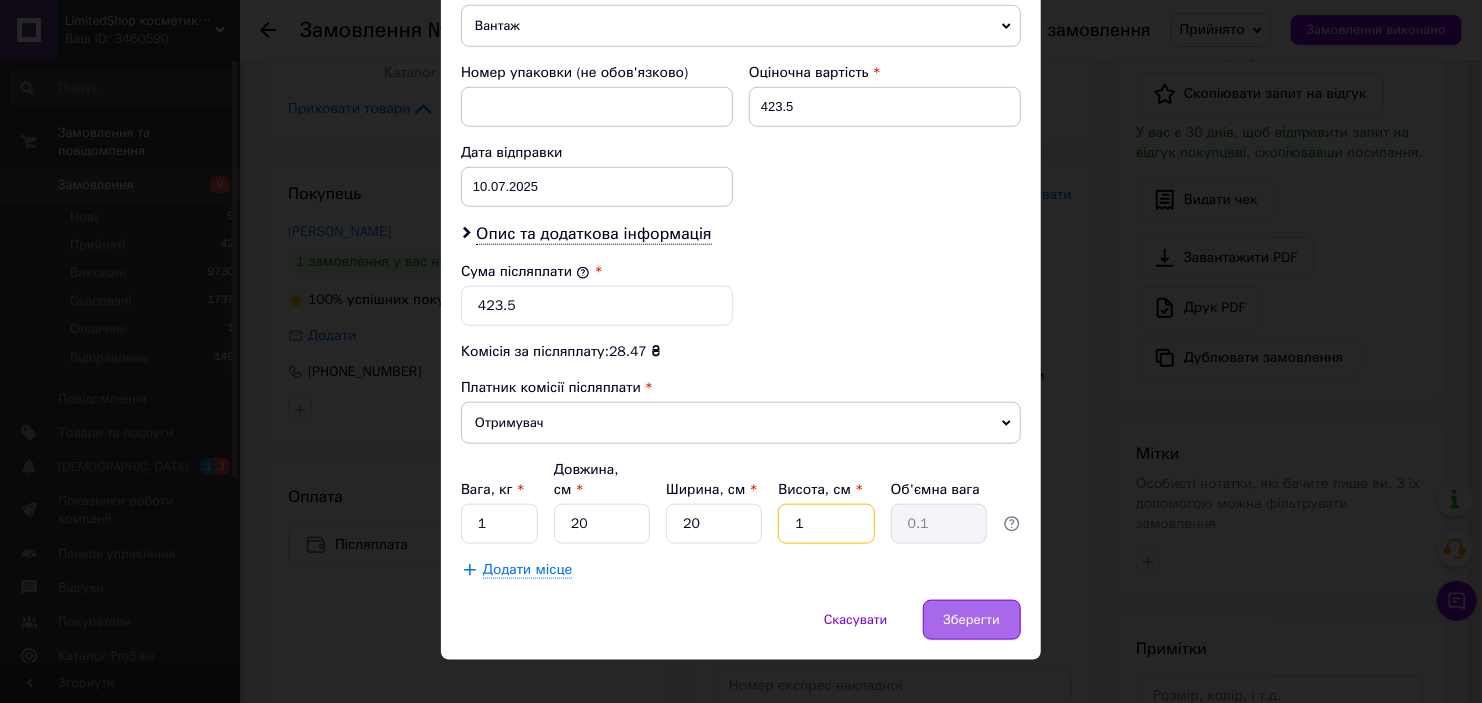 type on "10" 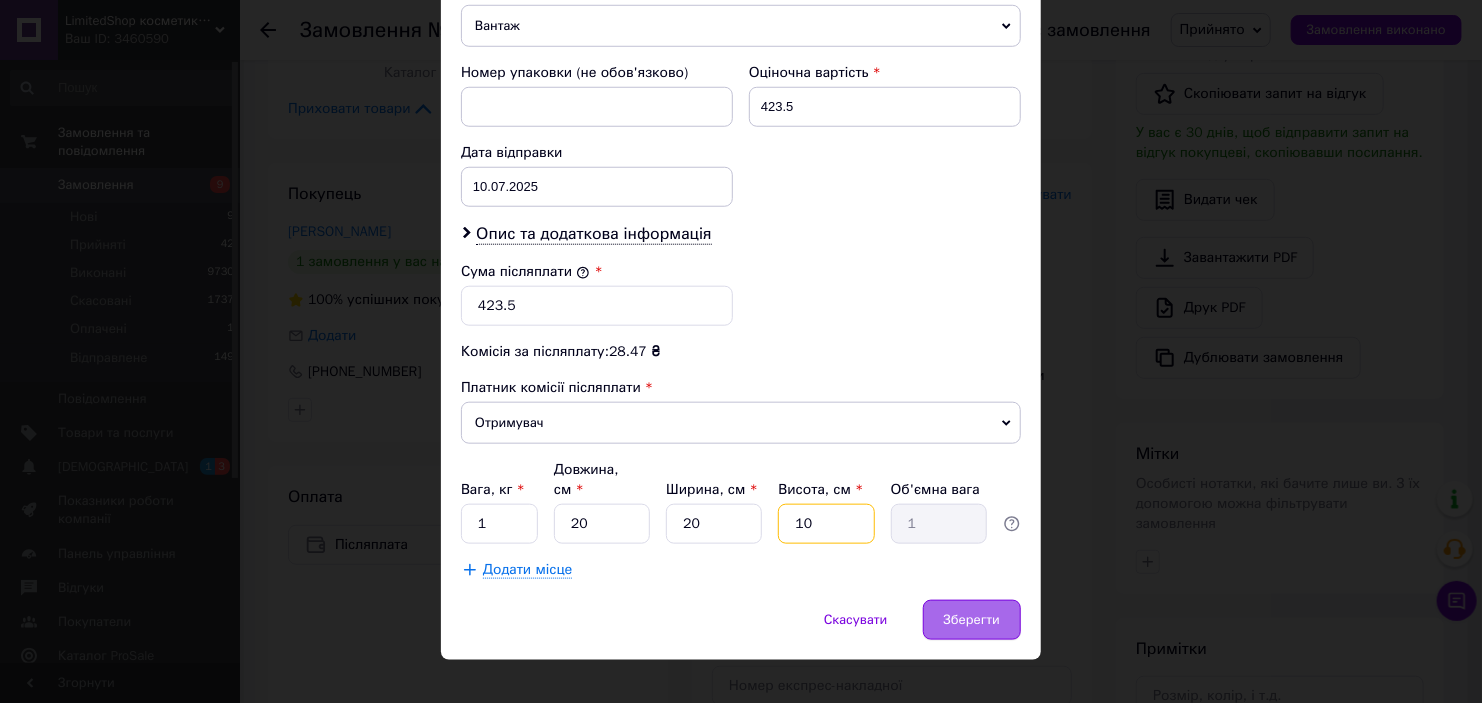 type on "10" 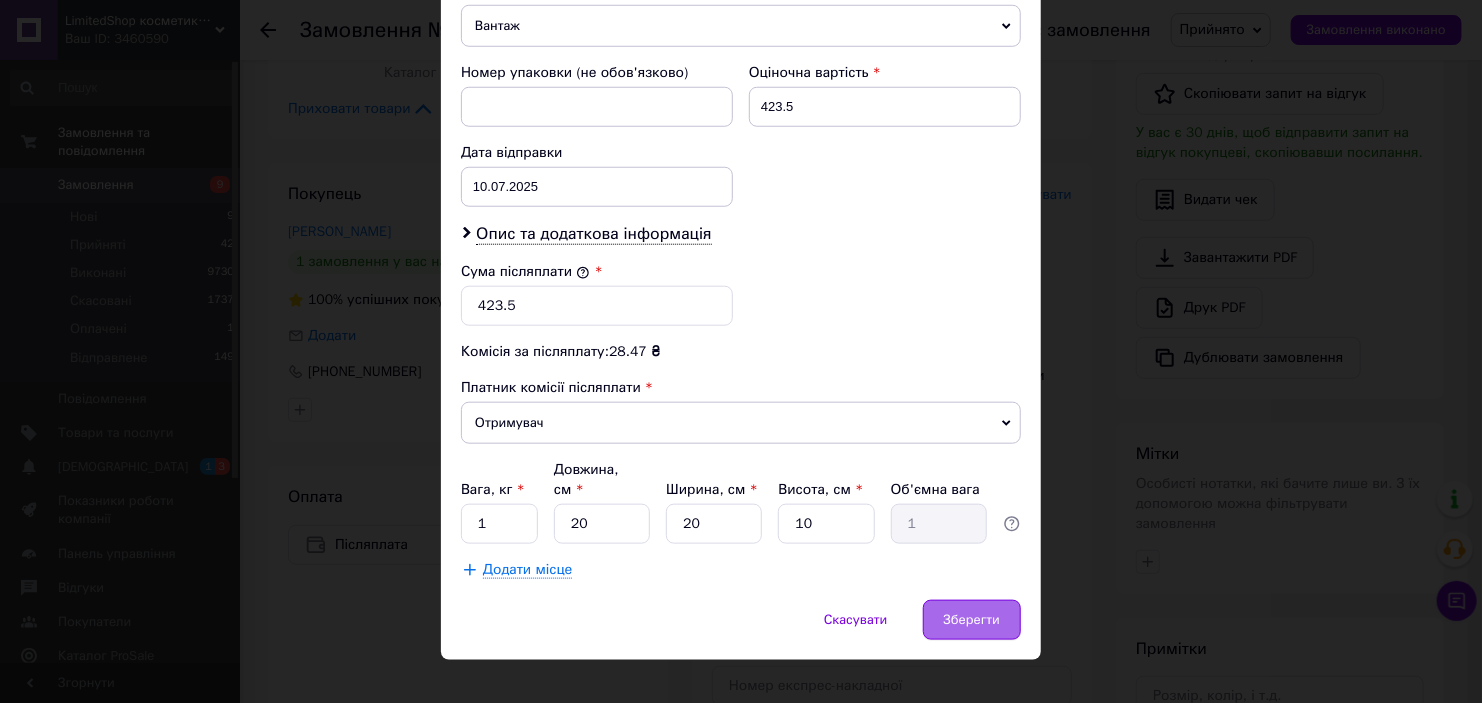 click on "Скасувати   Зберегти" at bounding box center [741, 630] 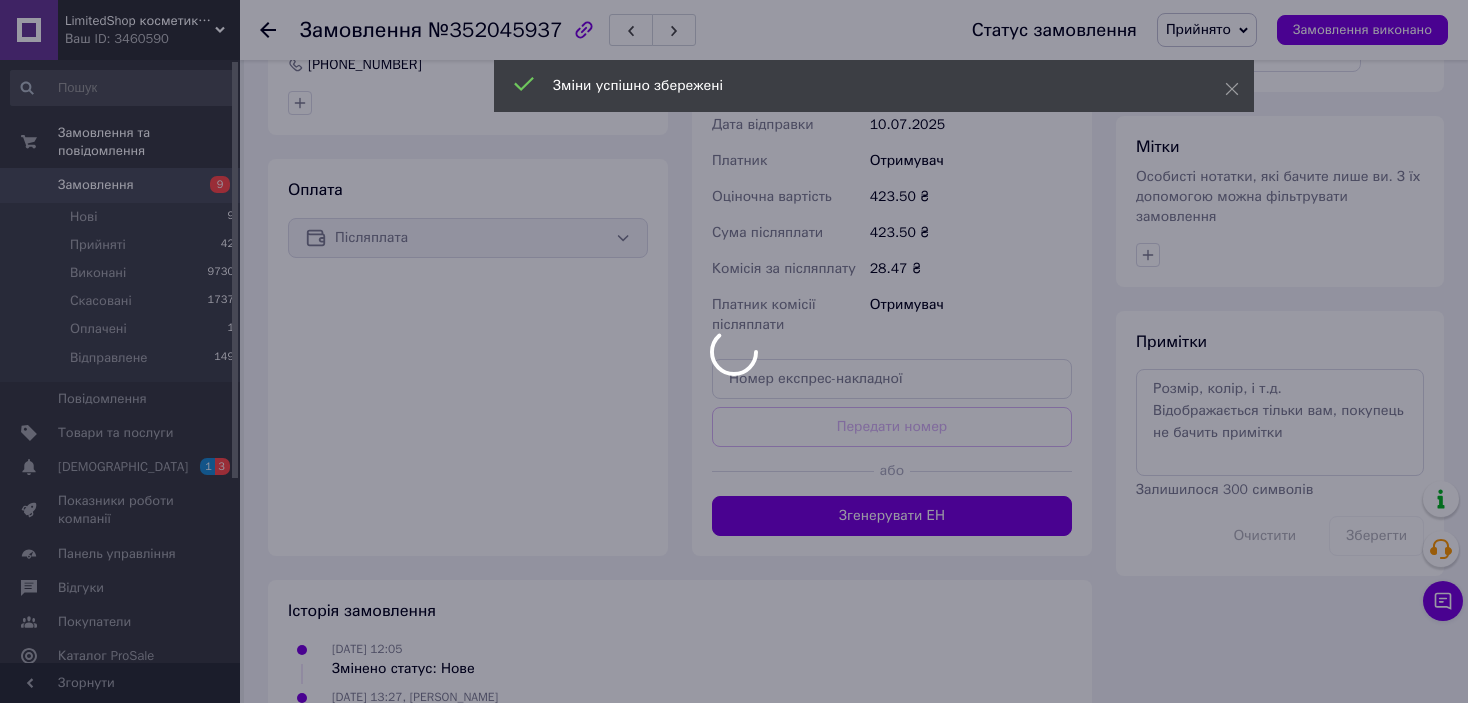 scroll, scrollTop: 835, scrollLeft: 0, axis: vertical 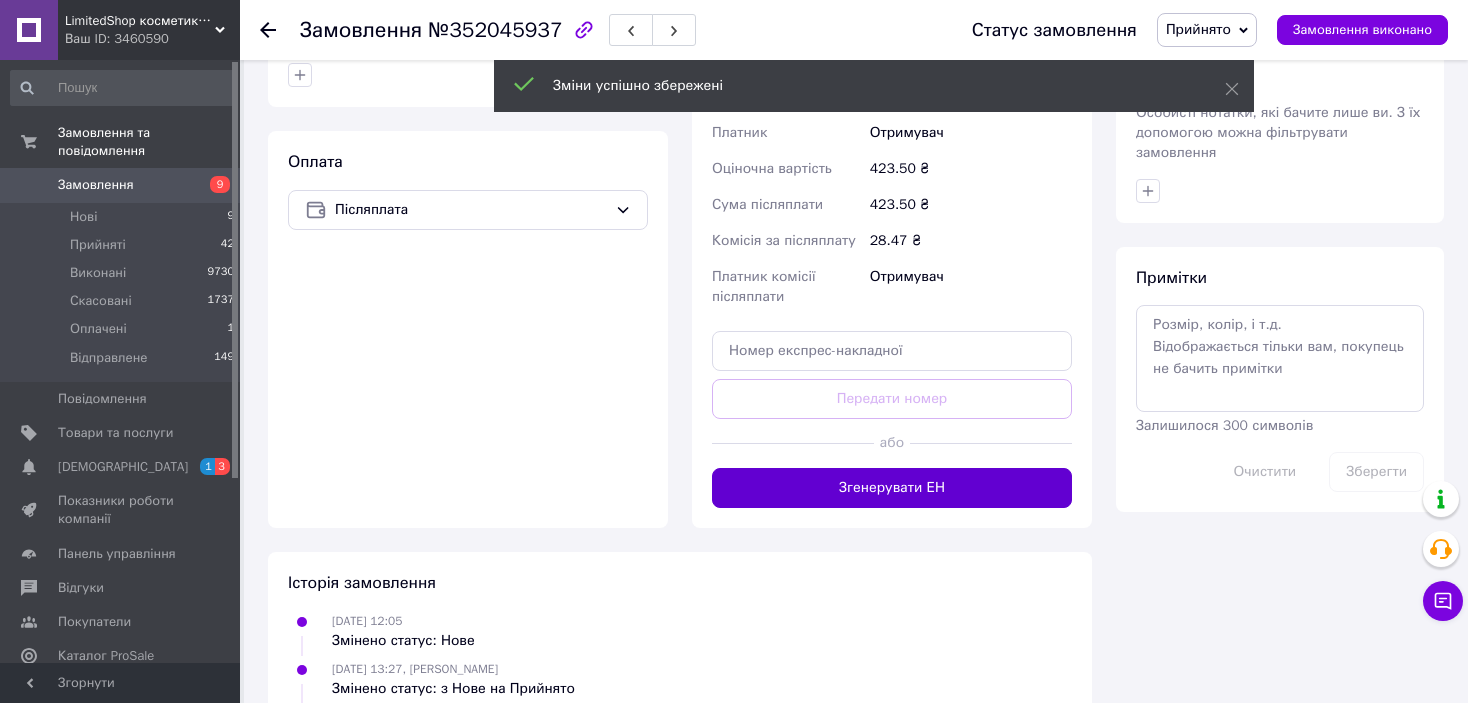 click on "Згенерувати ЕН" at bounding box center [892, 488] 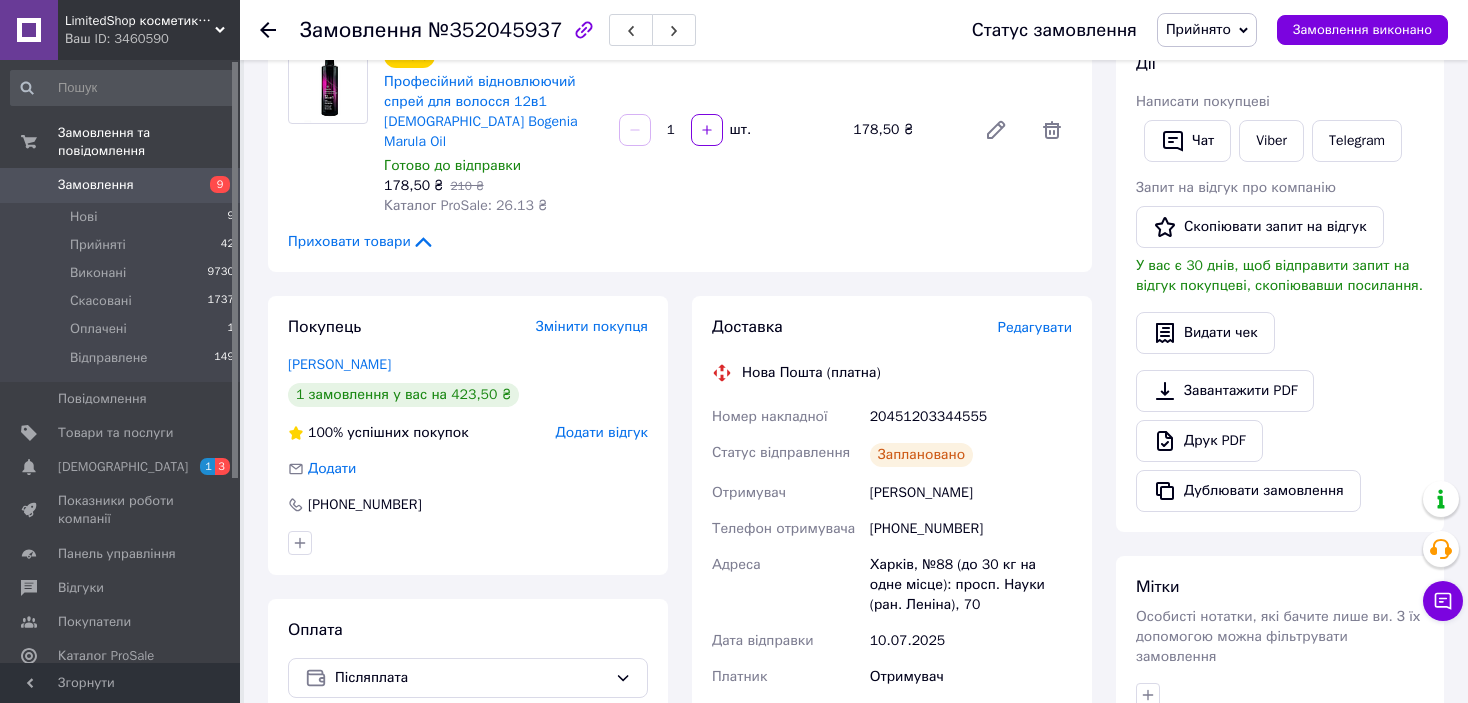 scroll, scrollTop: 135, scrollLeft: 0, axis: vertical 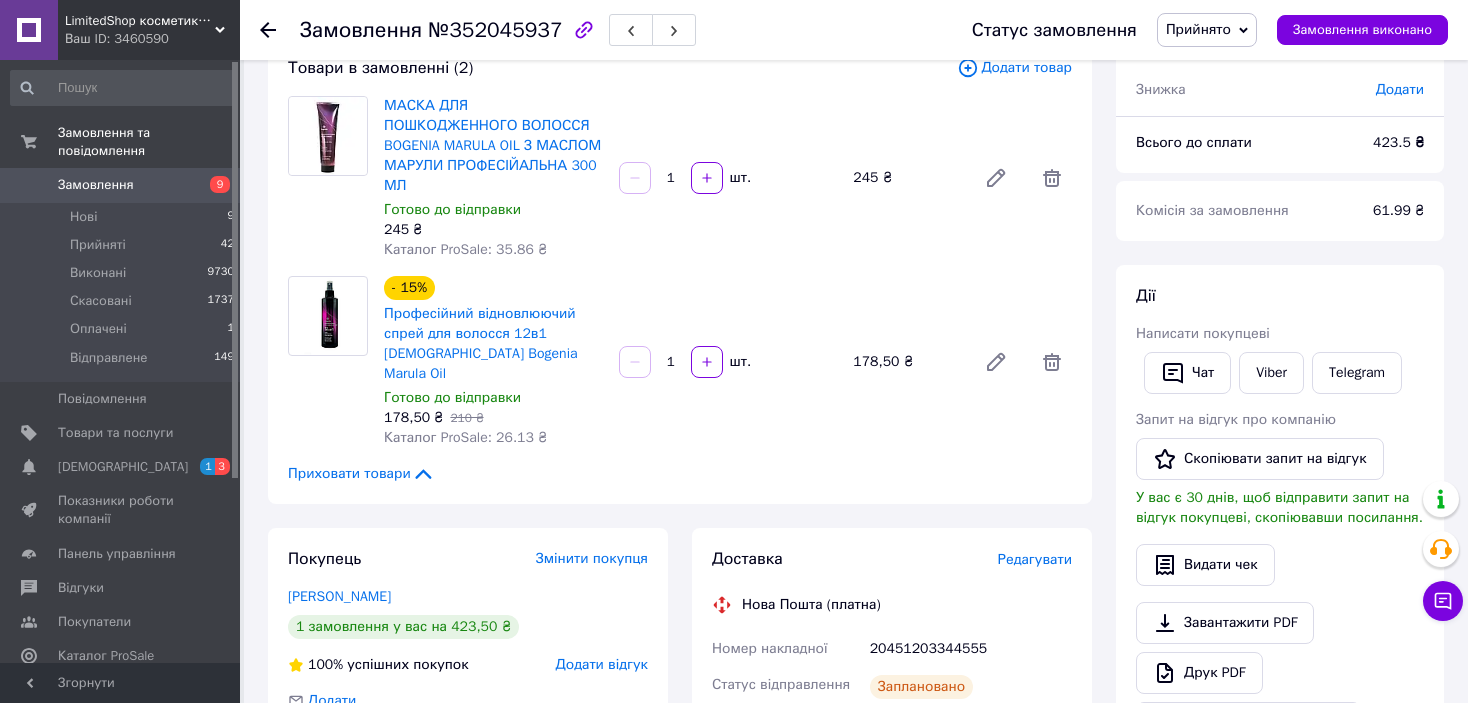 click on "Прийнято" at bounding box center (1207, 30) 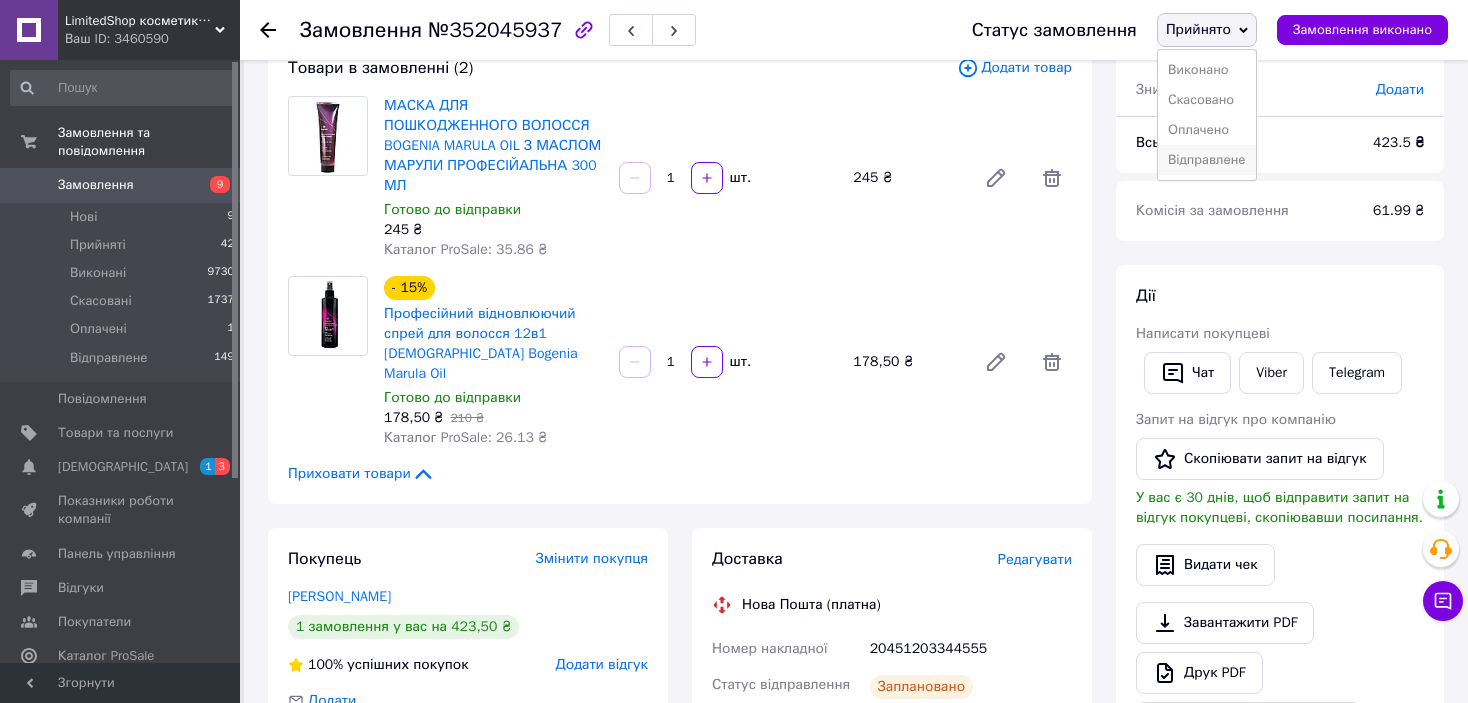 click on "Відправлене" at bounding box center (1207, 160) 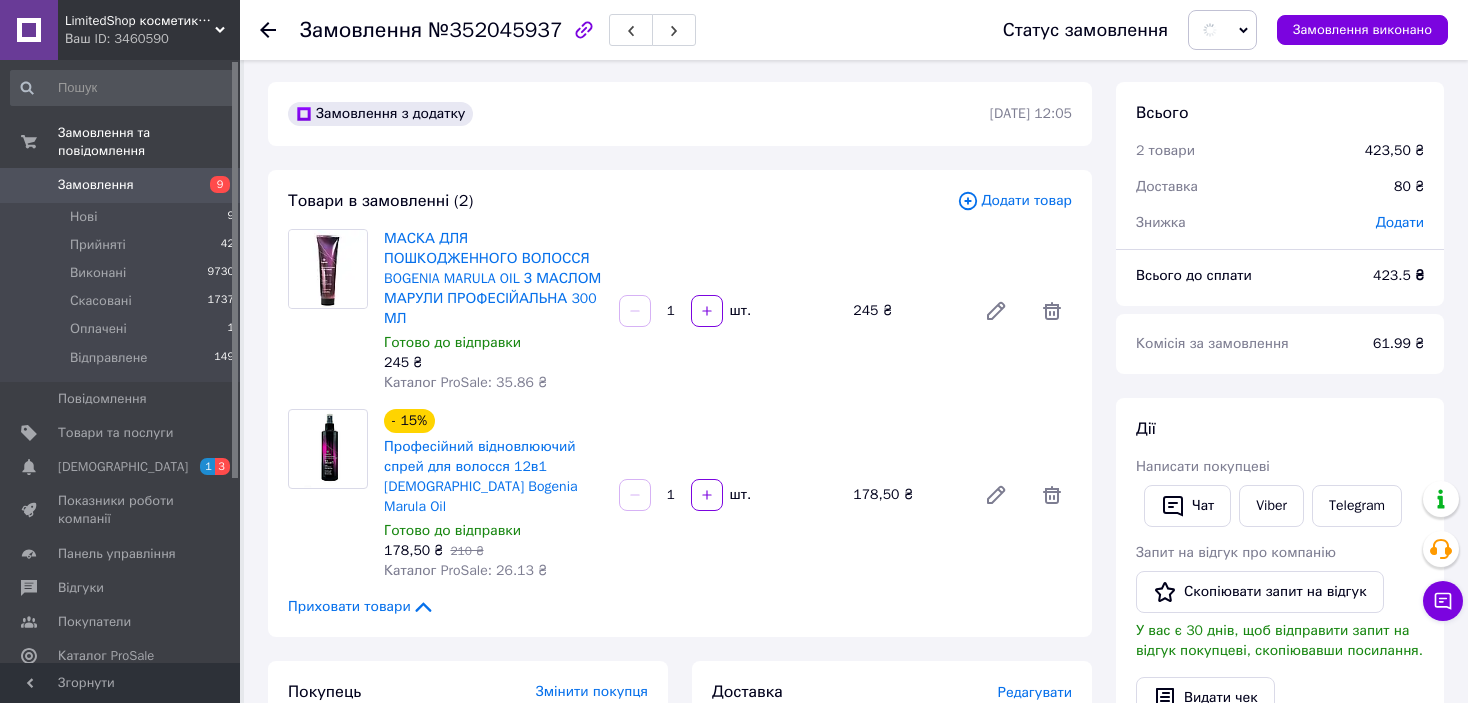 scroll, scrollTop: 0, scrollLeft: 0, axis: both 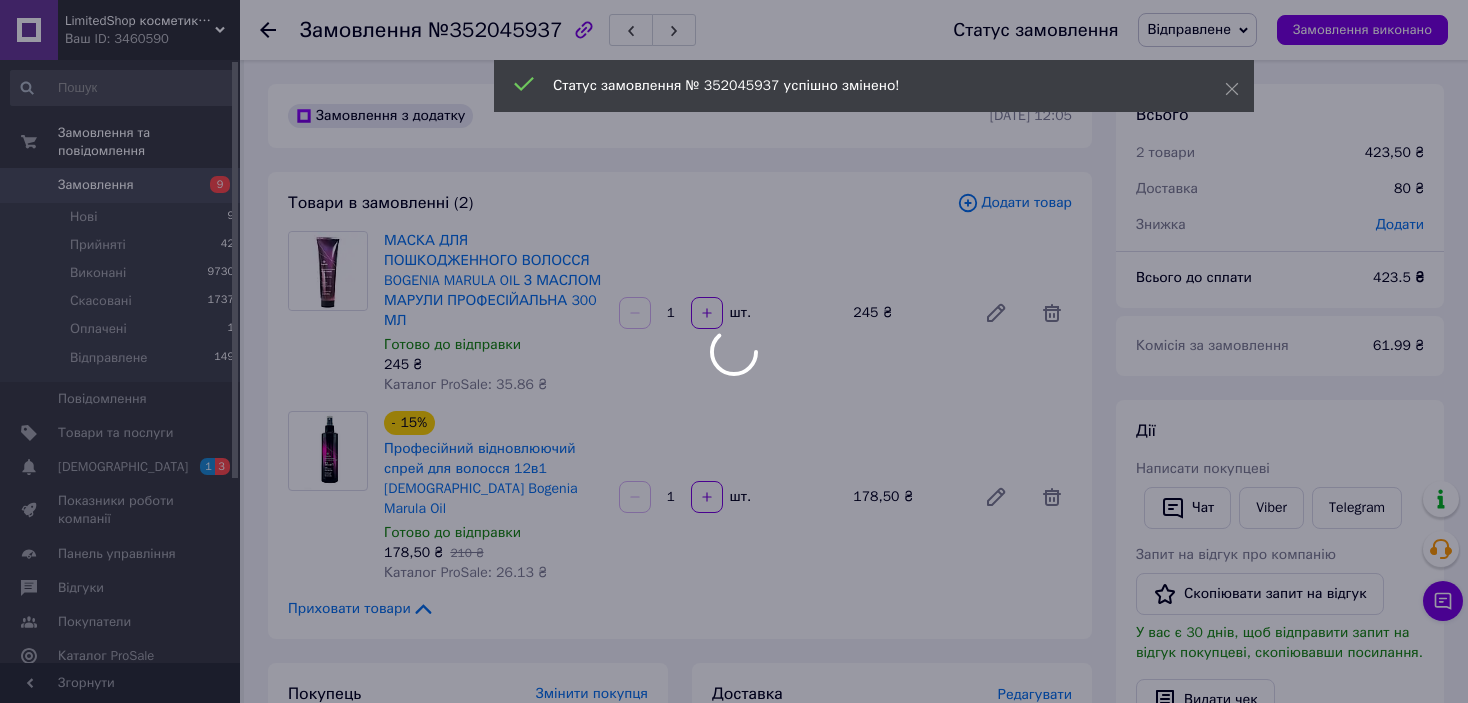 click on "LimitedShop косметика, аксесуари, одяг та взуття Ваш ID: 3460590 Сайт LimitedShop косметика, аксесуари, о... Кабінет покупця Перевірити стан системи Сторінка на порталі Довідка Вийти Замовлення та повідомлення Замовлення 9 Нові 9 Прийняті 42 Виконані 9730 Скасовані 1737 Оплачені 1 Відправлене 149 Повідомлення 0 Товари та послуги Сповіщення 1 3 Показники роботи компанії Панель управління Відгуки Покупатели Каталог ProSale Аналітика Інструменти веб-майстра та SEO Управління сайтом Гаманець компанії Маркет Налаштування Prom топ Згорнути" at bounding box center [734, 908] 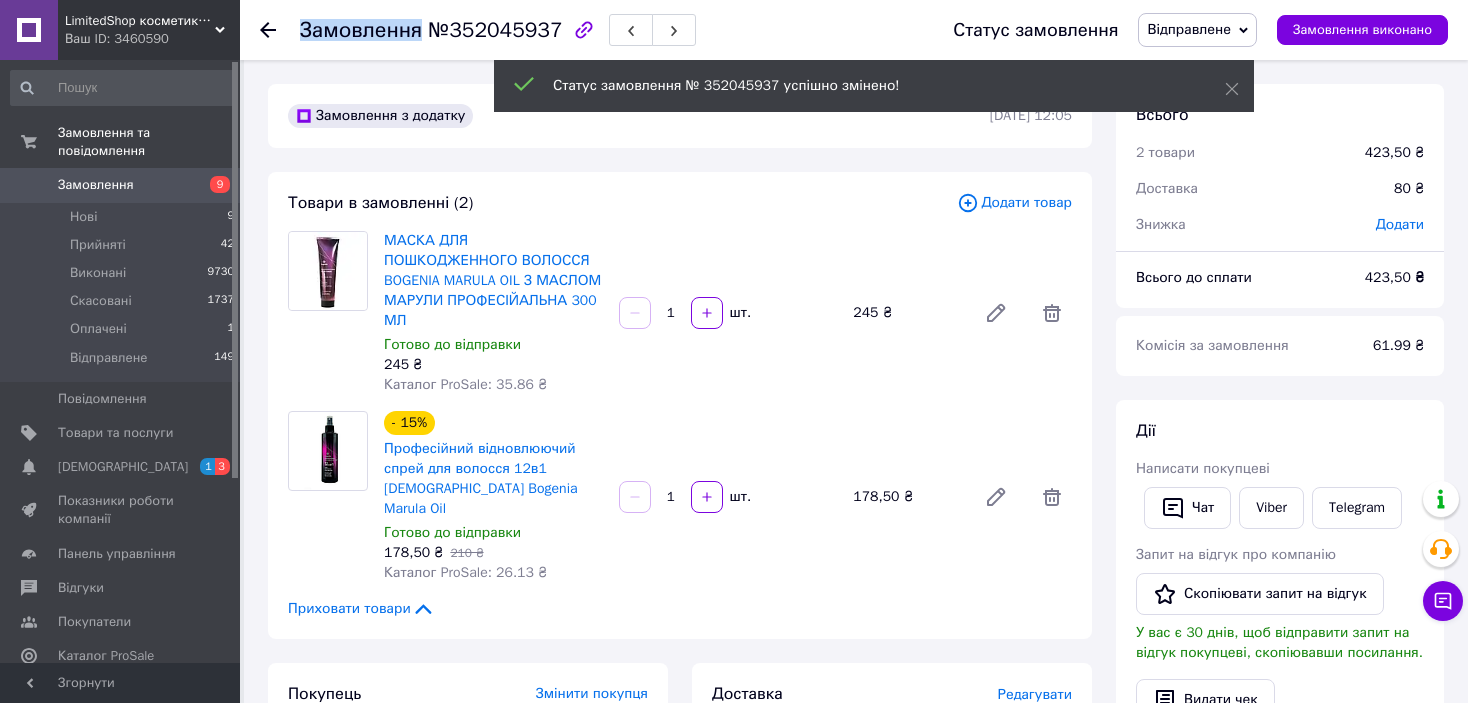 click 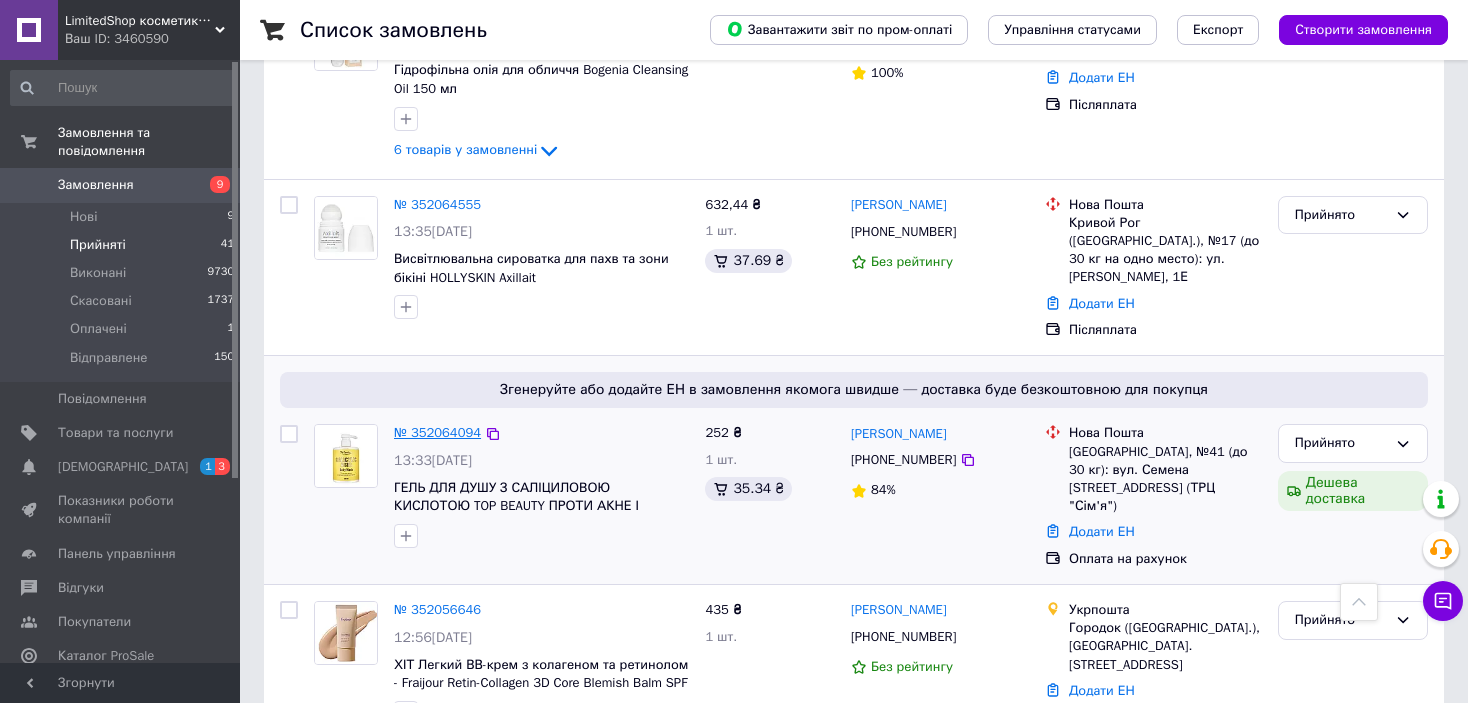 click on "№ 352064094" at bounding box center [437, 432] 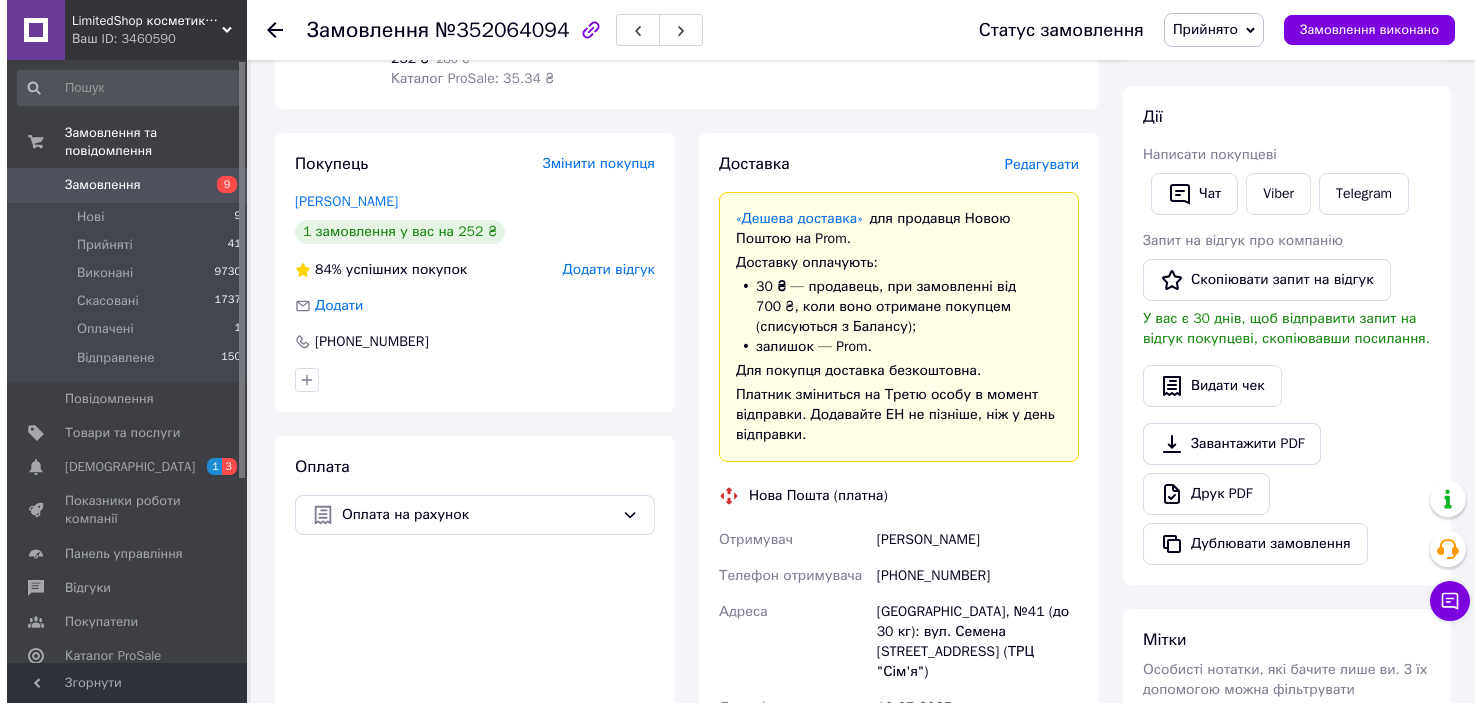 scroll, scrollTop: 196, scrollLeft: 0, axis: vertical 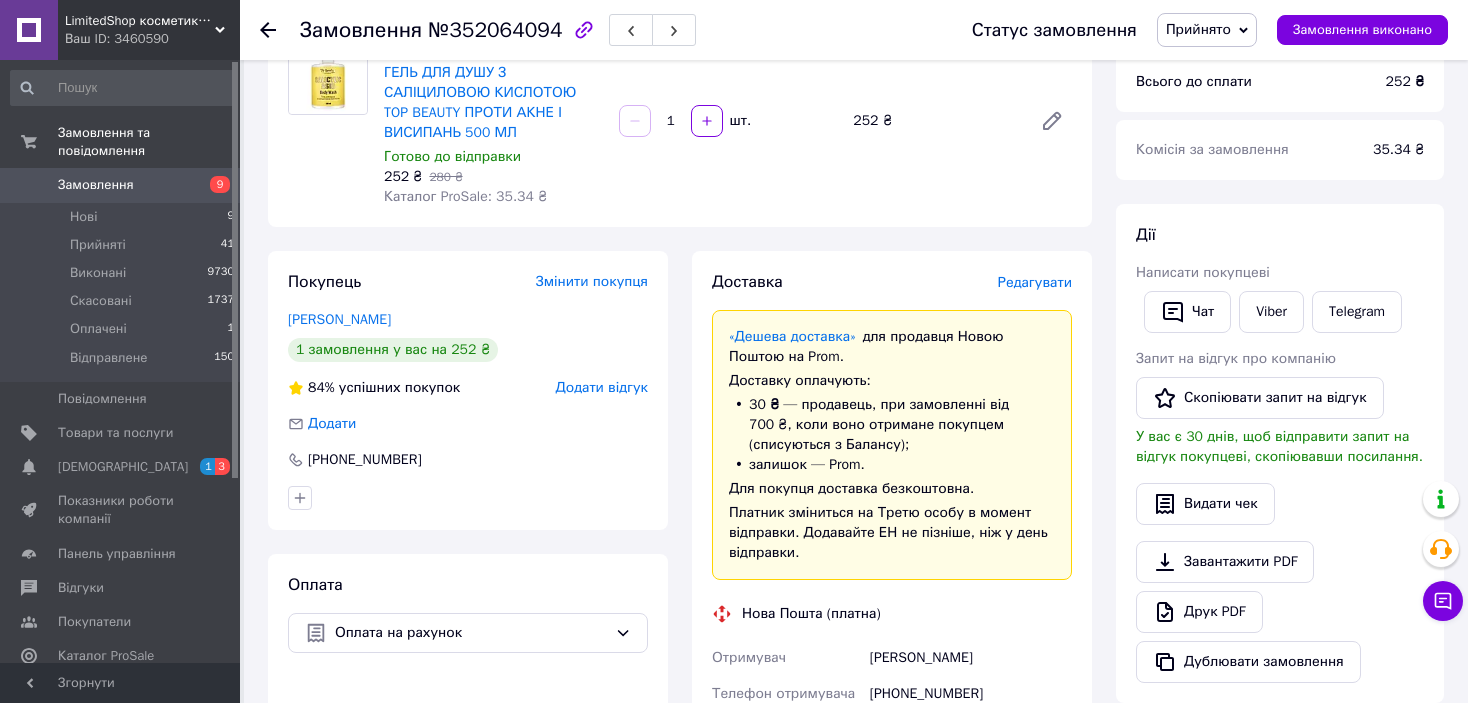 click on "Редагувати" at bounding box center [1035, 282] 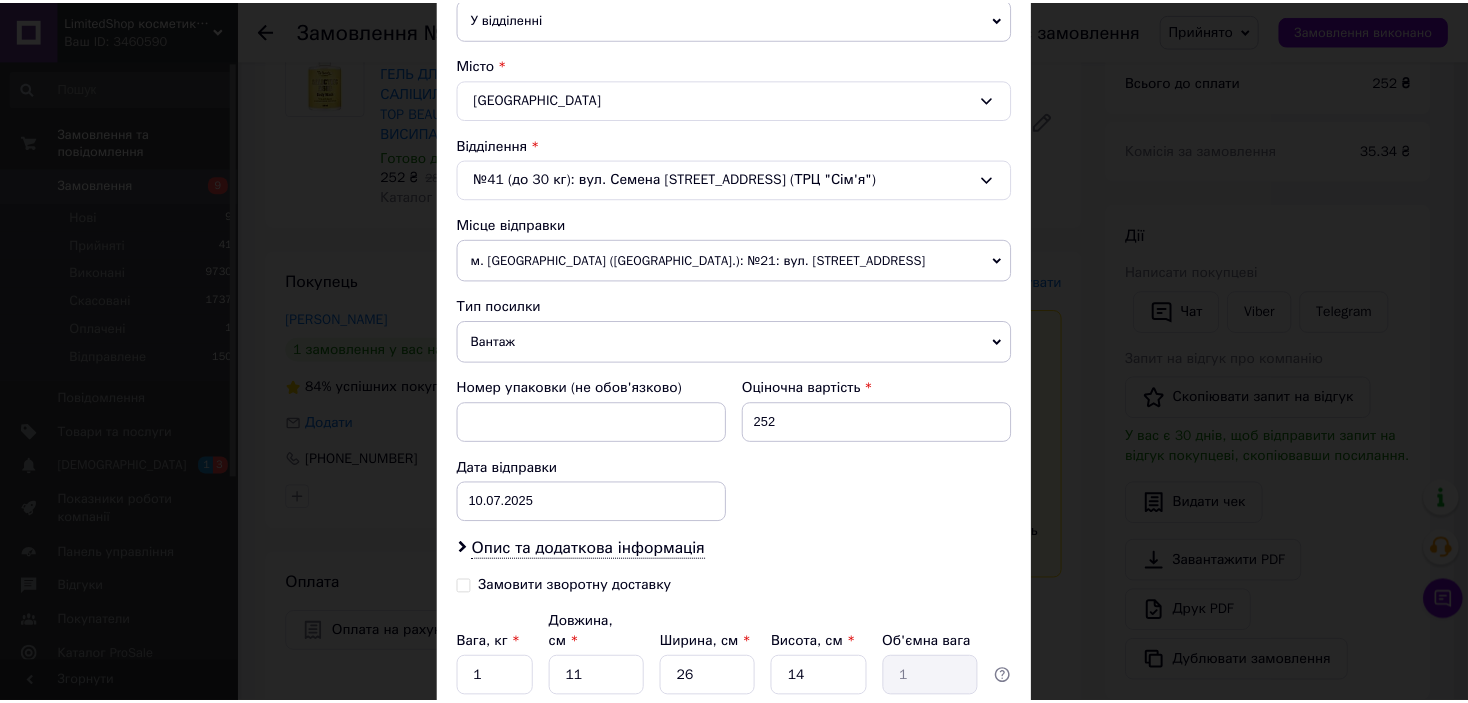 scroll, scrollTop: 655, scrollLeft: 0, axis: vertical 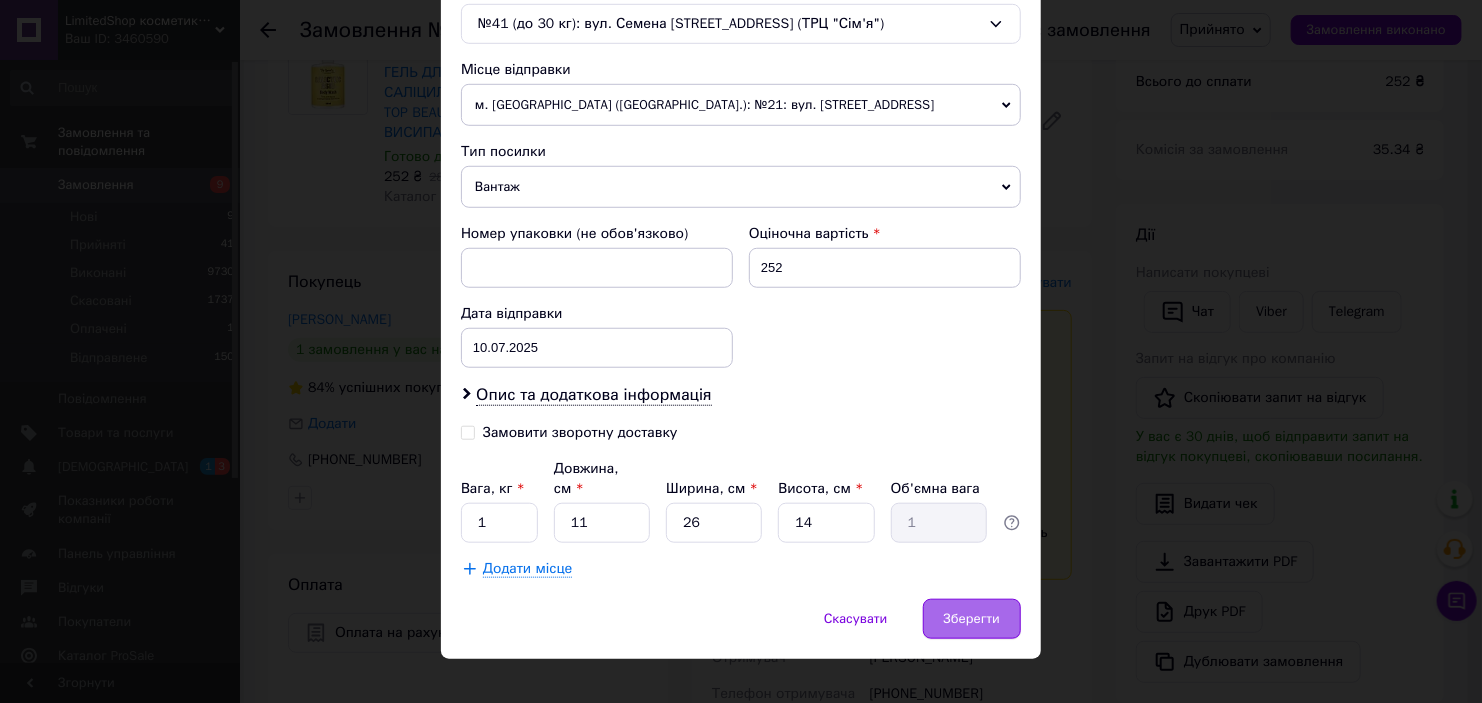 click on "Зберегти" at bounding box center [972, 619] 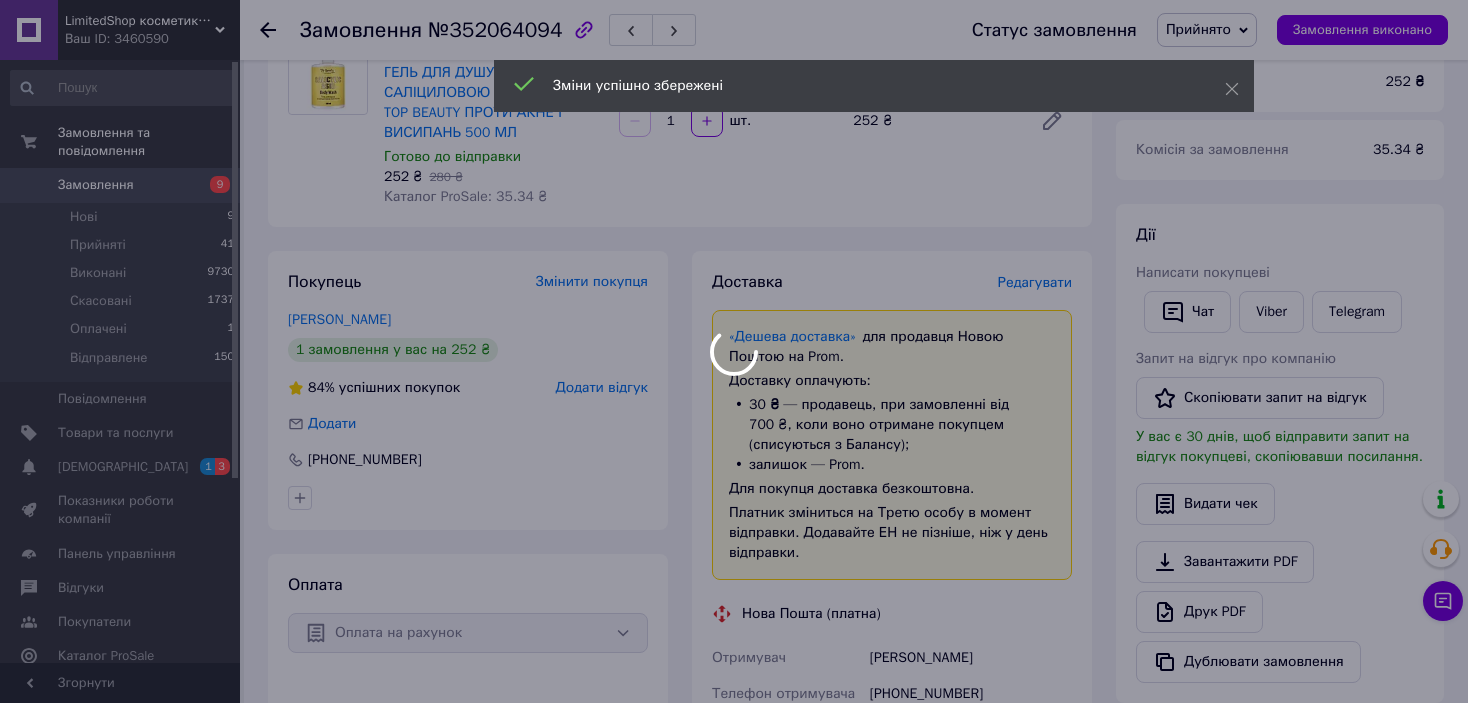 scroll, scrollTop: 596, scrollLeft: 0, axis: vertical 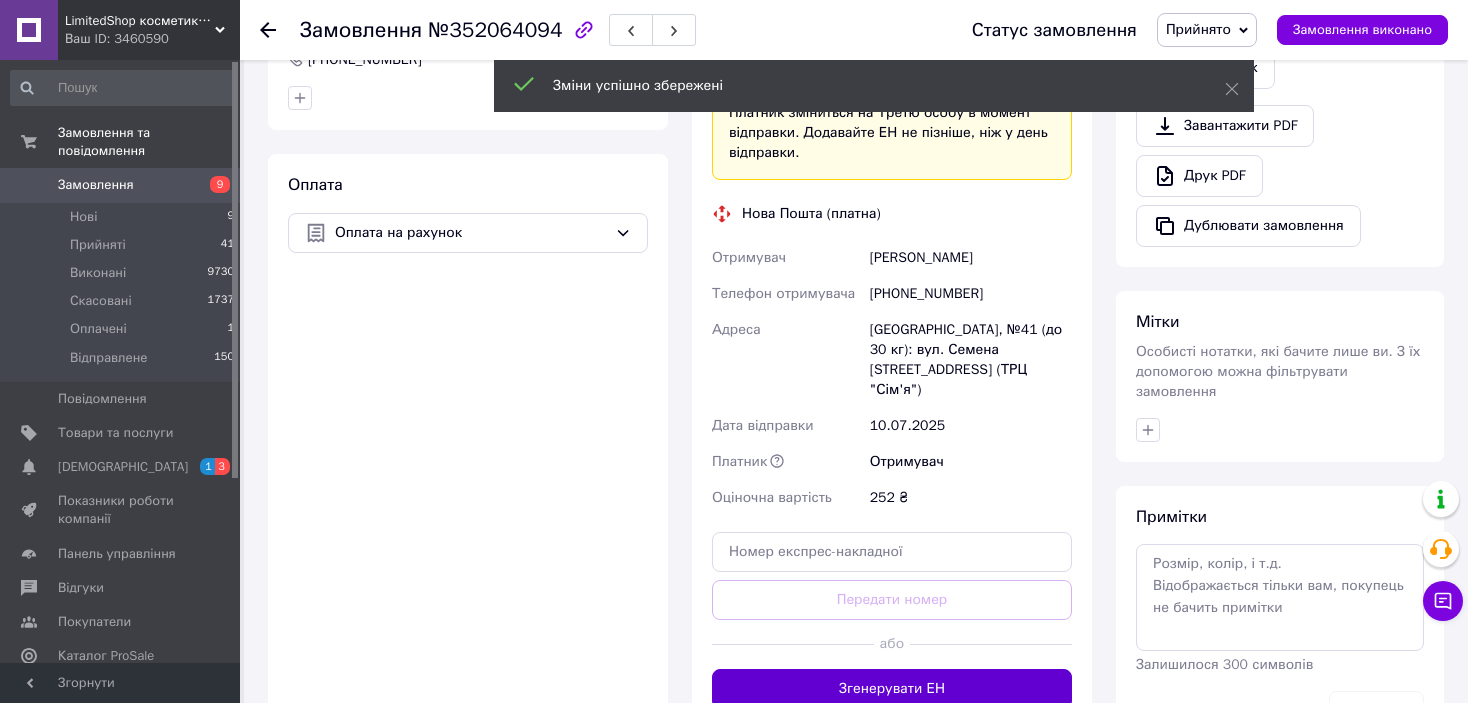 click on "Згенерувати ЕН" at bounding box center (892, 689) 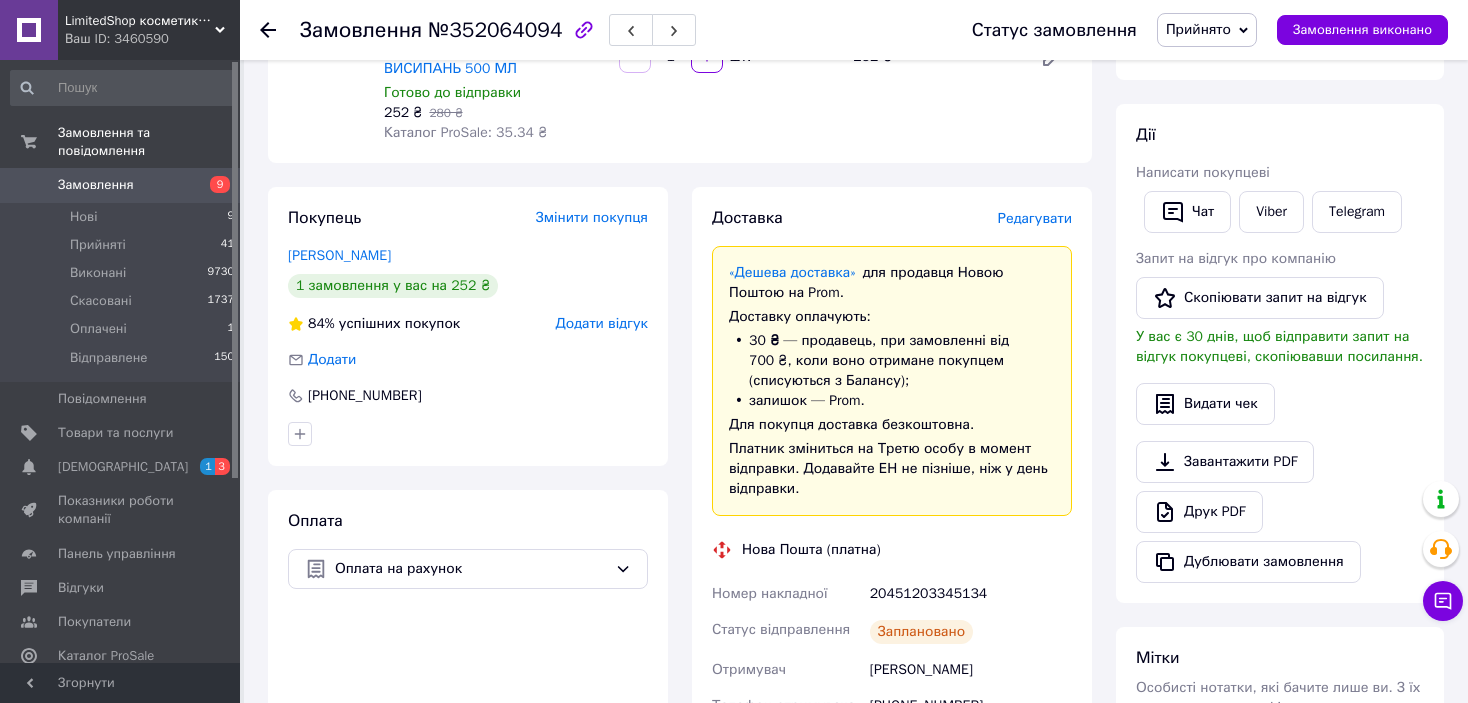scroll, scrollTop: 96, scrollLeft: 0, axis: vertical 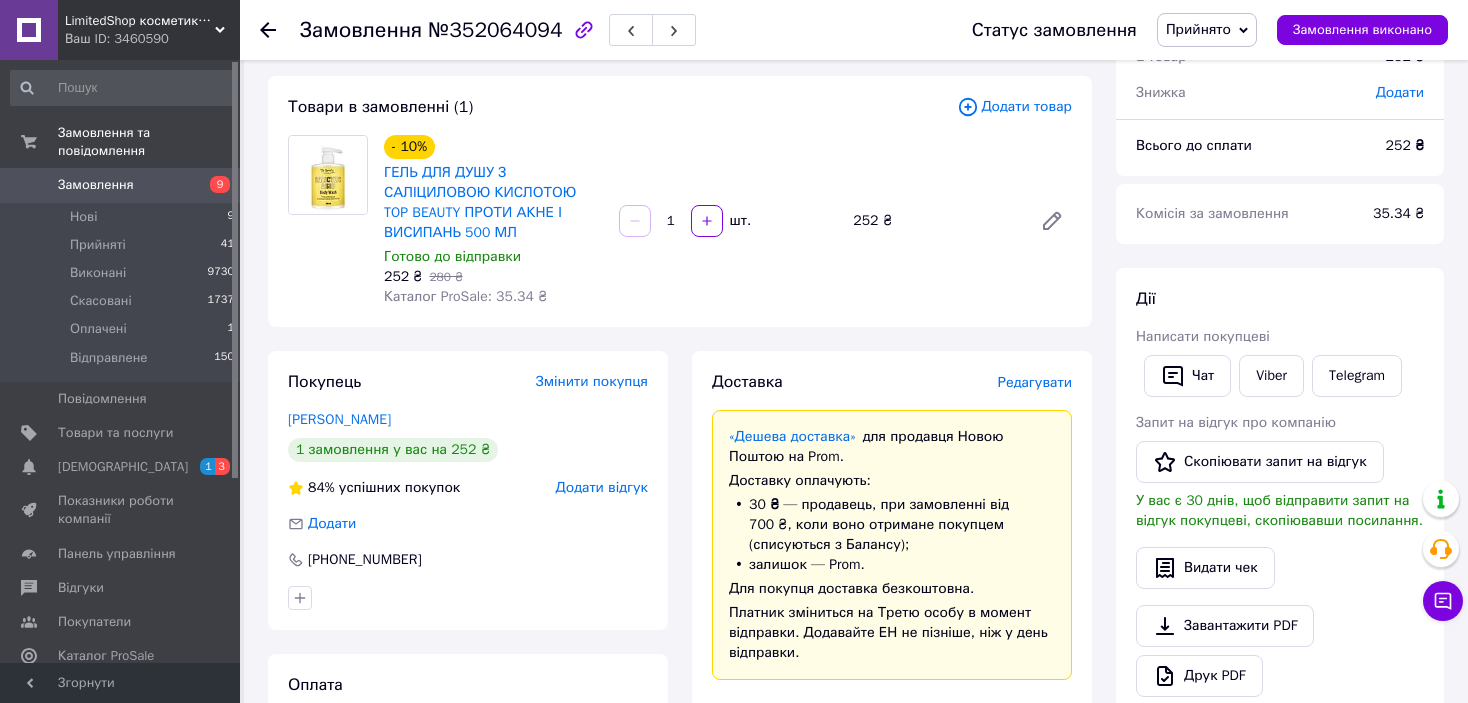 click on "Прийнято" at bounding box center [1198, 29] 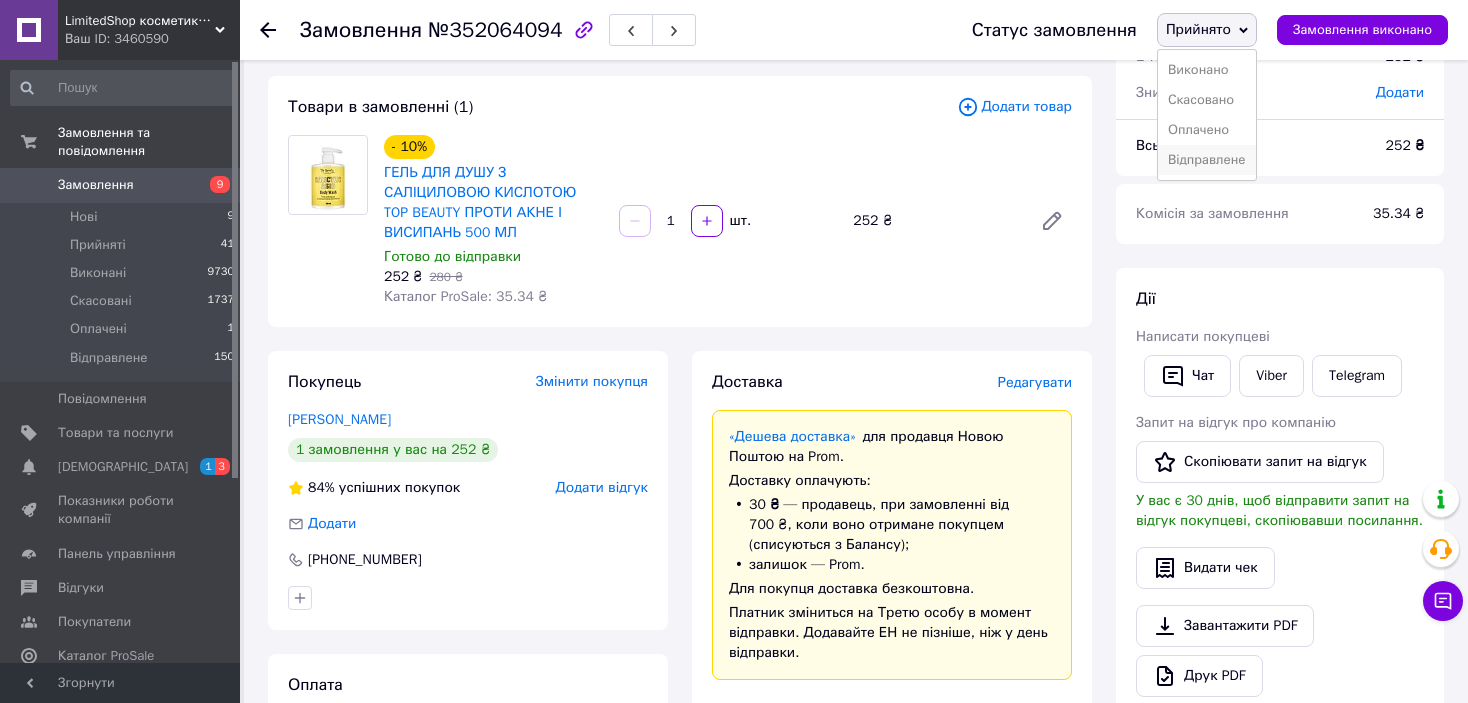 click on "Відправлене" at bounding box center [1207, 160] 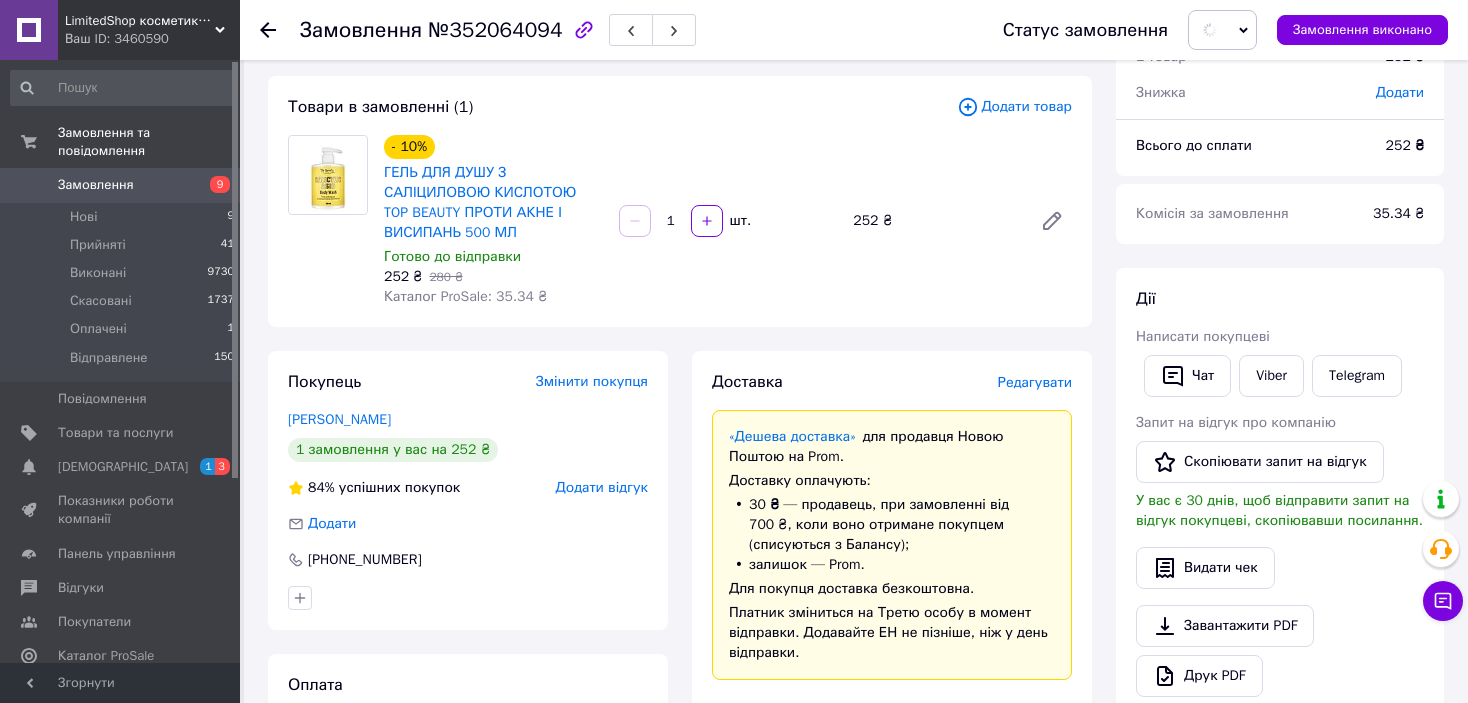 scroll, scrollTop: 0, scrollLeft: 0, axis: both 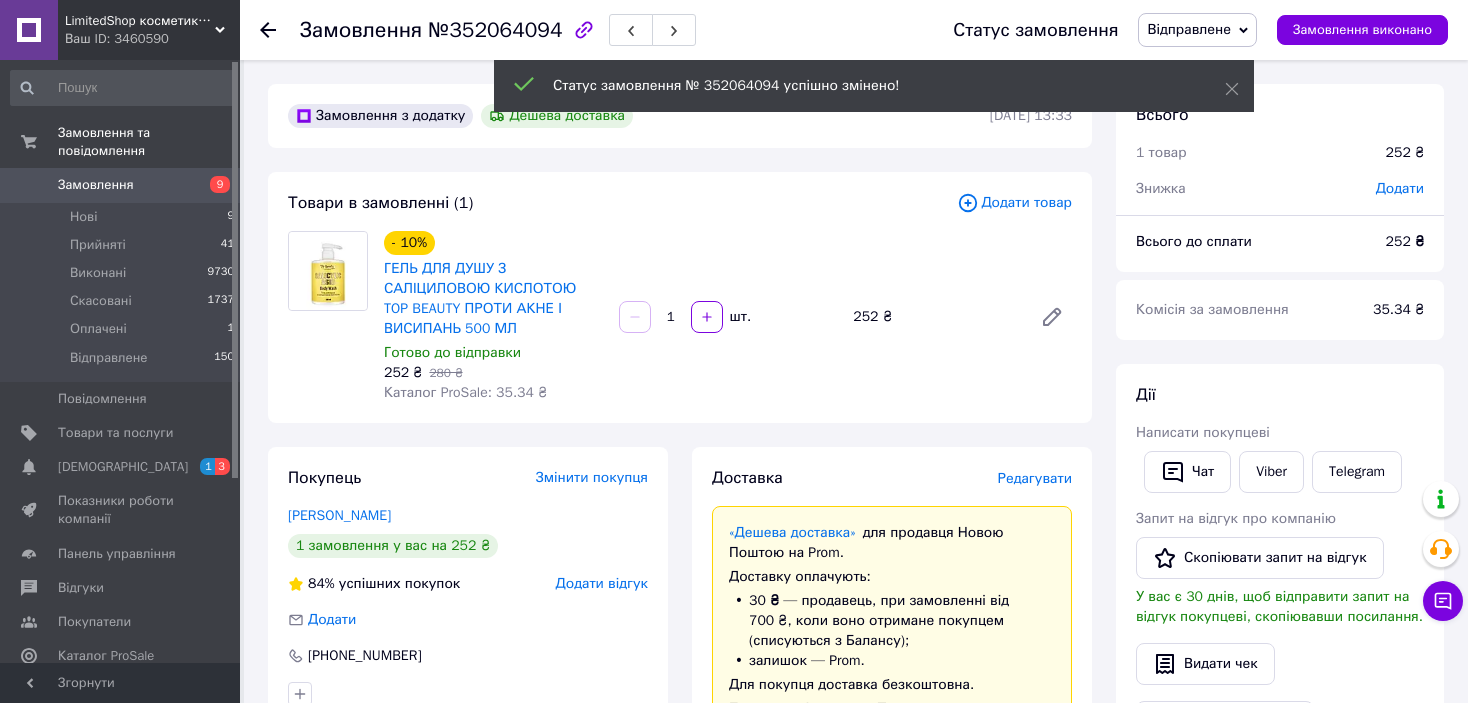 click 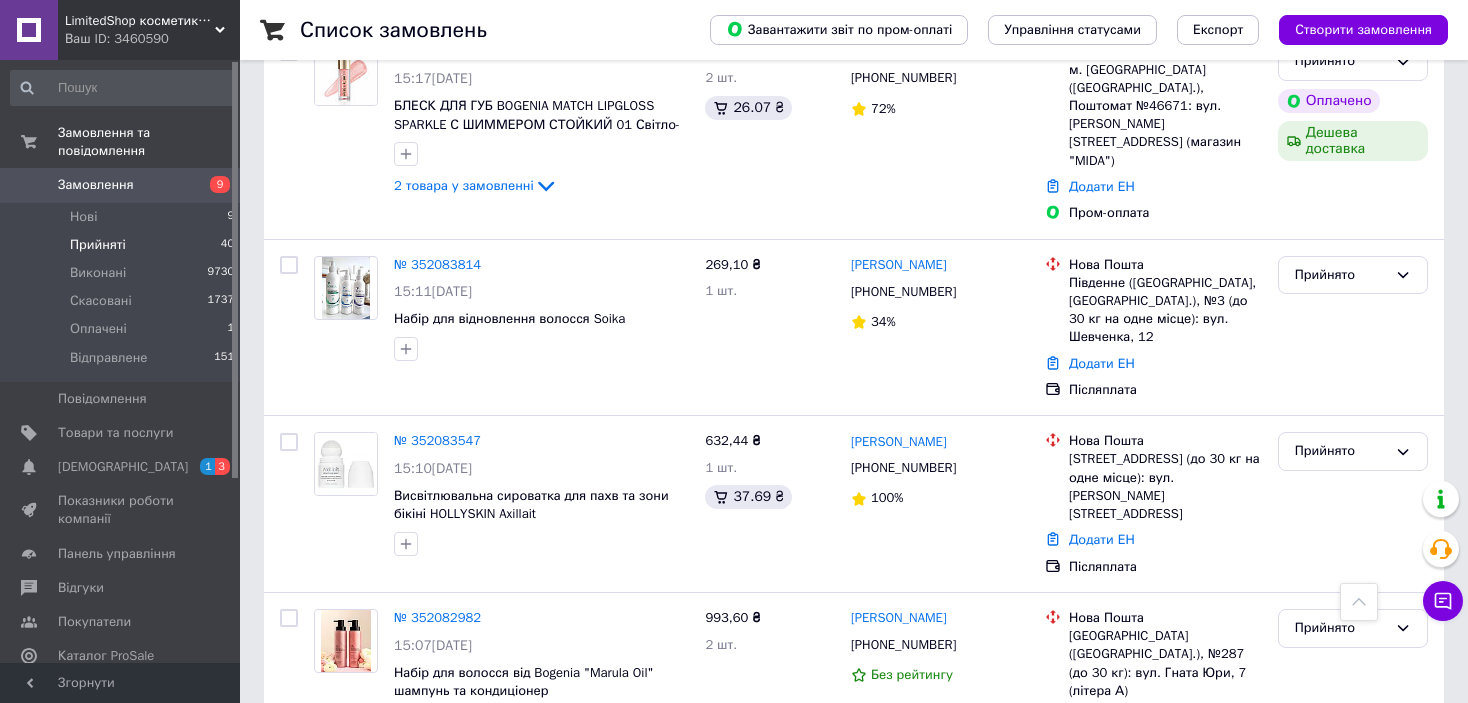 scroll, scrollTop: 1400, scrollLeft: 0, axis: vertical 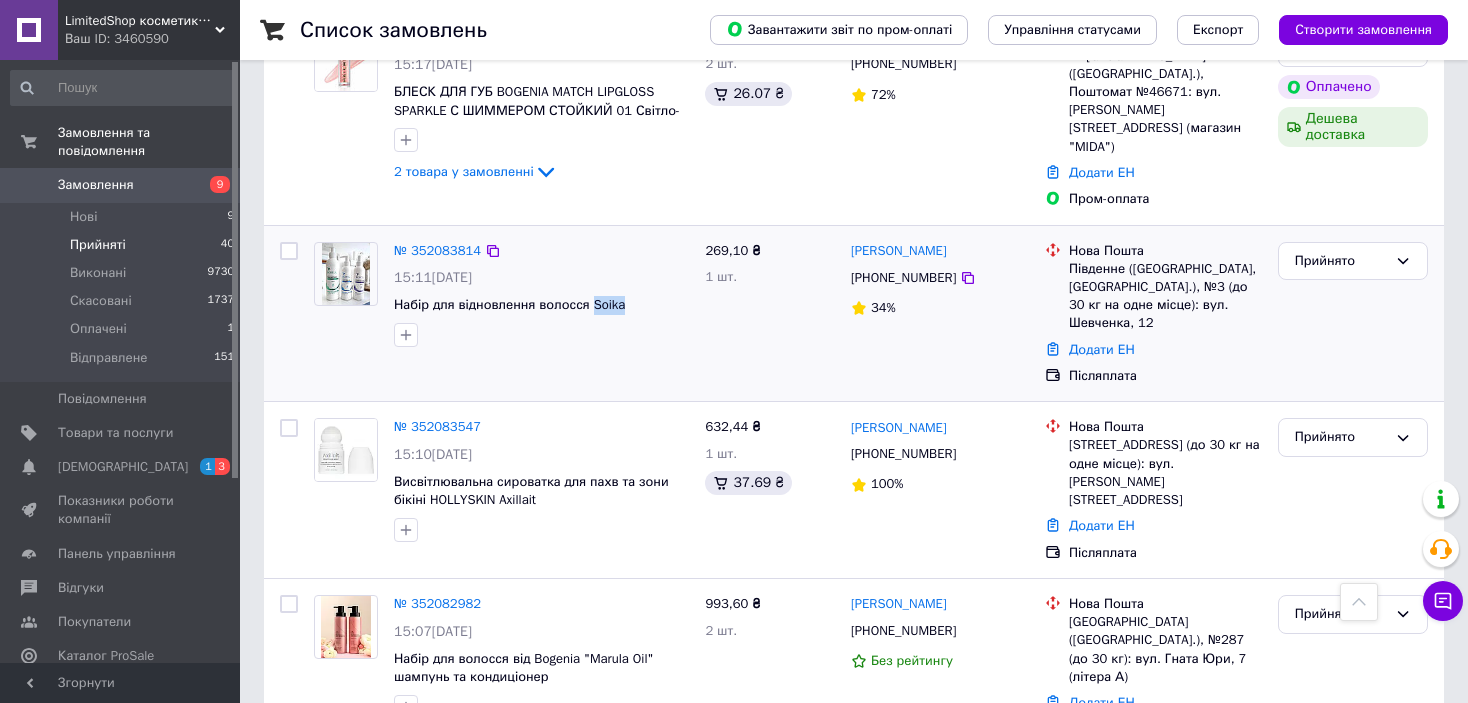 drag, startPoint x: 583, startPoint y: 236, endPoint x: 626, endPoint y: 236, distance: 43 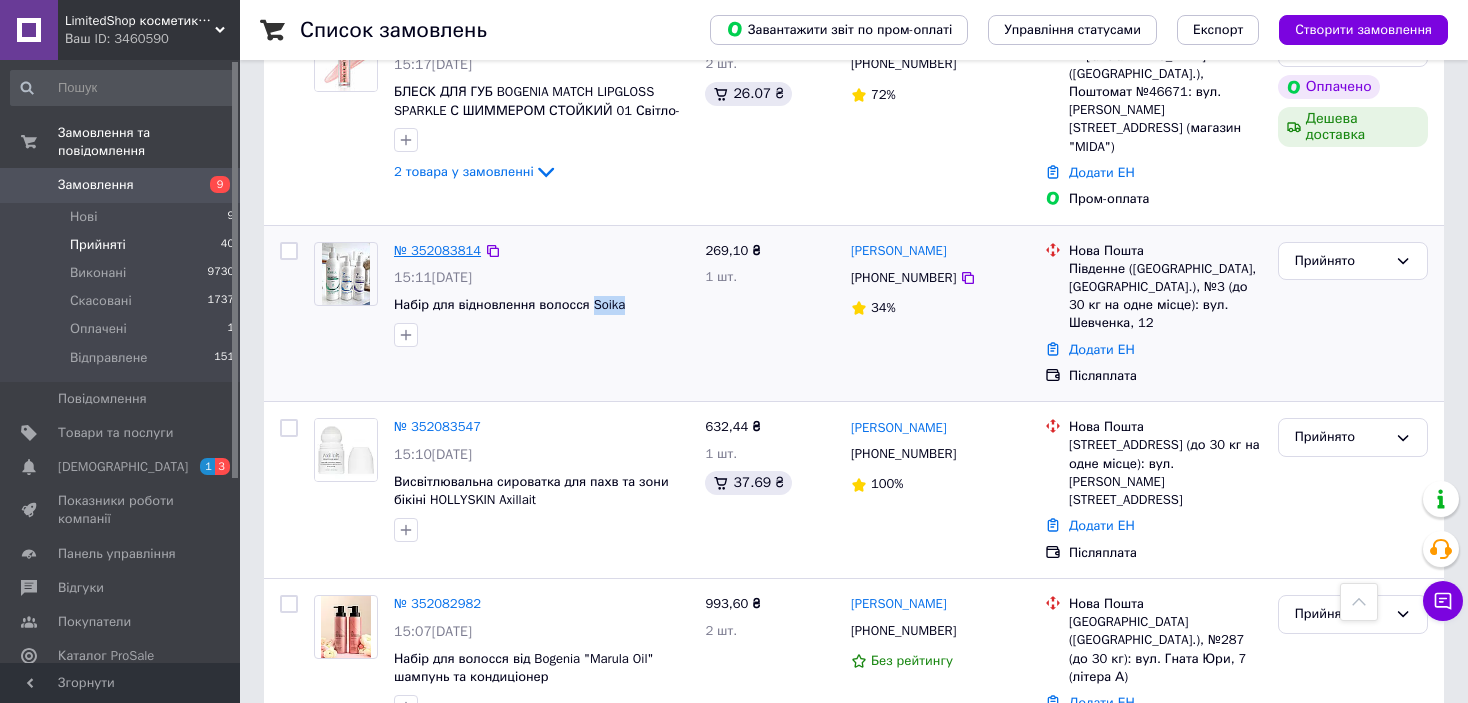 click on "№ 352083814" at bounding box center (437, 250) 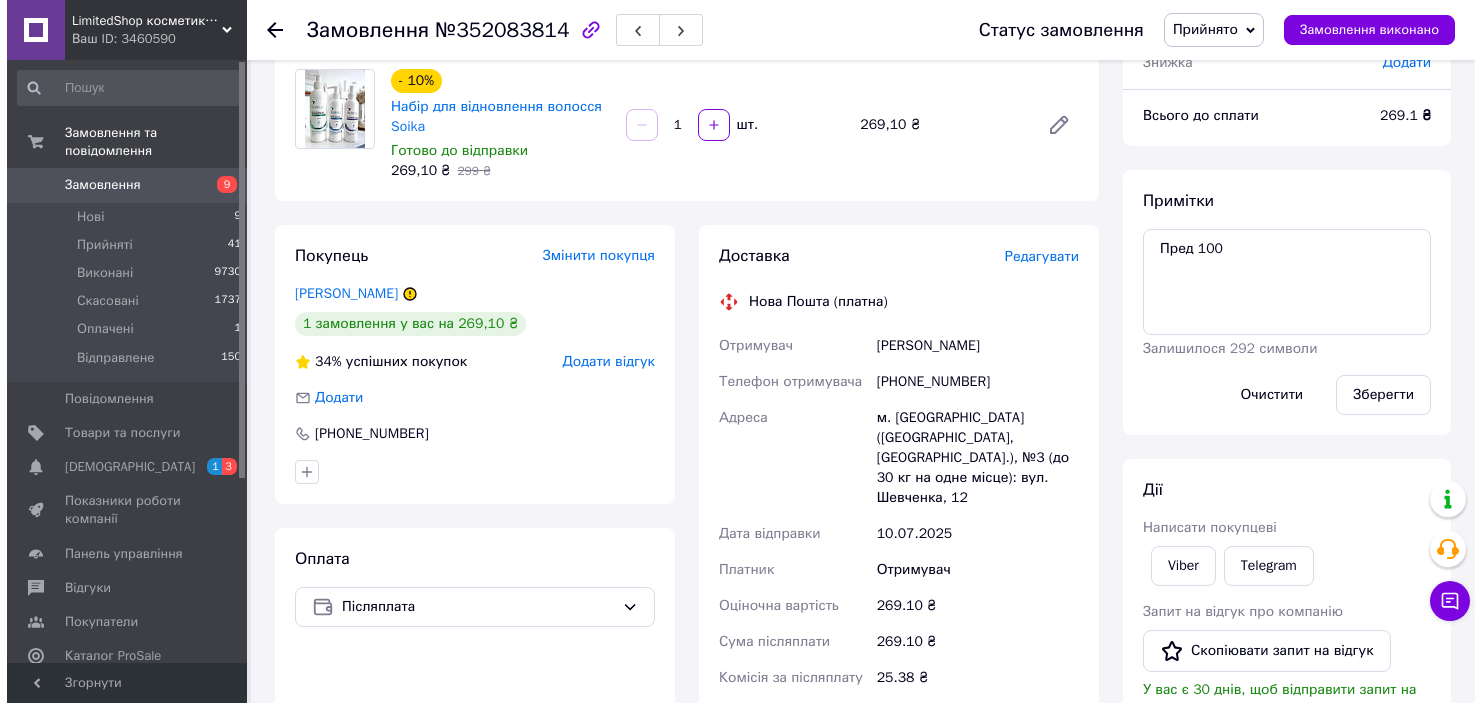 scroll, scrollTop: 0, scrollLeft: 0, axis: both 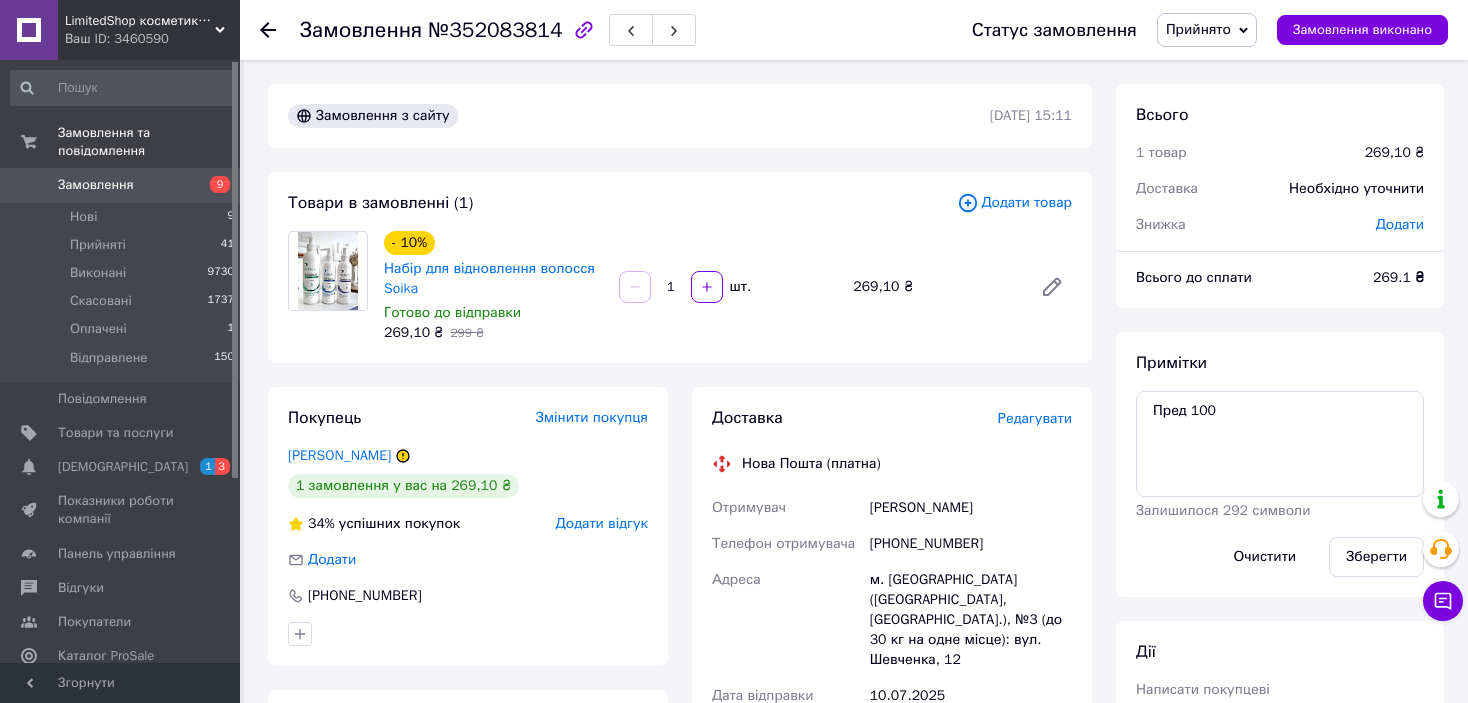 click on "Редагувати" at bounding box center (1035, 418) 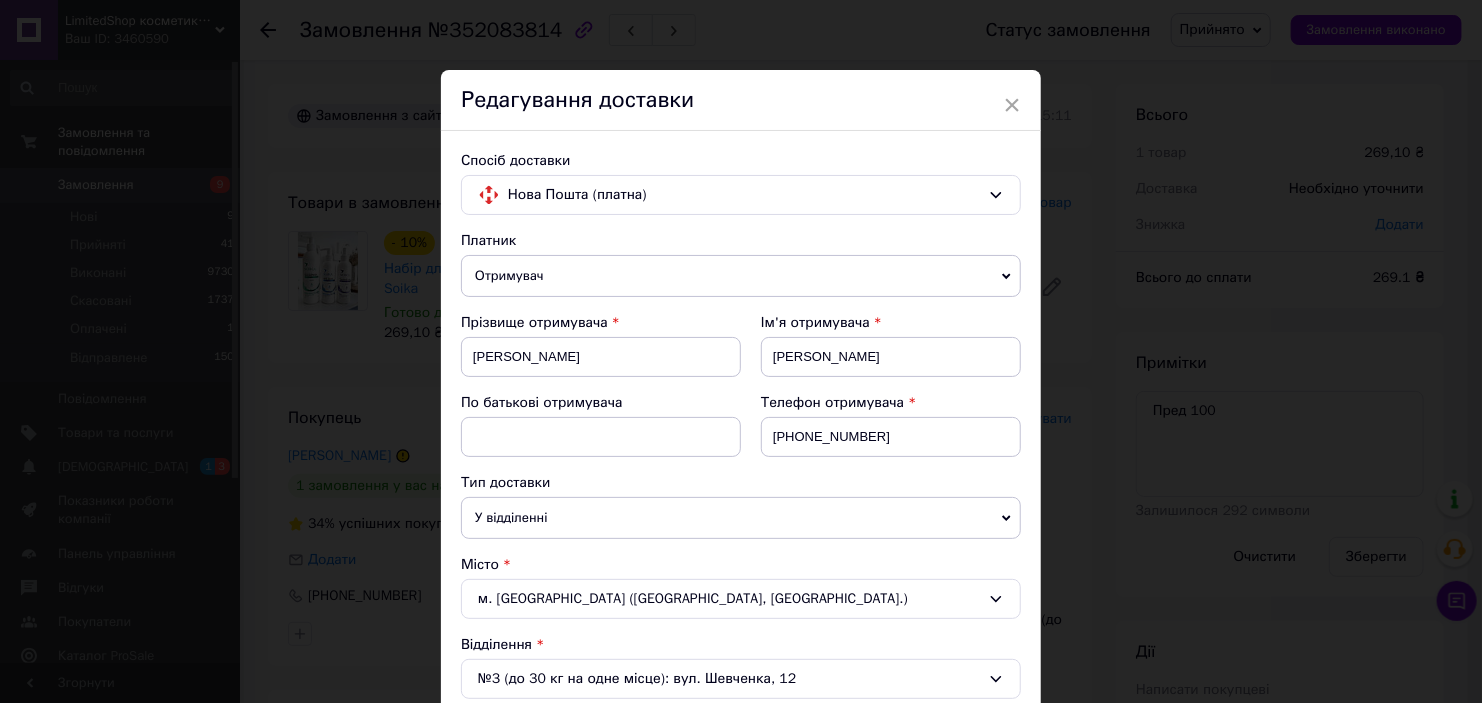 scroll, scrollTop: 600, scrollLeft: 0, axis: vertical 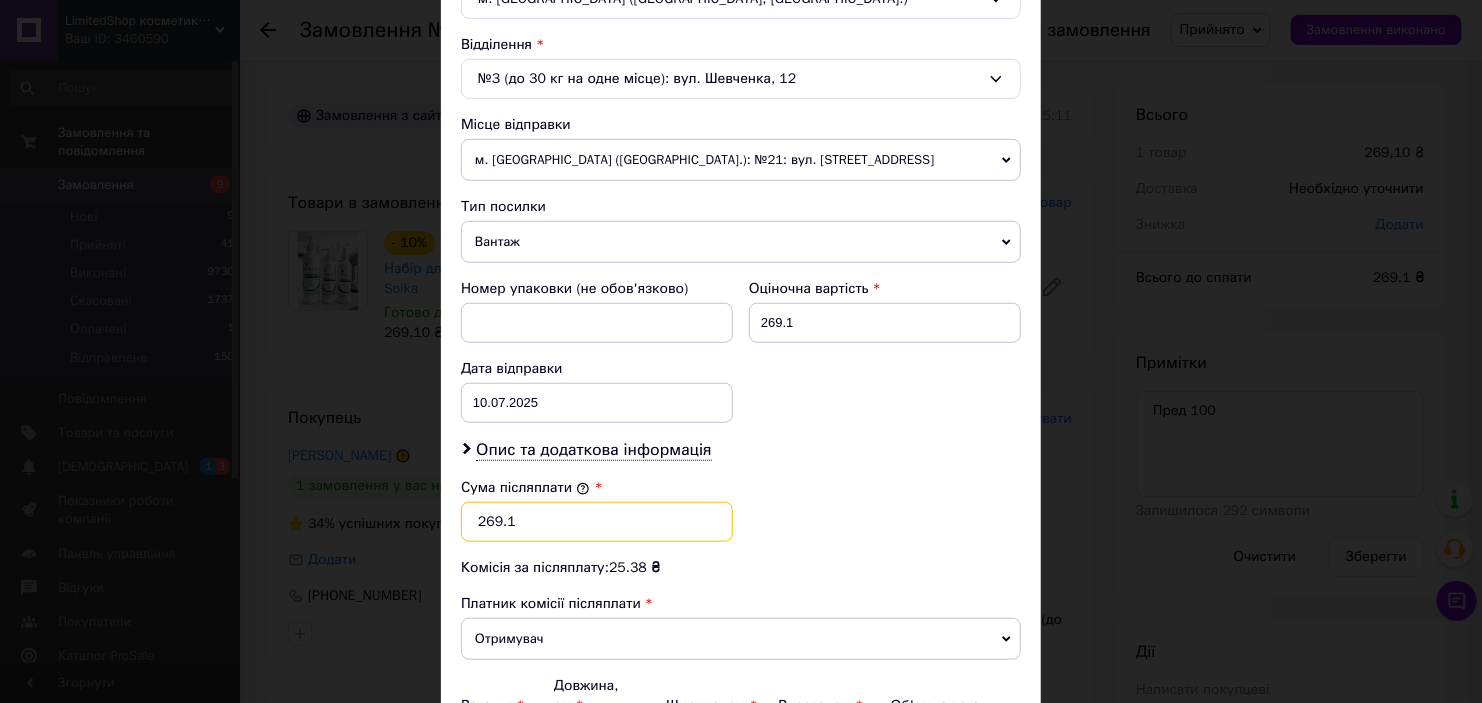 click on "269.1" at bounding box center (597, 522) 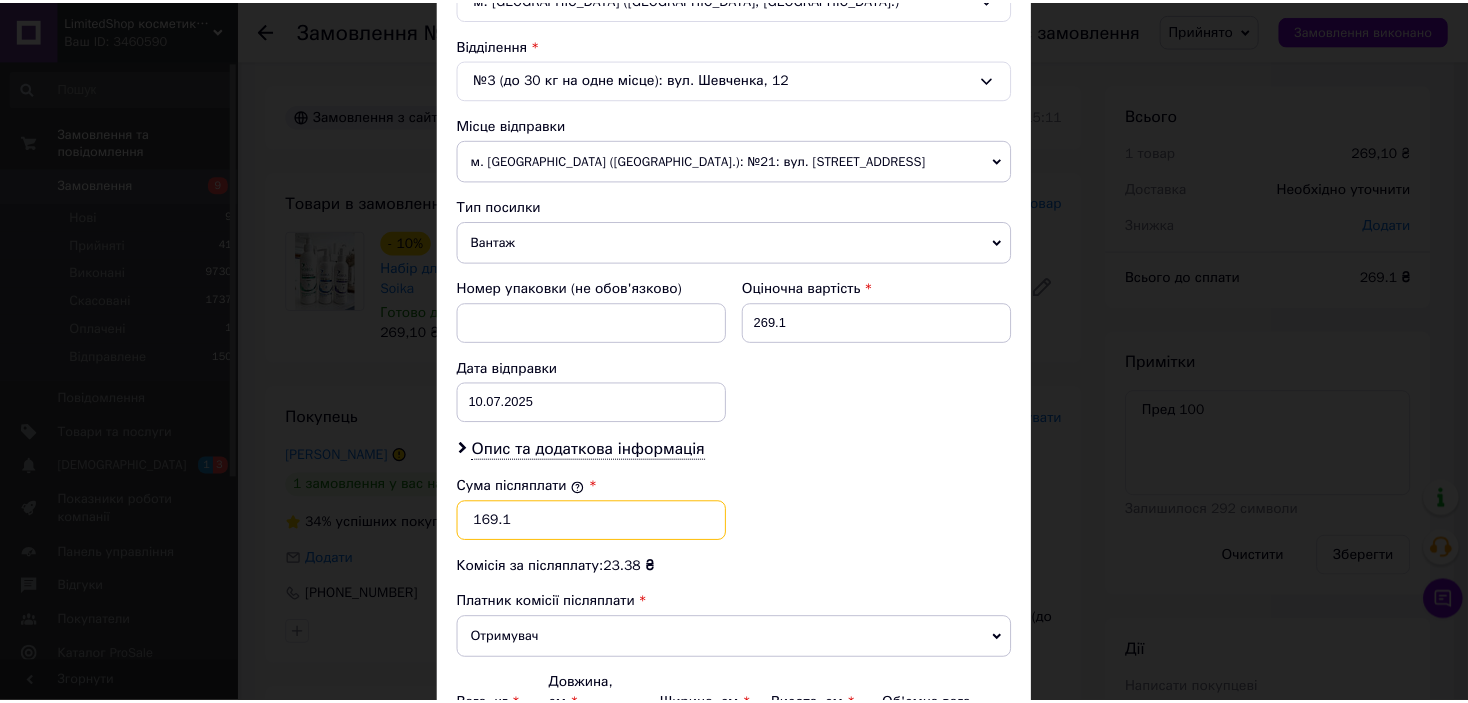 scroll, scrollTop: 816, scrollLeft: 0, axis: vertical 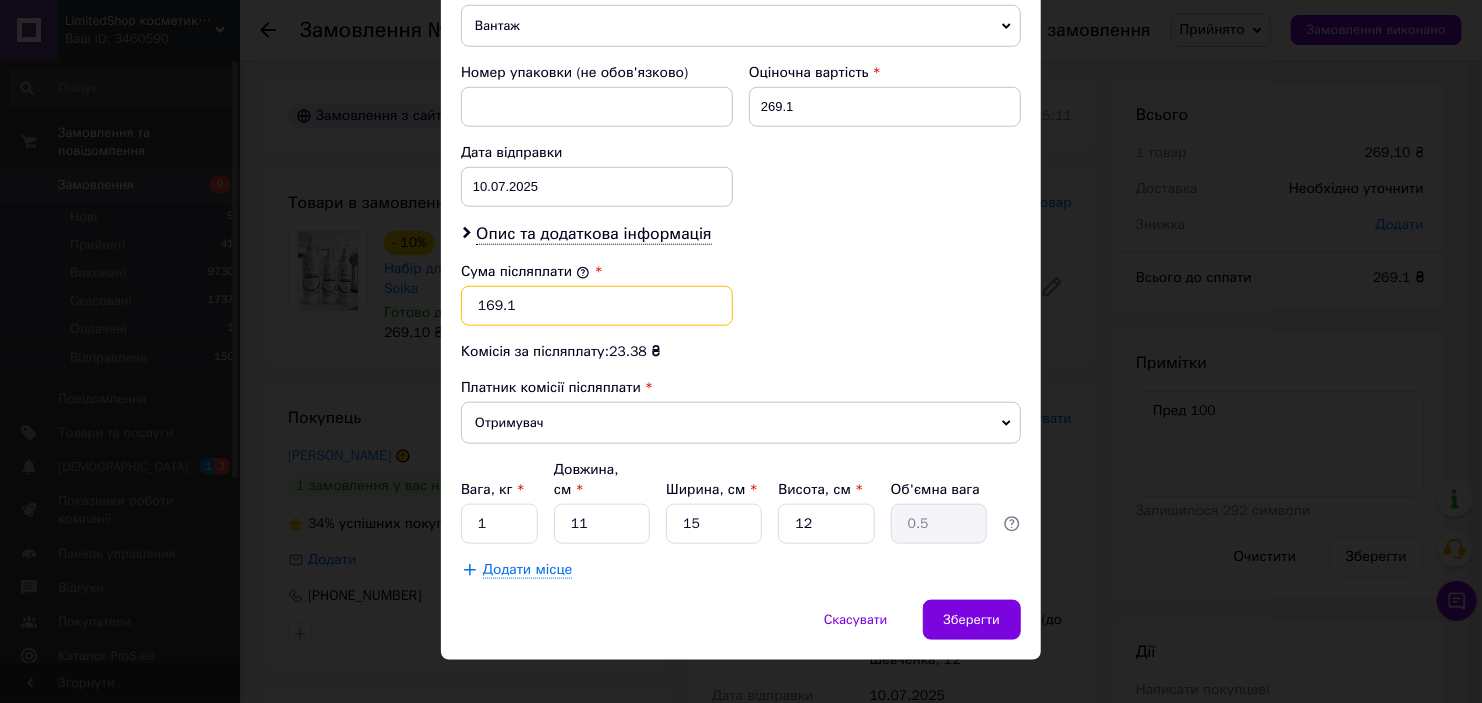 type on "169.1" 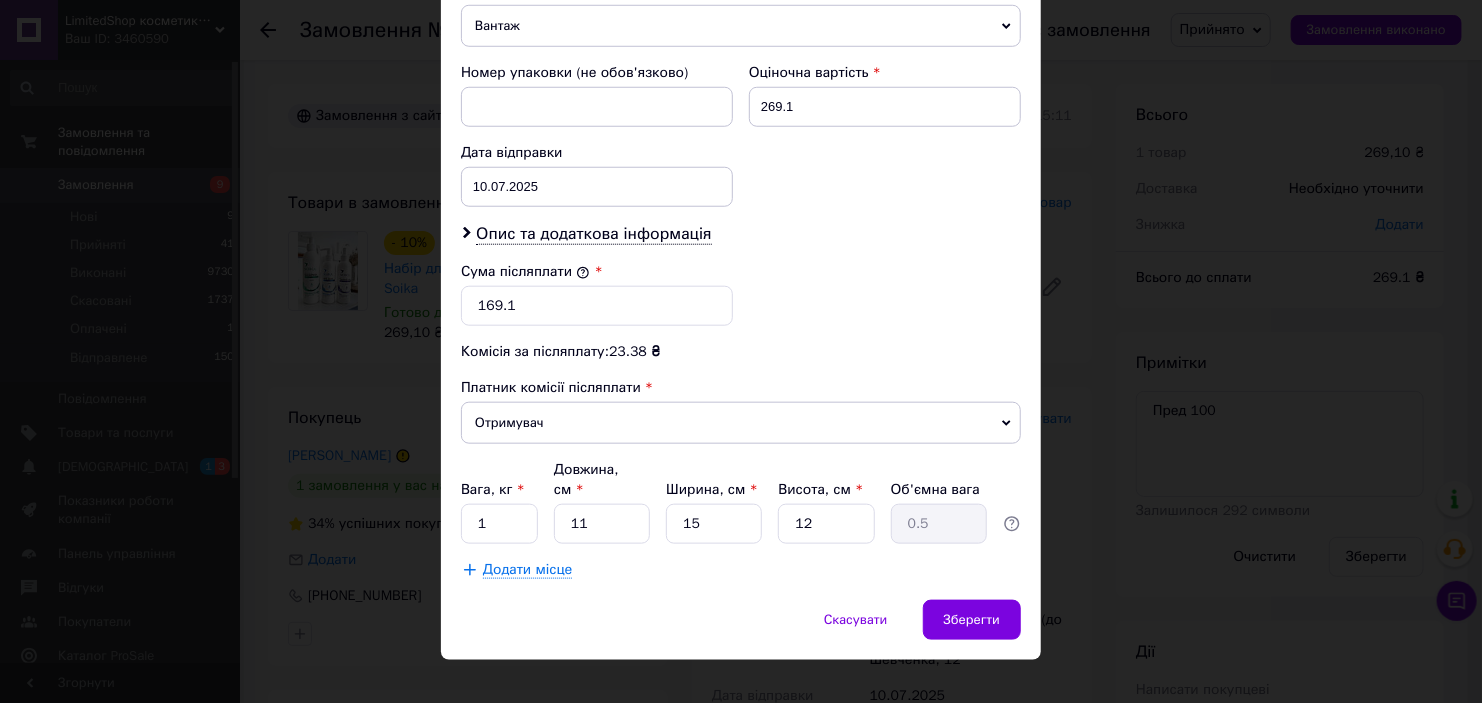 click on "Скасувати   Зберегти" at bounding box center (741, 630) 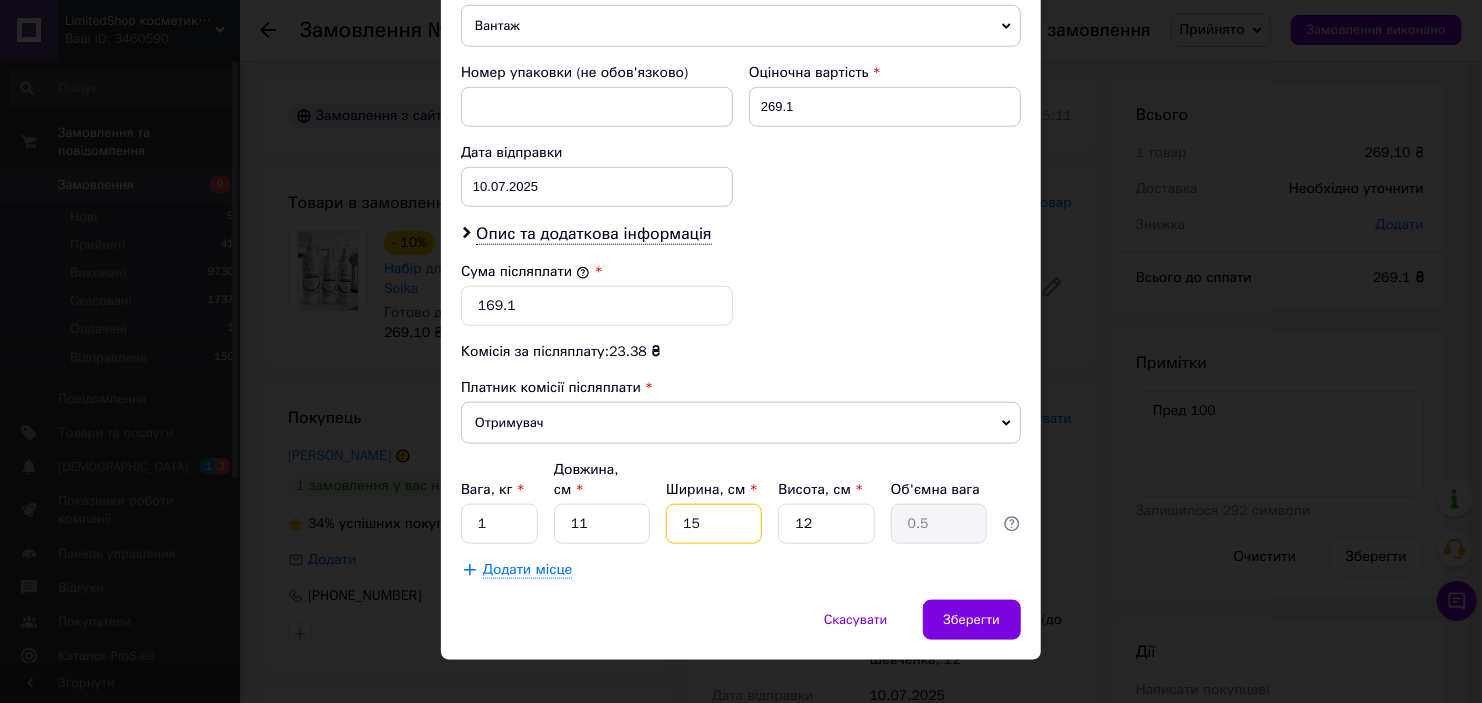 drag, startPoint x: 723, startPoint y: 502, endPoint x: 676, endPoint y: 500, distance: 47.042534 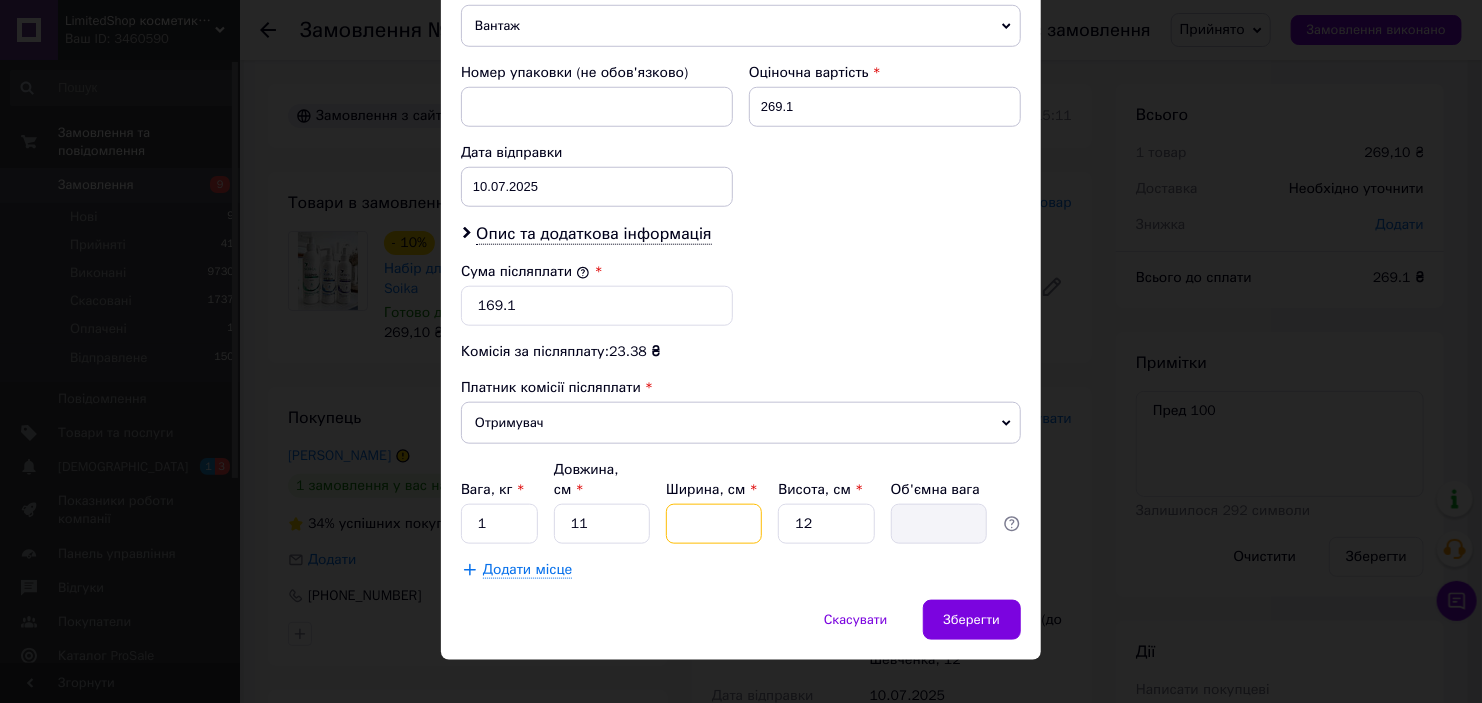 type on "2" 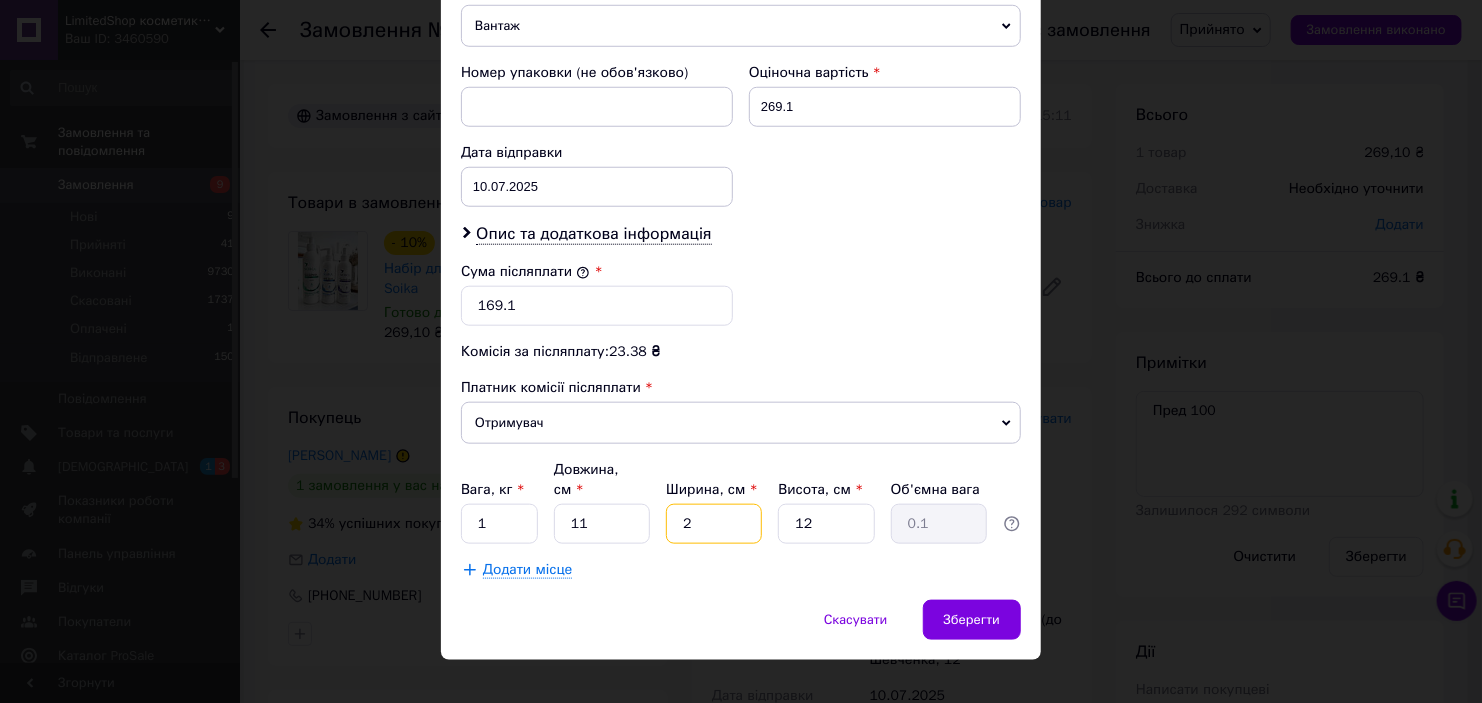type on "20" 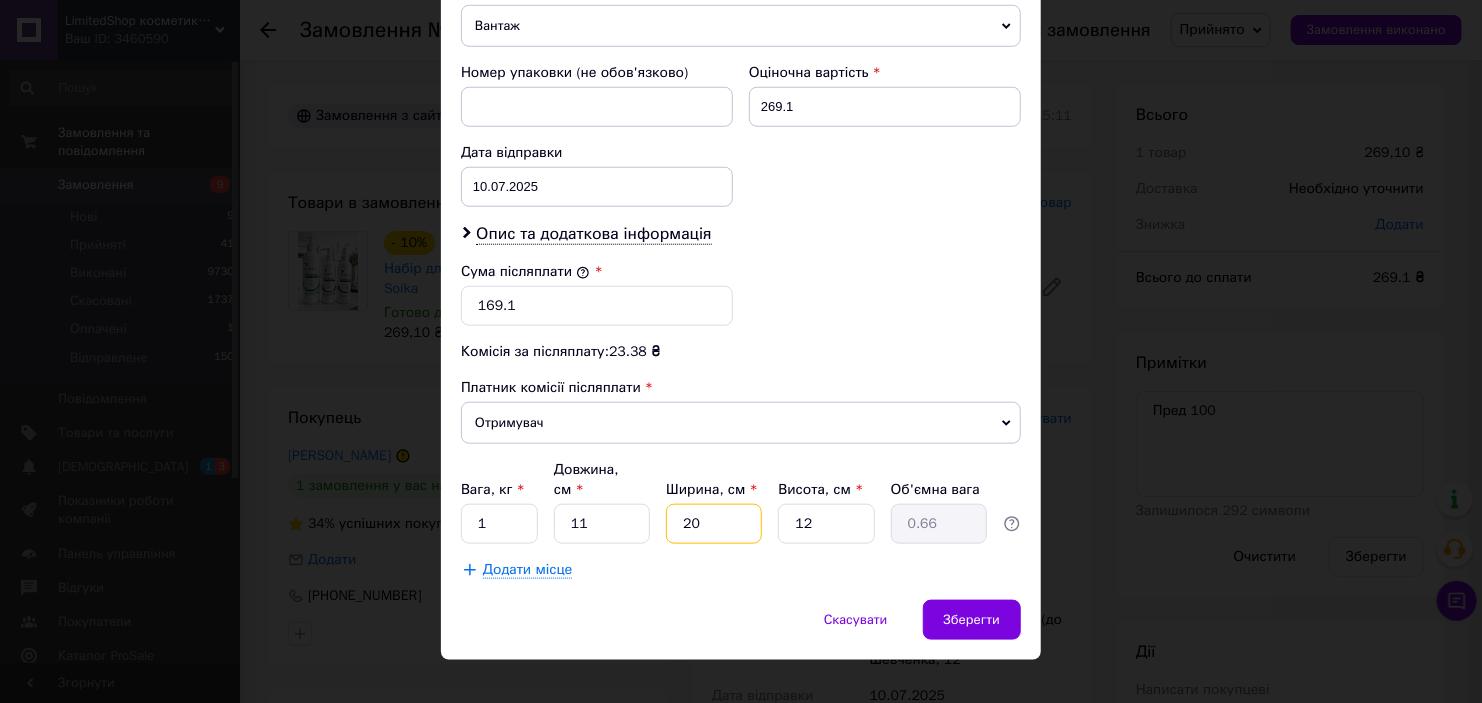 type on "20" 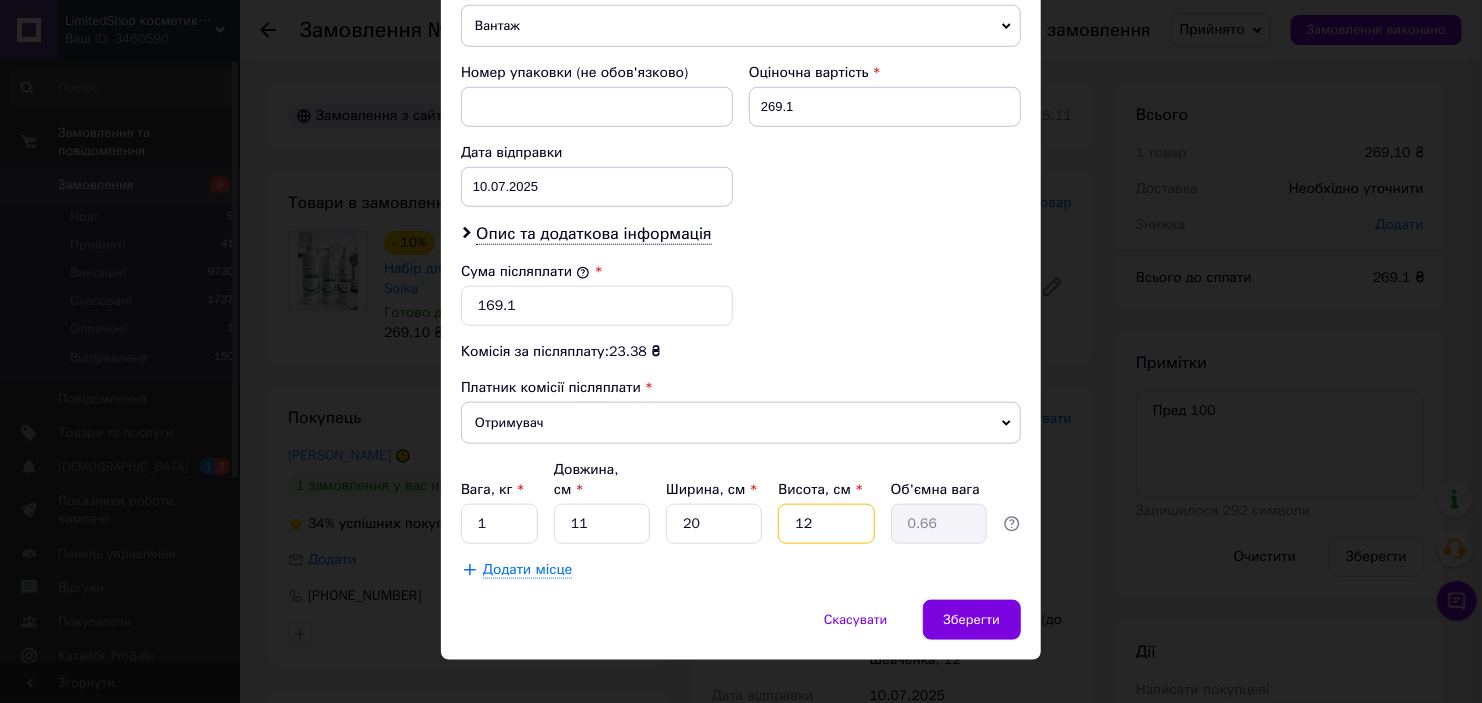type on "1" 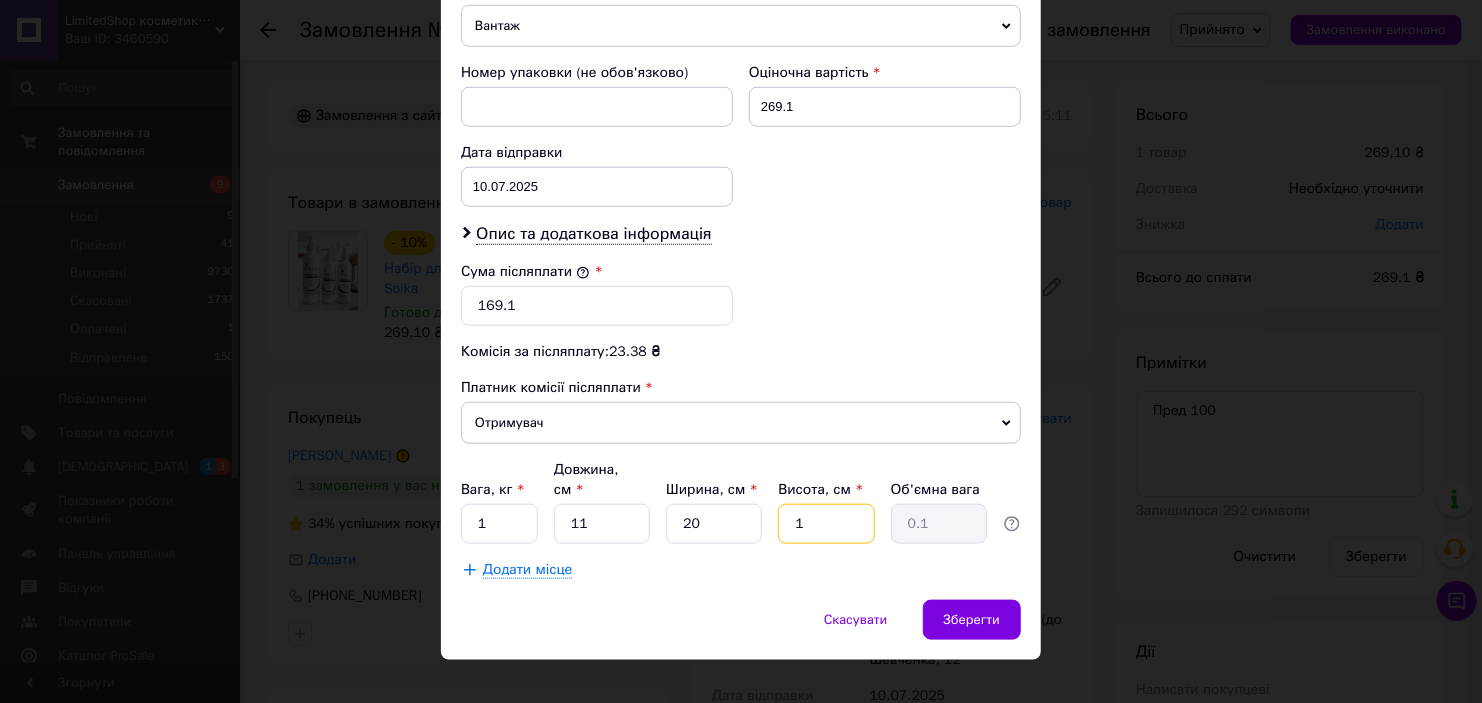 click on "1" at bounding box center [826, 524] 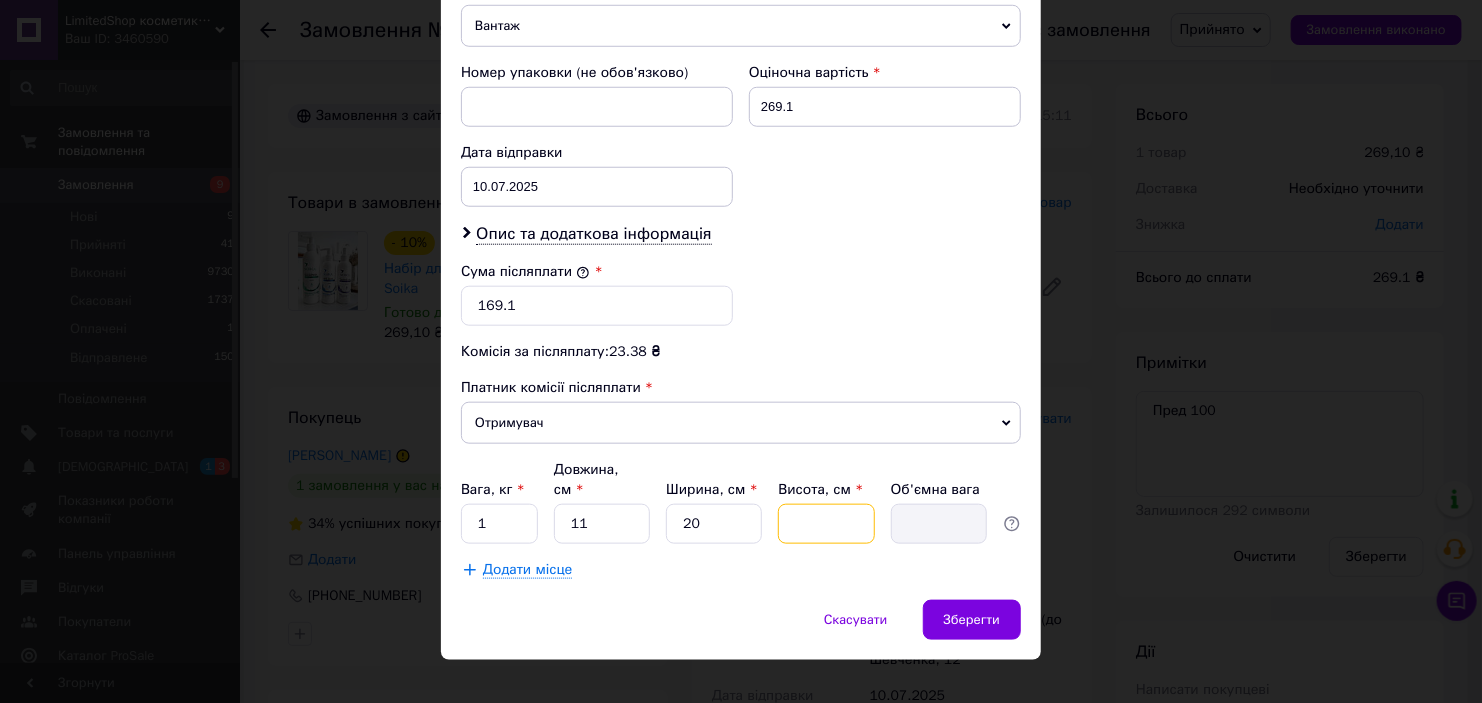 type on "2" 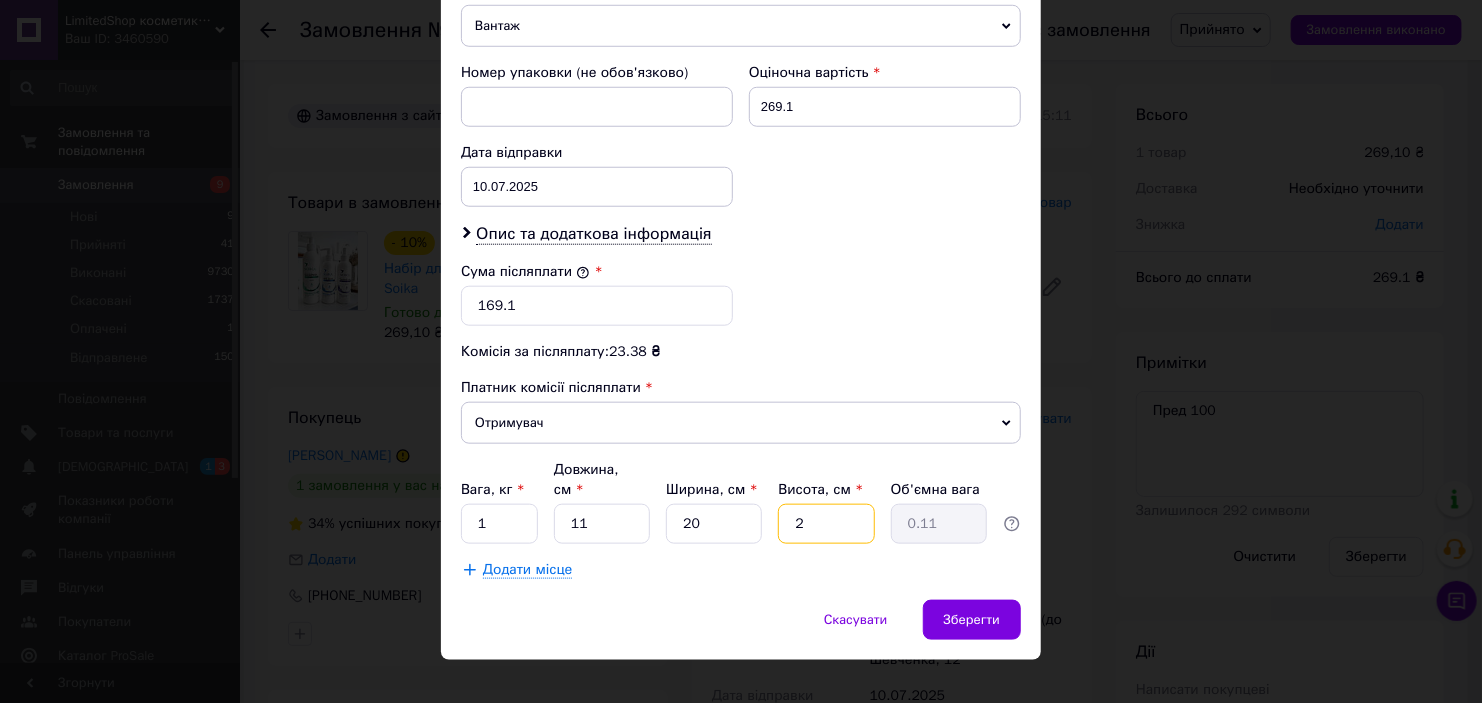 type on "20" 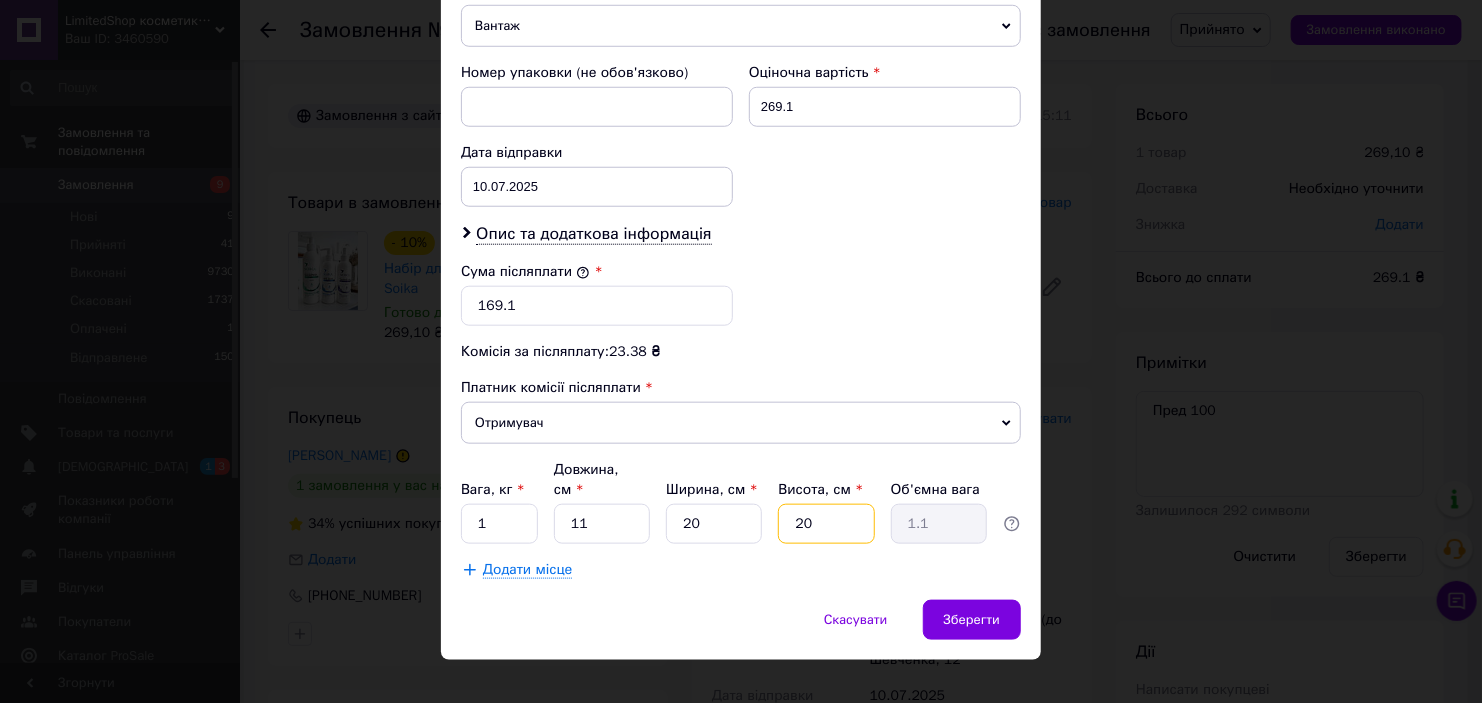 type on "20" 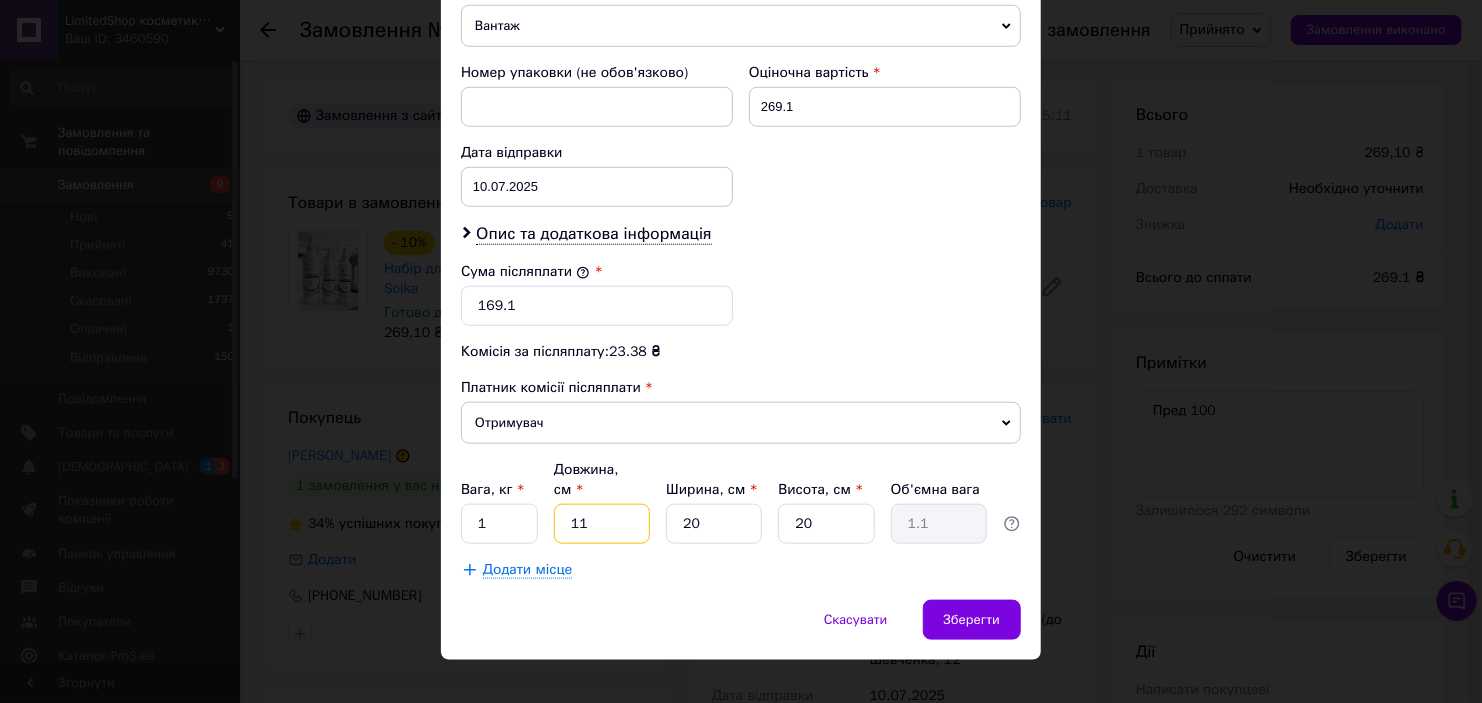 click on "11" at bounding box center [602, 524] 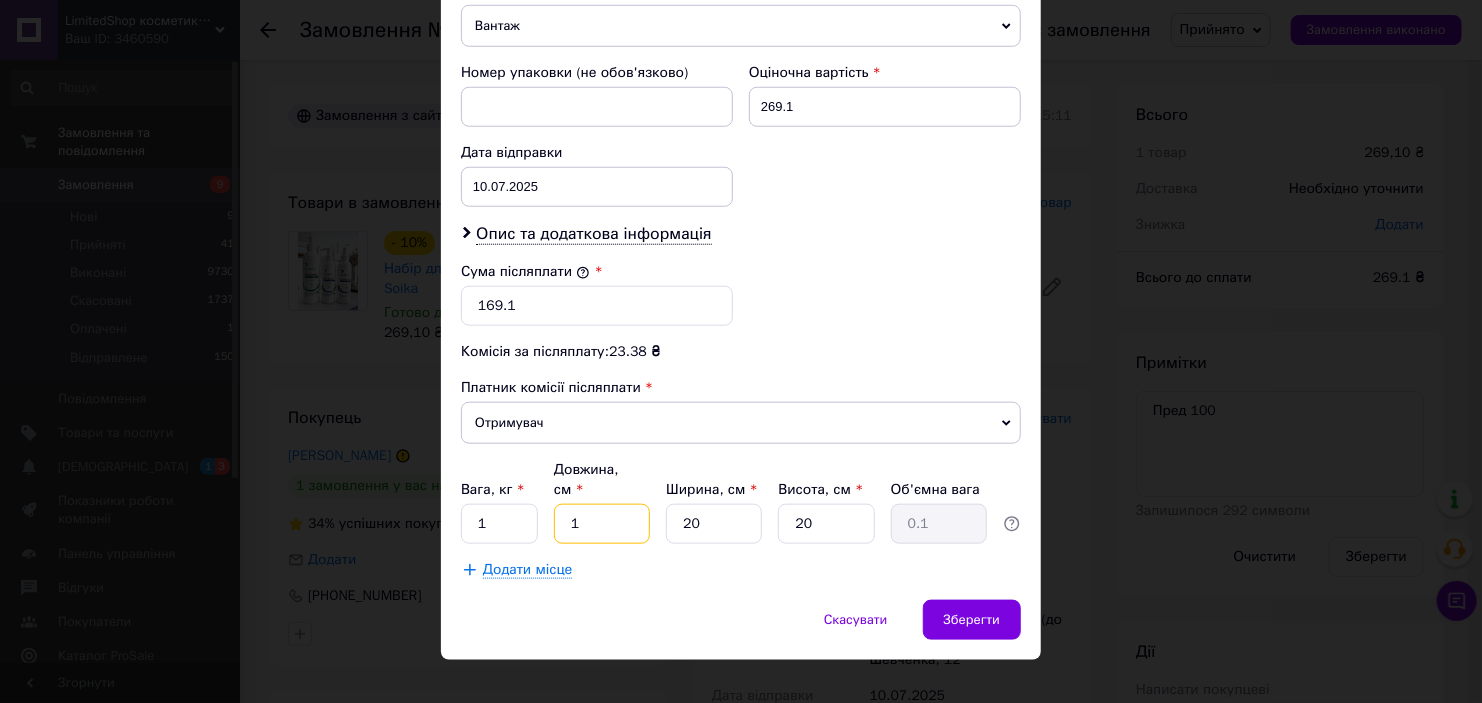 type on "10" 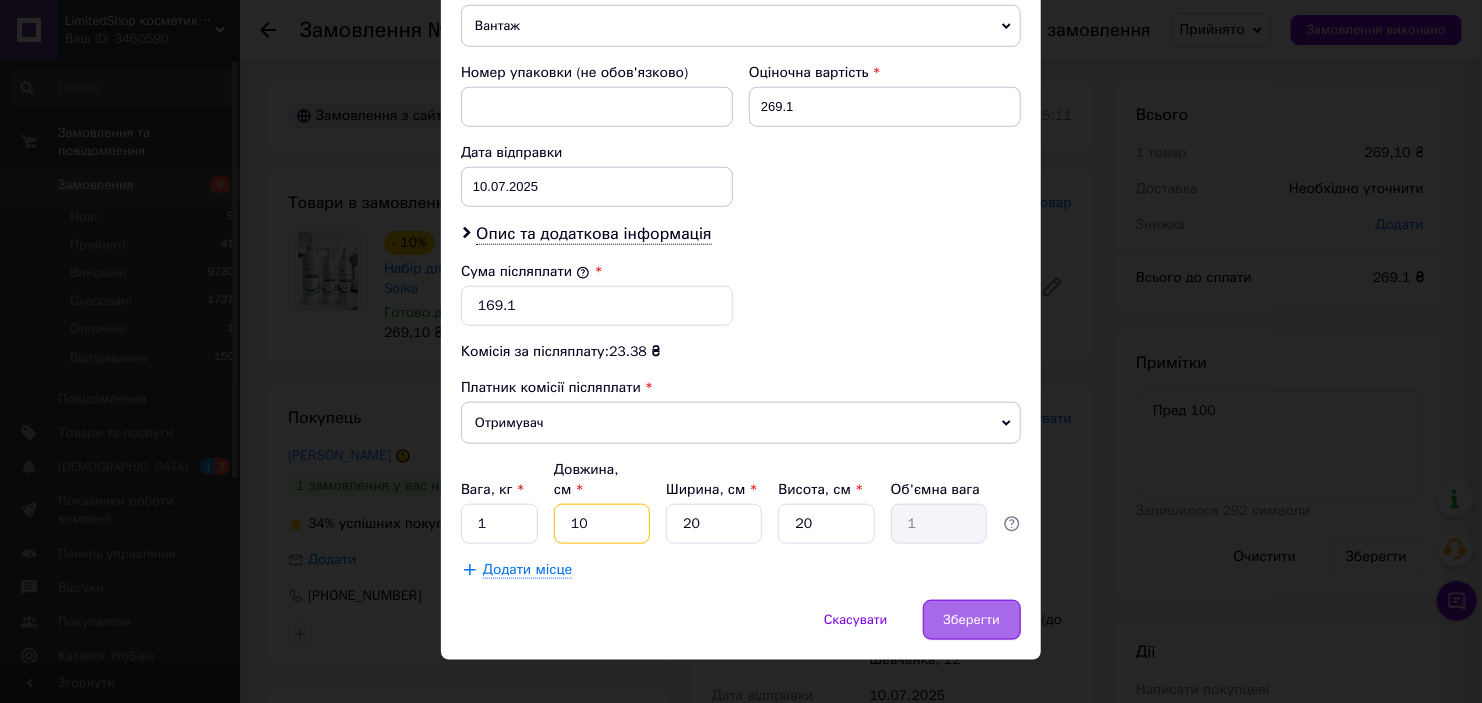 type on "10" 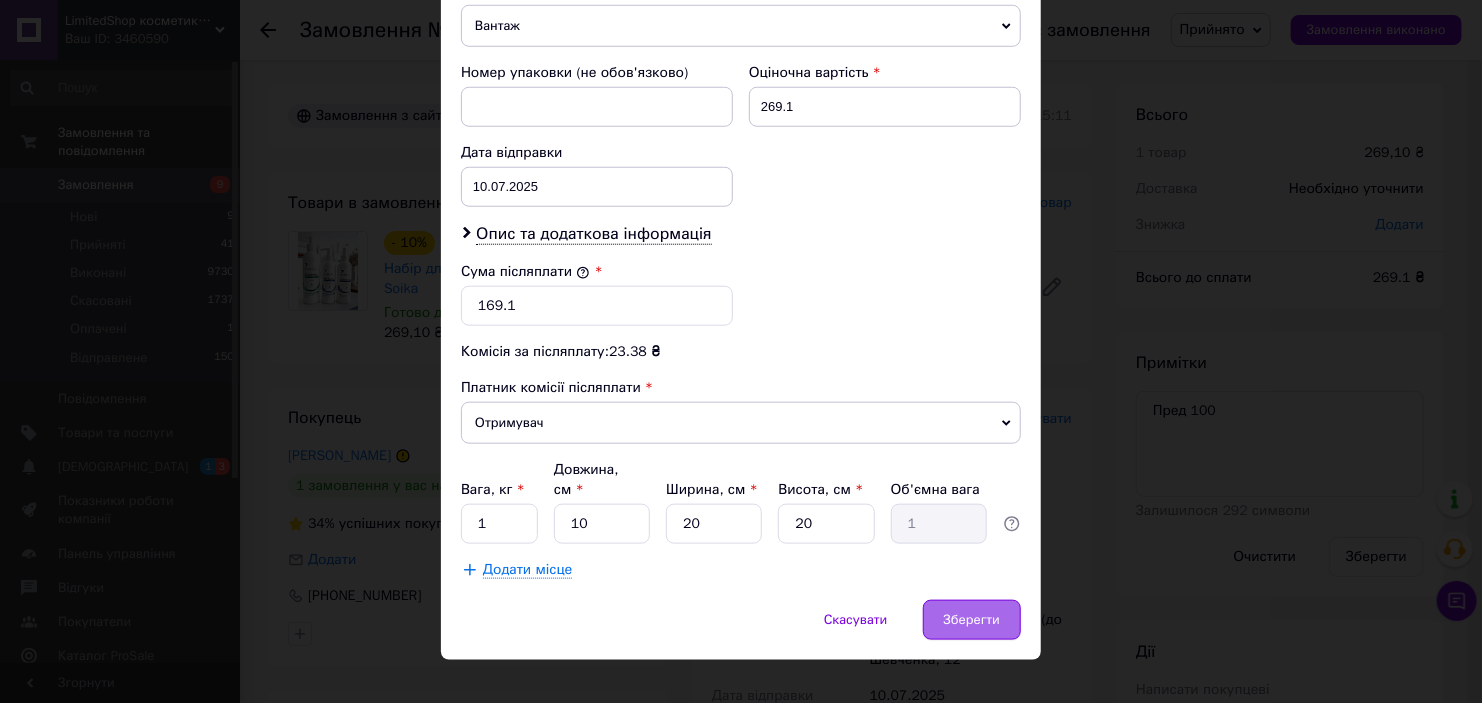 click on "Зберегти" at bounding box center [972, 620] 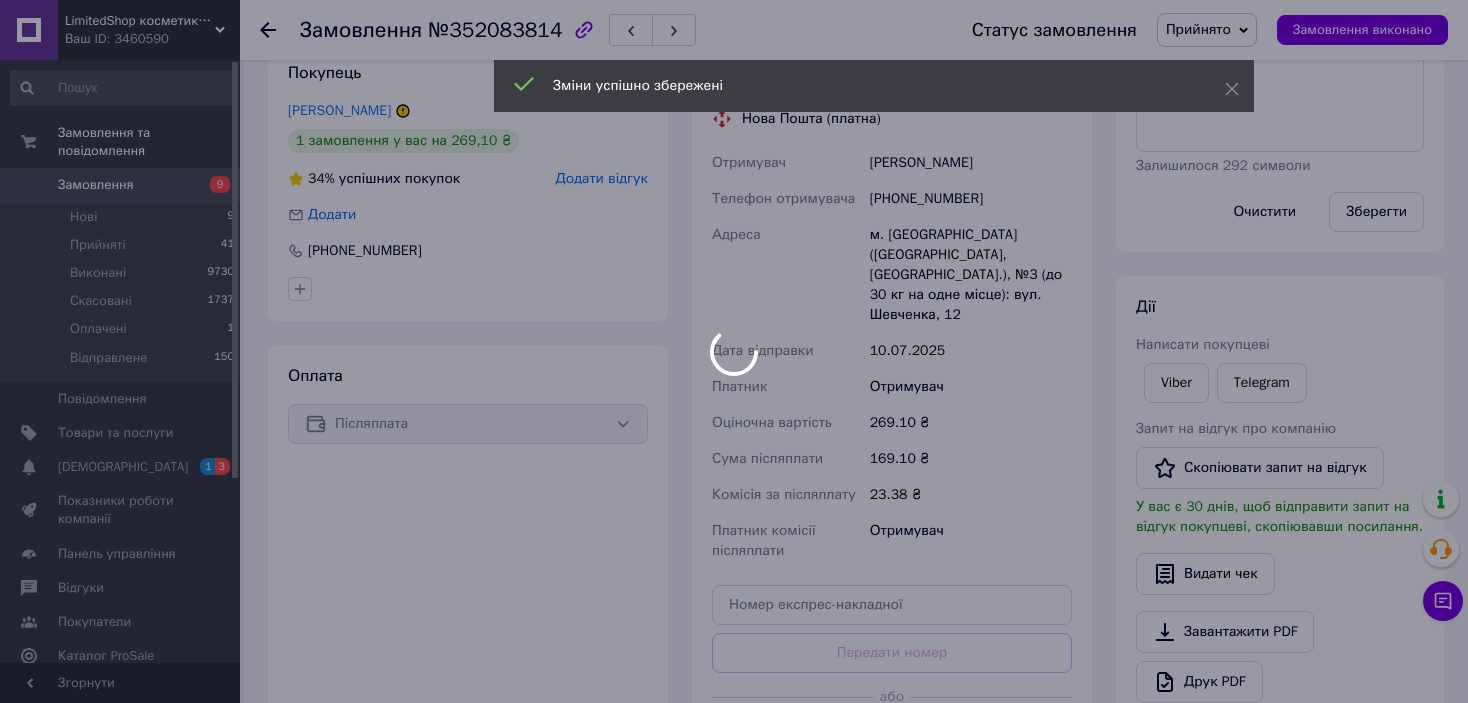 scroll, scrollTop: 500, scrollLeft: 0, axis: vertical 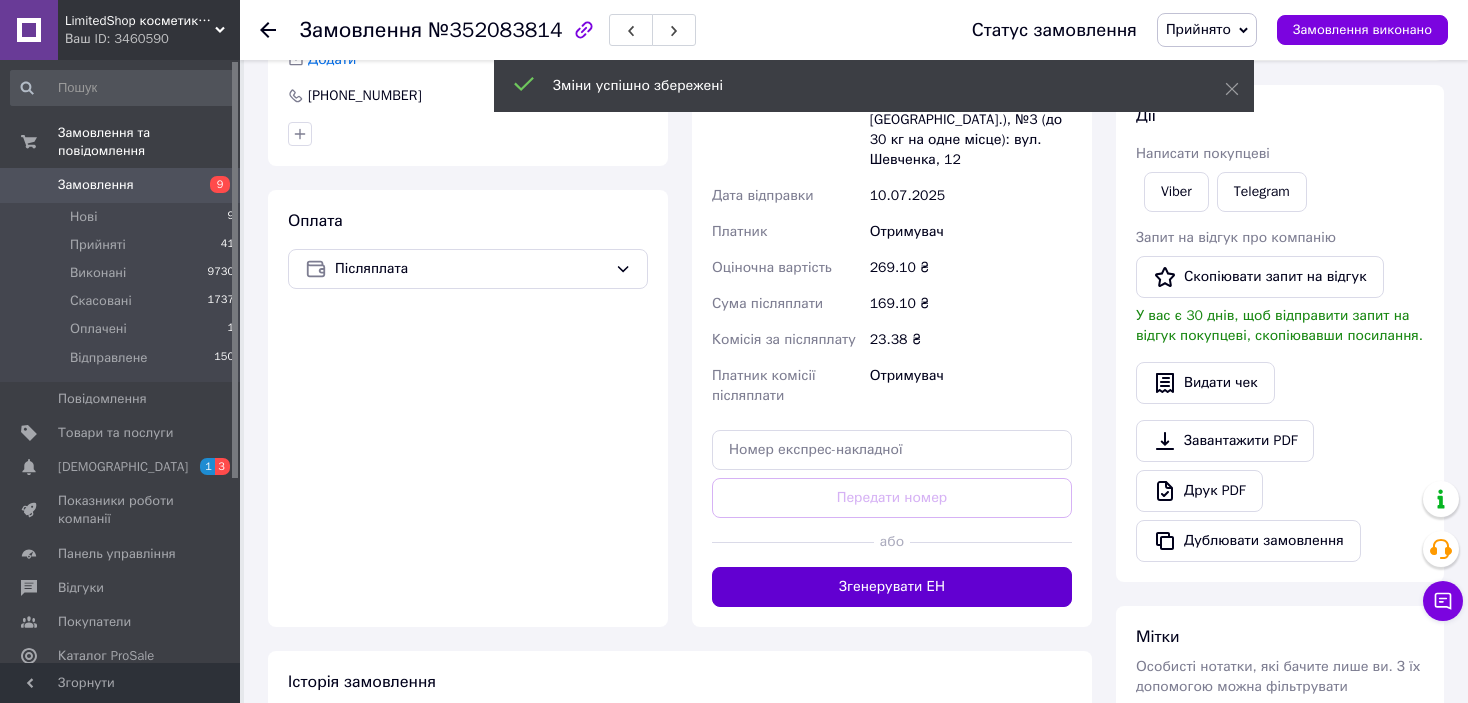 click on "Згенерувати ЕН" at bounding box center [892, 587] 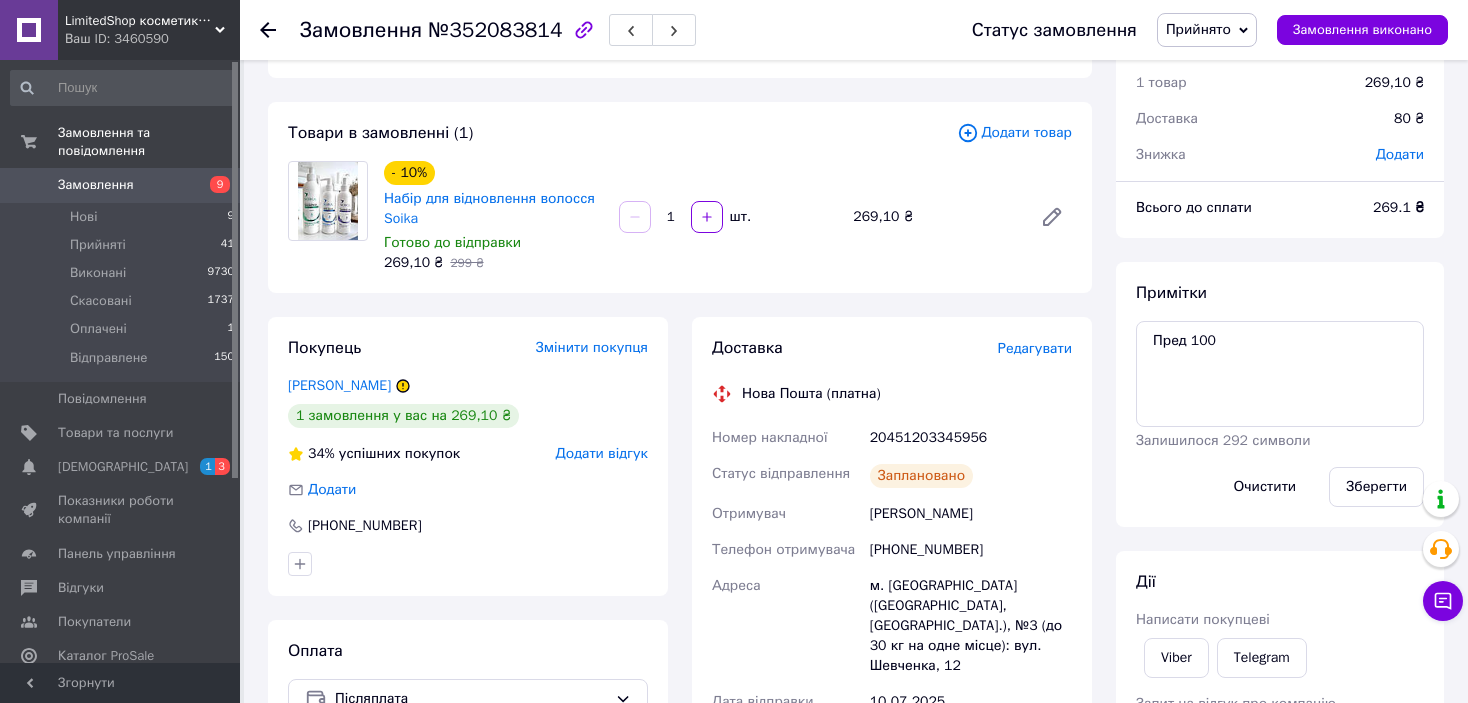 scroll, scrollTop: 0, scrollLeft: 0, axis: both 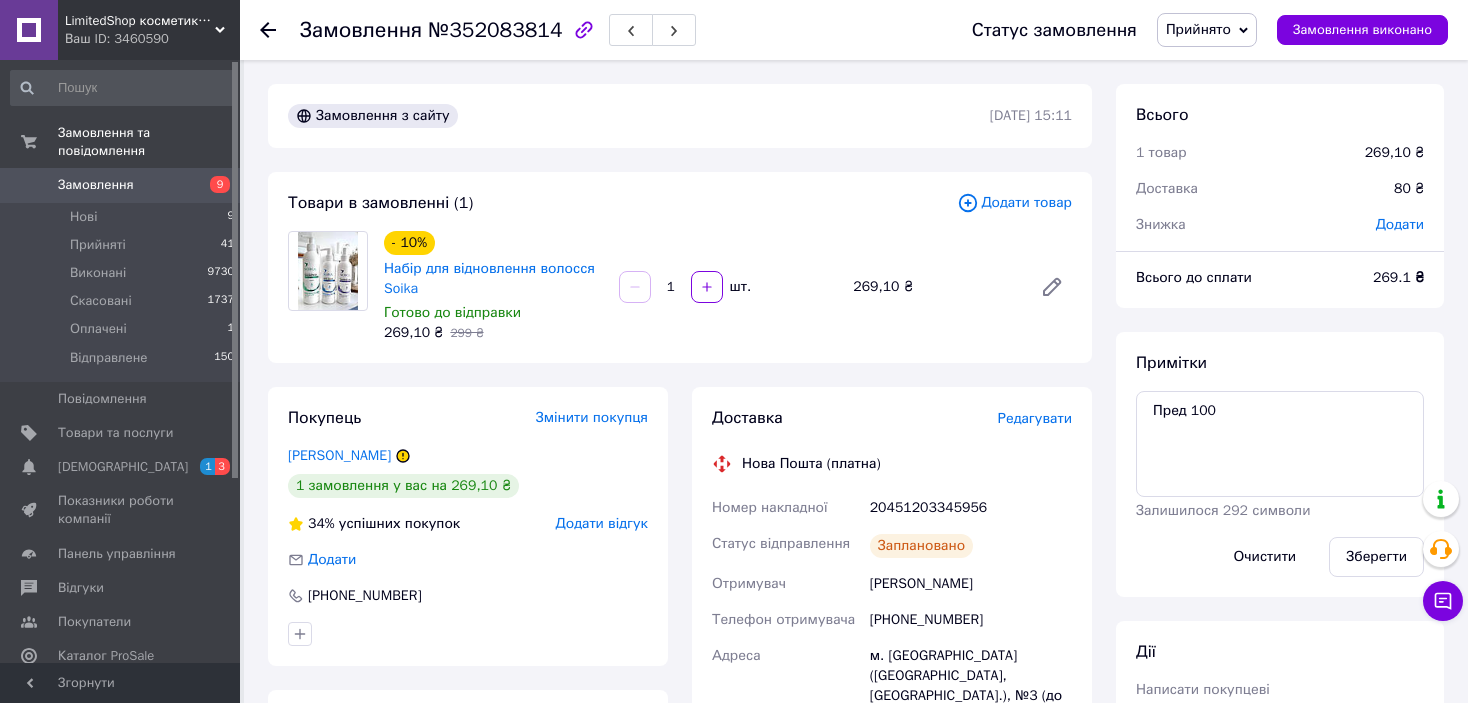 click on "Прийнято" at bounding box center [1198, 29] 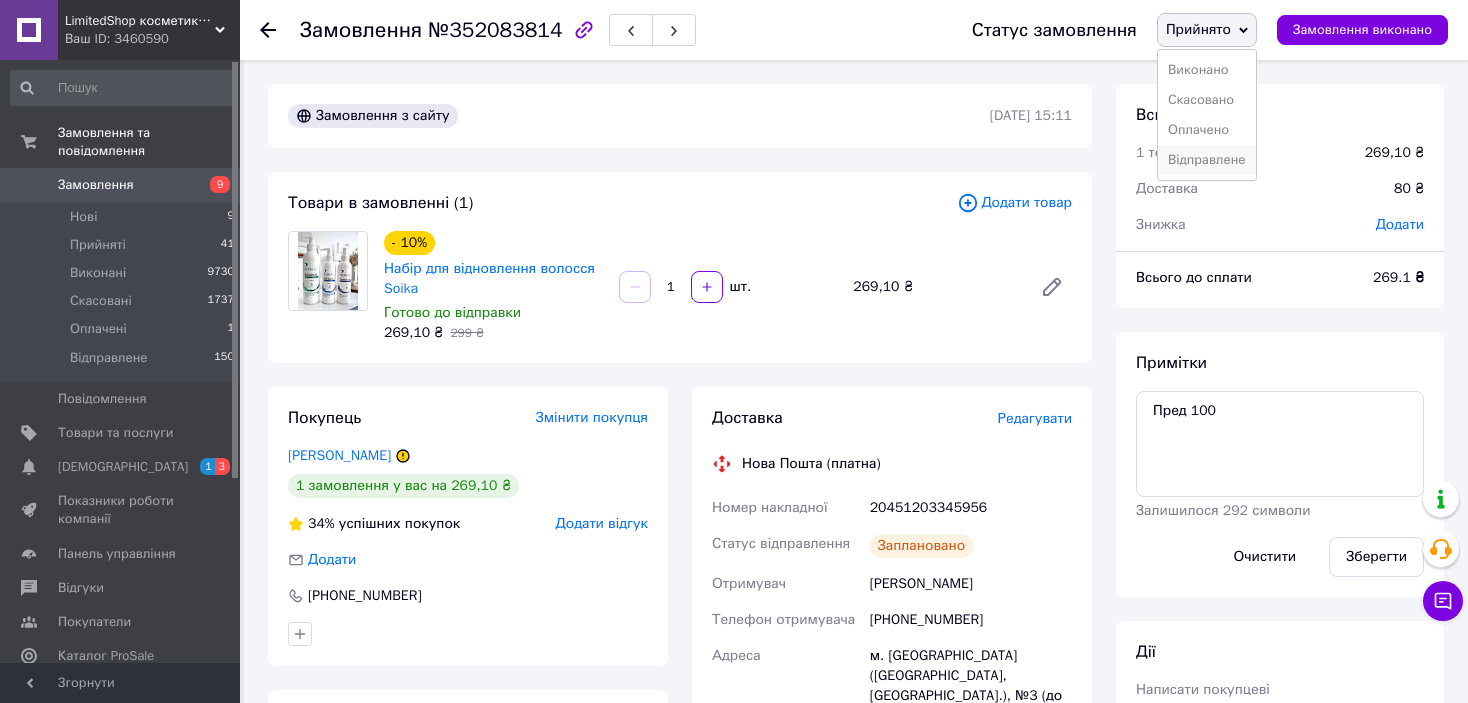 click on "Відправлене" at bounding box center [1207, 160] 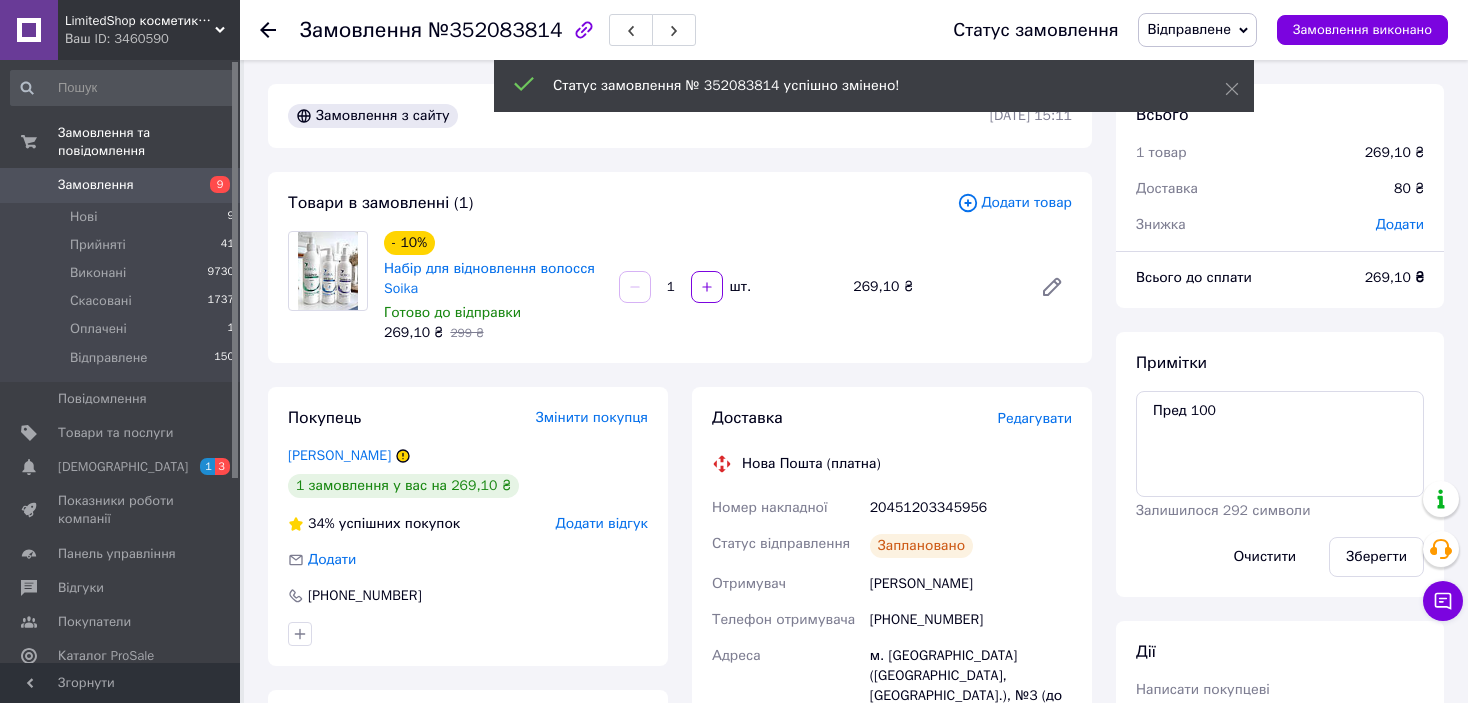 click 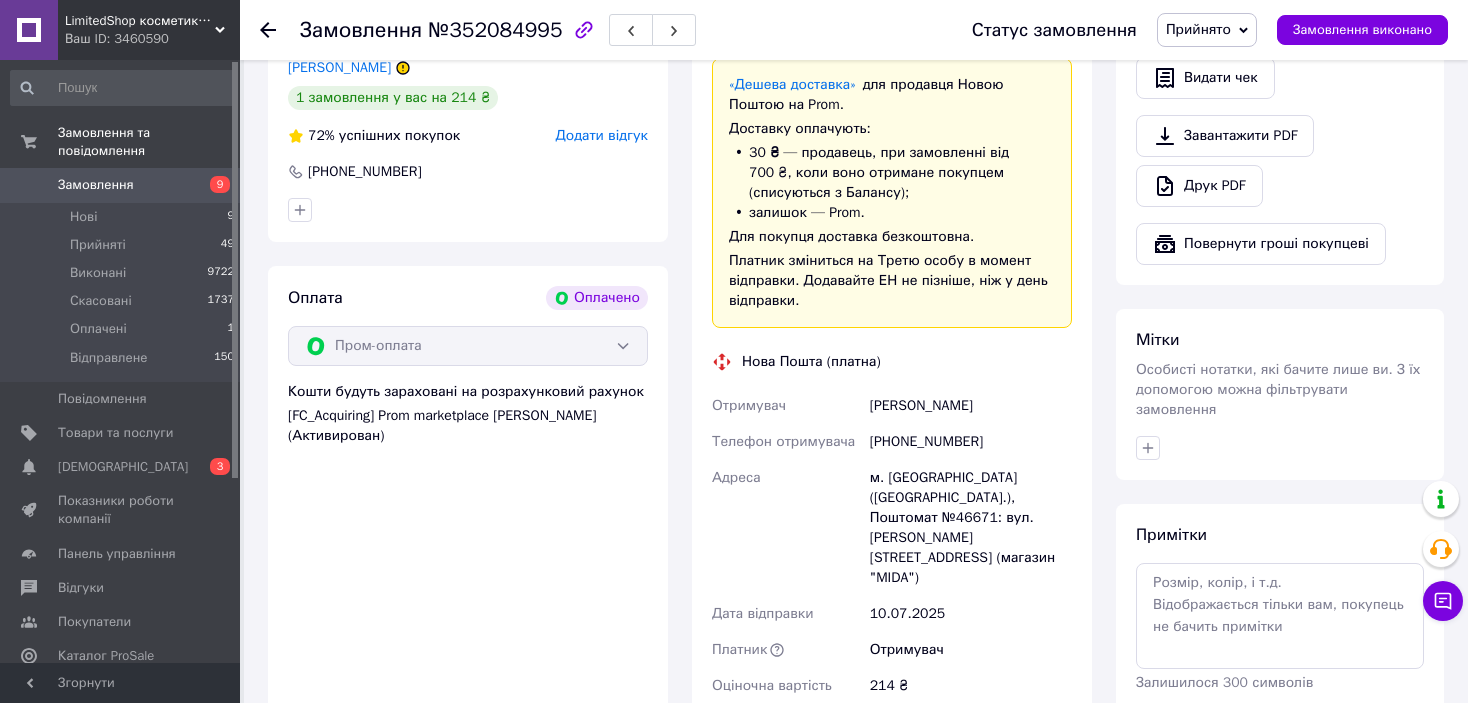 scroll, scrollTop: 624, scrollLeft: 0, axis: vertical 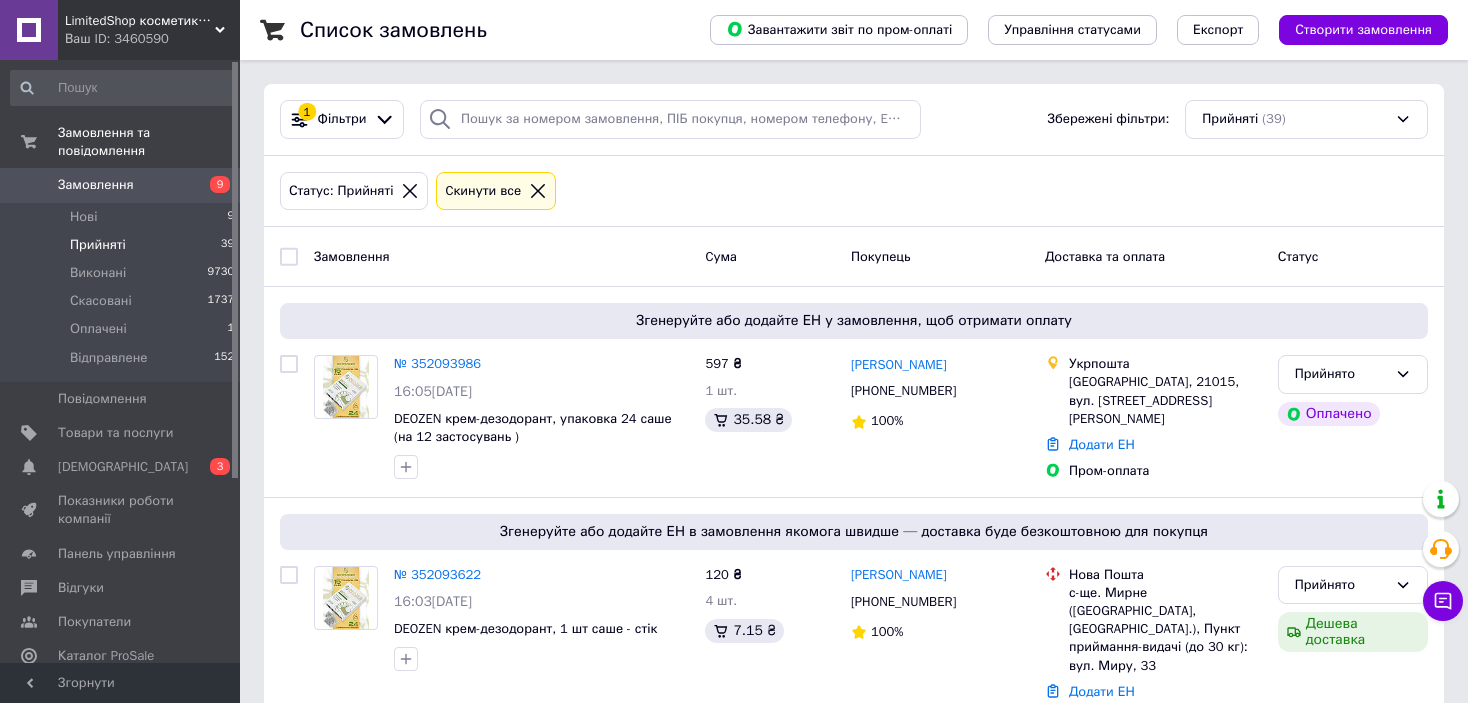 click on "Прийняті 39" at bounding box center (123, 245) 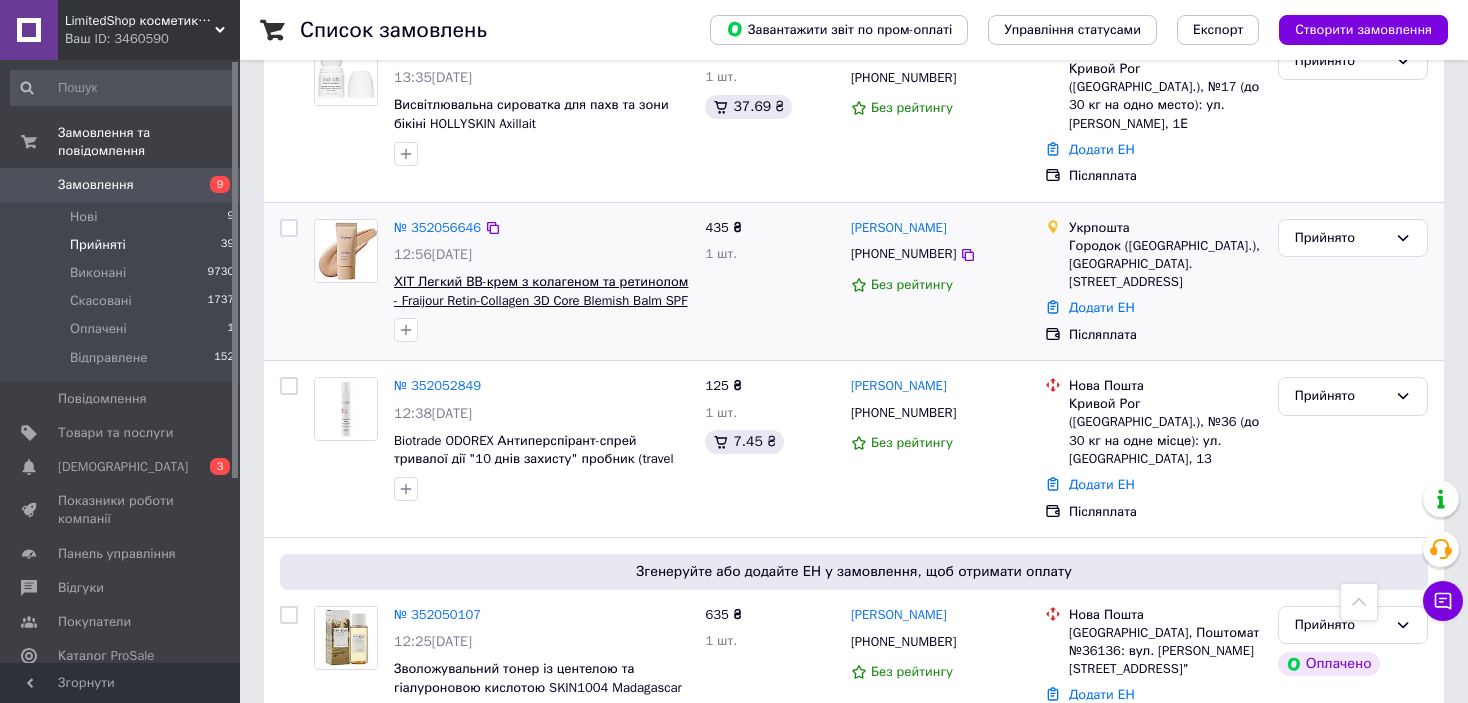 scroll, scrollTop: 2600, scrollLeft: 0, axis: vertical 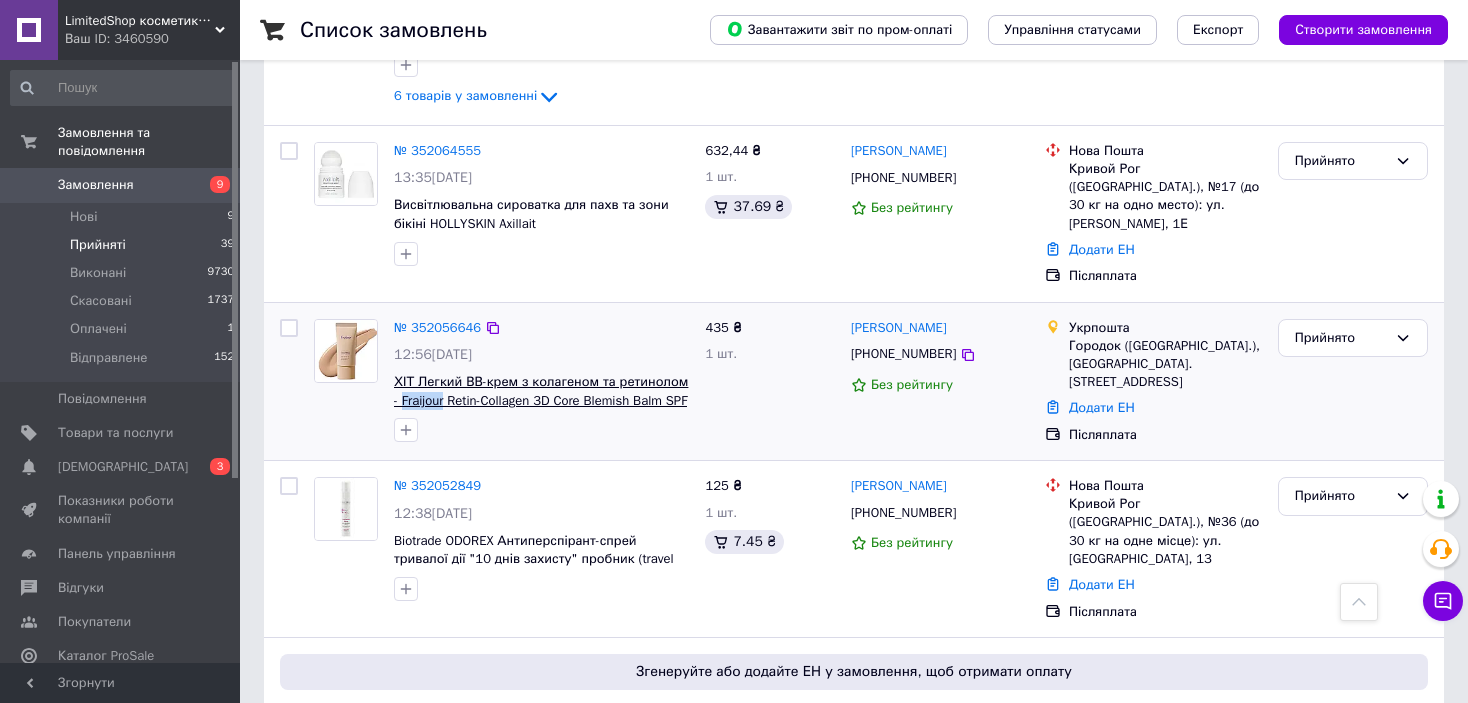 drag, startPoint x: 394, startPoint y: 236, endPoint x: 438, endPoint y: 241, distance: 44.28318 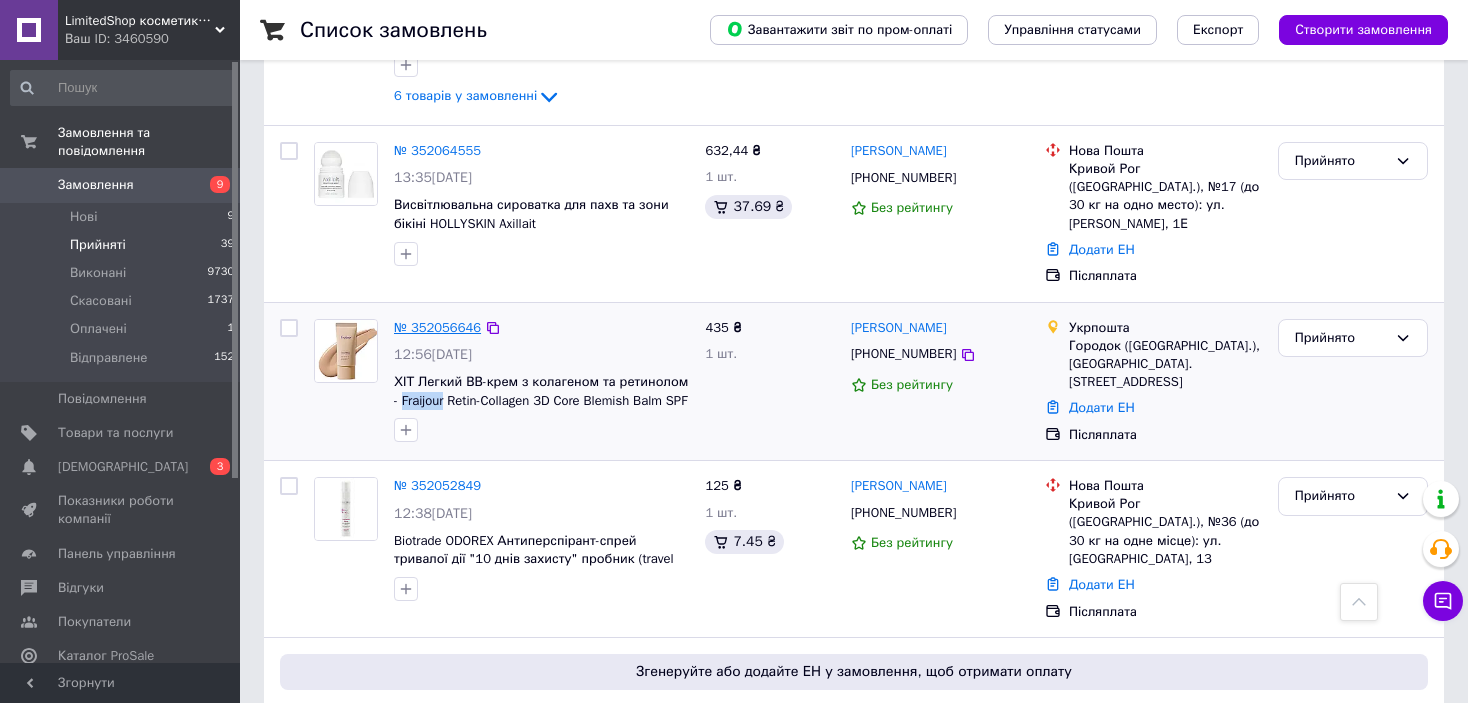 click on "№ 352056646" at bounding box center (437, 327) 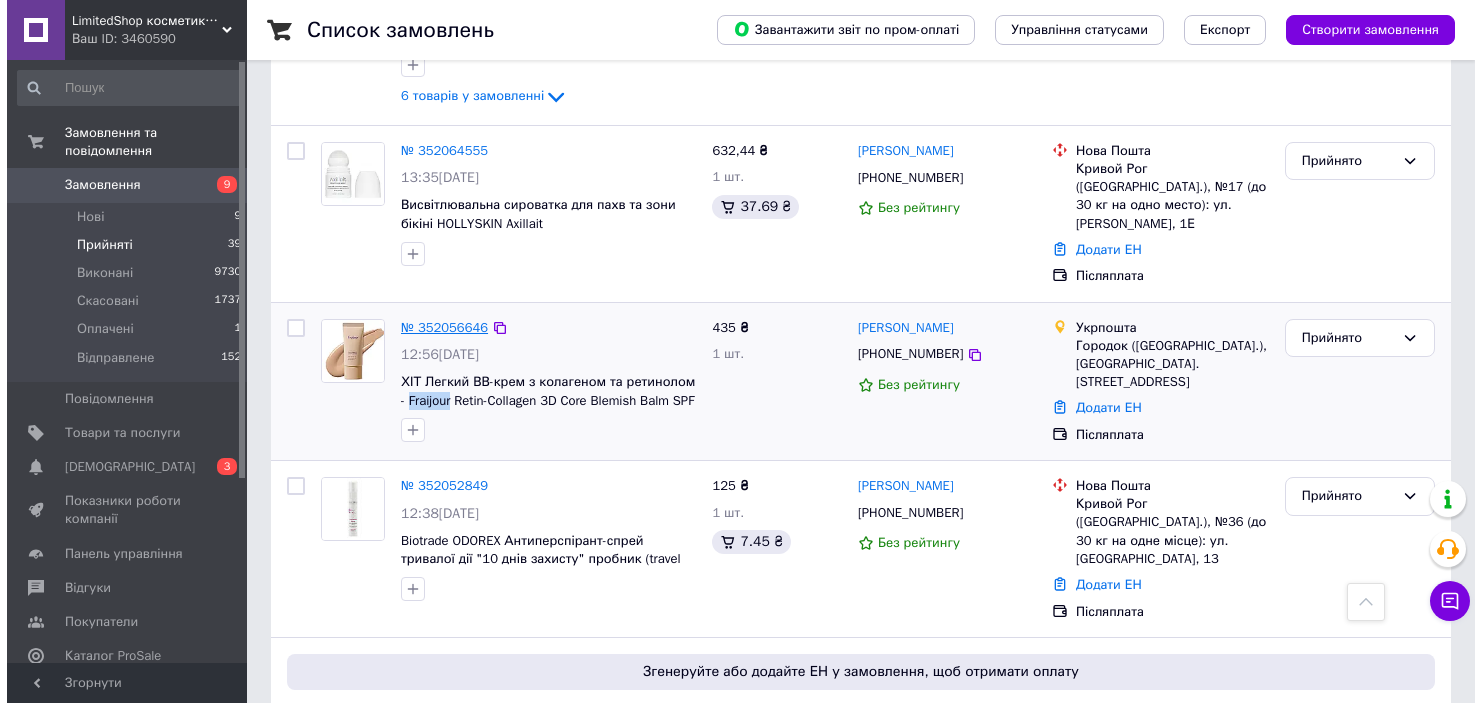 scroll, scrollTop: 0, scrollLeft: 0, axis: both 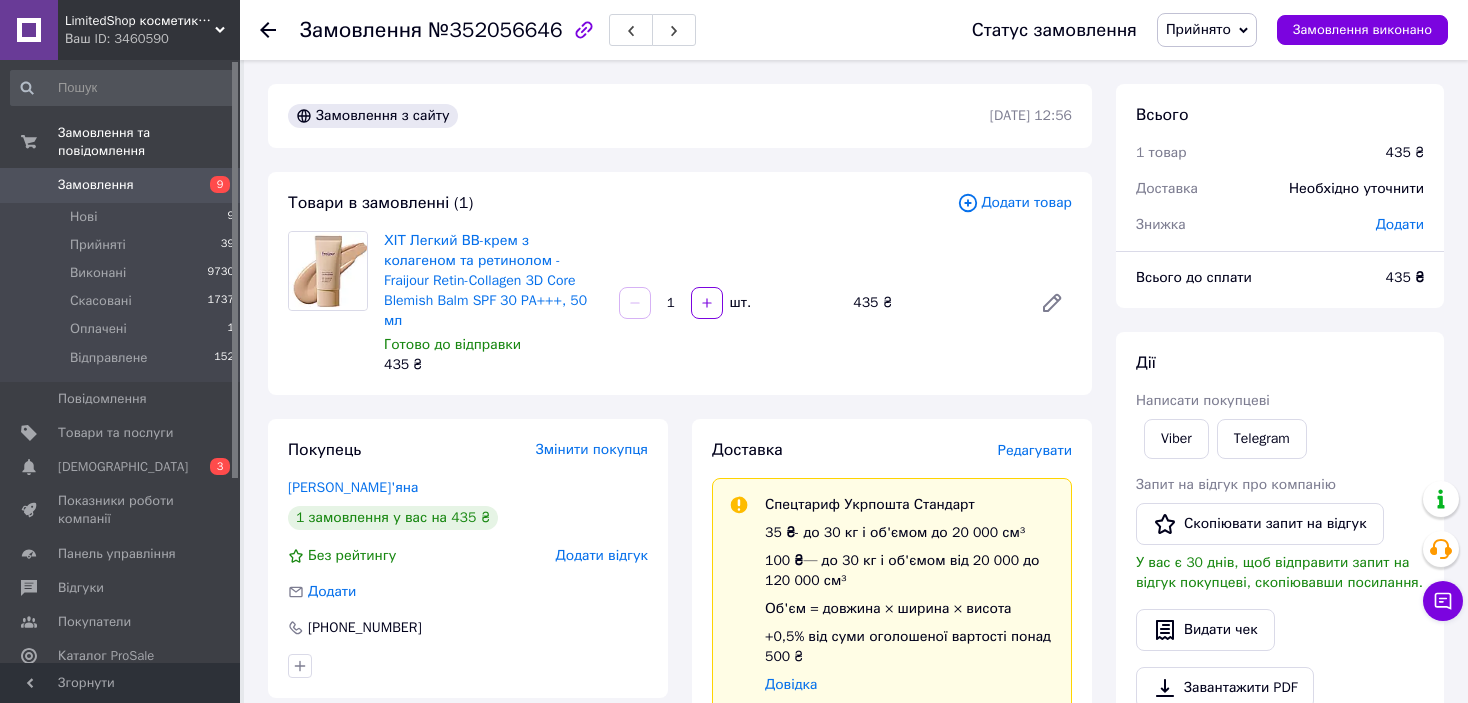 click on "Редагувати" at bounding box center [1035, 450] 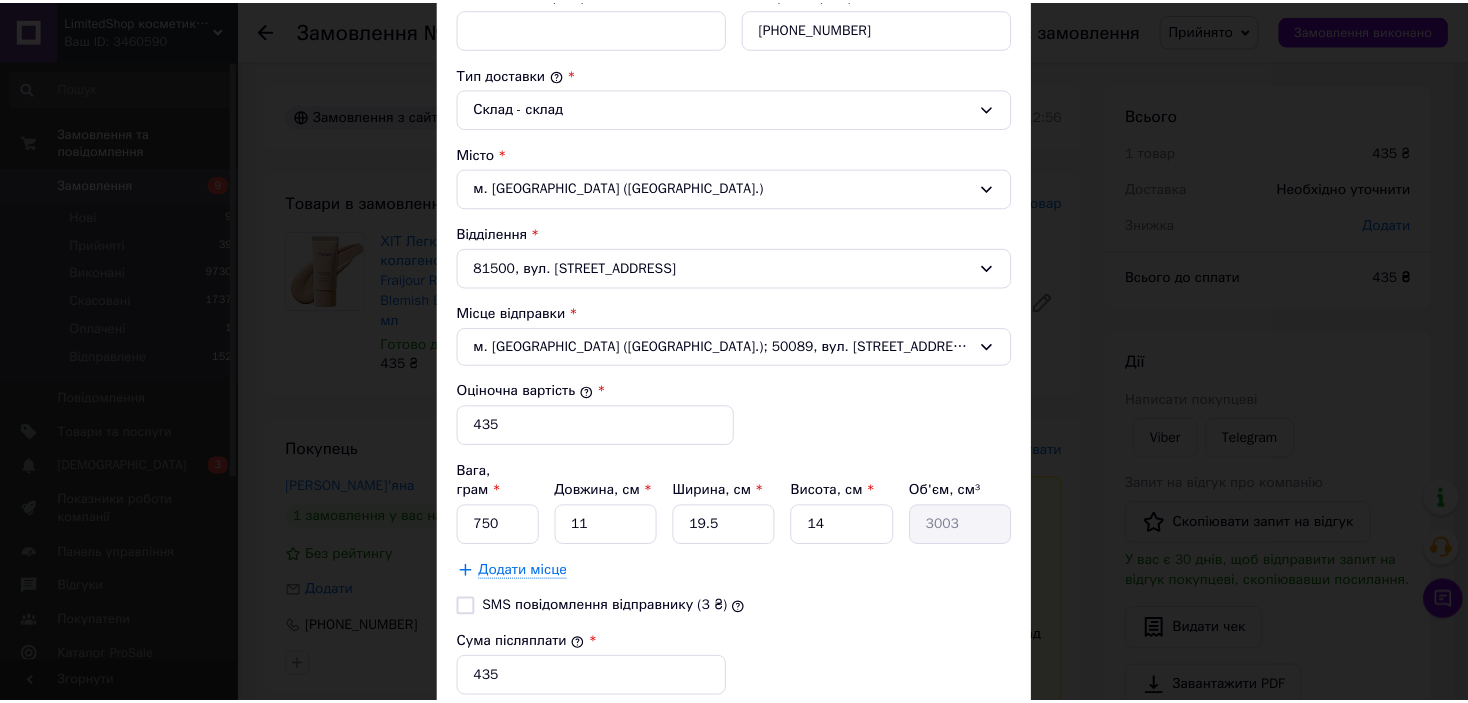 scroll, scrollTop: 700, scrollLeft: 0, axis: vertical 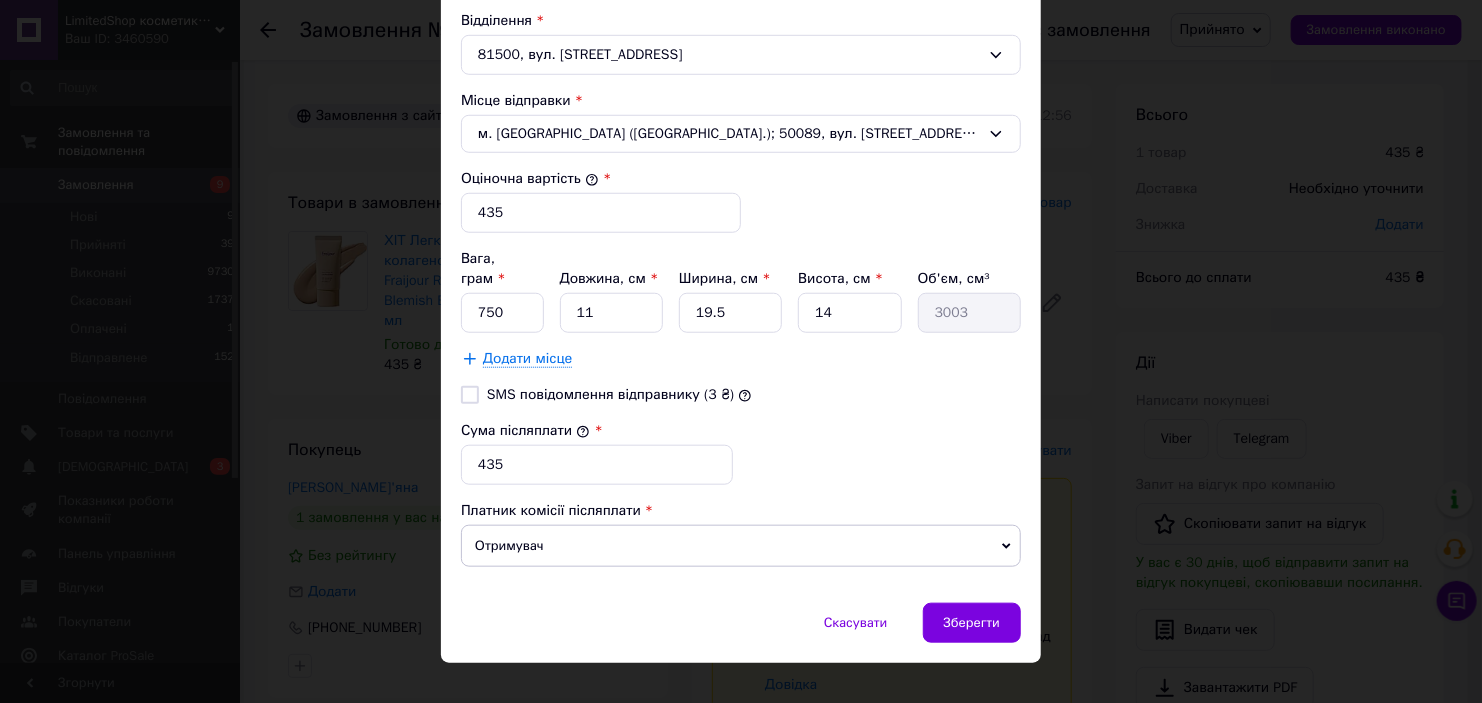 click on "Спосіб доставки Укрпошта (платна) Тариф     * Стандарт Платник   * Отримувач Прізвище отримувача   * Квятковська Ім'я отримувача   * Мар'яна По батькові отримувача Телефон отримувача   * +380987644336 Тип доставки     * Склад - склад Місто м. Городок (Львівська обл.) Відділення 81500, вул. Львівська, 16 Місце відправки   * м. Кривий Ріг (Дніпропетровська обл.); 50089, вул. Героїв Маріуполя, 40 Оціночна вартість     * 435 Вага, грам   * 750 Довжина, см   * 11 Ширина, см   * 19.5 Висота, см   * 14 Об'єм, см³ 3003 Додати місце SMS повідомлення відправнику (3 ₴)   Сума післяплати     * 435 Отримувач" at bounding box center [741, 17] 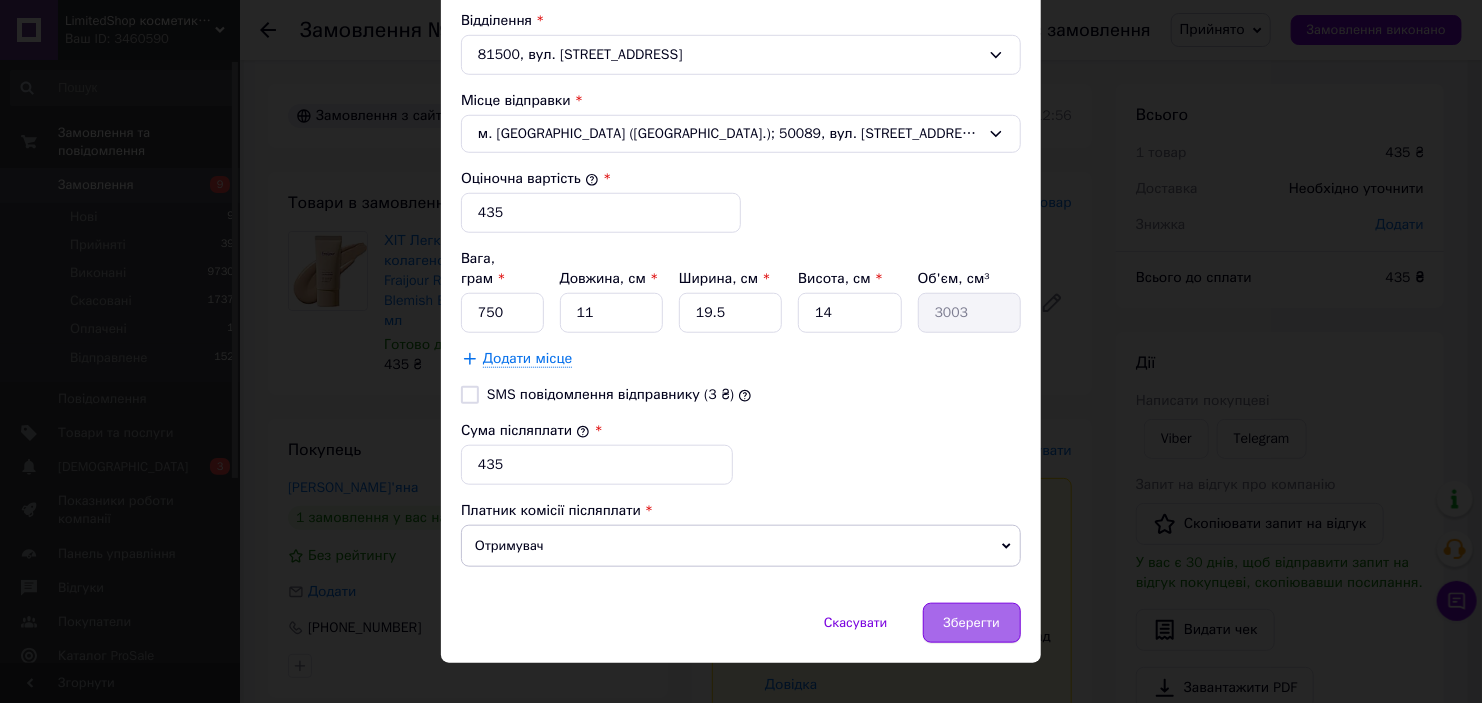 click on "Зберегти" at bounding box center [972, 623] 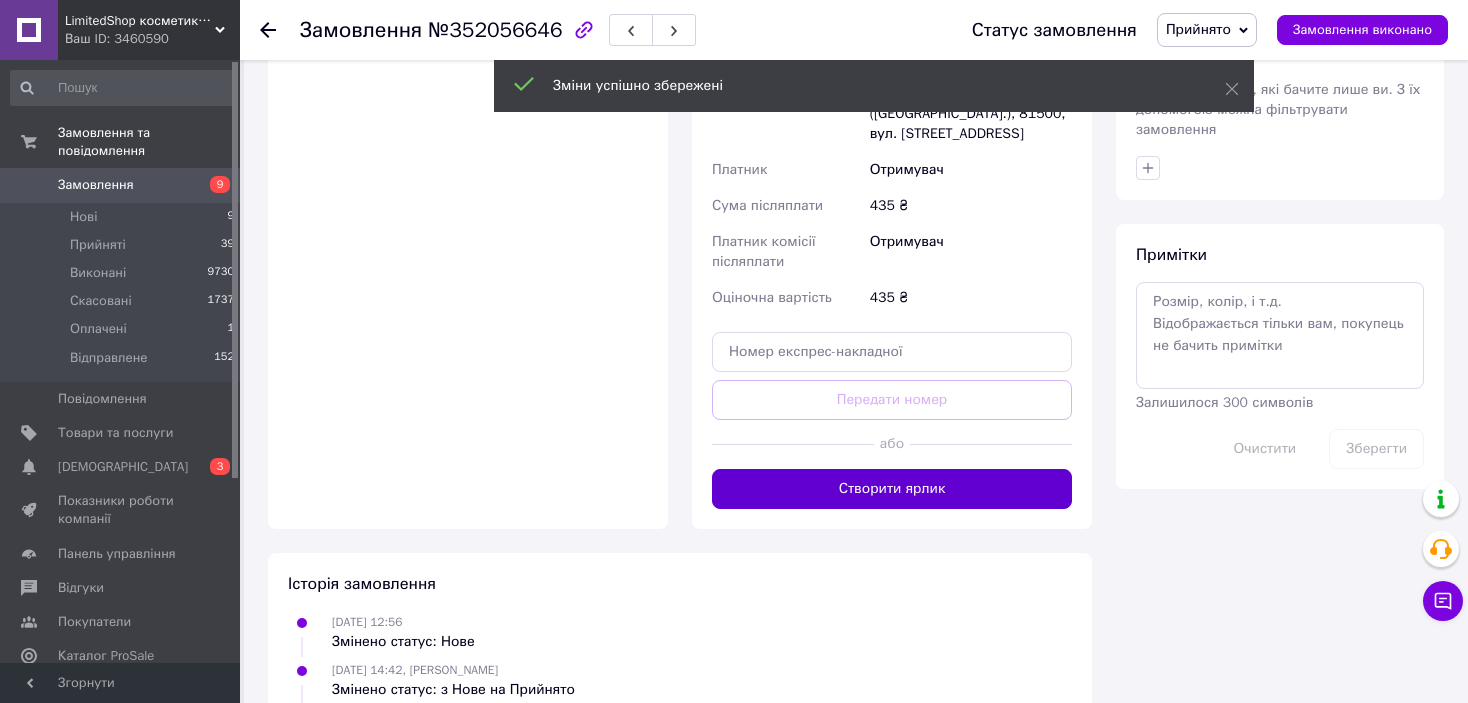 click on "Створити ярлик" at bounding box center [892, 489] 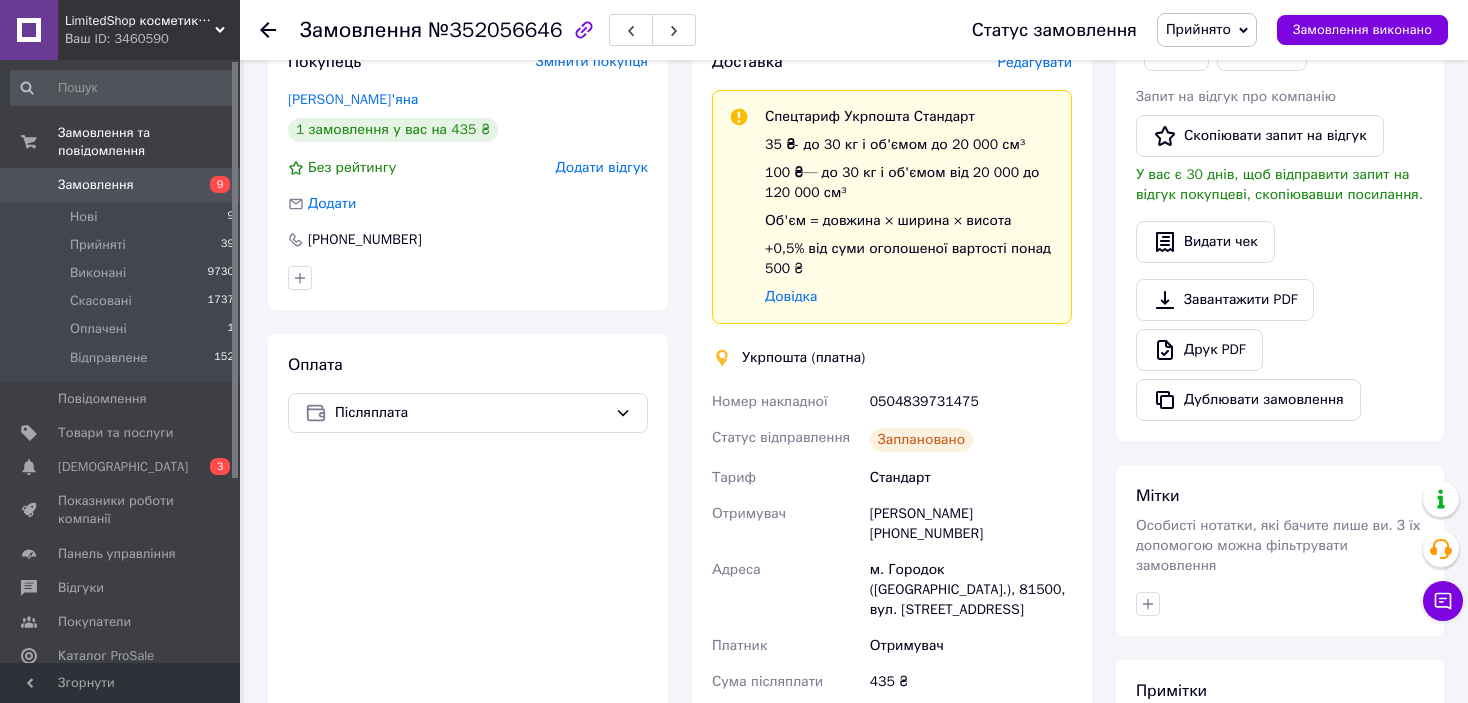 scroll, scrollTop: 0, scrollLeft: 0, axis: both 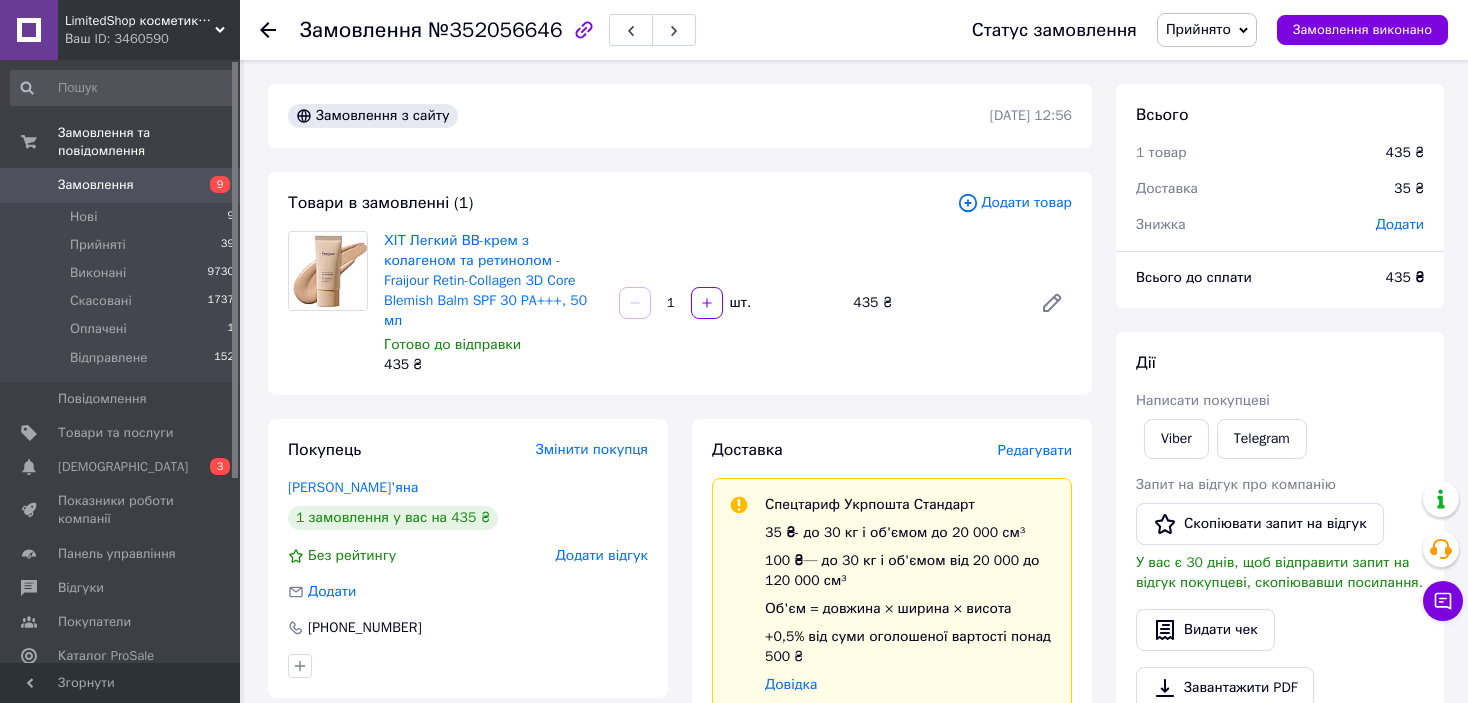 click on "Прийнято" at bounding box center (1207, 30) 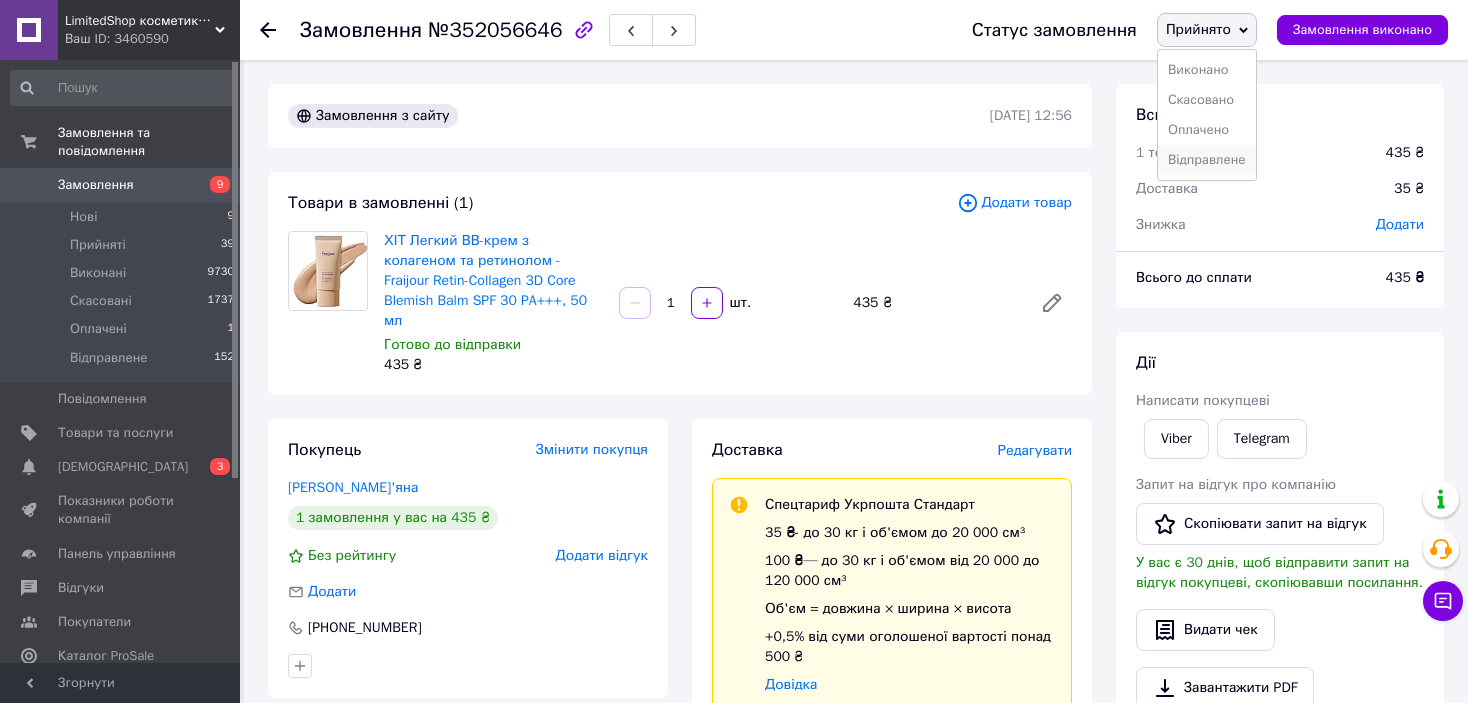 click on "Відправлене" at bounding box center (1207, 160) 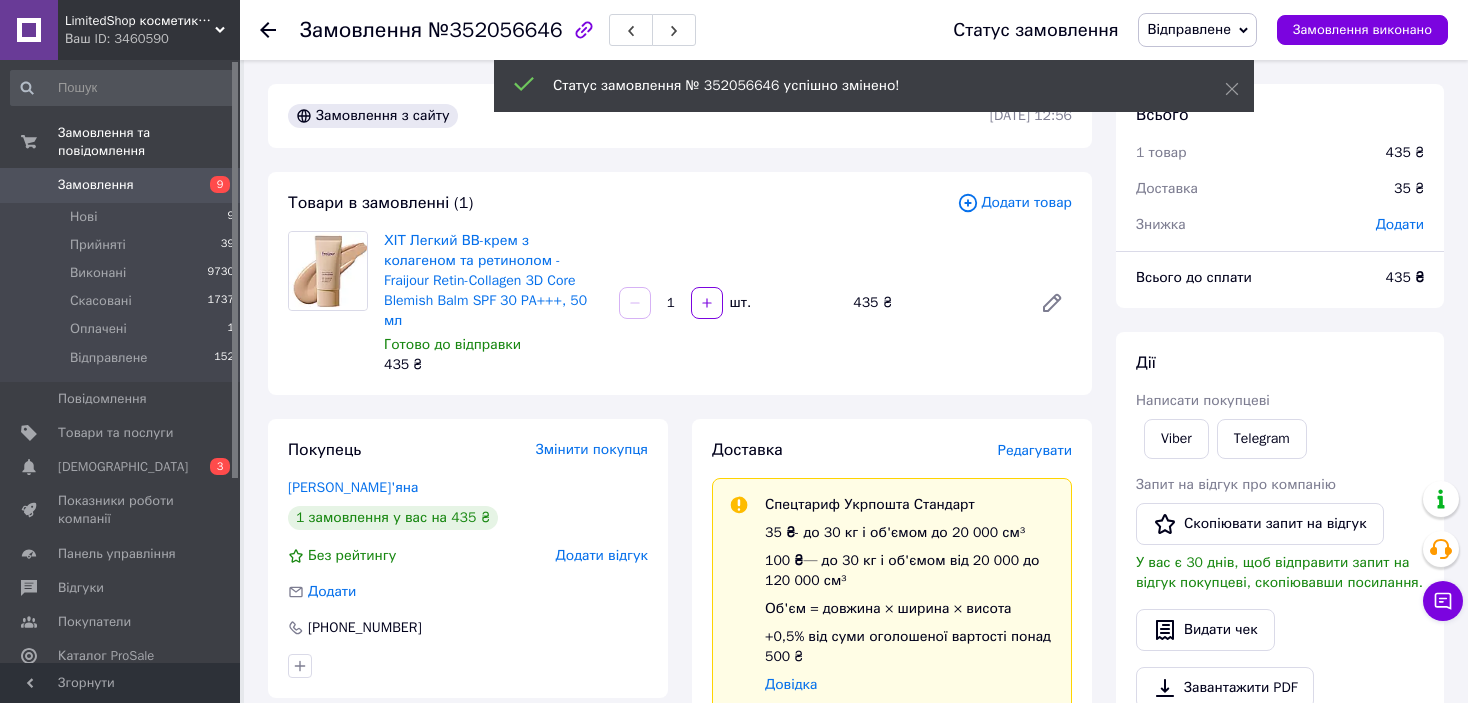 click 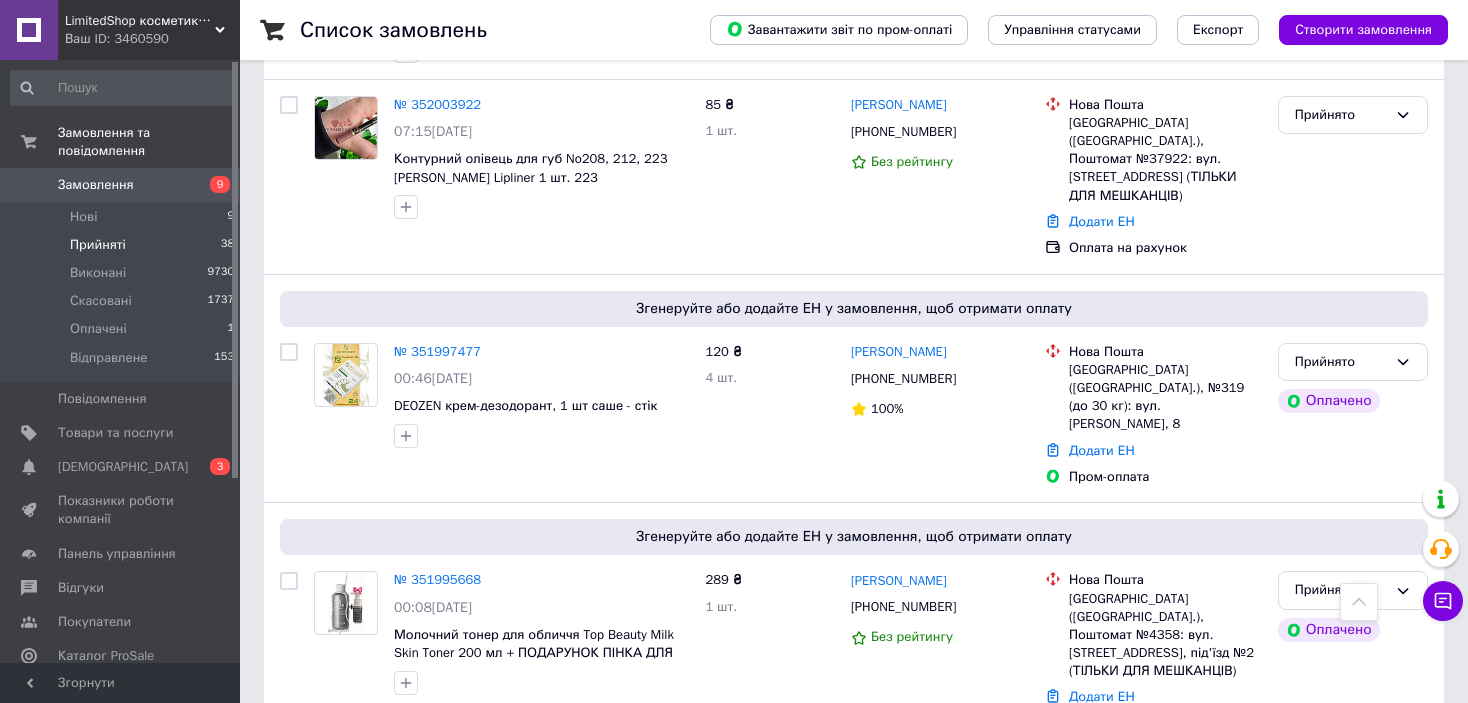 scroll, scrollTop: 4825, scrollLeft: 0, axis: vertical 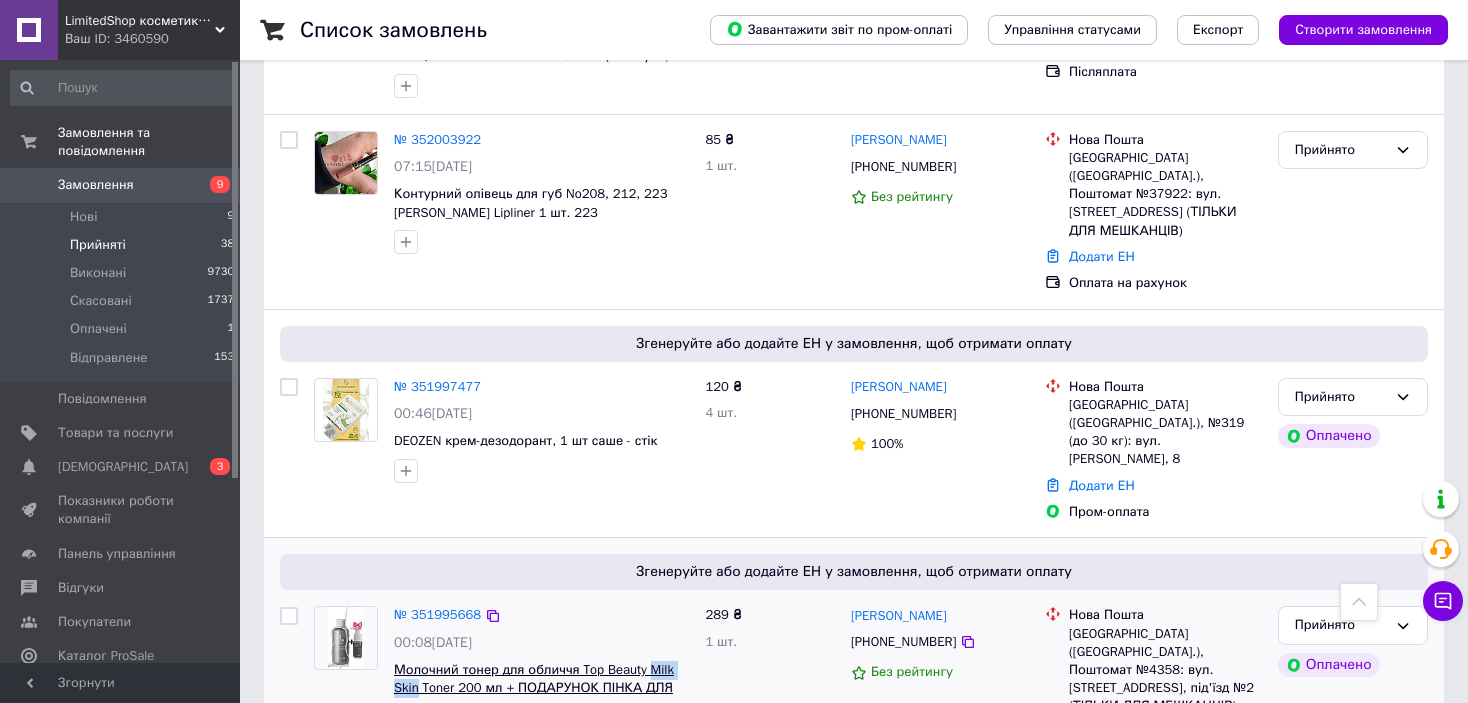 drag, startPoint x: 647, startPoint y: 372, endPoint x: 499, endPoint y: 386, distance: 148.66069 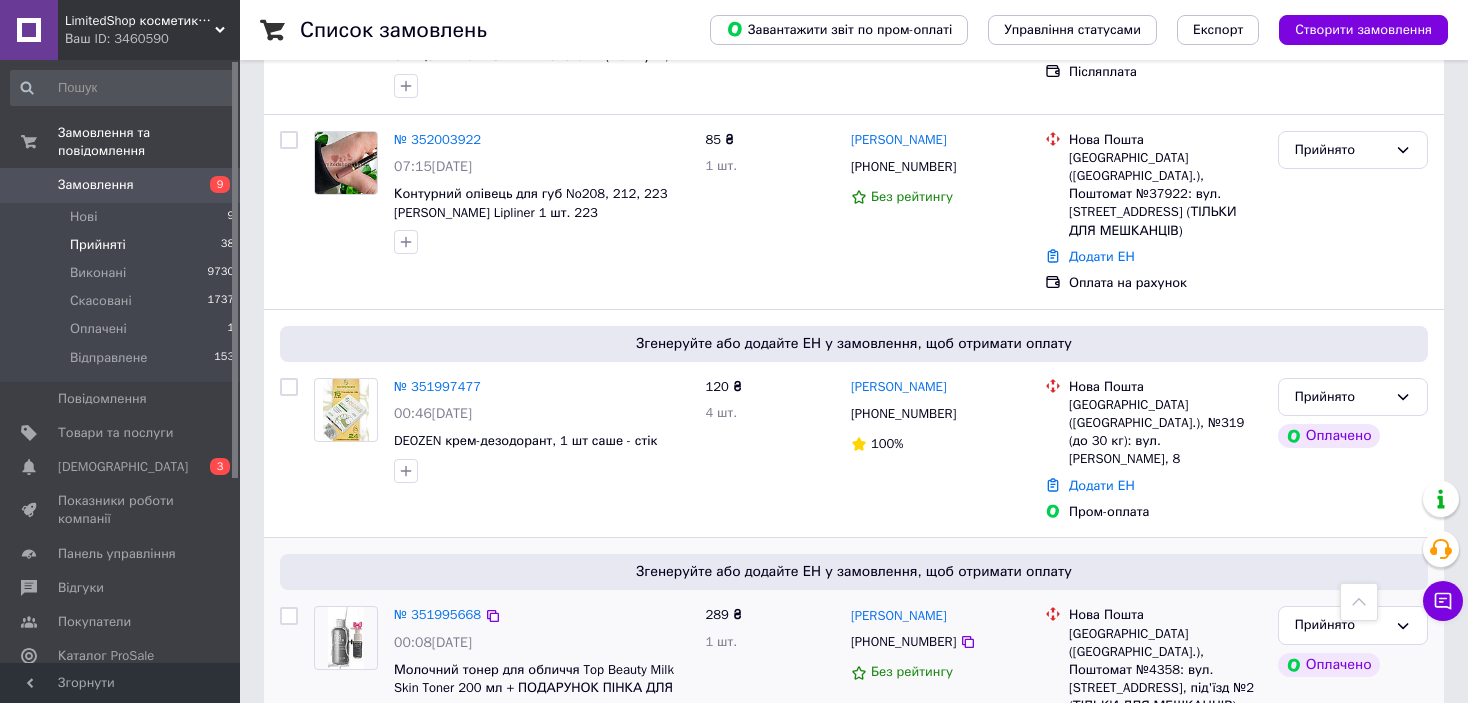 click on "№ 351995668 00:08, 10.07.2025 Молочний тонер для обличчя Top Beauty Milk Skin Toner 200 мл + ПОДАРУНОК ПІНКА ДЛЯ ВМИВАННЯ" at bounding box center (501, 687) 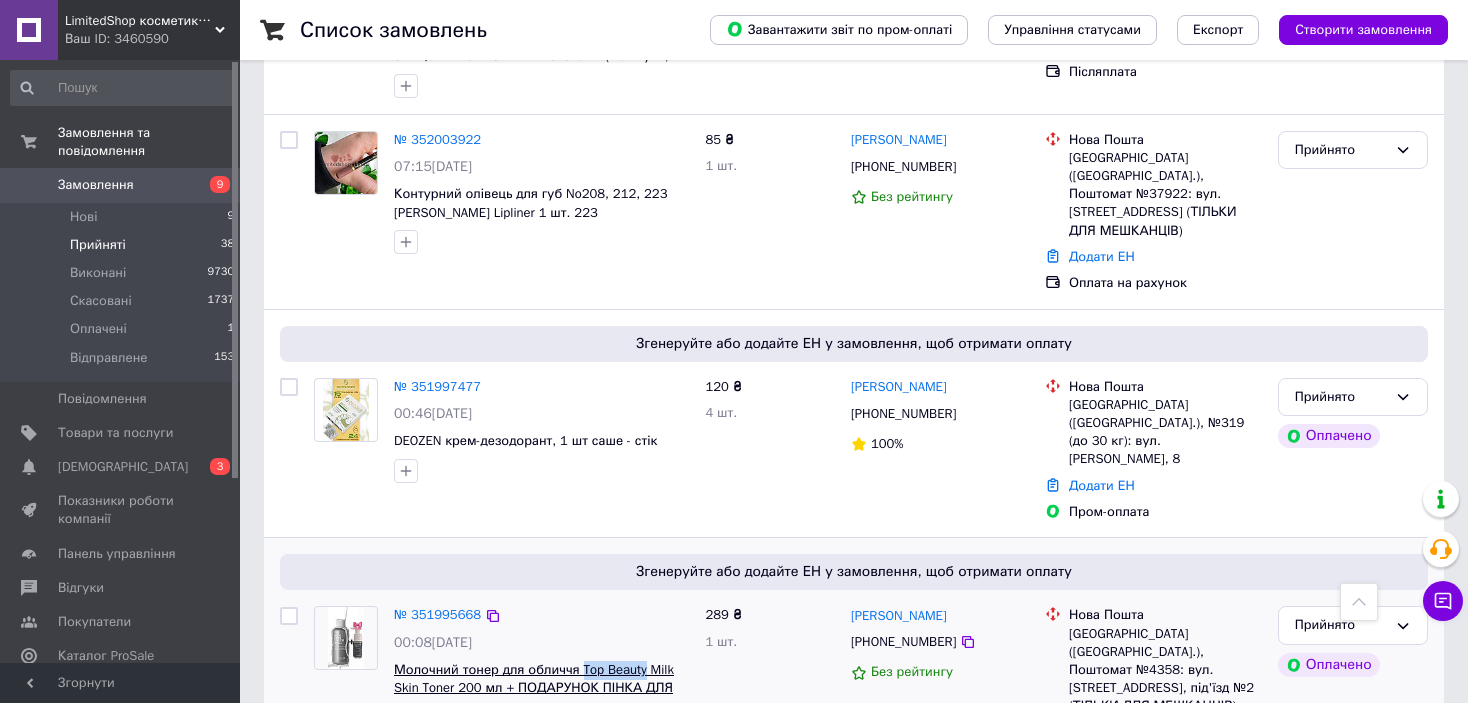 drag, startPoint x: 579, startPoint y: 372, endPoint x: 641, endPoint y: 370, distance: 62.03225 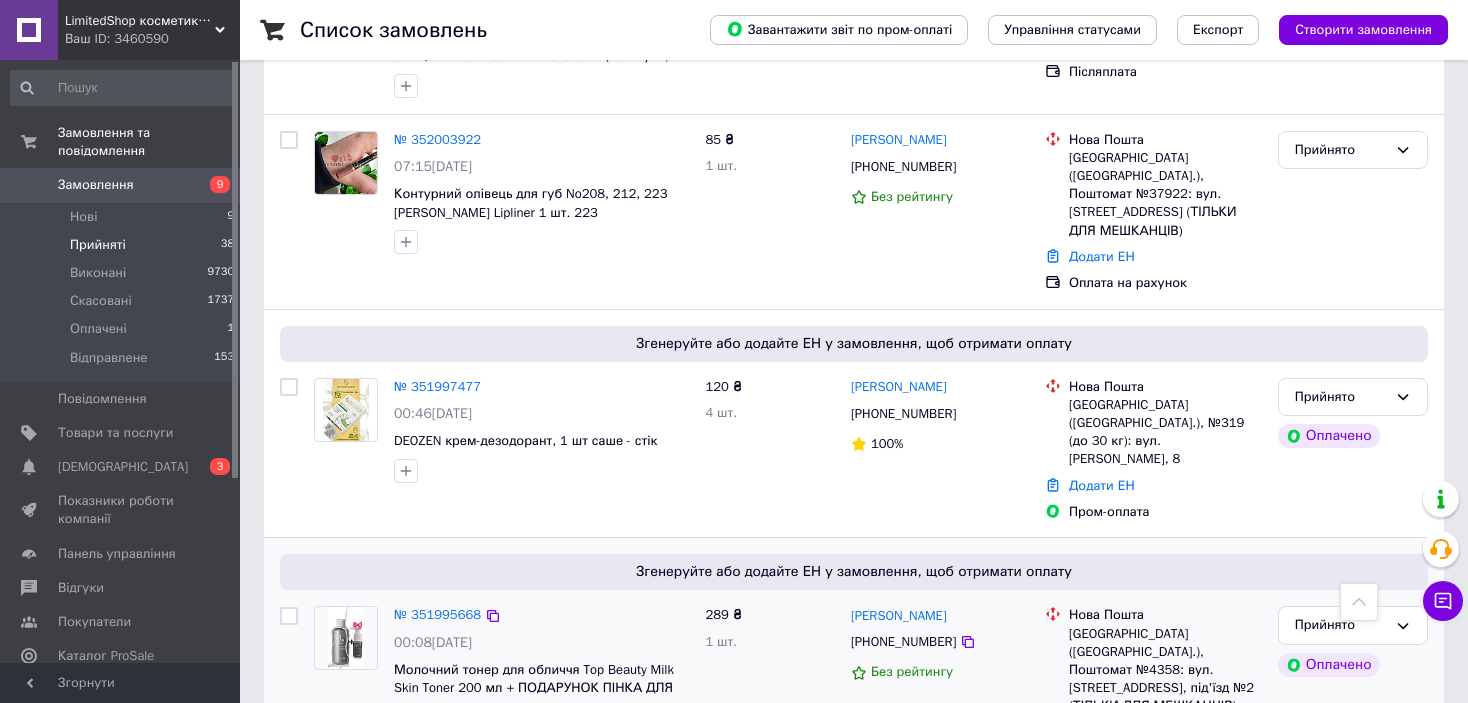 click at bounding box center [541, 718] 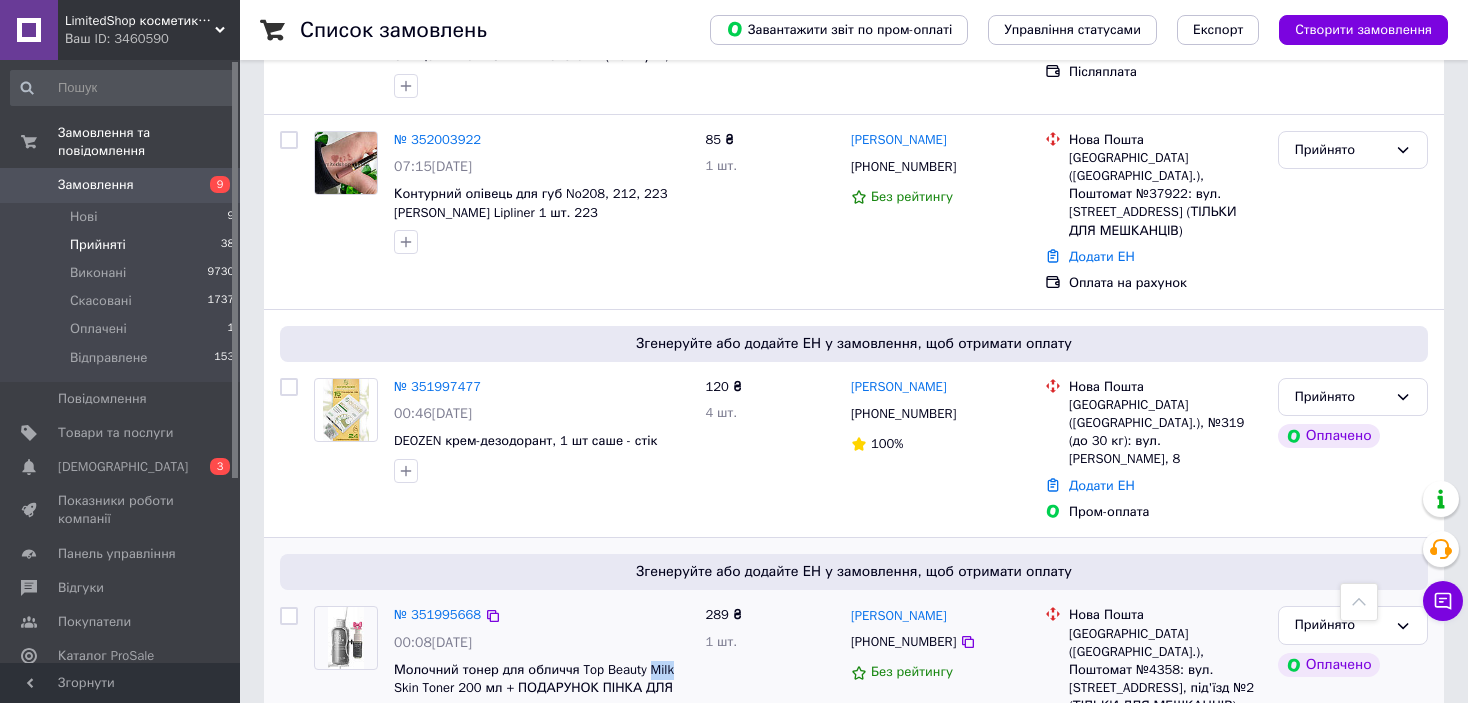 drag, startPoint x: 646, startPoint y: 368, endPoint x: 671, endPoint y: 371, distance: 25.179358 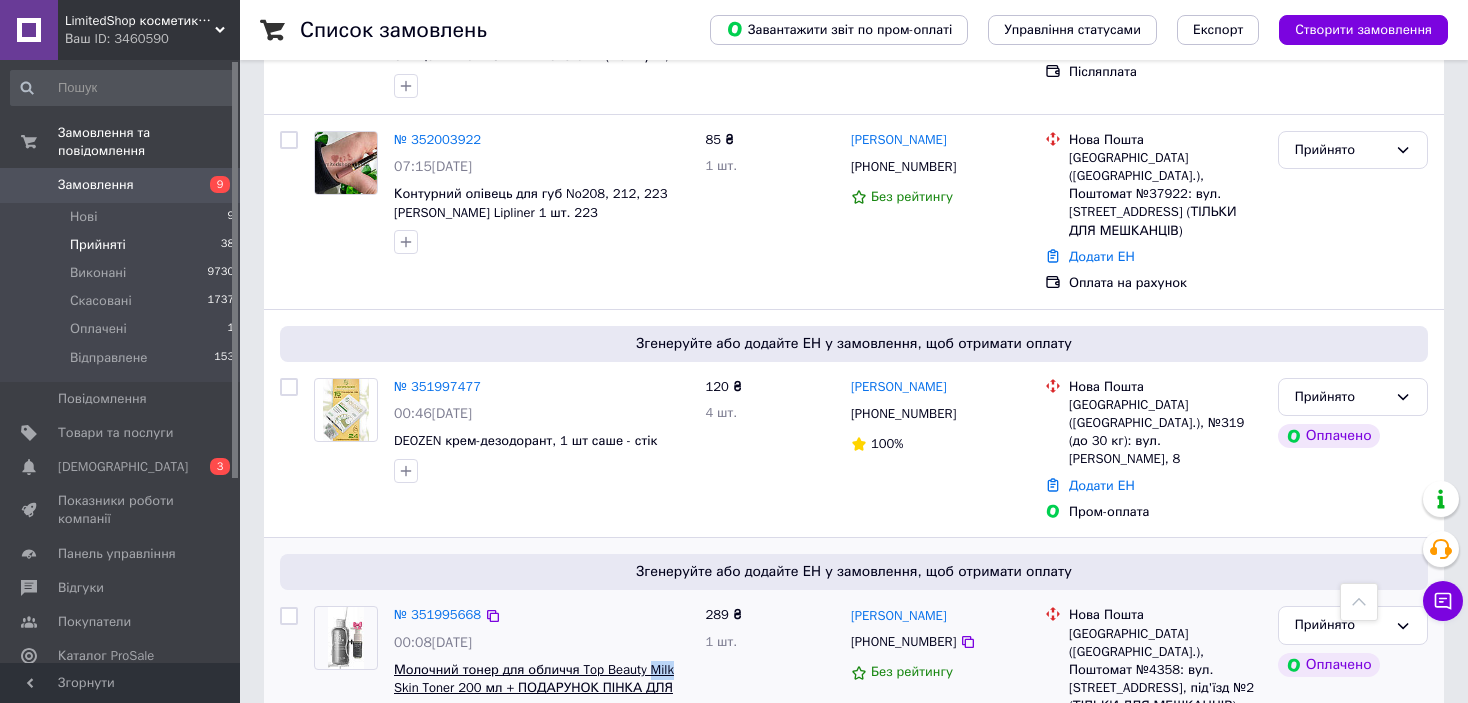 copy on "Milk" 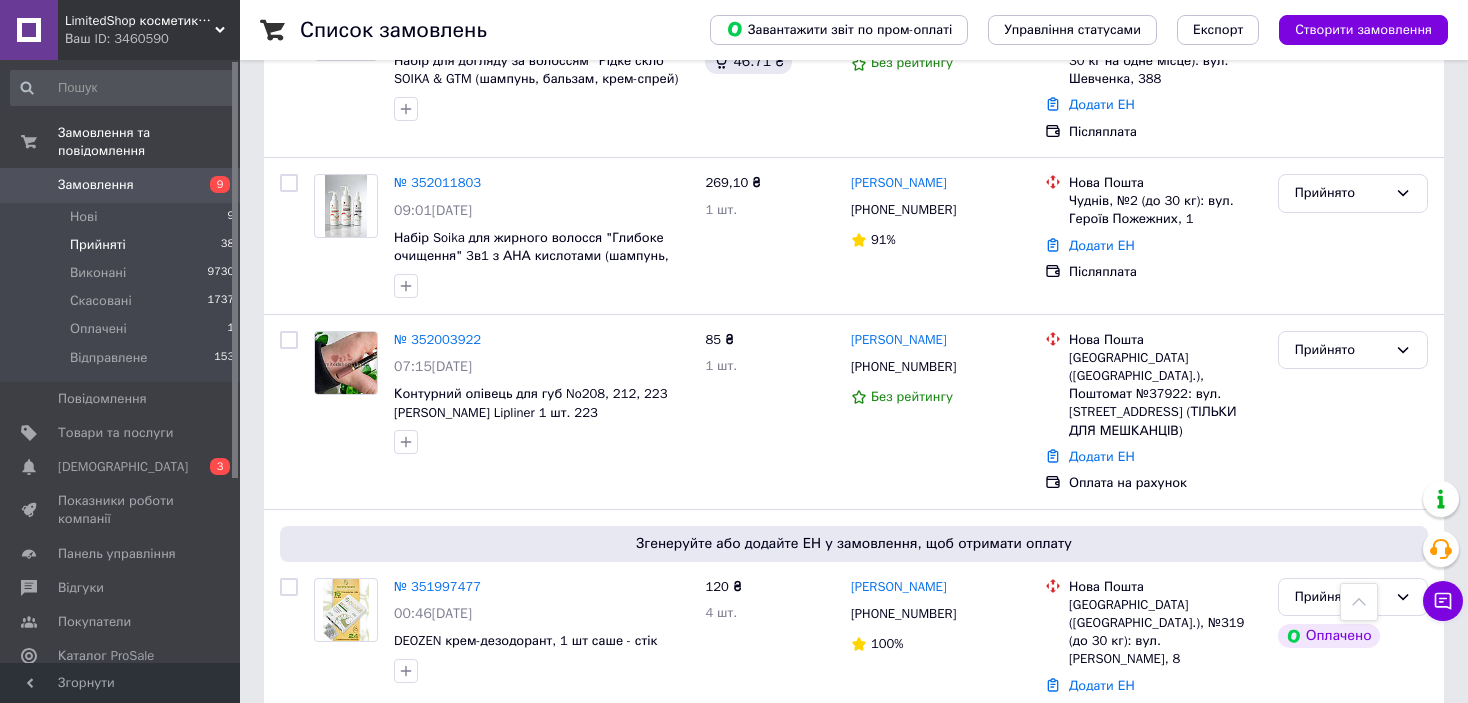 click on "№ 351995668" at bounding box center (437, 814) 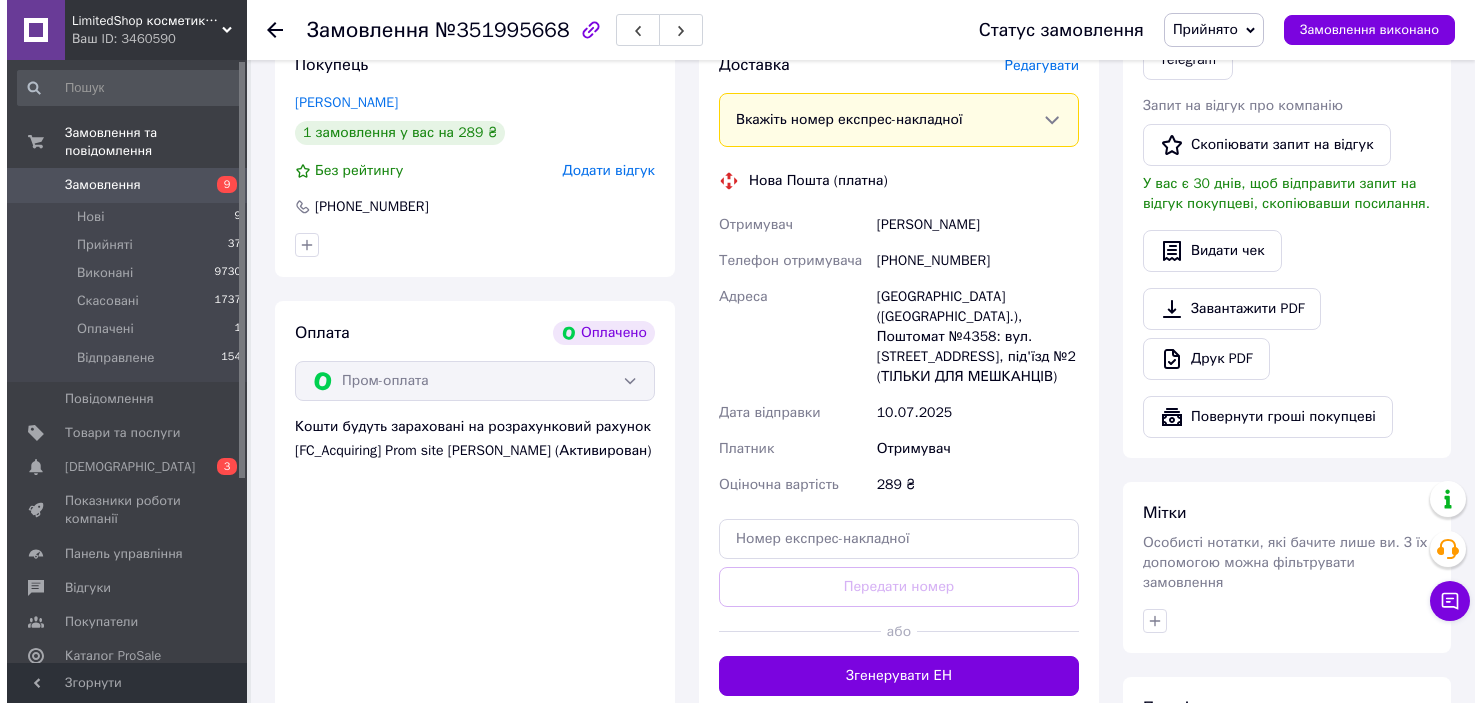 scroll, scrollTop: 160, scrollLeft: 0, axis: vertical 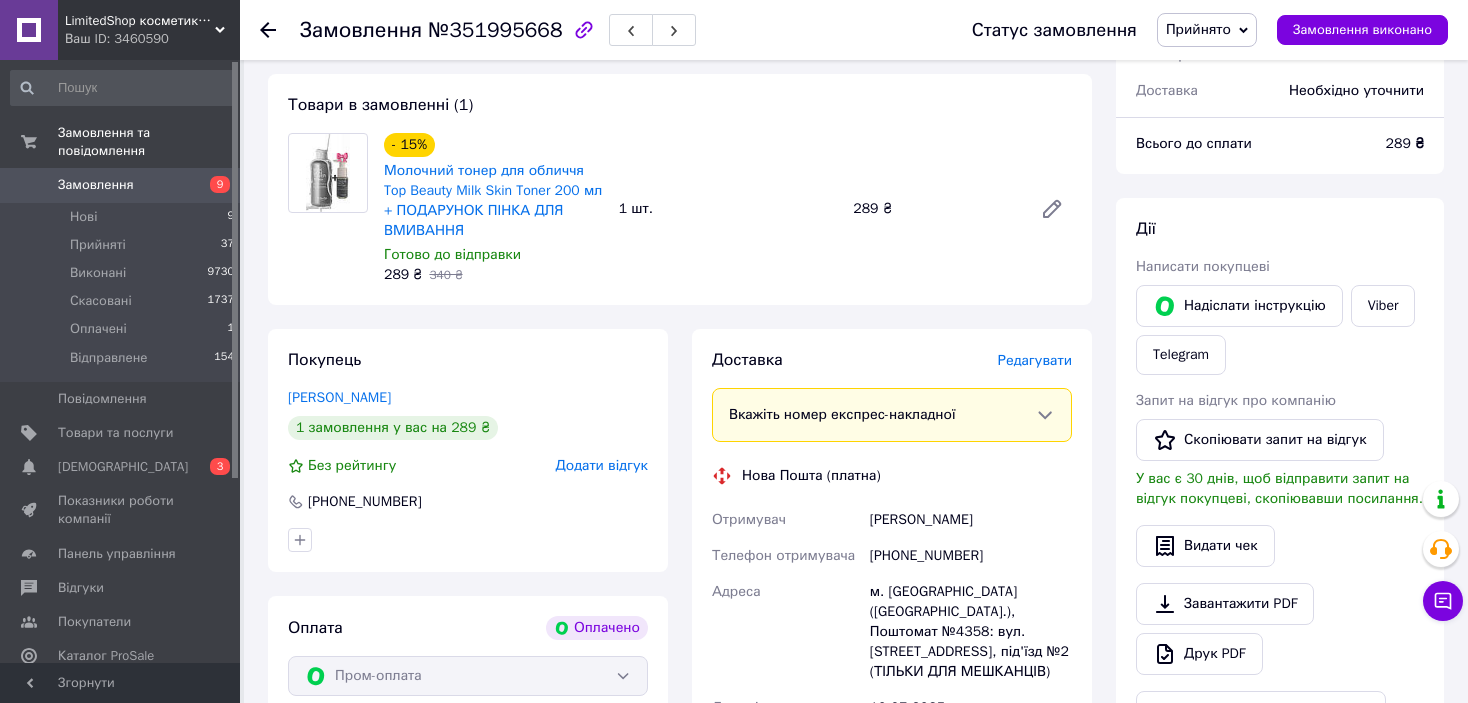 click on "Редагувати" at bounding box center (1035, 360) 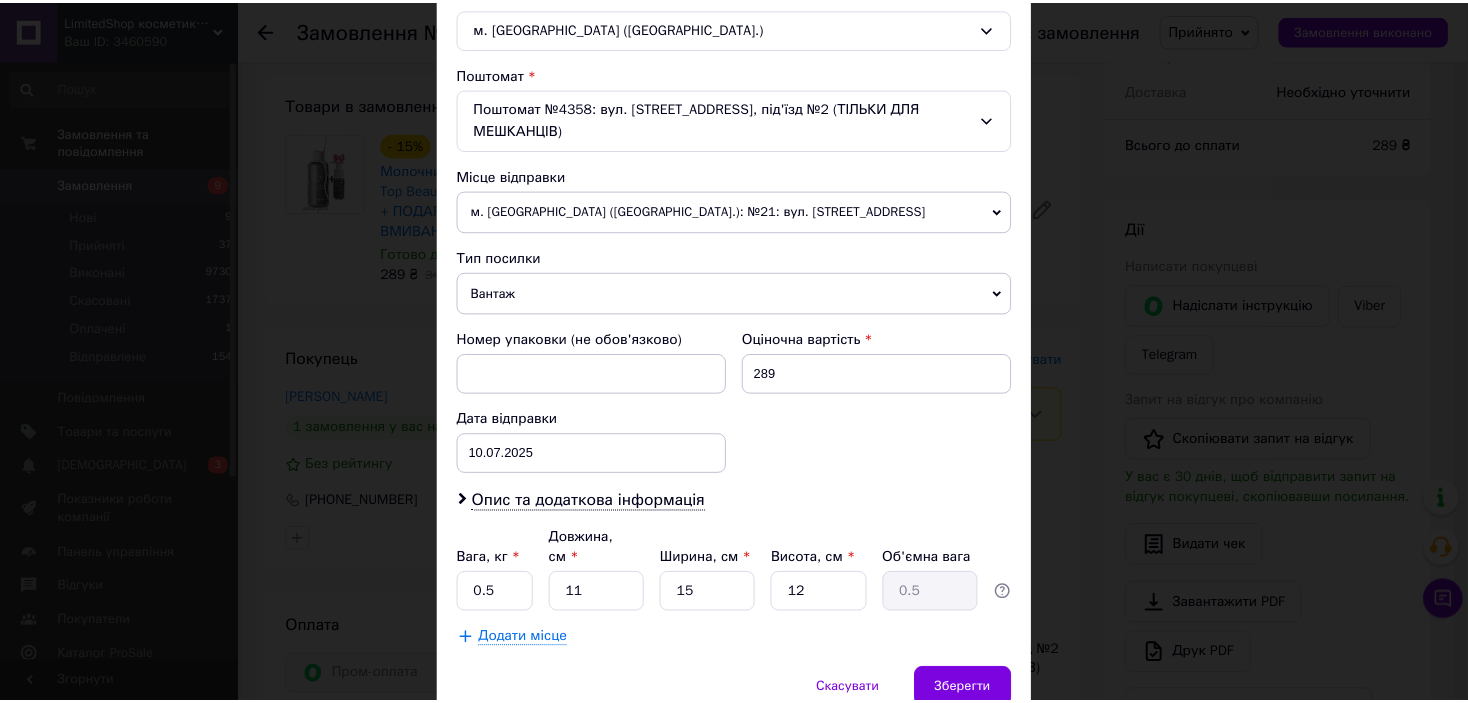 scroll, scrollTop: 619, scrollLeft: 0, axis: vertical 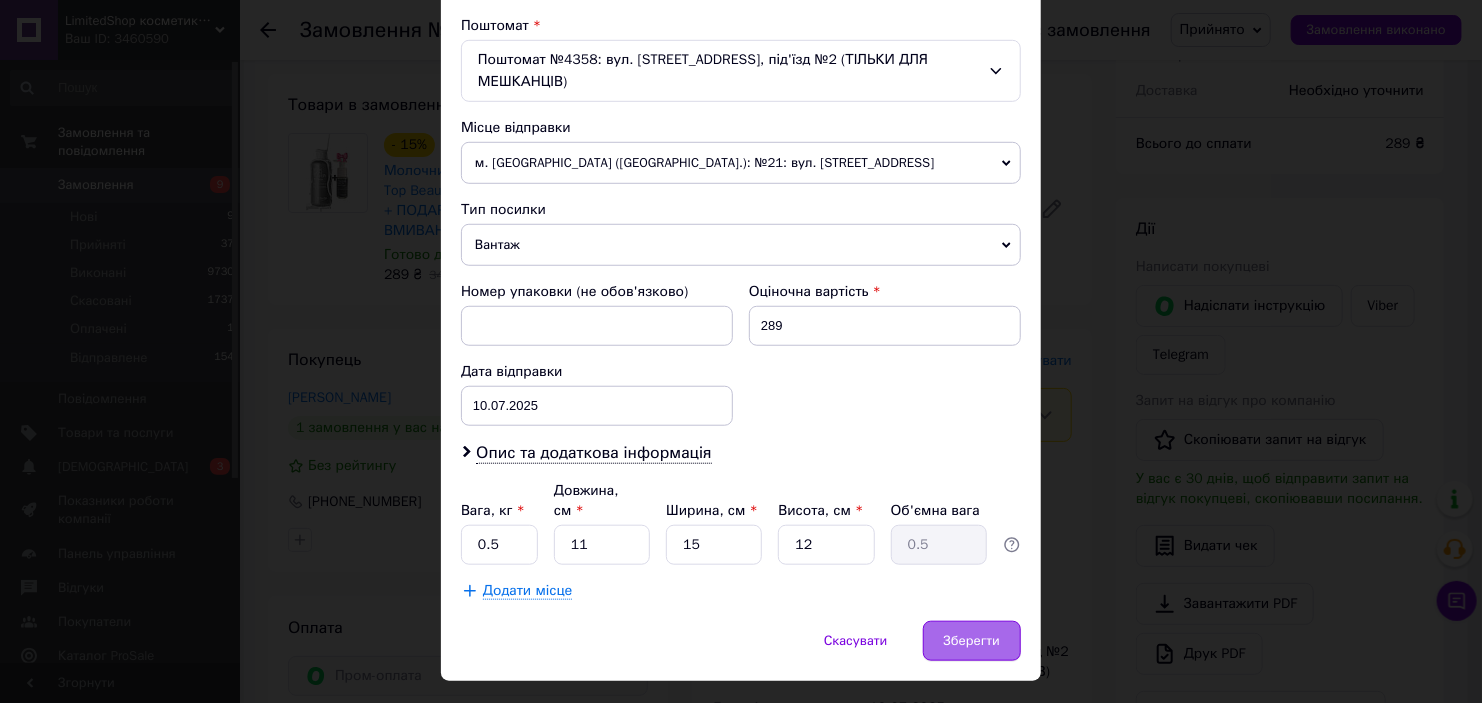 click on "Зберегти" at bounding box center [972, 641] 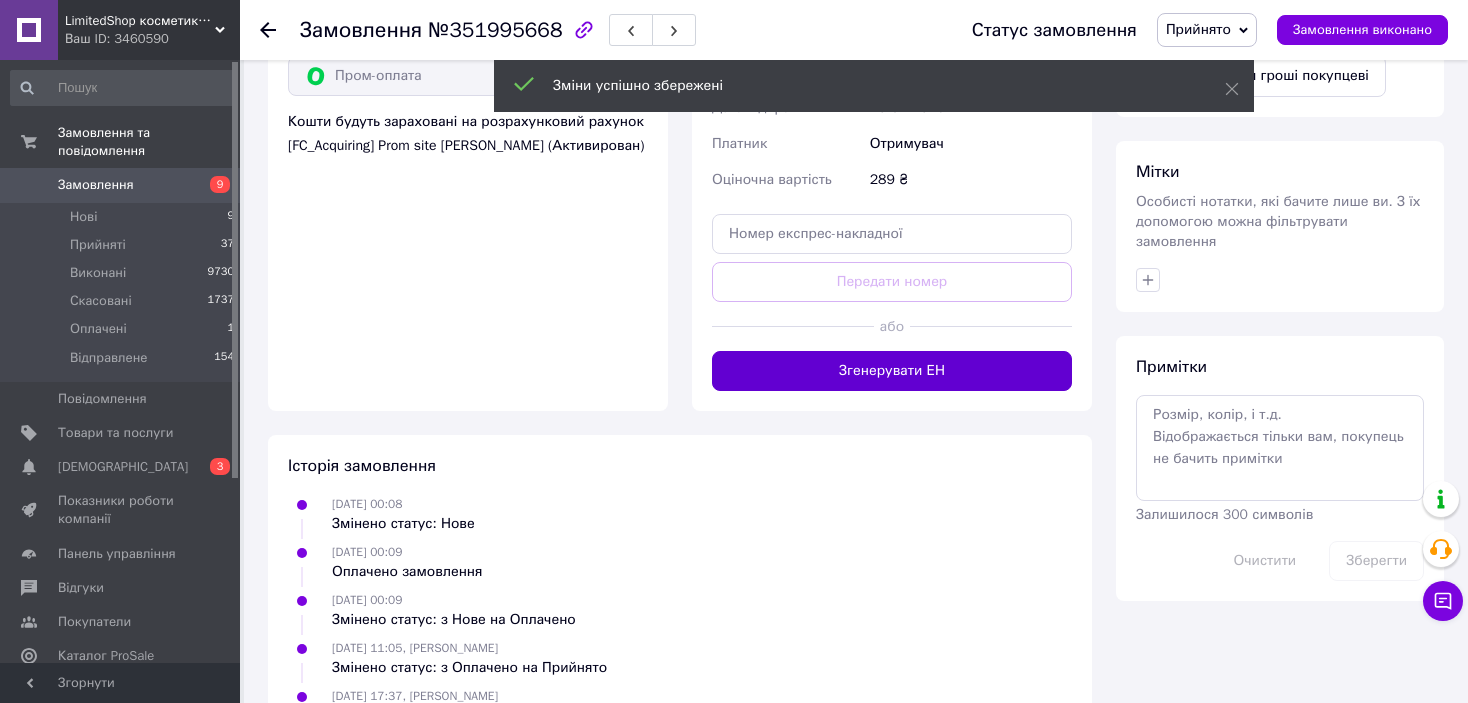 click on "Згенерувати ЕН" at bounding box center [892, 371] 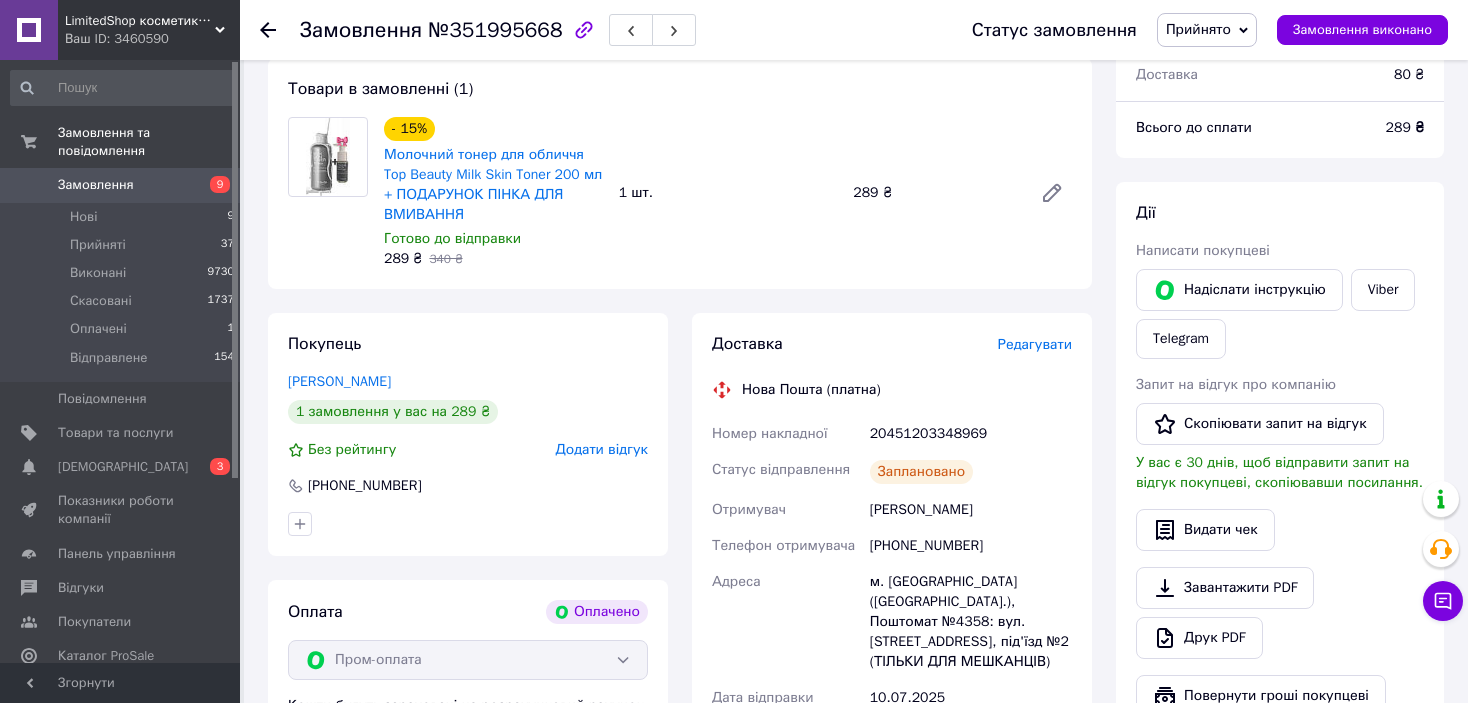 scroll, scrollTop: 60, scrollLeft: 0, axis: vertical 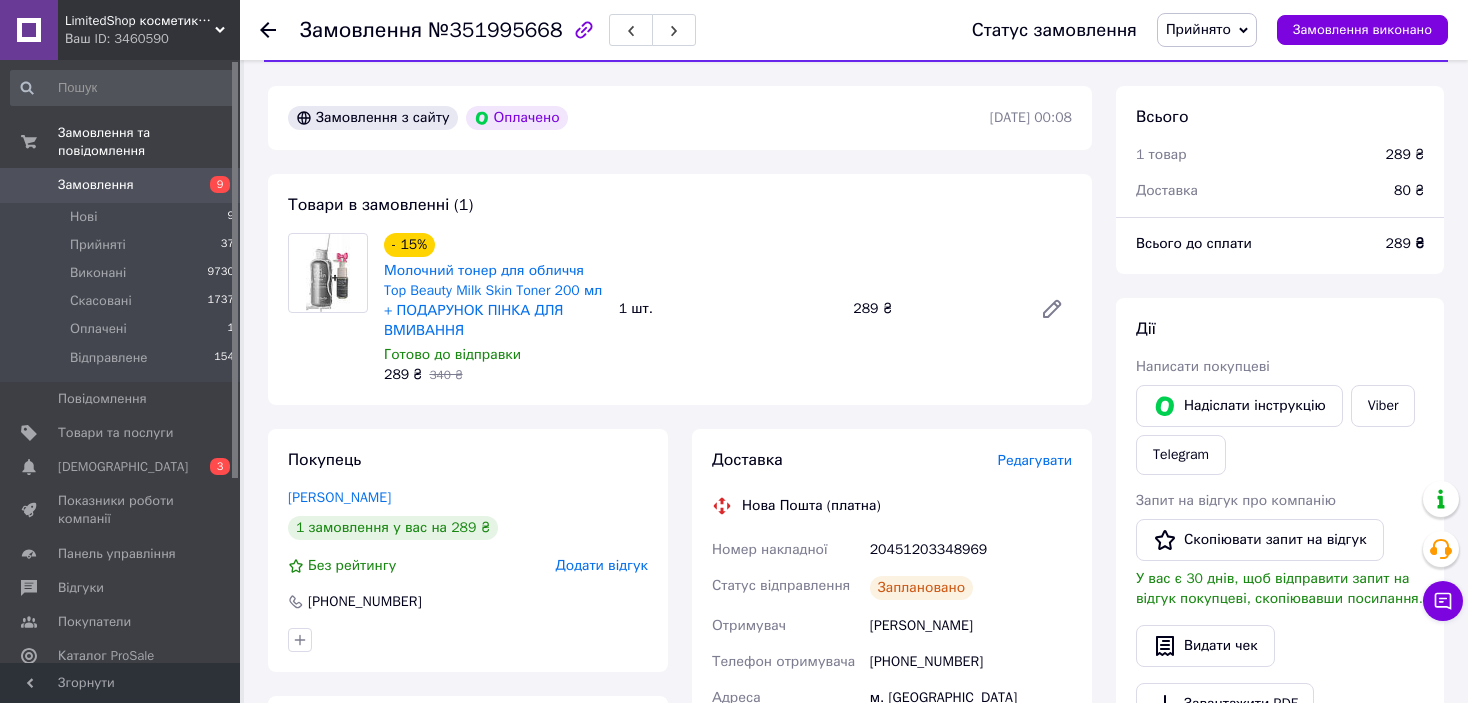 click on "Прийнято" at bounding box center [1198, 29] 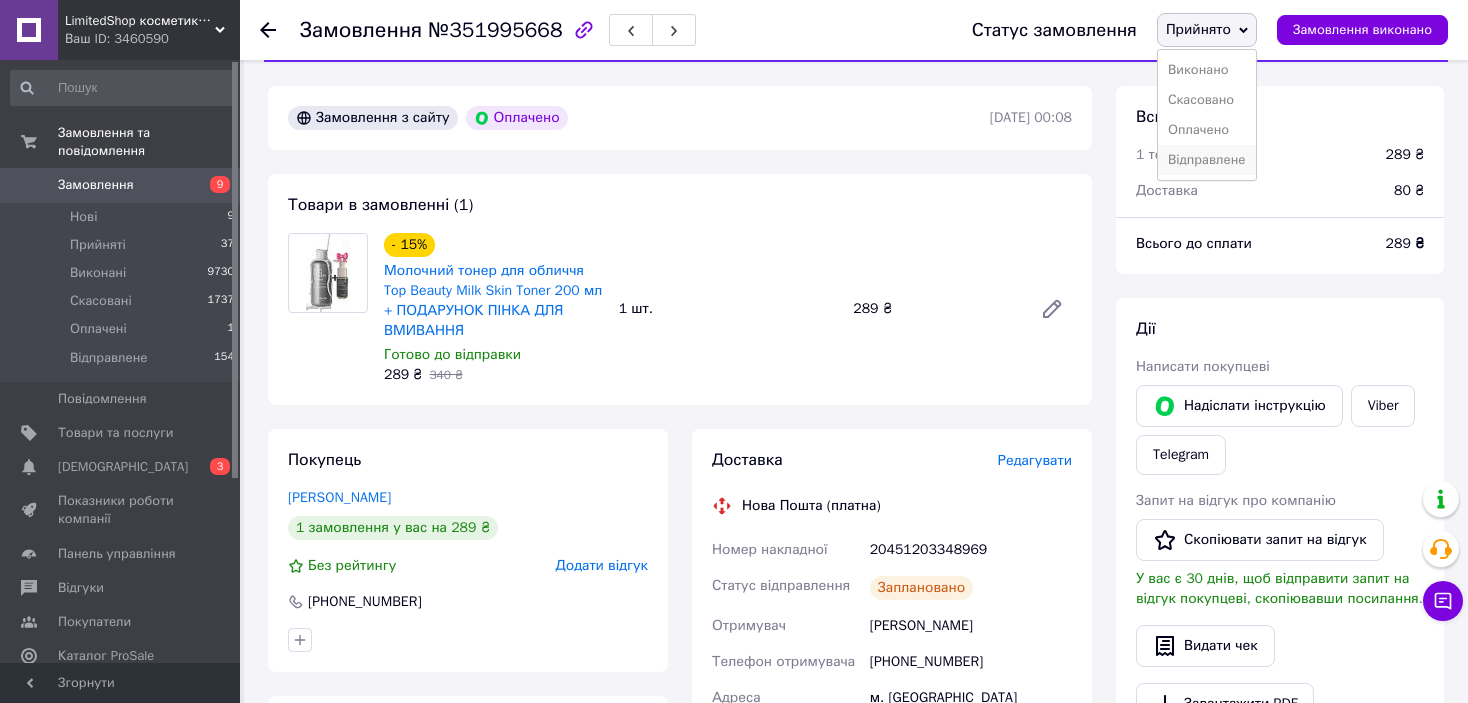 click on "Відправлене" at bounding box center (1207, 160) 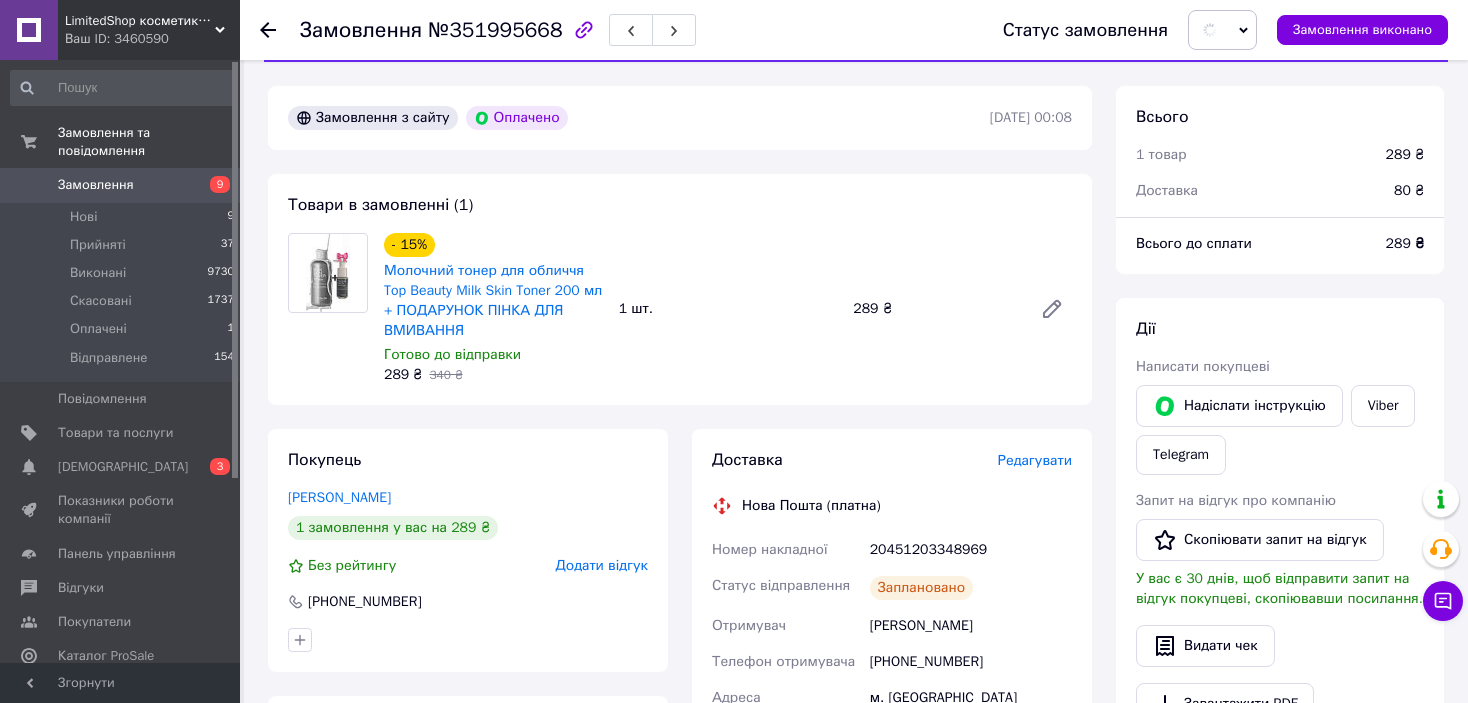 scroll, scrollTop: 0, scrollLeft: 0, axis: both 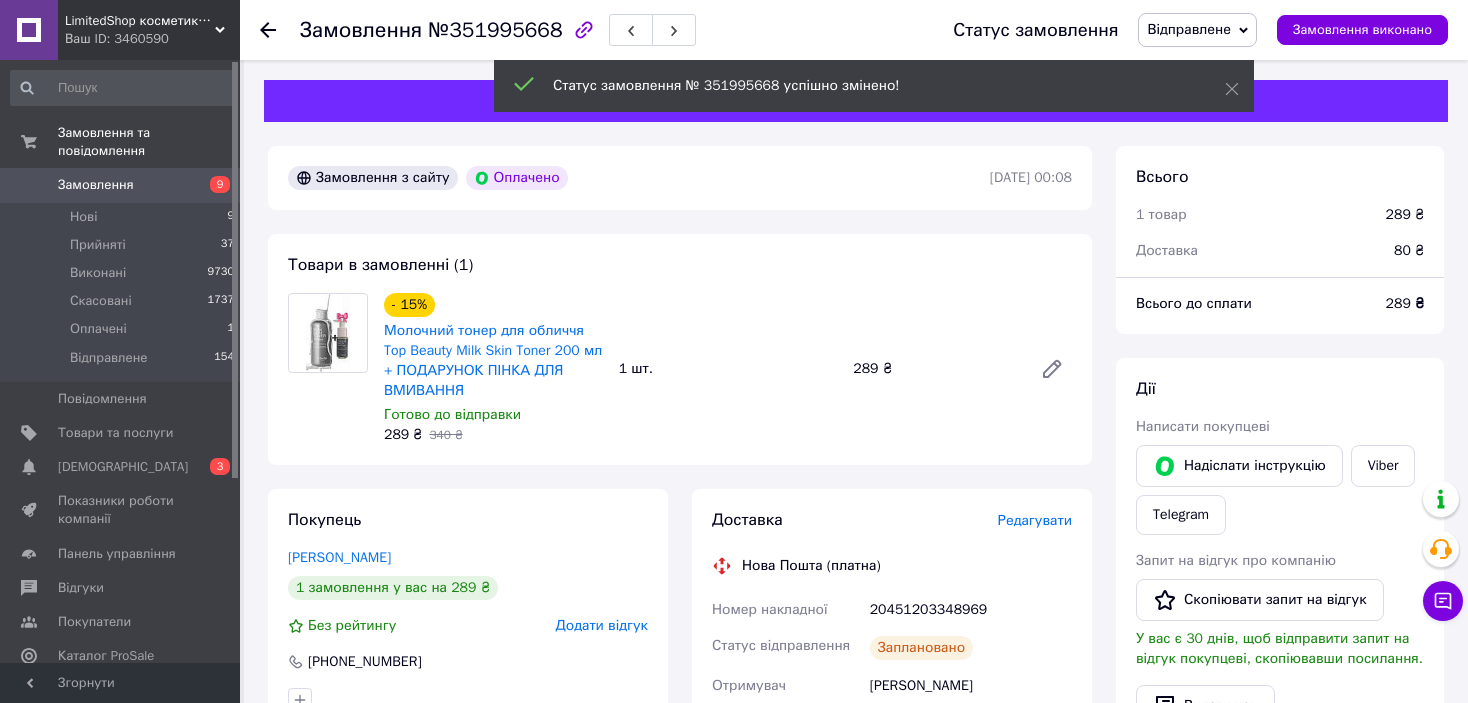 click 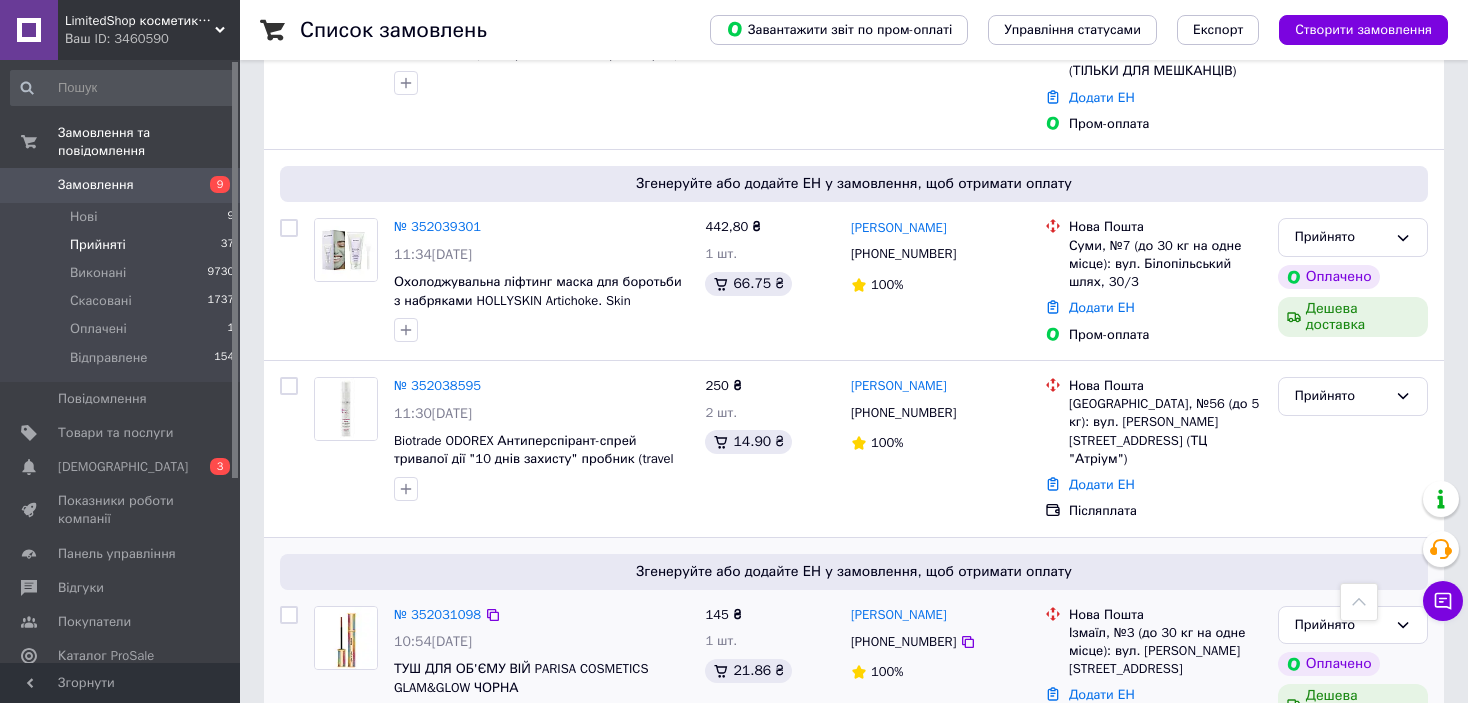 scroll, scrollTop: 3285, scrollLeft: 0, axis: vertical 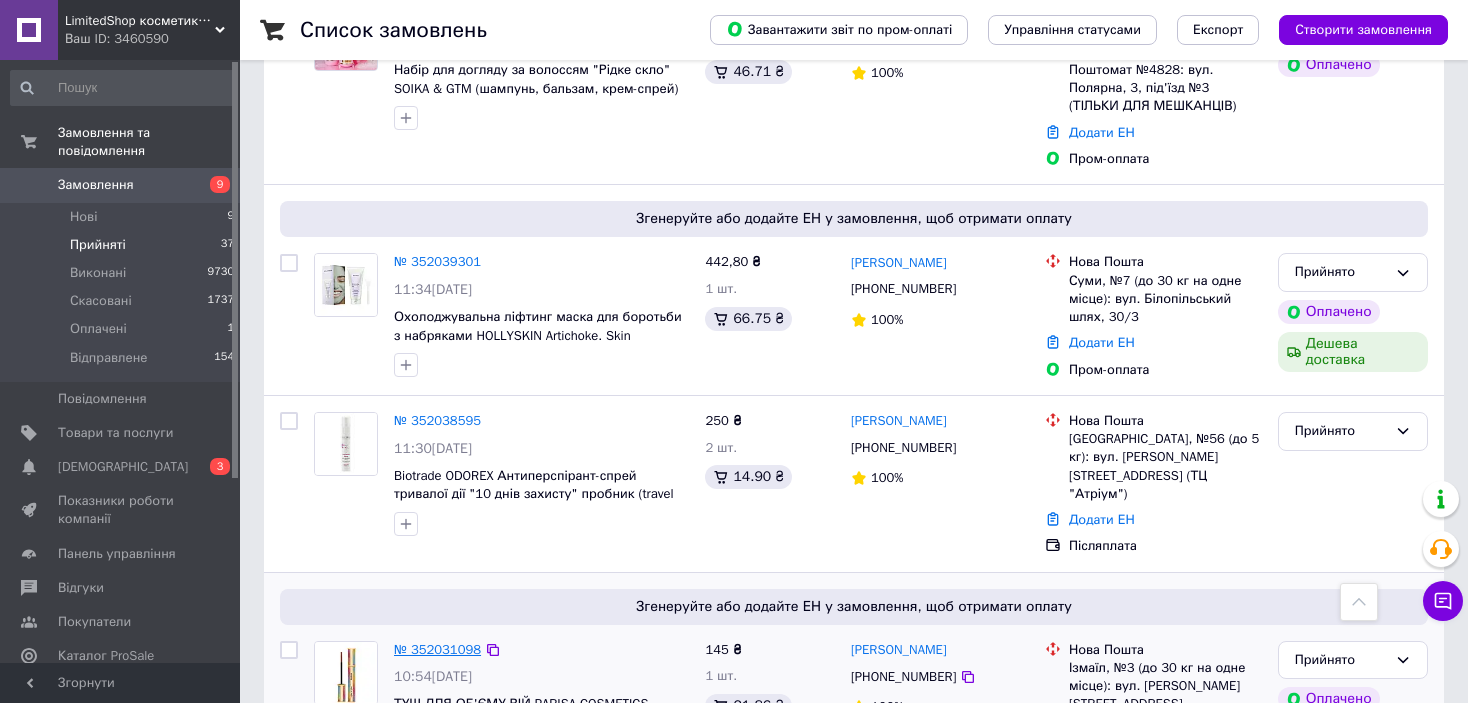 click on "№ 352031098" at bounding box center [437, 649] 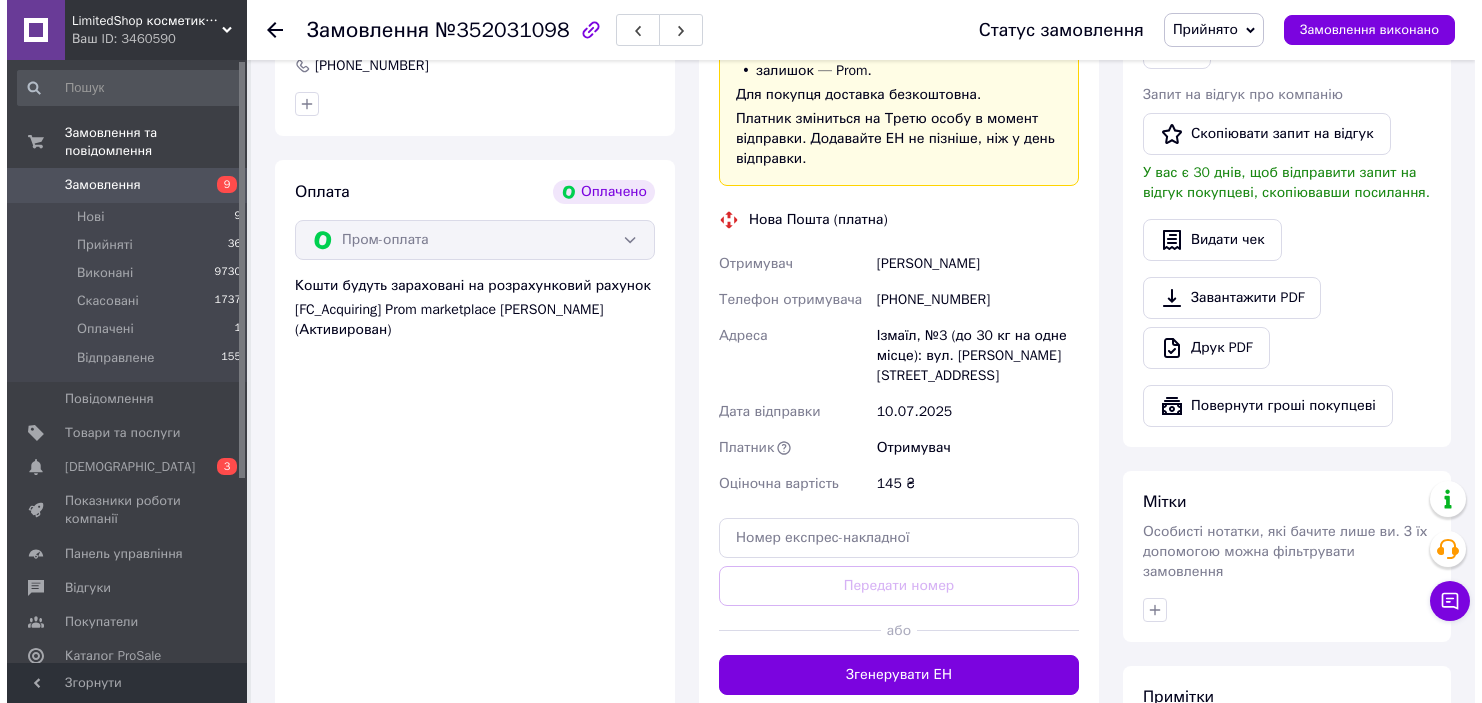scroll, scrollTop: 284, scrollLeft: 0, axis: vertical 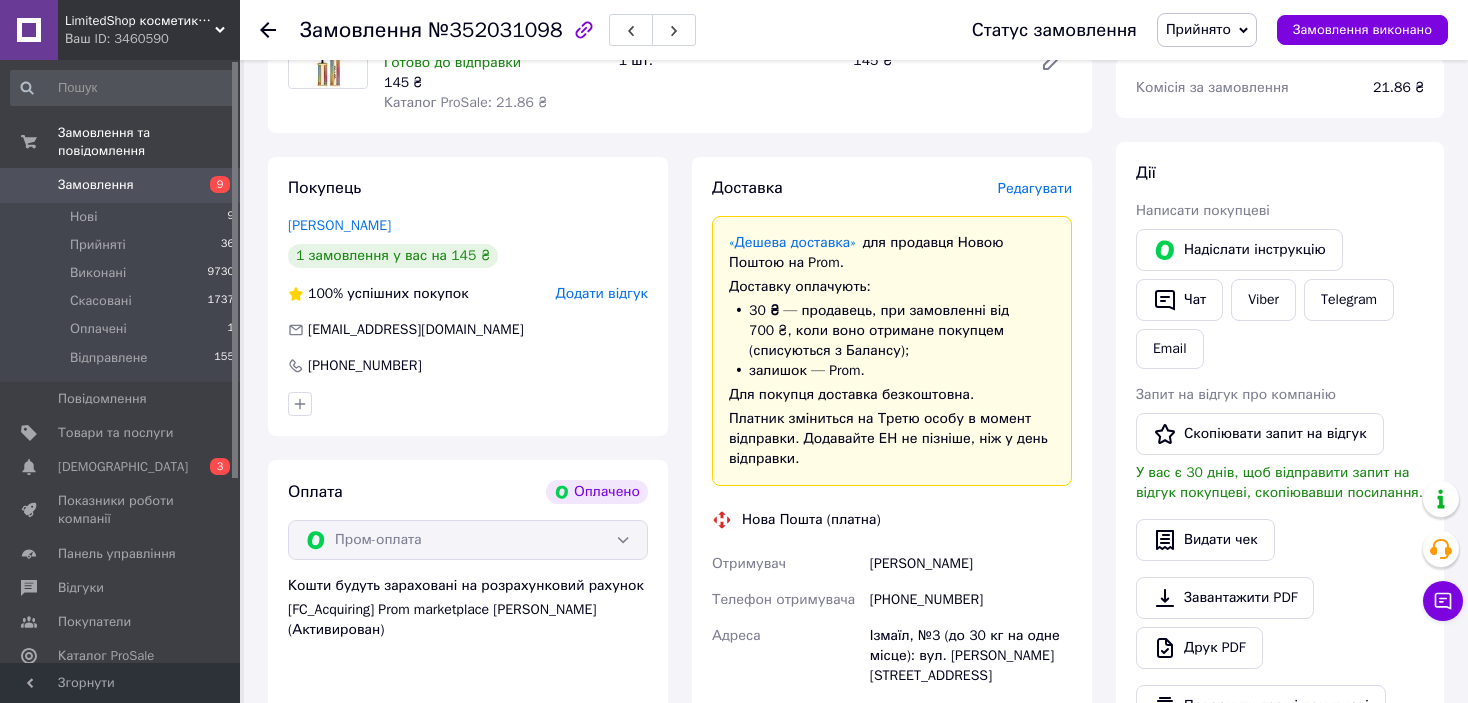click on "Доставка Редагувати «Дешева доставка»   для продавця Новою Поштою на Prom. Доставку оплачують: 30 ₴   — продавець , при замовленні від 700 ₴, коли воно отримане покупцем (списуються з Балансу); залишок — Prom. Для покупця доставка безкоштовна. Платник зміниться на Третю особу в момент відправки. Додавайте ЕН не пізніше, ніж у день відправки. Нова Пошта (платна) Отримувач Федченко Інна Телефон отримувача +380971667309 Адреса Ізмаїл, №3 (до 30 кг на одне місце): вул. Клушина, 7 Дата відправки 10.07.2025 Платник   Отримувач Оціночна вартість 145 ₴ Передати номер або" at bounding box center (892, 586) 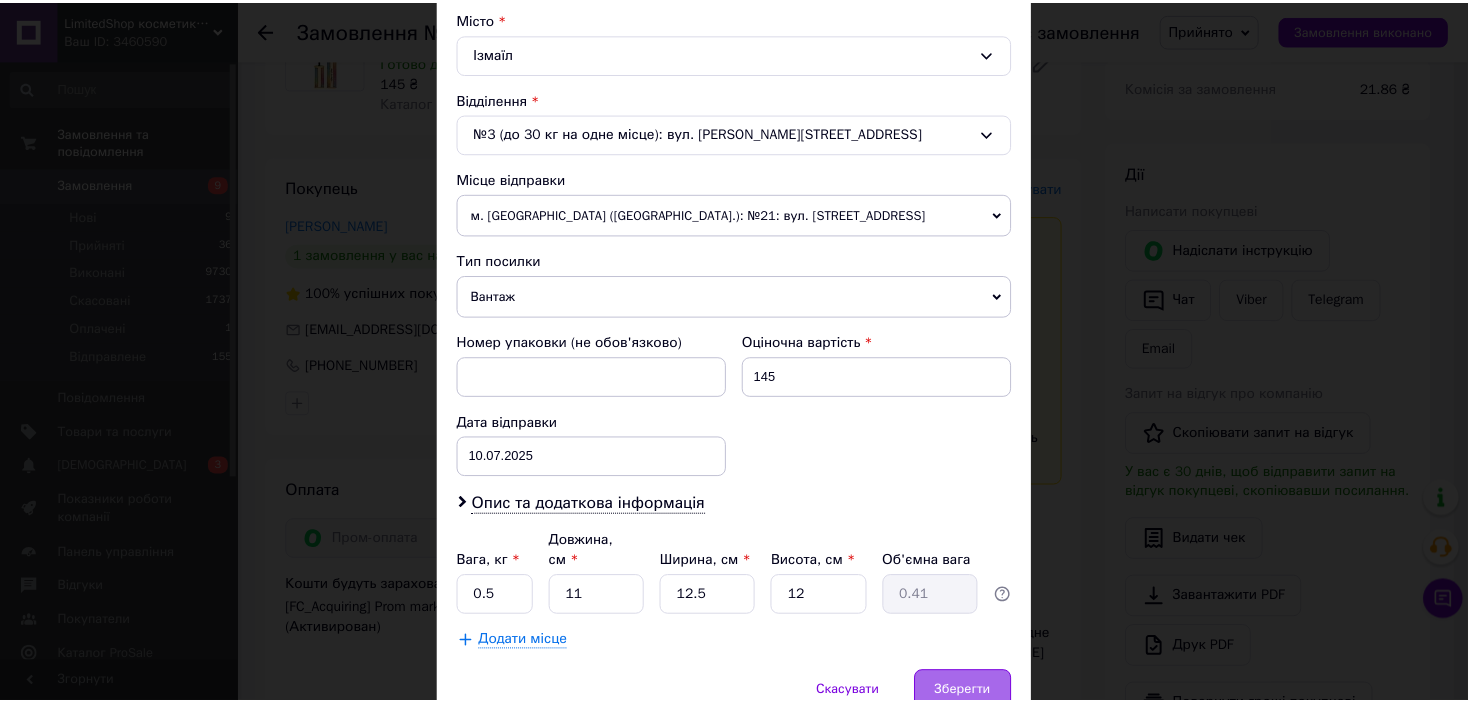 scroll, scrollTop: 619, scrollLeft: 0, axis: vertical 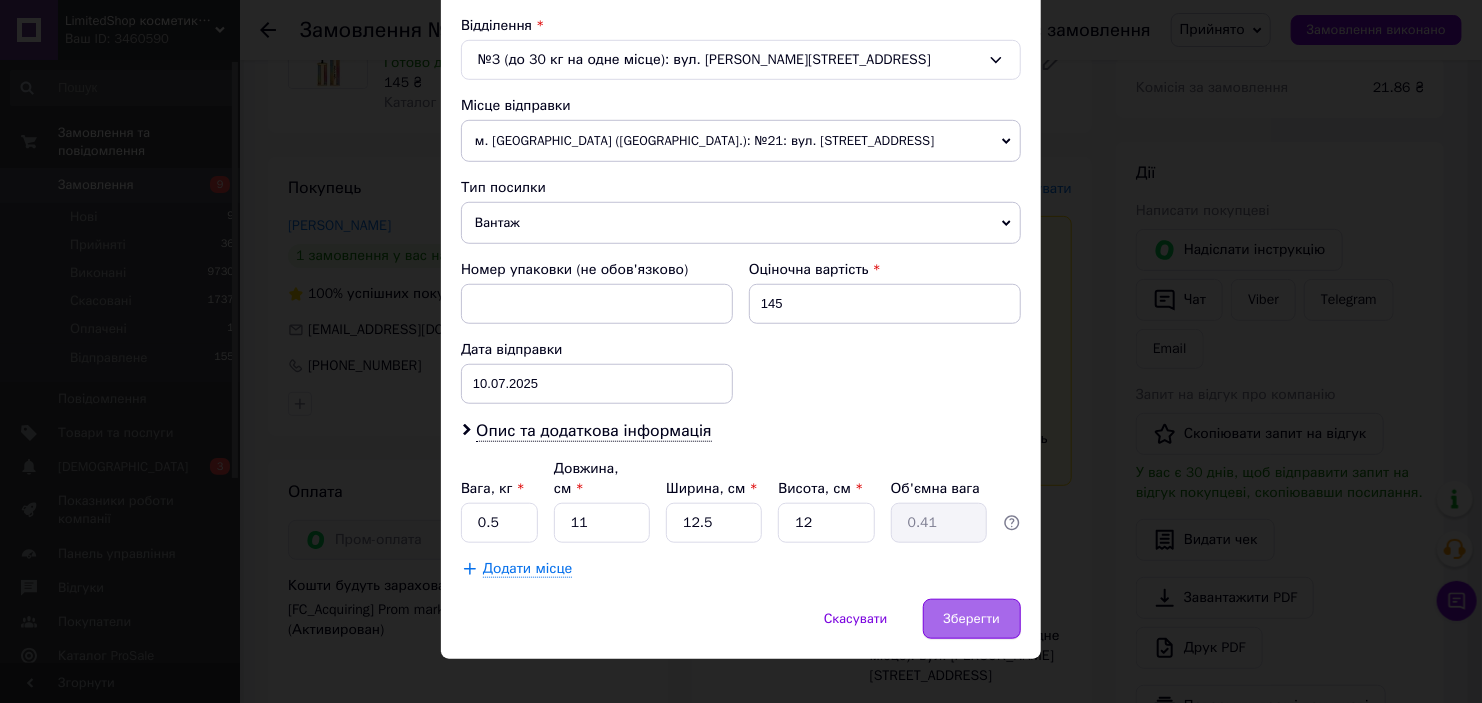 click on "Зберегти" at bounding box center [972, 619] 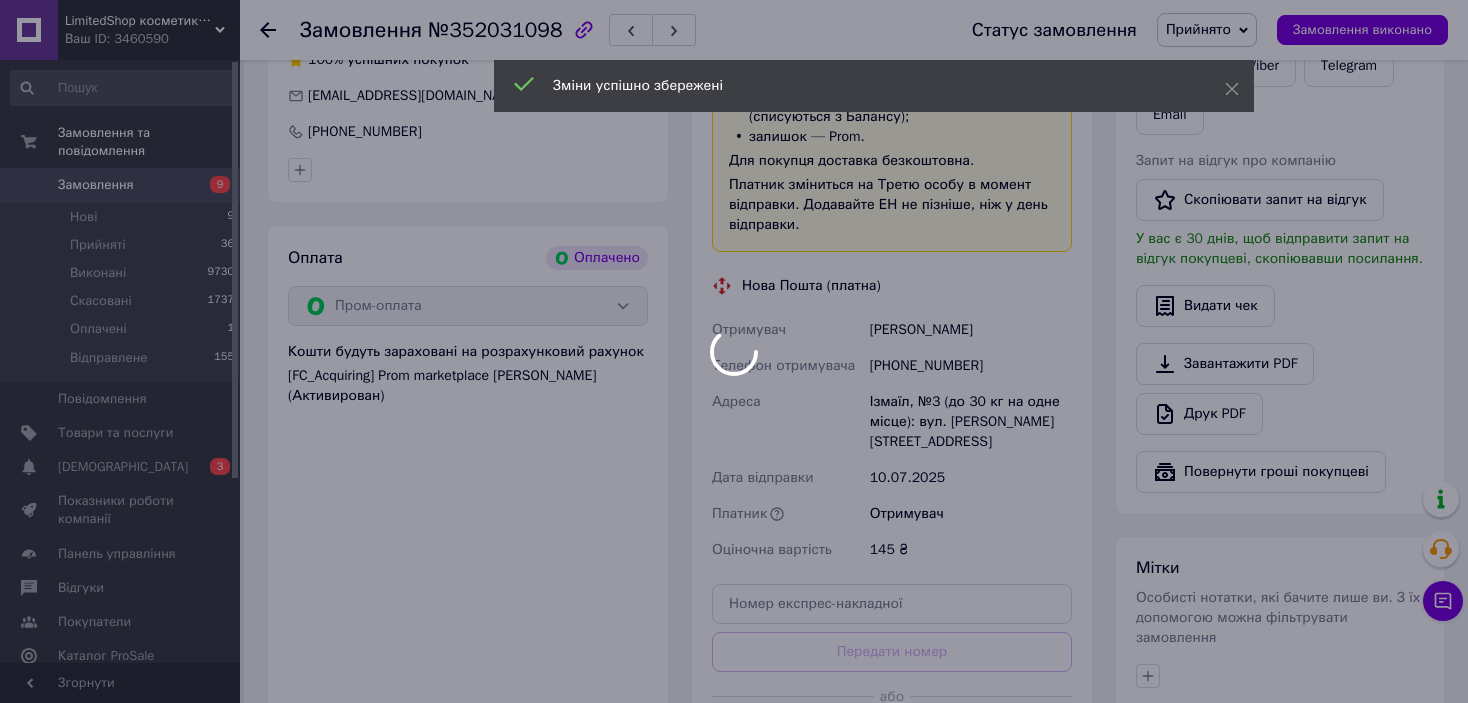 scroll, scrollTop: 684, scrollLeft: 0, axis: vertical 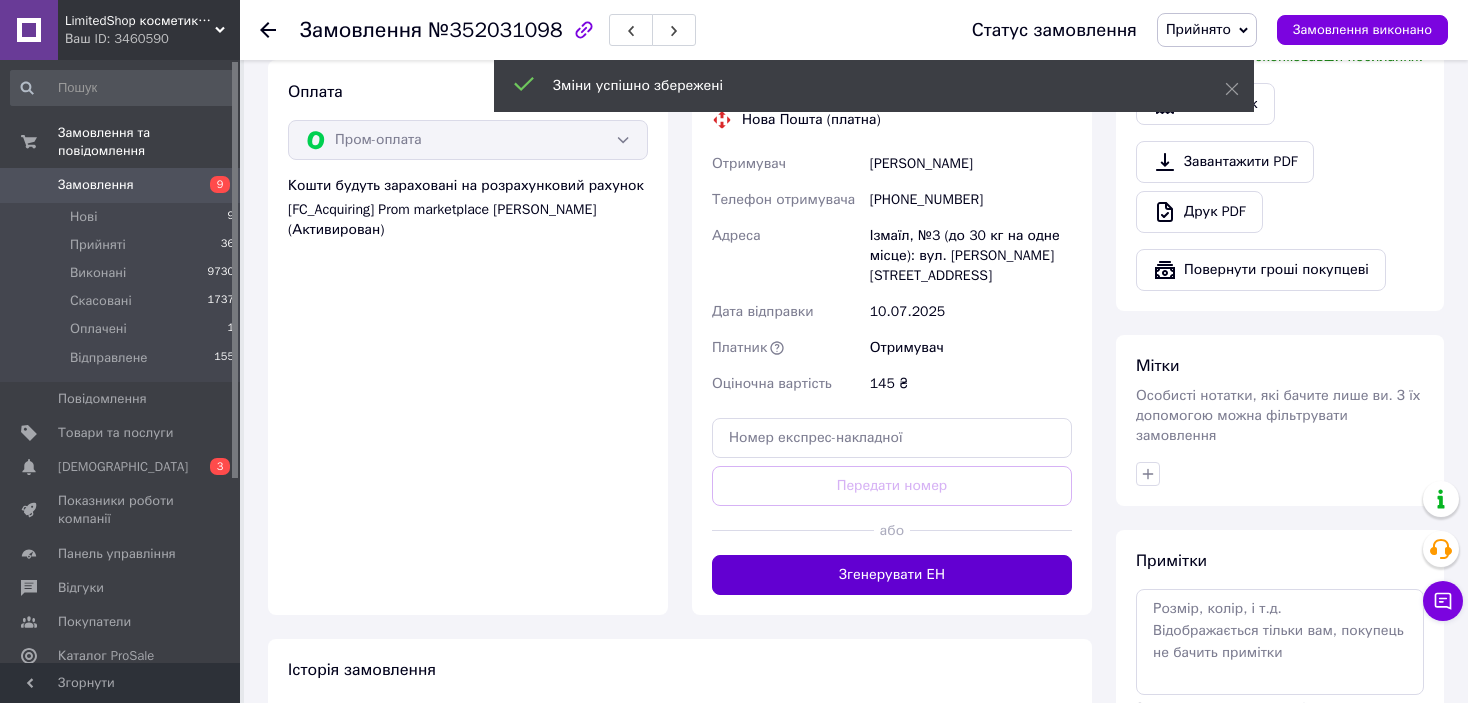 click on "Згенерувати ЕН" at bounding box center (892, 575) 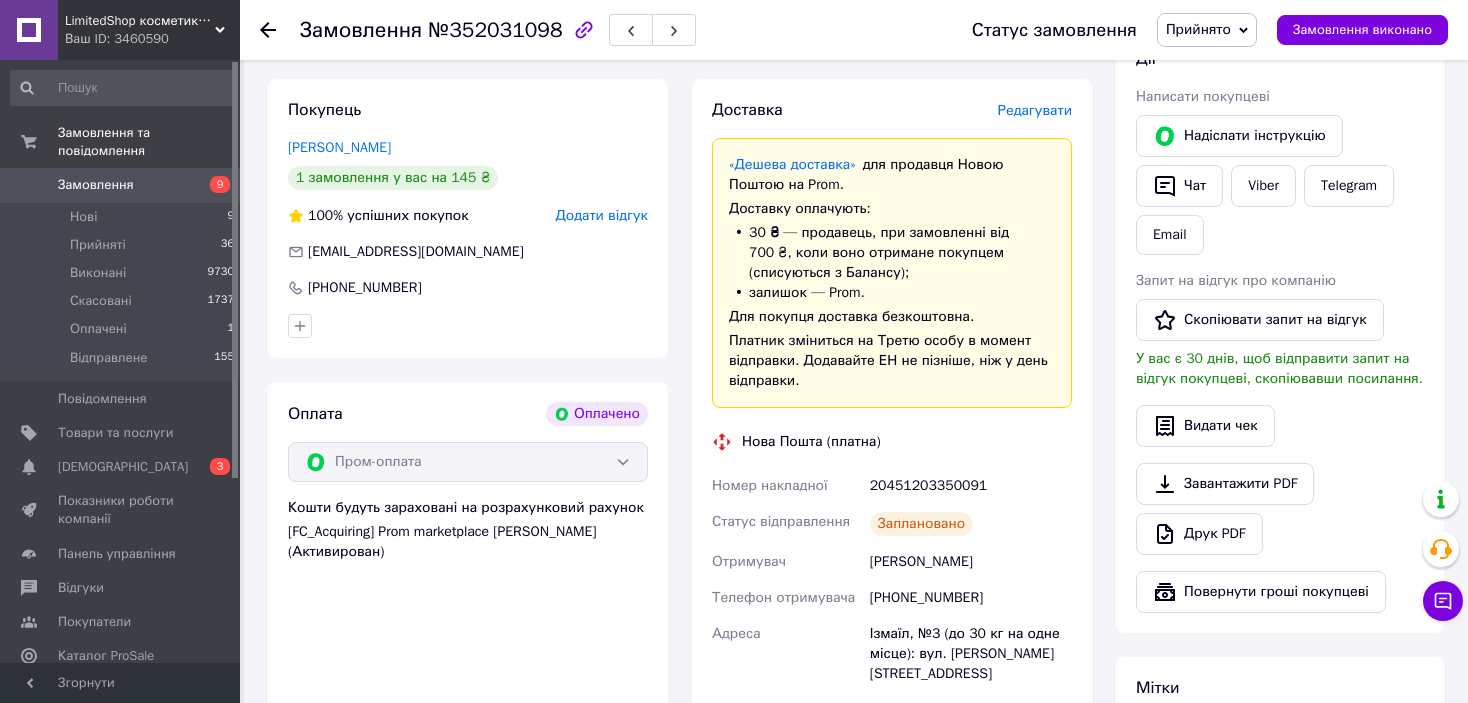 scroll, scrollTop: 284, scrollLeft: 0, axis: vertical 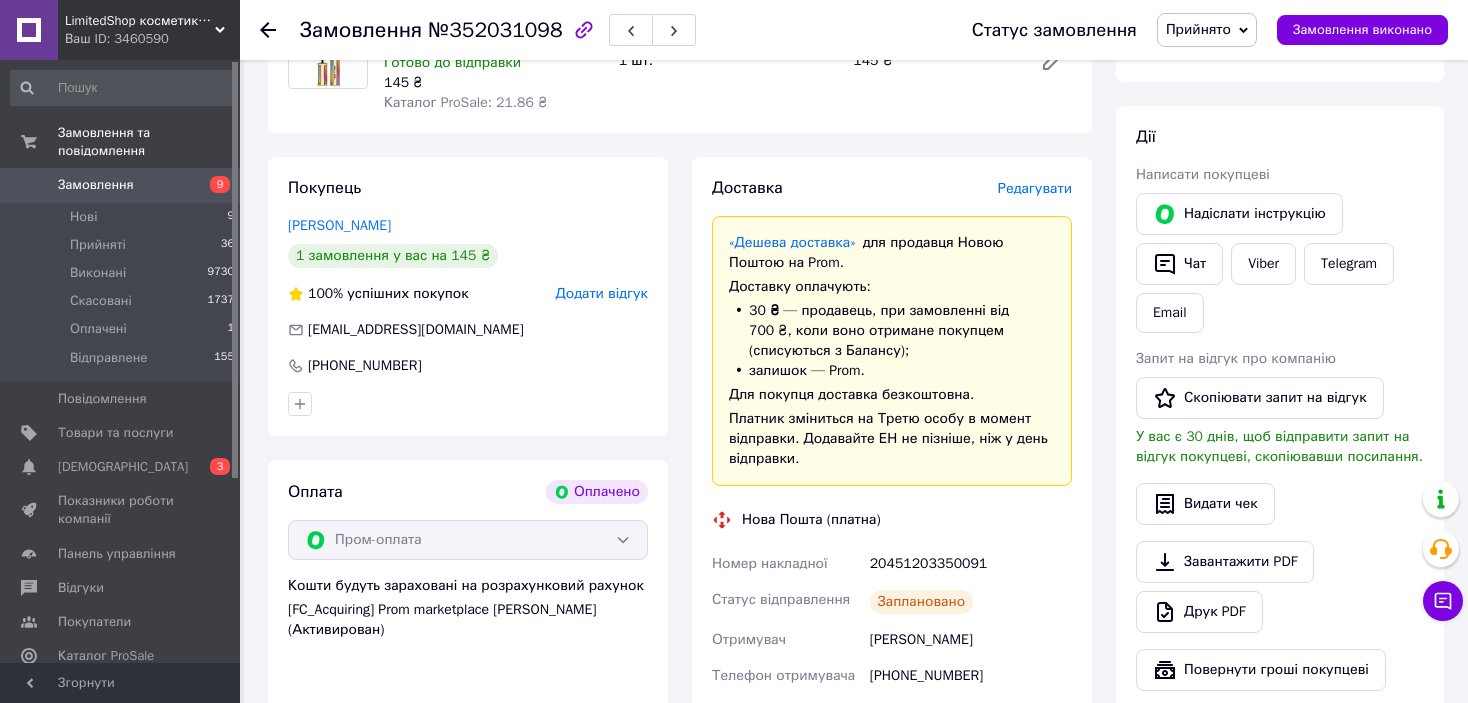 click on "Прийнято" at bounding box center (1198, 29) 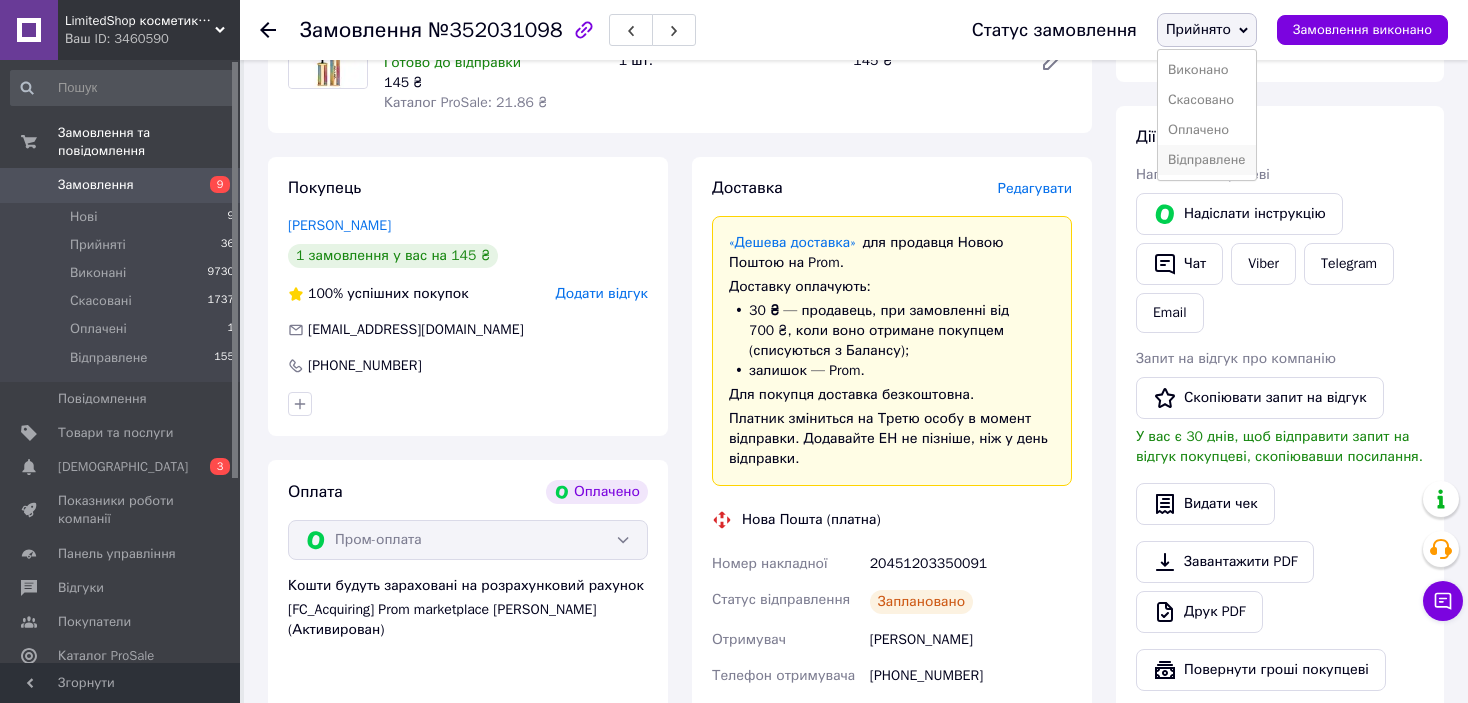 click on "Відправлене" at bounding box center [1207, 160] 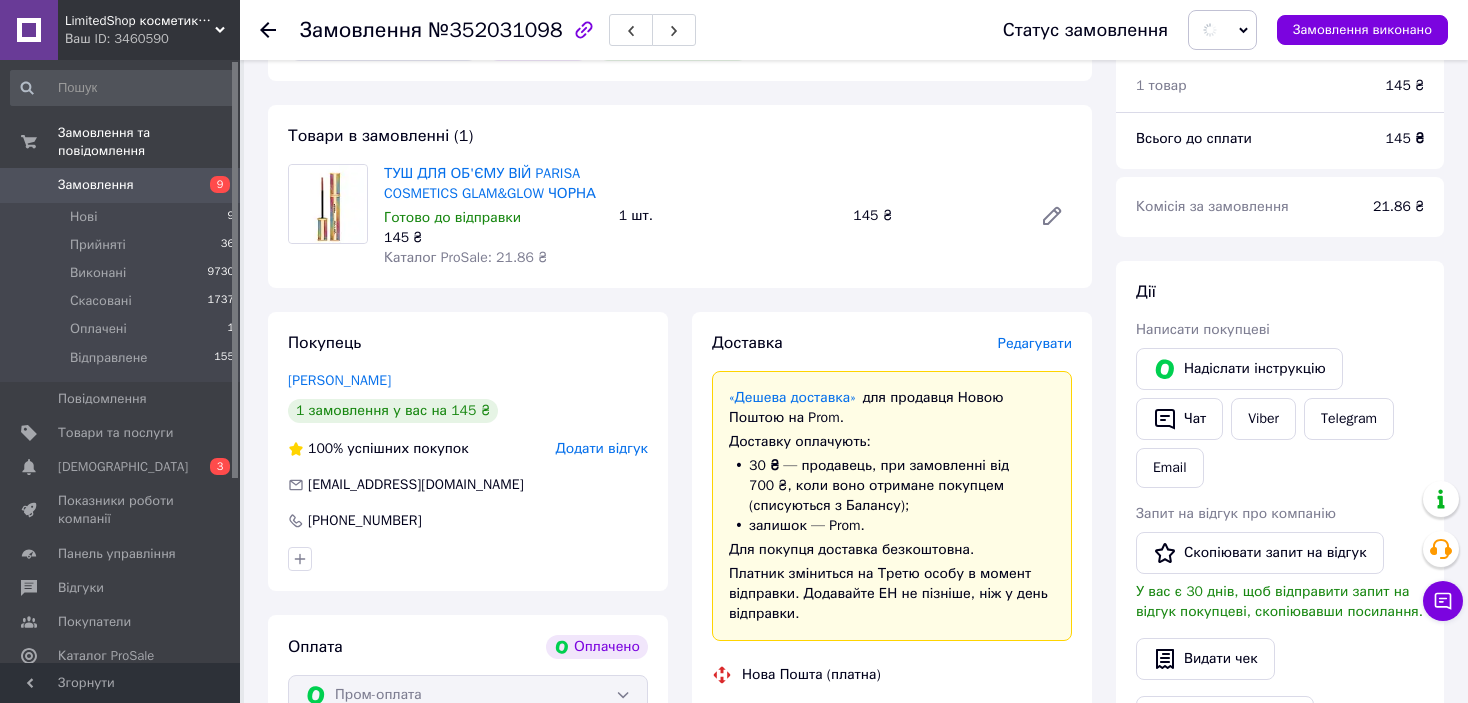 scroll, scrollTop: 0, scrollLeft: 0, axis: both 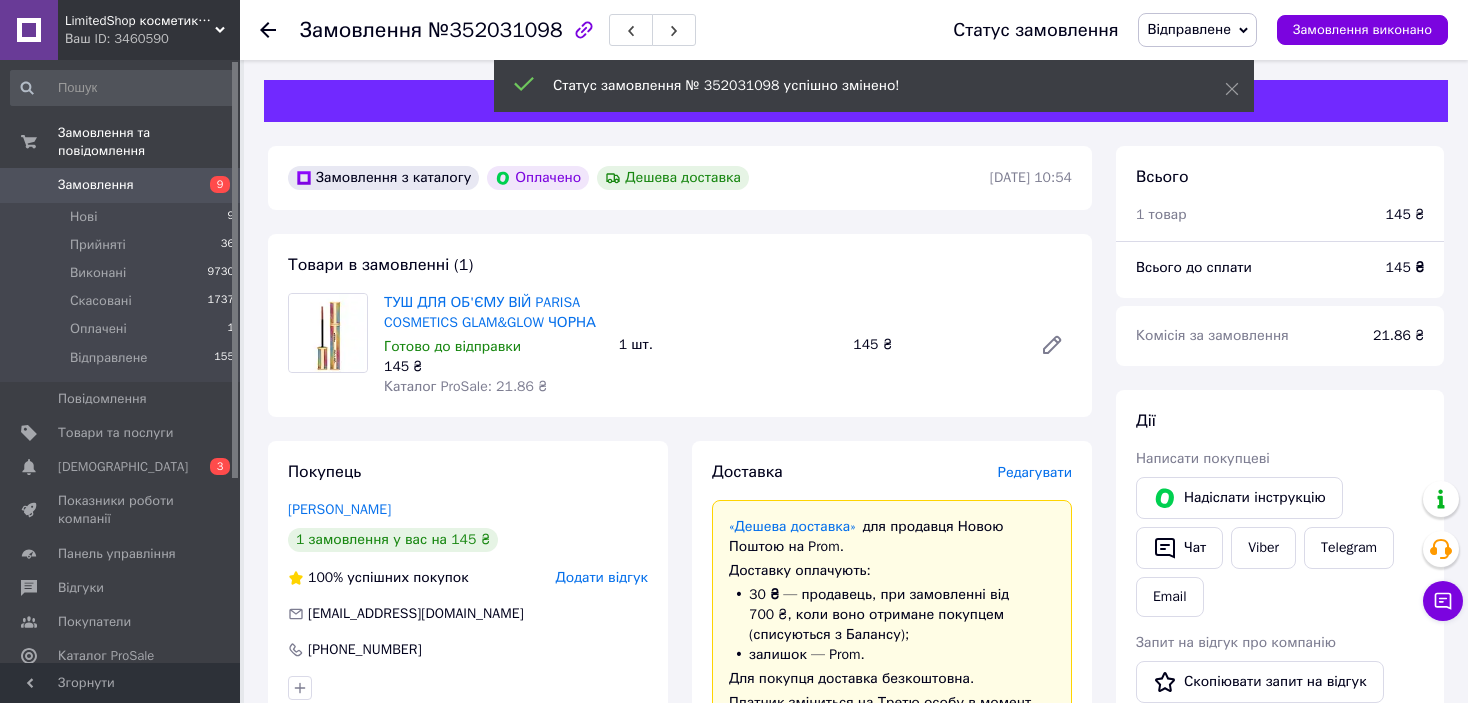 click 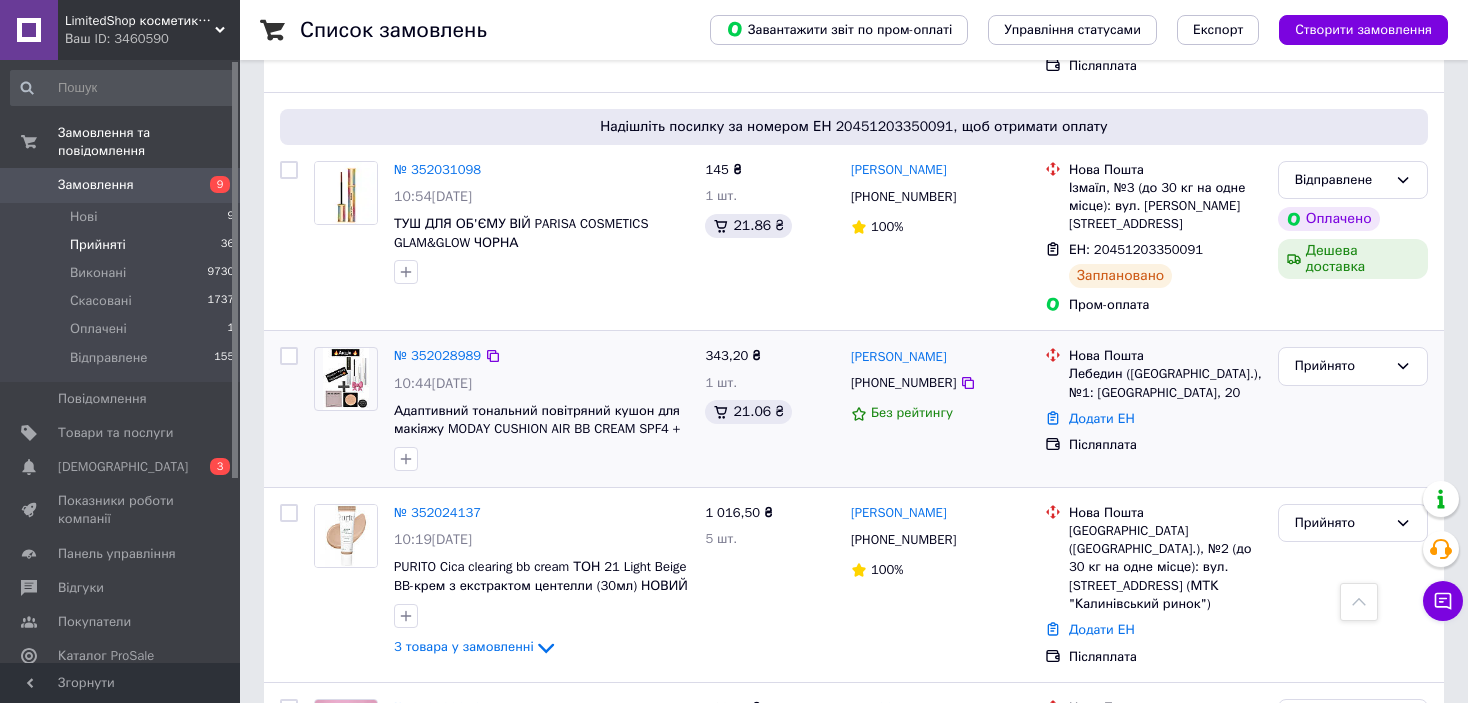 scroll, scrollTop: 3800, scrollLeft: 0, axis: vertical 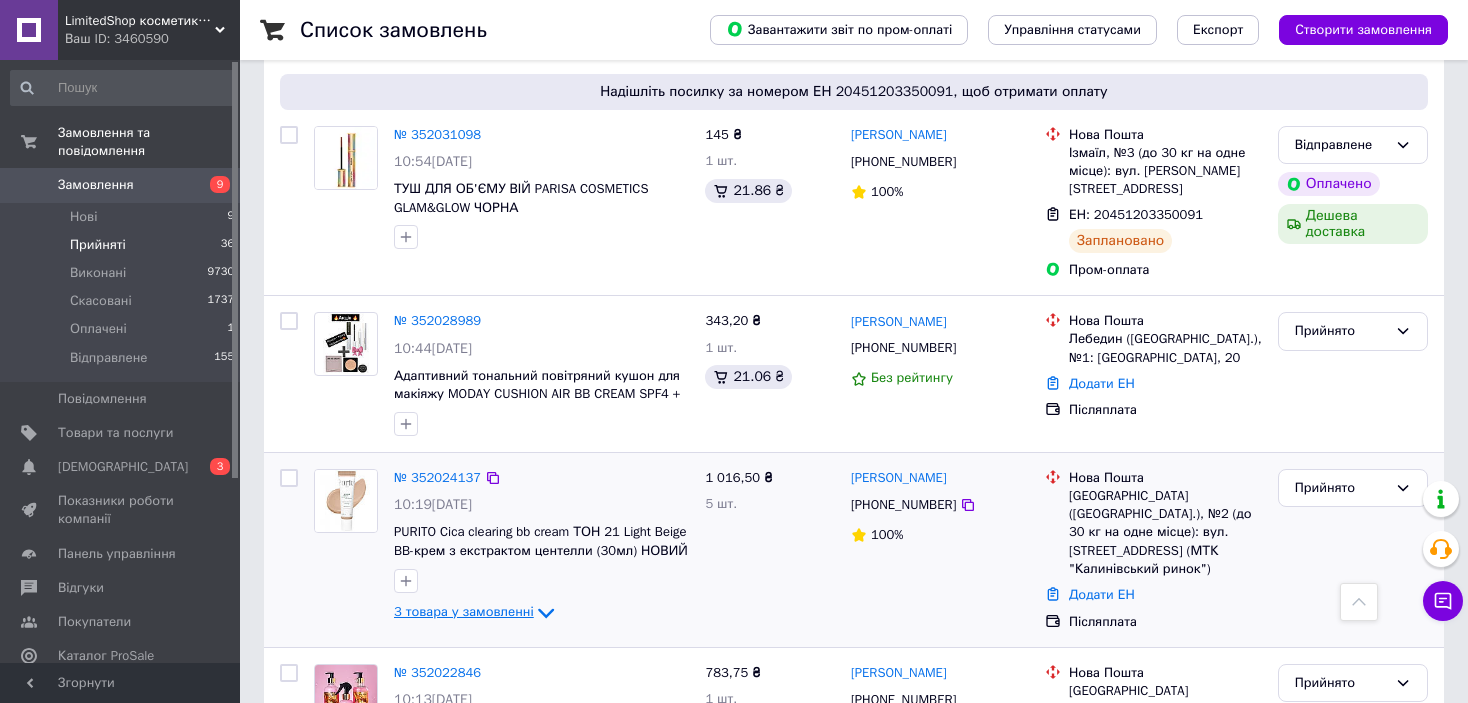 click 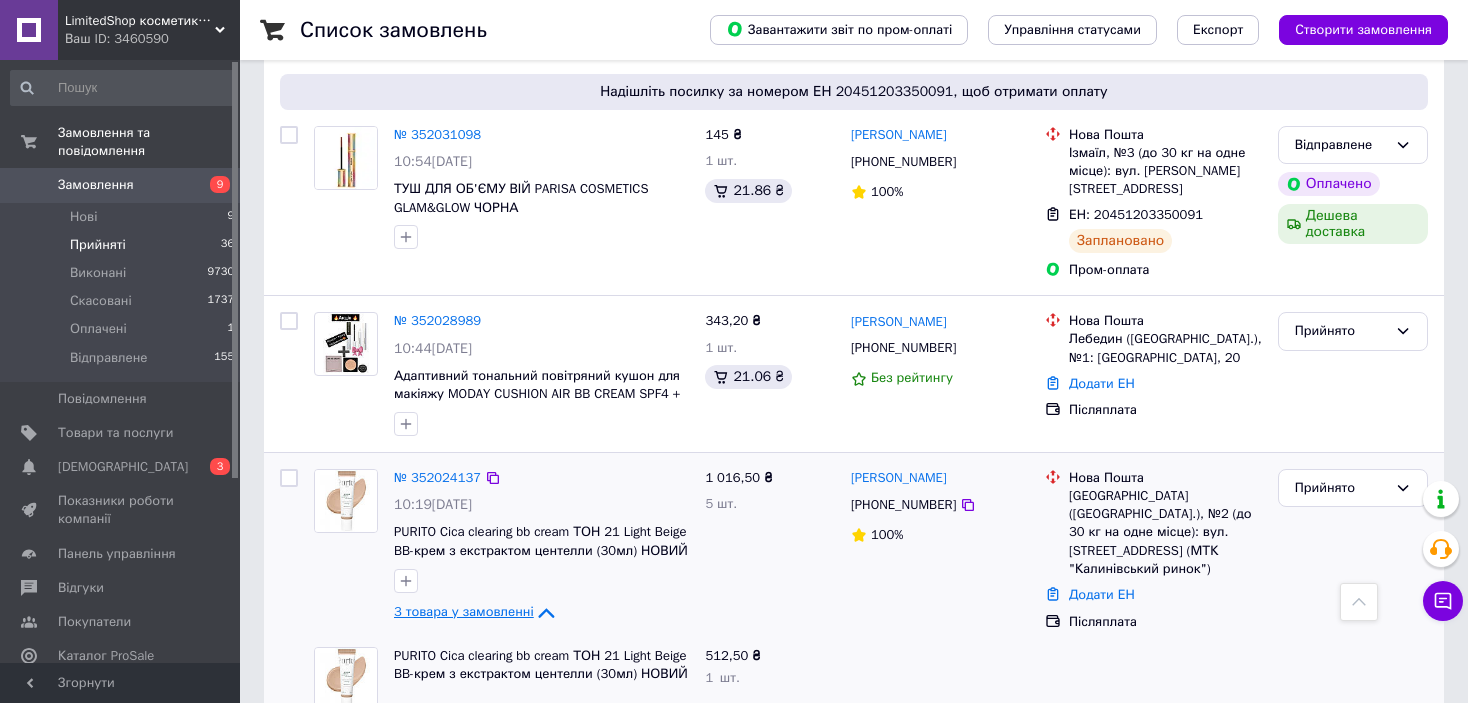 click 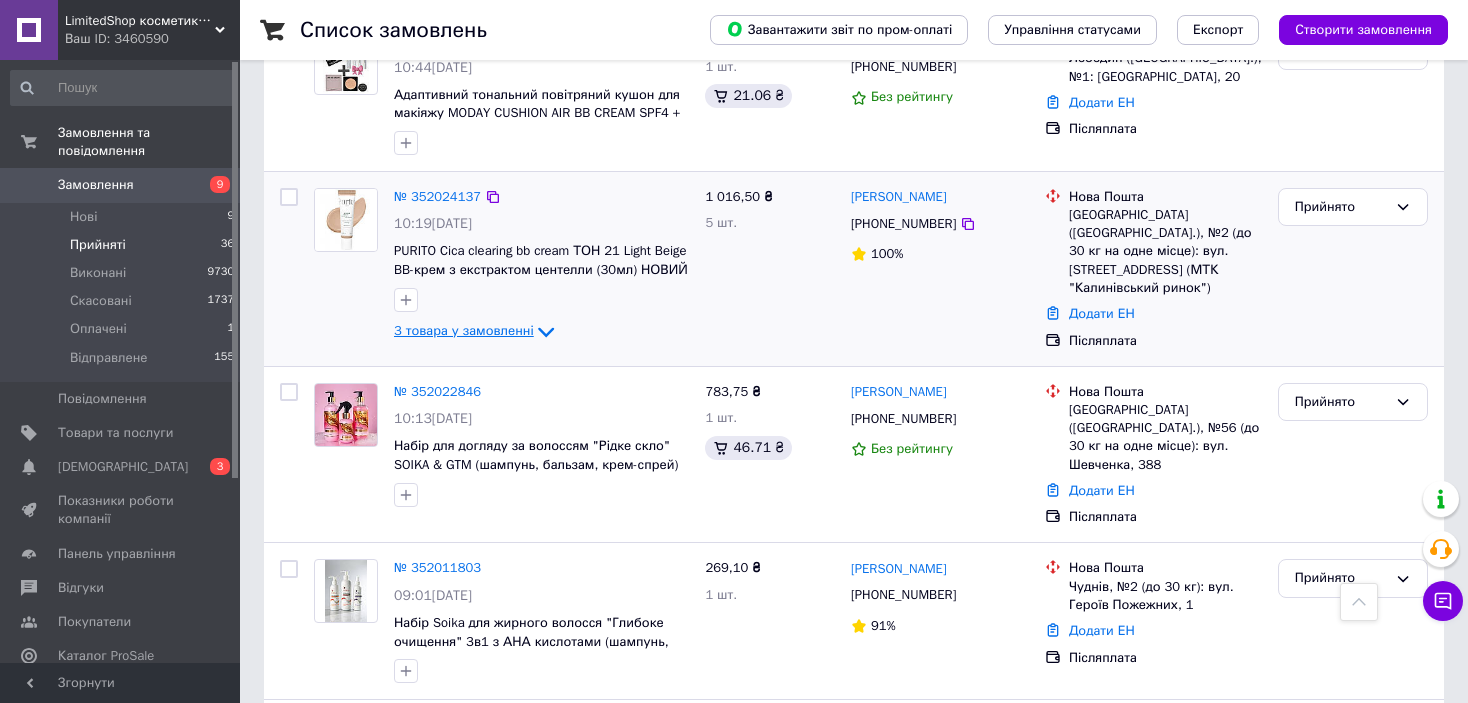 scroll, scrollTop: 4200, scrollLeft: 0, axis: vertical 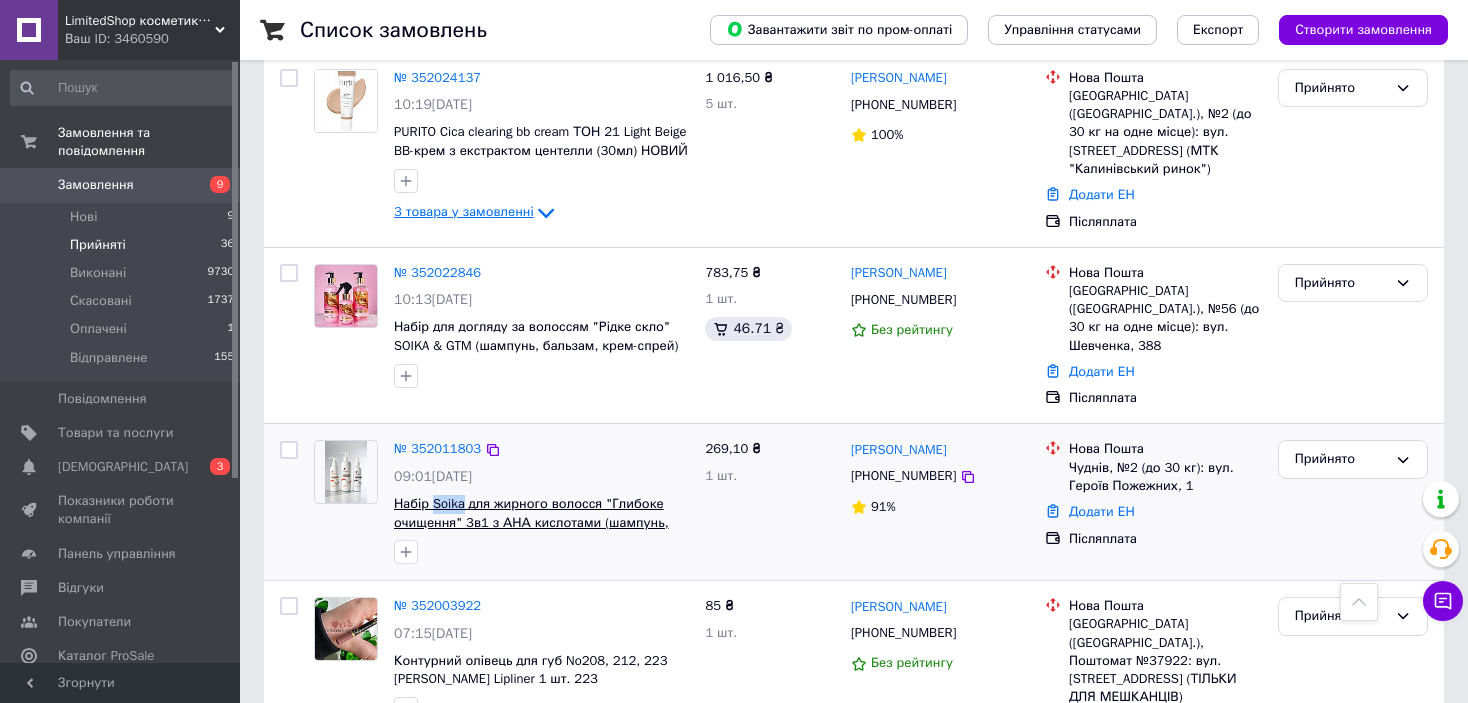 drag, startPoint x: 433, startPoint y: 260, endPoint x: 461, endPoint y: 259, distance: 28.01785 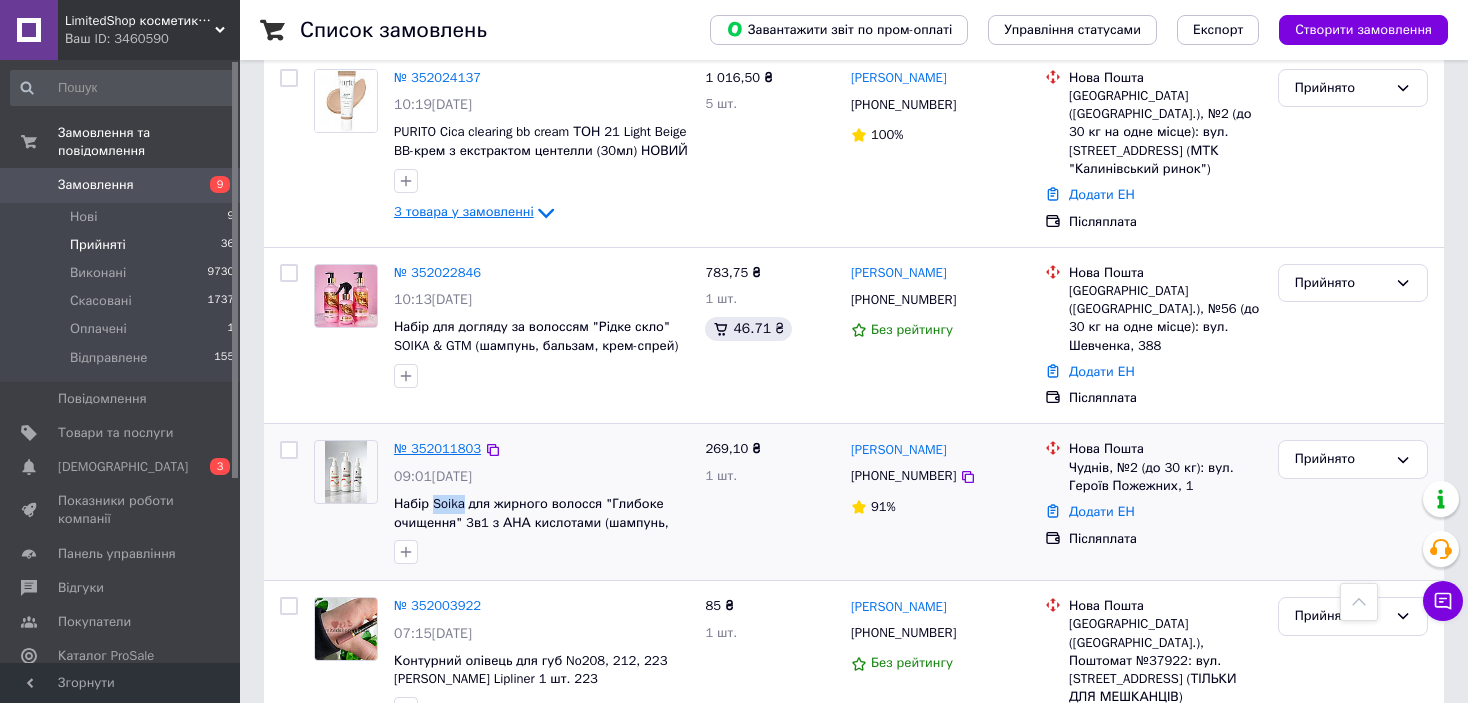 click on "№ 352011803" at bounding box center (437, 448) 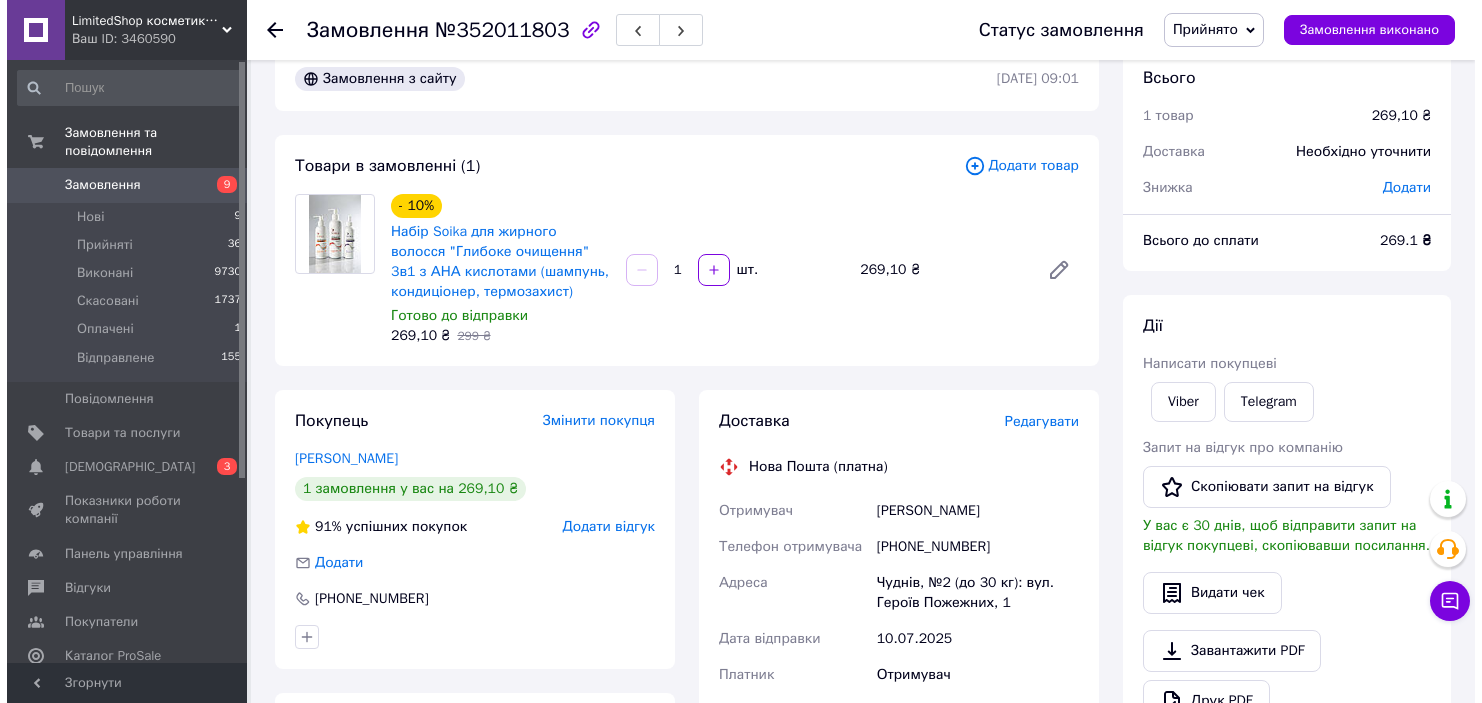 scroll, scrollTop: 0, scrollLeft: 0, axis: both 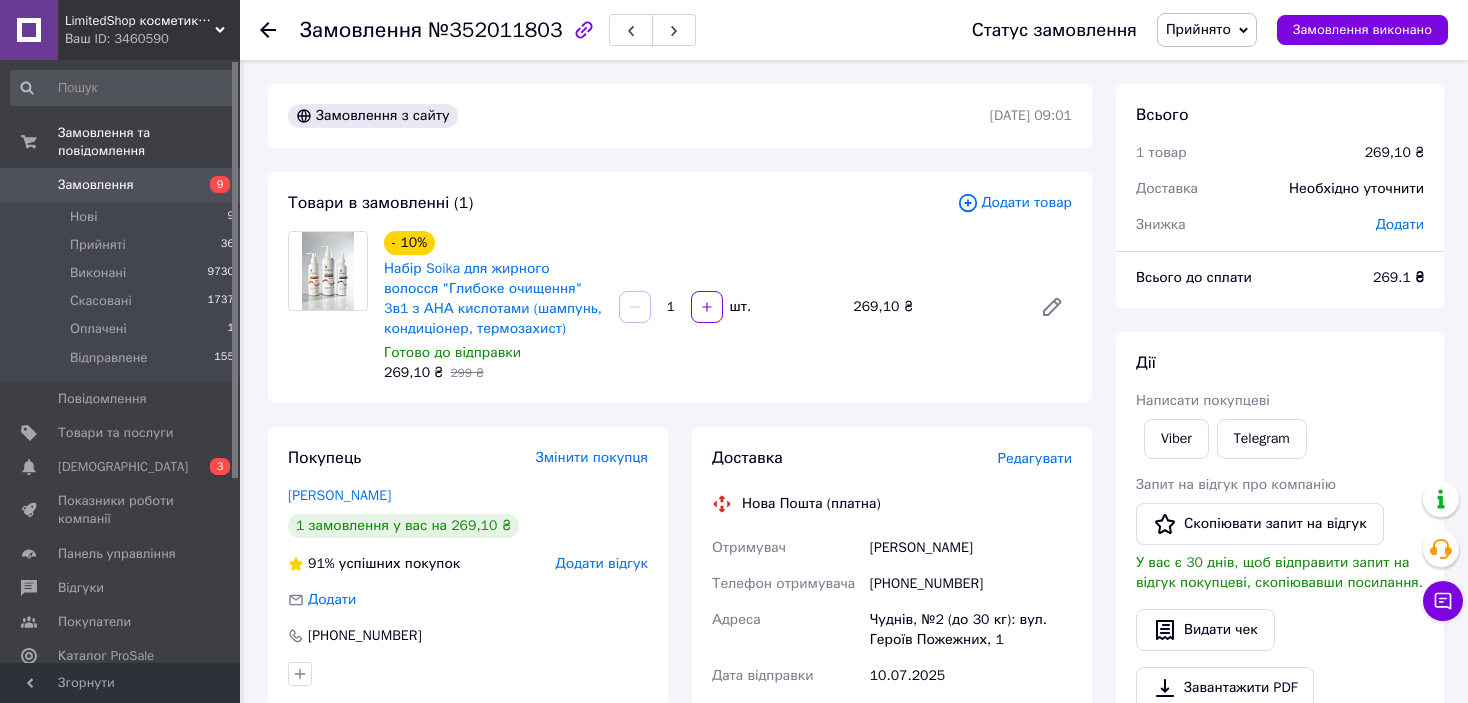 click on "Редагувати" at bounding box center [1035, 458] 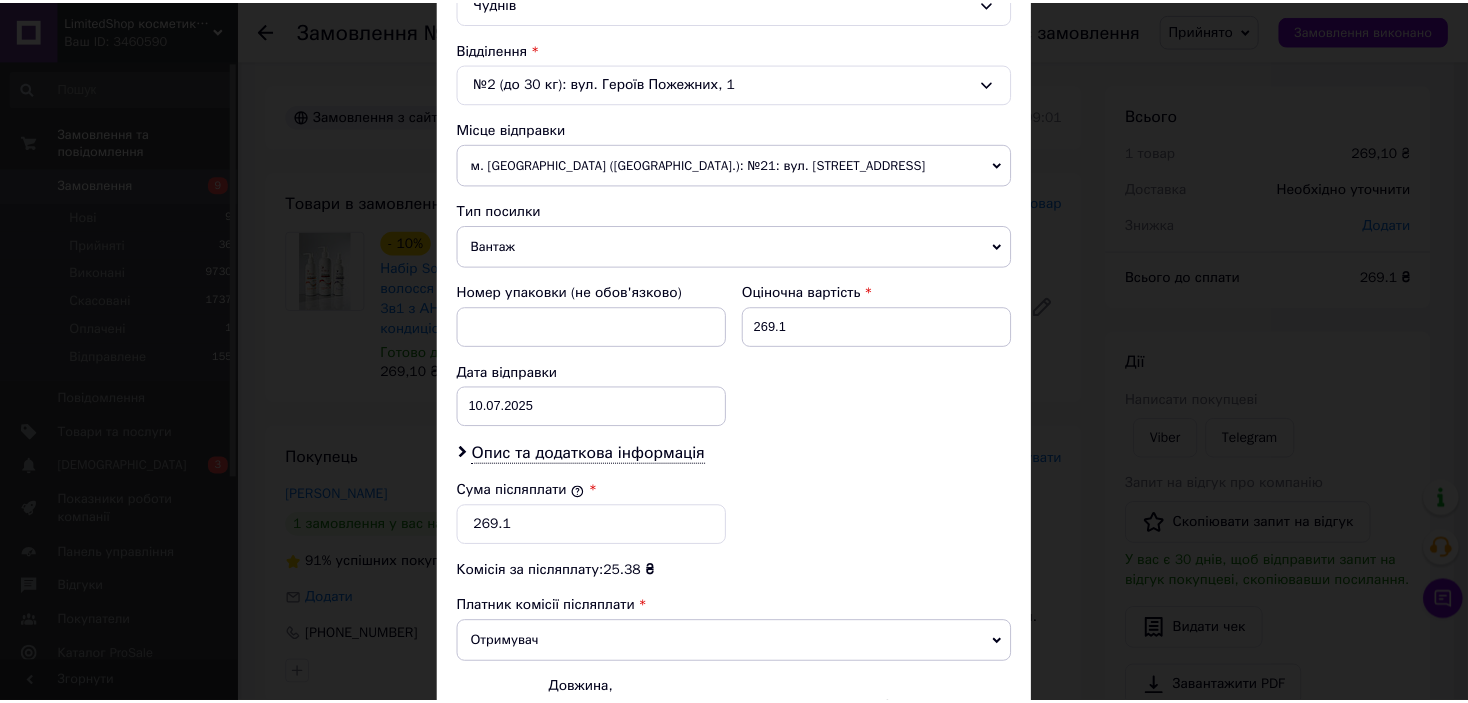 scroll, scrollTop: 816, scrollLeft: 0, axis: vertical 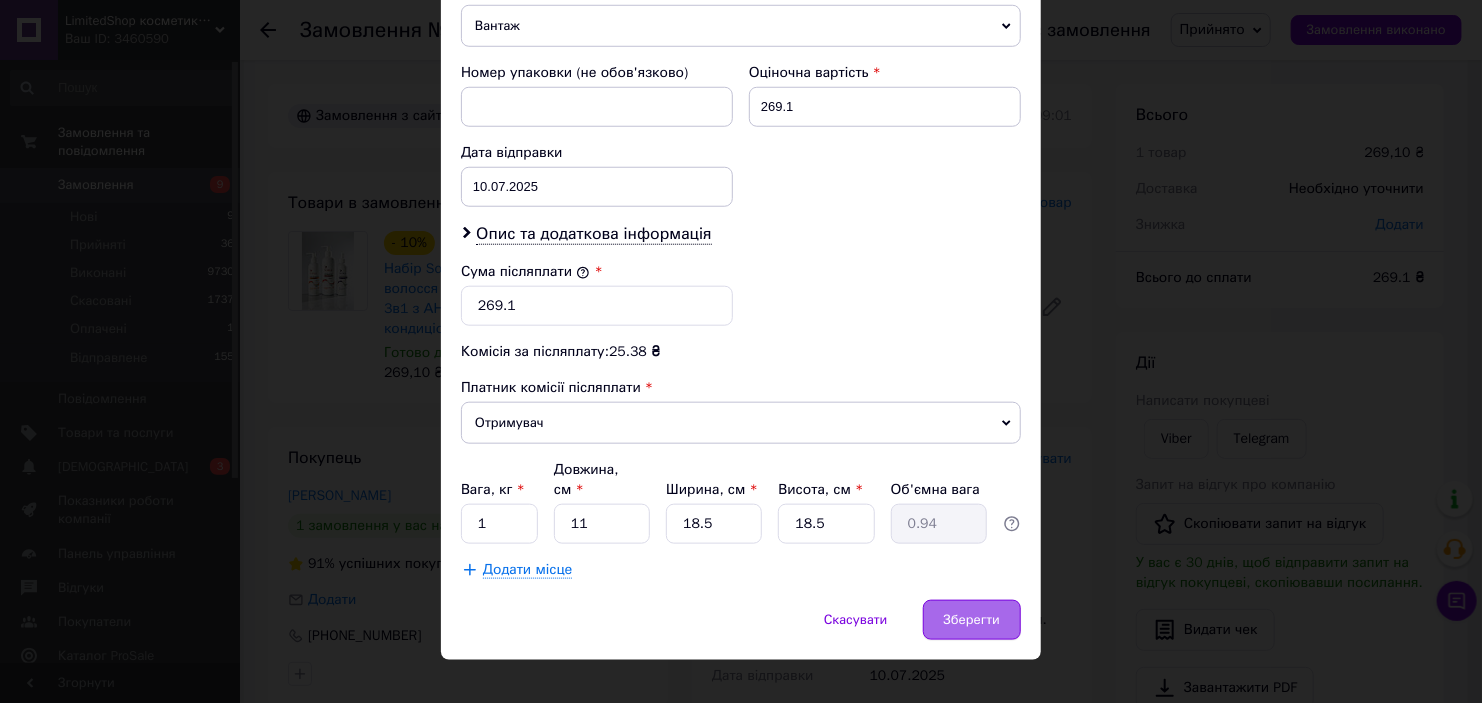 click on "Зберегти" at bounding box center [972, 620] 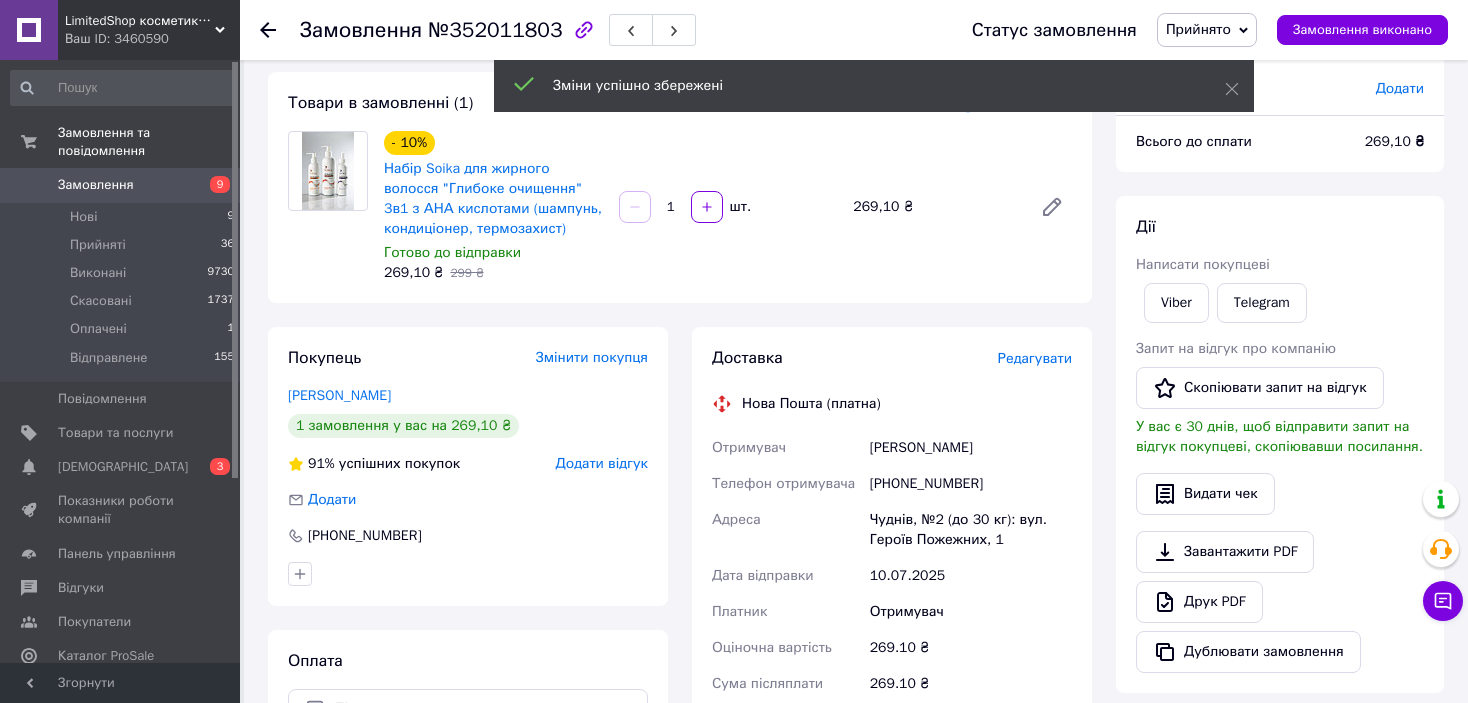 scroll, scrollTop: 0, scrollLeft: 0, axis: both 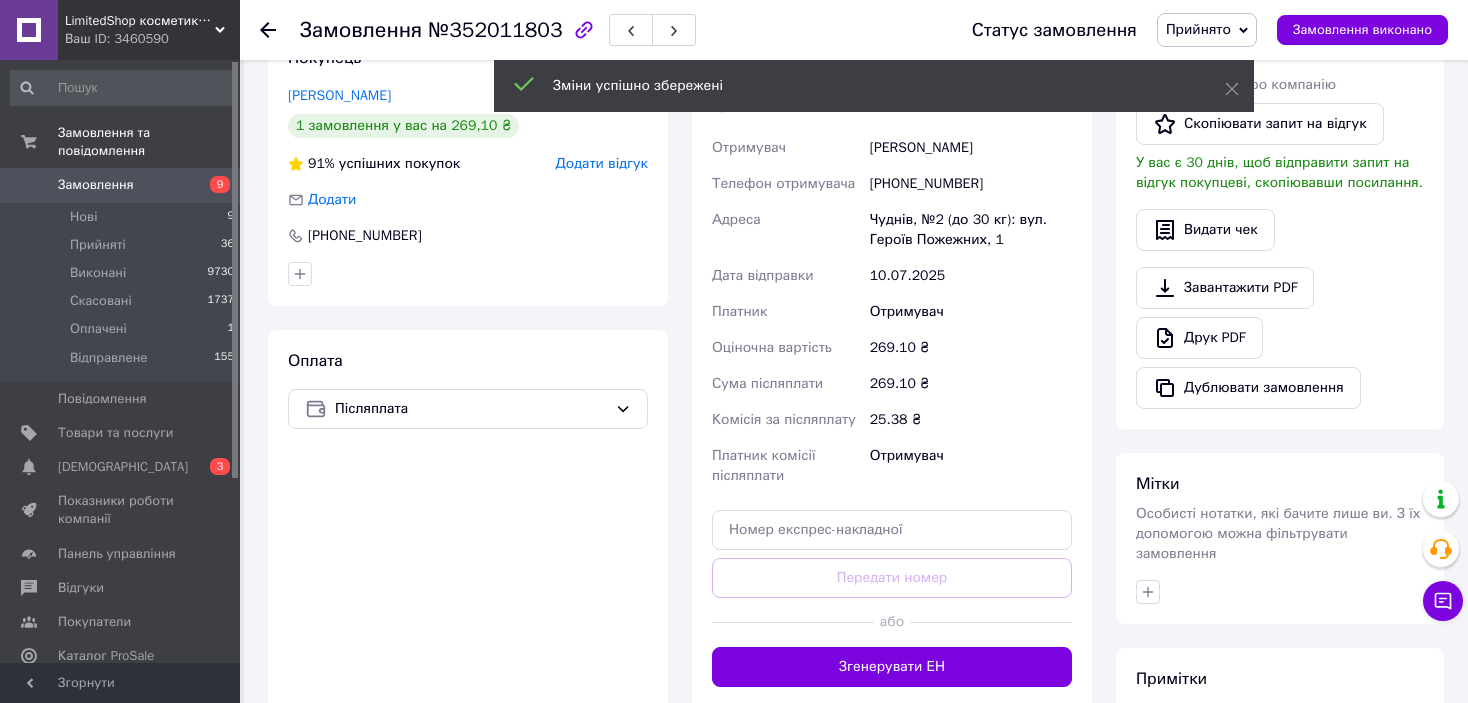 drag, startPoint x: 939, startPoint y: 664, endPoint x: 944, endPoint y: 649, distance: 15.811388 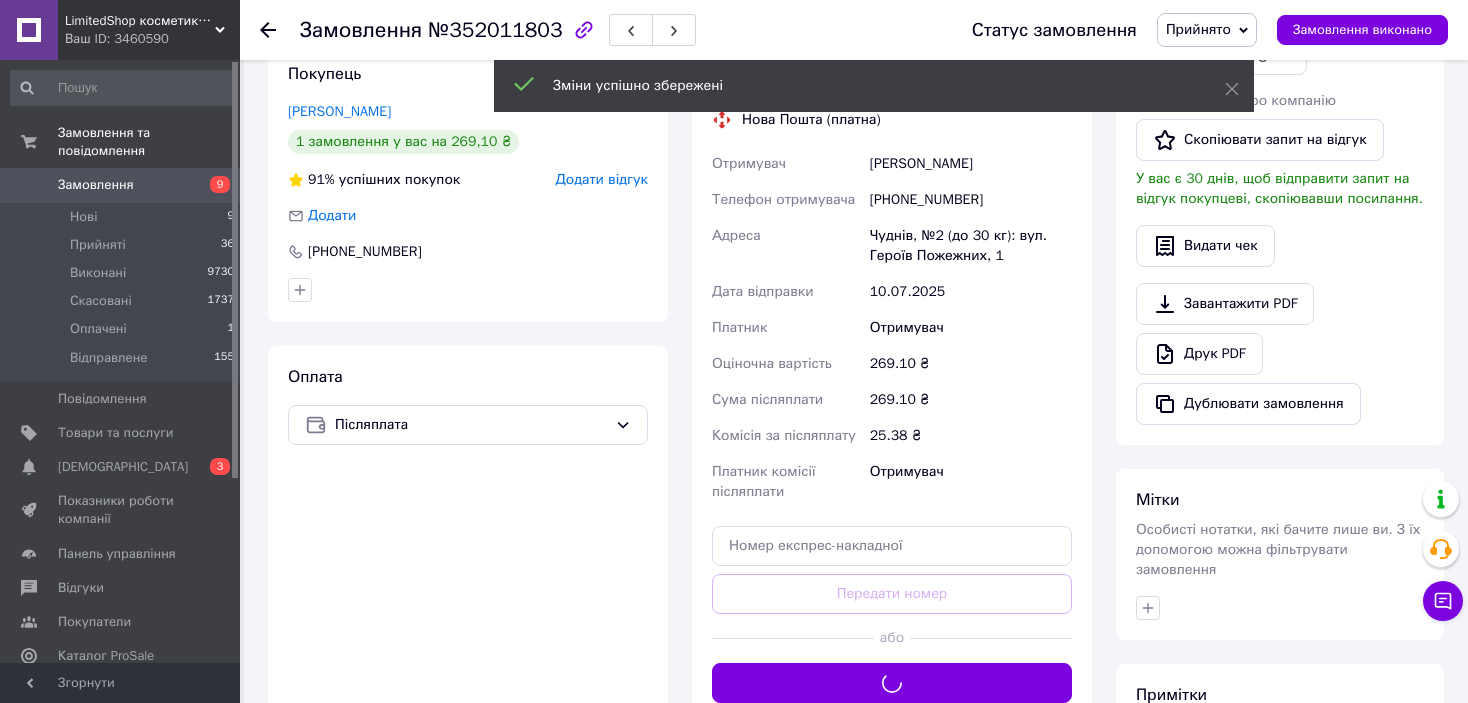 scroll, scrollTop: 0, scrollLeft: 0, axis: both 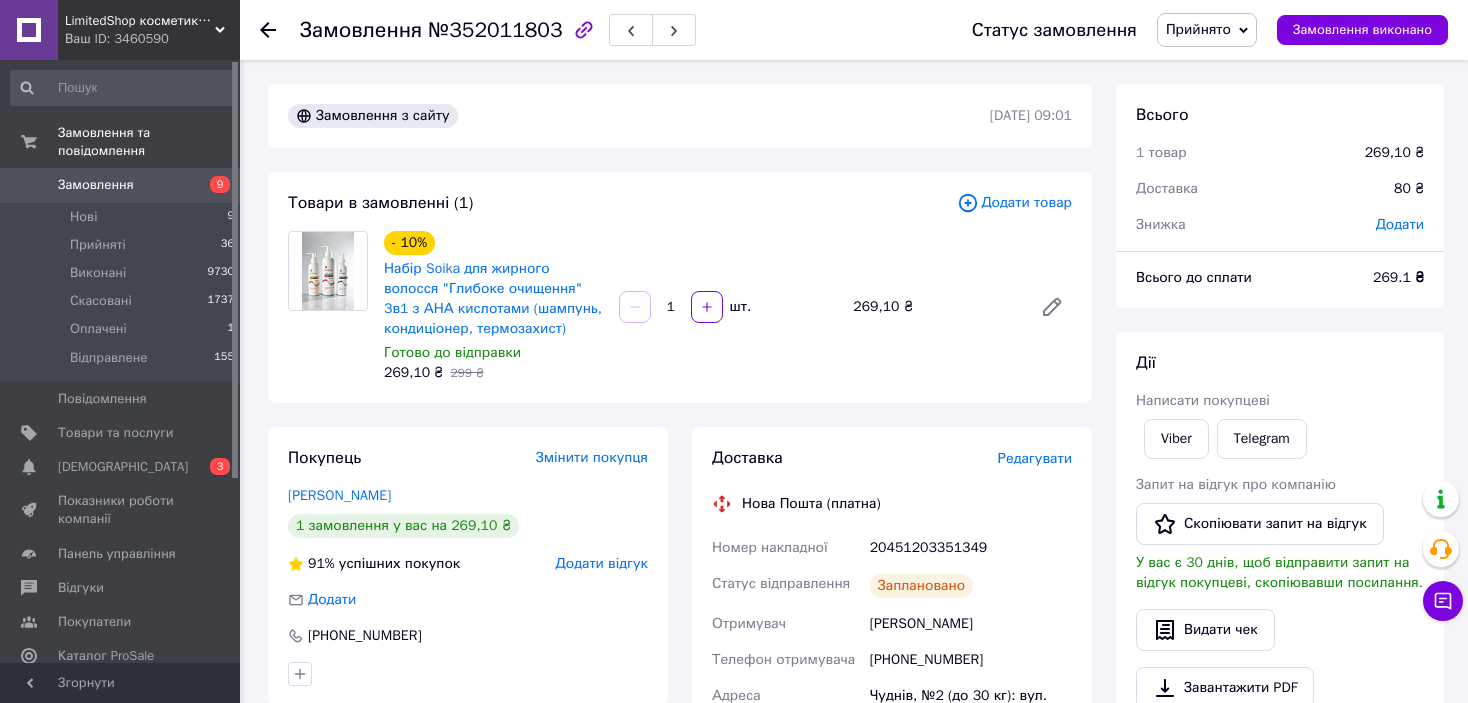 click 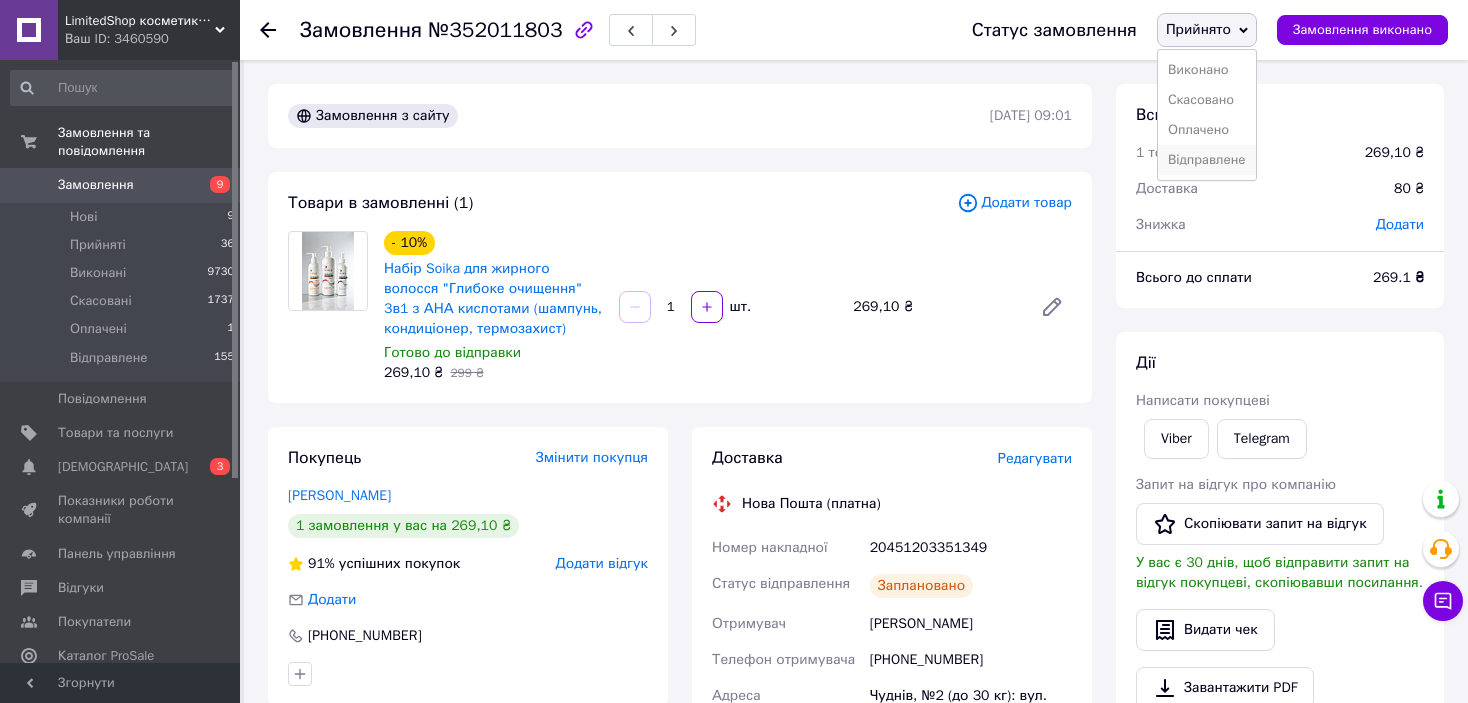 click on "Відправлене" at bounding box center [1207, 160] 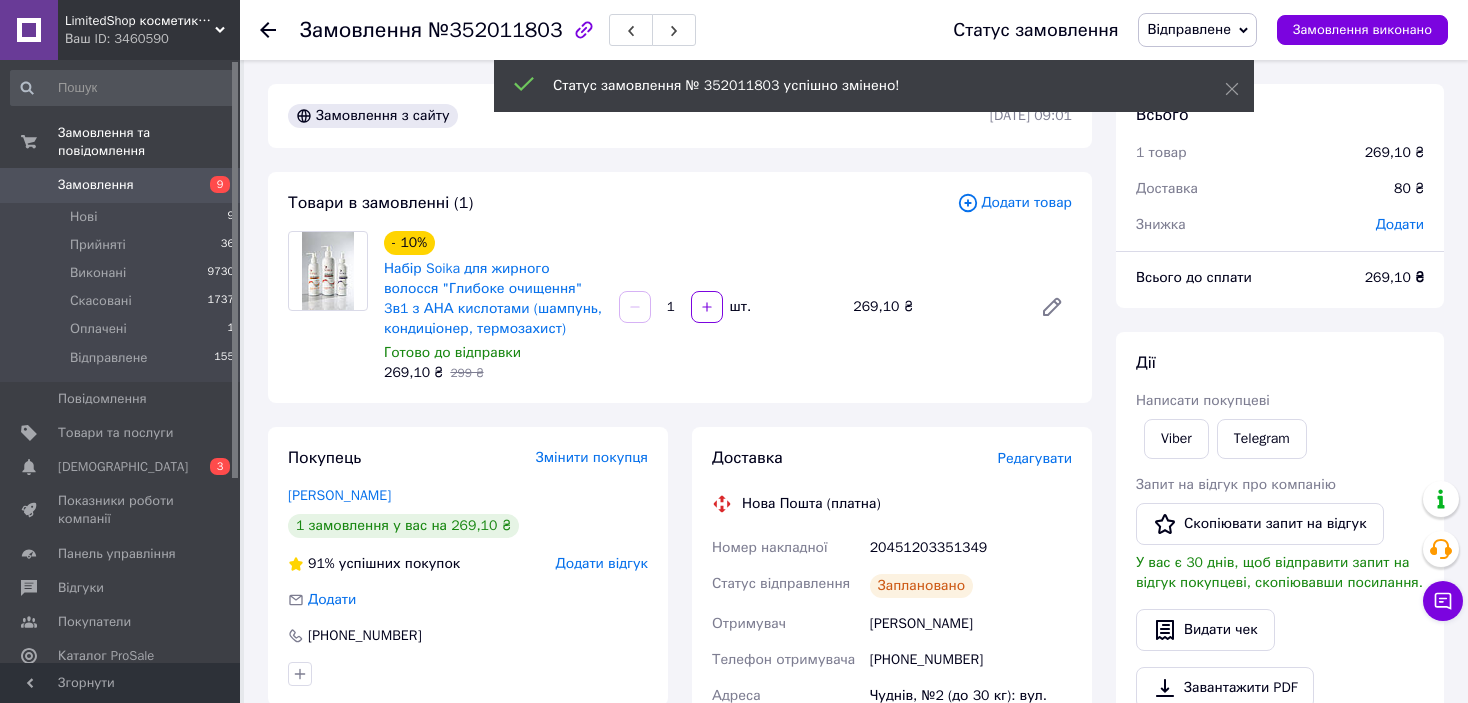 click 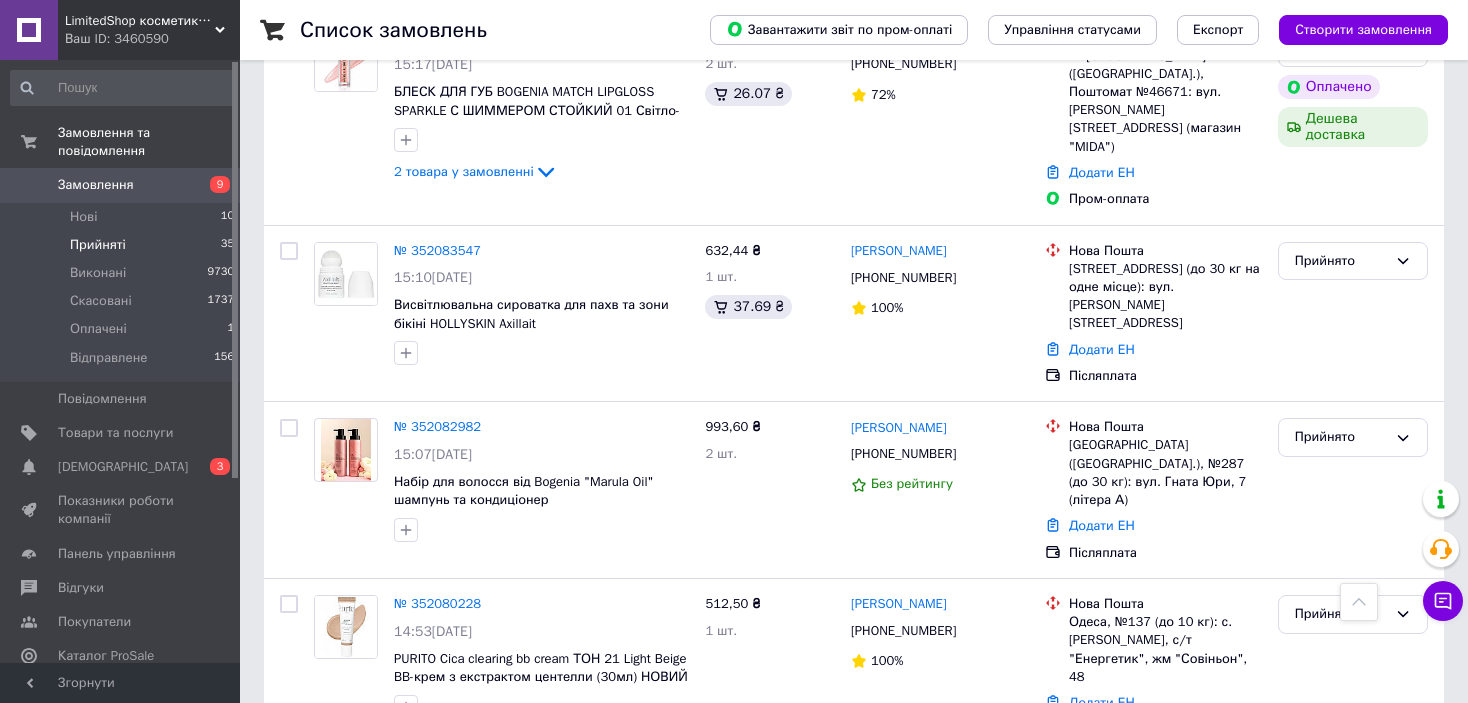 click on "Список замовлень   Завантажити звіт по пром-оплаті Управління статусами Експорт Створити замовлення 1 Фільтри Збережені фільтри: Прийняті (35) Статус: Прийняті Cкинути все Замовлення Cума Покупець Доставка та оплата Статус Згенеруйте або додайте ЕН у замовлення, щоб отримати оплату № 352093986 16:05, 10.07.2025 DEOZEN крем-дезодорант, упаковка 24 саше (на 12 застосувань  ) 597 ₴ 1 шт. 35.58 ₴ Наталія Примчук +380687274158 100% Укрпошта Вінниця, 21015, вул. Академіка Янгеля, 6К корпус 4 Додати ЕН Пром-оплата Прийнято Оплачено № 352093622 16:03, 10.07.2025 DEOZEN крем-дезодорант, 1 шт саше - стік 120 ₴ 4 шт. 7.15 ₴" at bounding box center (854, 2119) 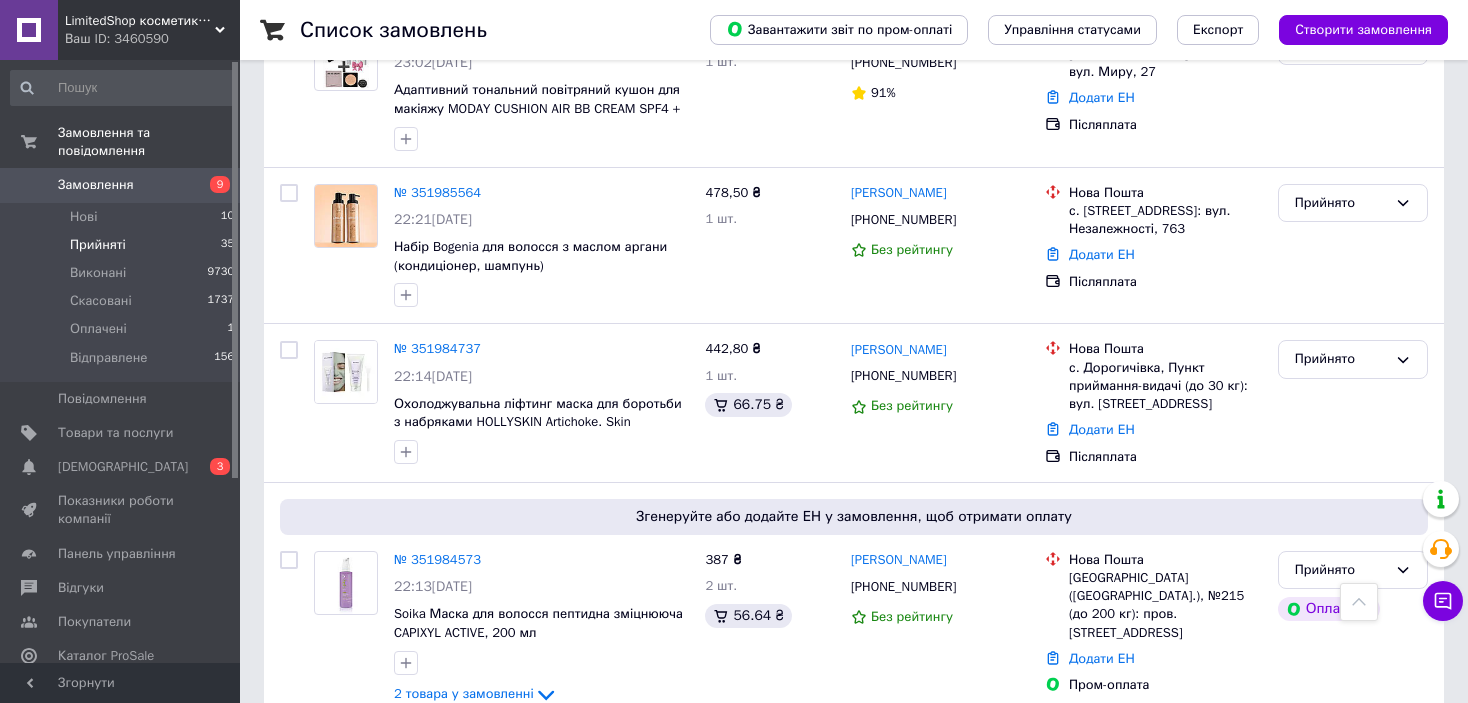 scroll, scrollTop: 4932, scrollLeft: 0, axis: vertical 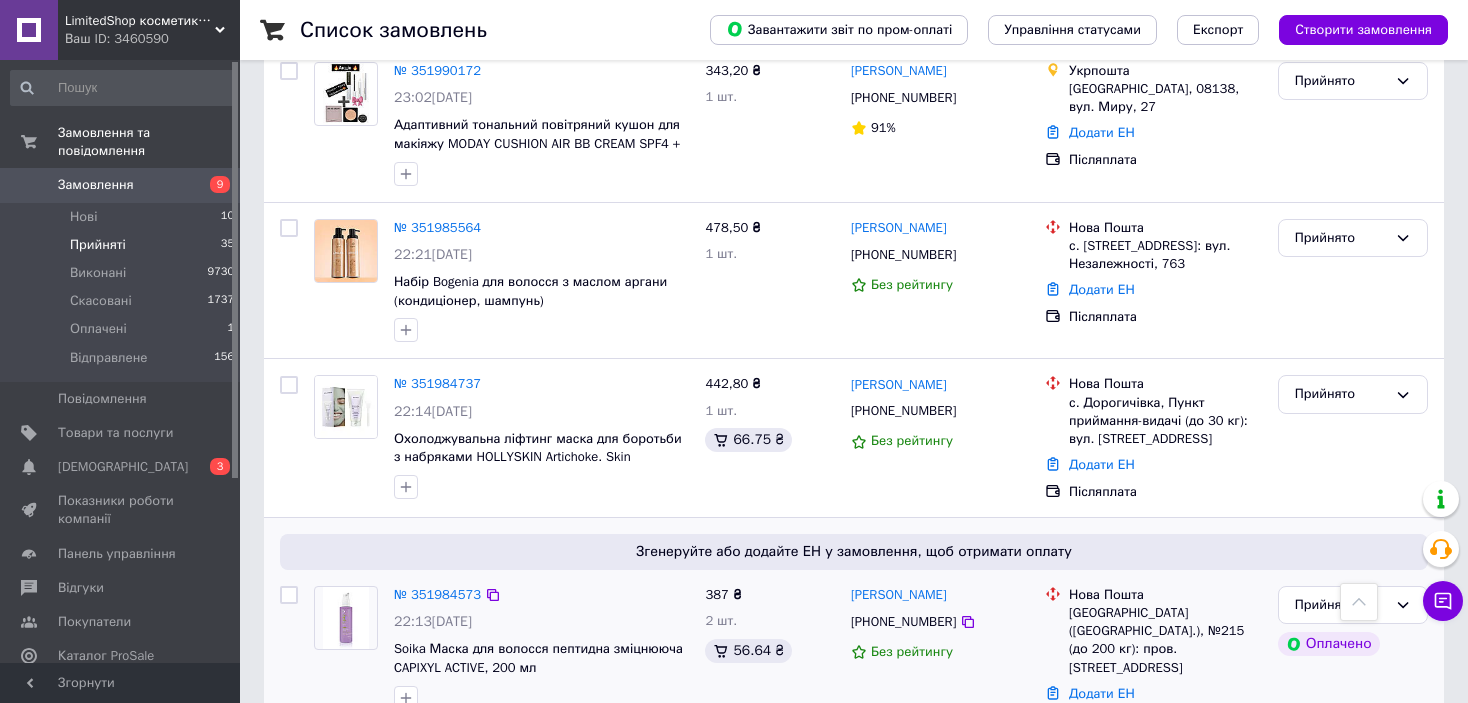 click 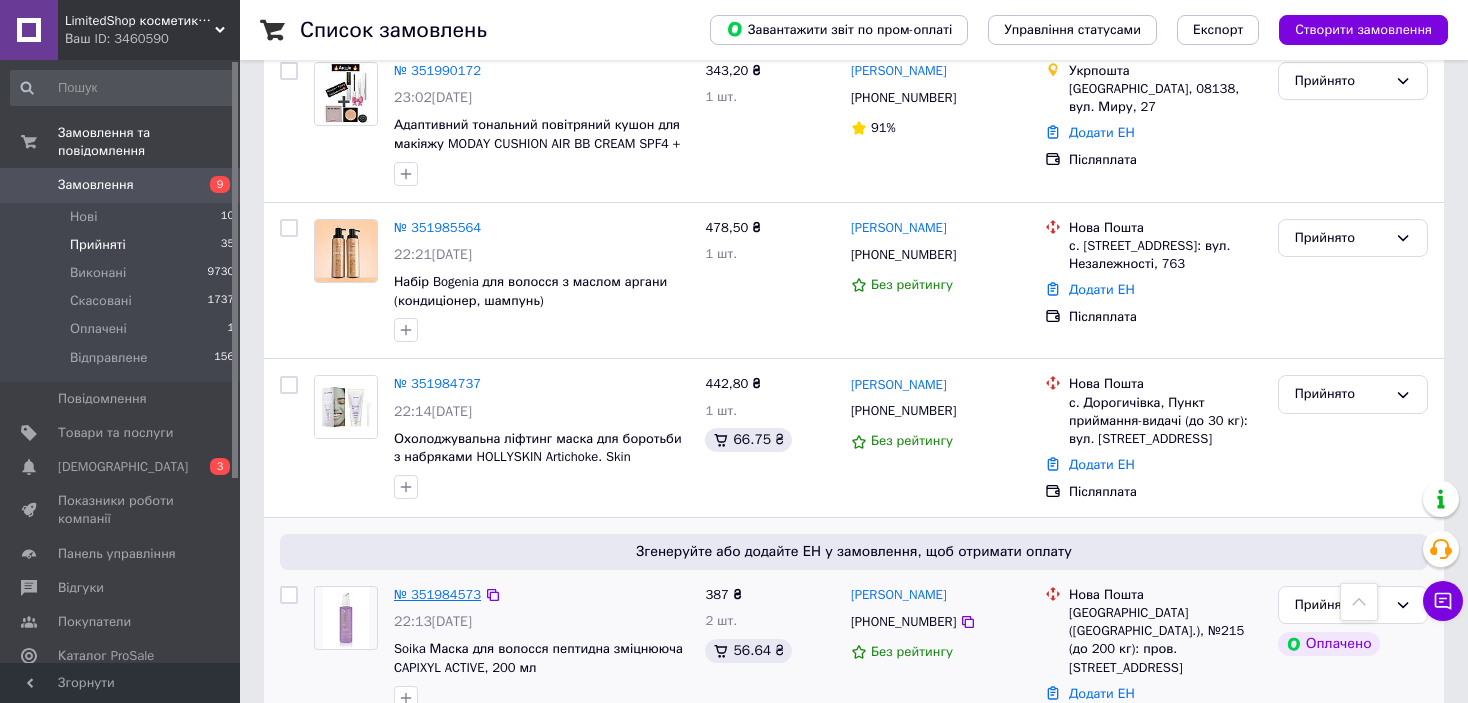 click on "№ 351984573" at bounding box center [437, 594] 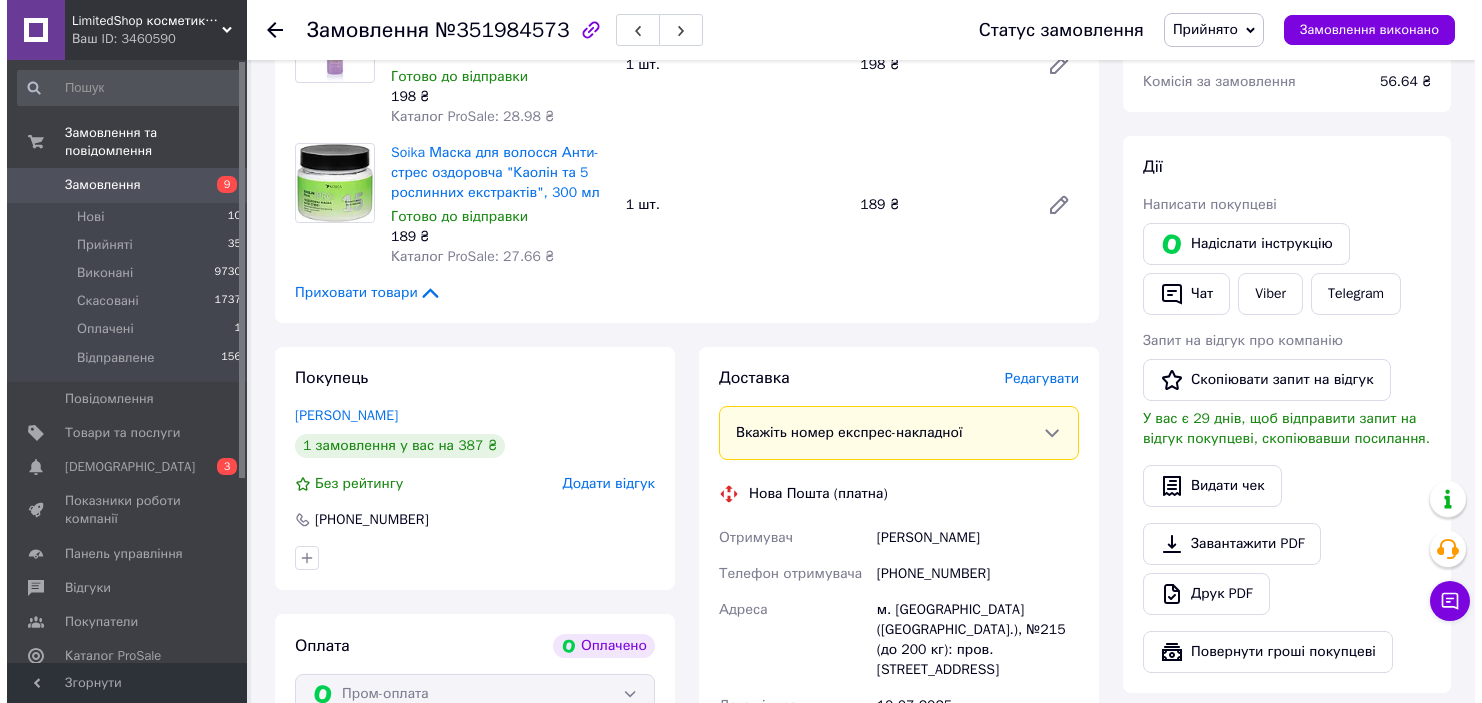 scroll, scrollTop: 400, scrollLeft: 0, axis: vertical 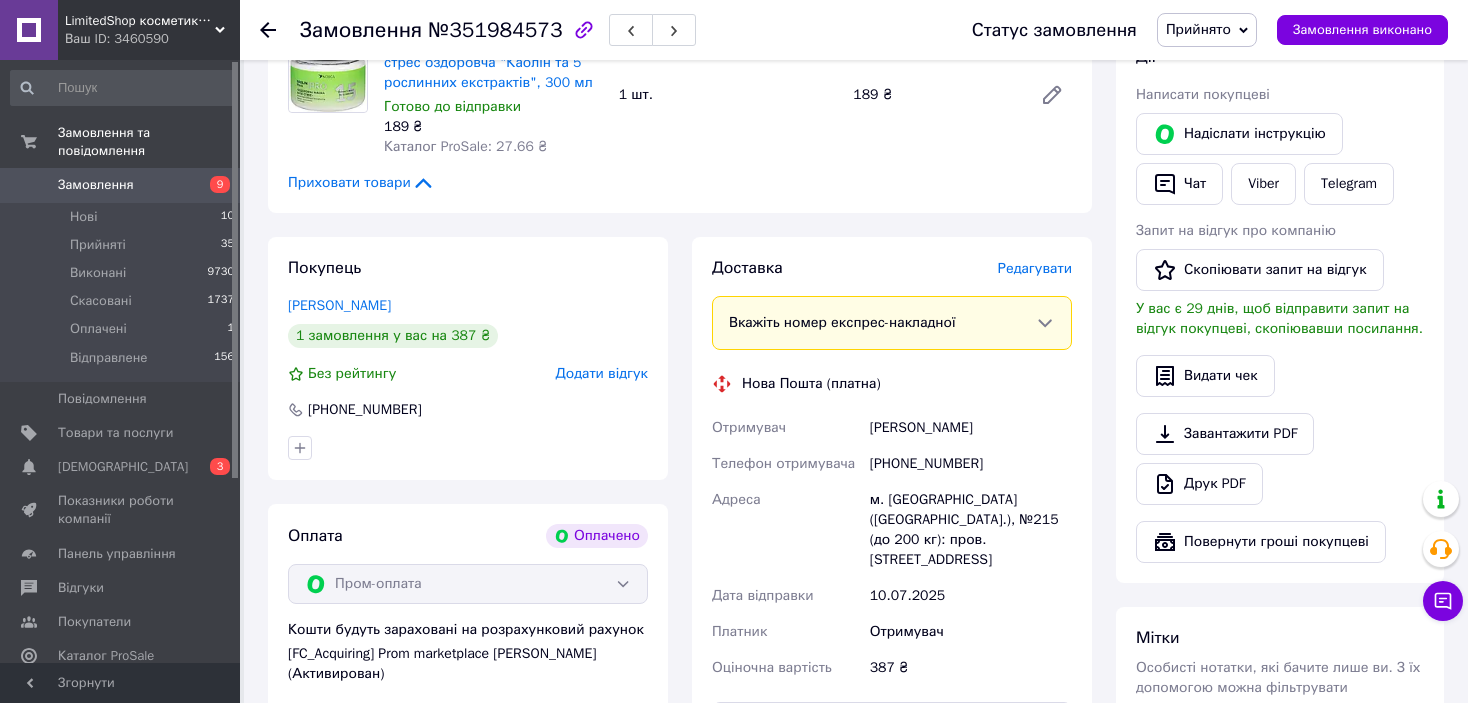 click on "Редагувати" at bounding box center (1035, 268) 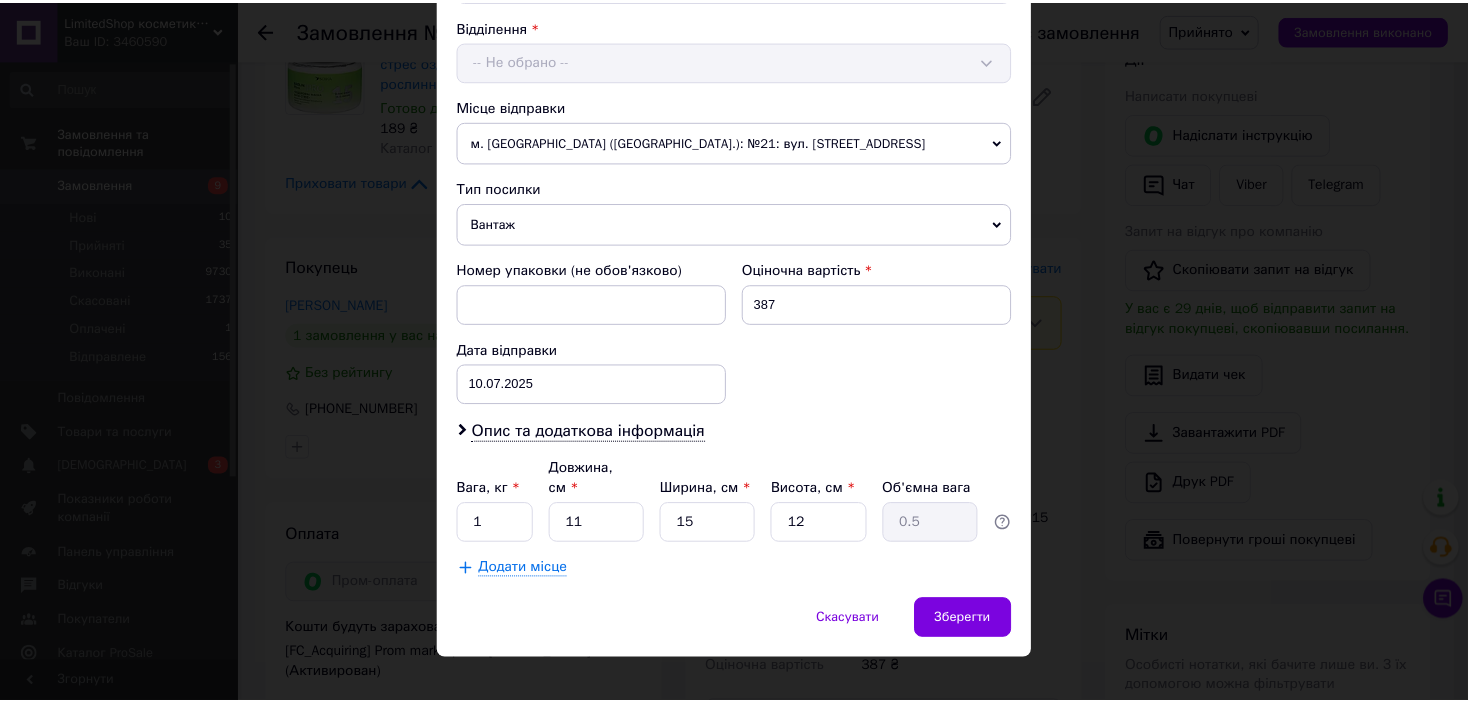 scroll, scrollTop: 619, scrollLeft: 0, axis: vertical 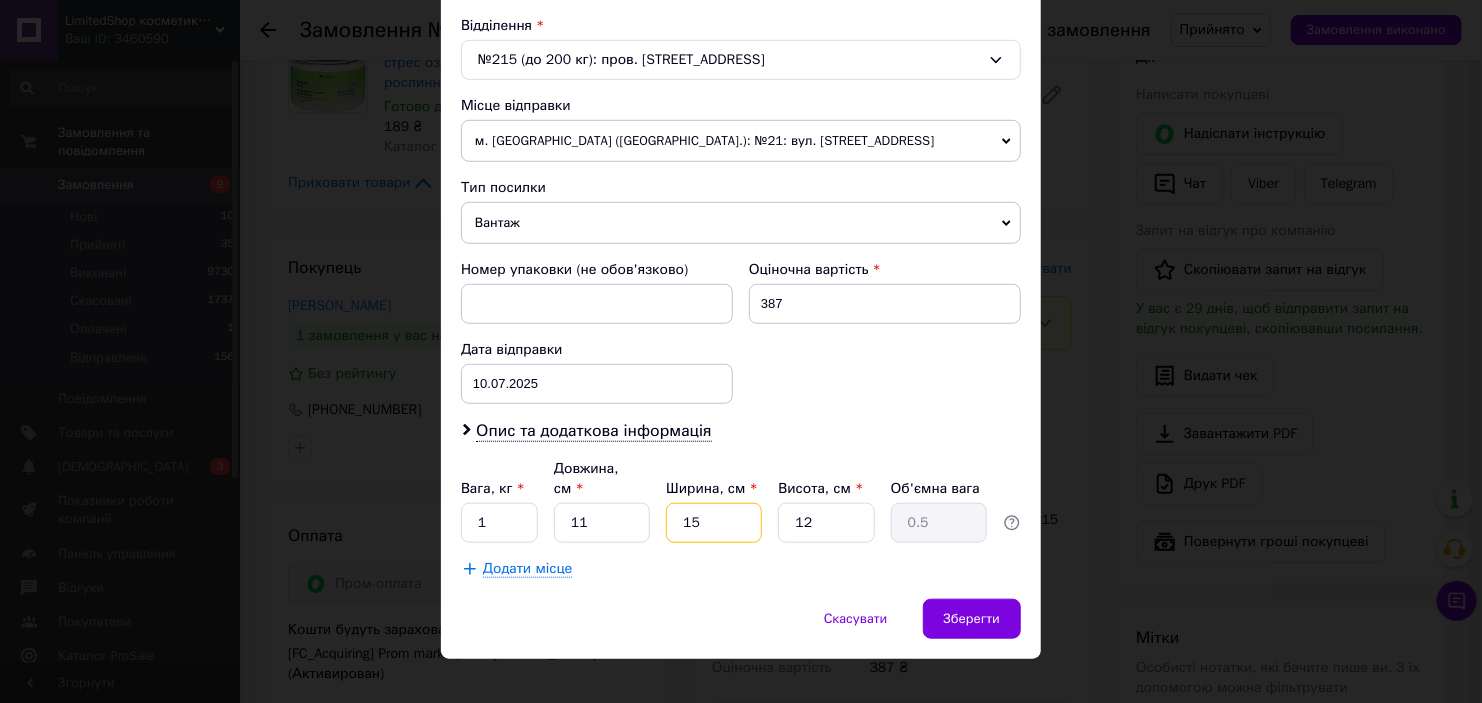 type 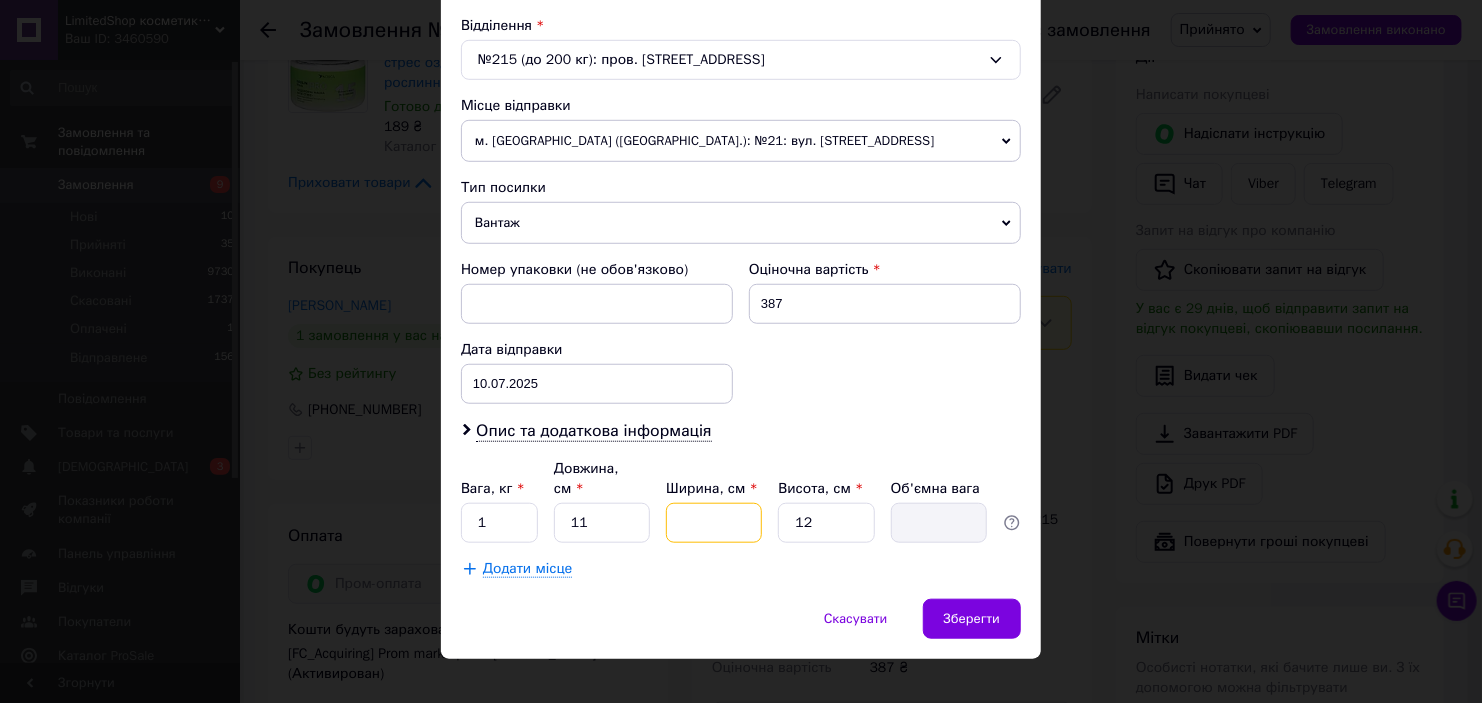 click on "Ширина, см   *" at bounding box center (714, 523) 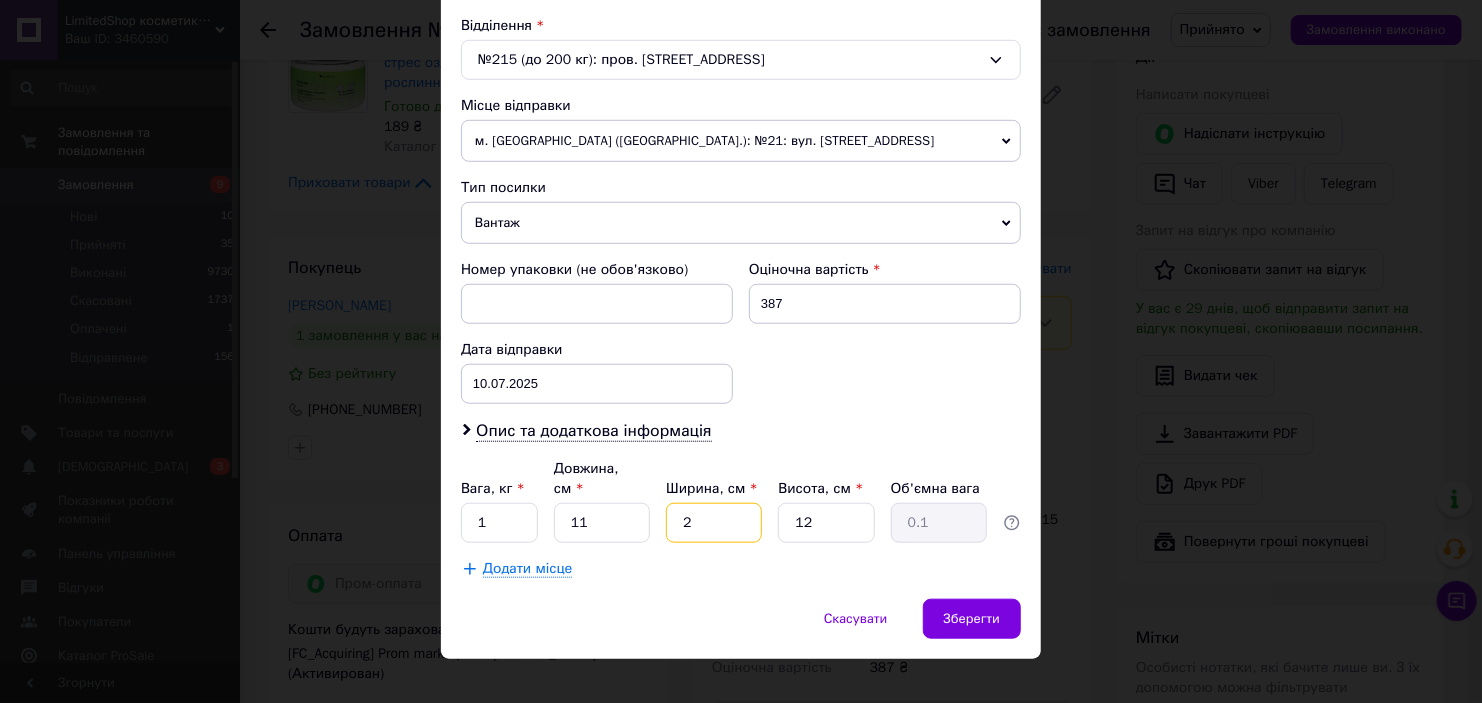 type on "20" 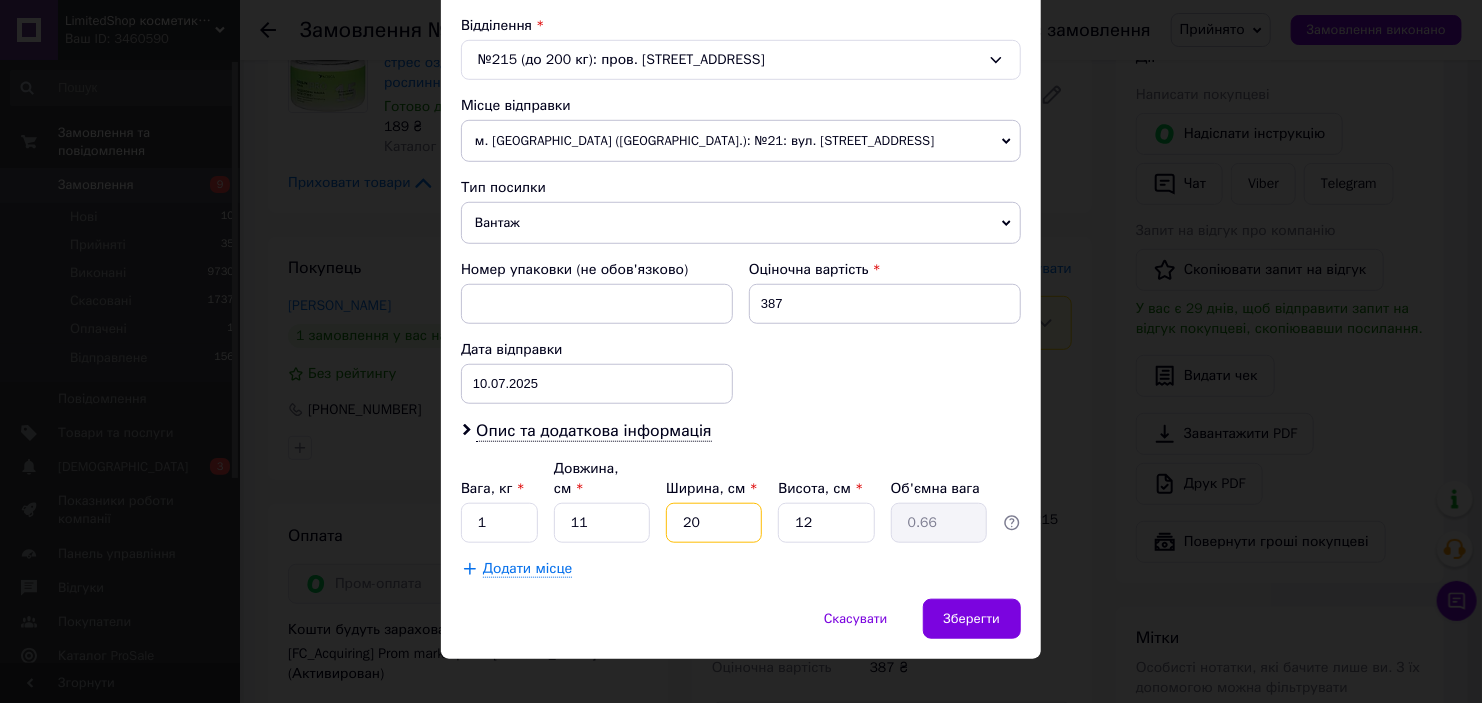 type on "20" 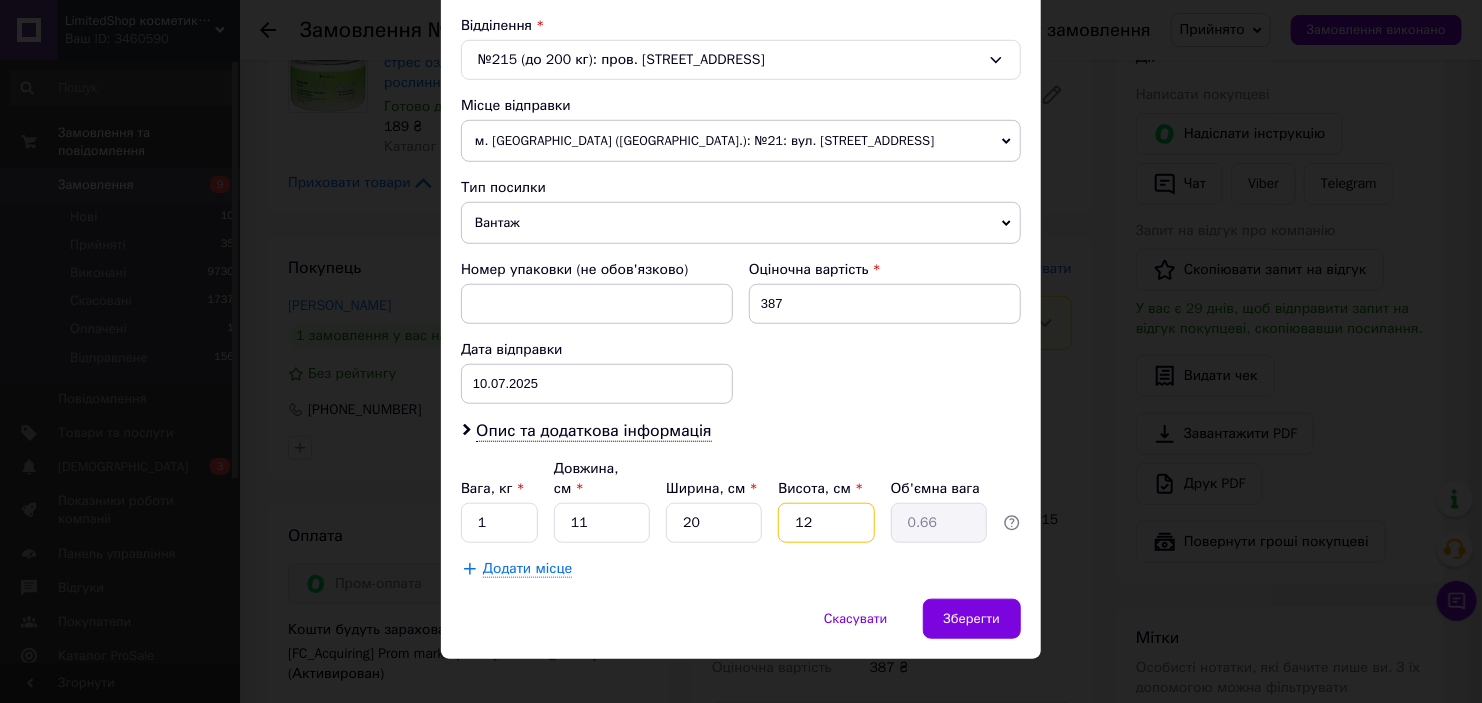 click on "12" at bounding box center [826, 523] 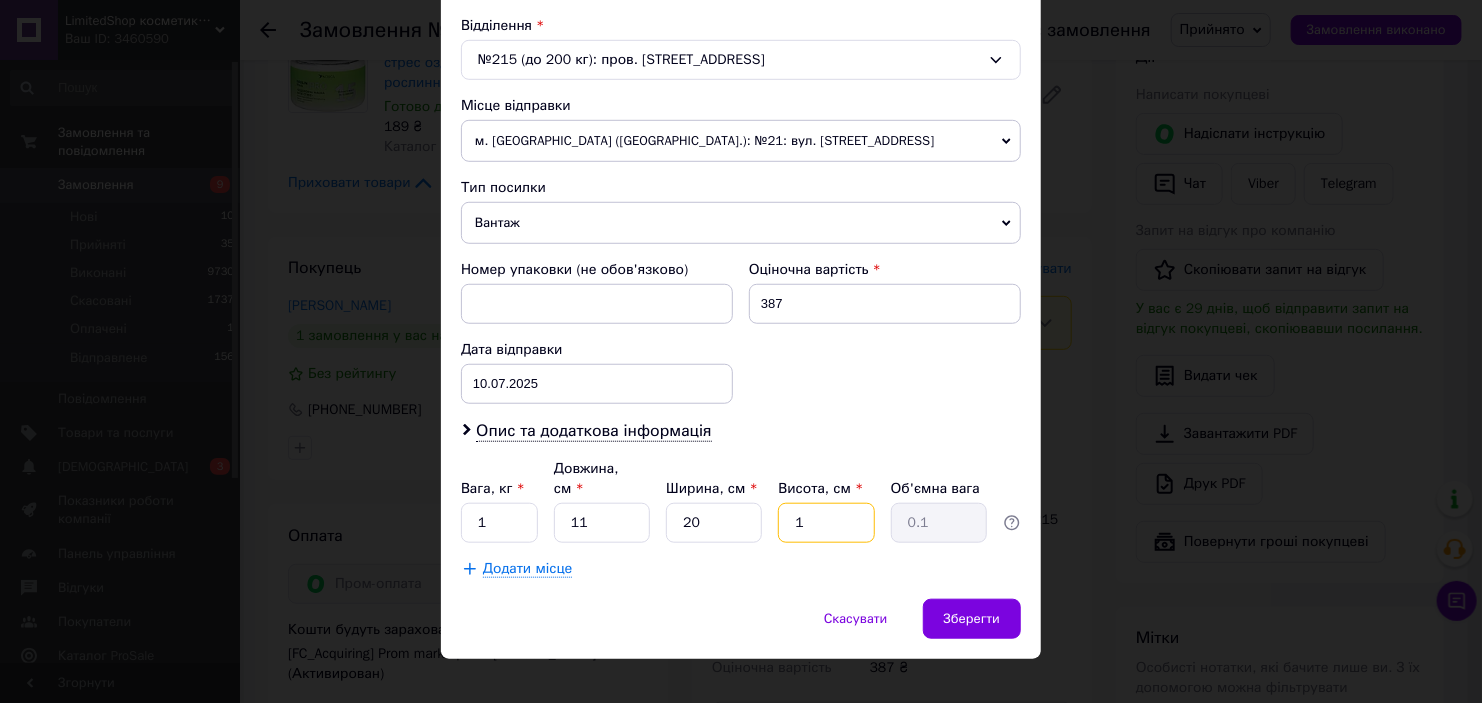 type 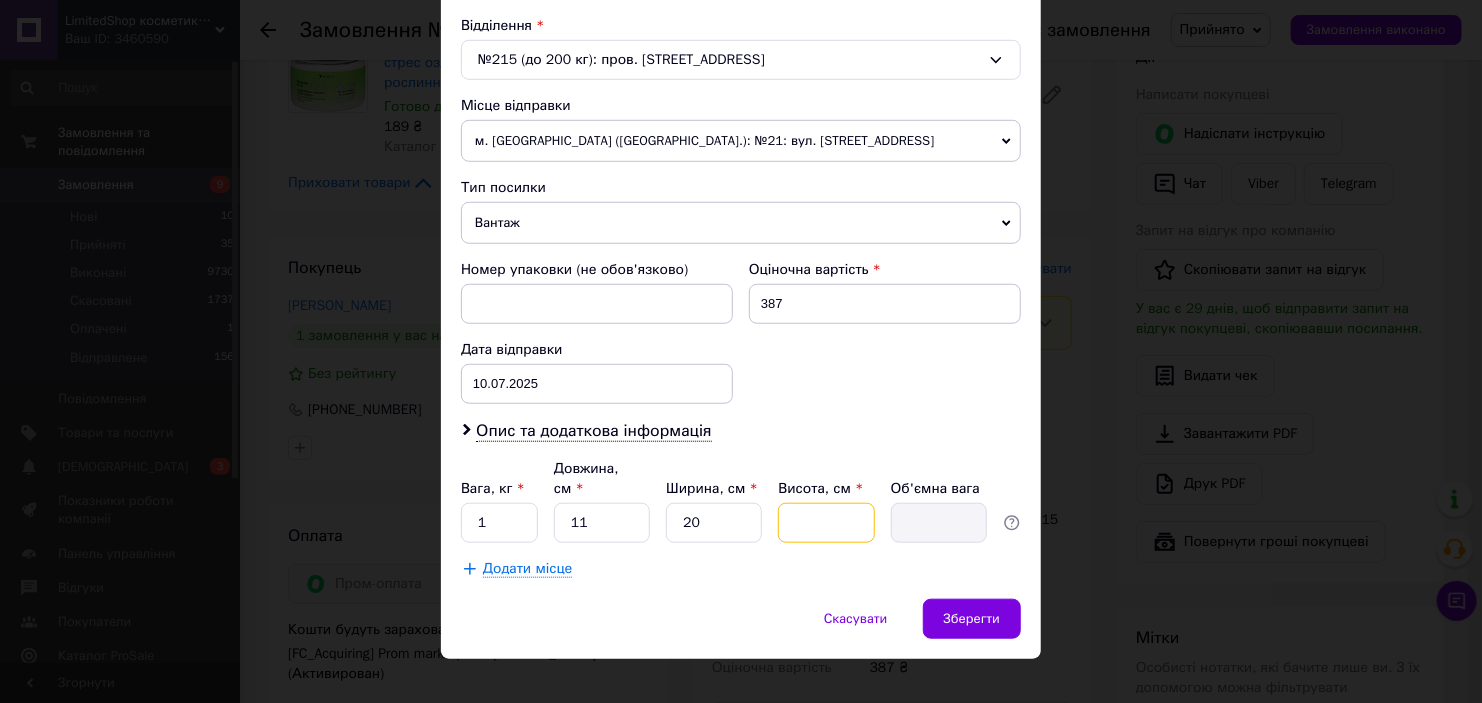 type on "2" 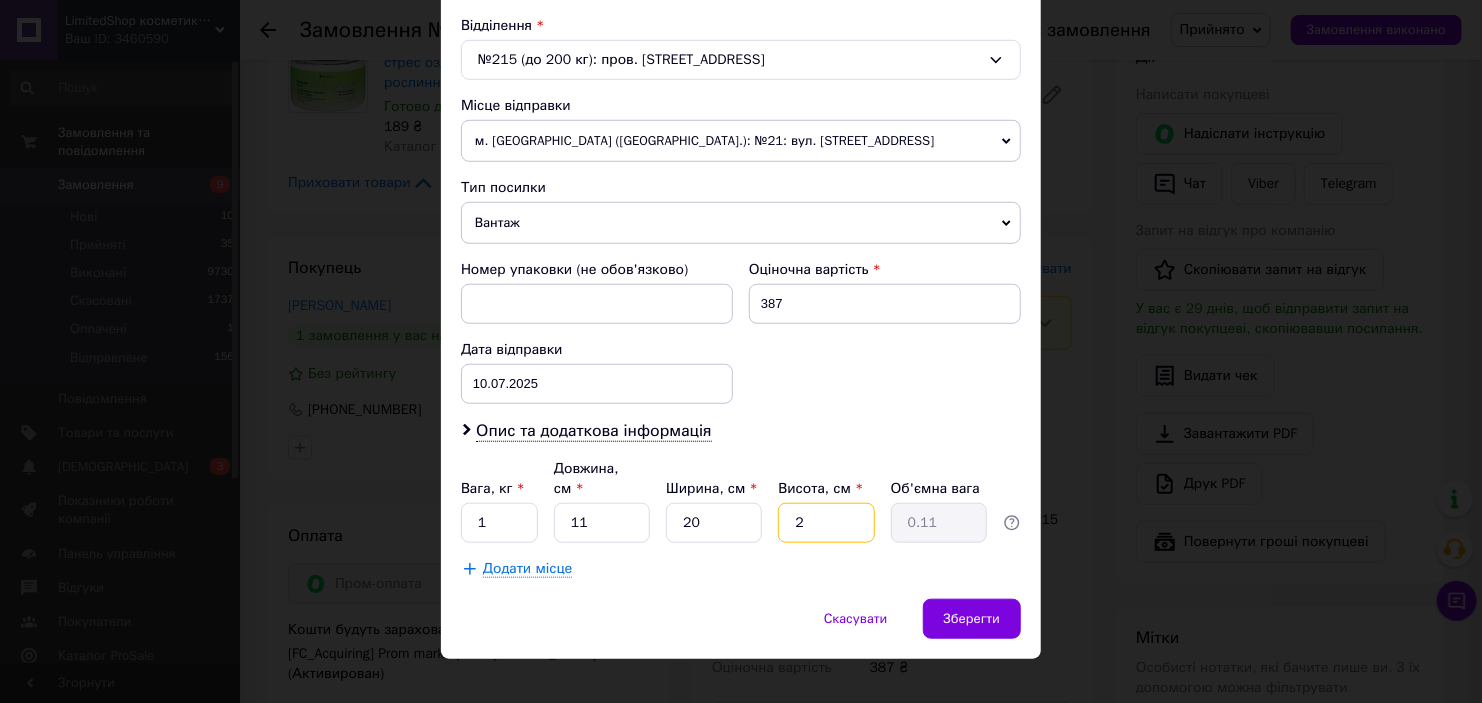 type on "20" 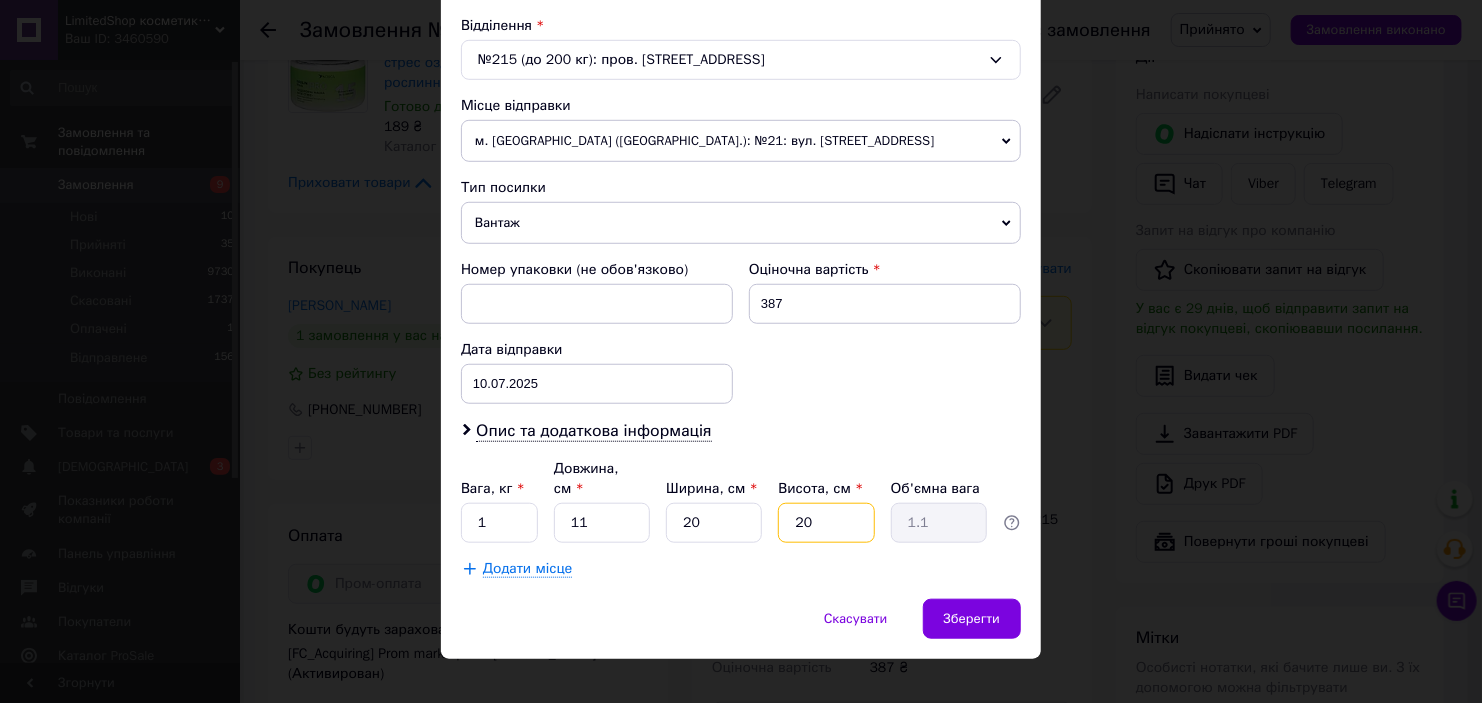 type on "20" 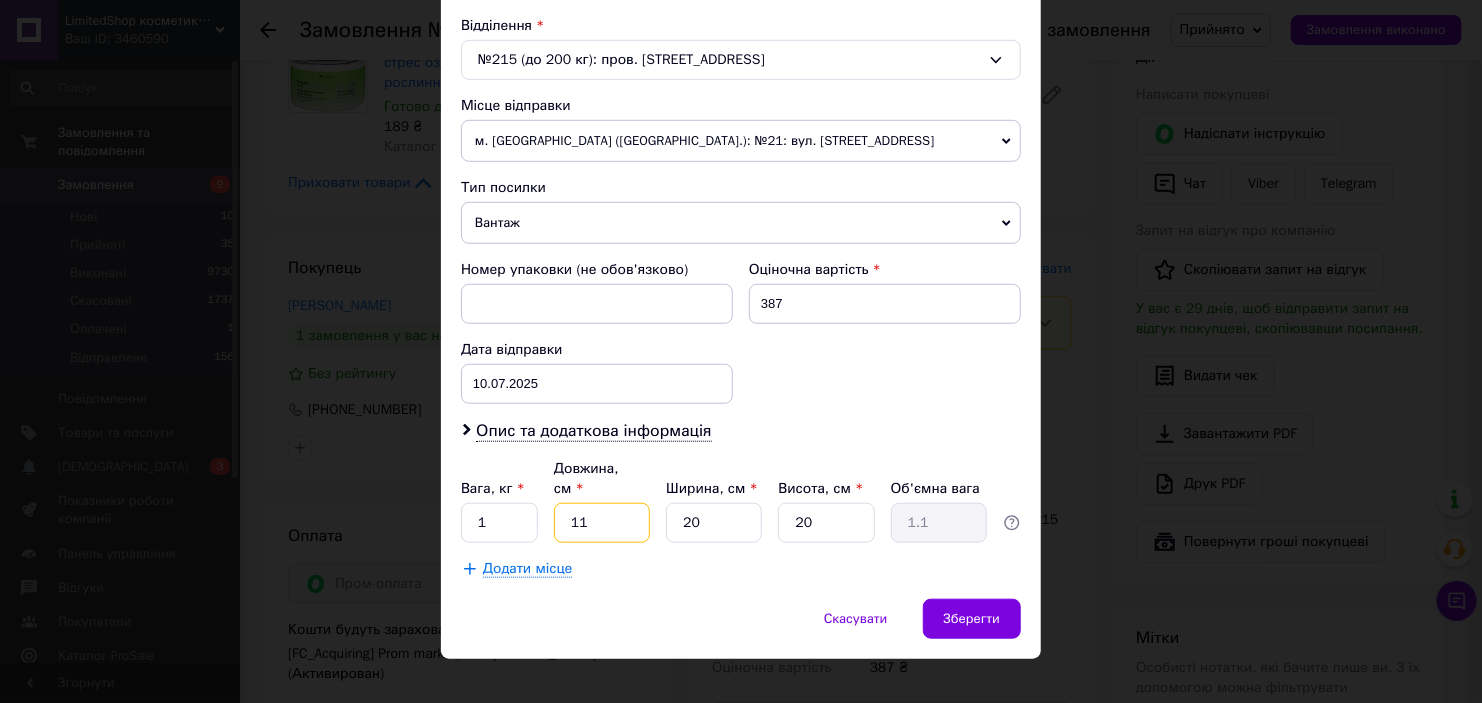 click on "11" at bounding box center (602, 523) 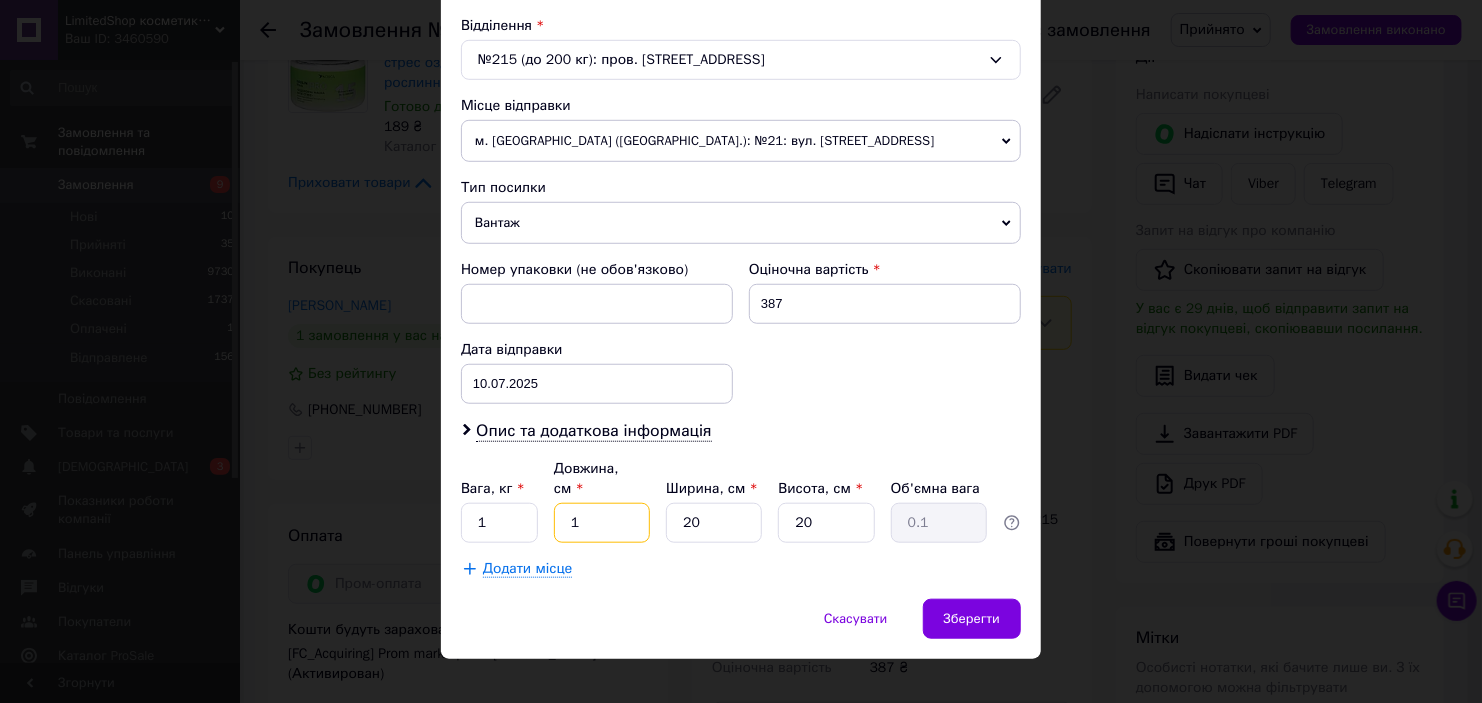 type on "10" 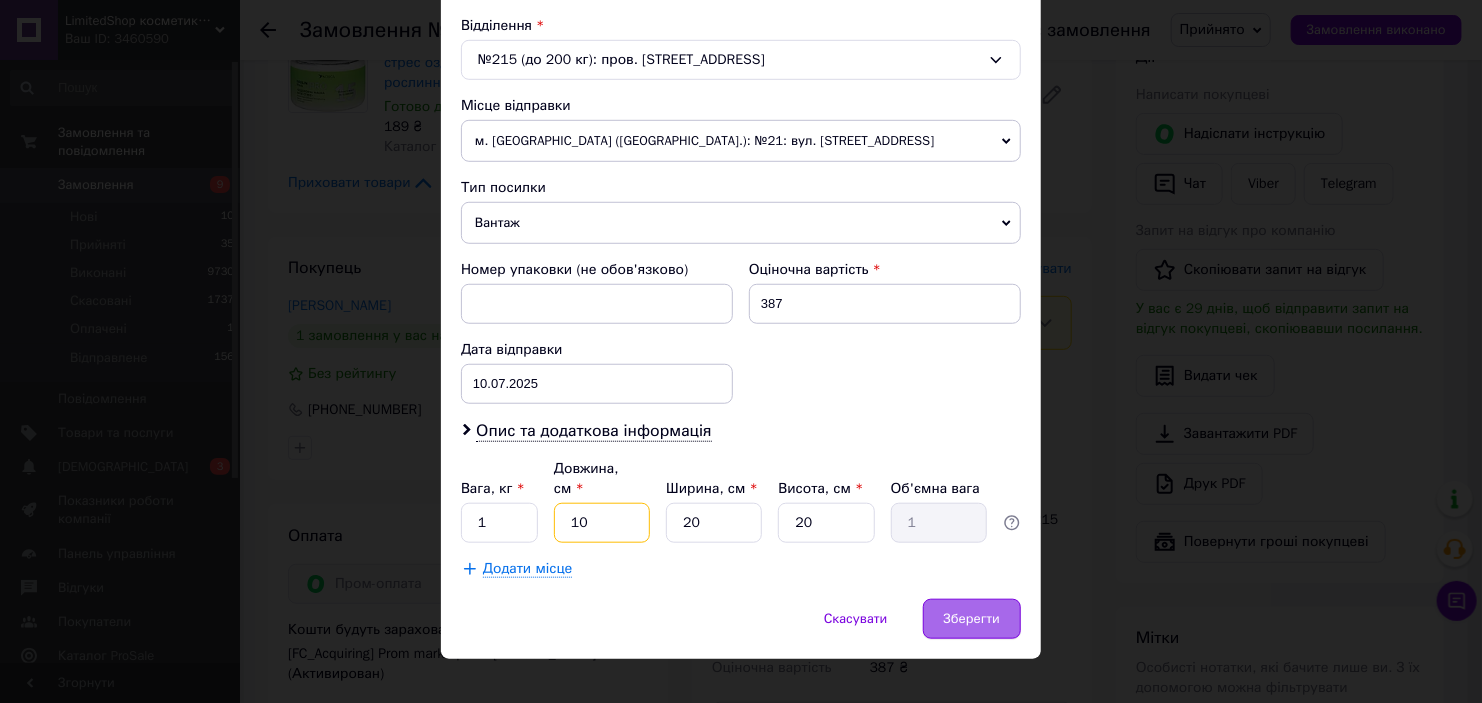 type on "10" 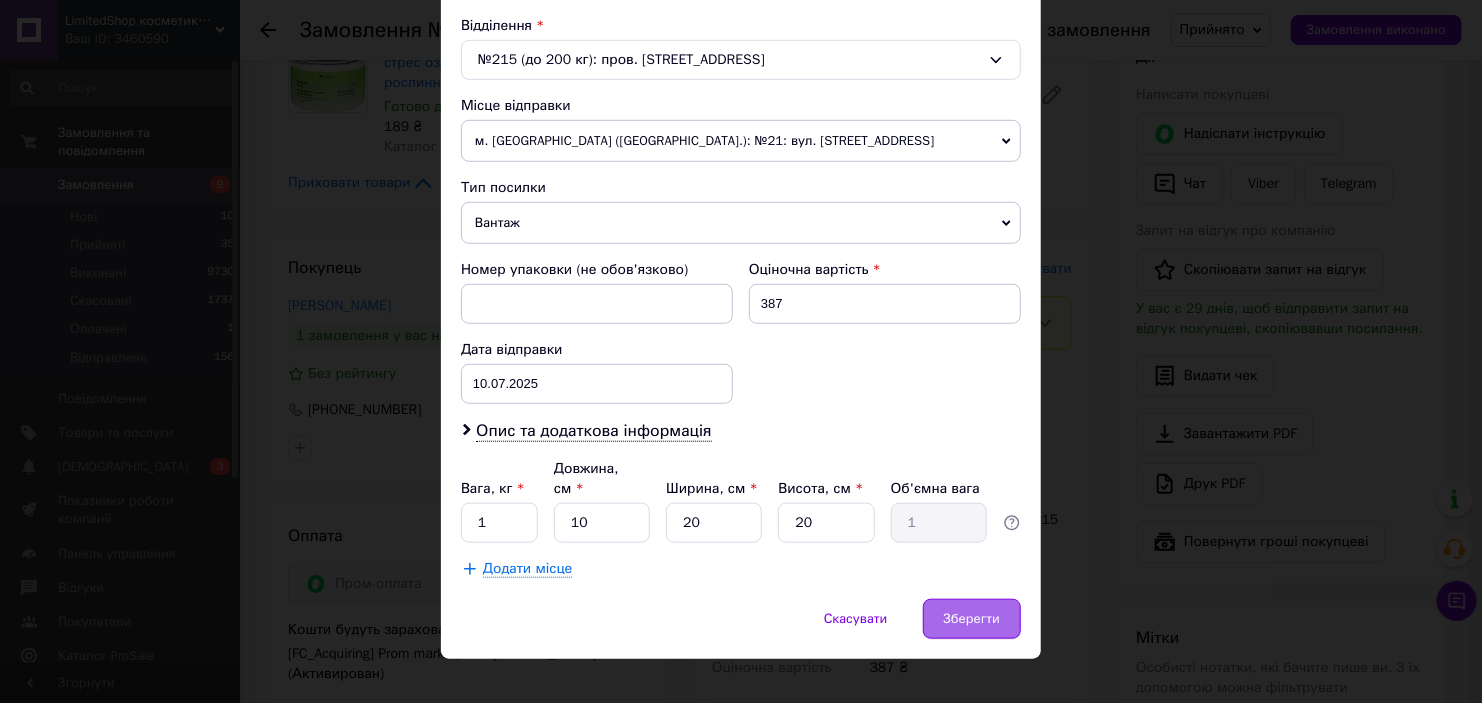 click on "Зберегти" at bounding box center (972, 619) 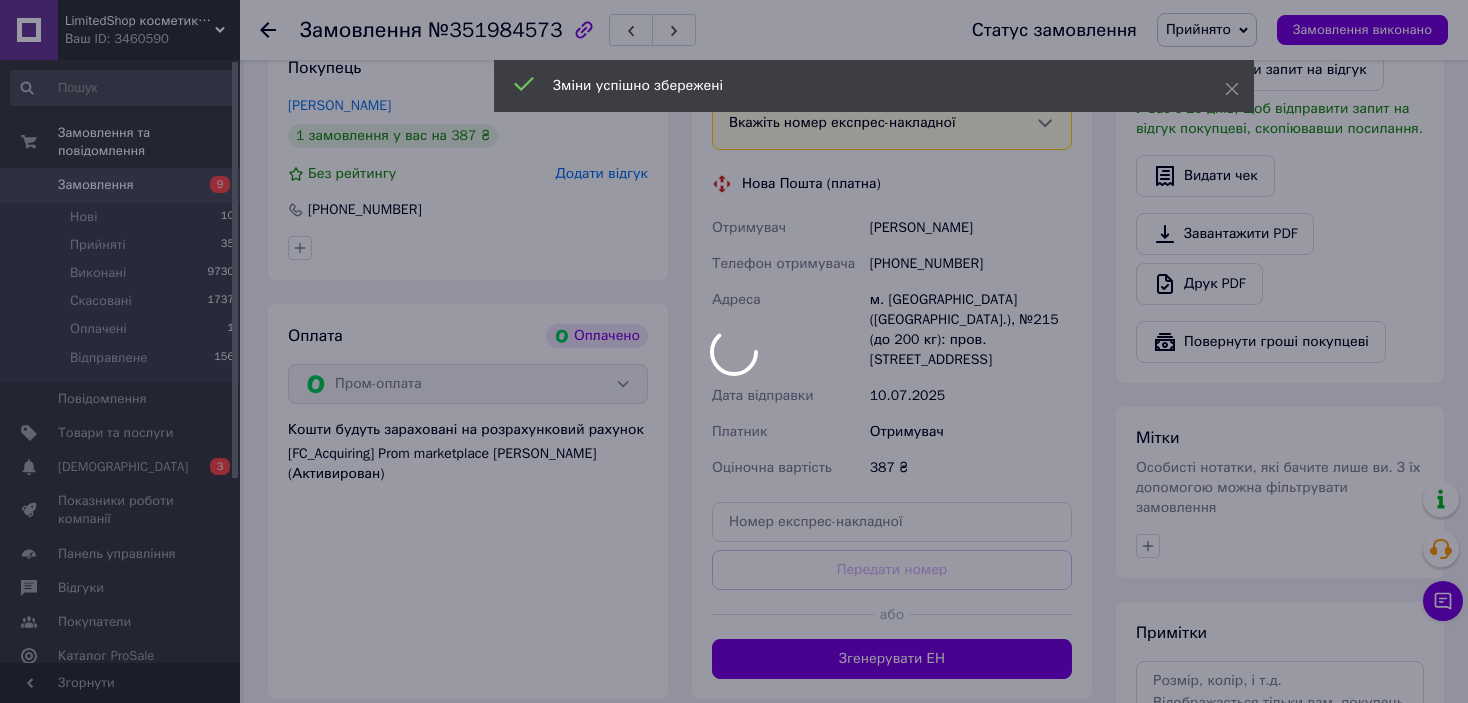 scroll, scrollTop: 800, scrollLeft: 0, axis: vertical 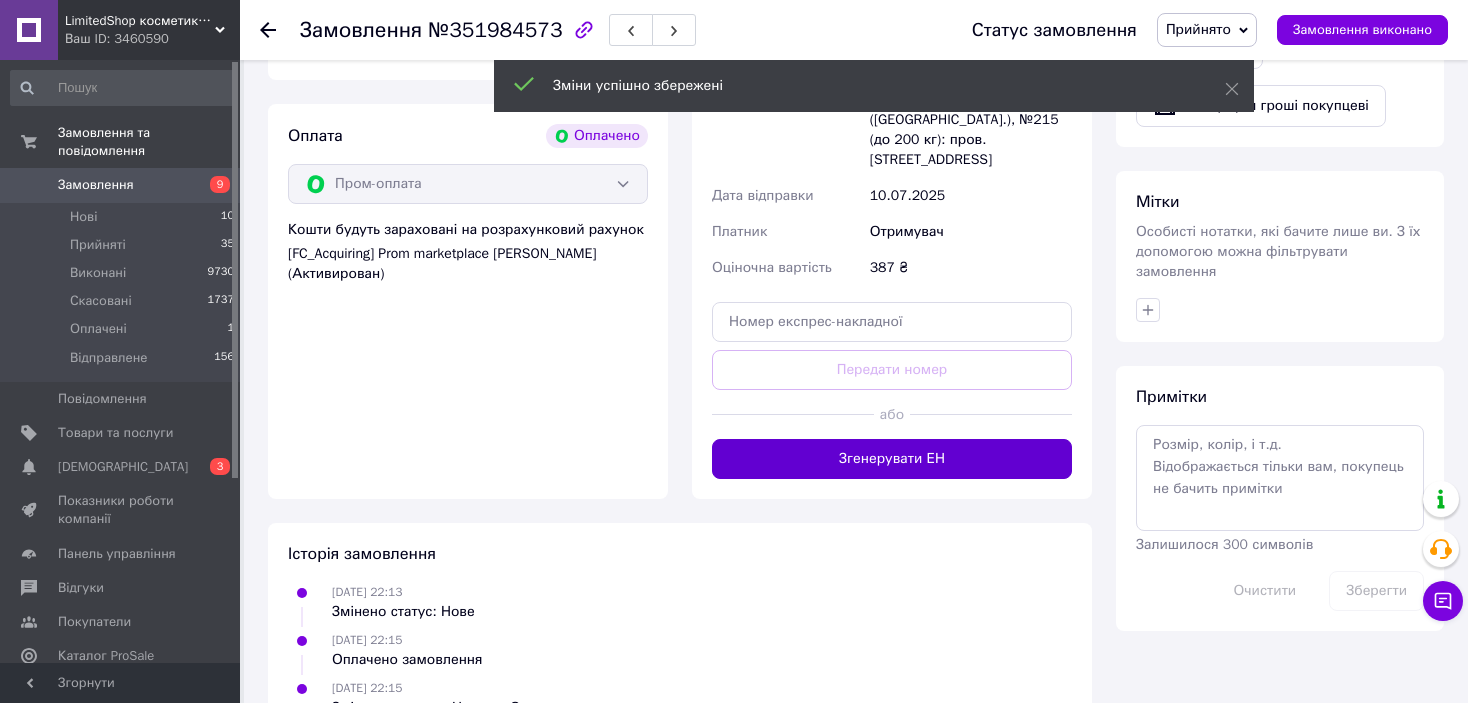 click on "Згенерувати ЕН" at bounding box center [892, 459] 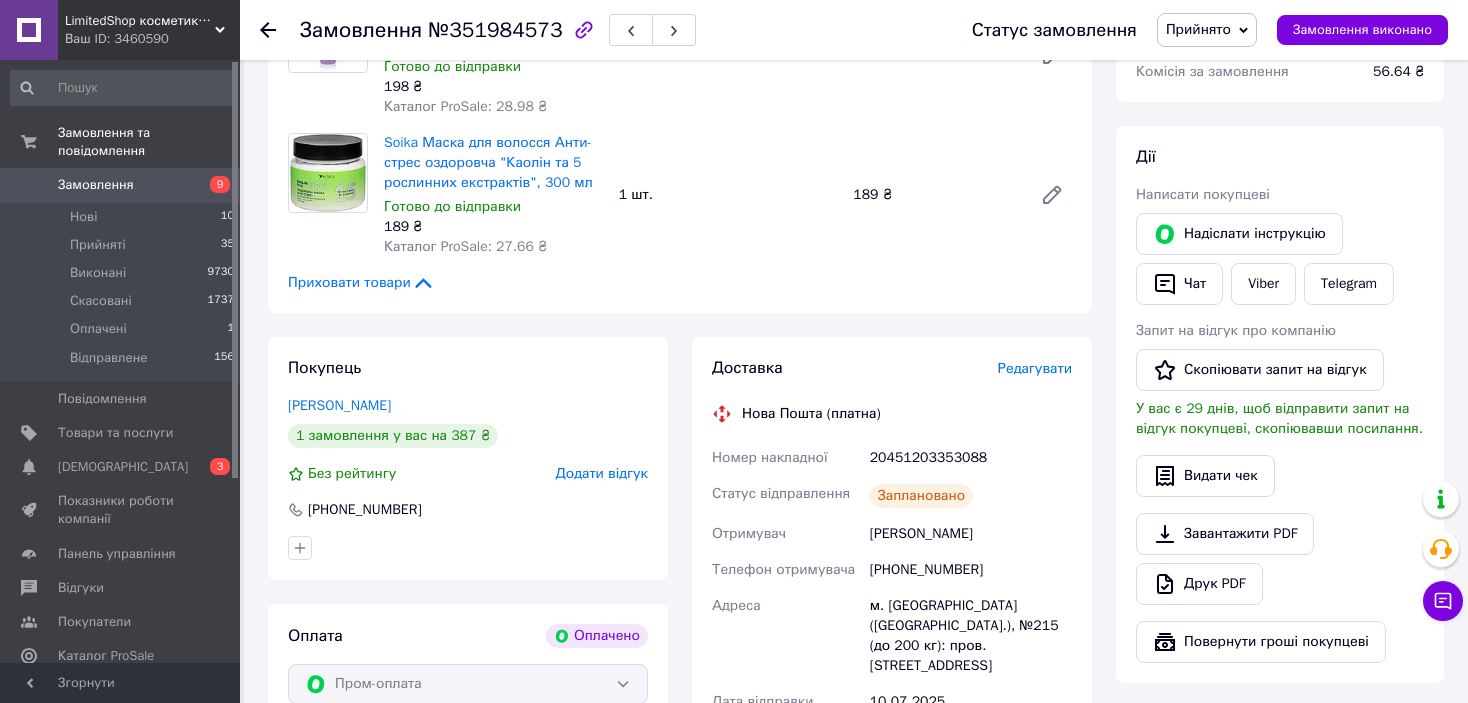 scroll, scrollTop: 0, scrollLeft: 0, axis: both 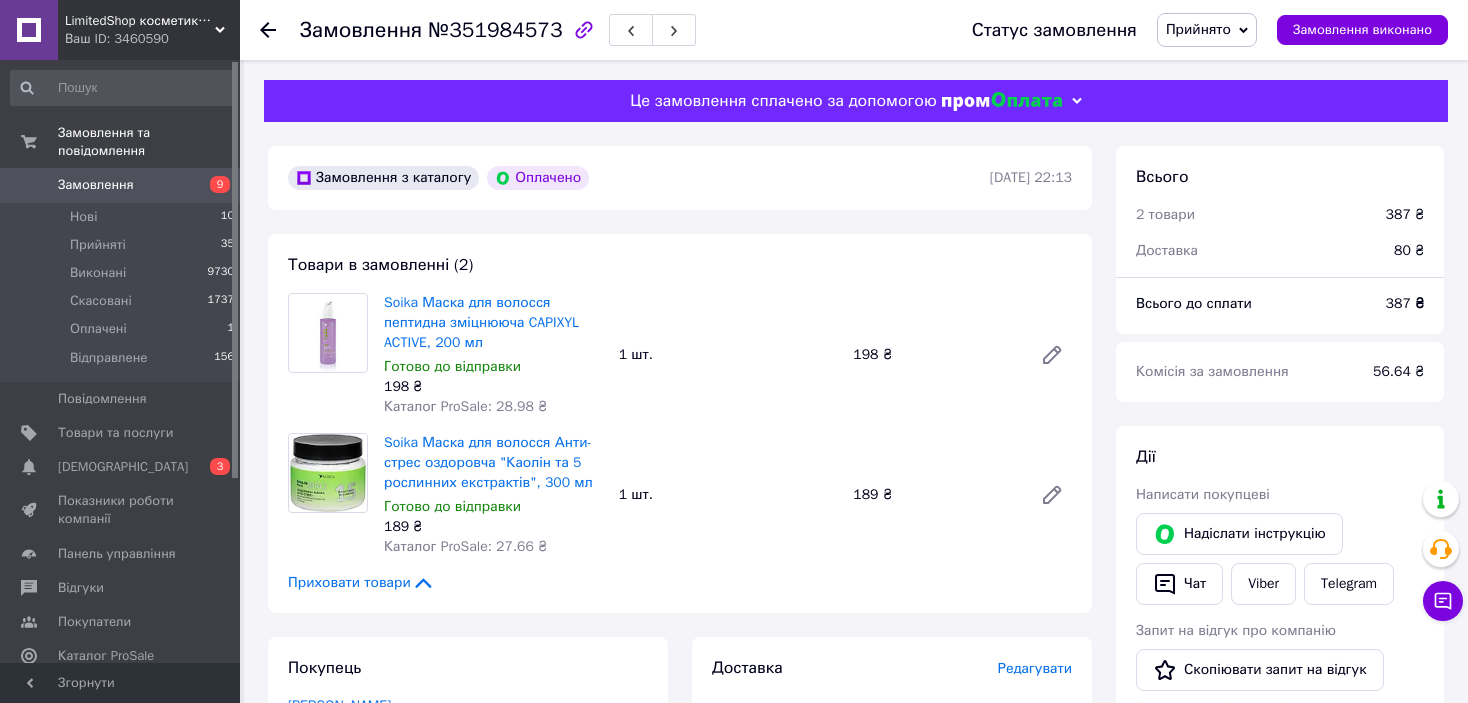click on "Прийнято" at bounding box center [1198, 29] 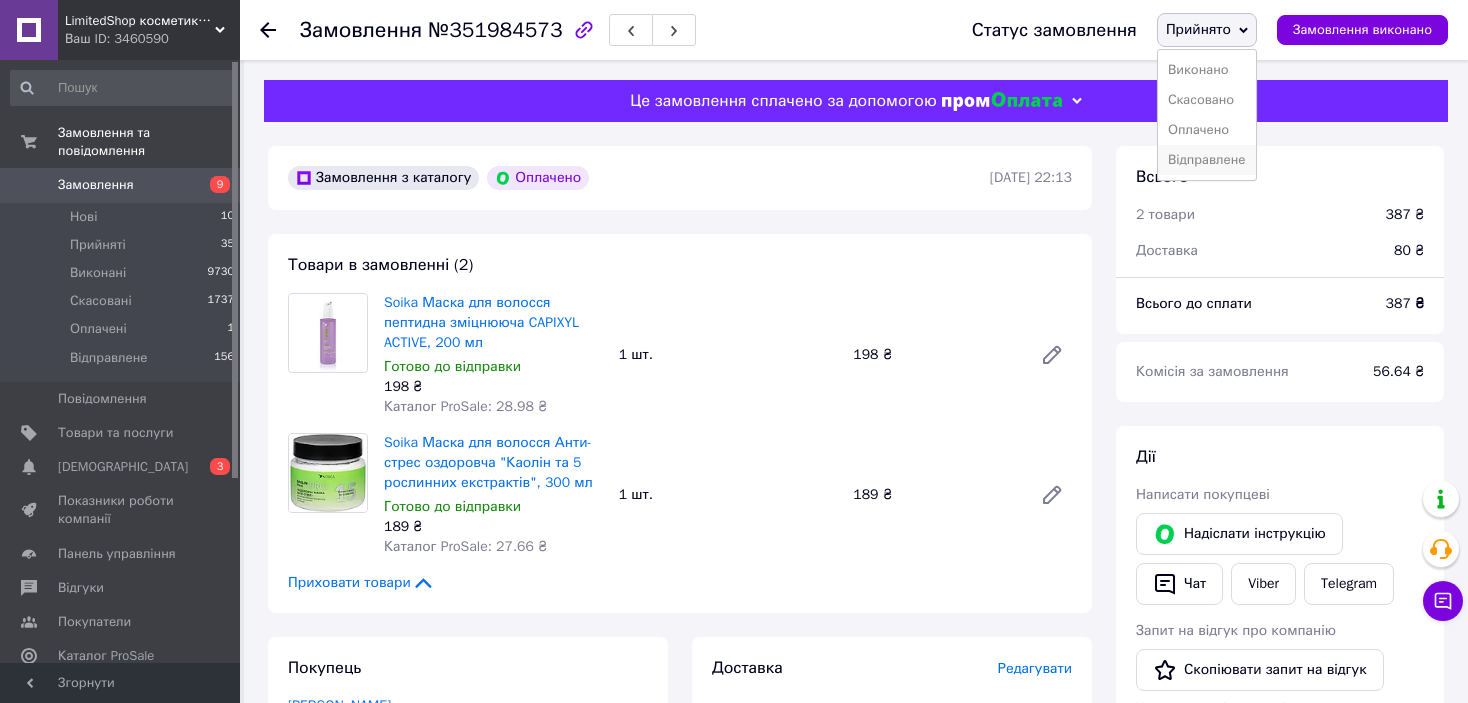 click on "Відправлене" at bounding box center (1207, 160) 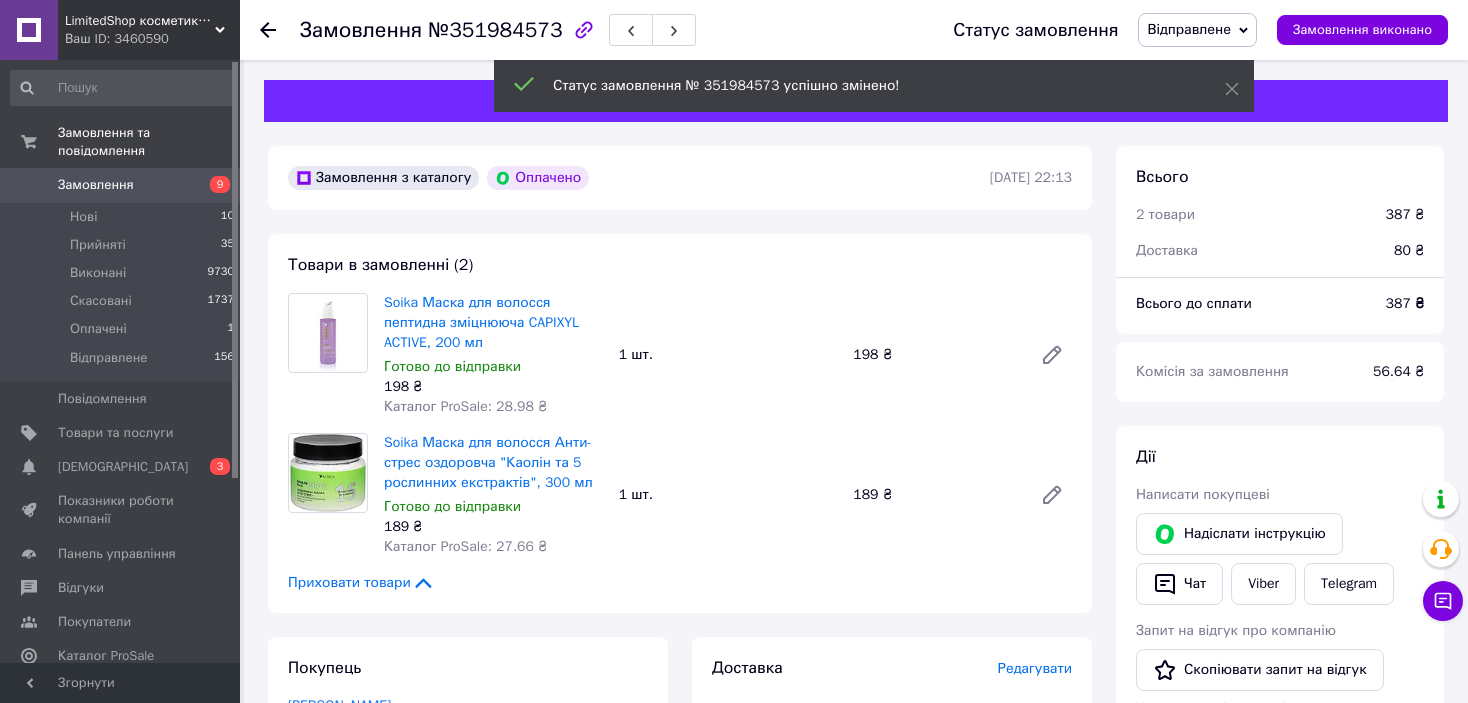 click 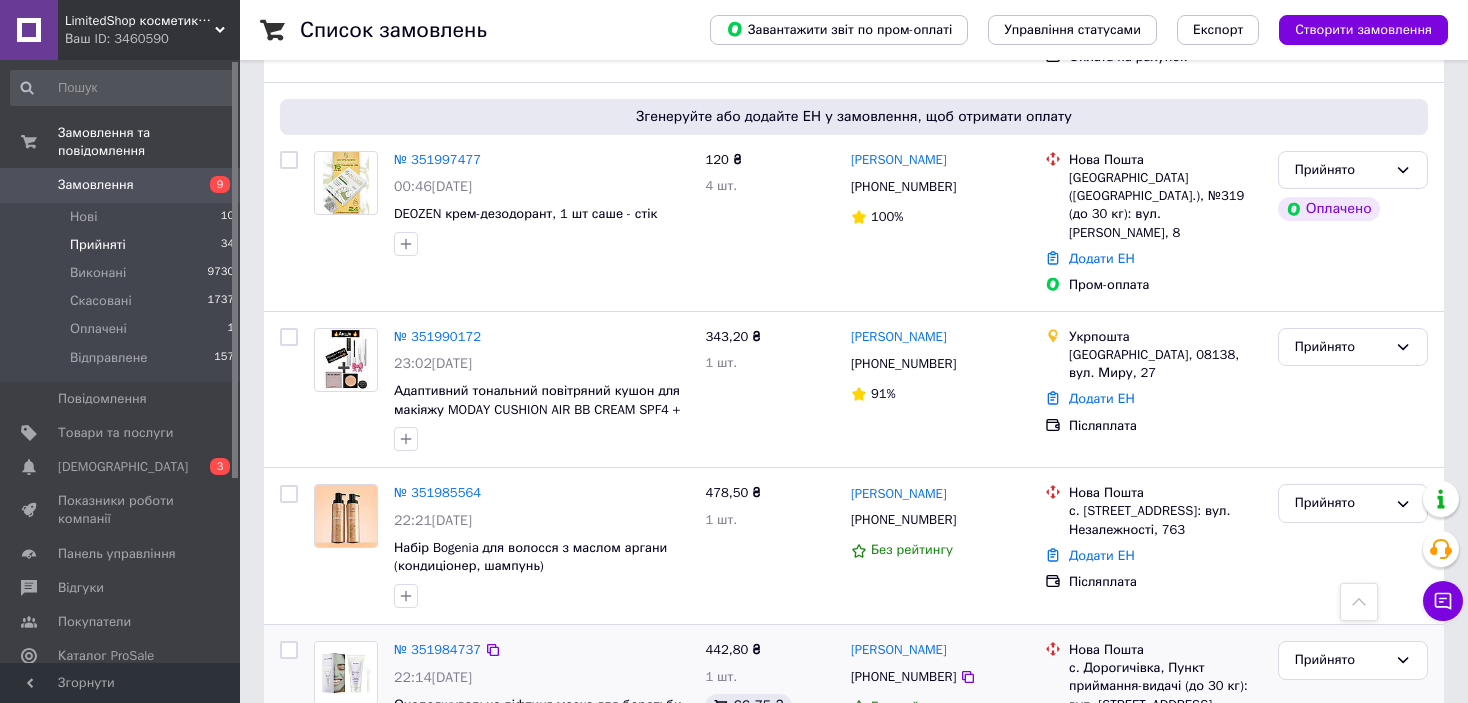 scroll, scrollTop: 4464, scrollLeft: 0, axis: vertical 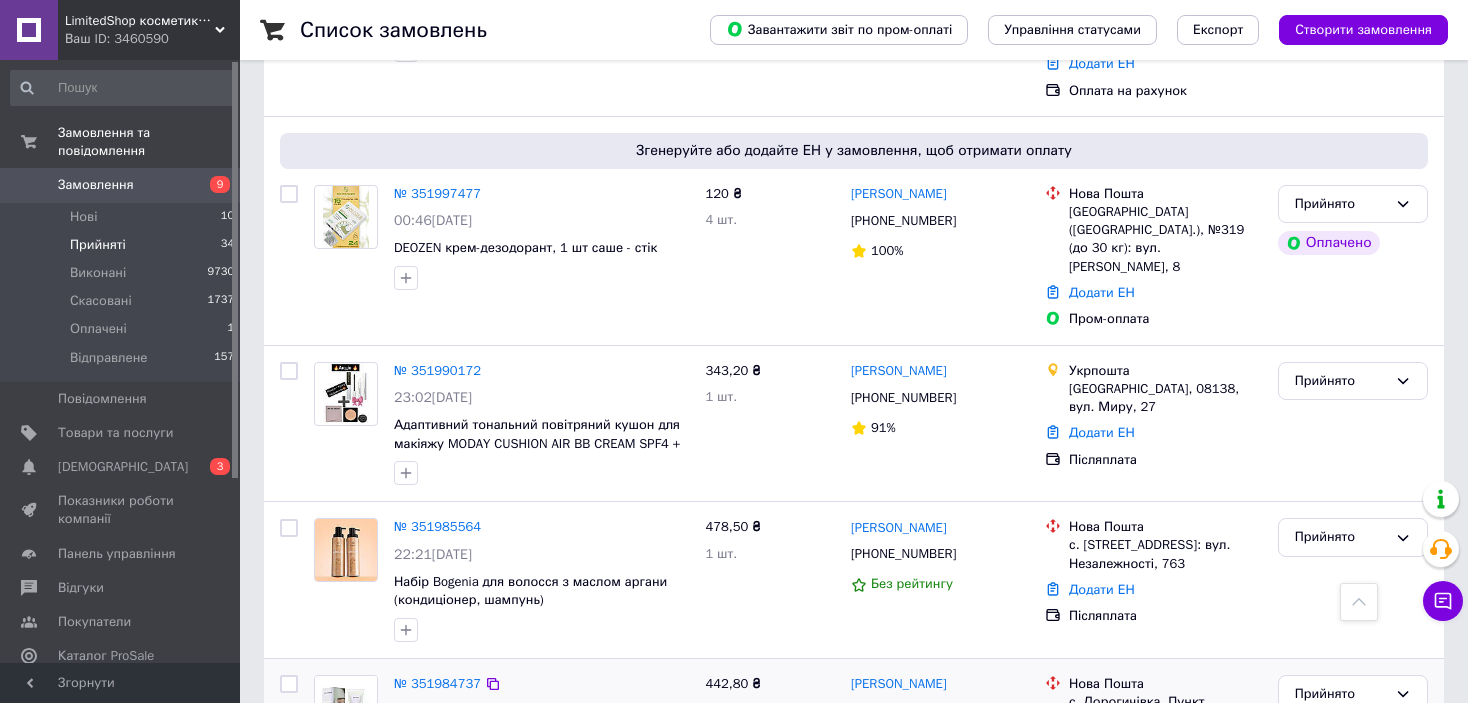 drag, startPoint x: 405, startPoint y: 458, endPoint x: 495, endPoint y: 451, distance: 90.27181 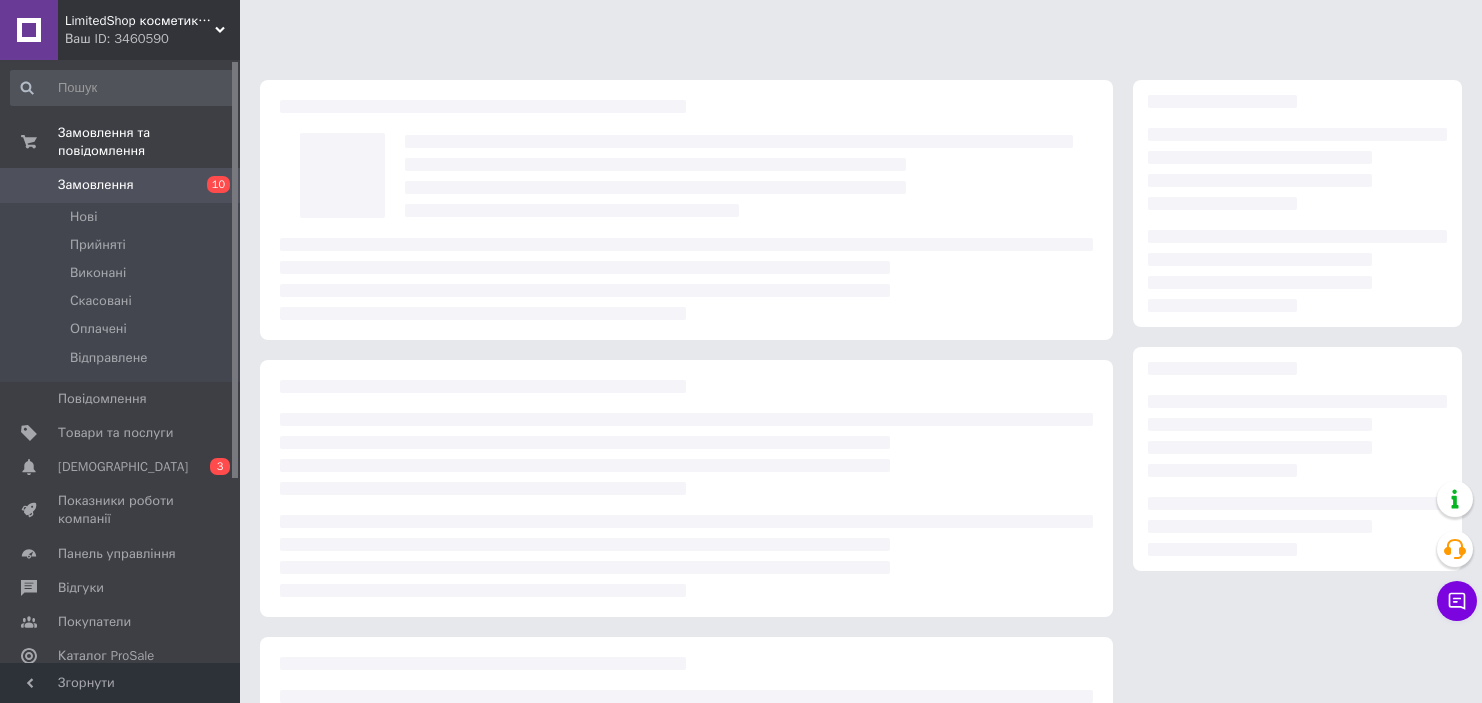 scroll, scrollTop: 0, scrollLeft: 0, axis: both 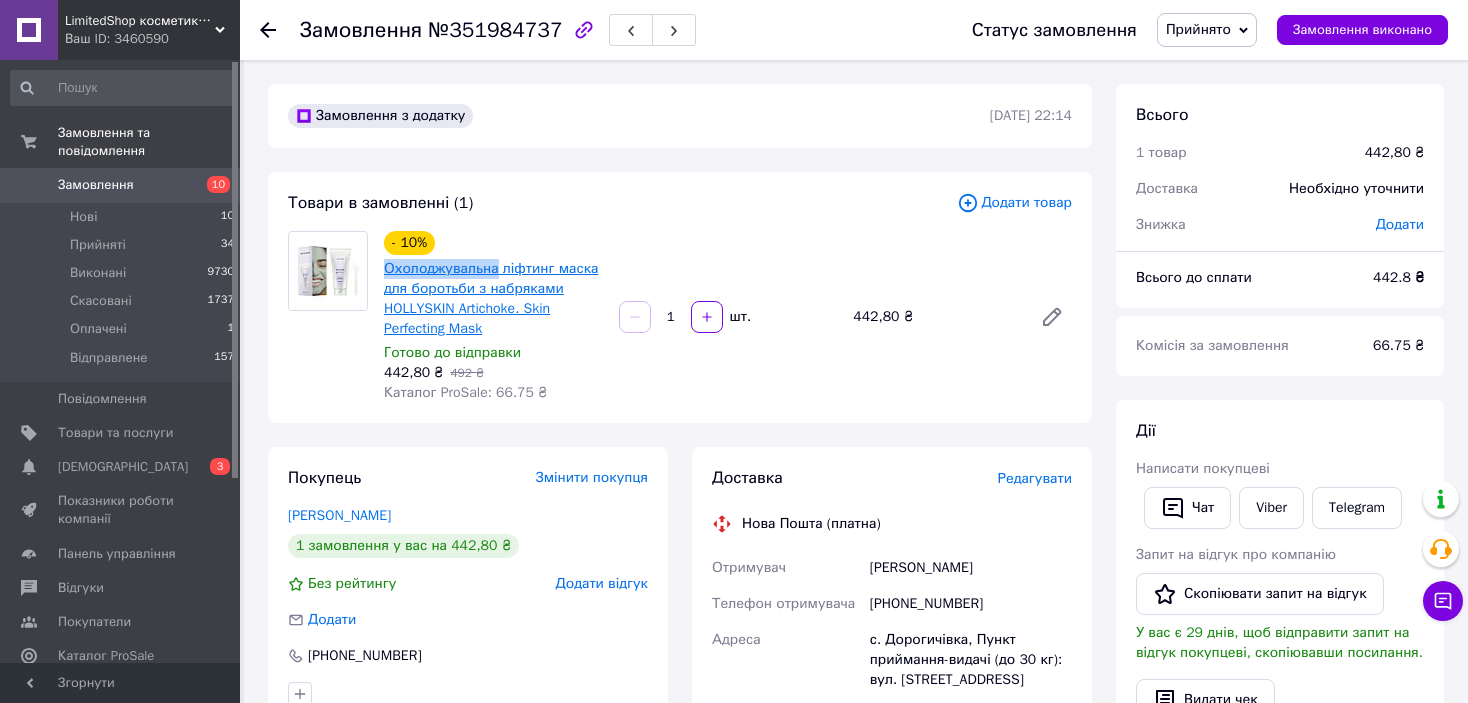 drag, startPoint x: 387, startPoint y: 267, endPoint x: 494, endPoint y: 271, distance: 107.07474 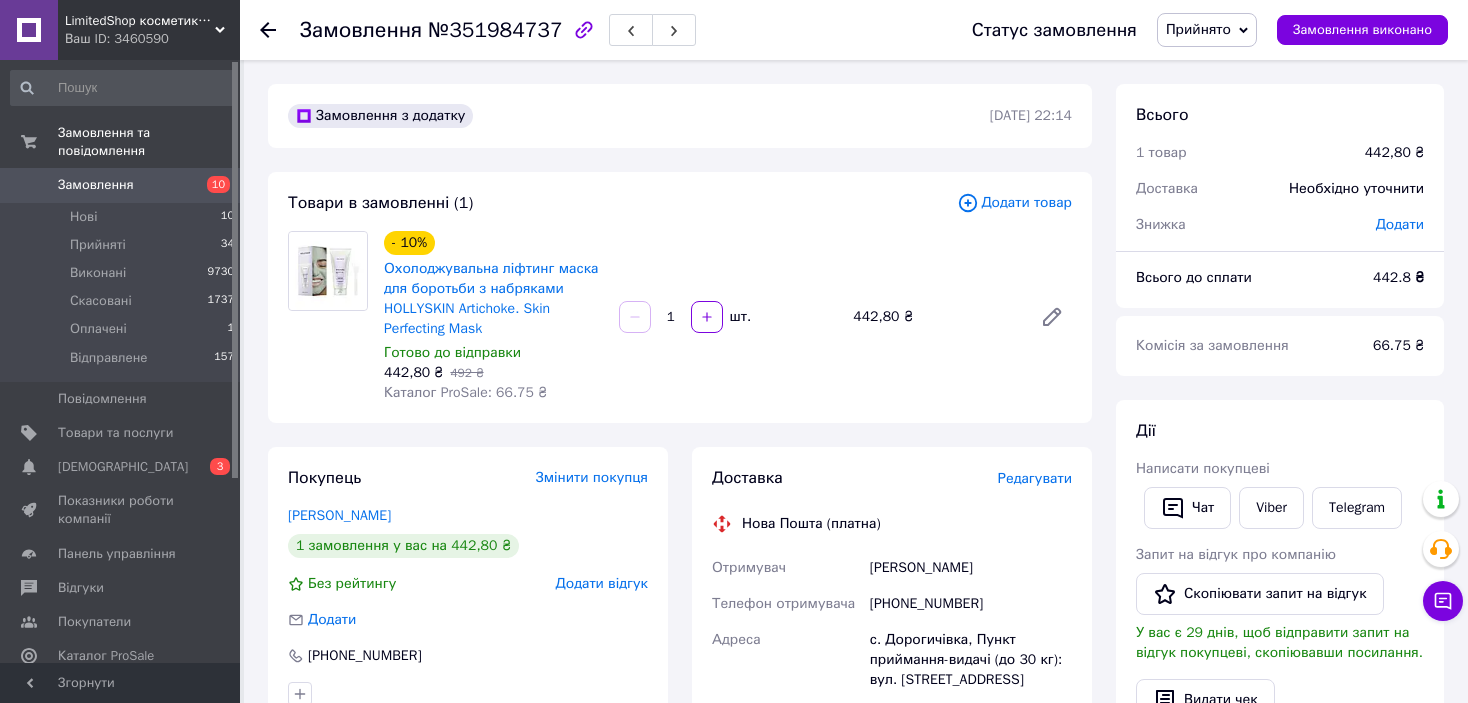 click on "Редагувати" at bounding box center [1035, 478] 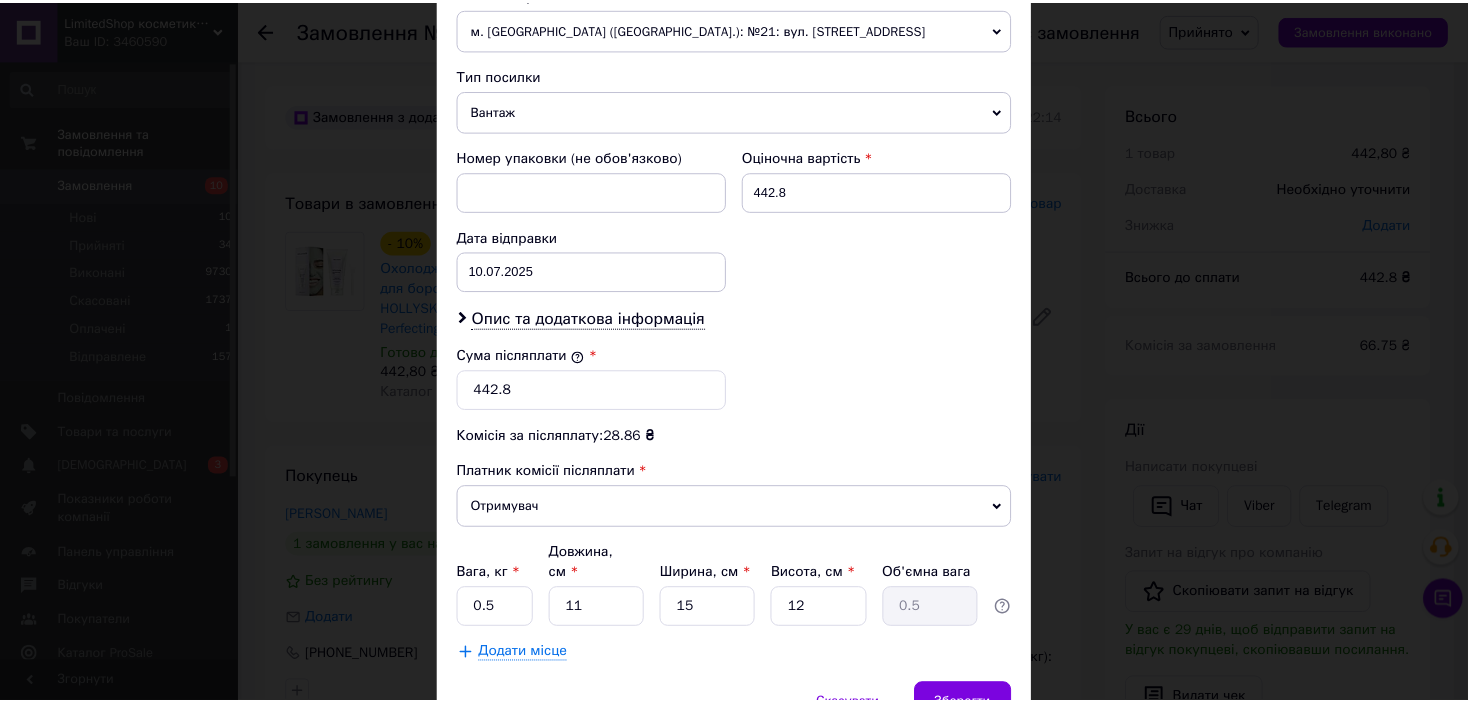 scroll, scrollTop: 800, scrollLeft: 0, axis: vertical 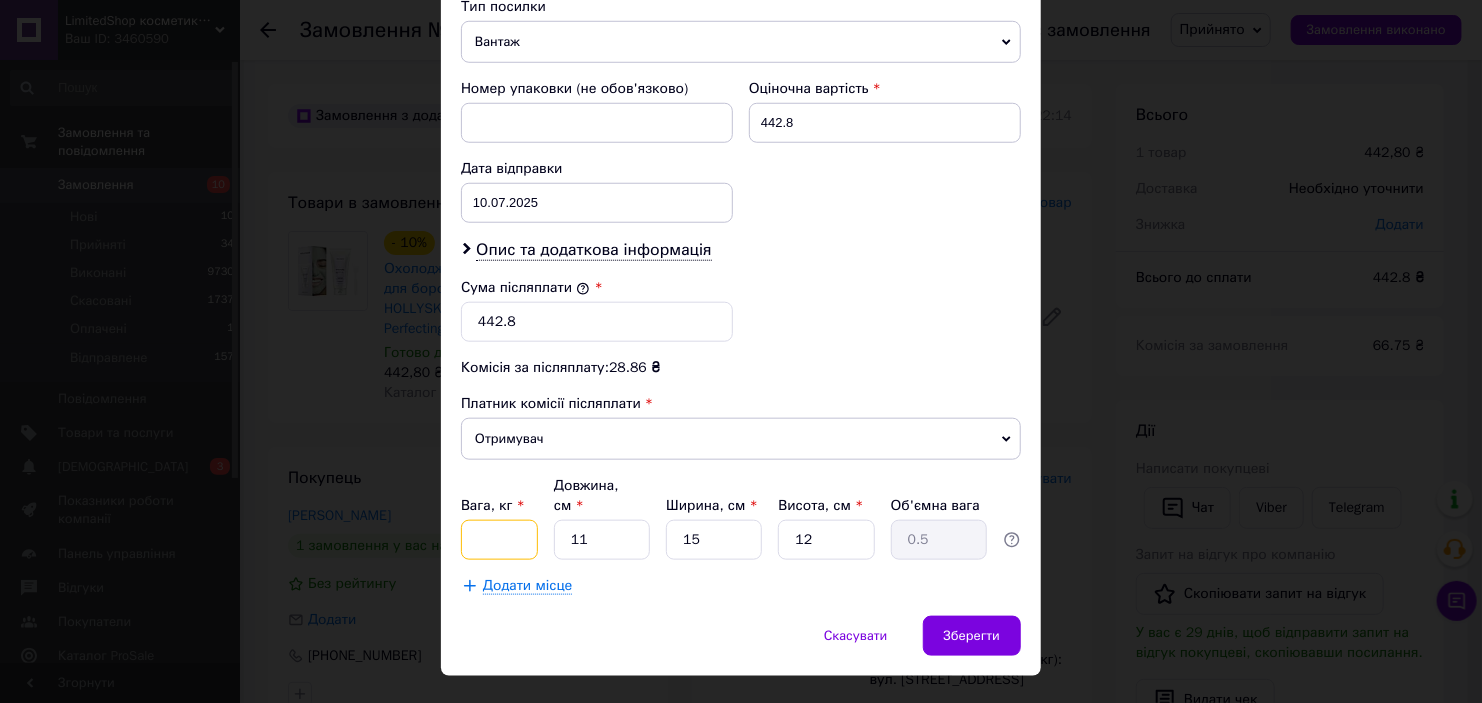 drag, startPoint x: 475, startPoint y: 508, endPoint x: 451, endPoint y: 512, distance: 24.33105 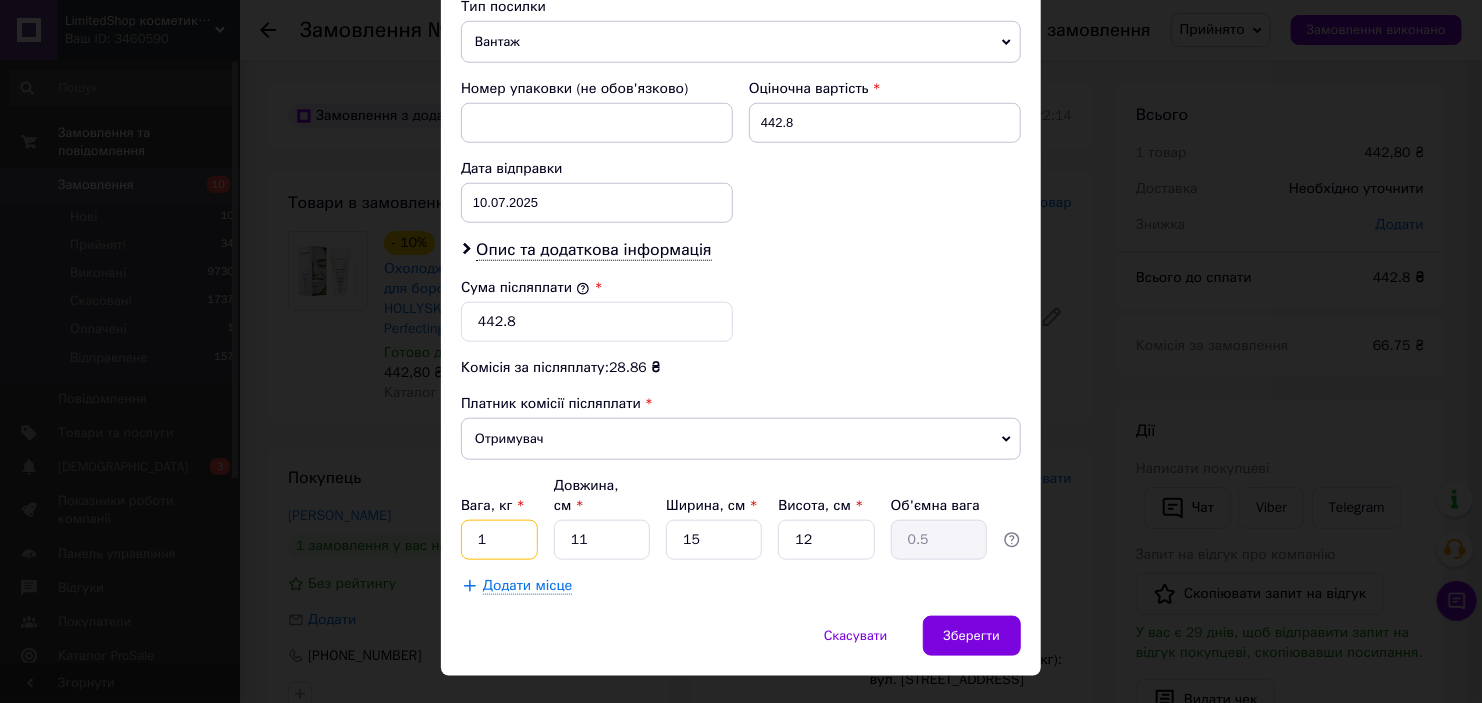 type on "1" 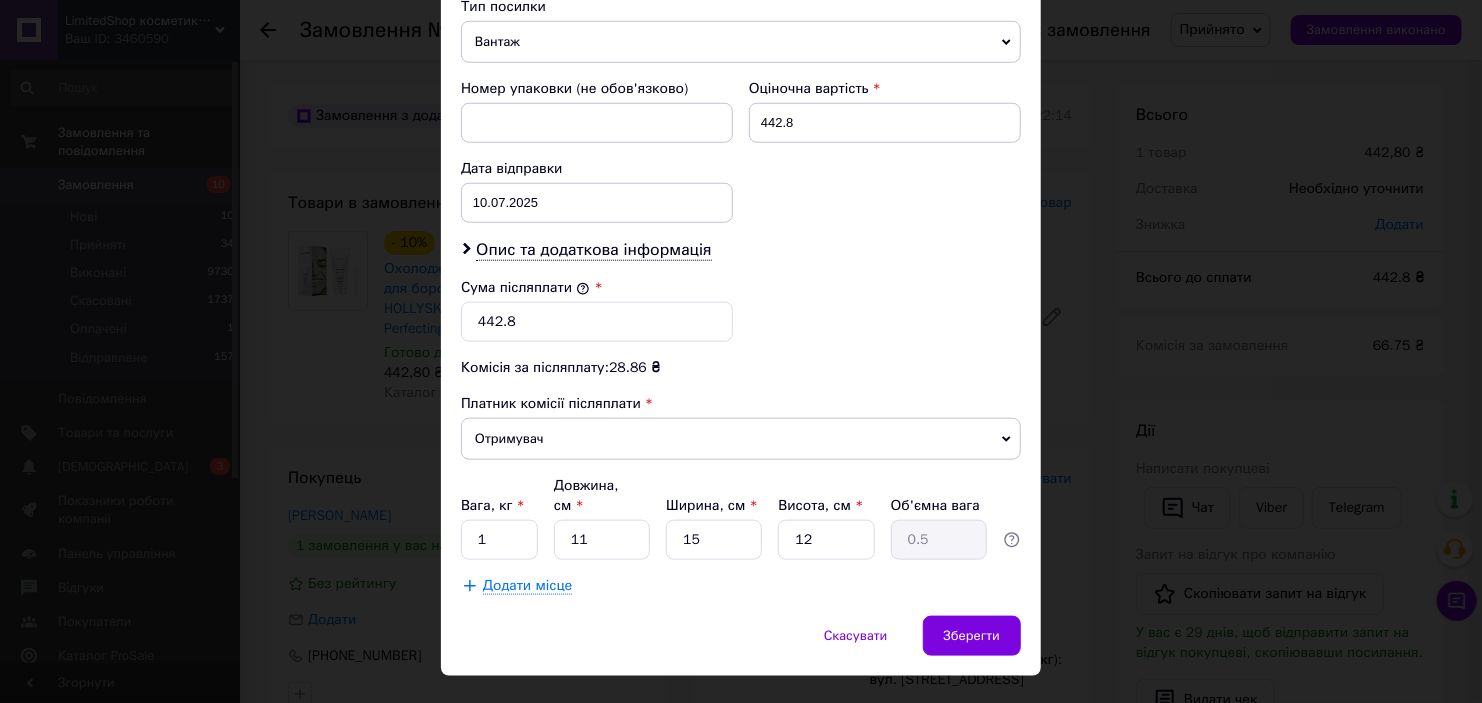click on "Вага, кг   * 1 Довжина, см   * 11 Ширина, см   * 15 Висота, см   * 12 Об'ємна вага 0.5" at bounding box center [741, 518] 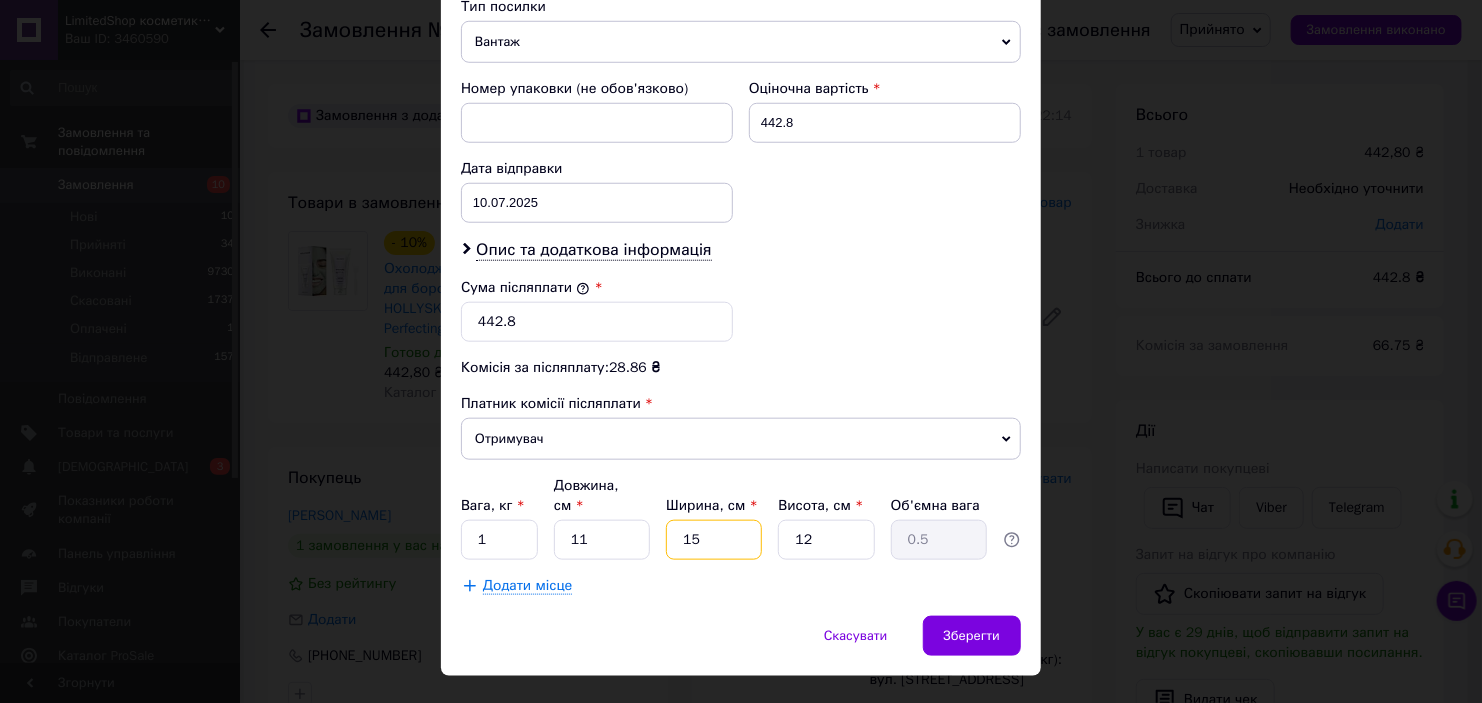 click on "15" at bounding box center [714, 540] 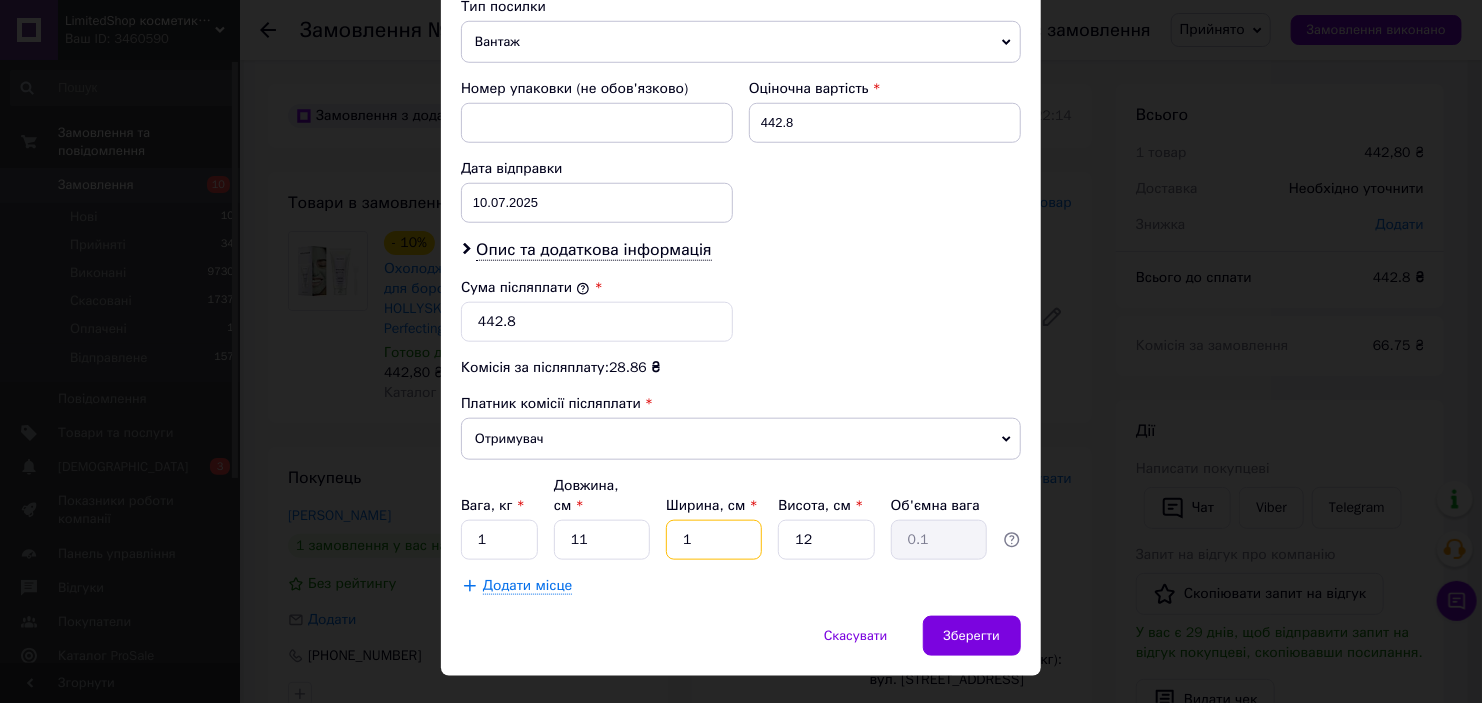 type 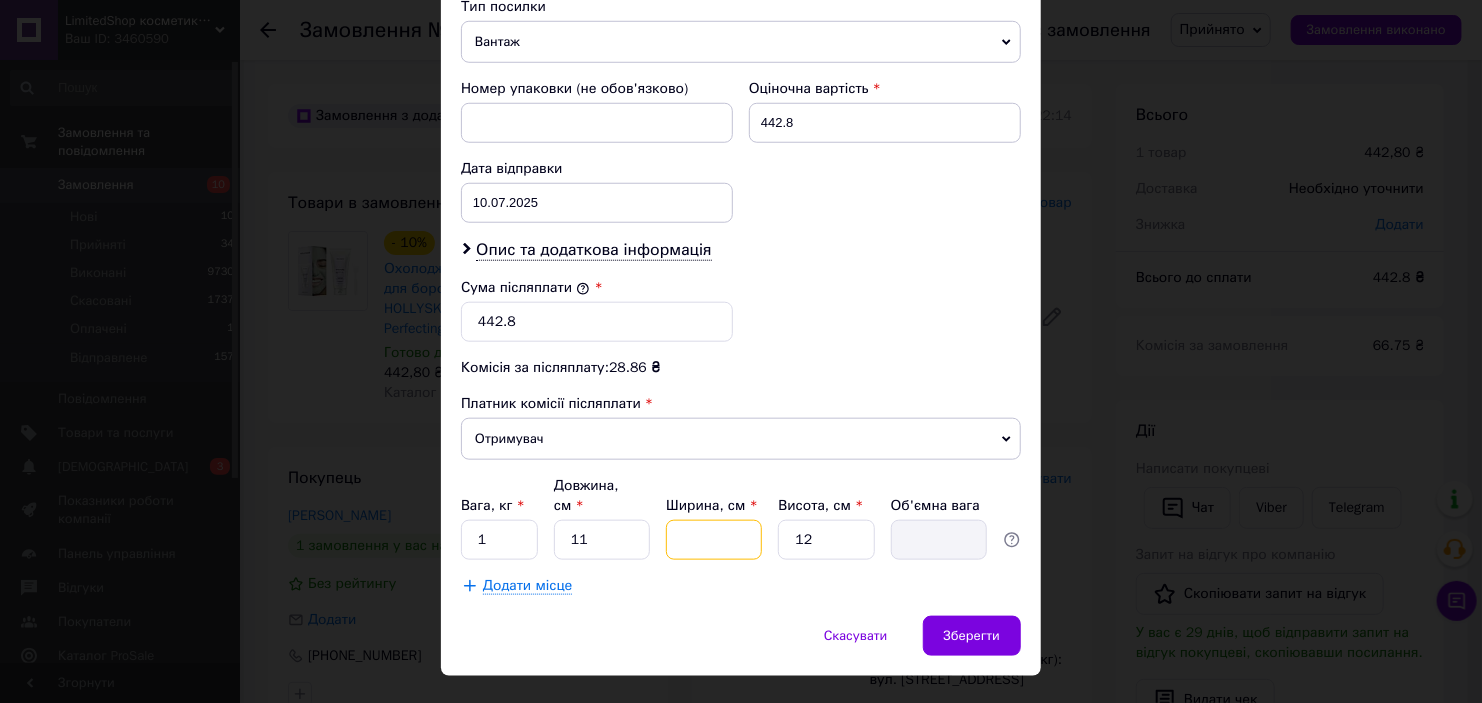 type on "2" 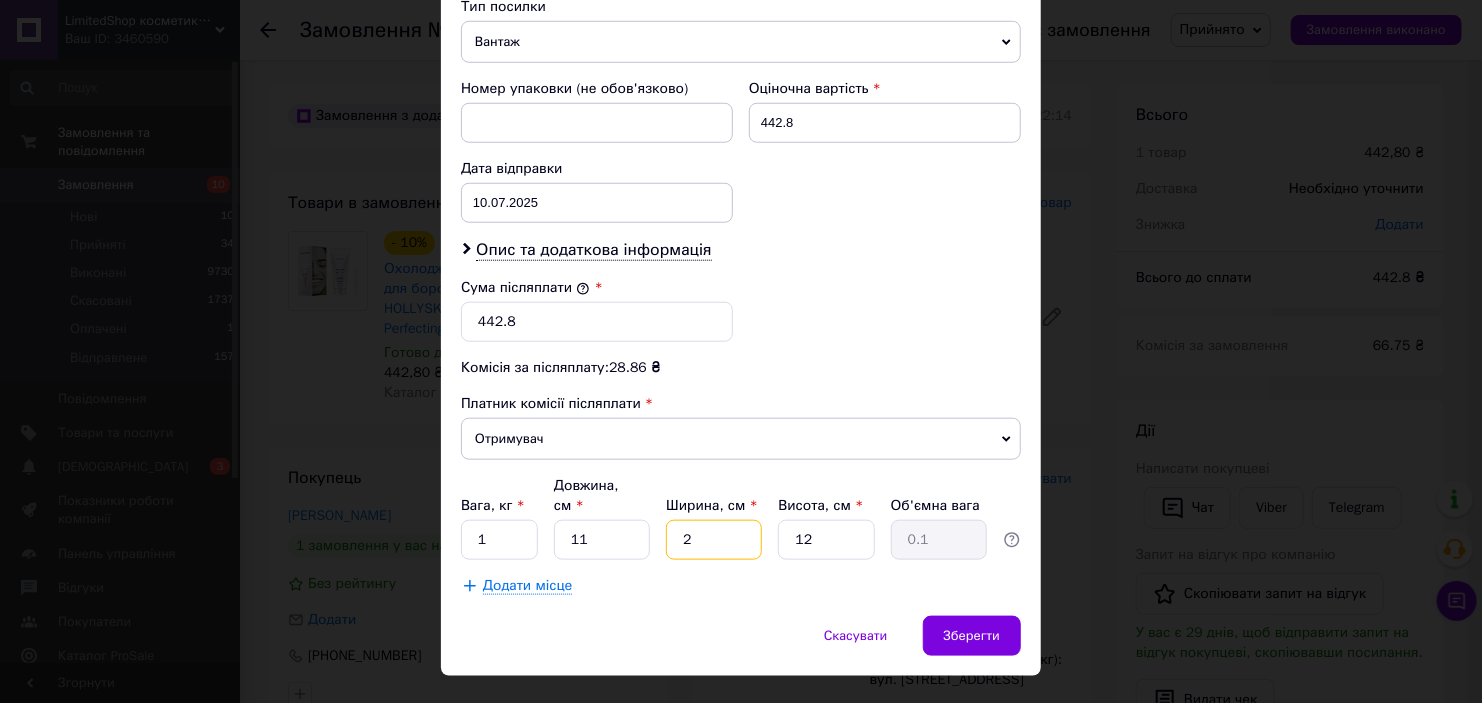 type on "28" 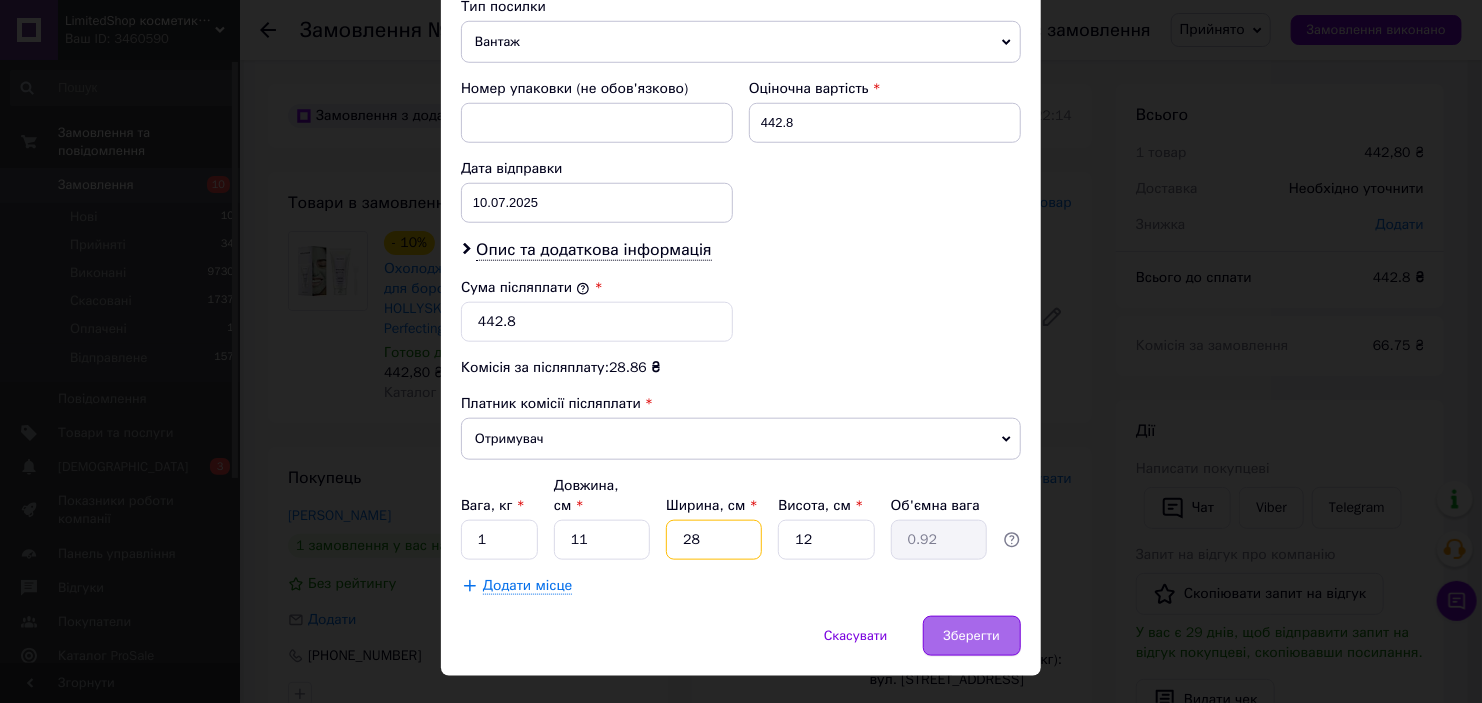 type on "28" 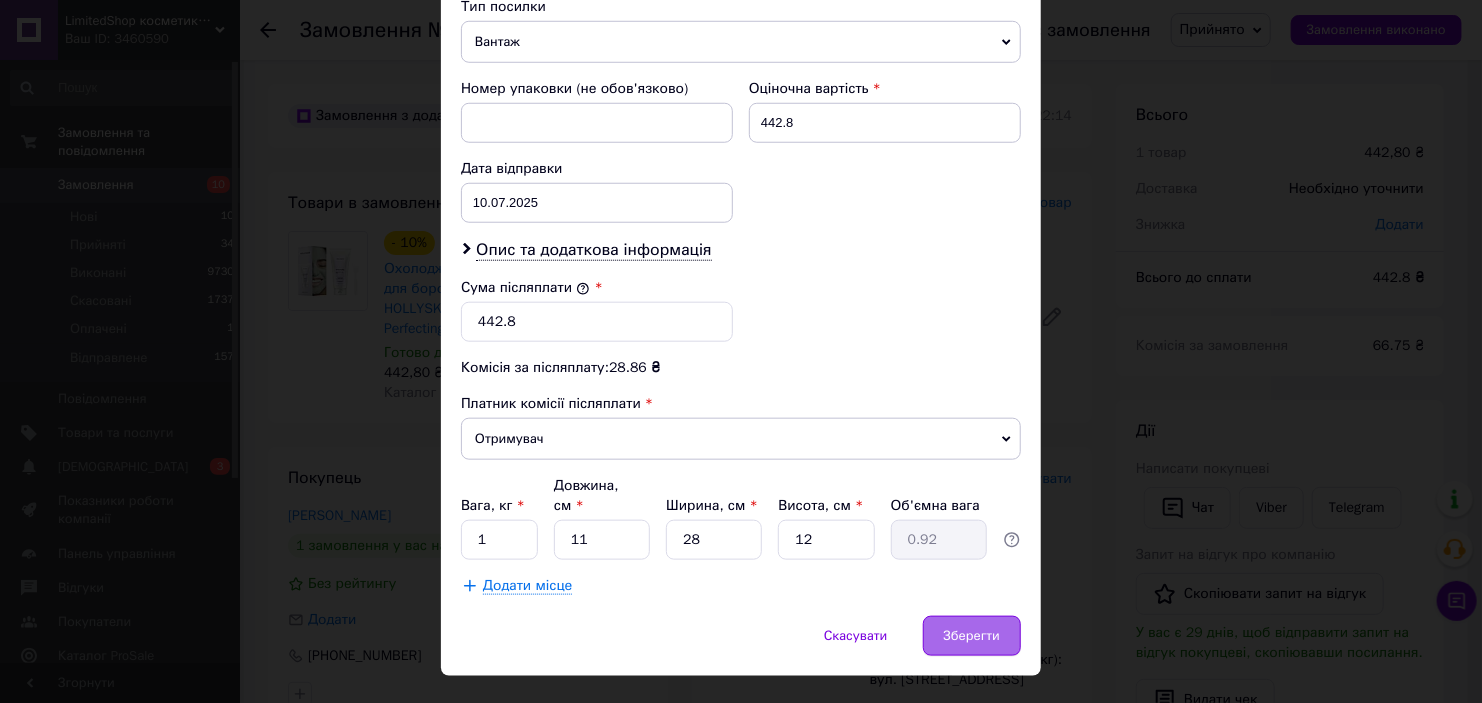 click on "Зберегти" at bounding box center [972, 636] 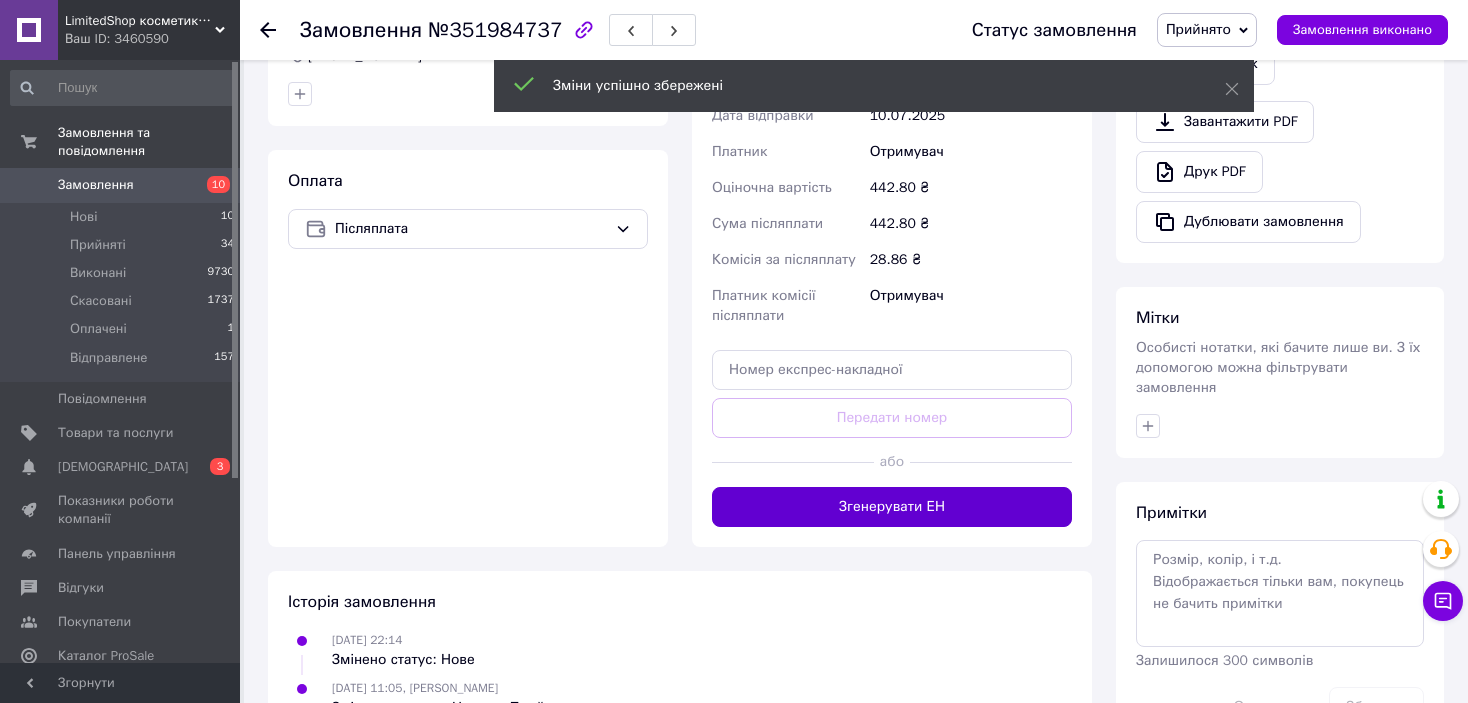 click on "Згенерувати ЕН" at bounding box center [892, 507] 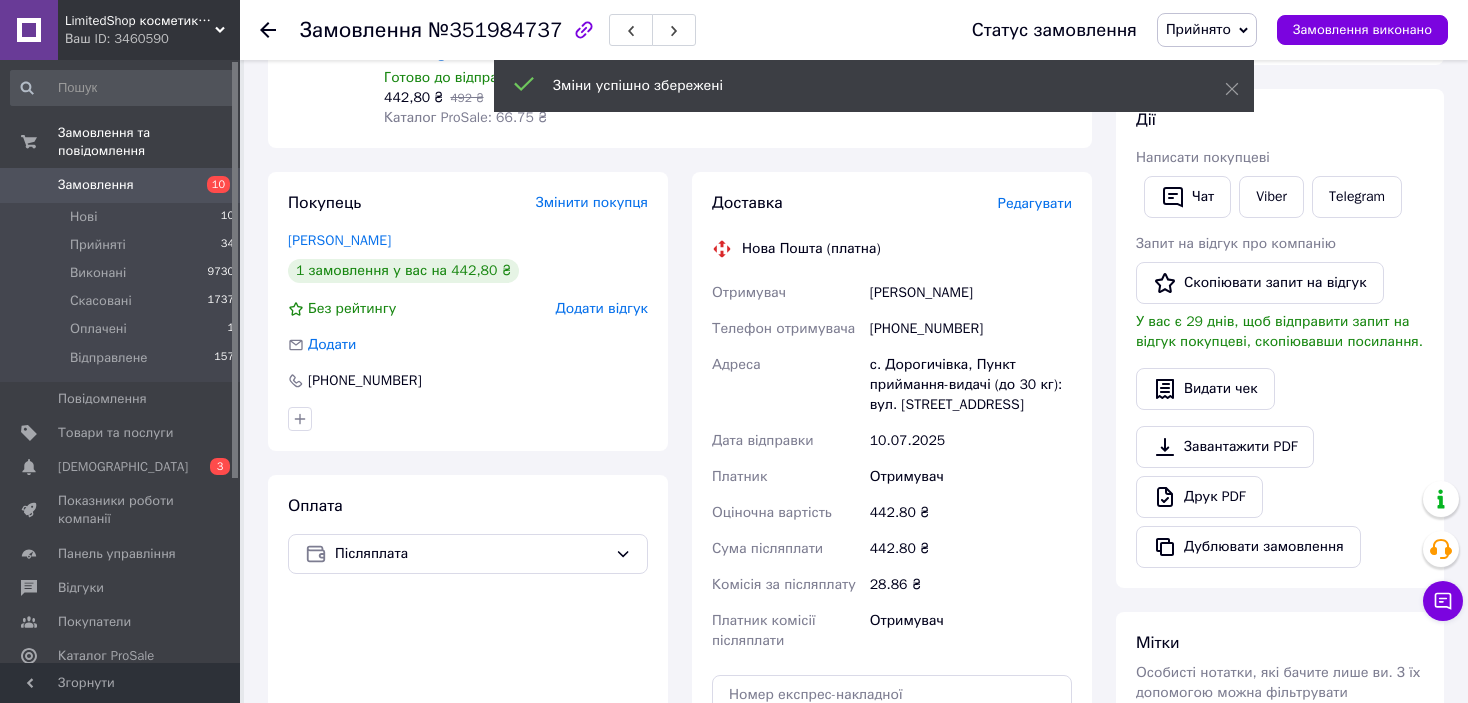 scroll, scrollTop: 100, scrollLeft: 0, axis: vertical 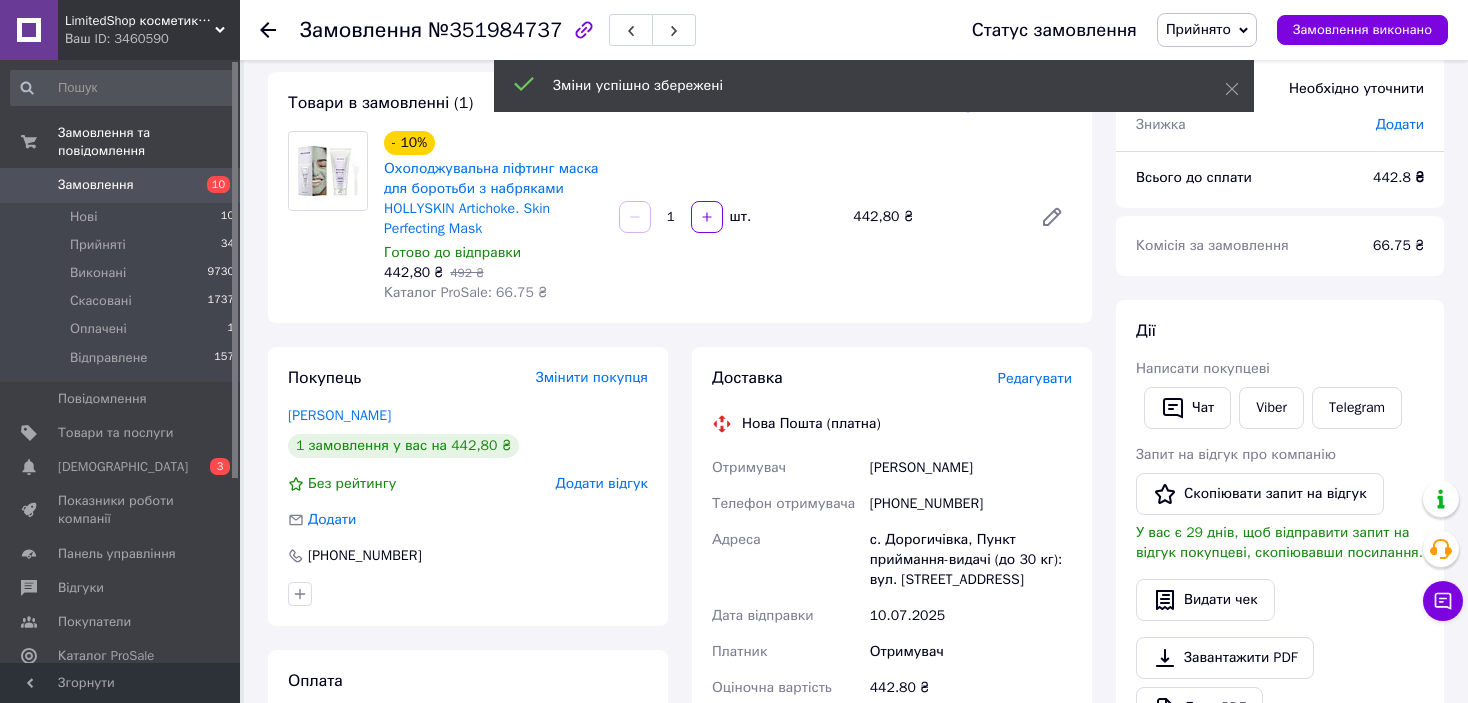 click on "Прийнято" at bounding box center (1198, 29) 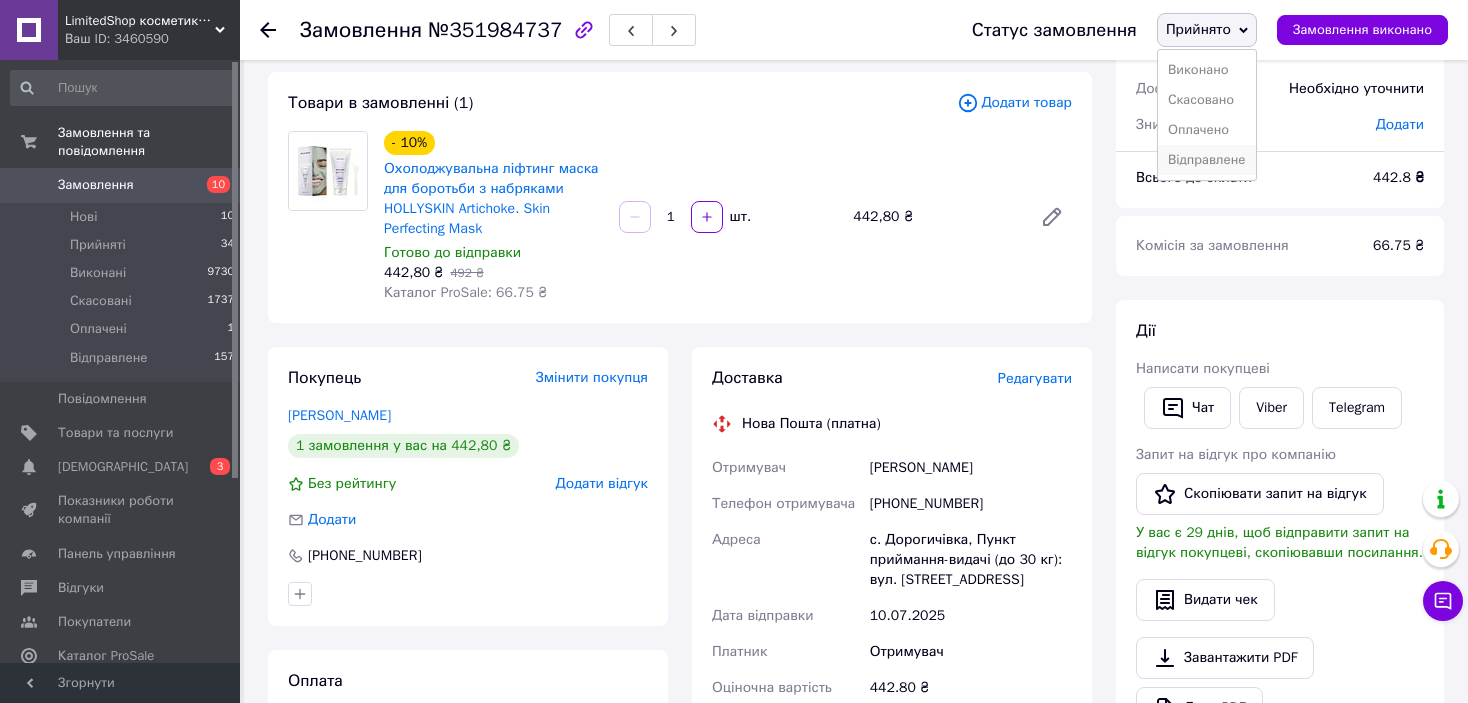 click on "Відправлене" at bounding box center [1207, 160] 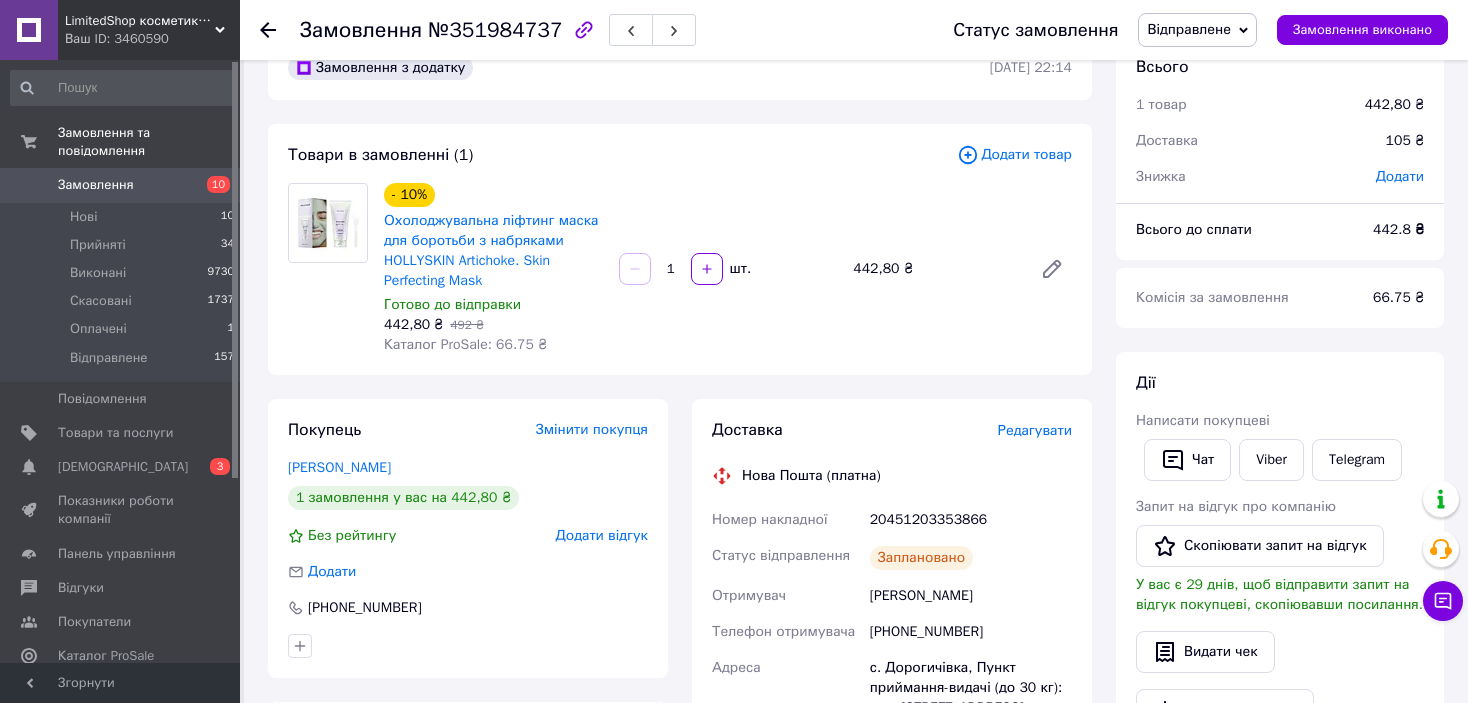 scroll, scrollTop: 0, scrollLeft: 0, axis: both 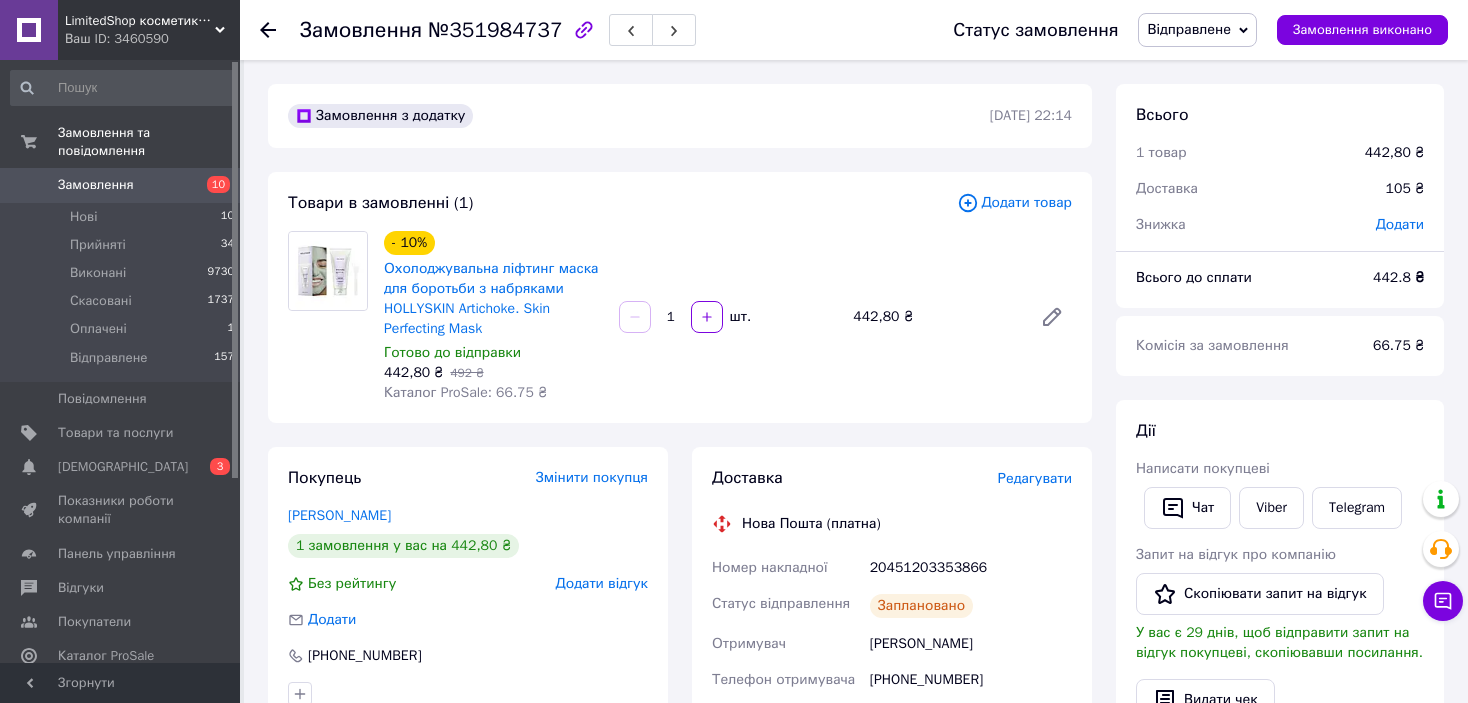 click 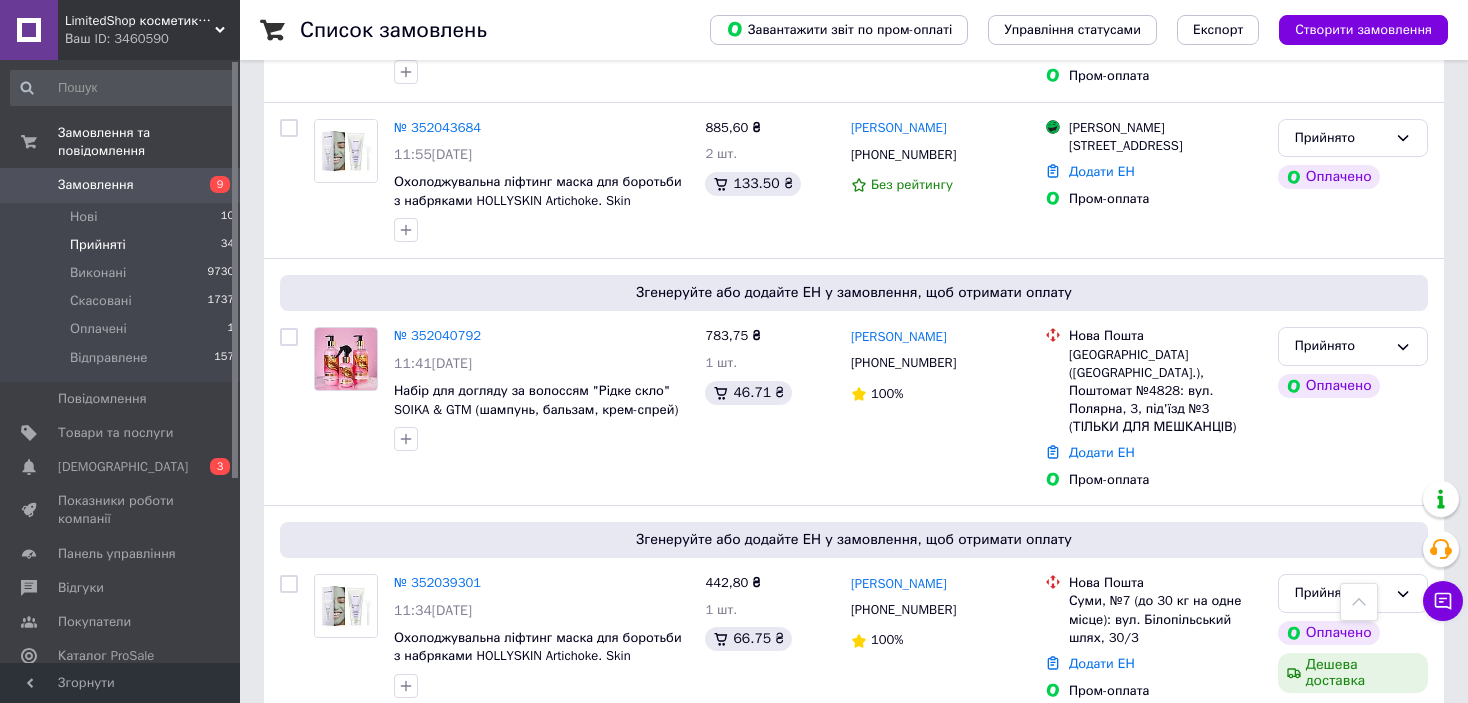 scroll, scrollTop: 3064, scrollLeft: 0, axis: vertical 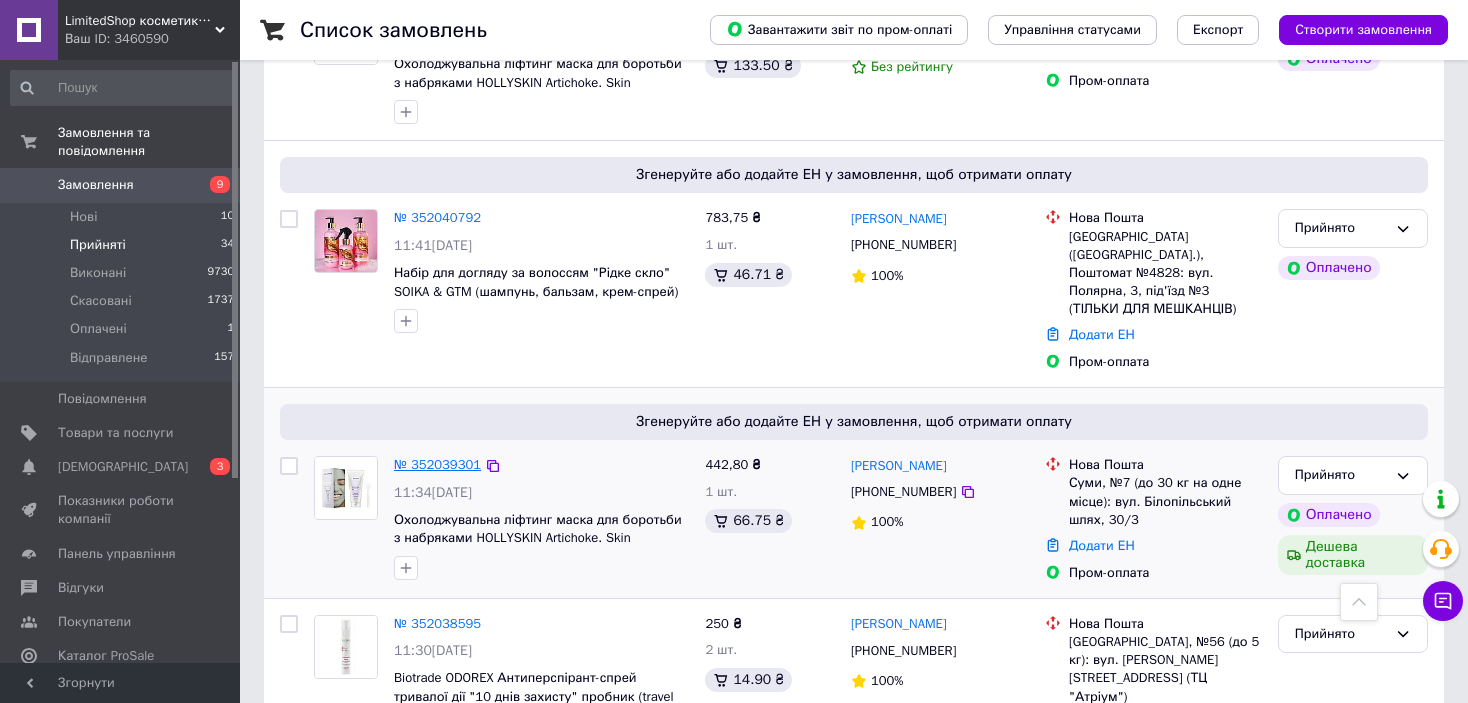 click on "№ 352039301" at bounding box center [437, 464] 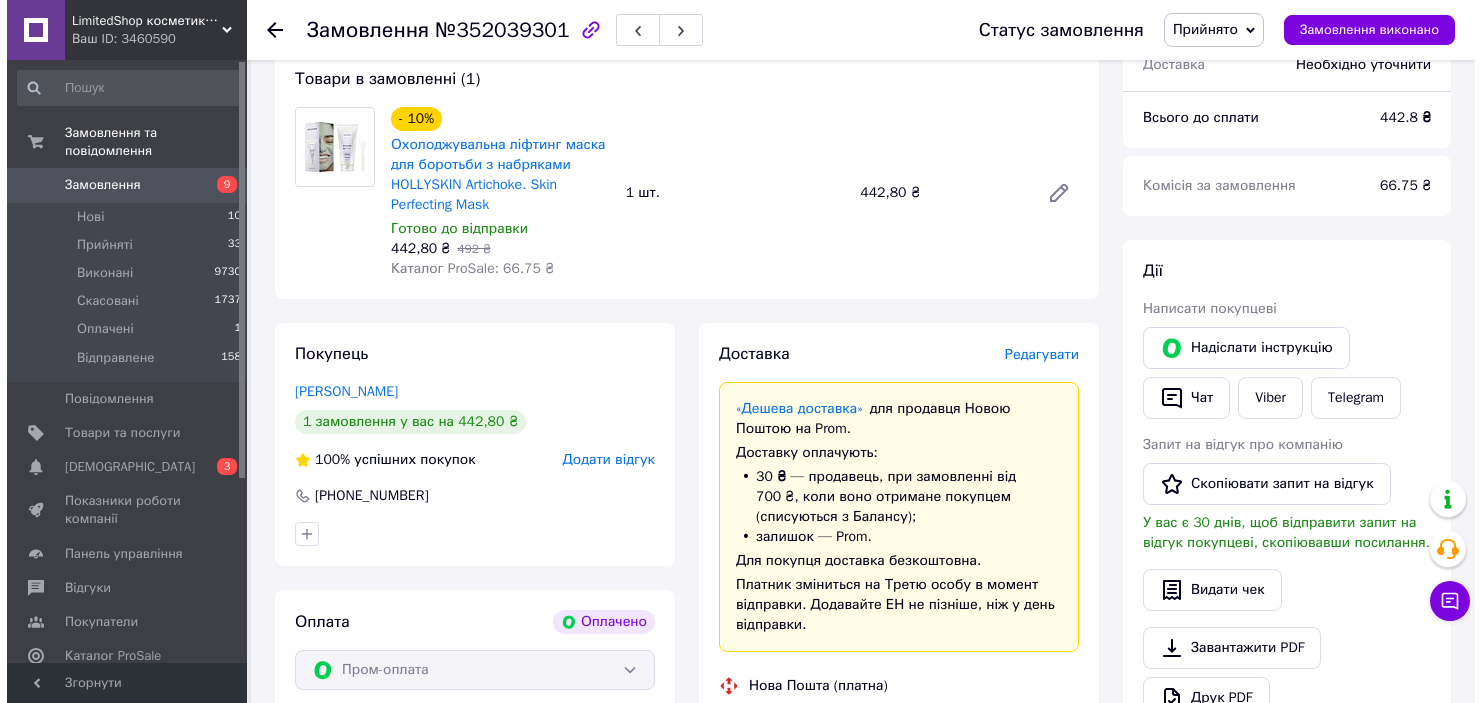 scroll, scrollTop: 200, scrollLeft: 0, axis: vertical 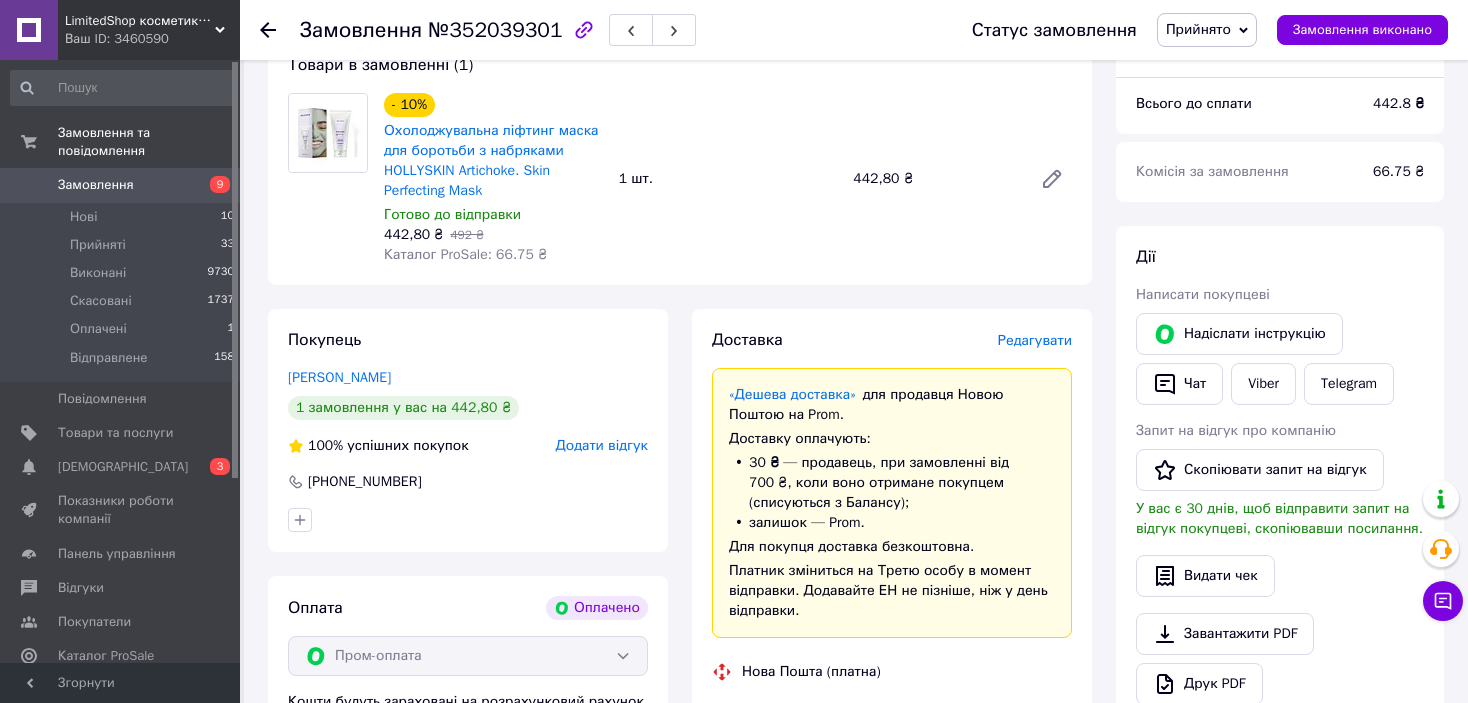 click on "Редагувати" at bounding box center [1035, 340] 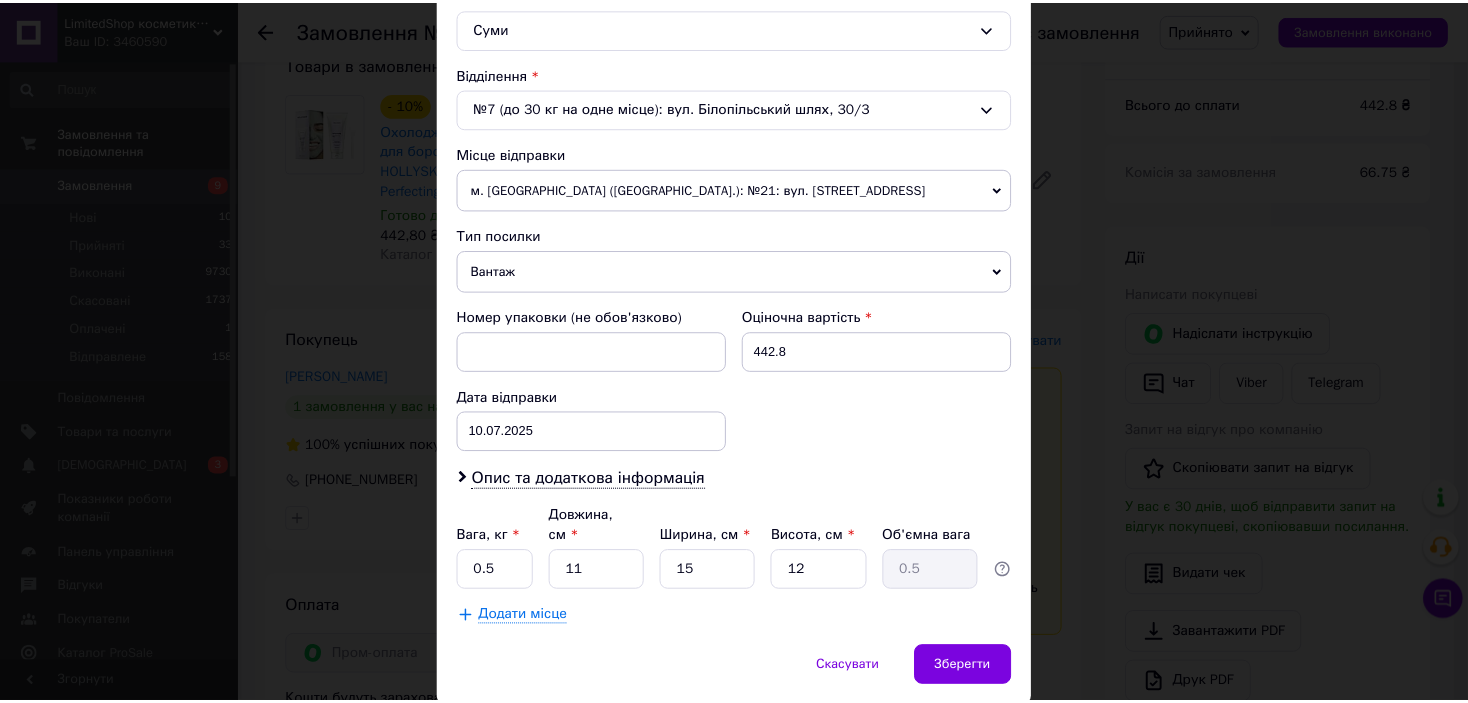 scroll, scrollTop: 619, scrollLeft: 0, axis: vertical 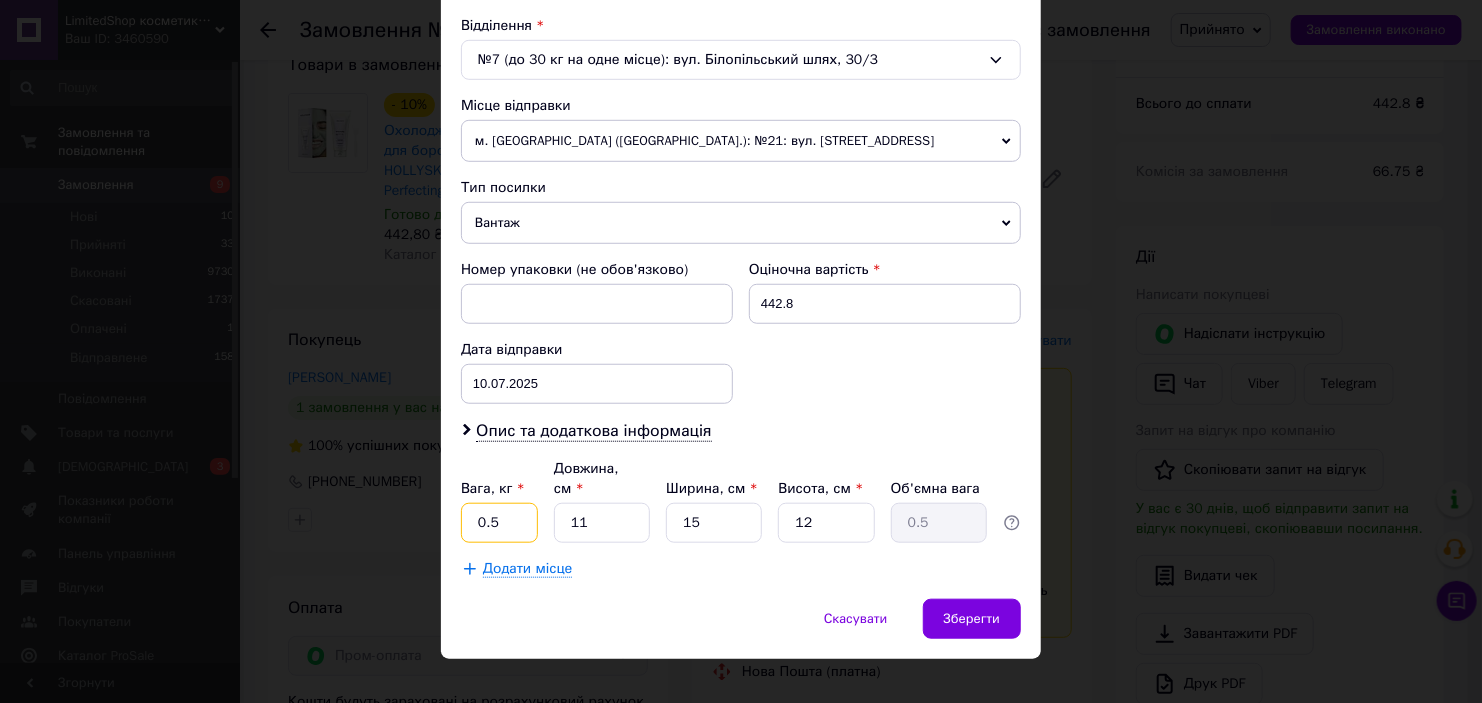 drag, startPoint x: 484, startPoint y: 502, endPoint x: 500, endPoint y: 501, distance: 16.03122 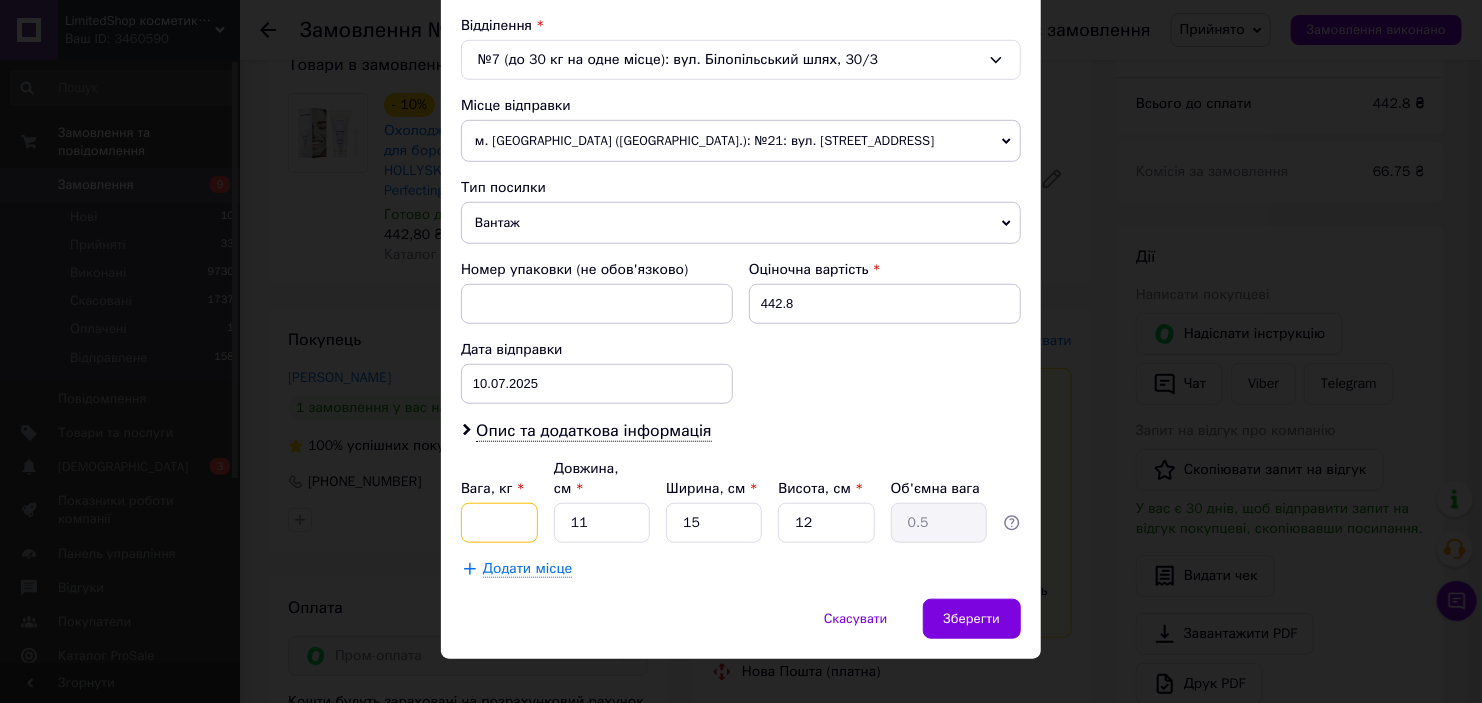 click on "Вага, кг   *" at bounding box center (499, 523) 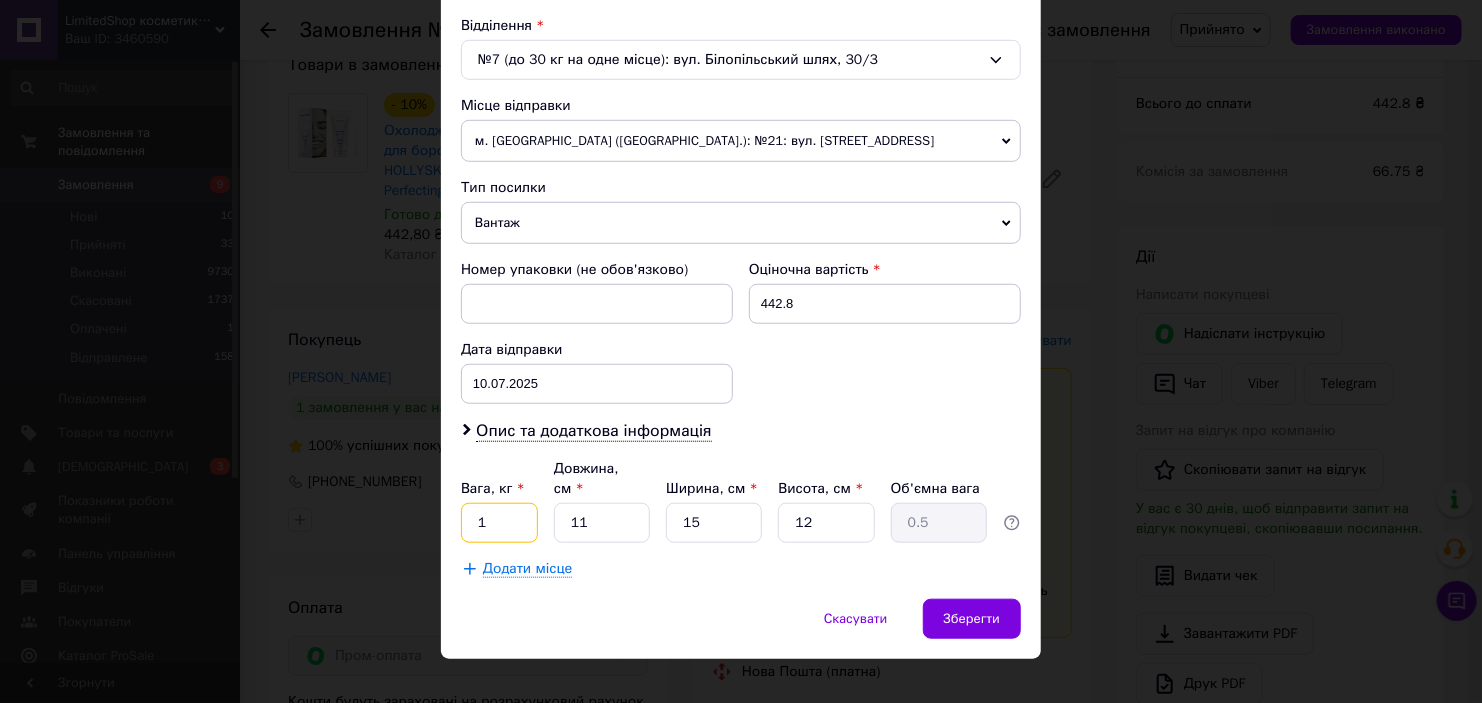 type on "1" 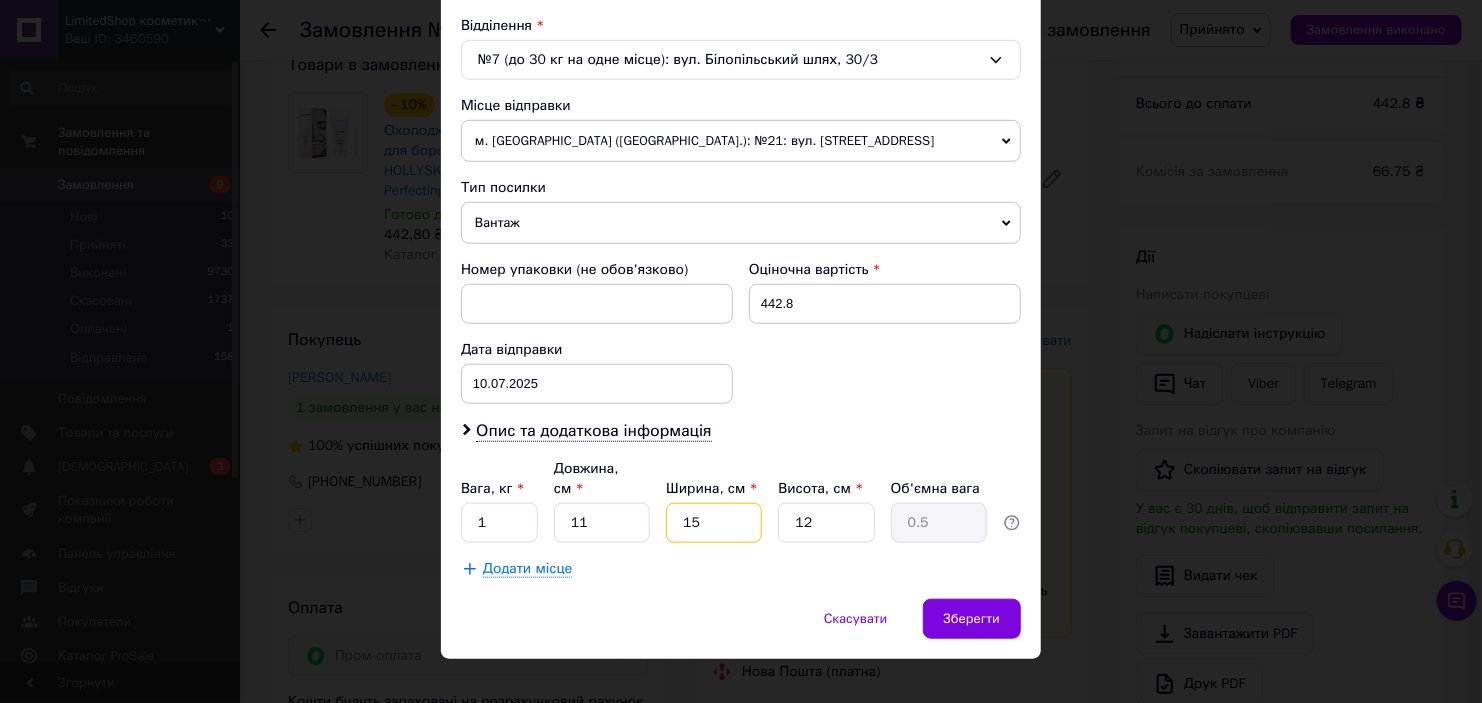 click on "15" at bounding box center (714, 523) 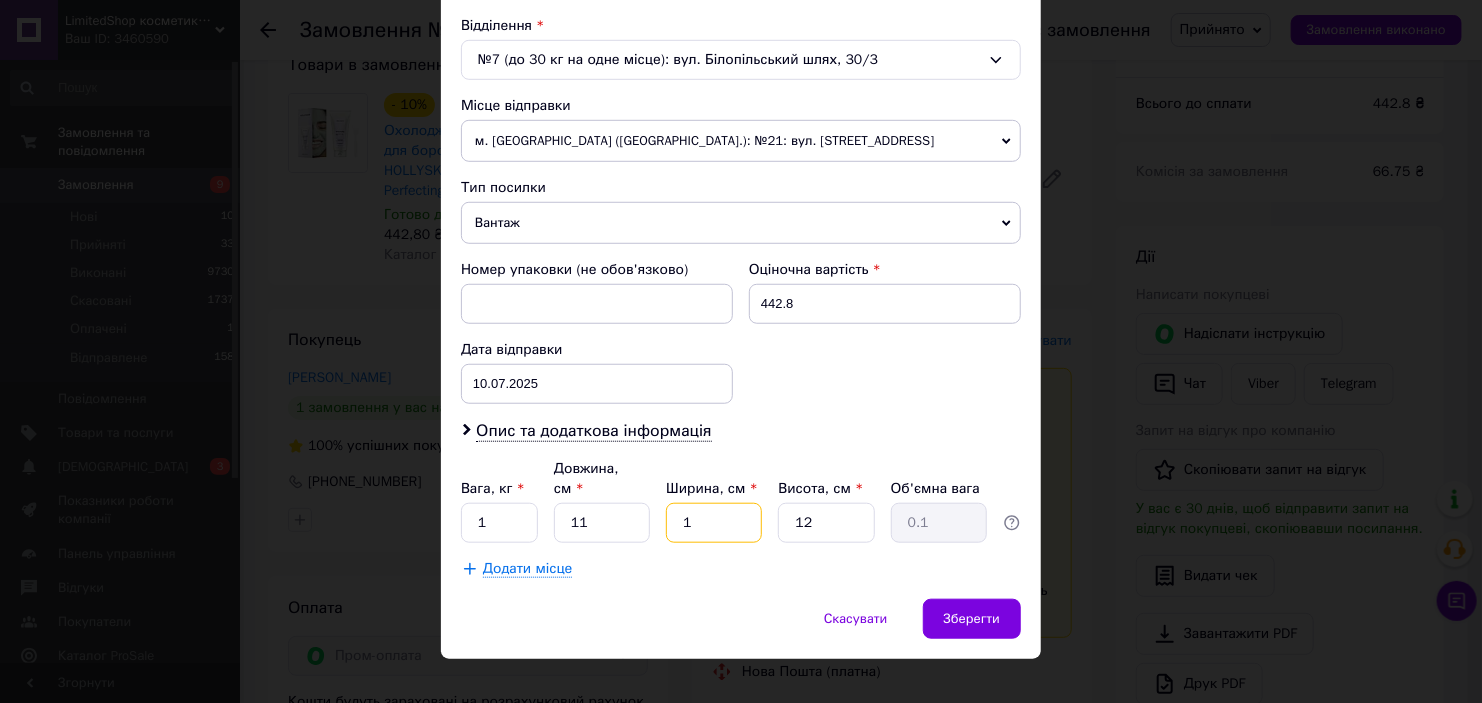 type 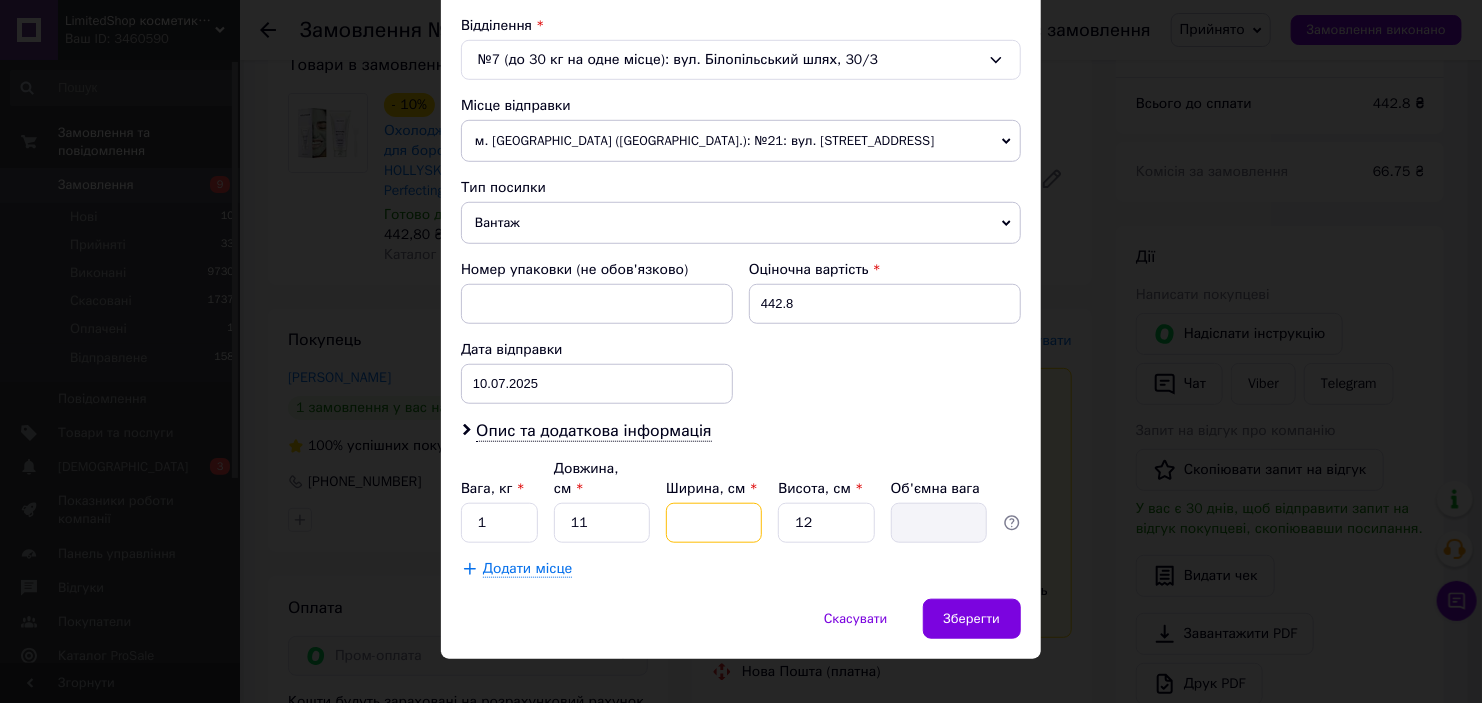 type on "2" 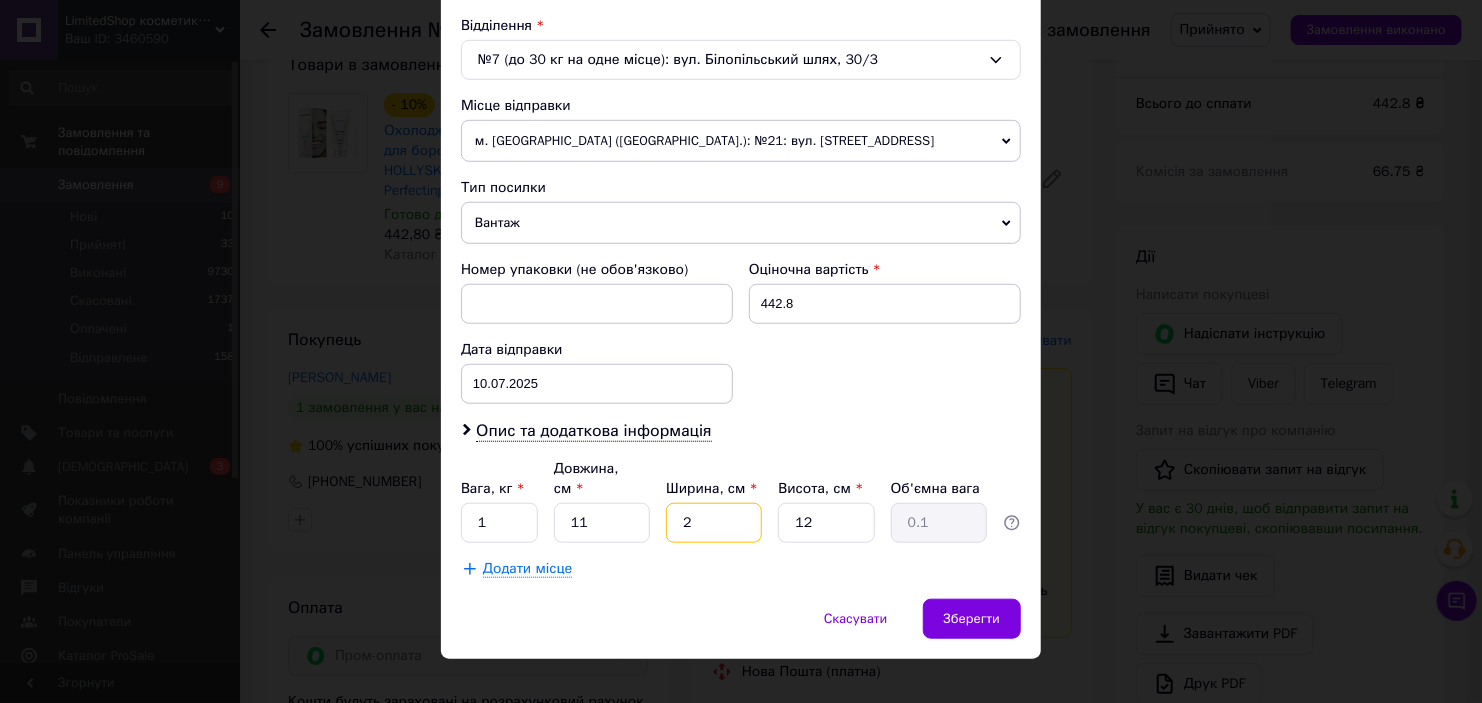type on "28" 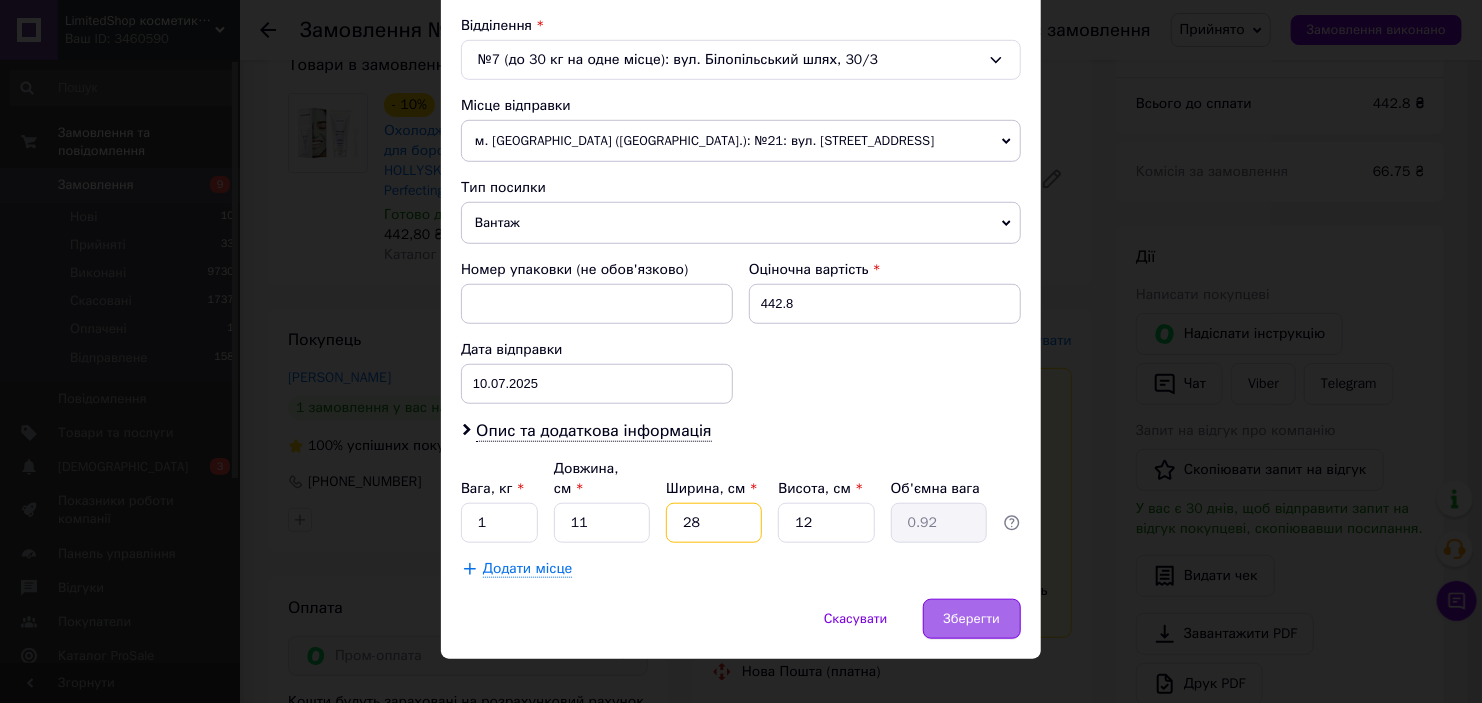 type on "28" 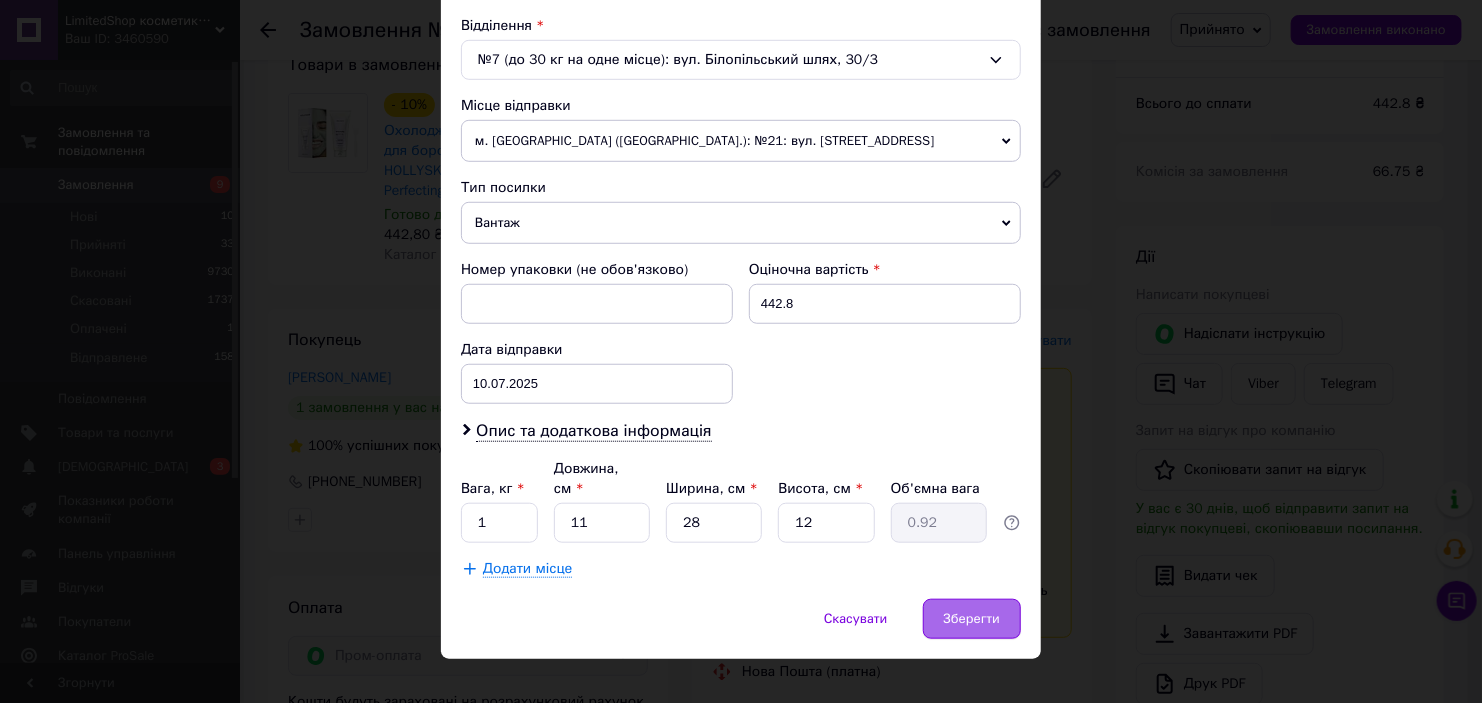 click on "Зберегти" at bounding box center (972, 619) 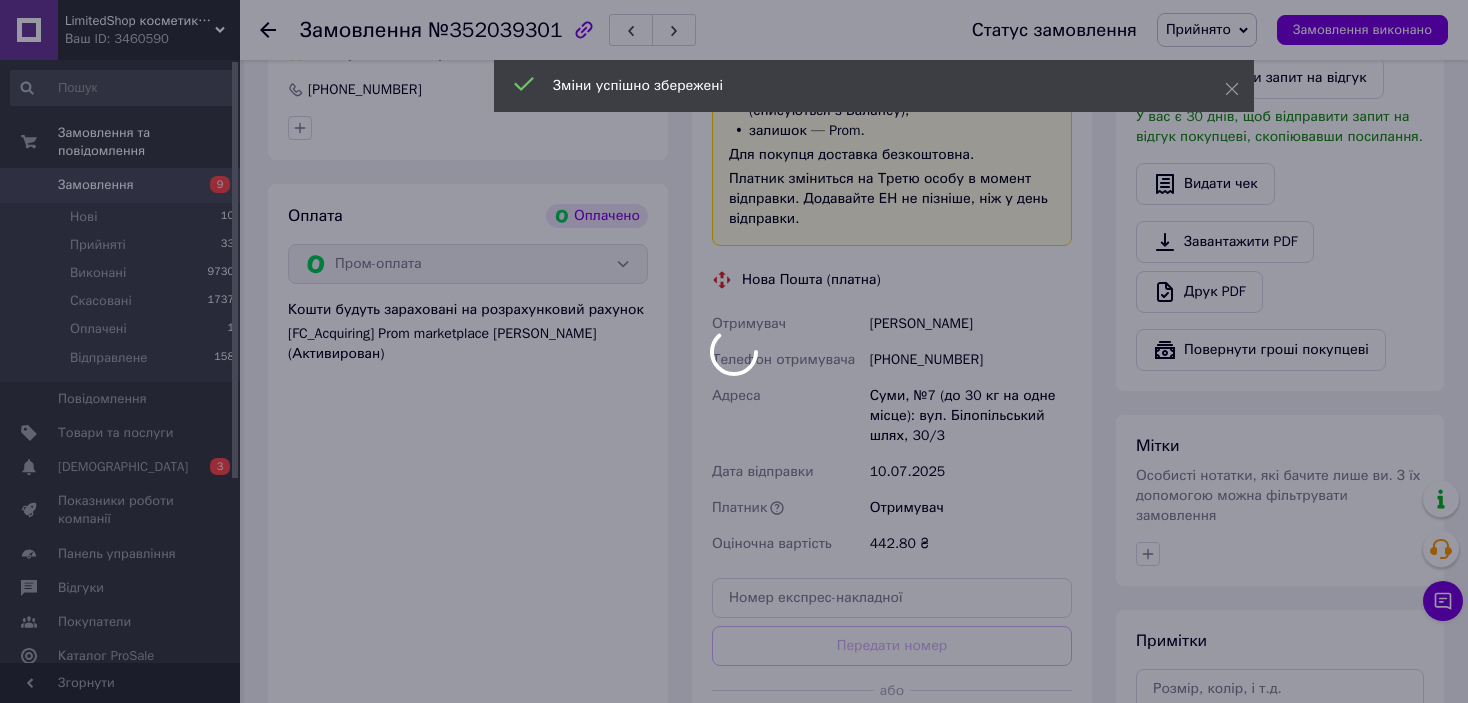 scroll, scrollTop: 700, scrollLeft: 0, axis: vertical 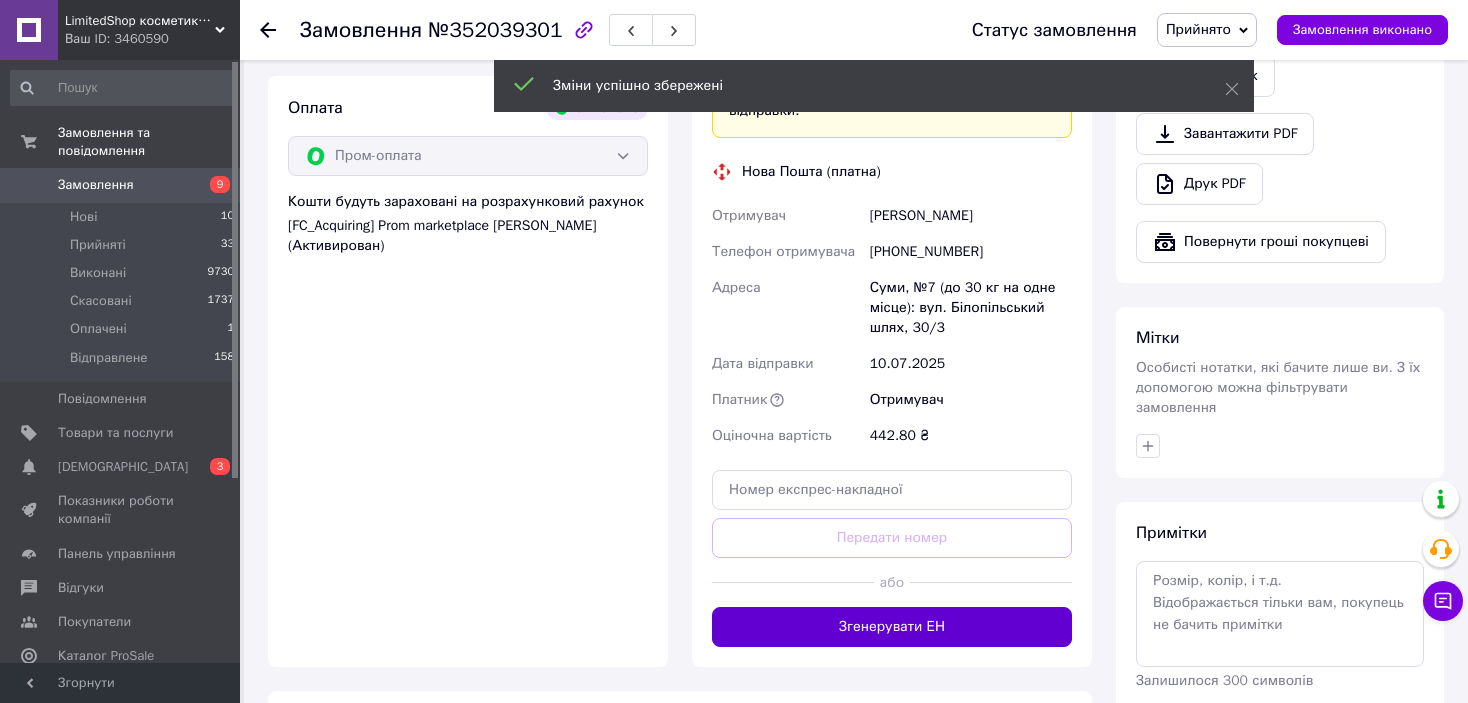 click on "Згенерувати ЕН" at bounding box center (892, 627) 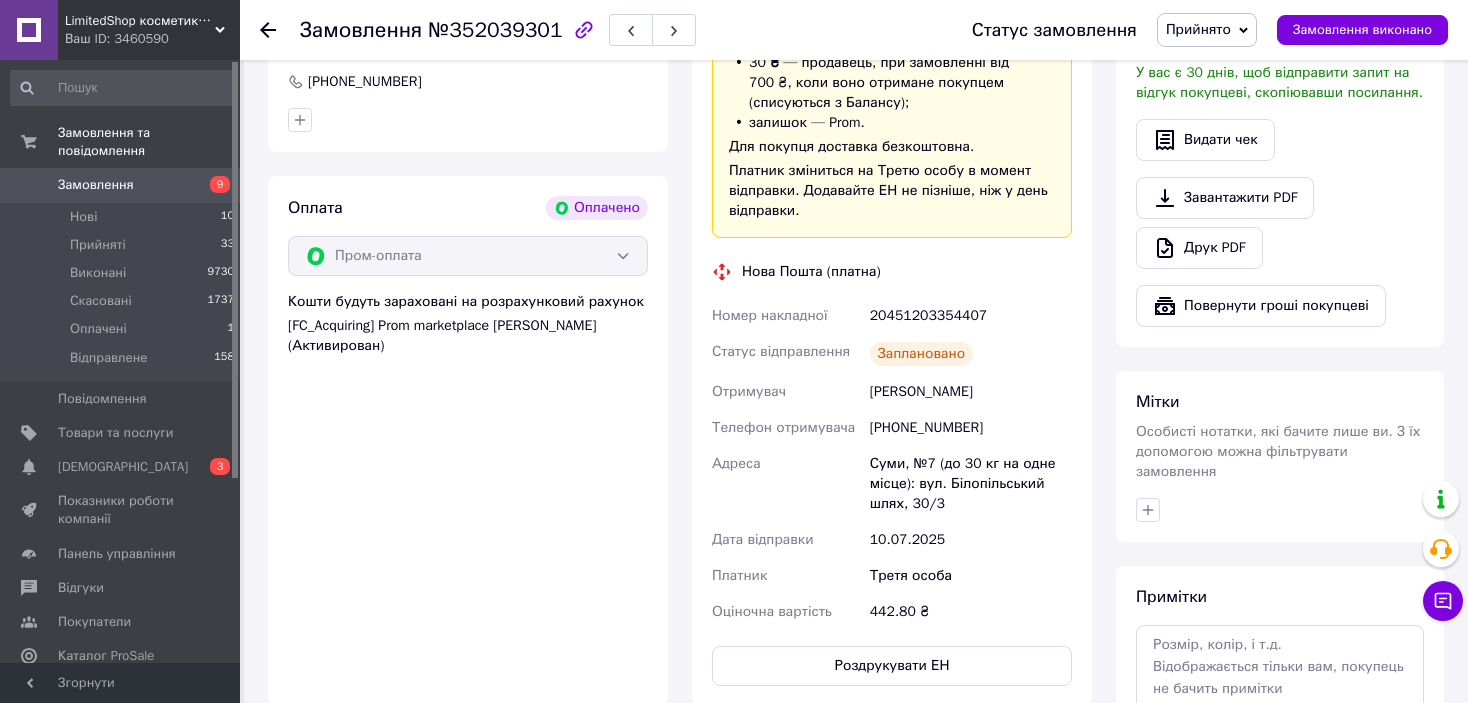scroll, scrollTop: 100, scrollLeft: 0, axis: vertical 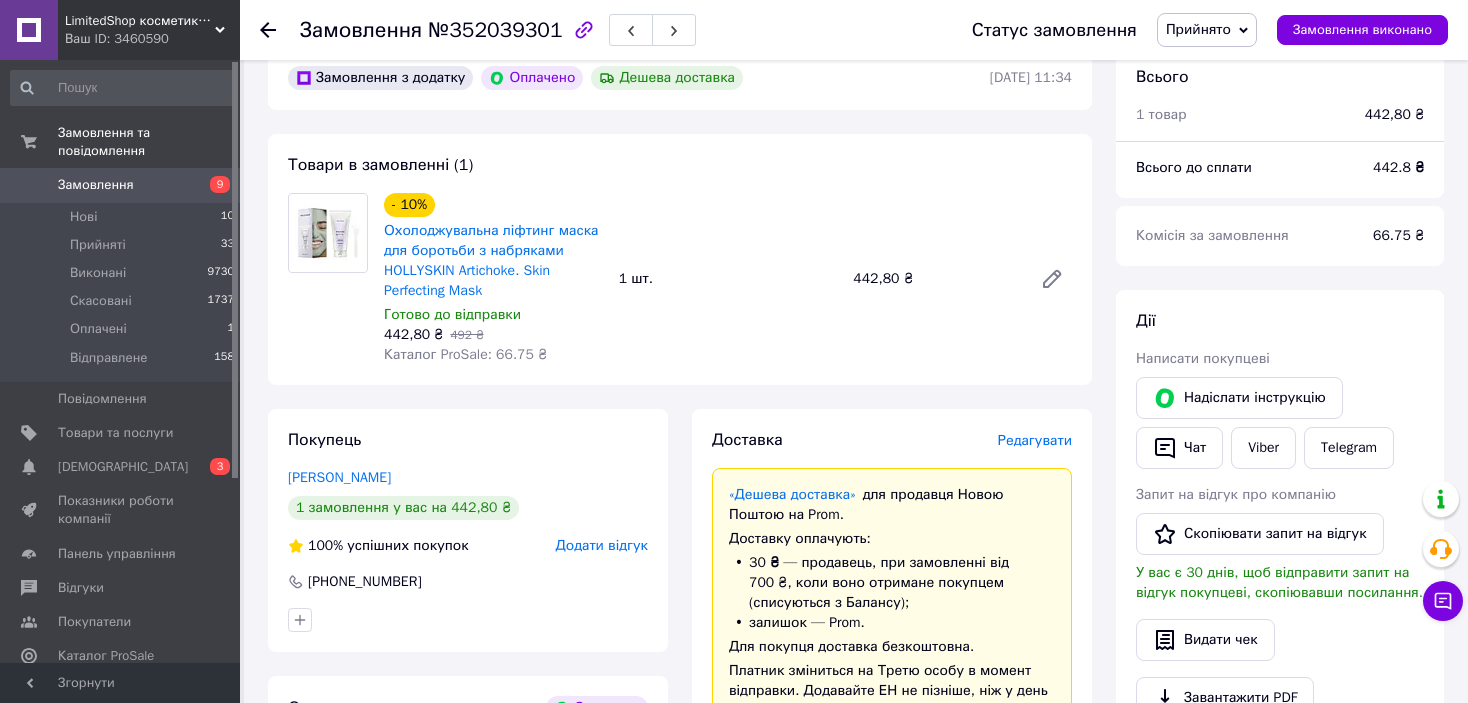 click on "Прийнято" at bounding box center (1207, 30) 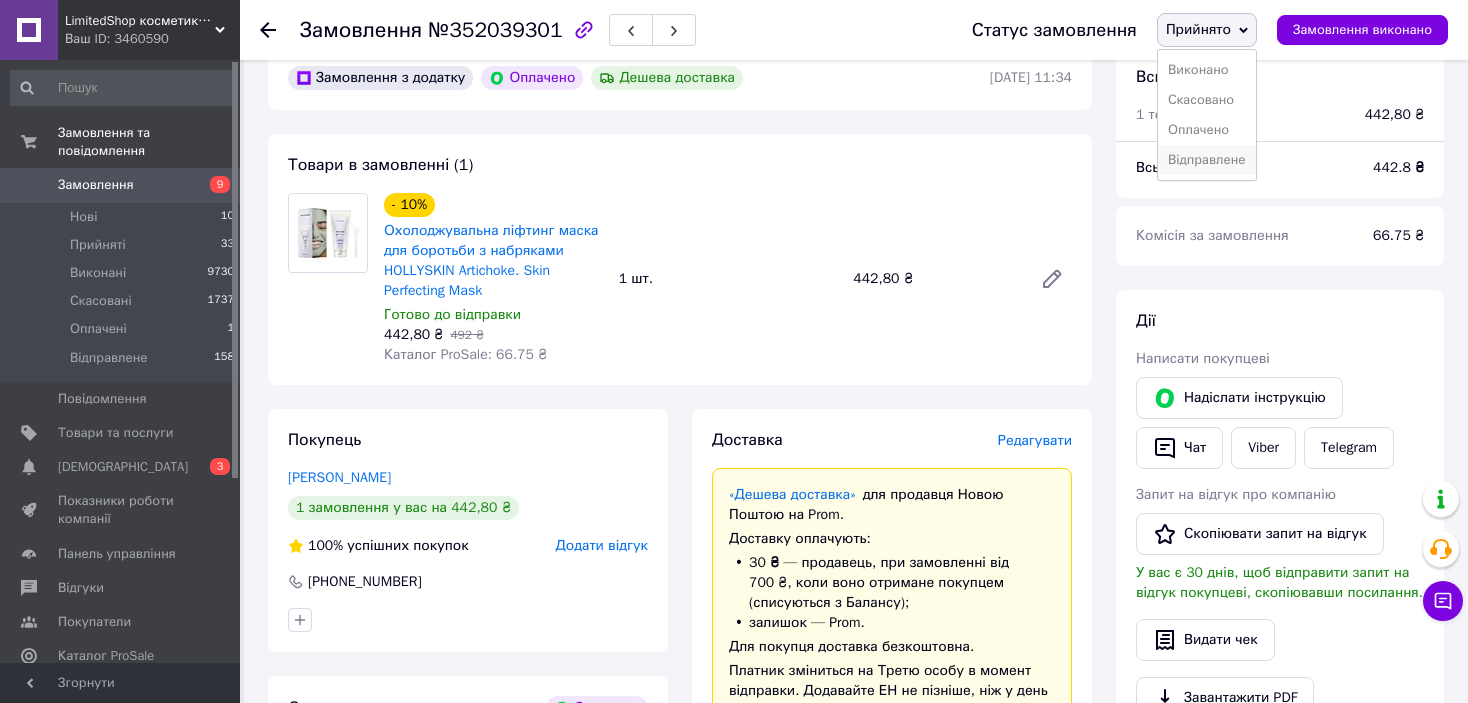click on "Відправлене" at bounding box center [1207, 160] 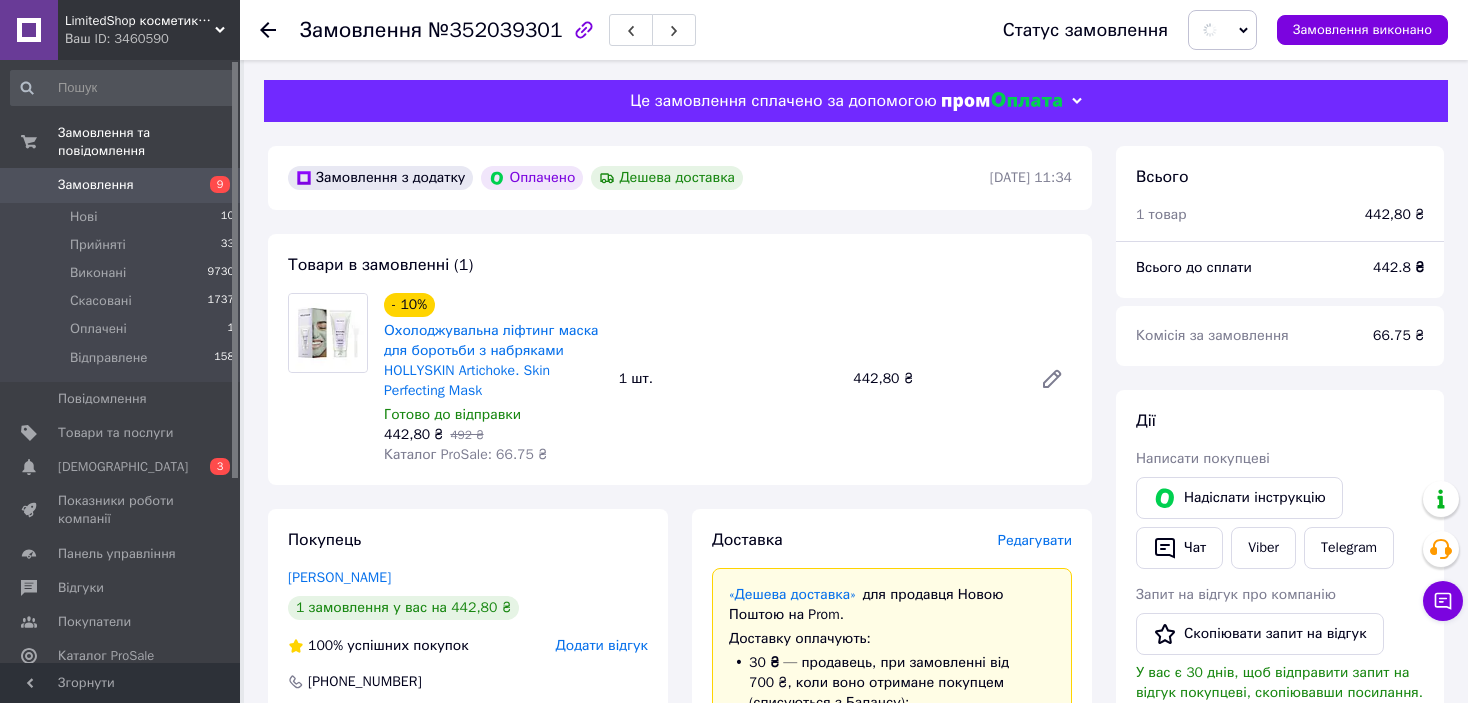 scroll, scrollTop: 0, scrollLeft: 0, axis: both 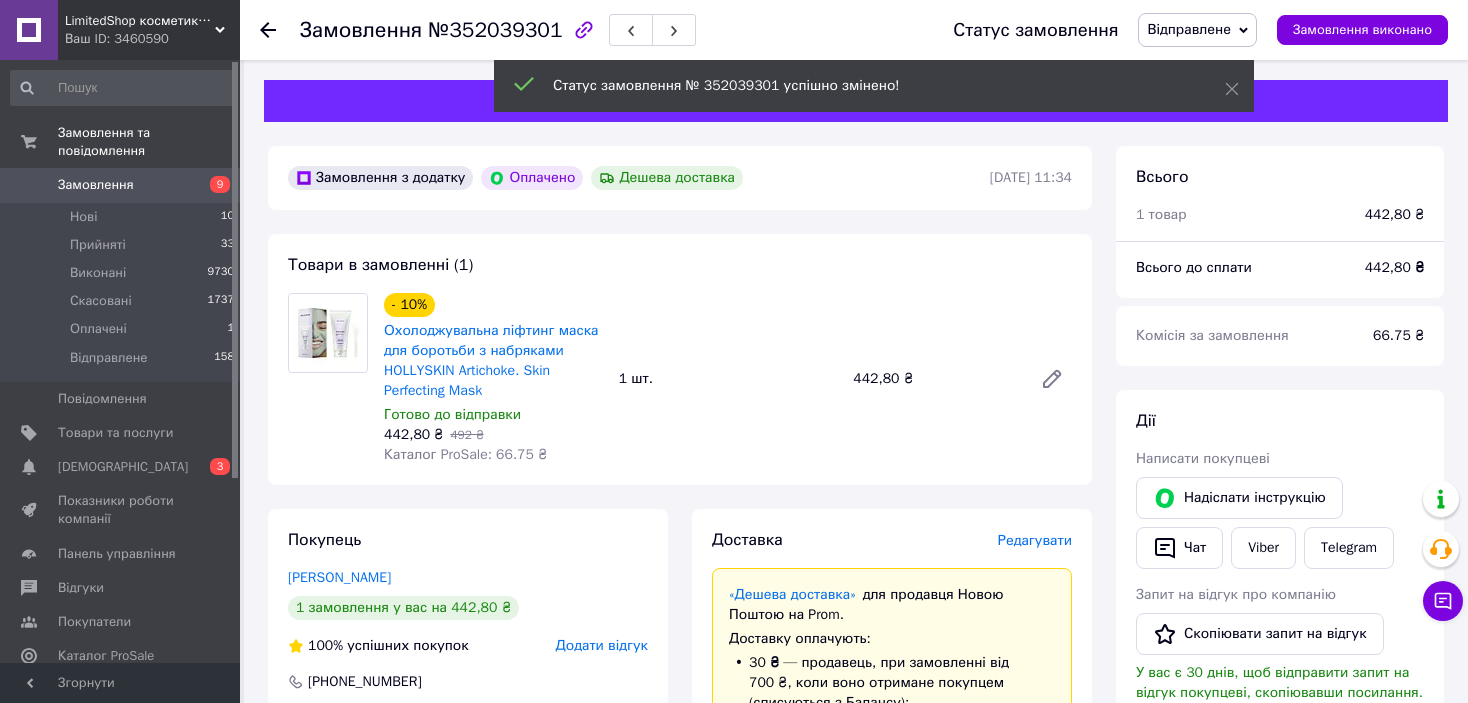 click 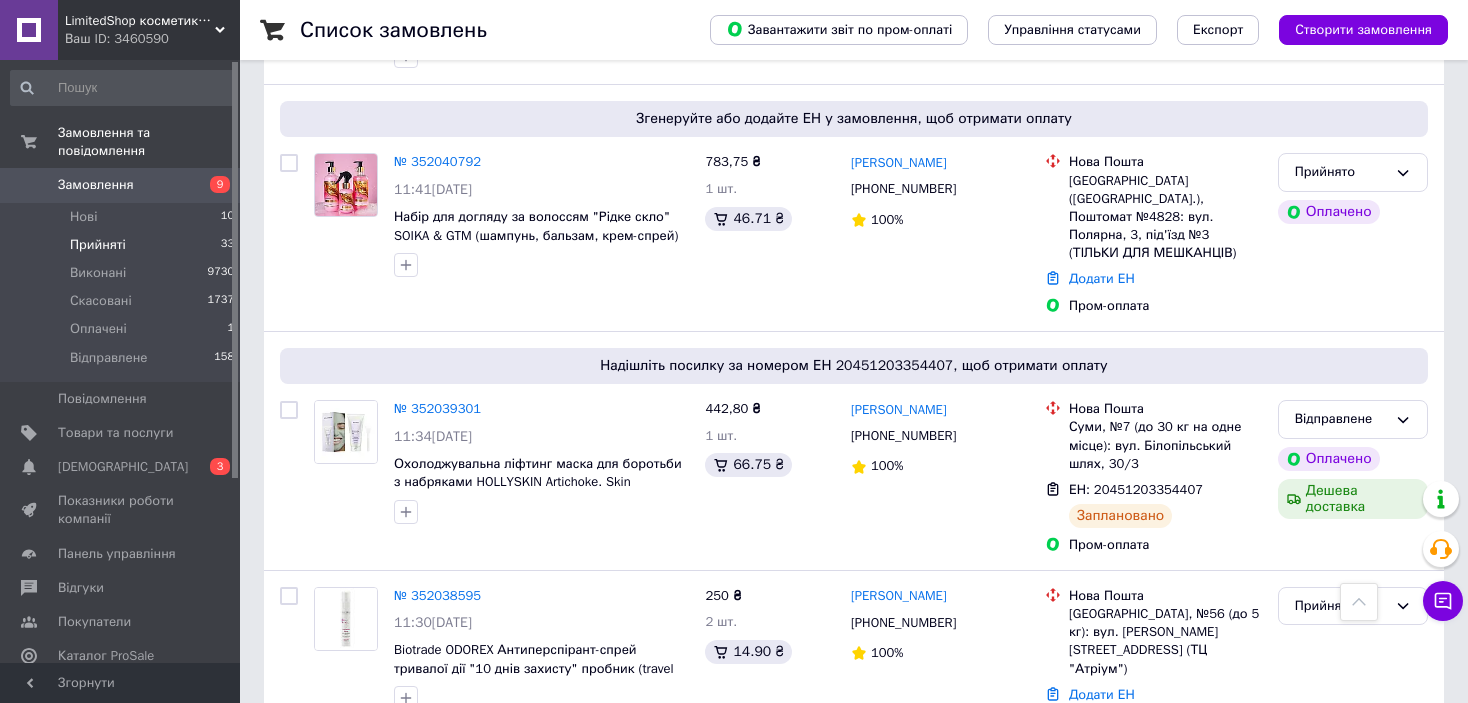 scroll, scrollTop: 3200, scrollLeft: 0, axis: vertical 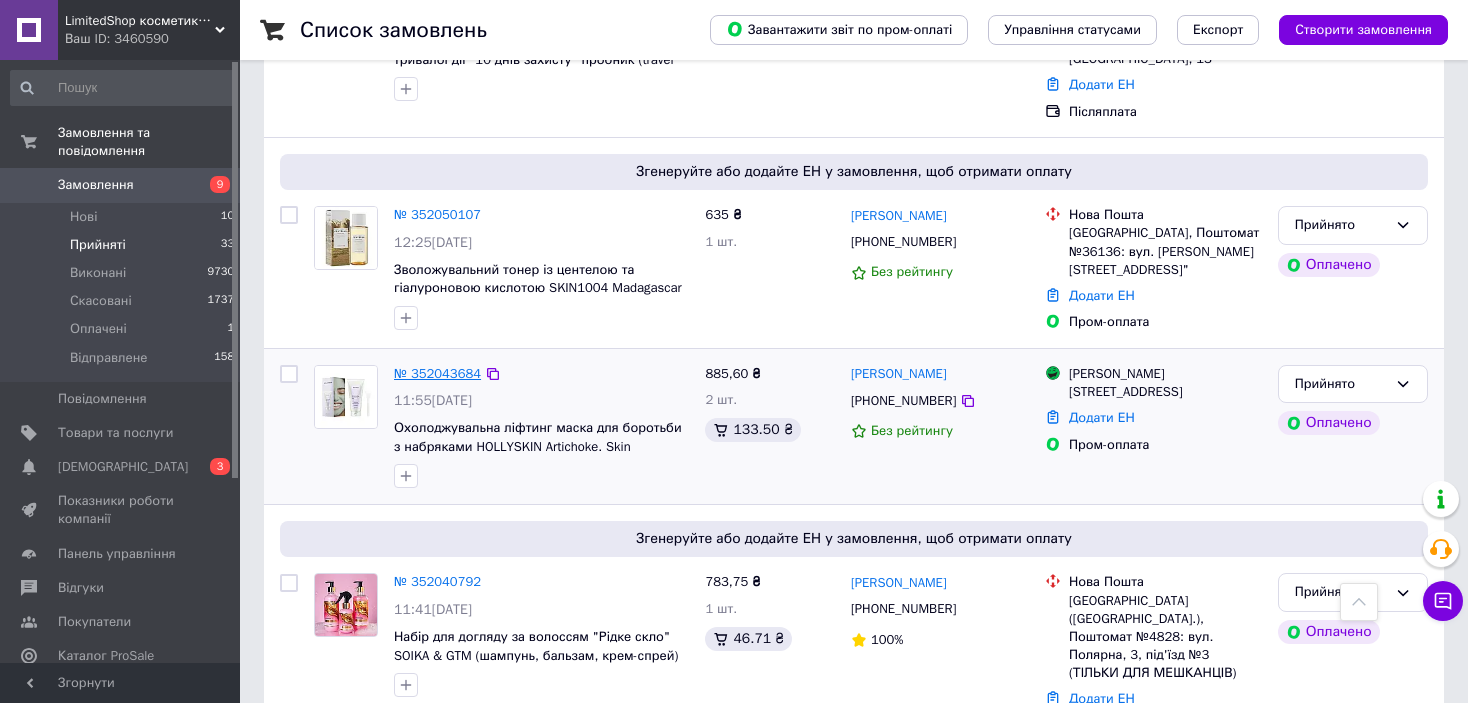 click on "№ 352043684" at bounding box center (437, 373) 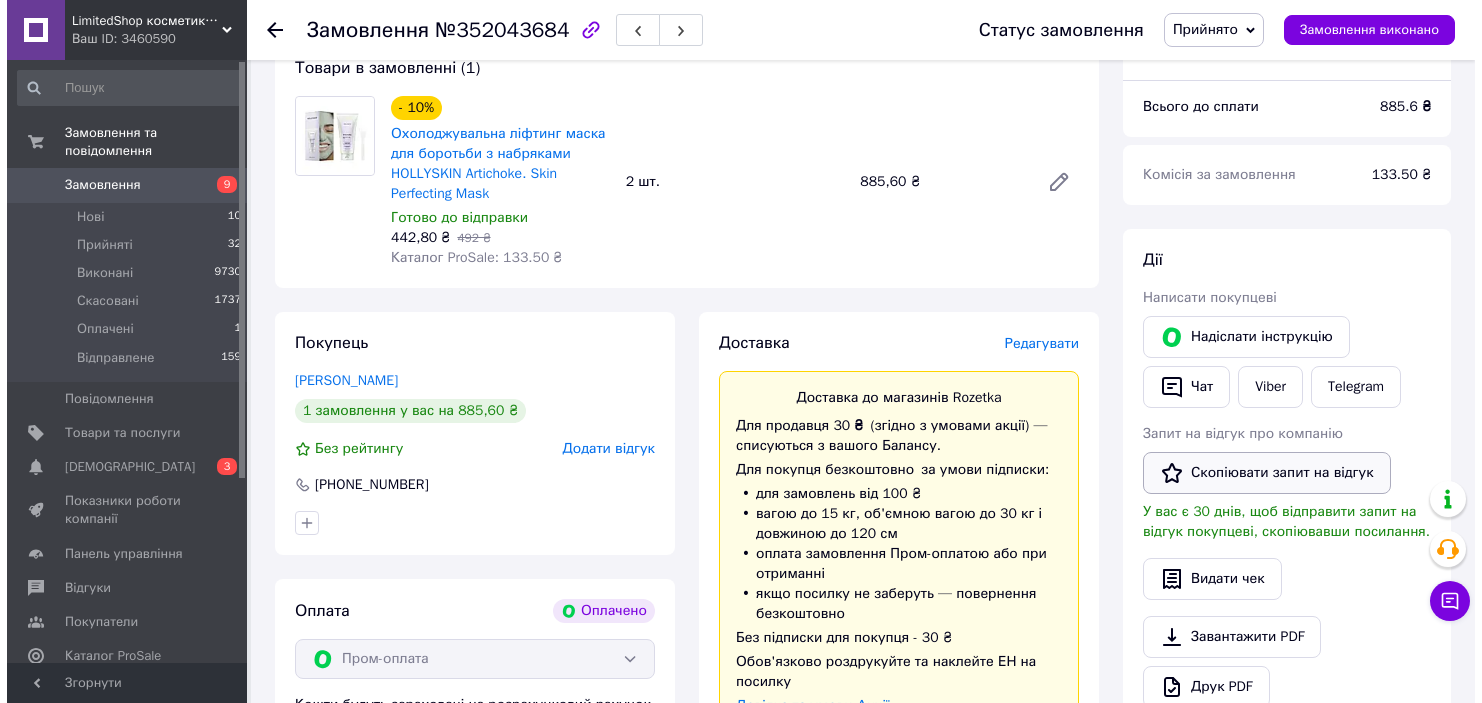 scroll, scrollTop: 300, scrollLeft: 0, axis: vertical 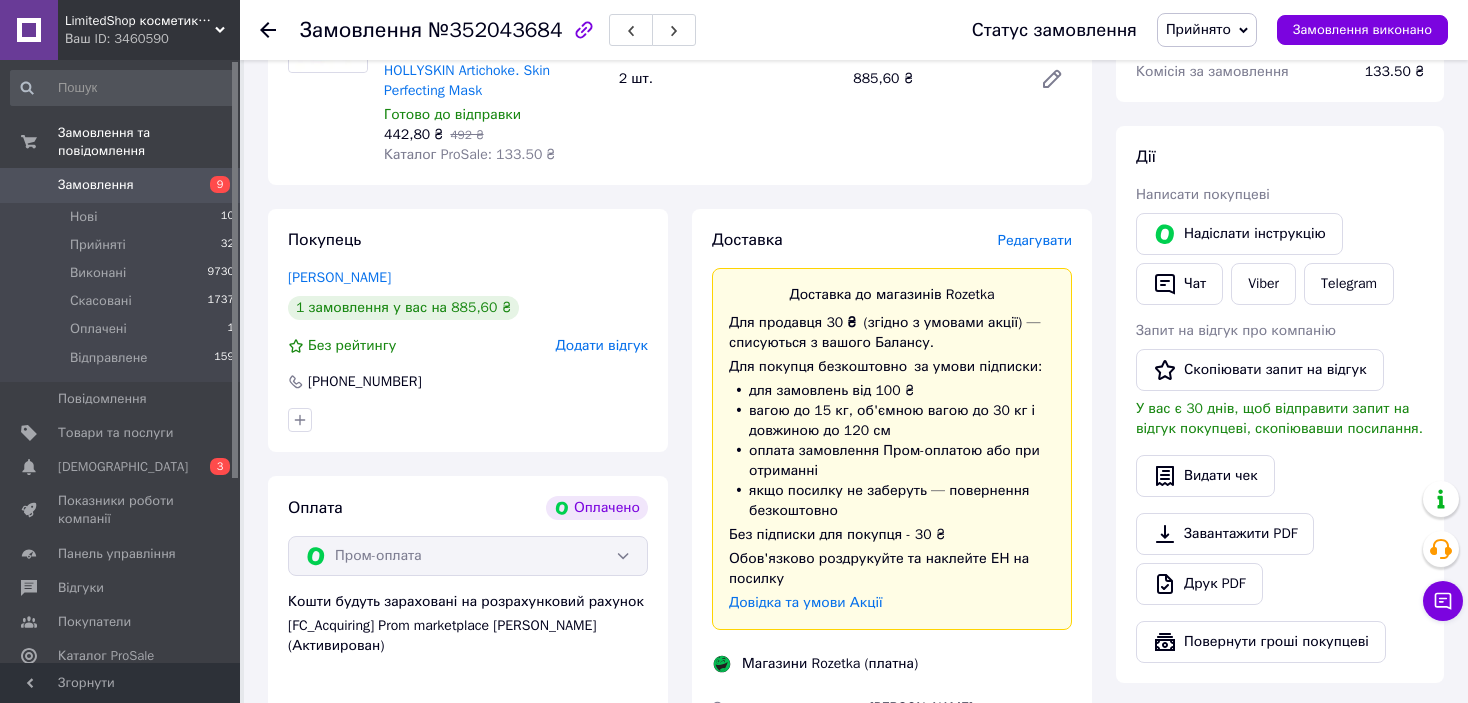 click on "Редагувати" at bounding box center [1035, 240] 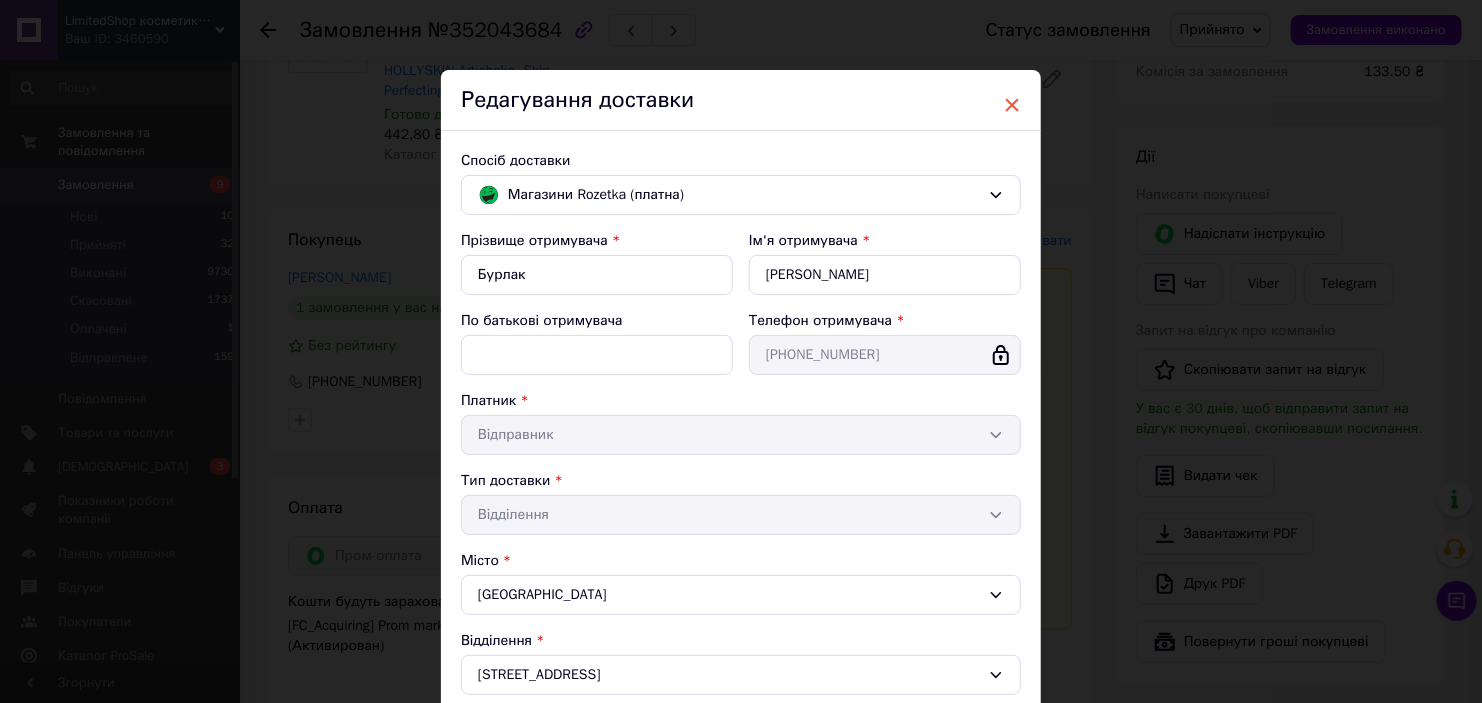 click on "×" at bounding box center (1012, 105) 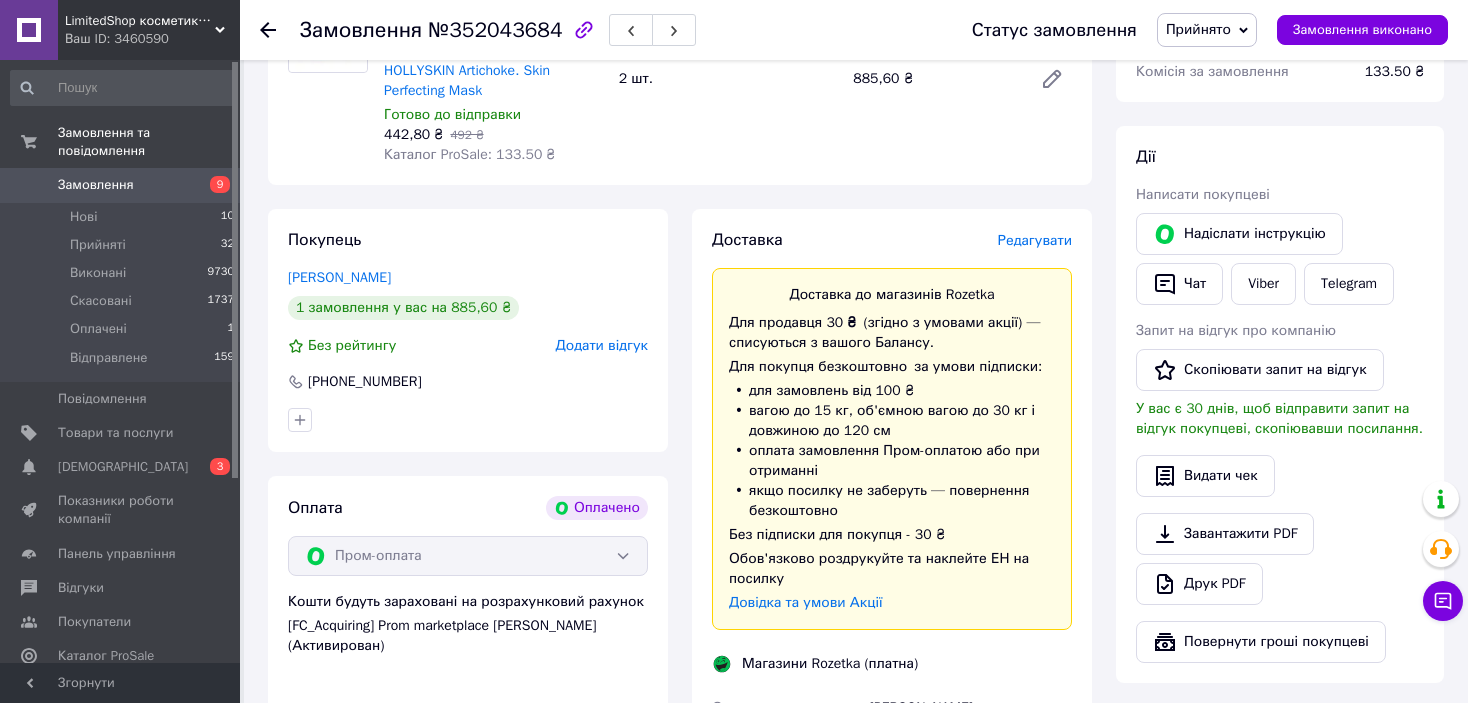 click on "Редагувати" at bounding box center [1035, 240] 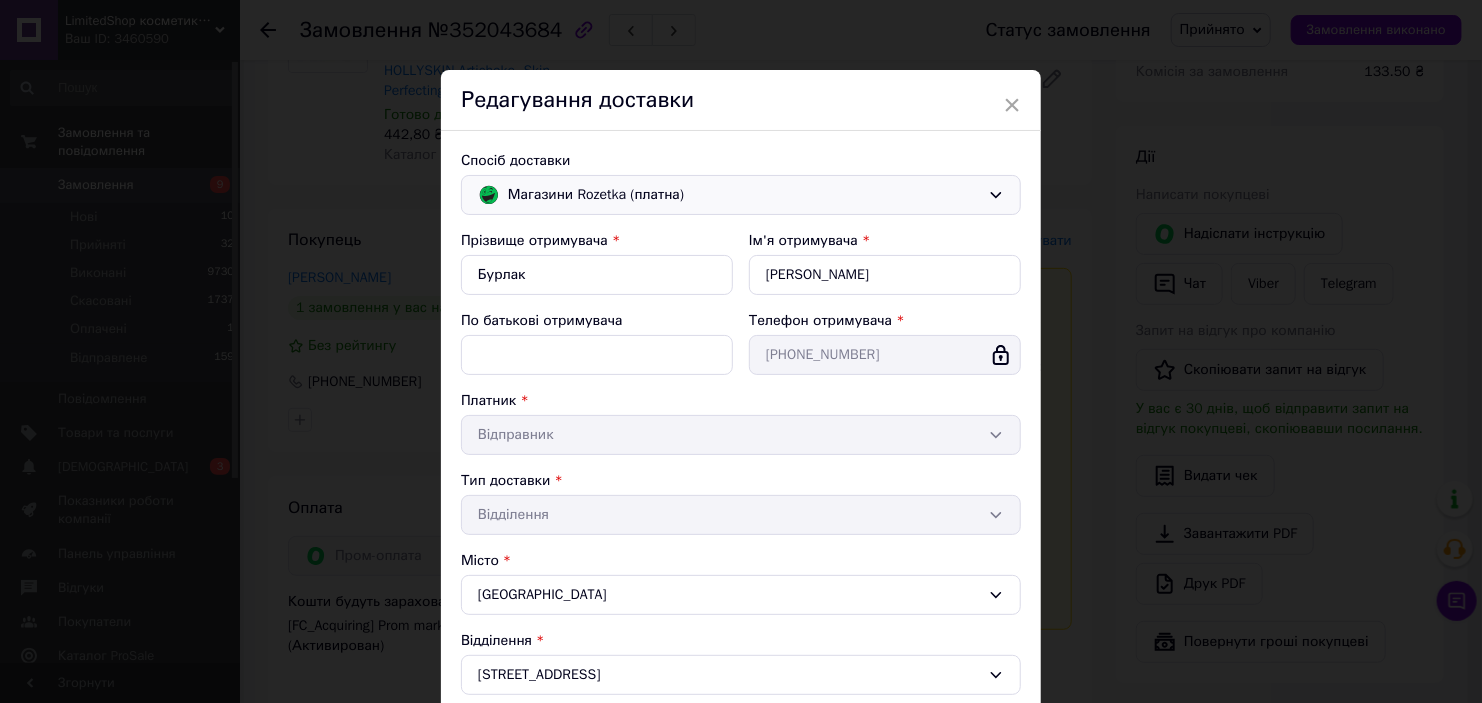 click on "Магазини Rozetka (платна)" at bounding box center [741, 195] 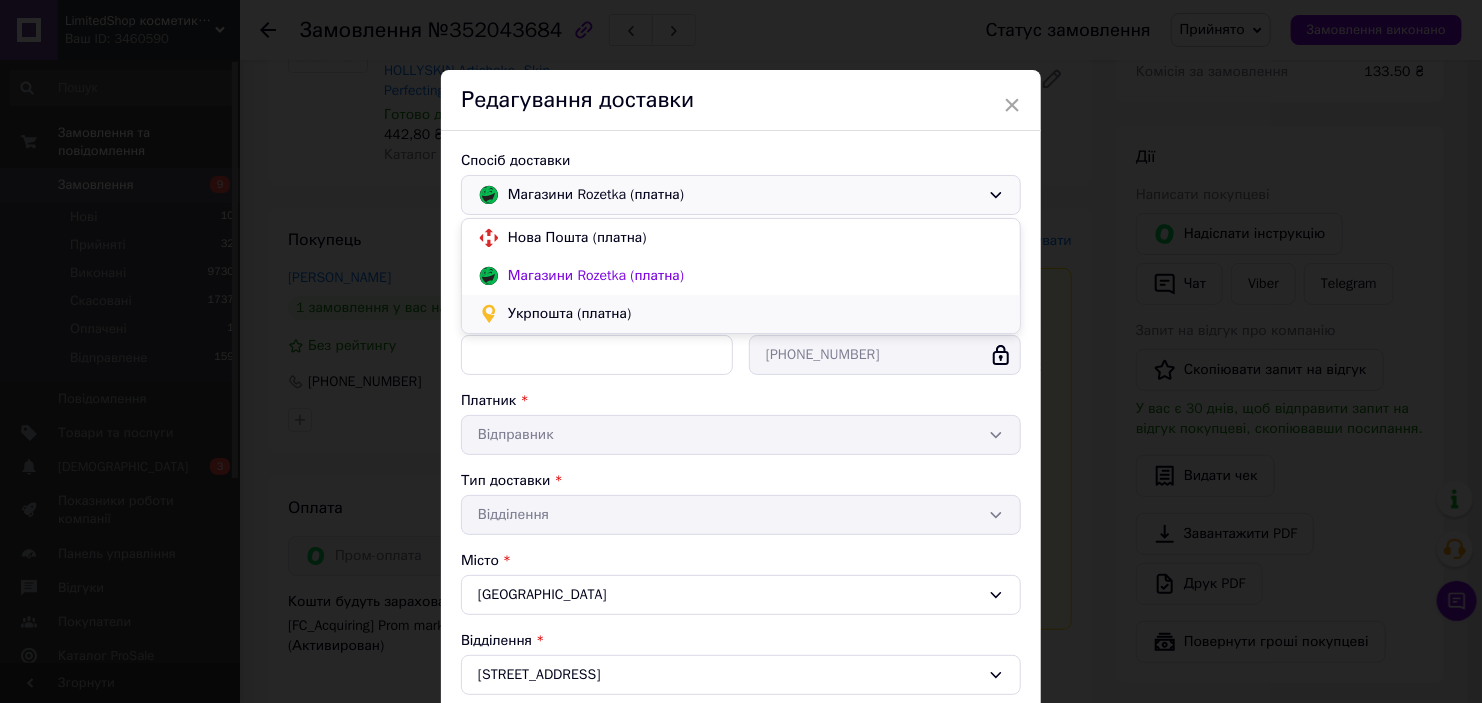 click on "Укрпошта (платна)" at bounding box center [756, 314] 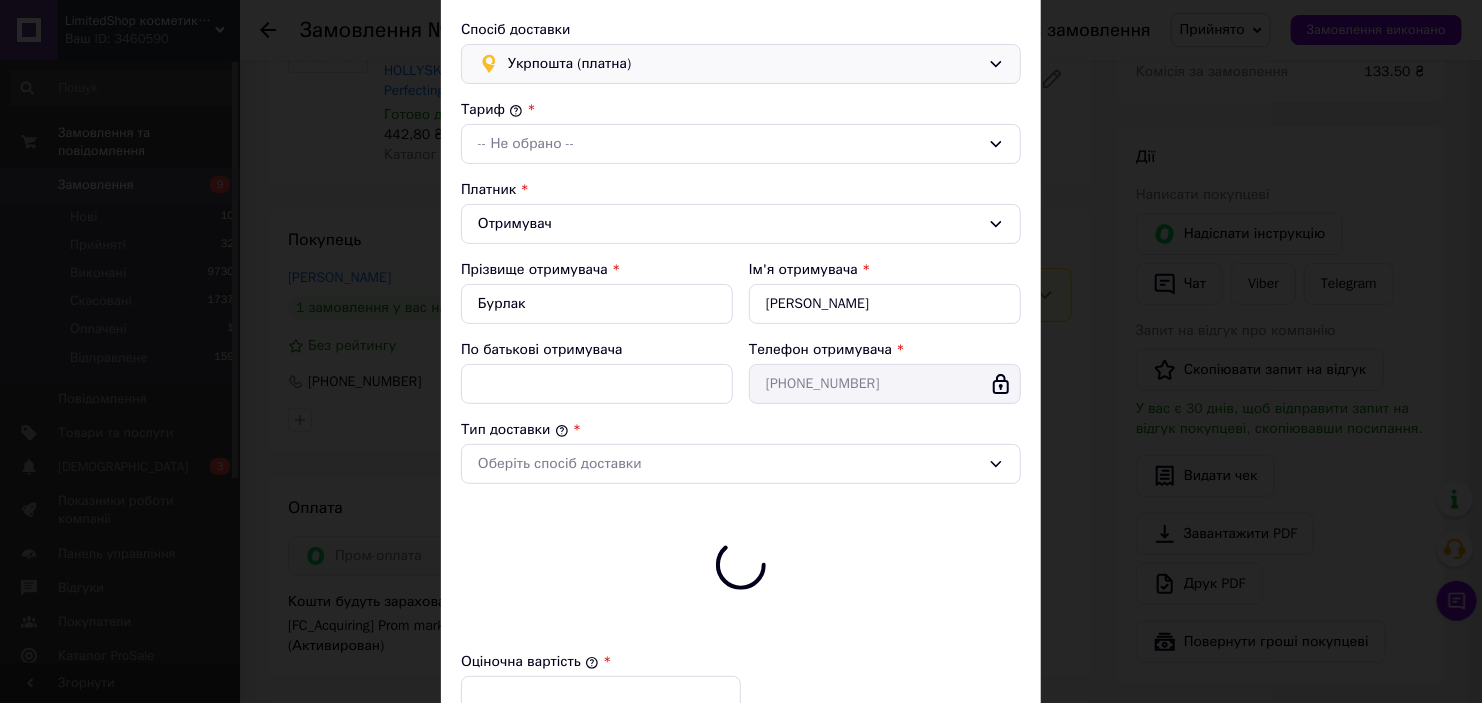 scroll, scrollTop: 200, scrollLeft: 0, axis: vertical 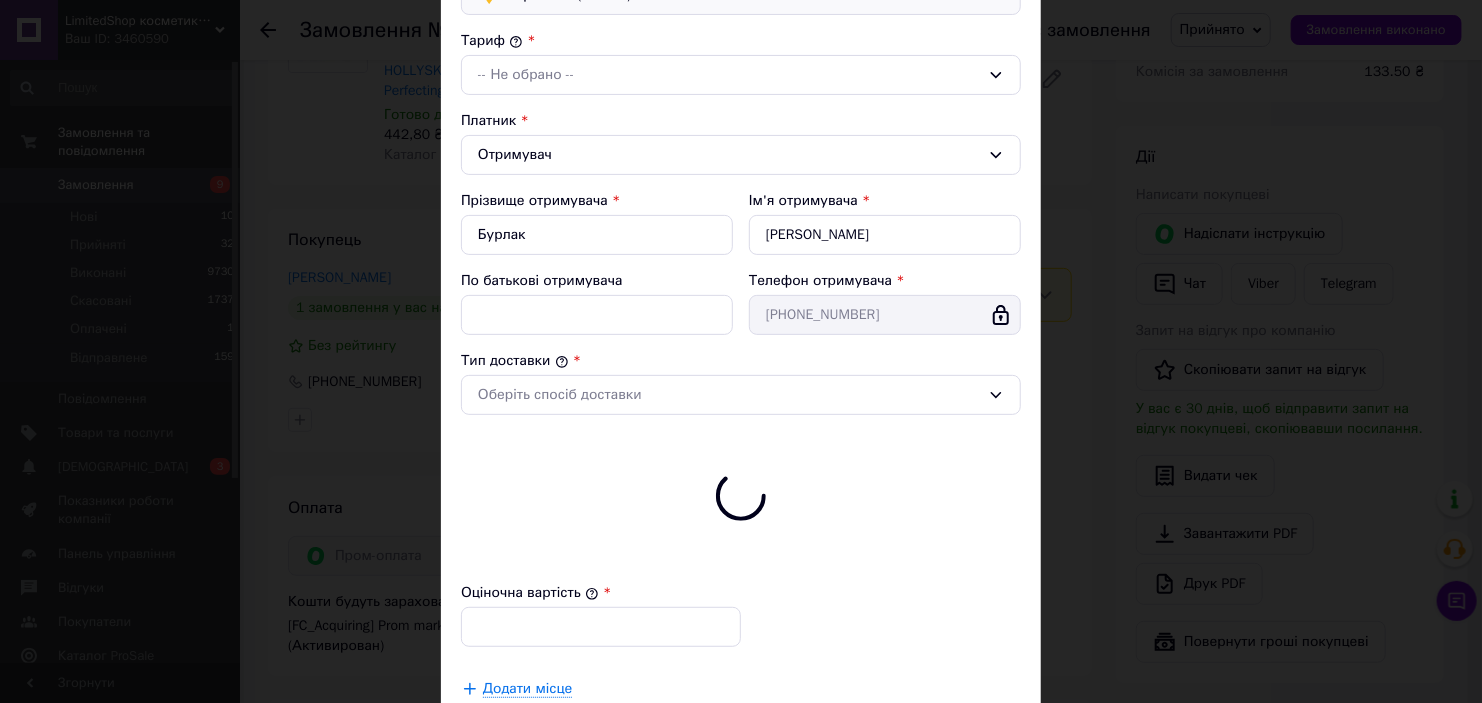 type on "885.6" 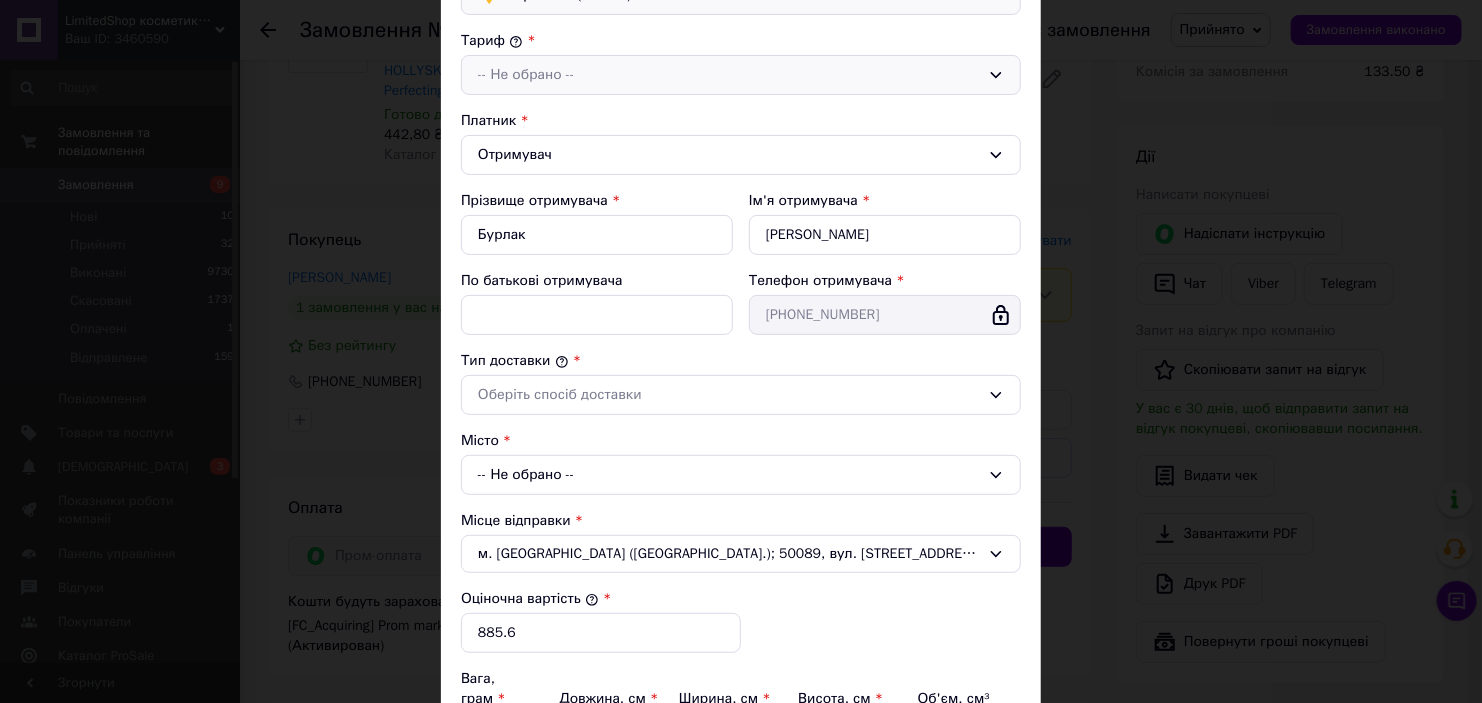 click on "-- Не обрано --" at bounding box center [729, 75] 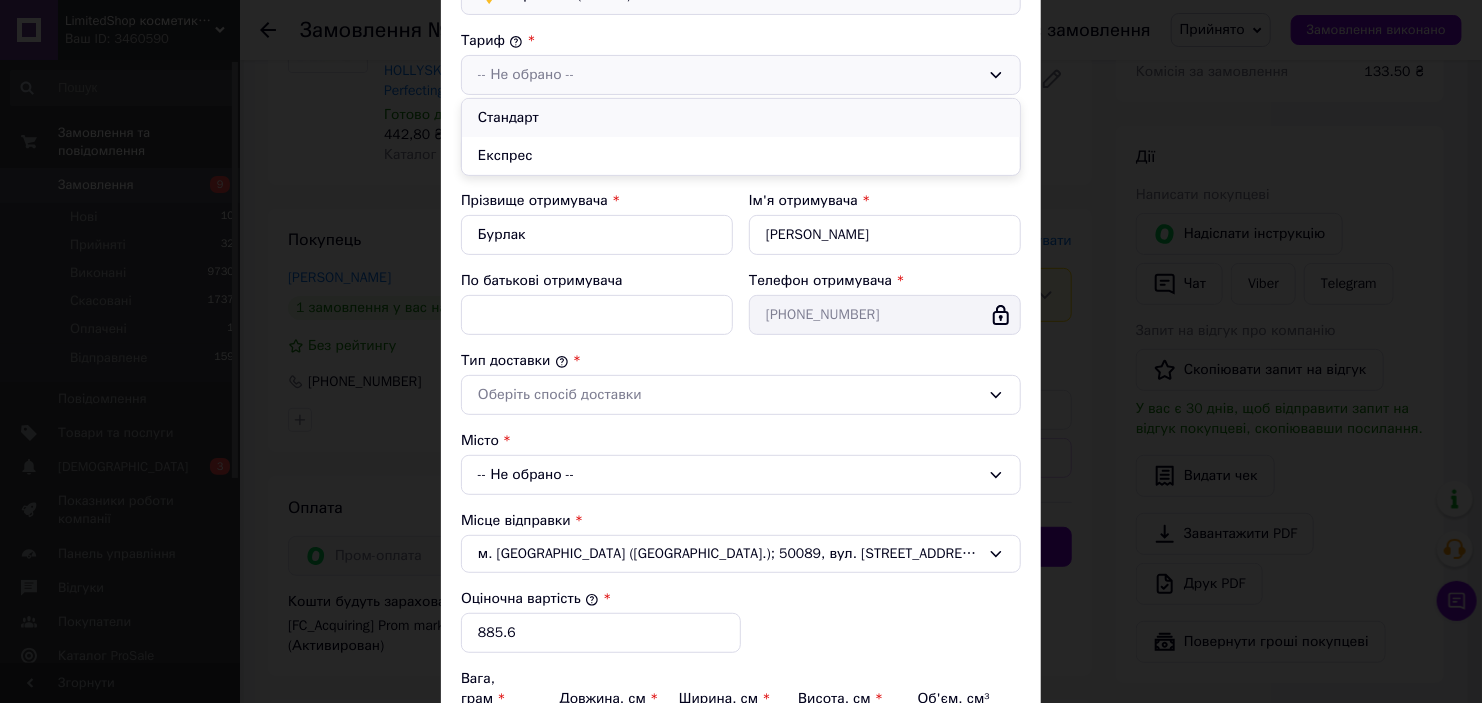 click on "Стандарт" at bounding box center (741, 118) 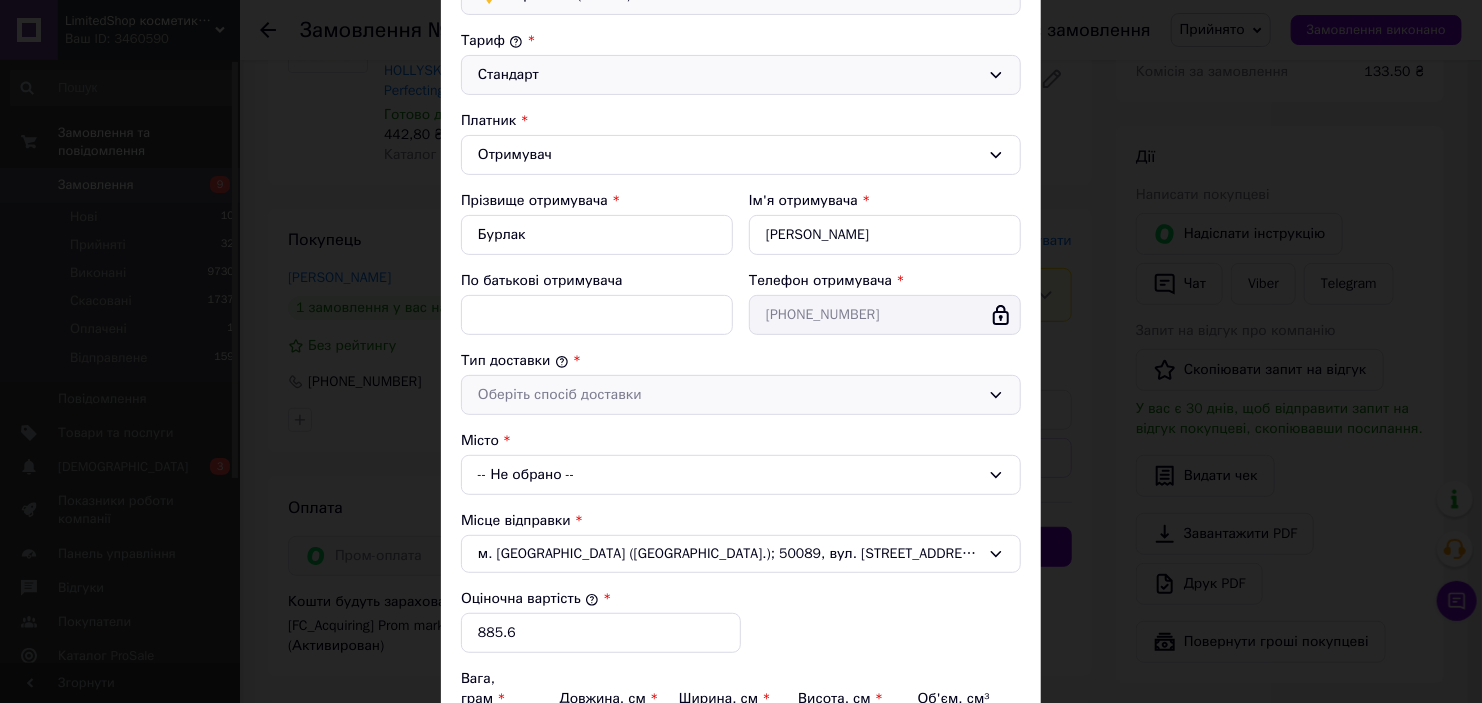 click on "Оберіть спосіб доставки" at bounding box center (729, 395) 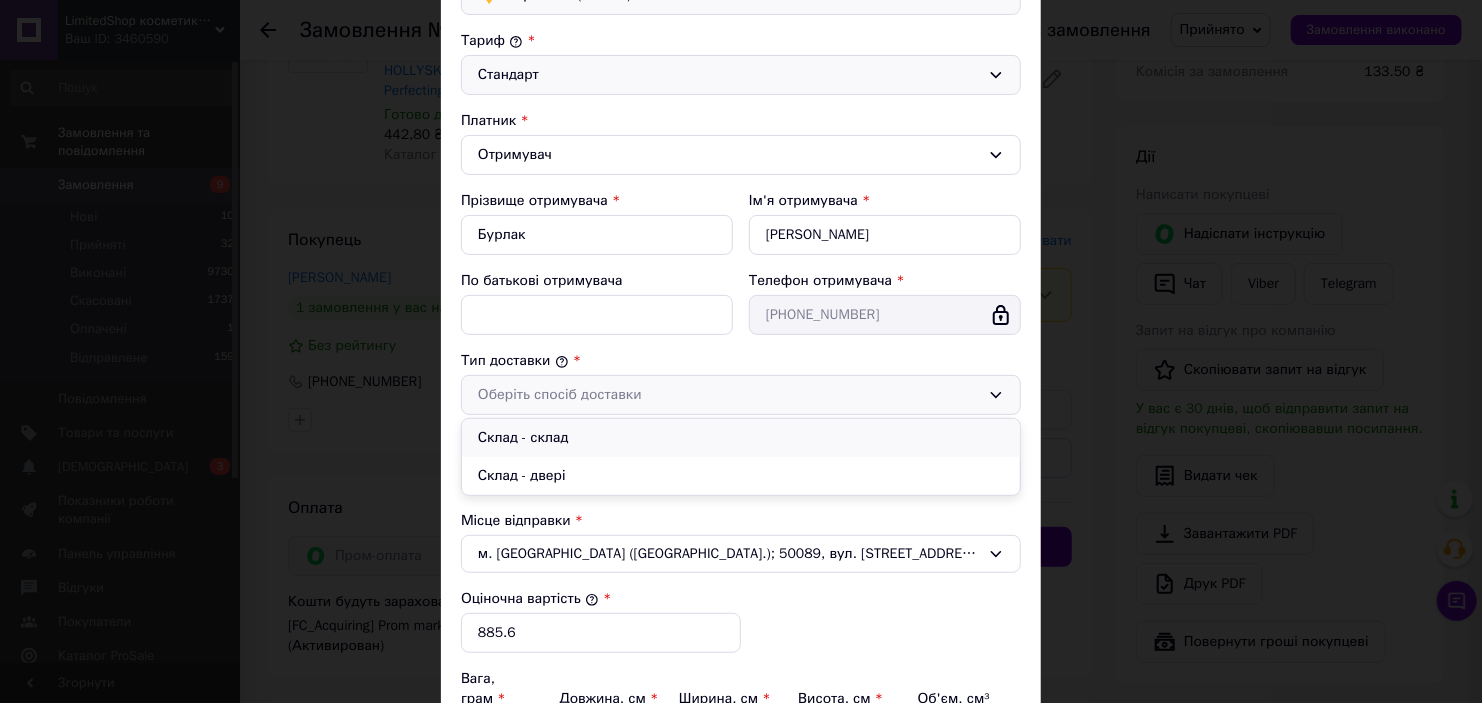 click on "Склад - склад" at bounding box center [741, 438] 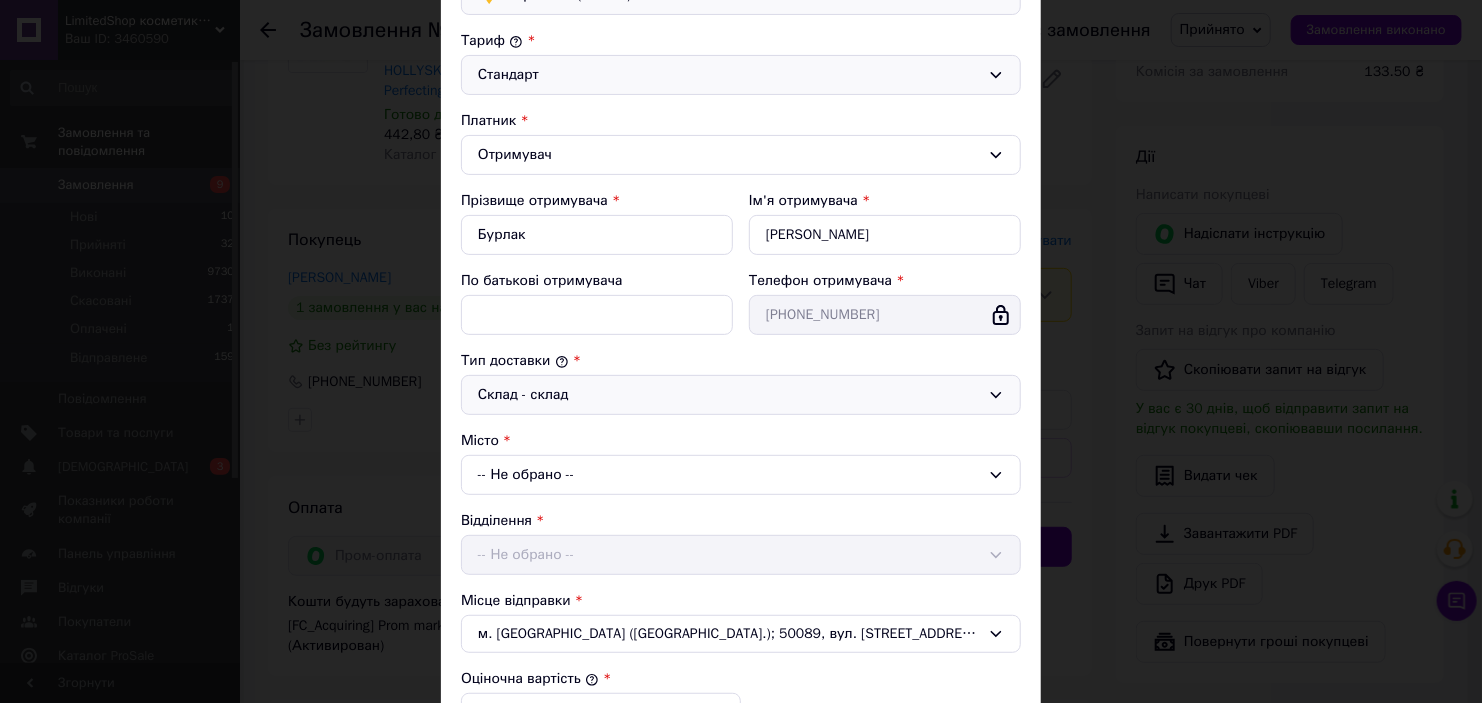 click on "-- Не обрано --" at bounding box center (741, 475) 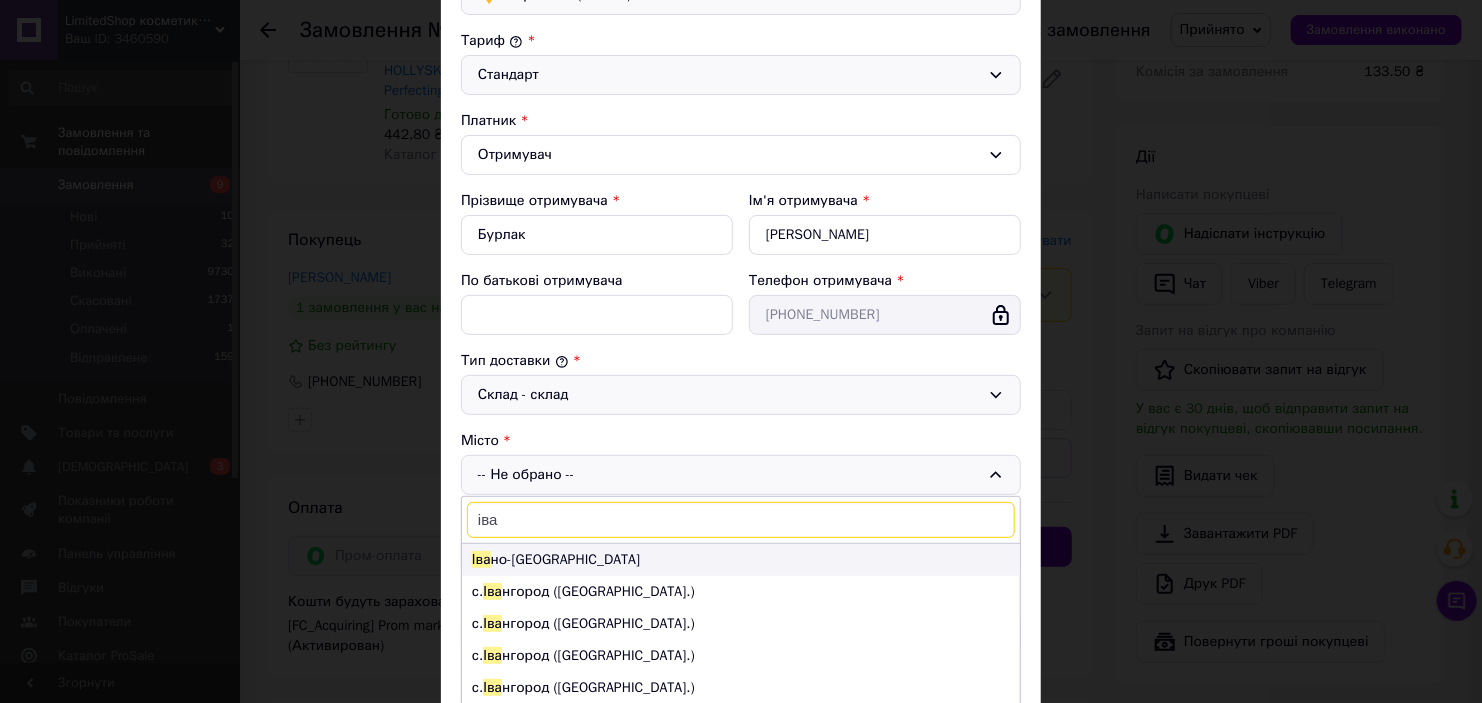 type on "іва" 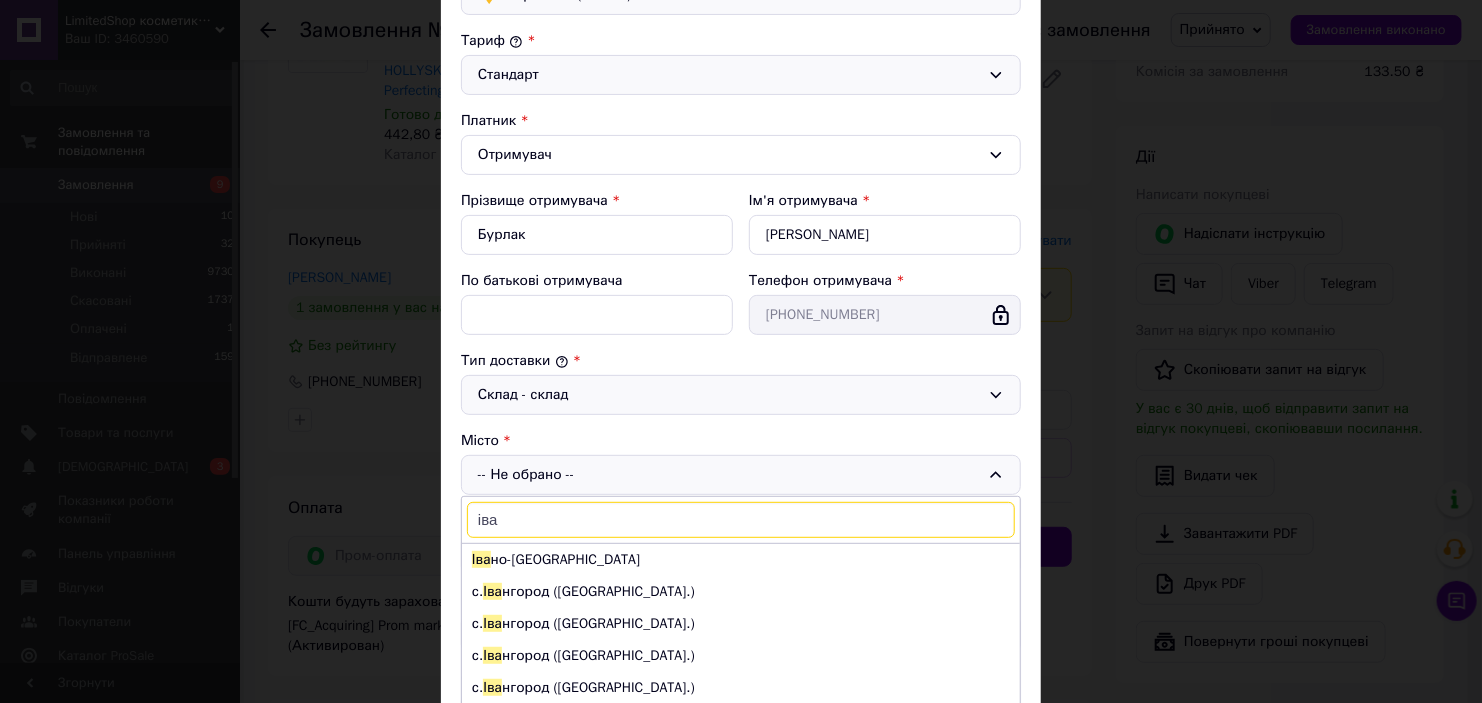 click on "Іва но-[GEOGRAPHIC_DATA]" at bounding box center [741, 560] 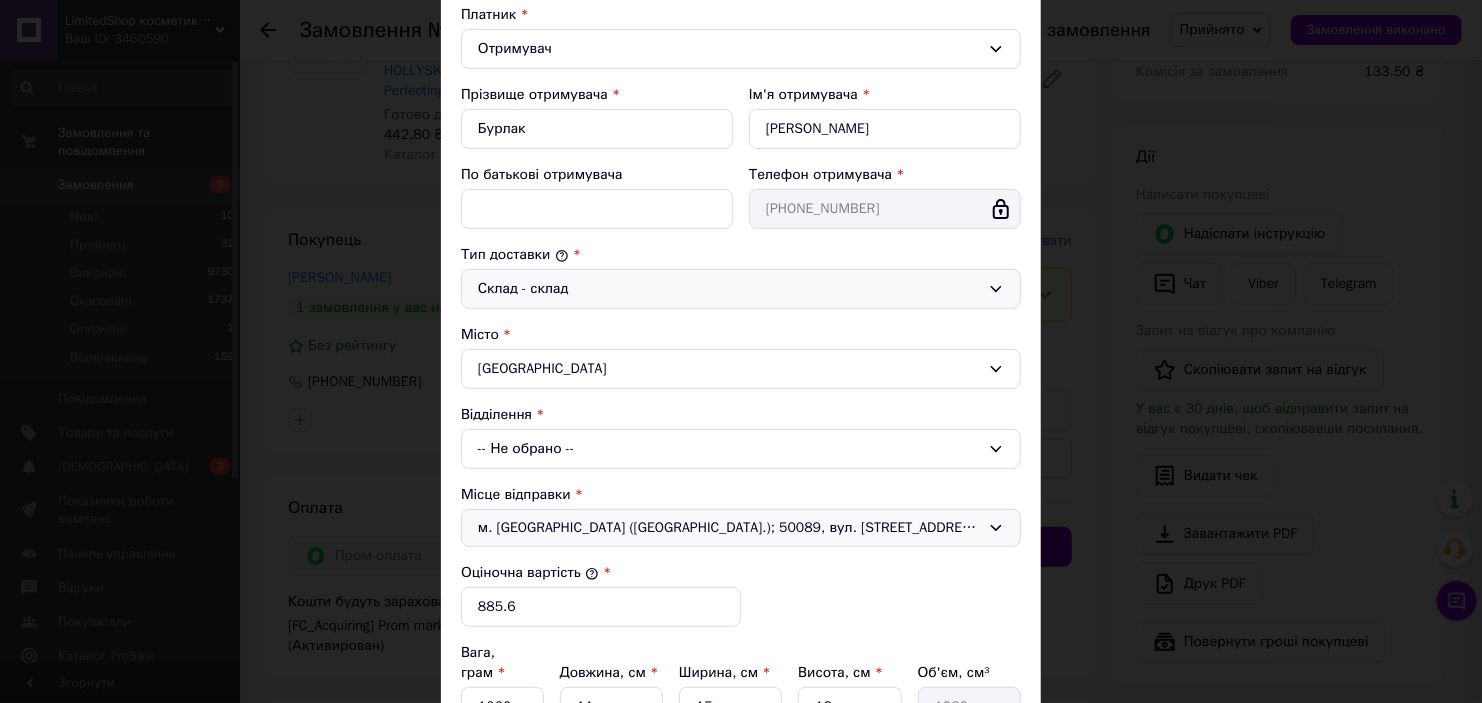 scroll, scrollTop: 400, scrollLeft: 0, axis: vertical 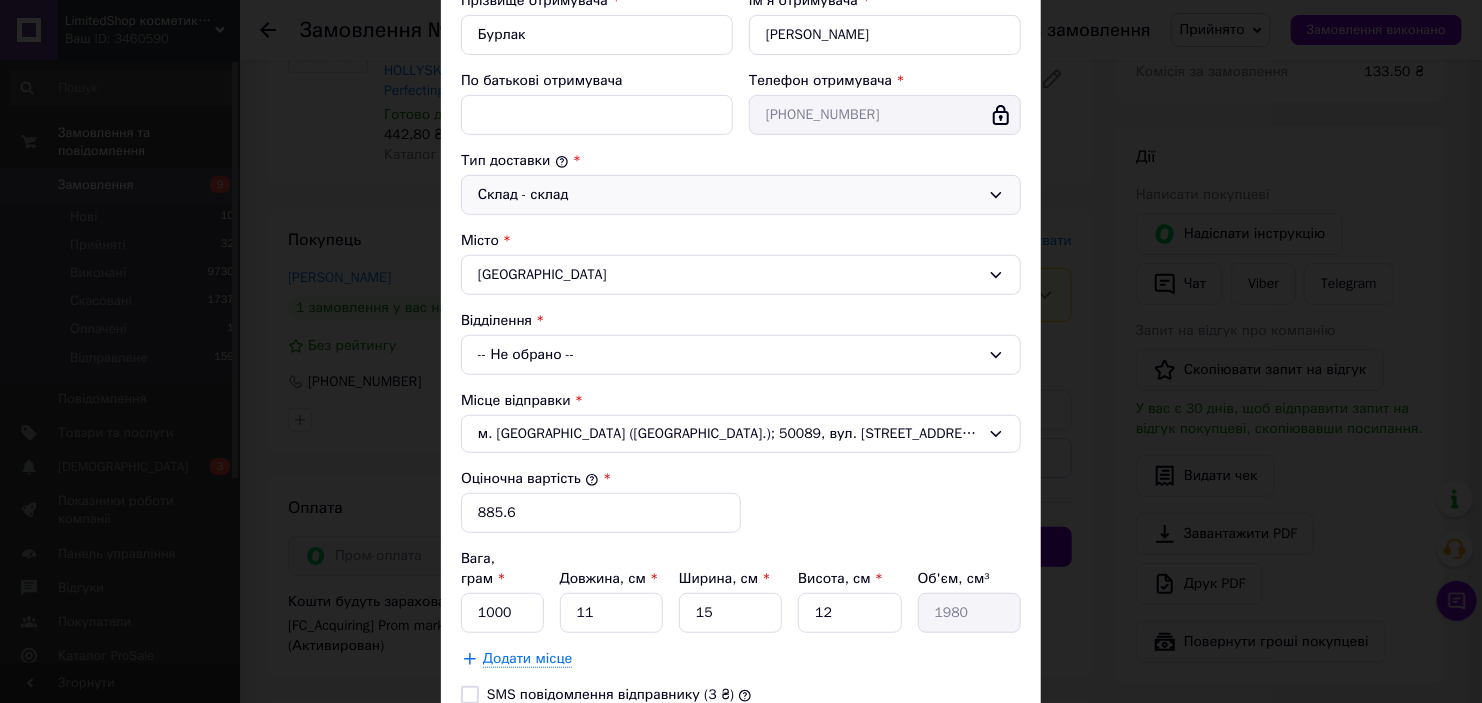 click on "Відділення -- Не обрано --" at bounding box center (741, 343) 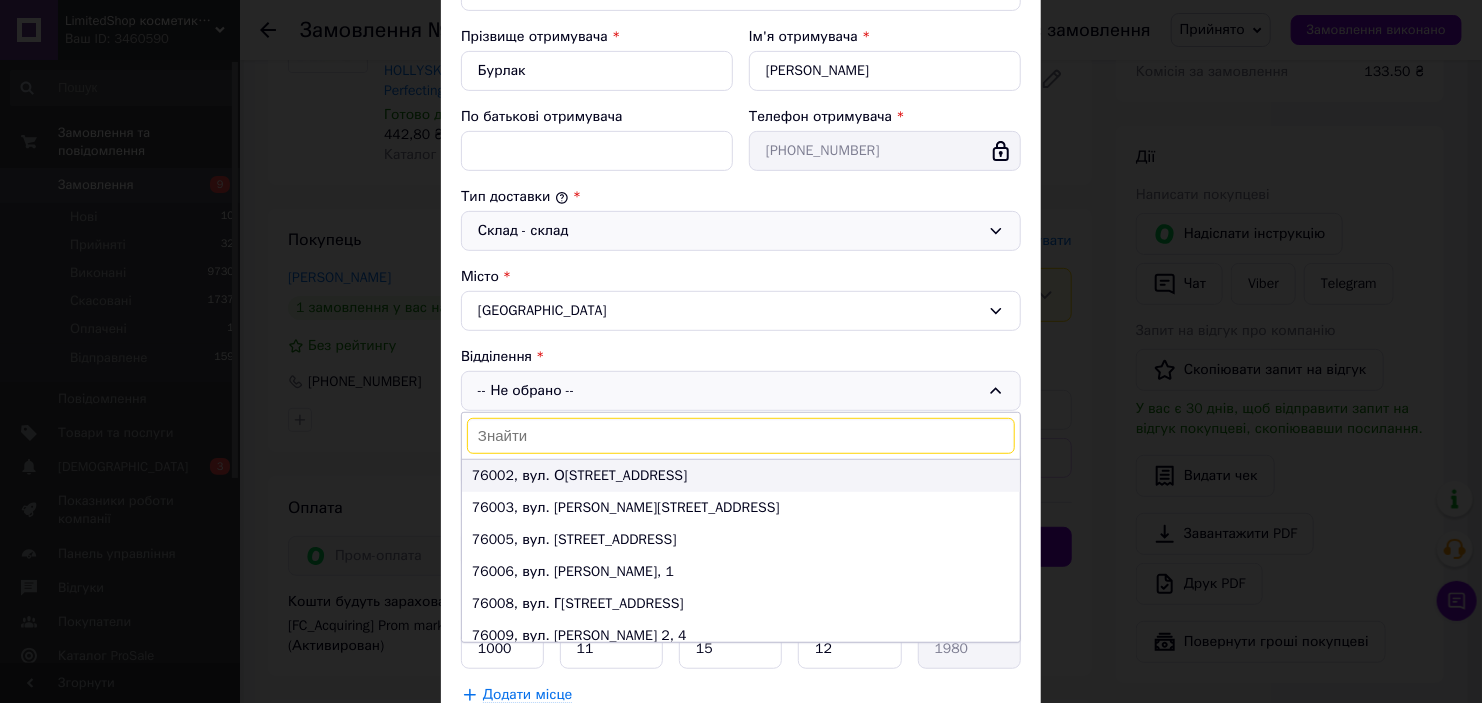 scroll, scrollTop: 400, scrollLeft: 0, axis: vertical 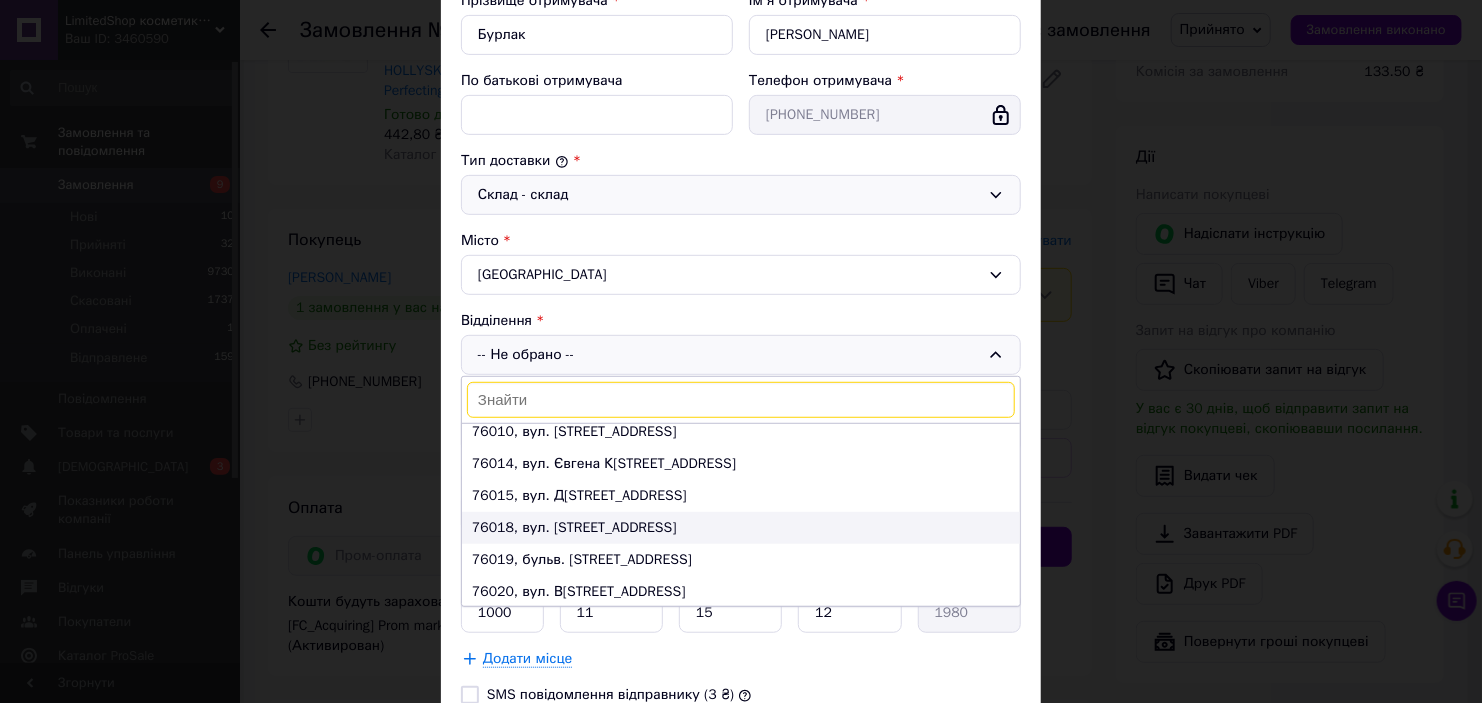 click on "76018, вул. [STREET_ADDRESS]" at bounding box center [741, 528] 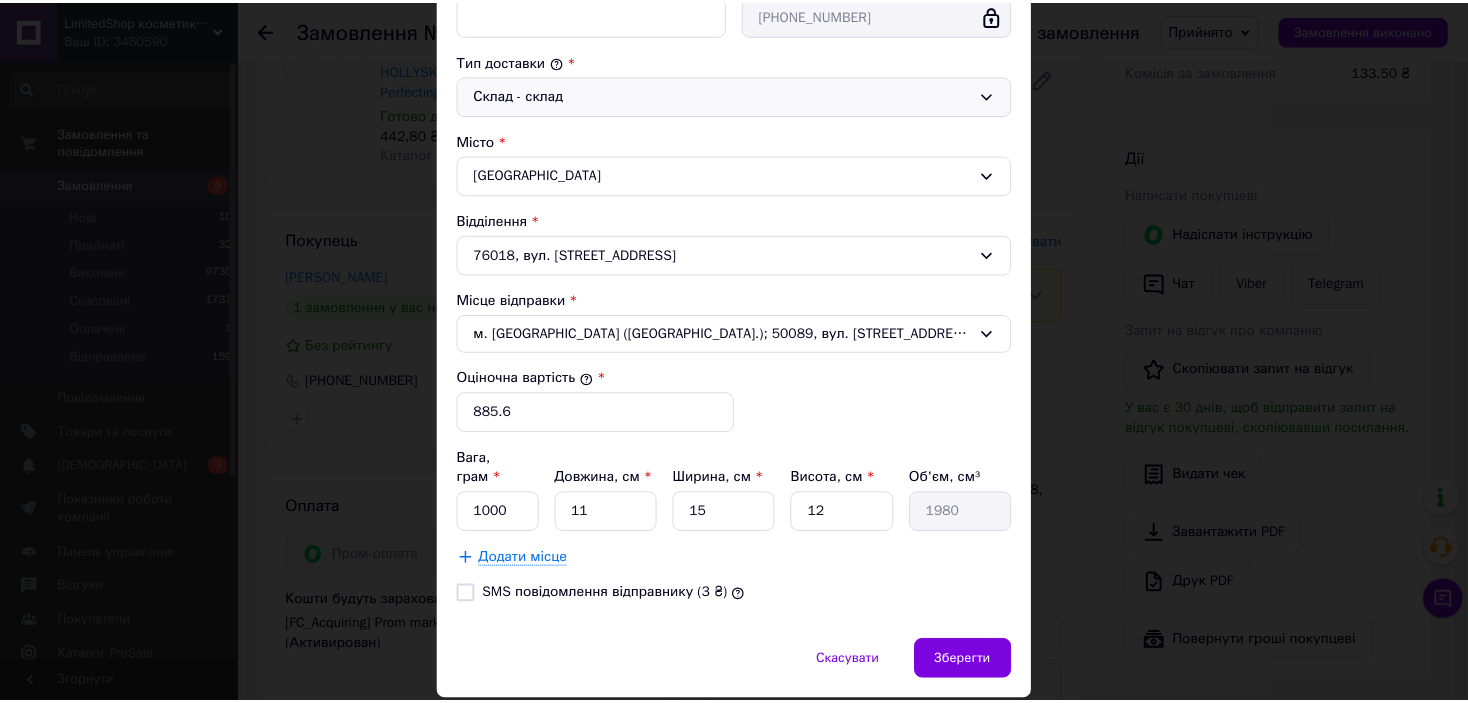 scroll, scrollTop: 543, scrollLeft: 0, axis: vertical 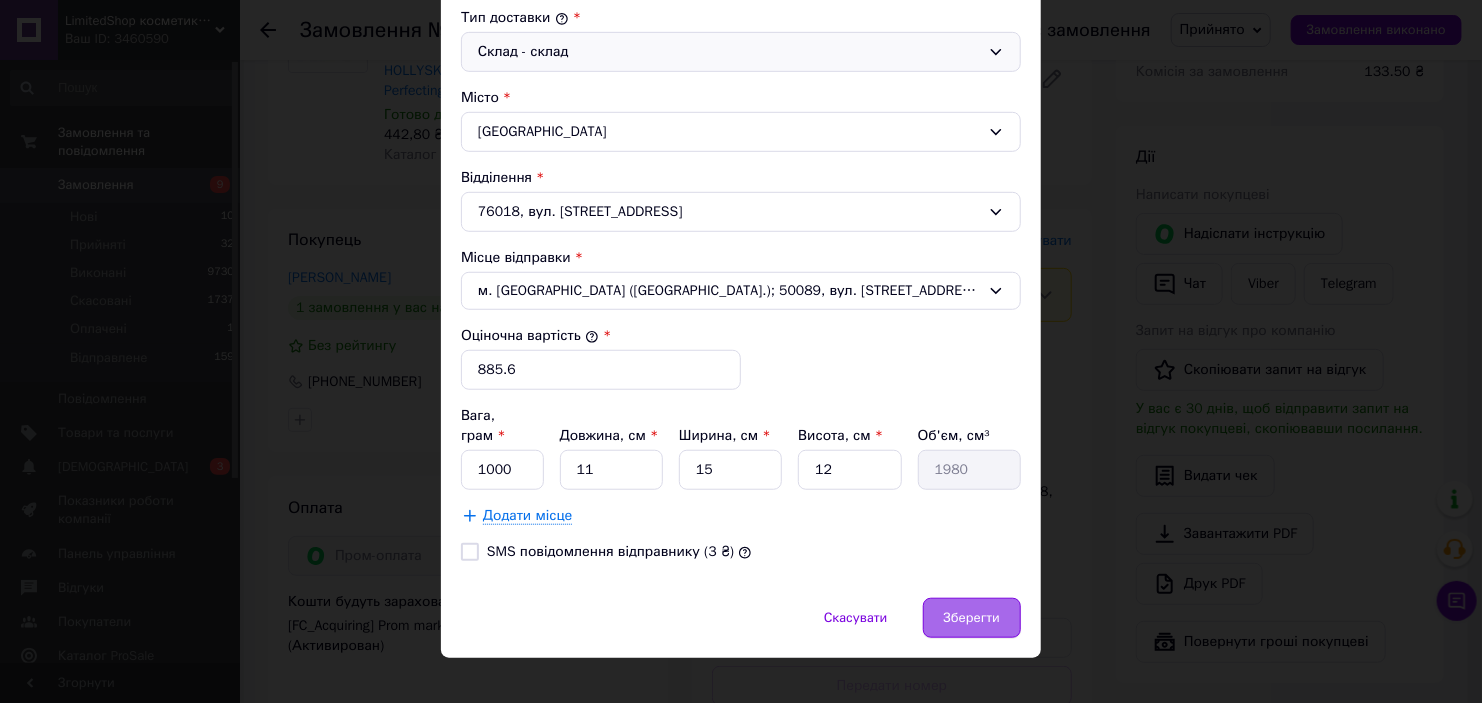 click on "Зберегти" at bounding box center [972, 618] 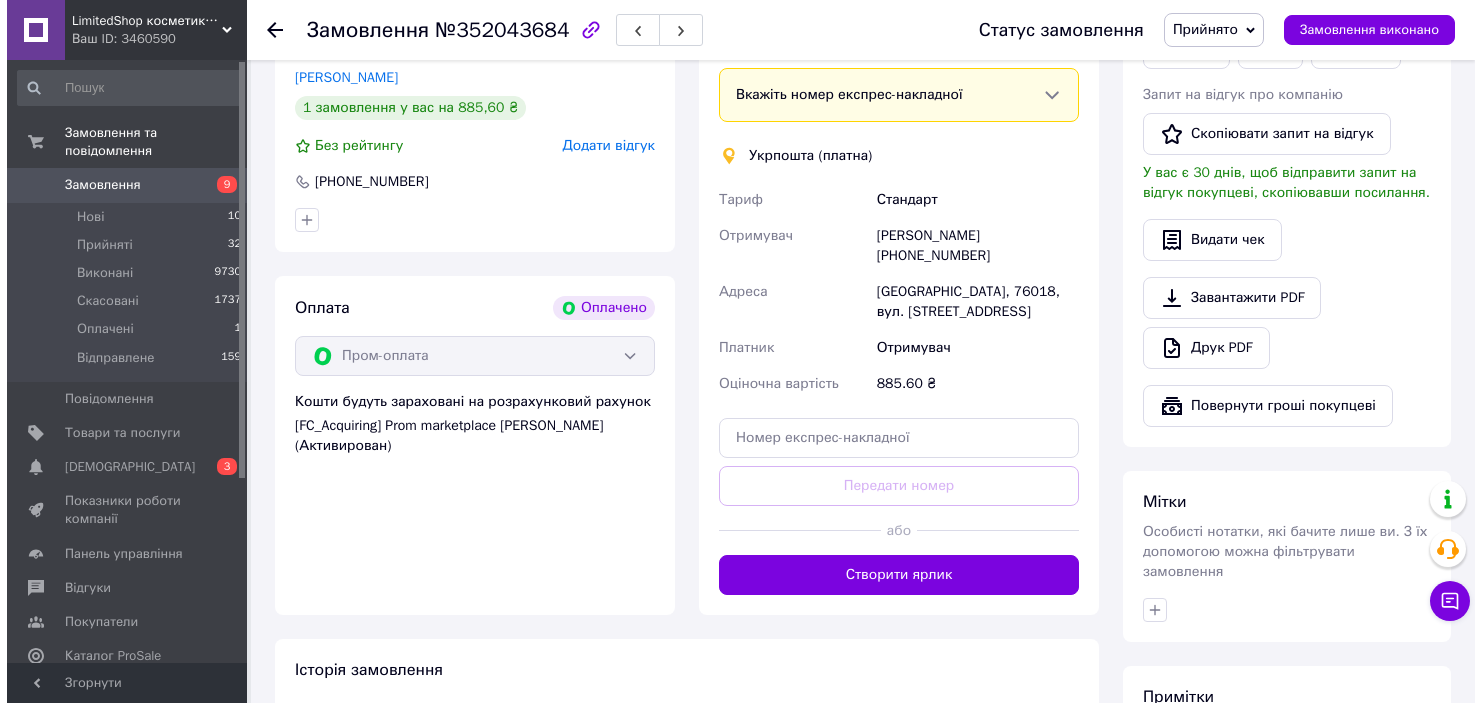 scroll, scrollTop: 300, scrollLeft: 0, axis: vertical 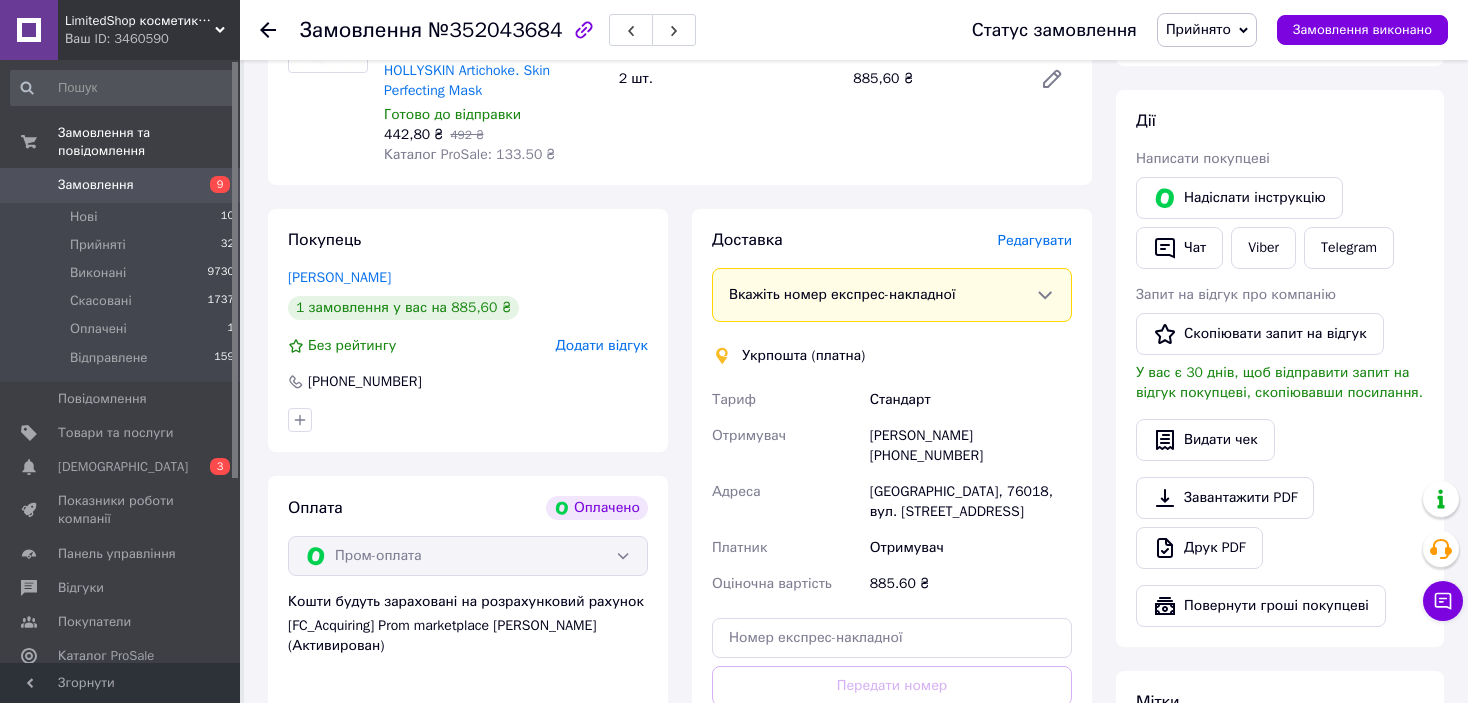 click on "Редагувати" at bounding box center [1035, 240] 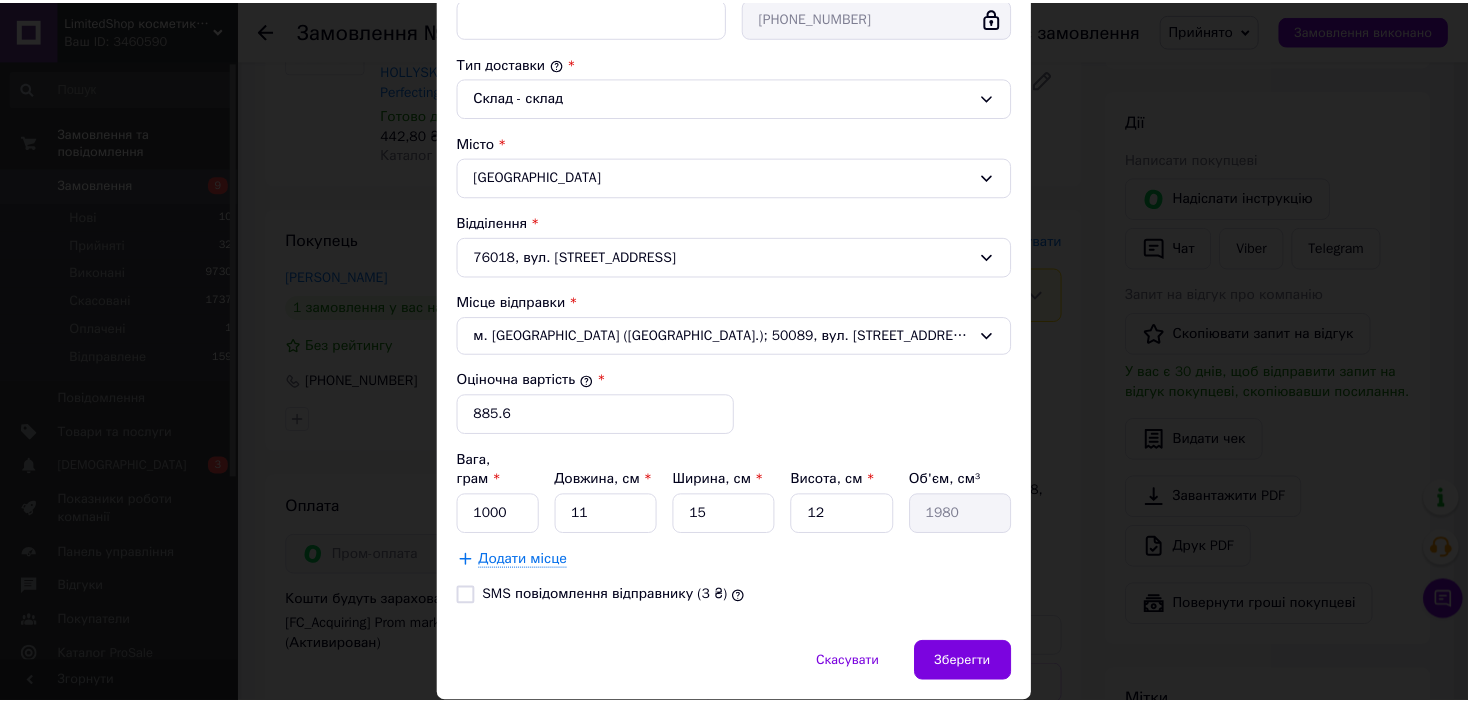 scroll, scrollTop: 543, scrollLeft: 0, axis: vertical 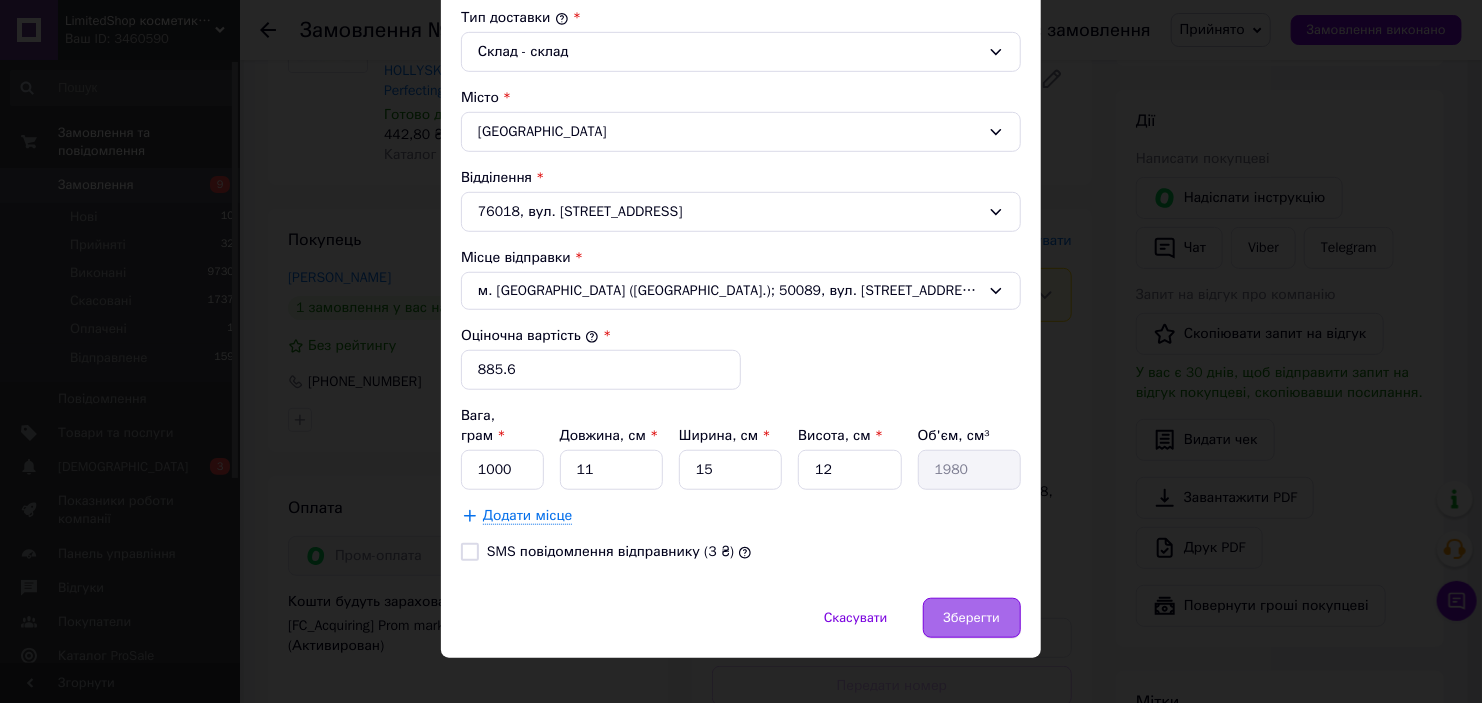 click on "Зберегти" at bounding box center (972, 618) 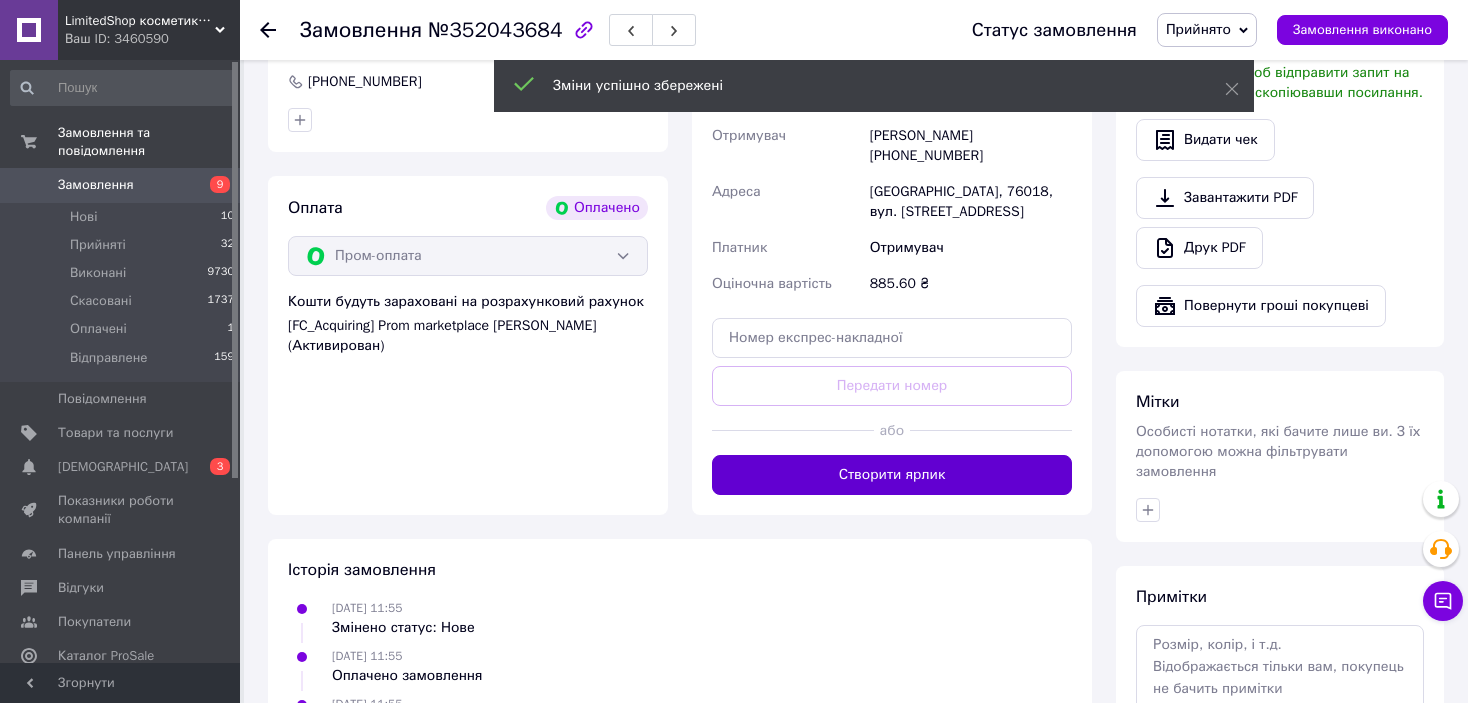 click on "Створити ярлик" at bounding box center [892, 475] 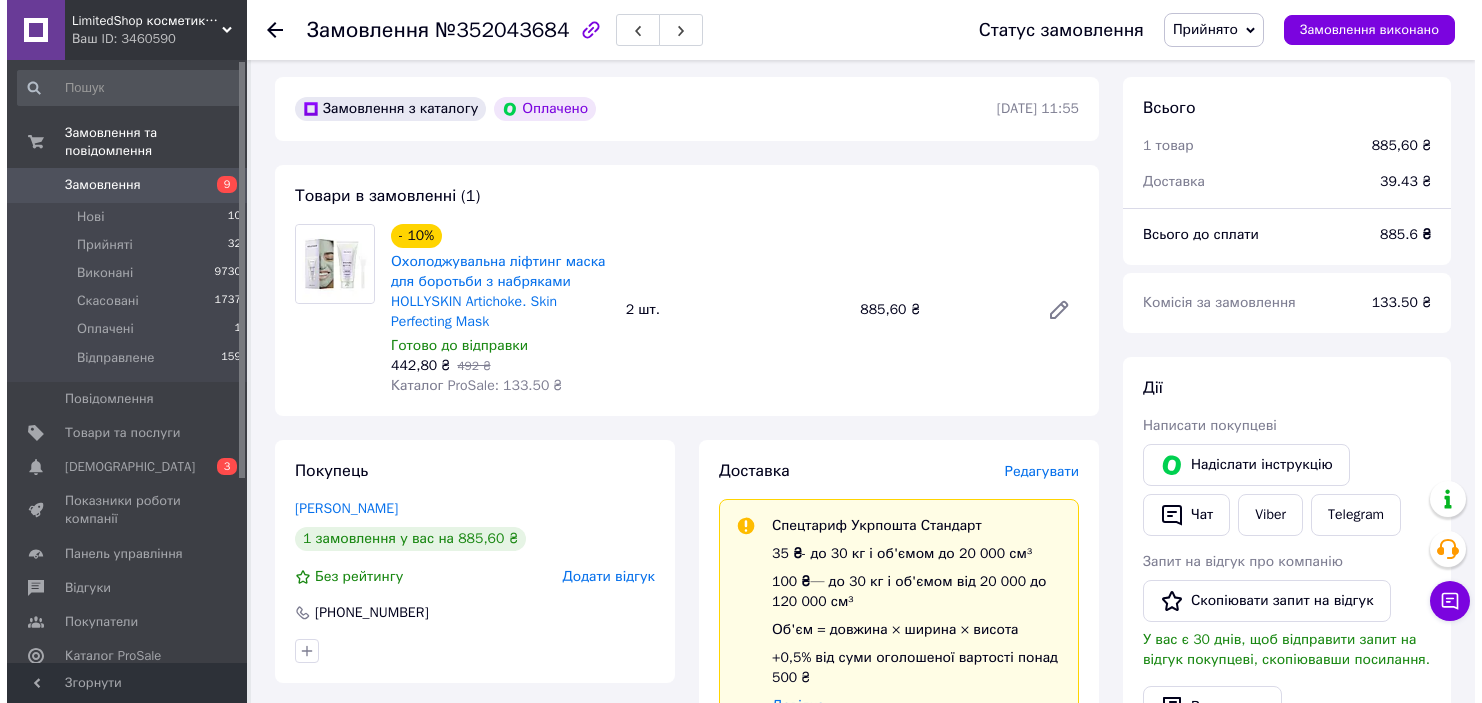 scroll, scrollTop: 0, scrollLeft: 0, axis: both 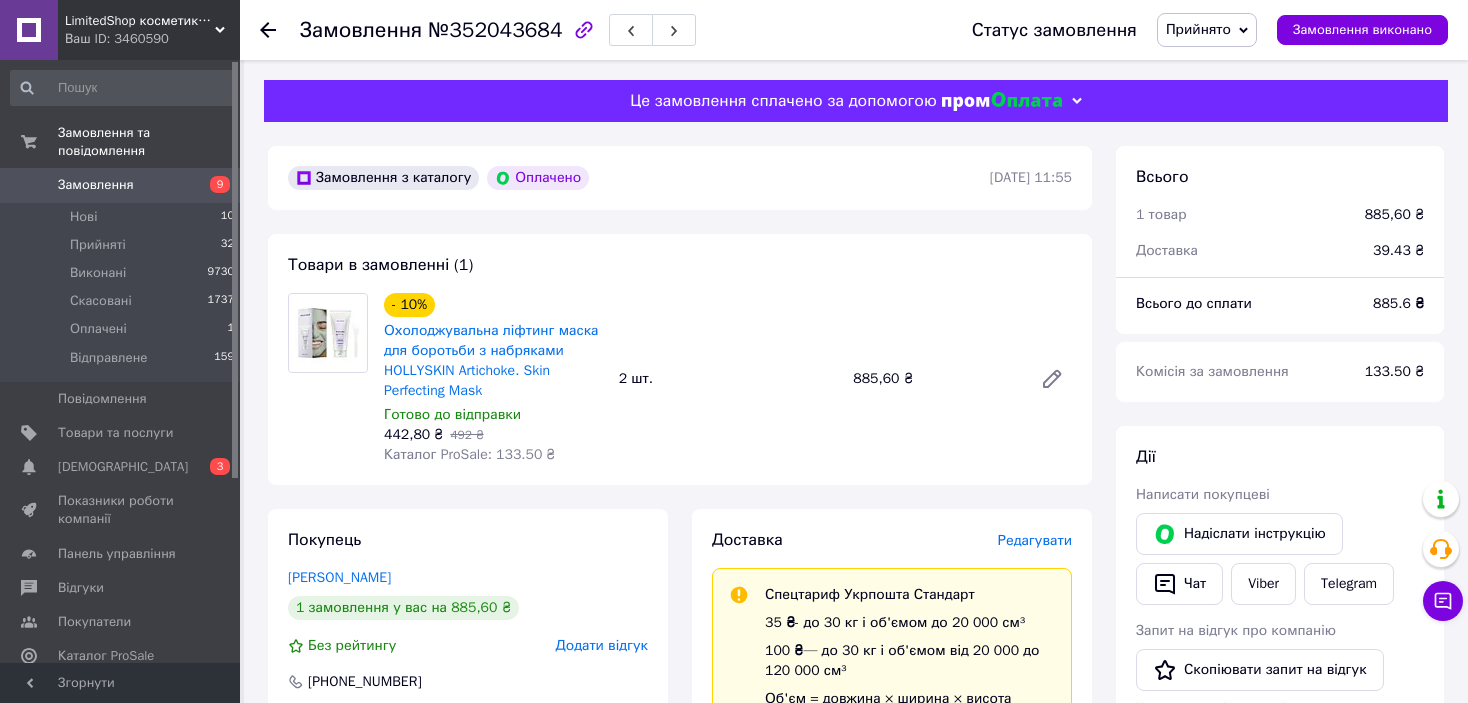 click on "Прийнято" at bounding box center (1207, 30) 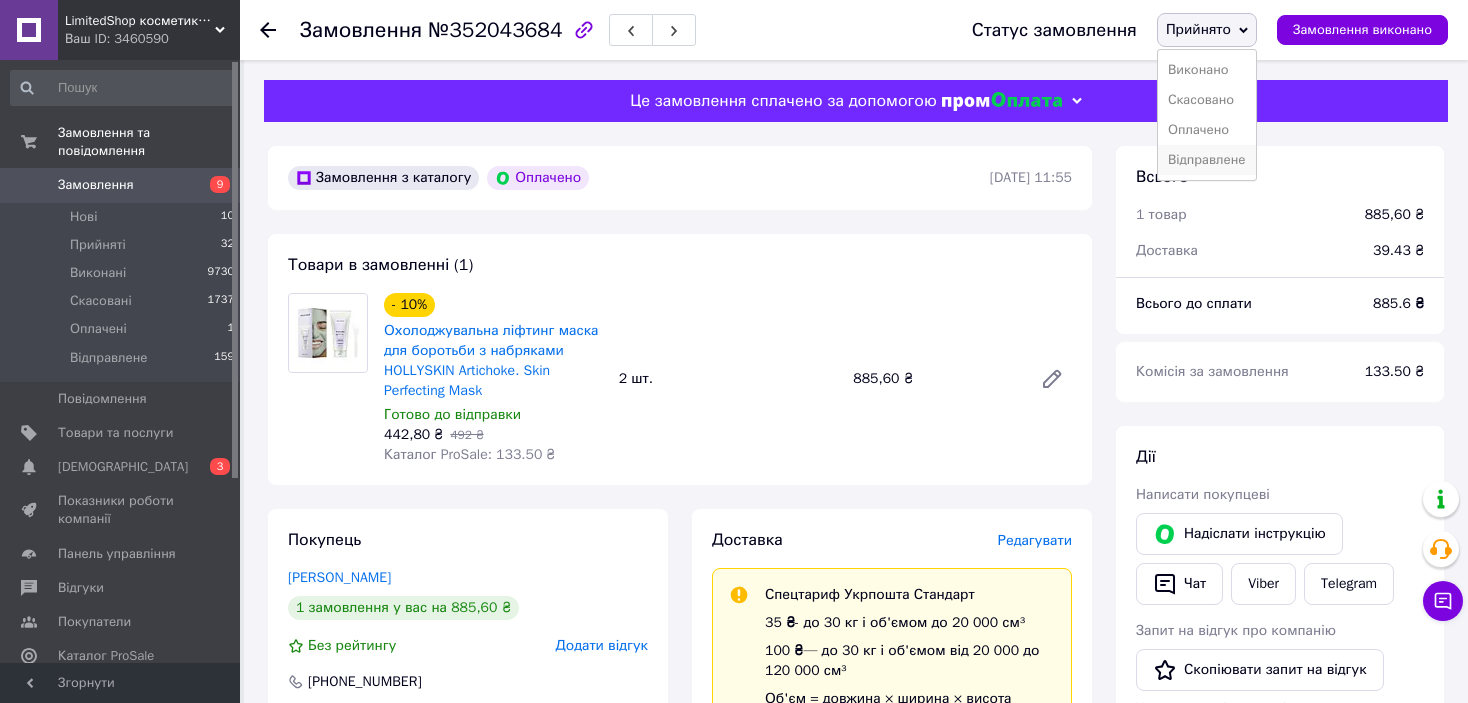 click on "Відправлене" at bounding box center [1207, 160] 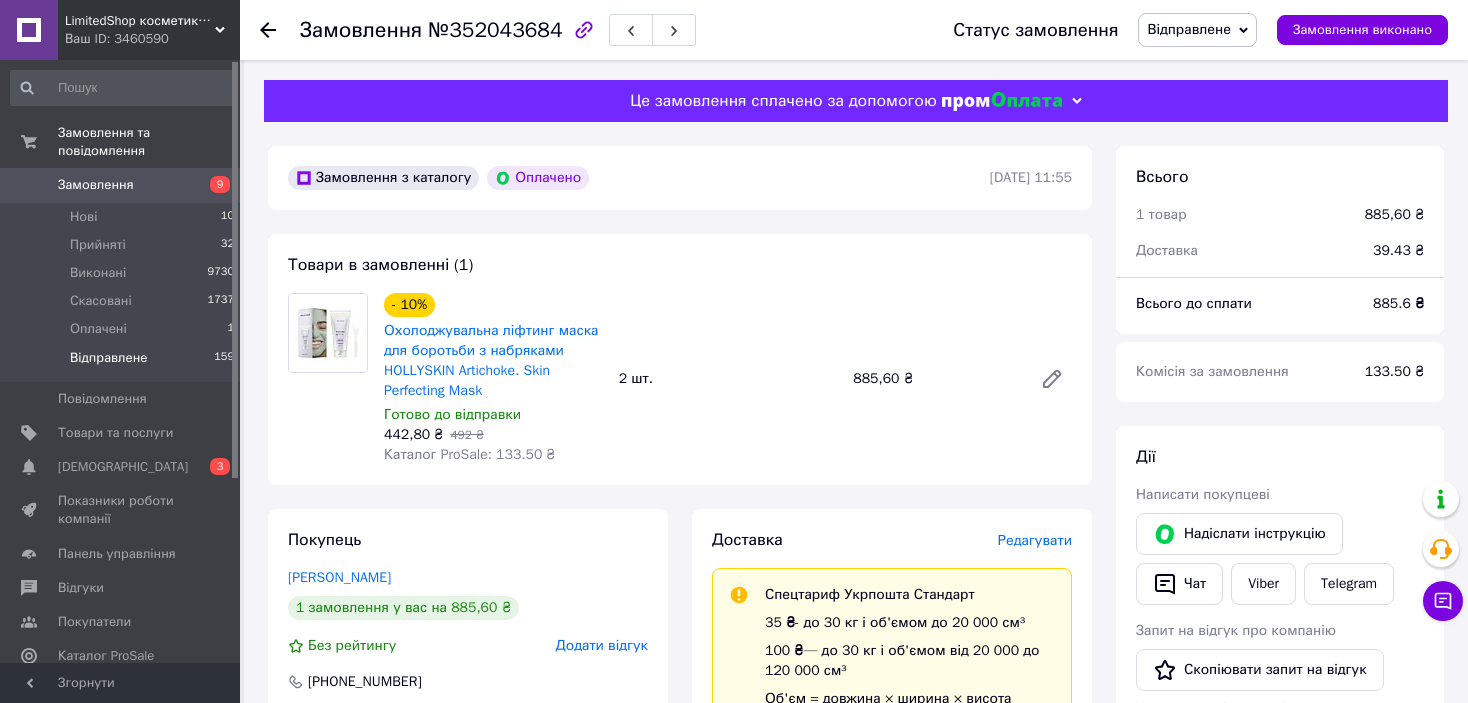 click on "Відправлене 159" at bounding box center [123, 363] 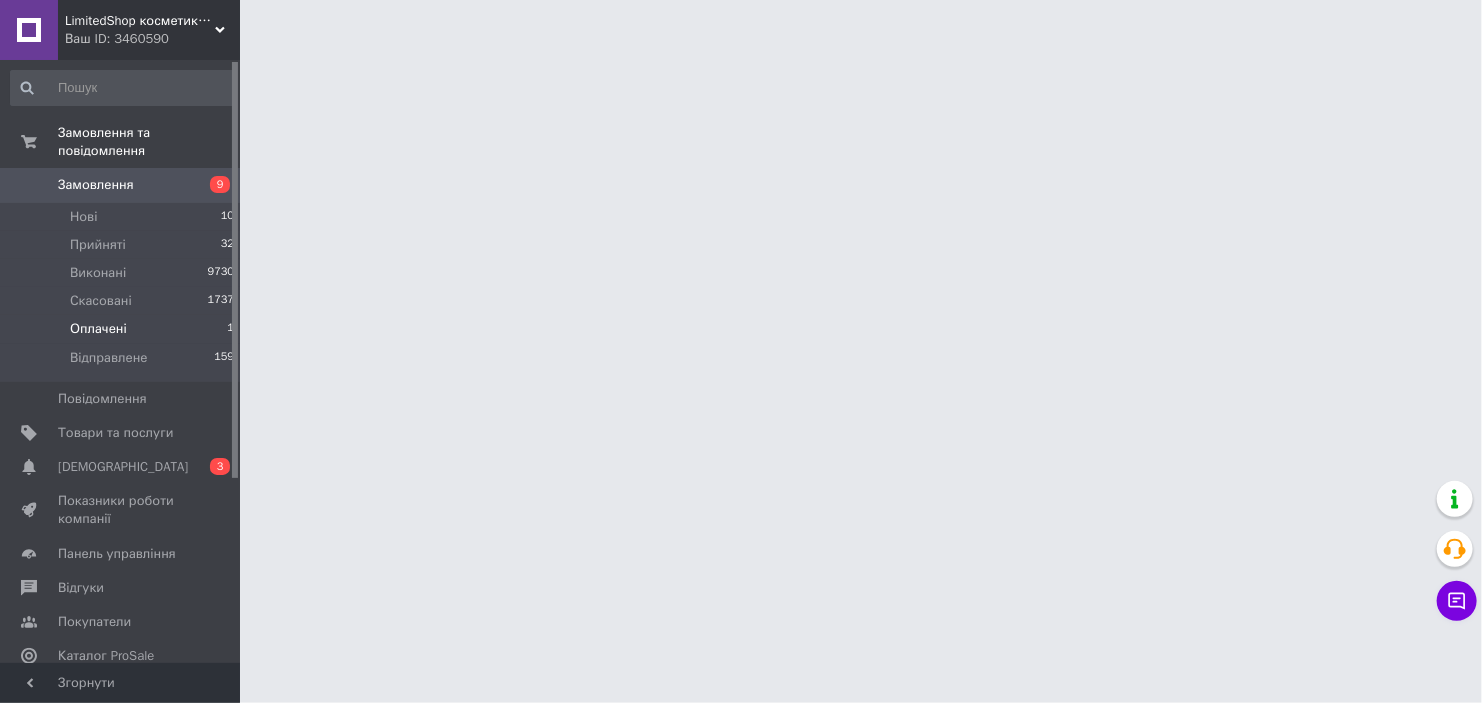 click on "Оплачені 1" at bounding box center (123, 329) 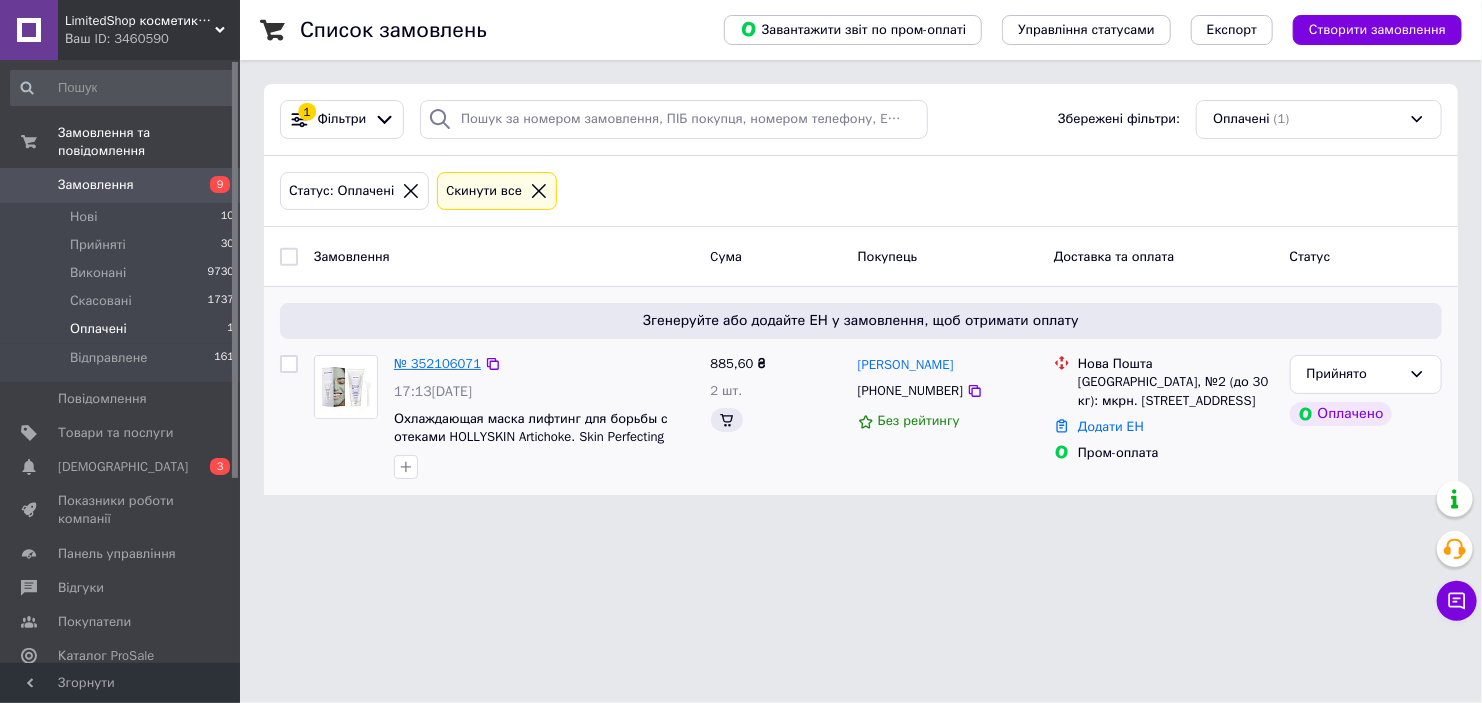 click on "№ 352106071" at bounding box center [437, 363] 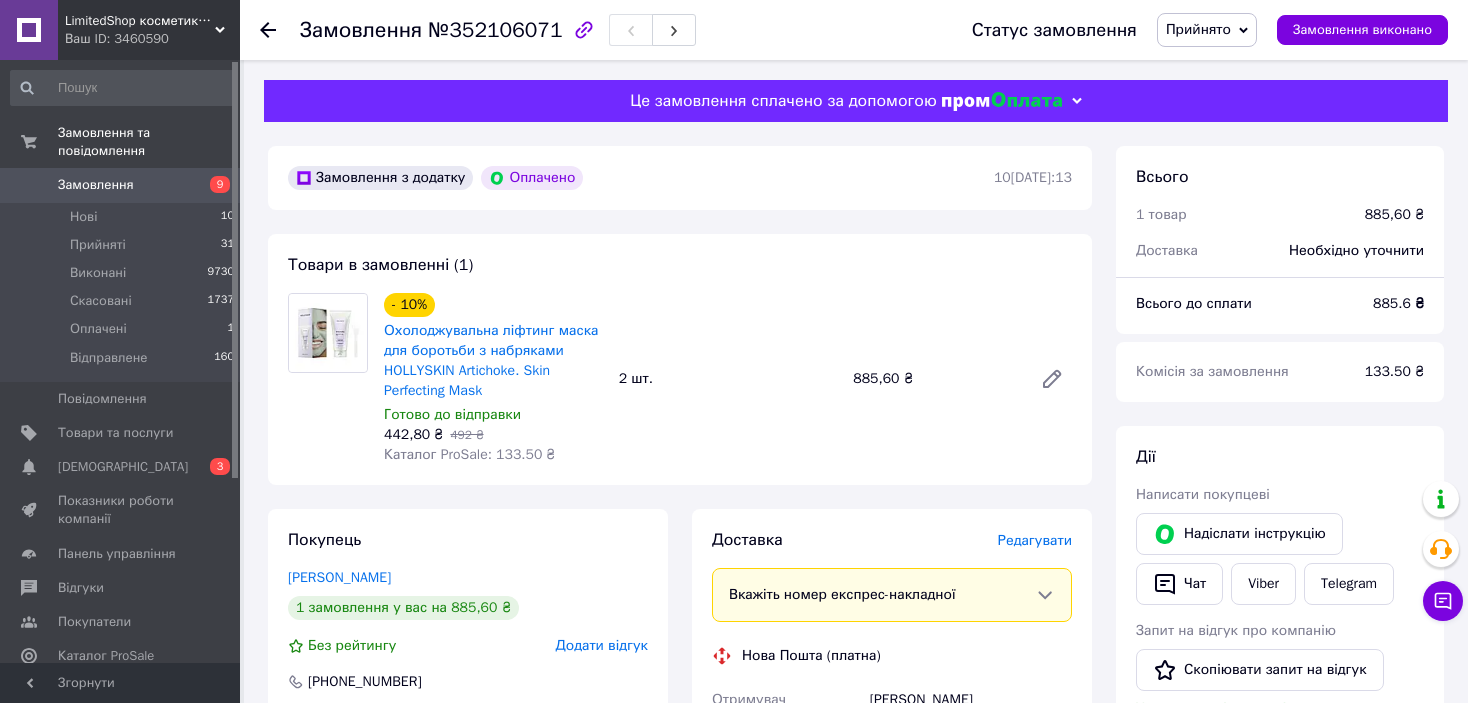 click on "Редагувати" at bounding box center [1035, 540] 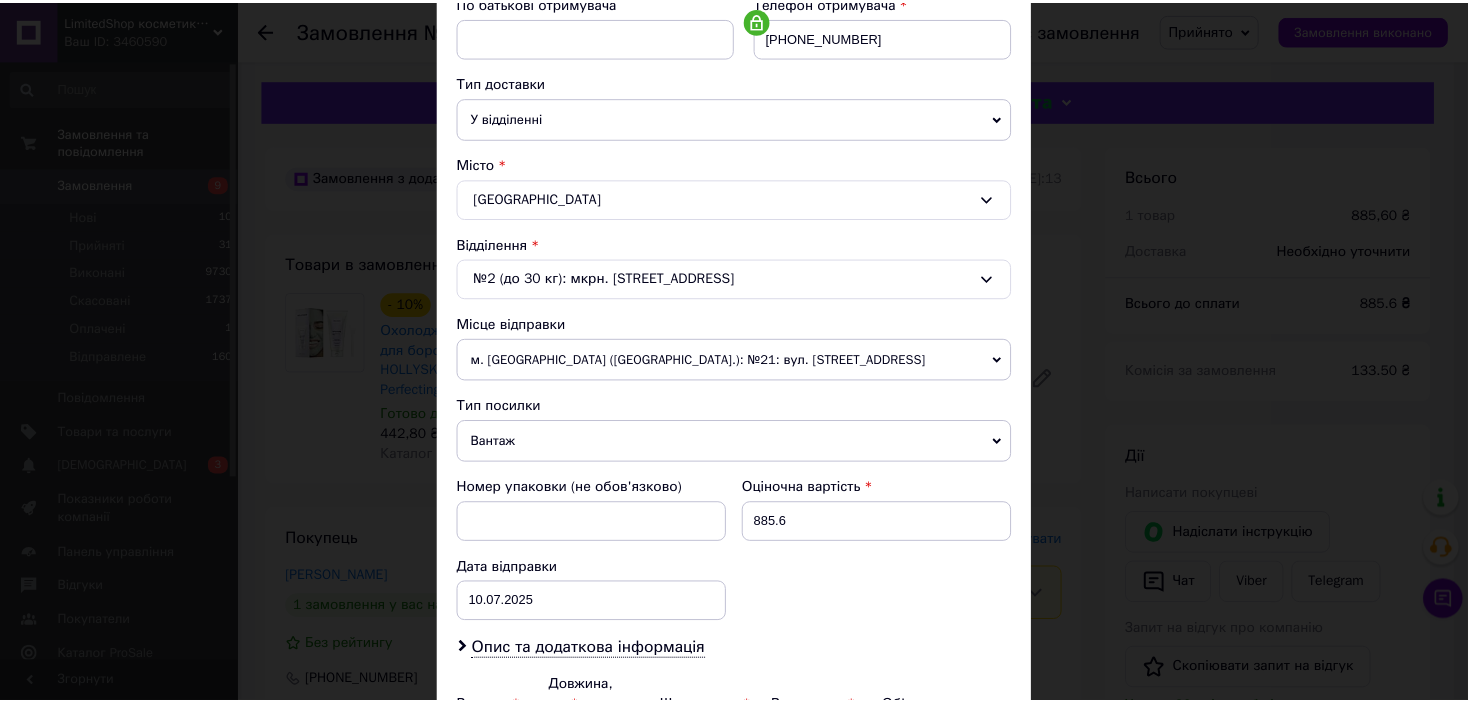 scroll, scrollTop: 619, scrollLeft: 0, axis: vertical 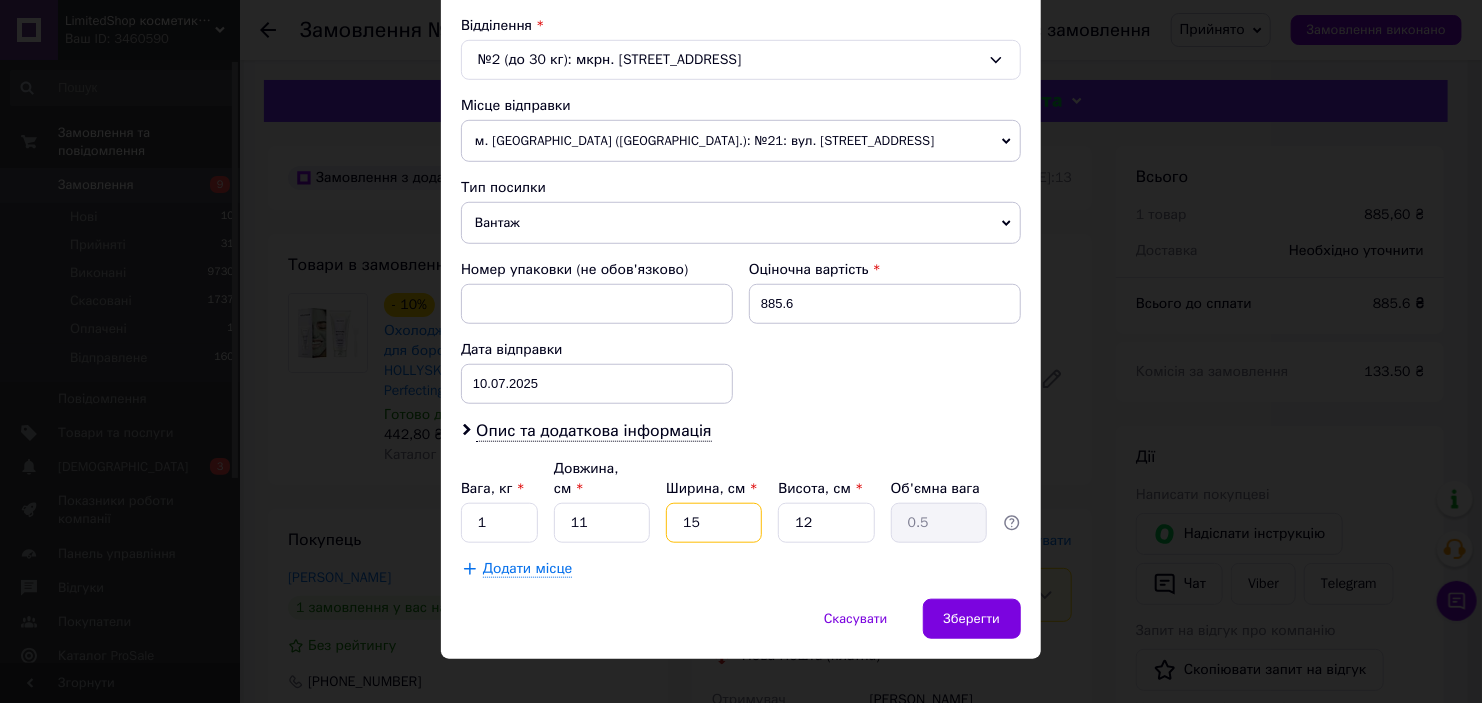 click on "15" at bounding box center (714, 523) 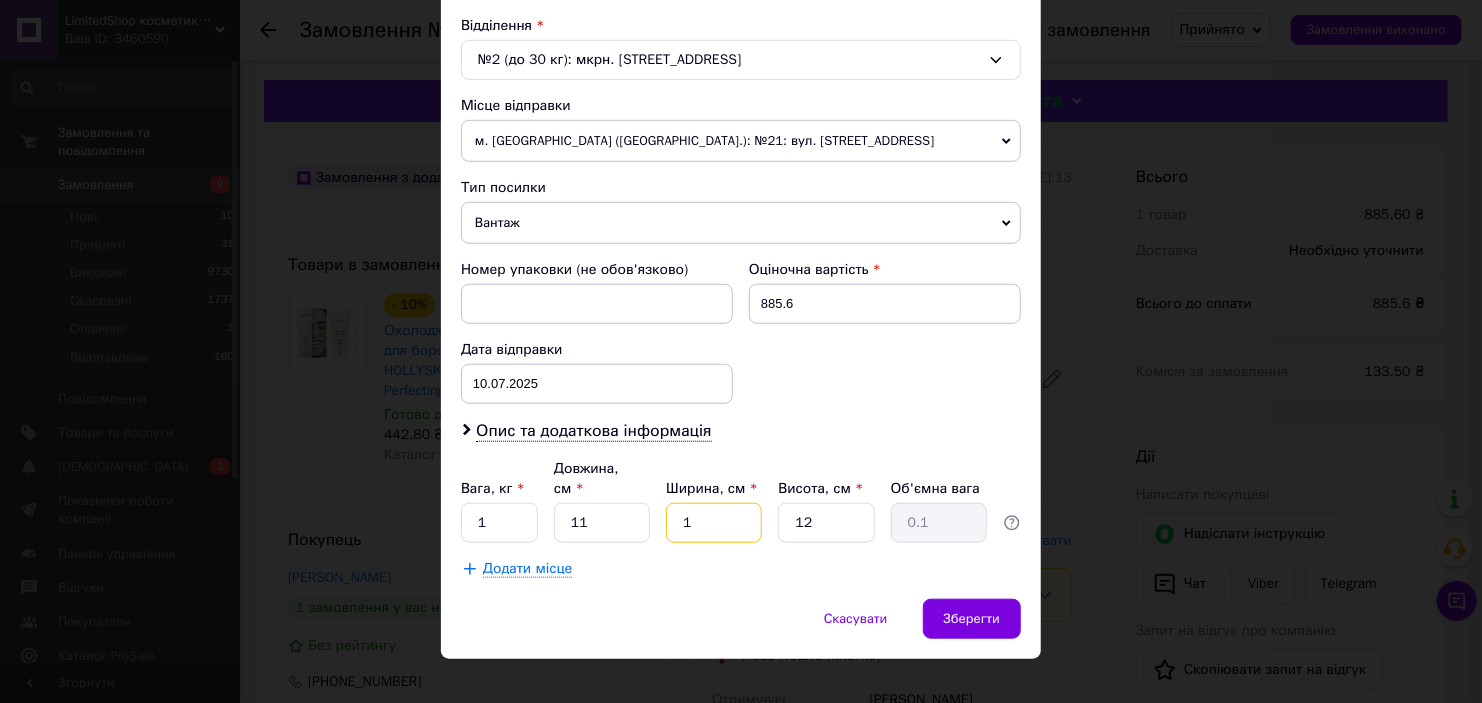 type 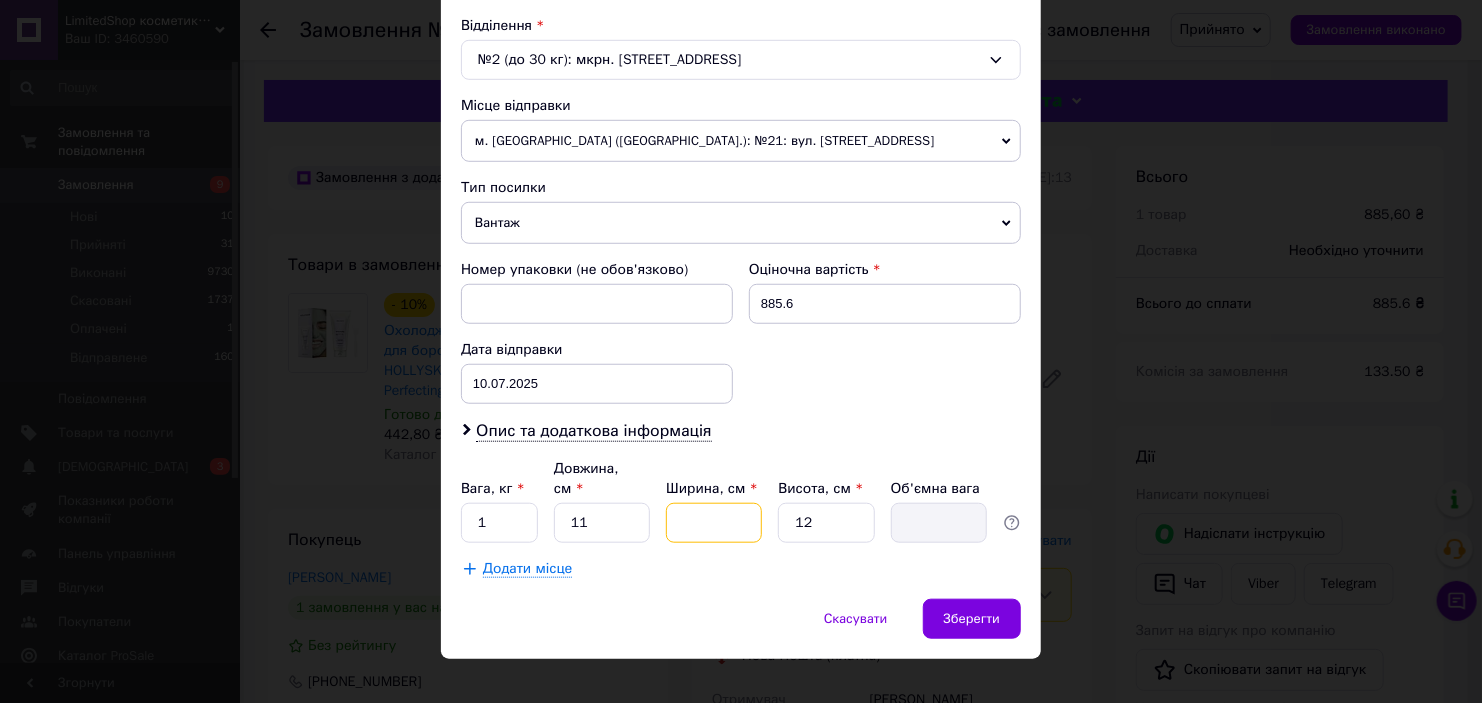 type on "2" 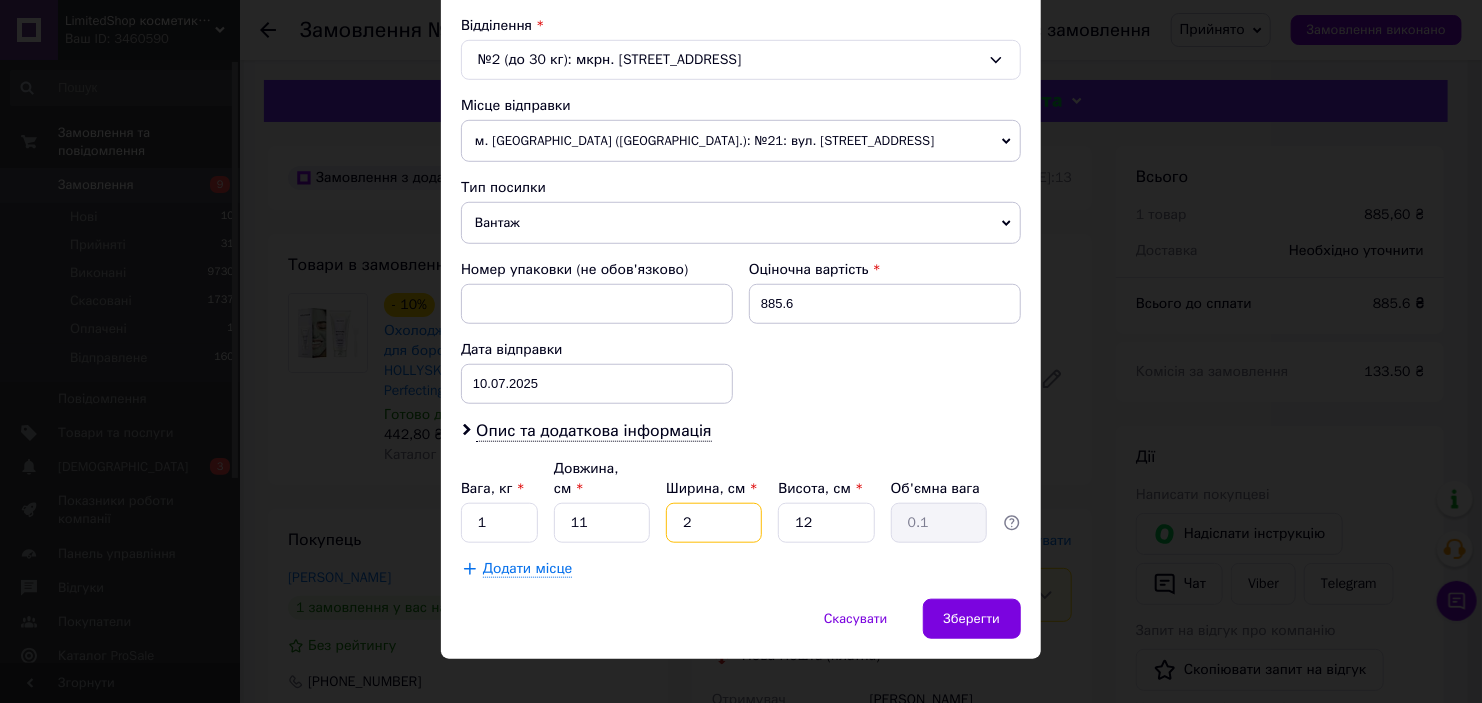 type on "28" 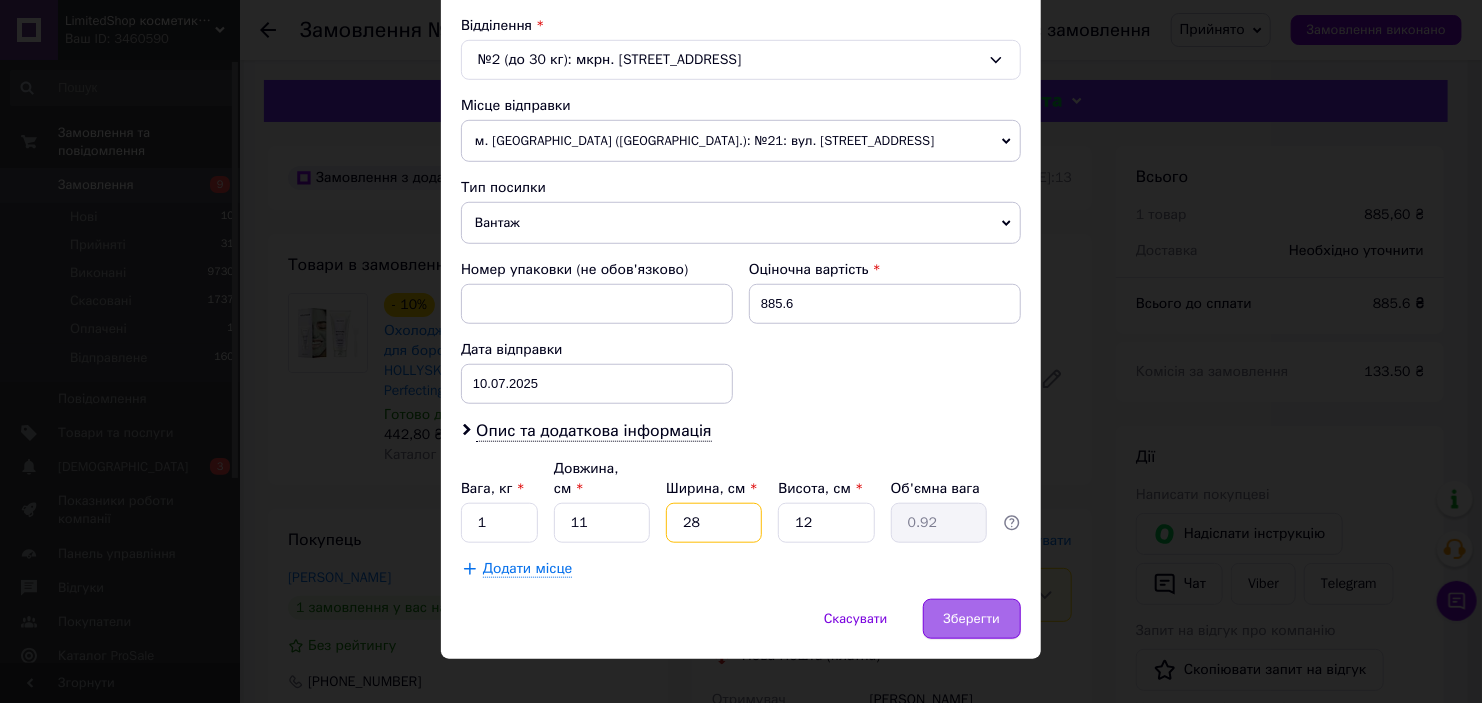 type on "28" 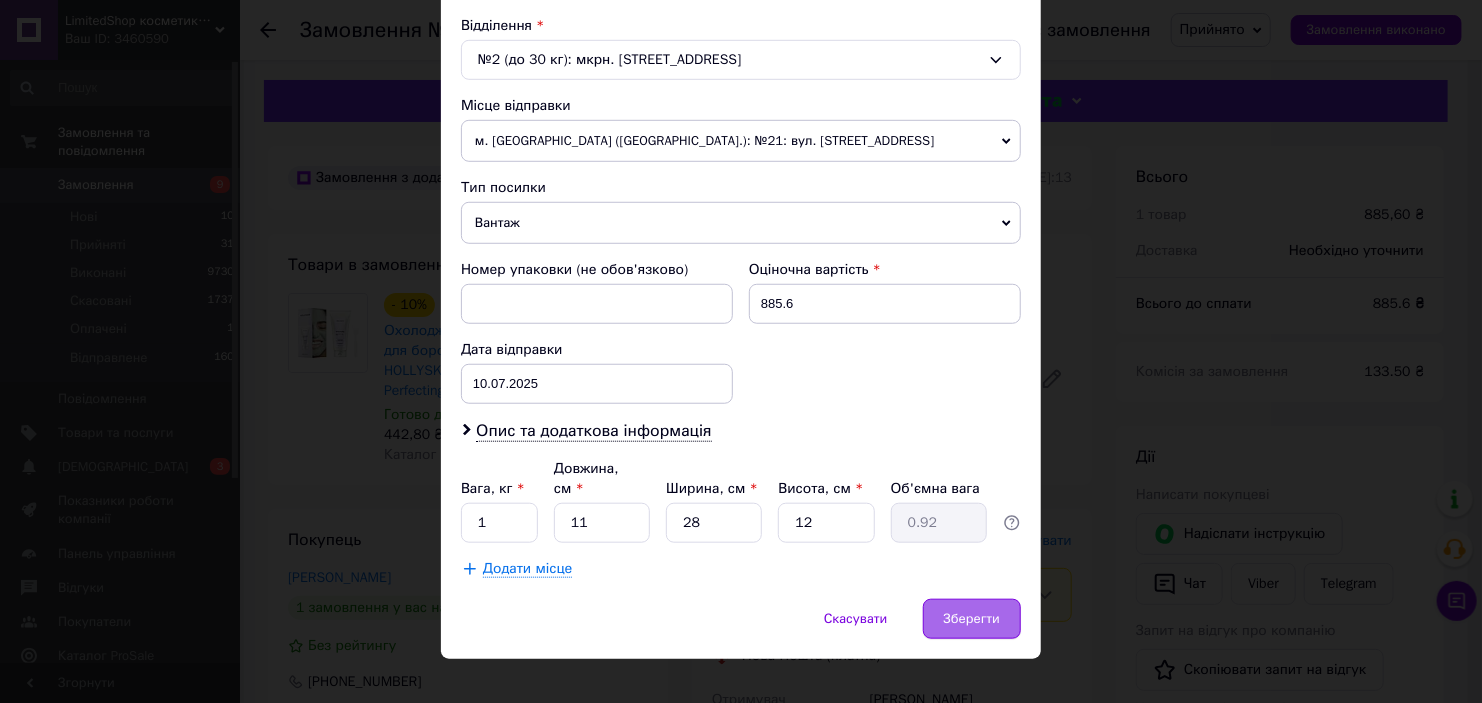 click on "Зберегти" at bounding box center [972, 619] 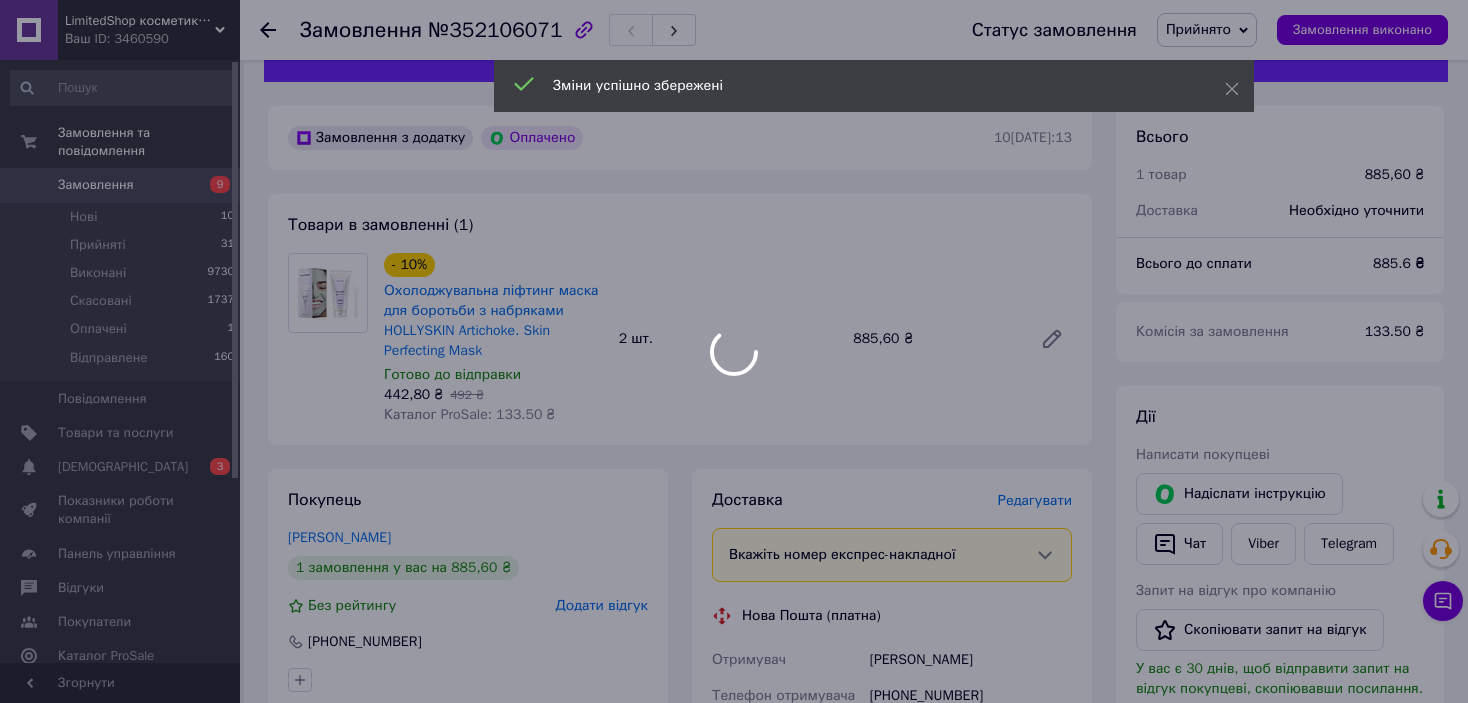 scroll, scrollTop: 500, scrollLeft: 0, axis: vertical 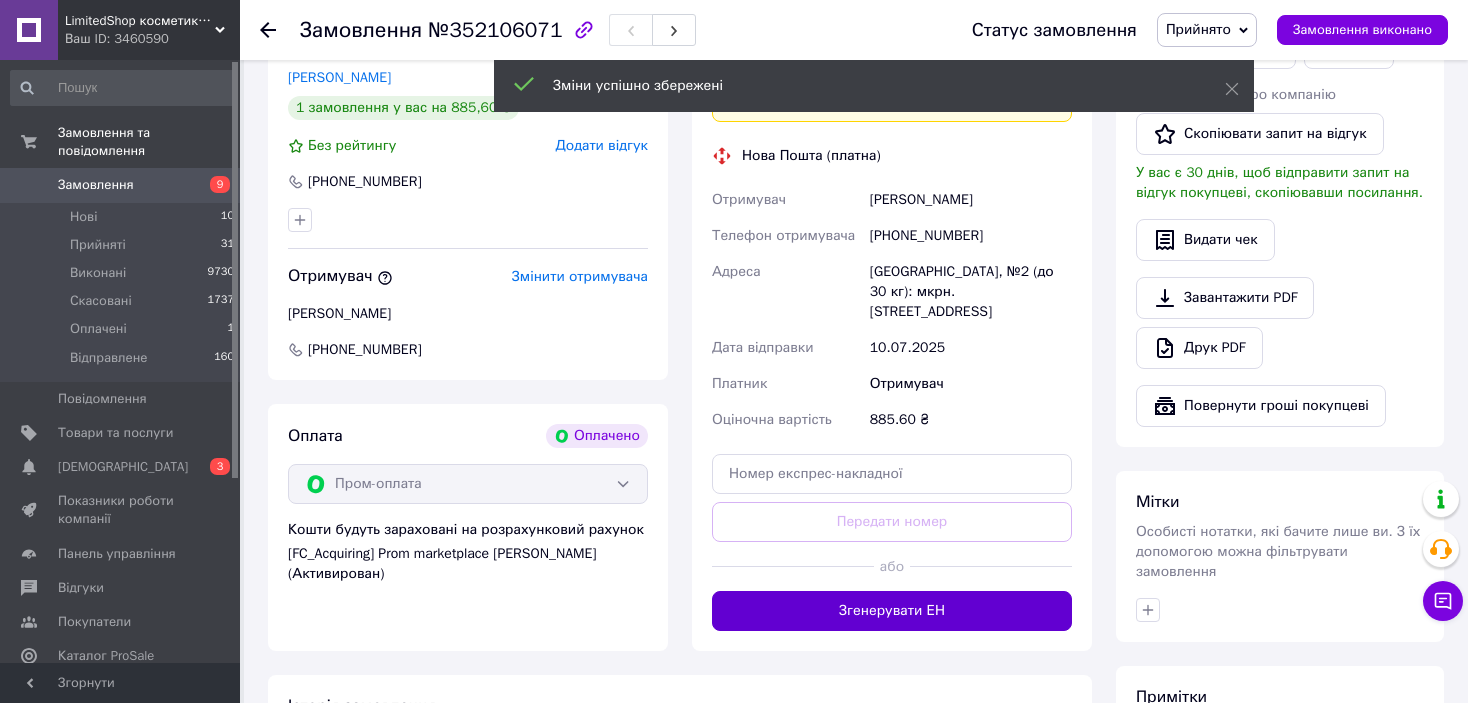 click on "Згенерувати ЕН" at bounding box center [892, 611] 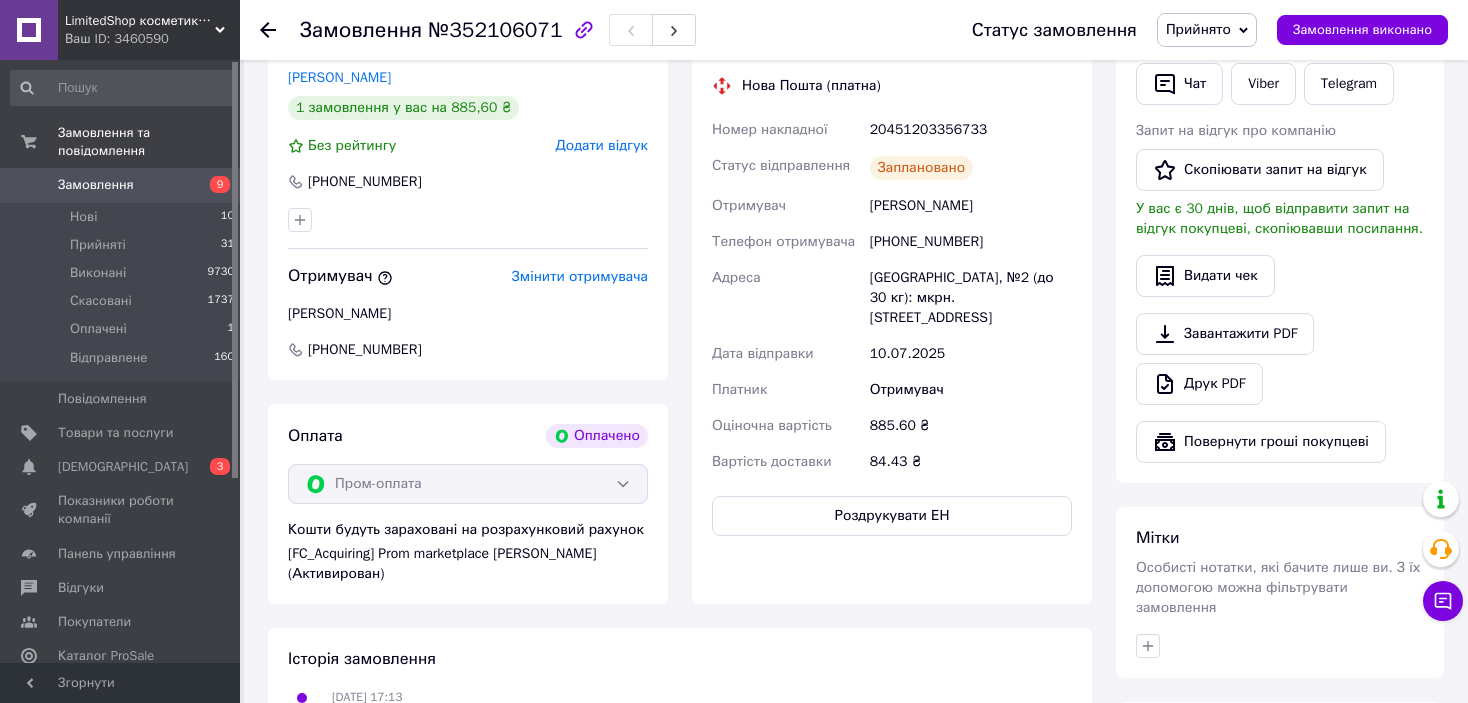 scroll, scrollTop: 0, scrollLeft: 0, axis: both 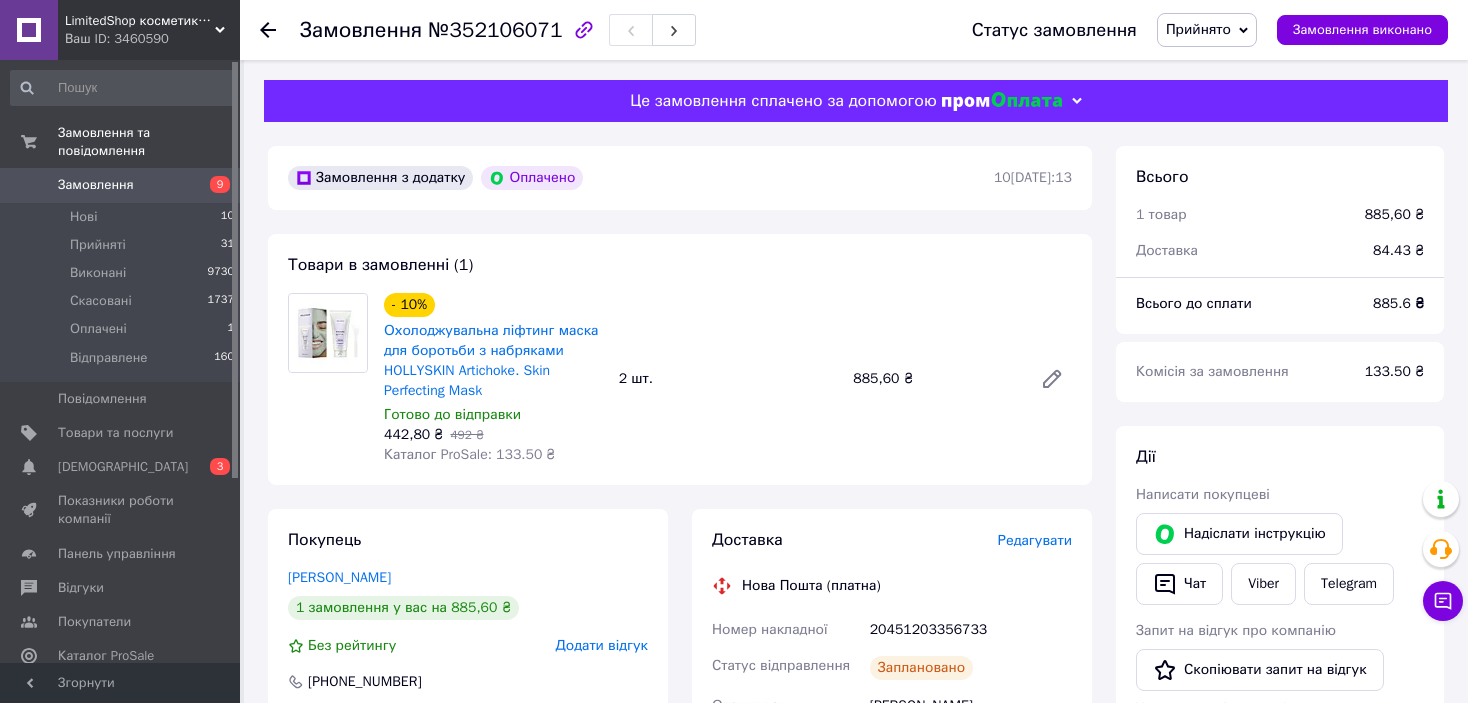 click on "Прийнято" at bounding box center [1198, 29] 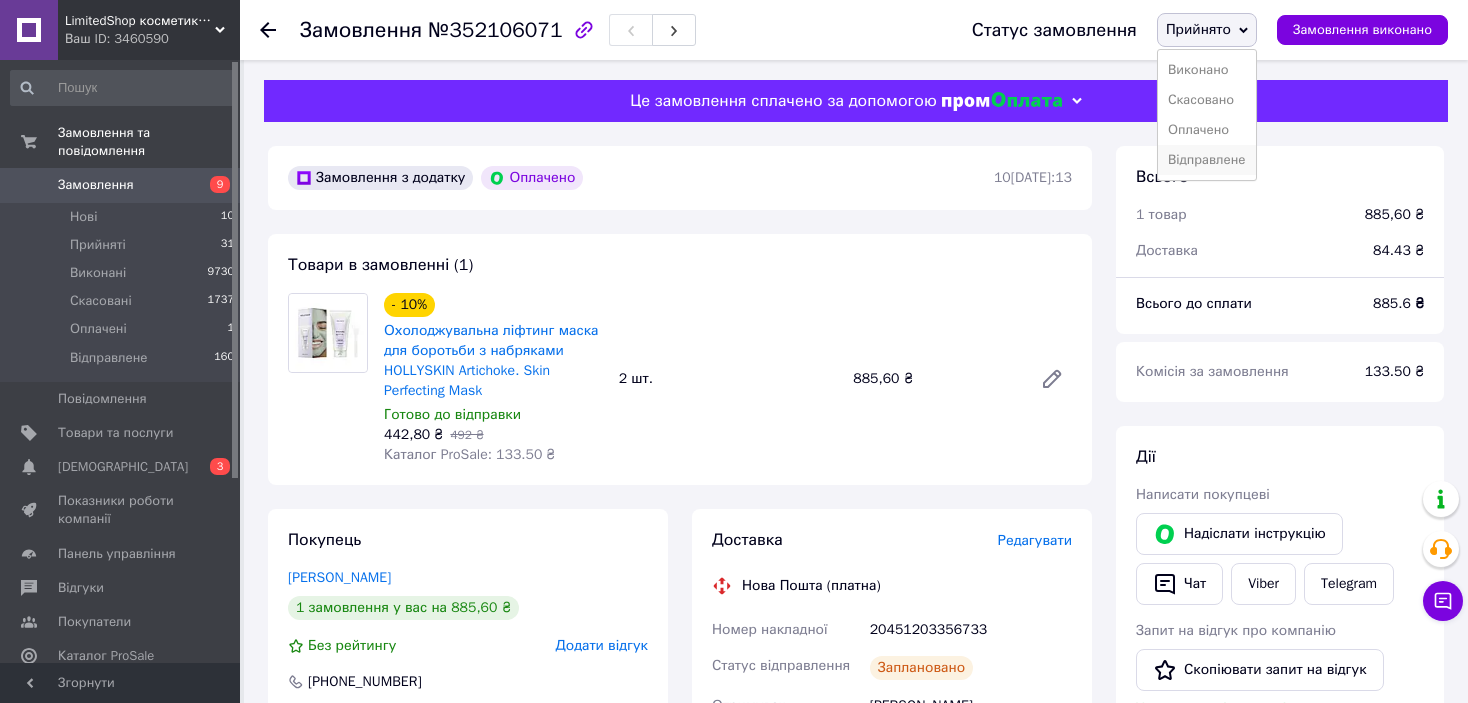 click on "Відправлене" at bounding box center (1207, 160) 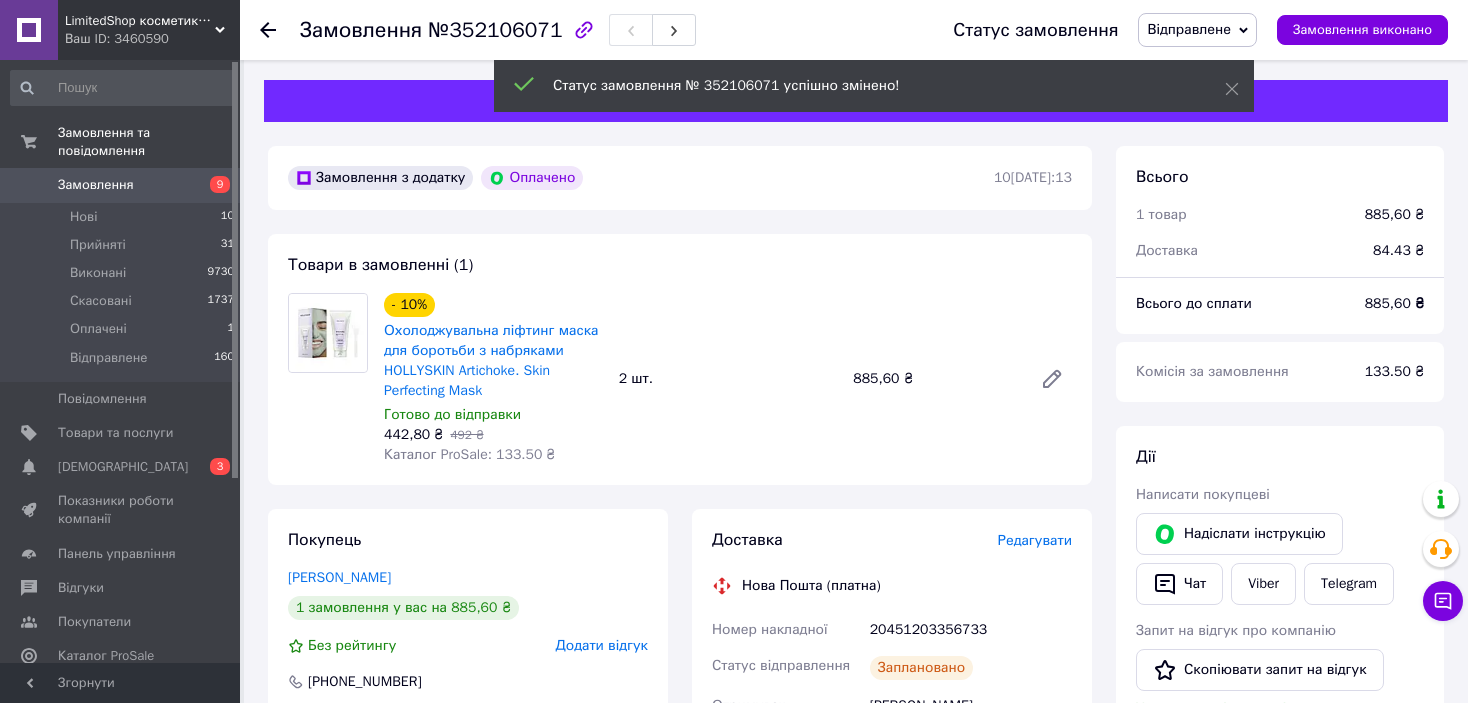 click 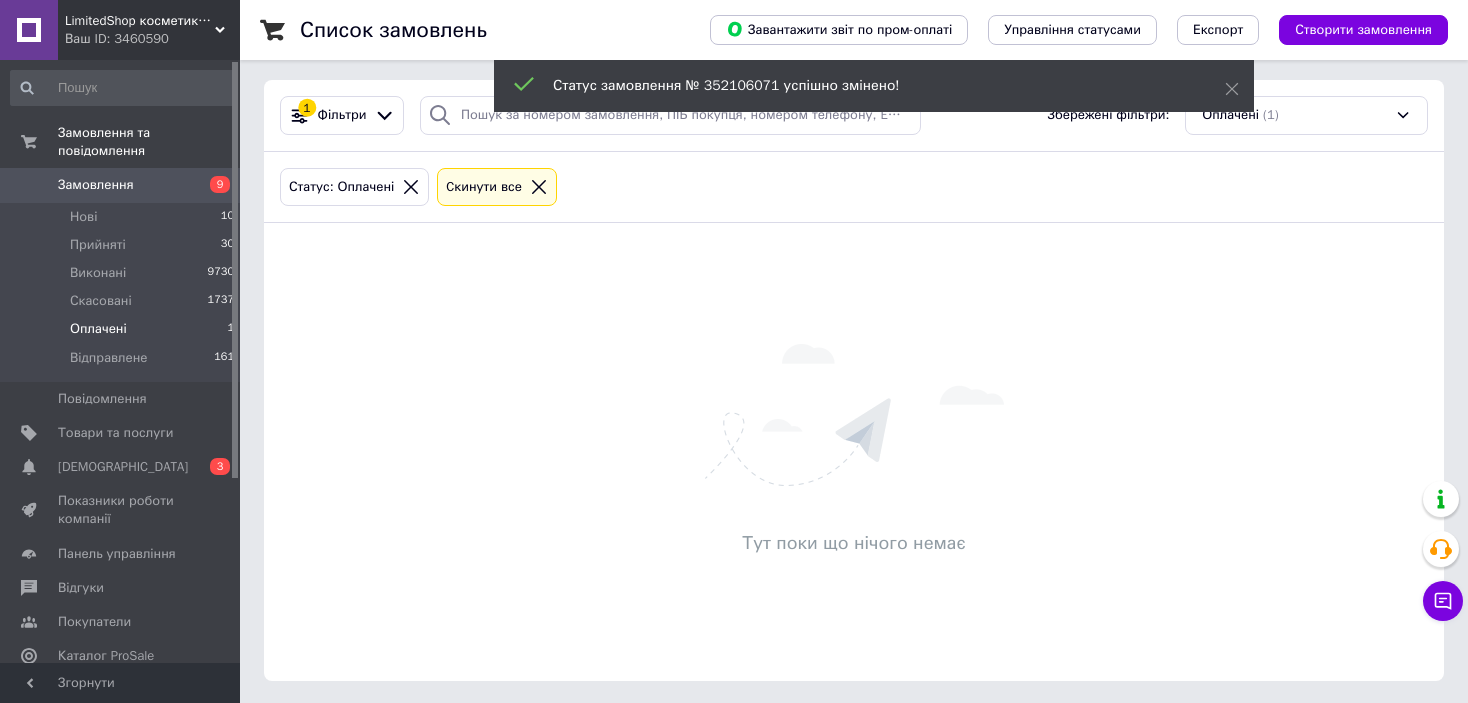 scroll, scrollTop: 4, scrollLeft: 0, axis: vertical 